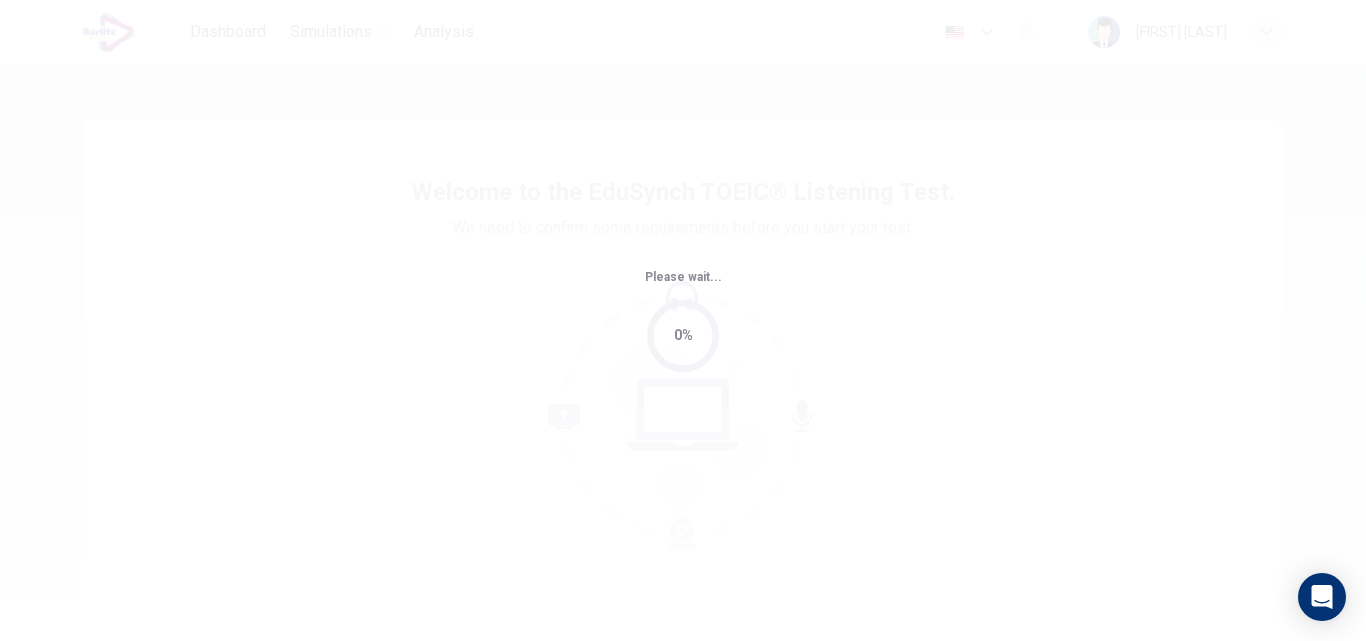 scroll, scrollTop: 0, scrollLeft: 0, axis: both 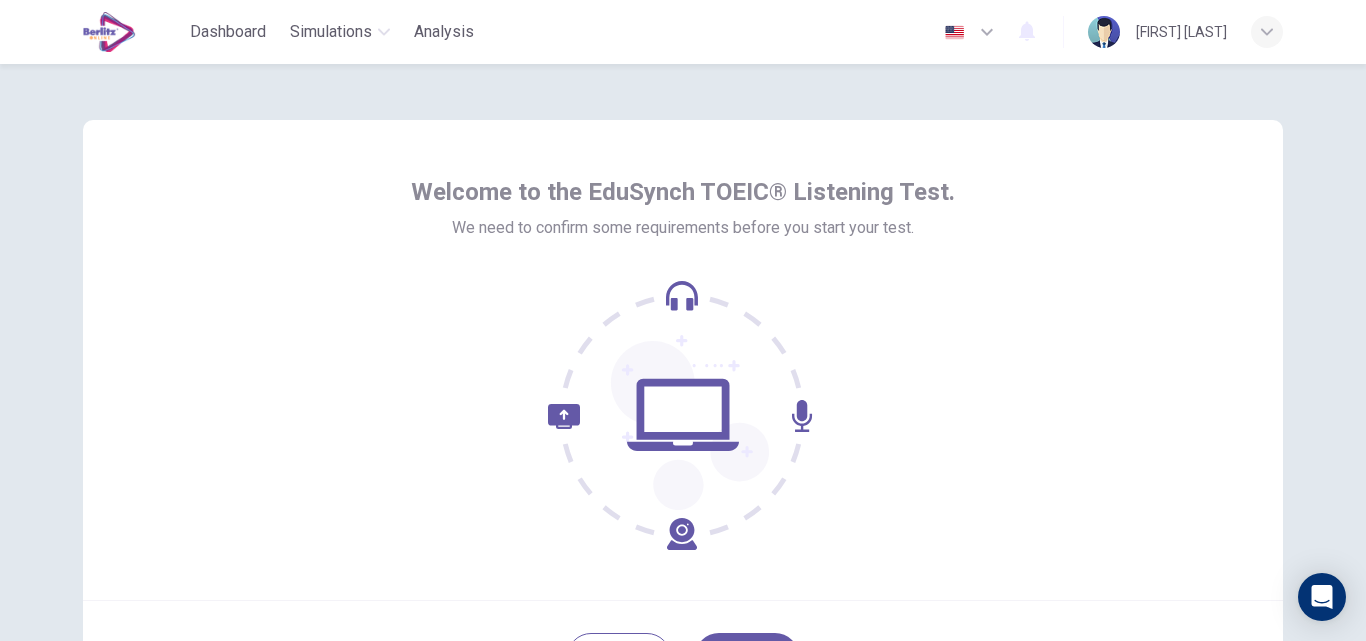 click at bounding box center [683, 415] 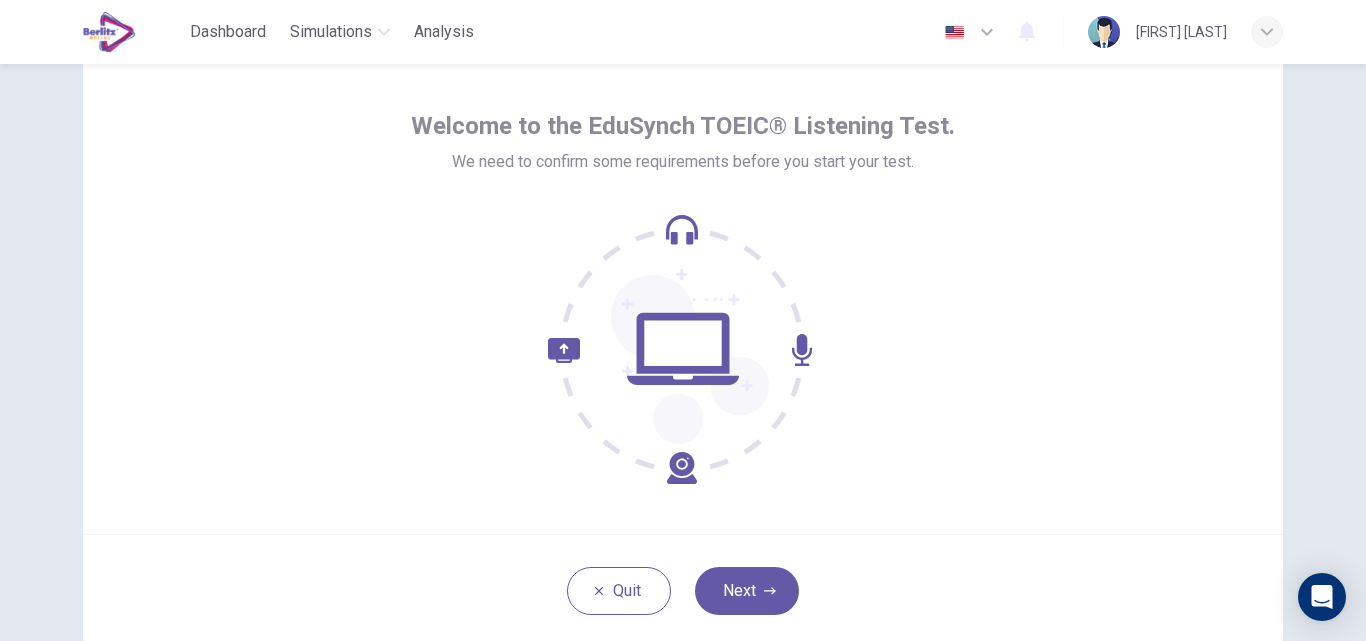 scroll, scrollTop: 192, scrollLeft: 0, axis: vertical 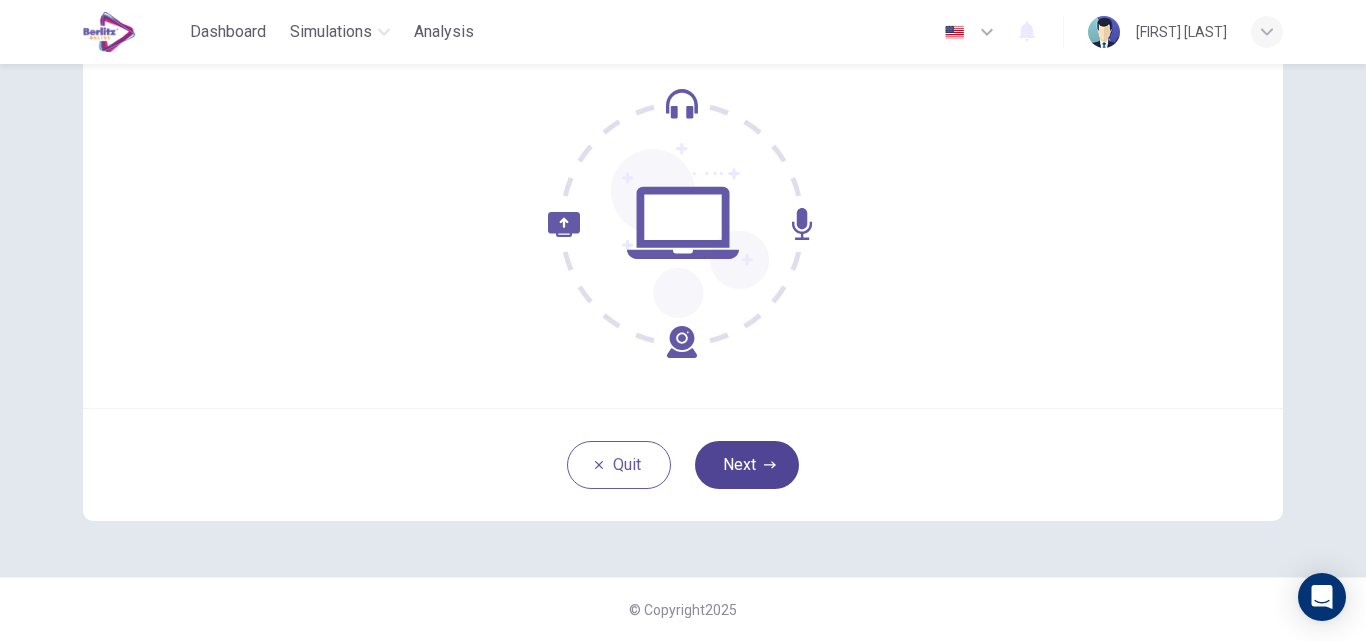 click on "Next" at bounding box center (747, 465) 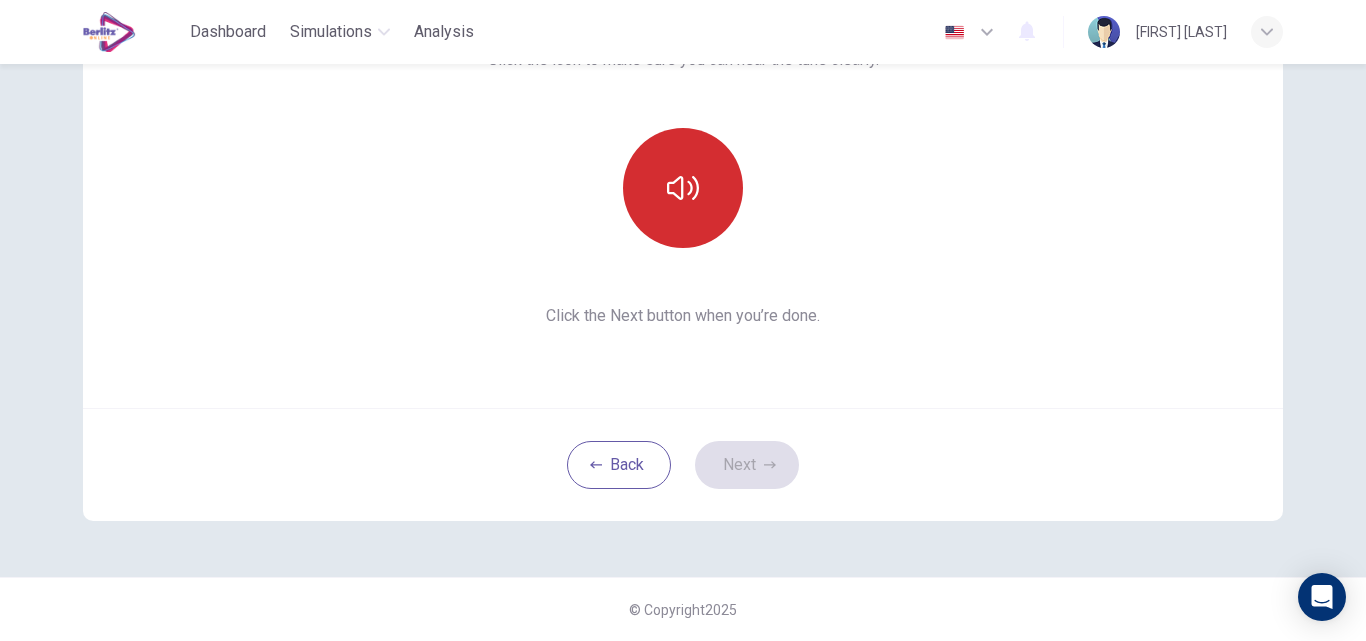 click 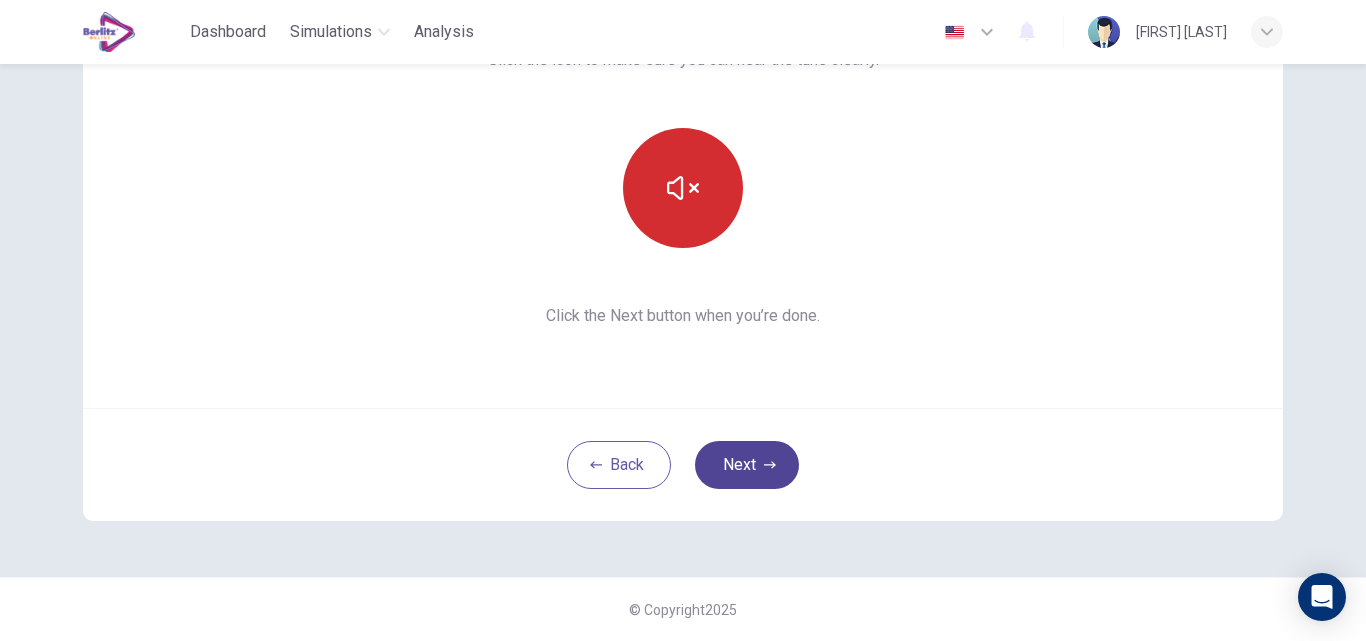 click on "Next" at bounding box center [747, 465] 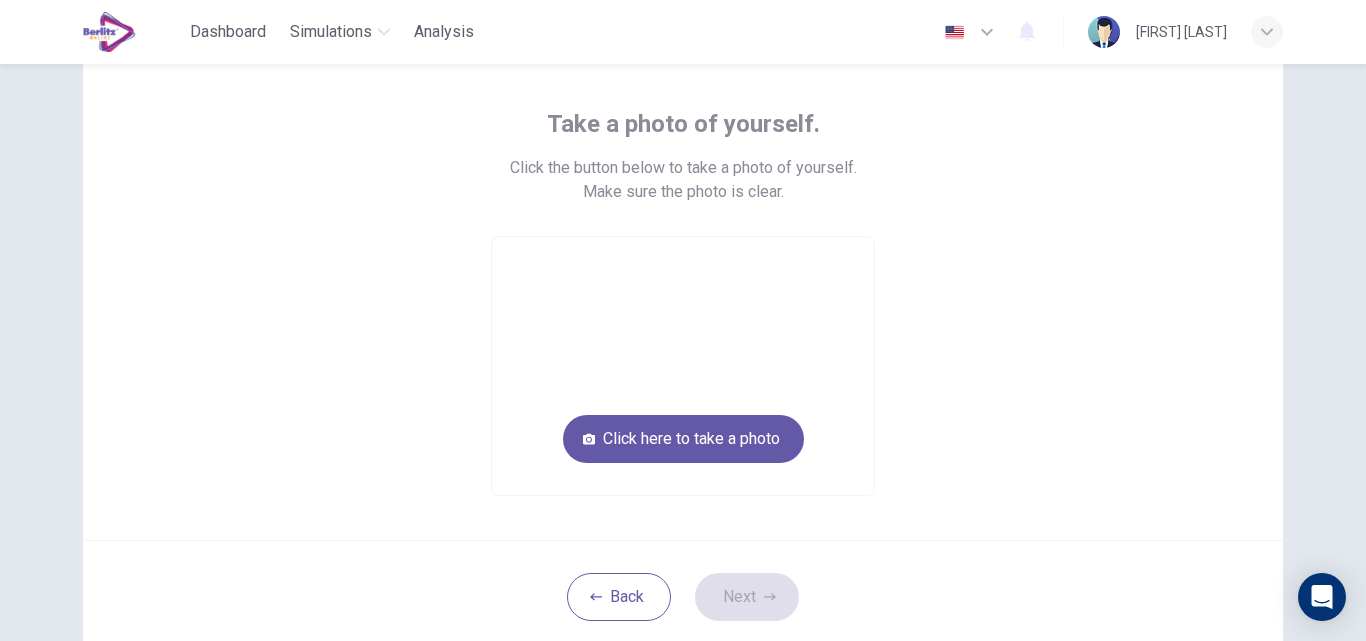 scroll, scrollTop: 192, scrollLeft: 0, axis: vertical 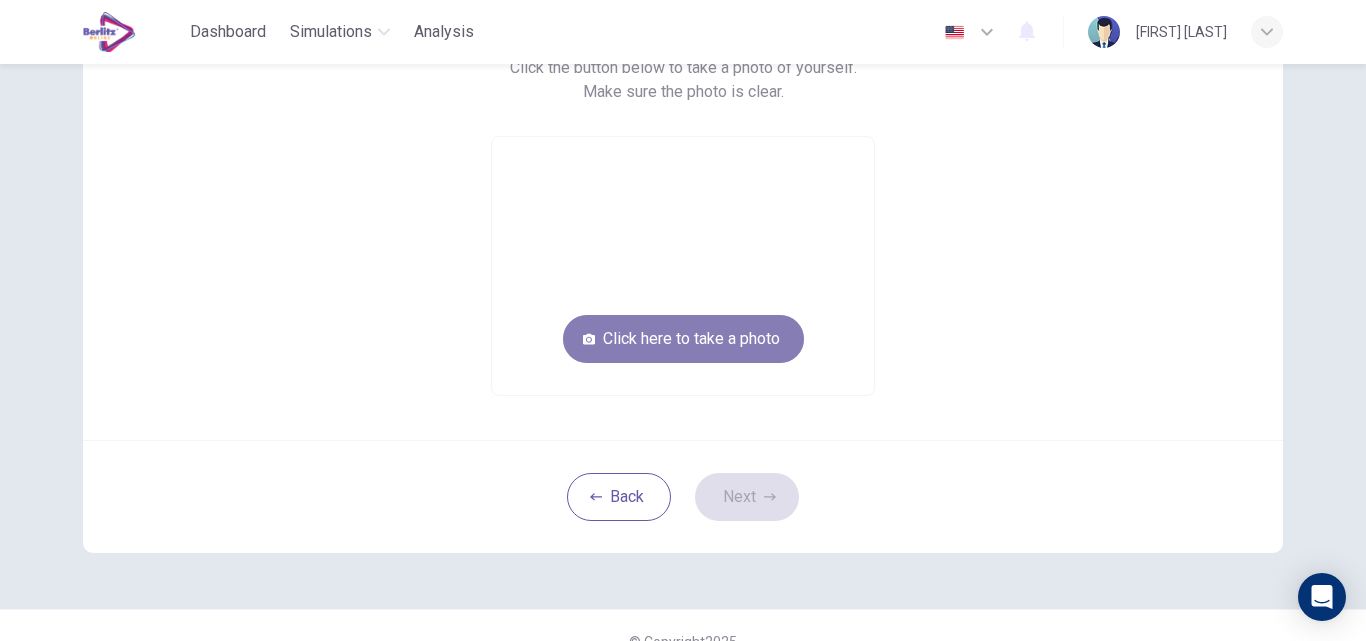click on "Click here to take a photo" at bounding box center [683, 339] 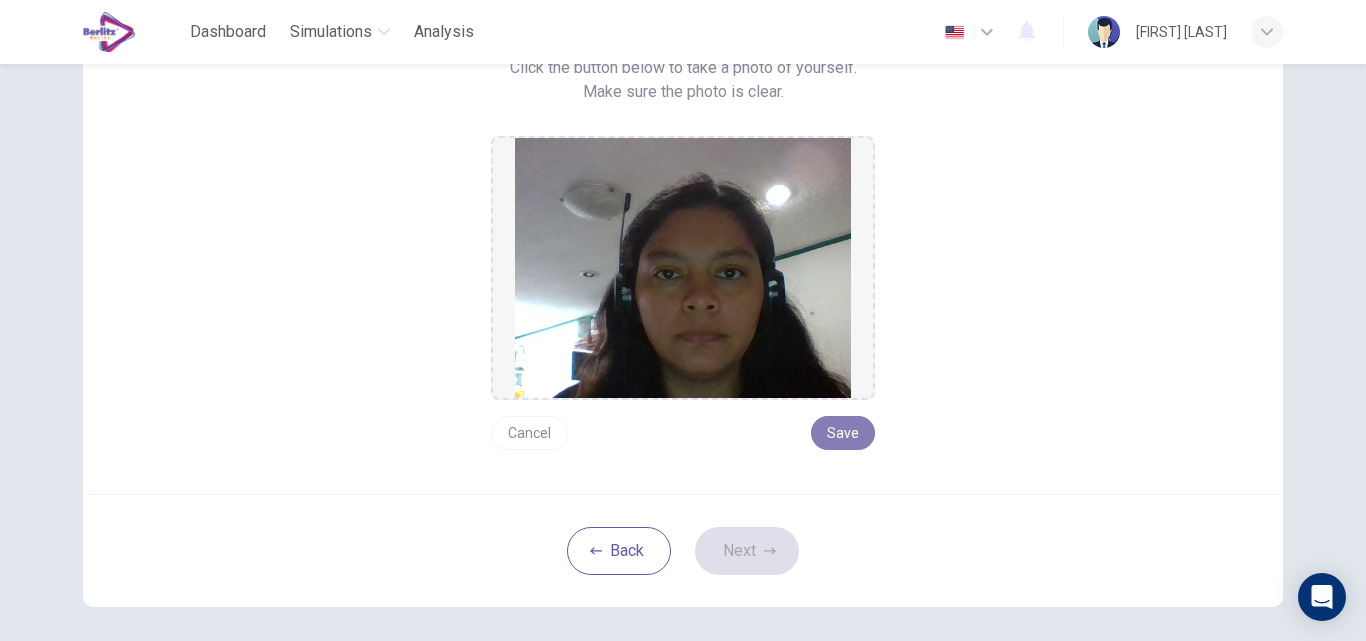 click on "Save" at bounding box center (843, 433) 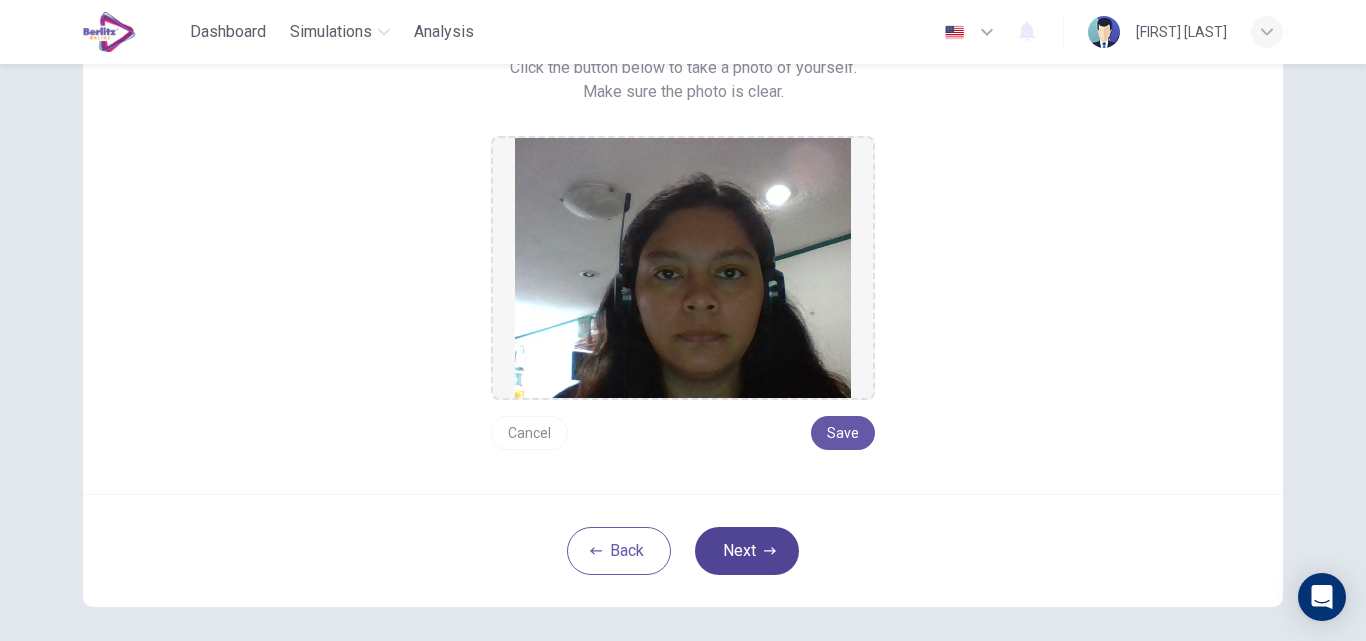 click on "Next" at bounding box center [747, 551] 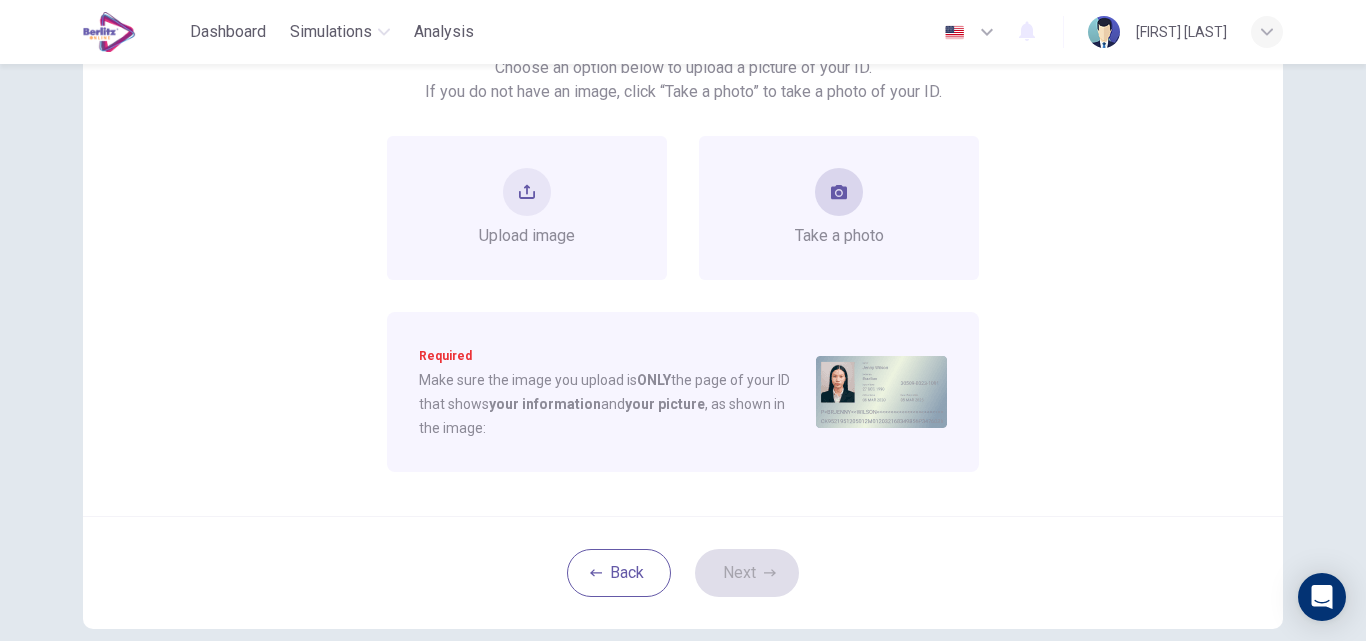 click at bounding box center (839, 192) 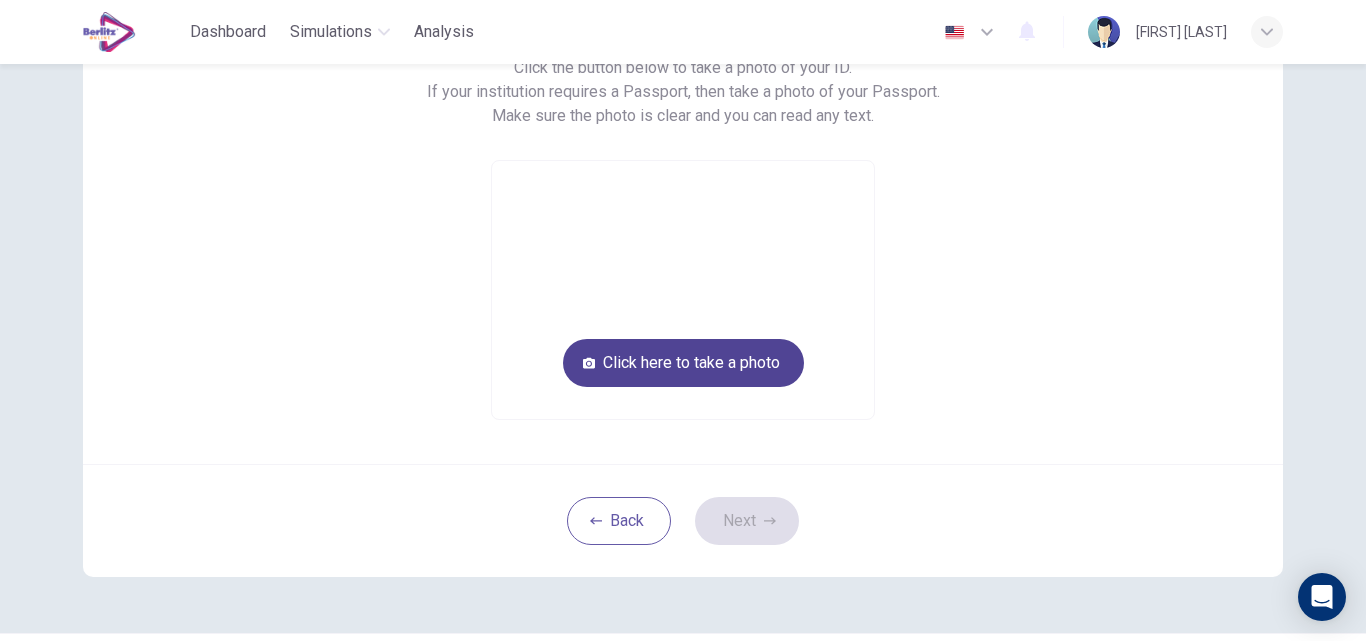 click on "Click here to take a photo" at bounding box center (683, 363) 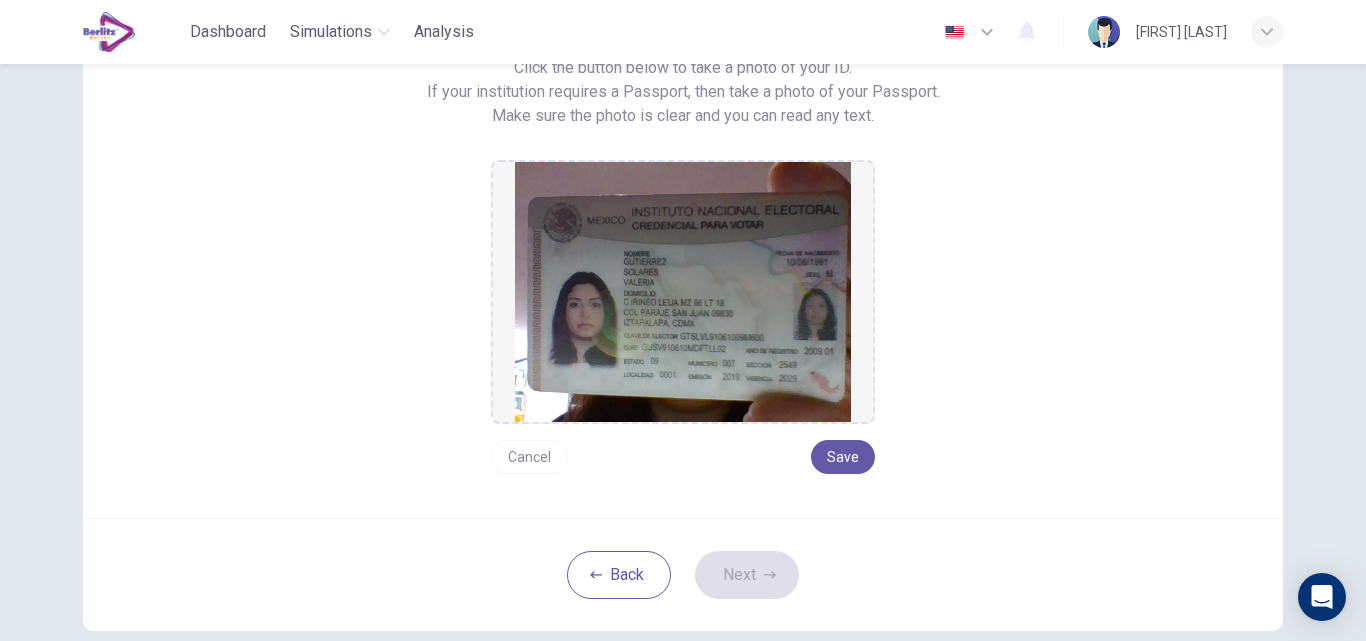 click on "Cancel" at bounding box center [529, 457] 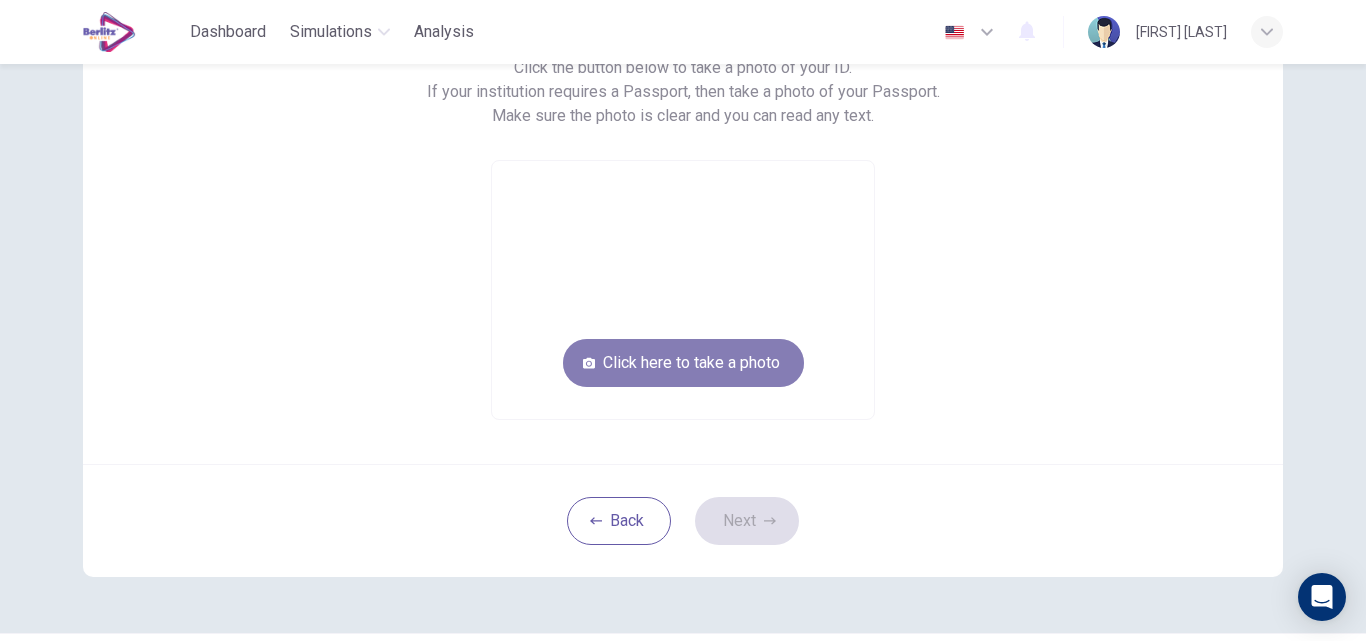 click on "Click here to take a photo" at bounding box center (683, 363) 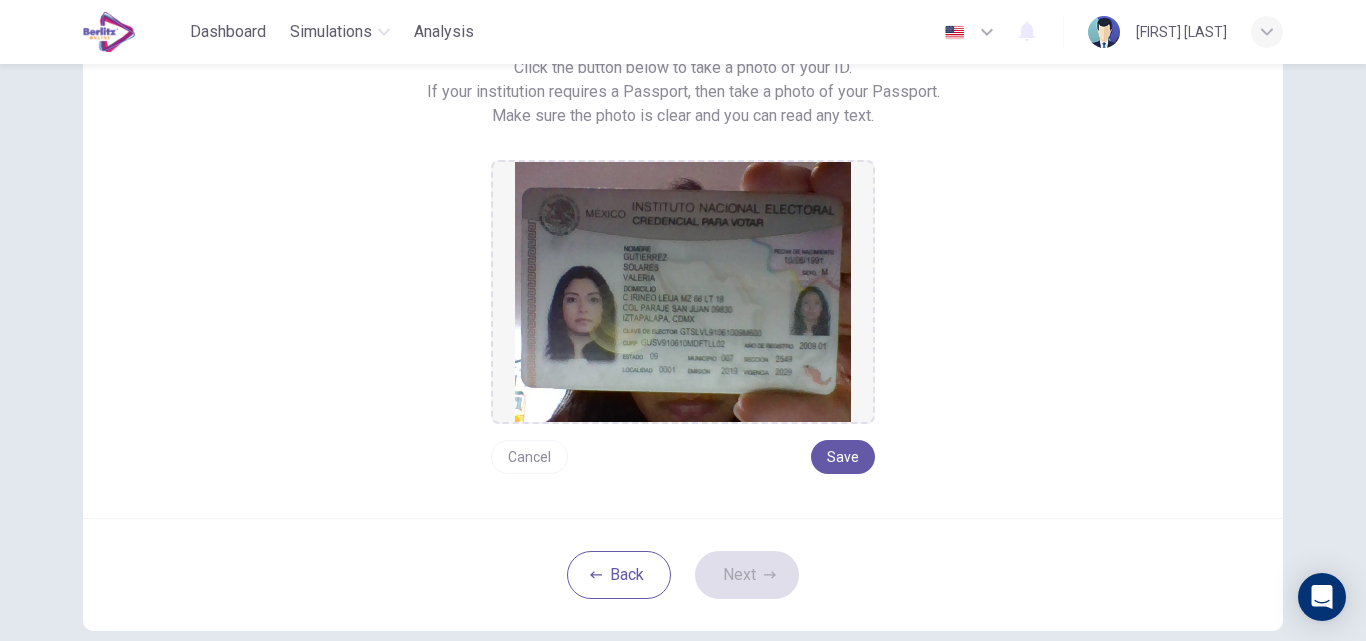 click on "Cancel" at bounding box center [529, 457] 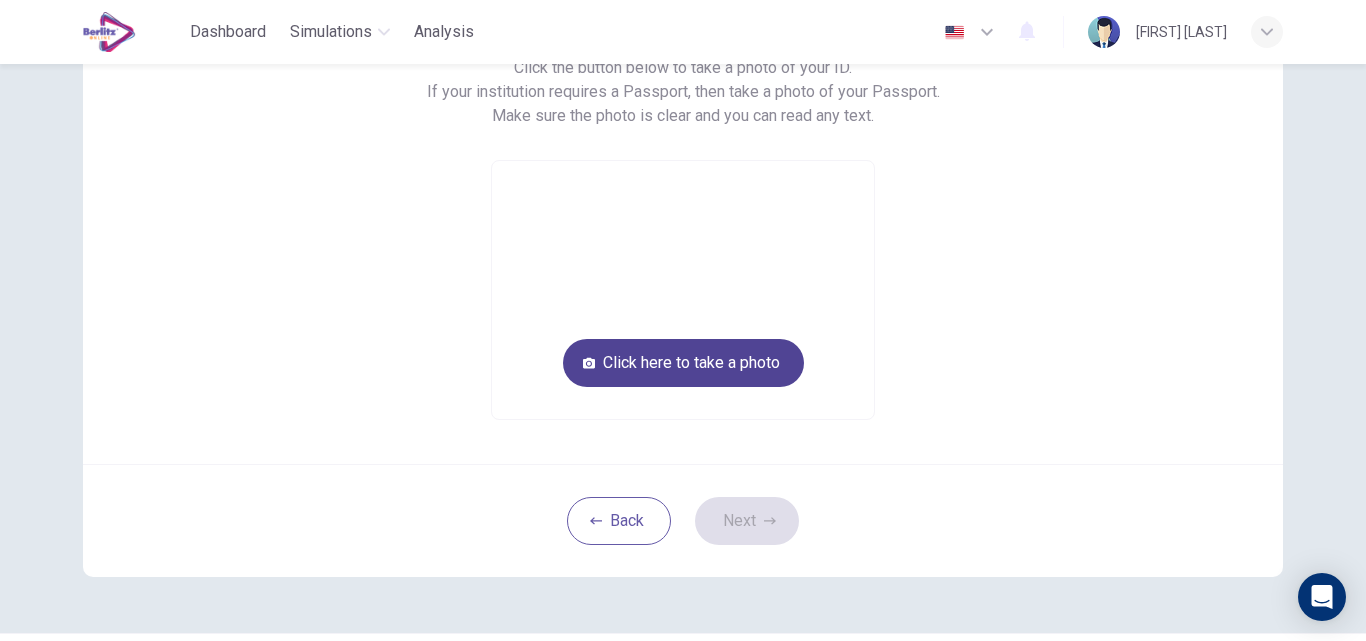 click on "Click here to take a photo" at bounding box center (683, 363) 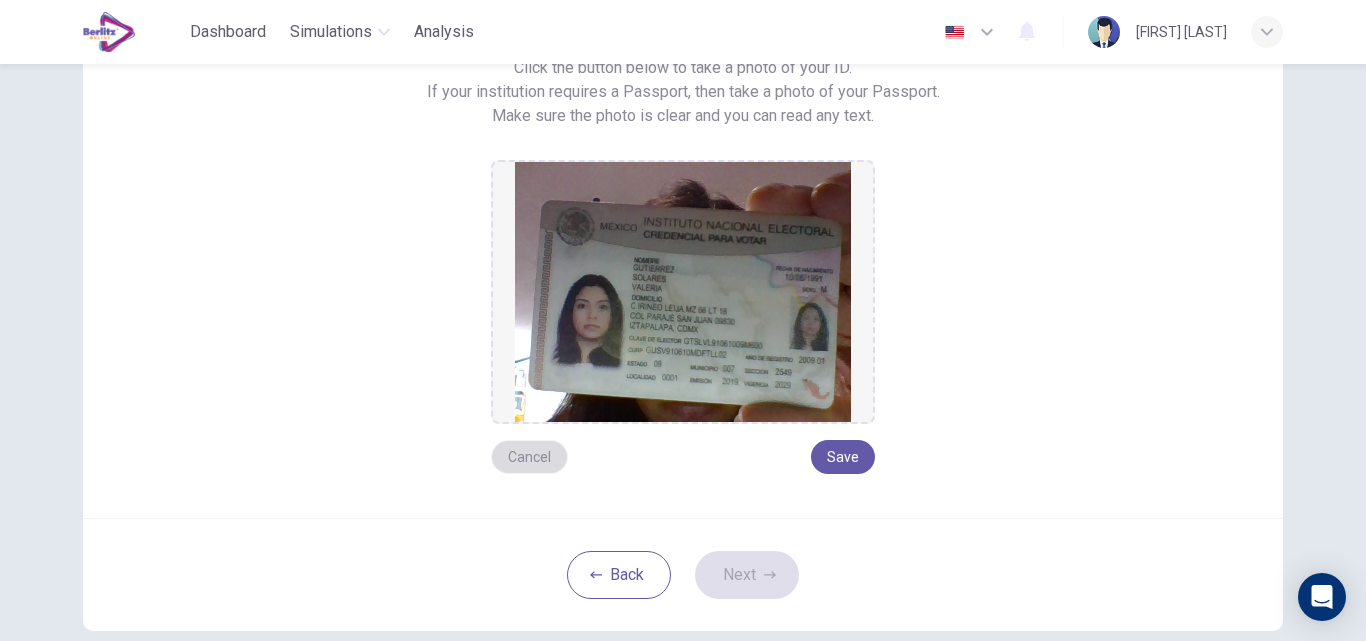 click on "Cancel" at bounding box center [529, 457] 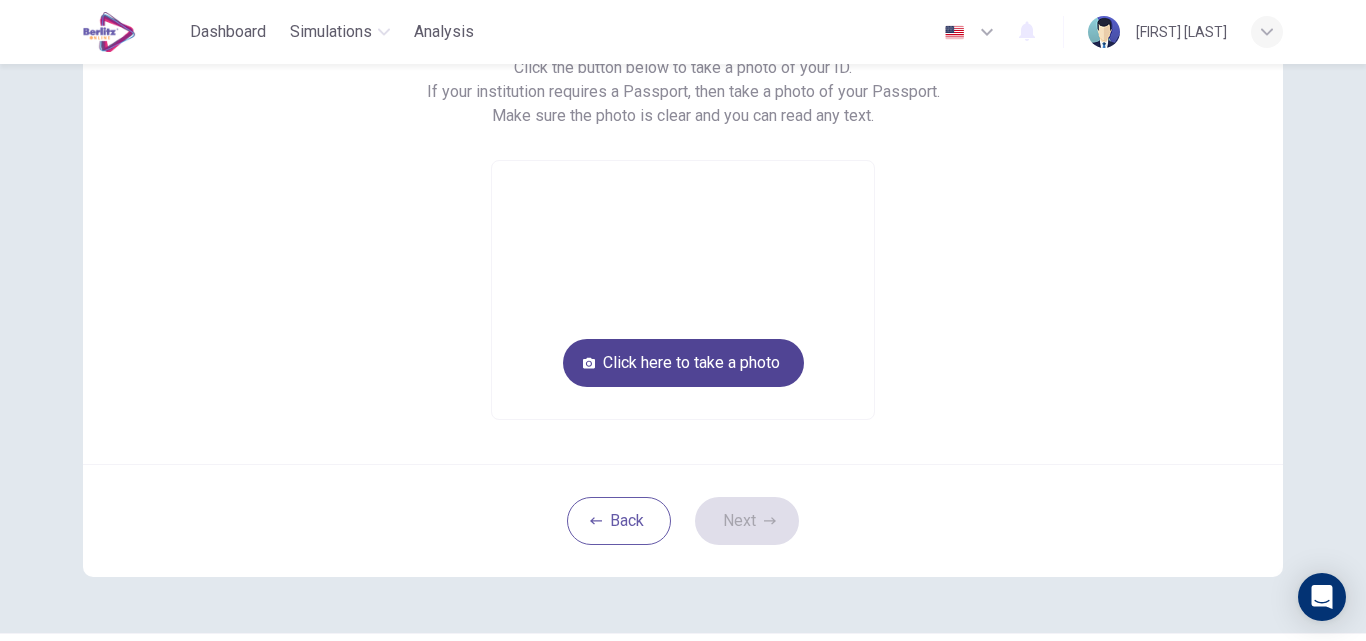 click on "Click here to take a photo" at bounding box center [683, 363] 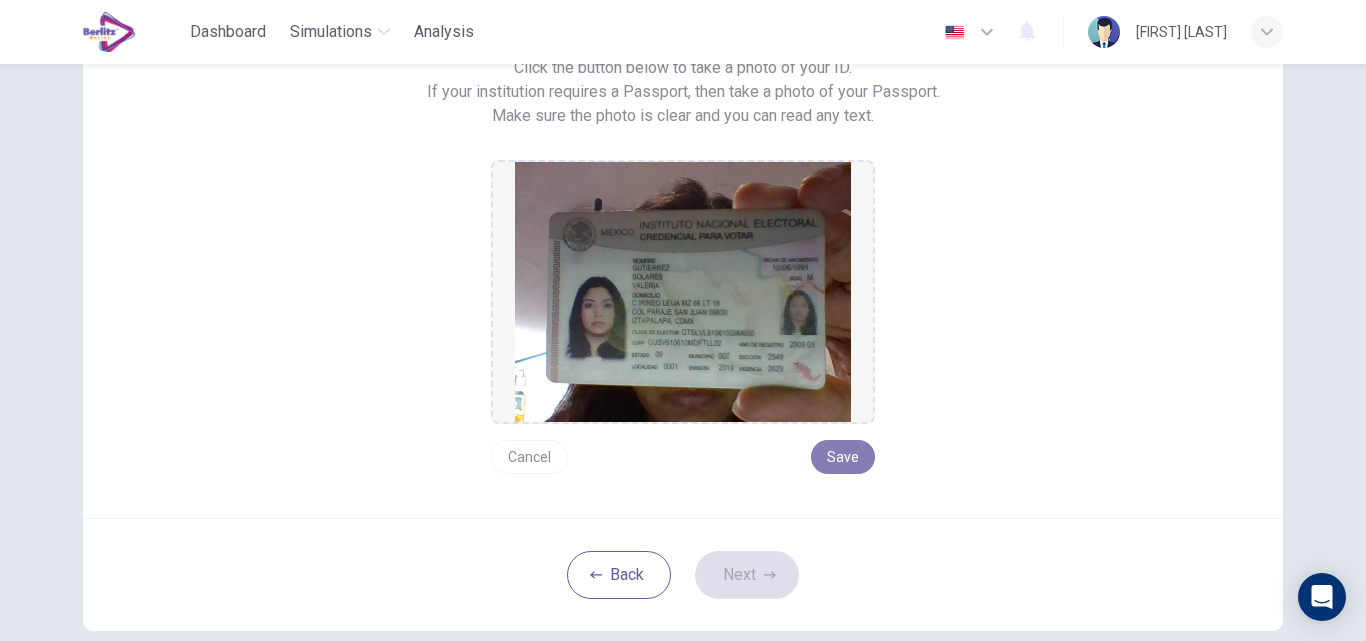 click on "Save" at bounding box center [843, 457] 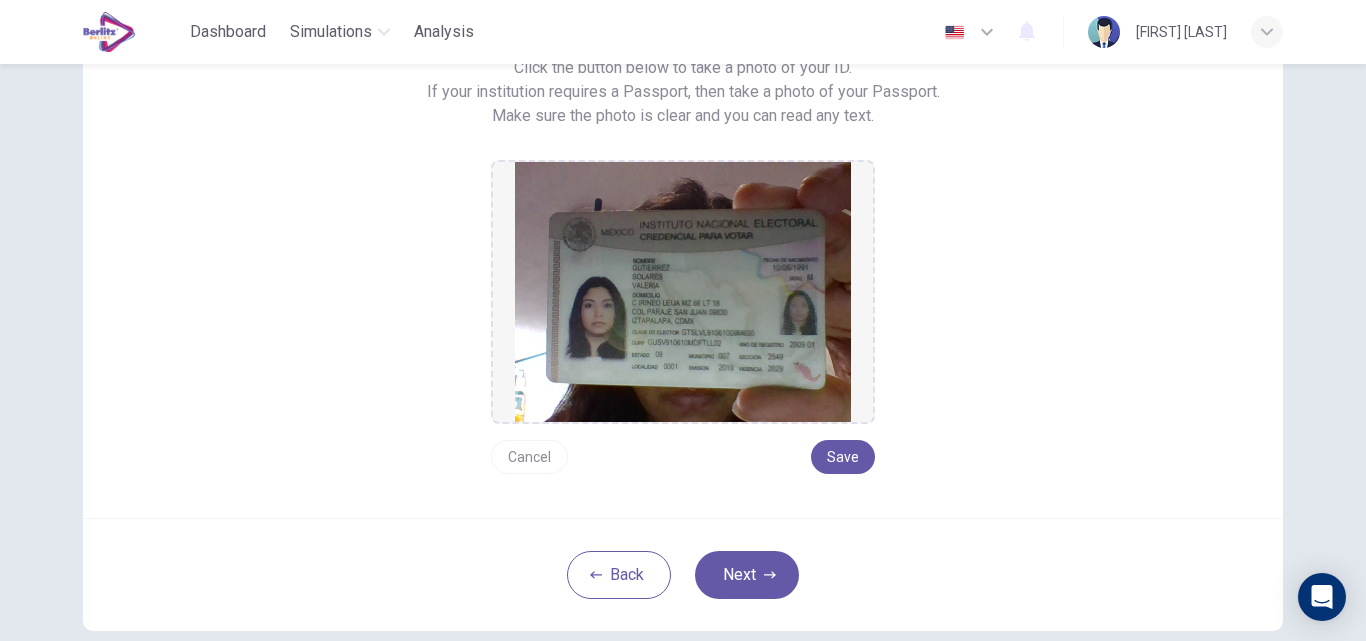click on "Next" at bounding box center [747, 575] 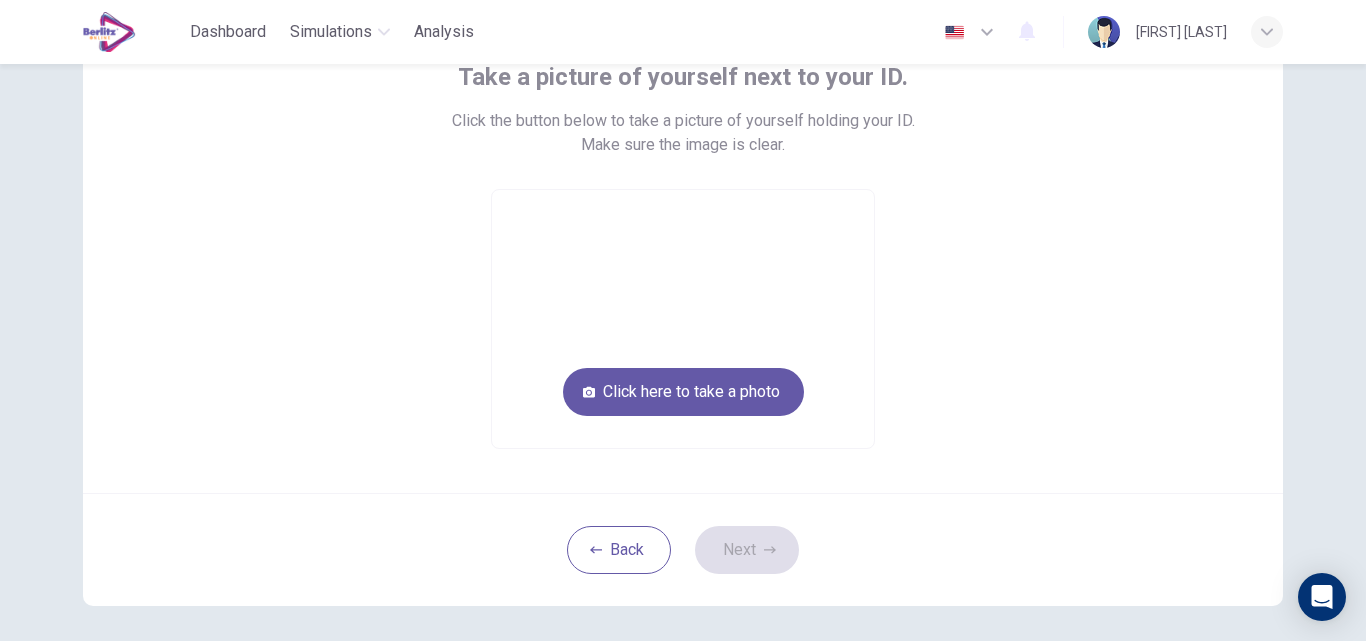 scroll, scrollTop: 92, scrollLeft: 0, axis: vertical 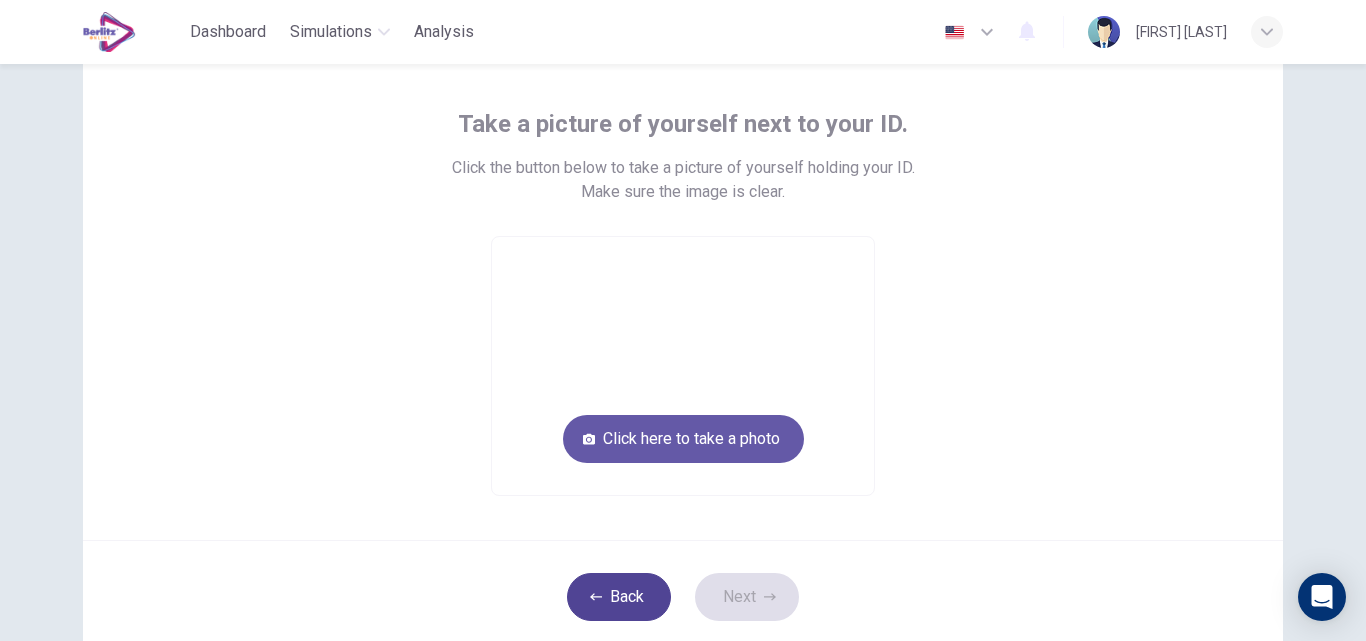 click on "Back" at bounding box center (619, 597) 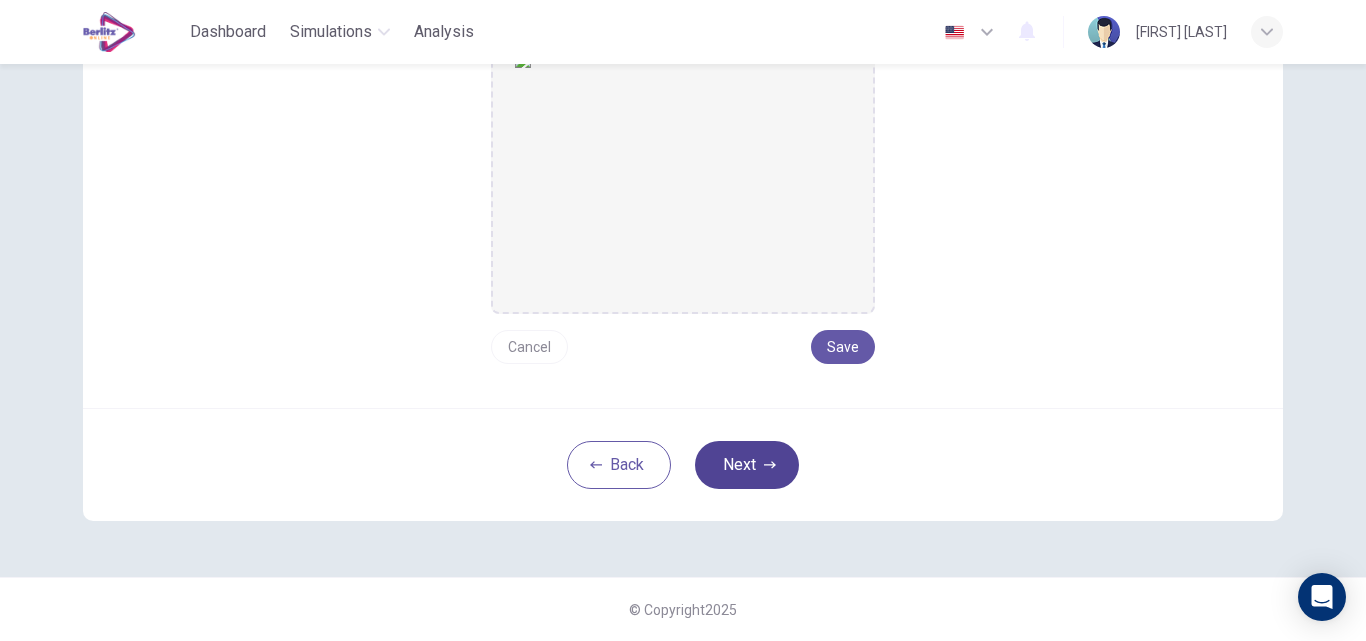 click on "Next" at bounding box center [747, 465] 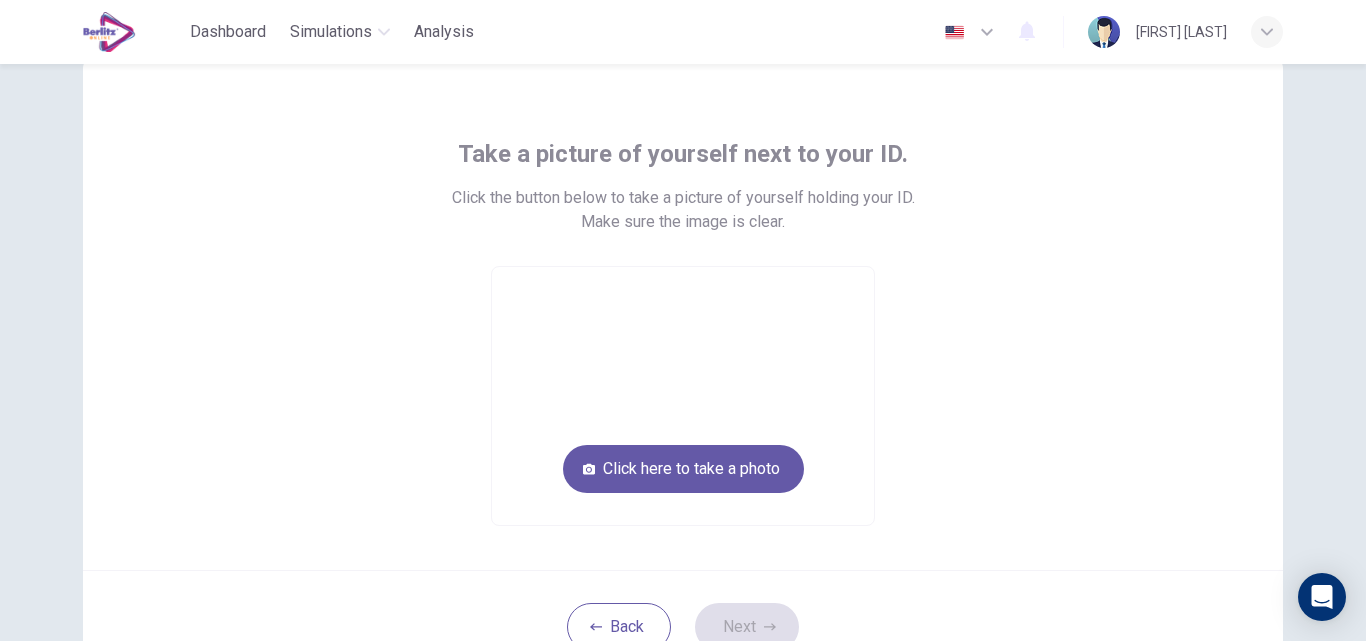 scroll, scrollTop: 0, scrollLeft: 0, axis: both 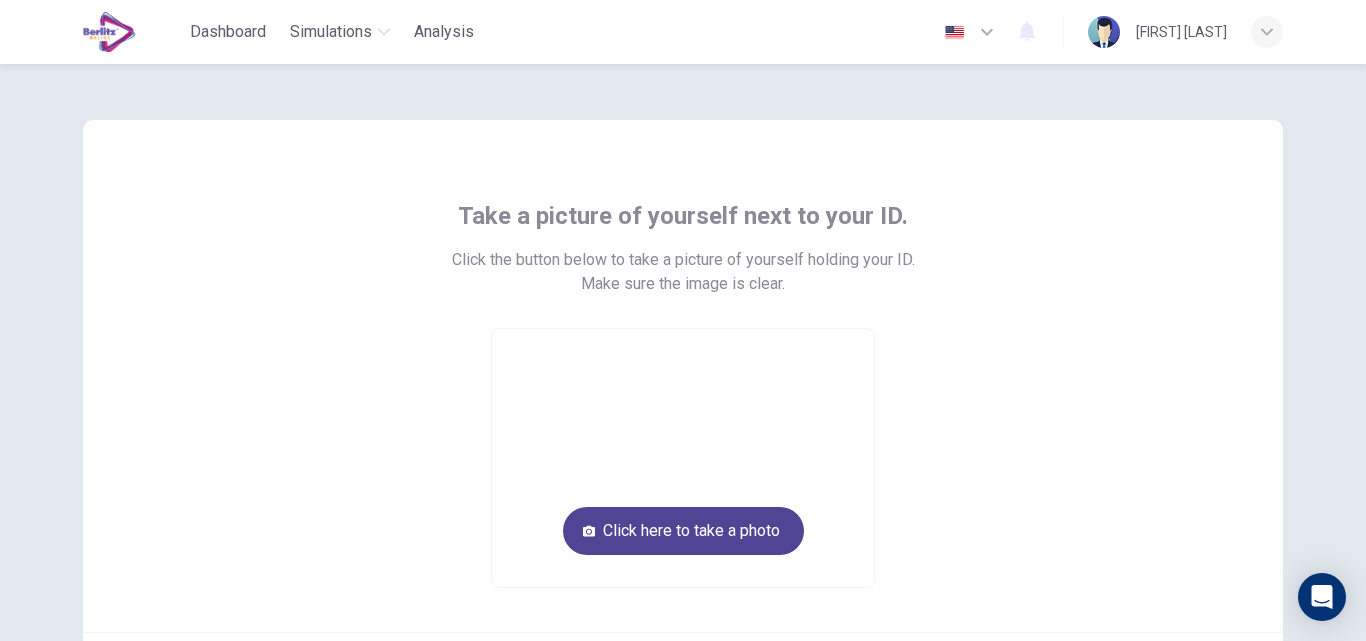 click on "Click here to take a photo" at bounding box center [683, 531] 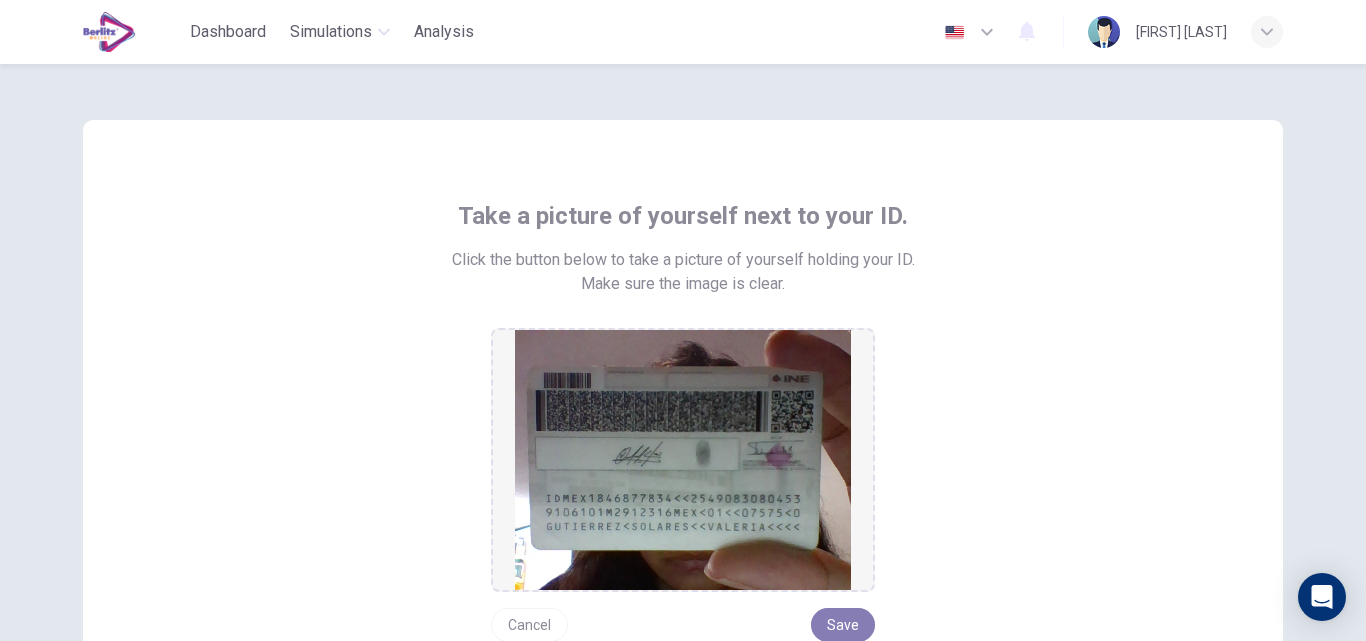 click on "Save" at bounding box center [843, 625] 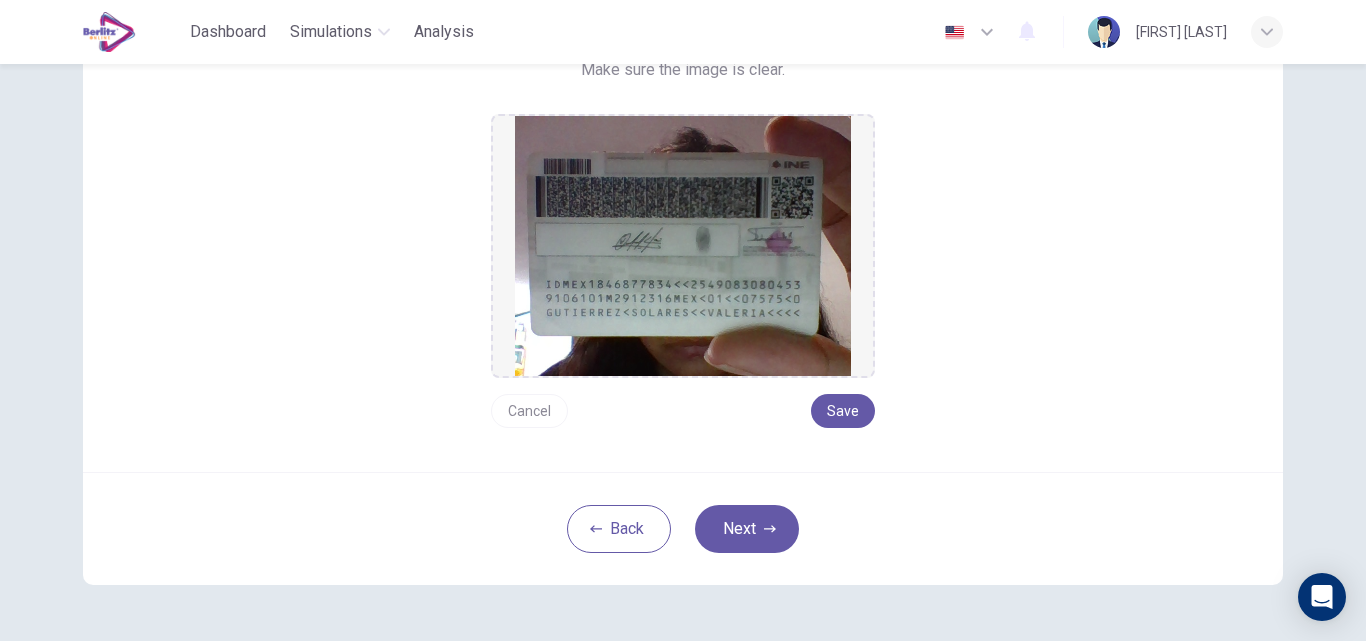 scroll, scrollTop: 278, scrollLeft: 0, axis: vertical 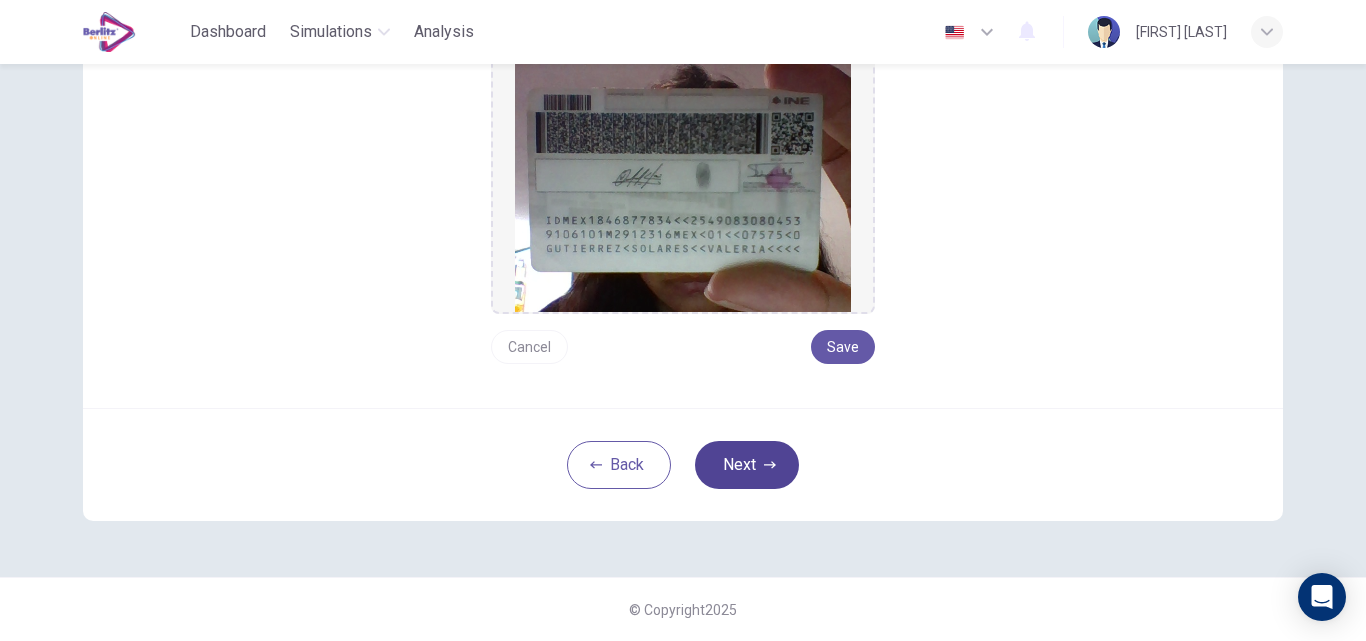 click on "Next" at bounding box center [747, 465] 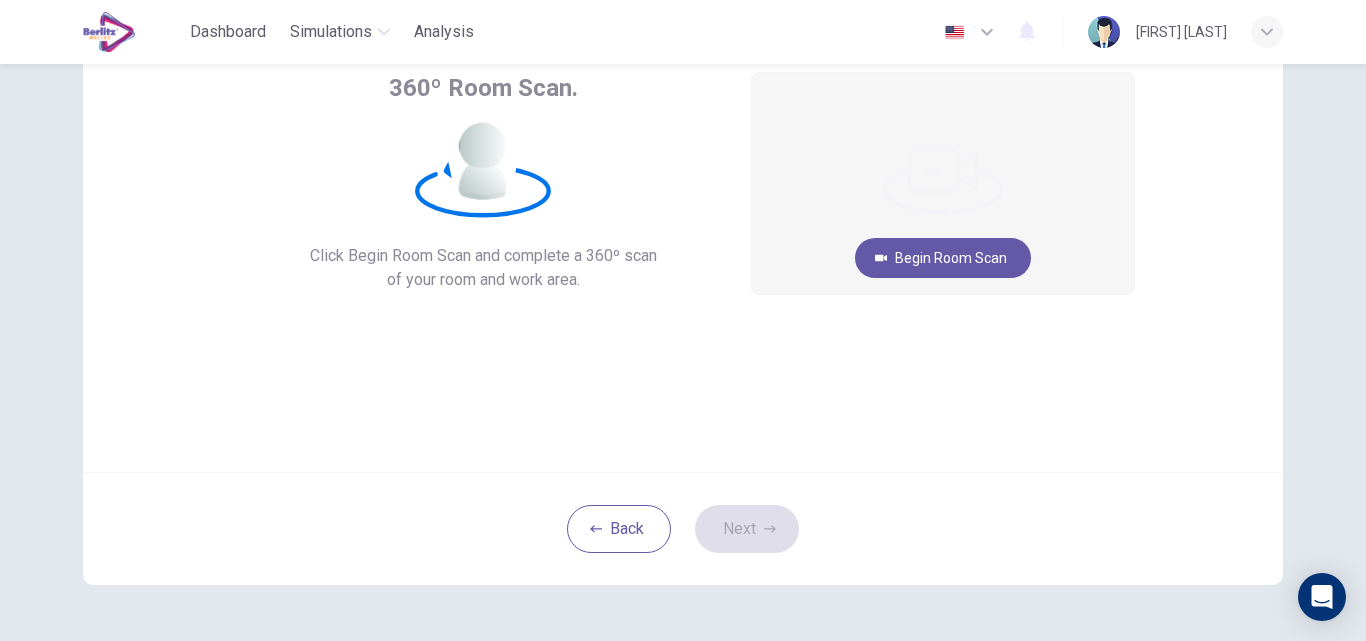 scroll, scrollTop: 92, scrollLeft: 0, axis: vertical 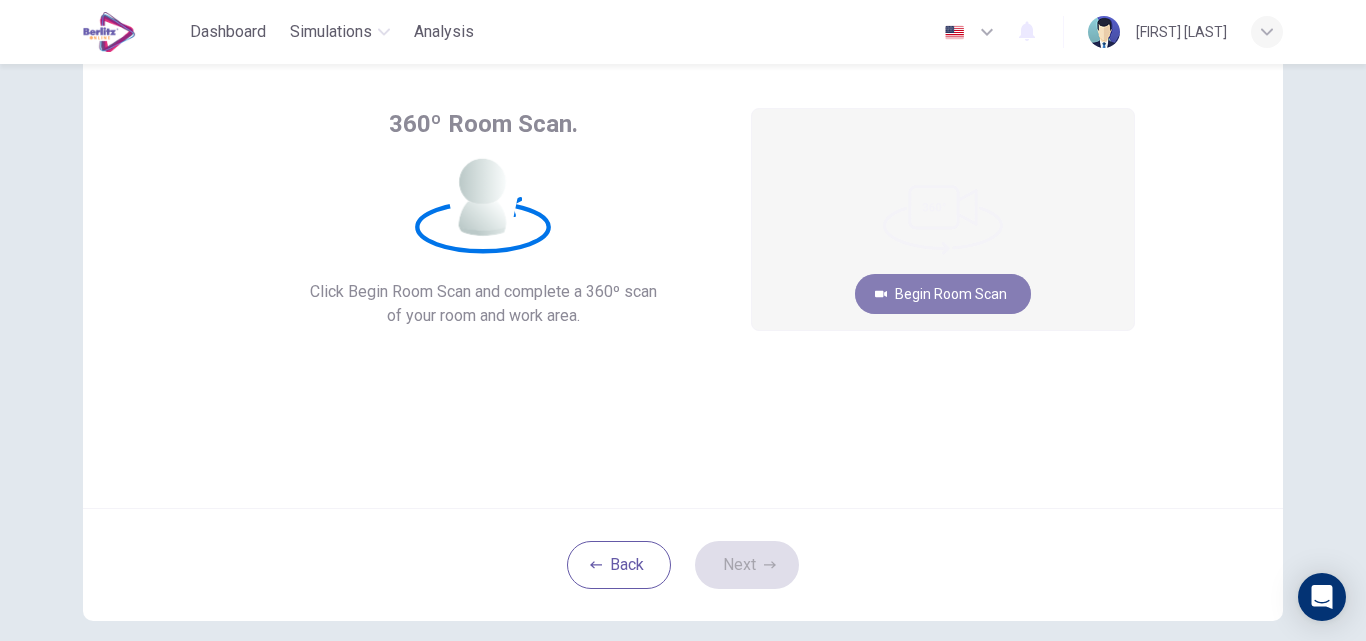 click on "Begin Room Scan" at bounding box center (943, 294) 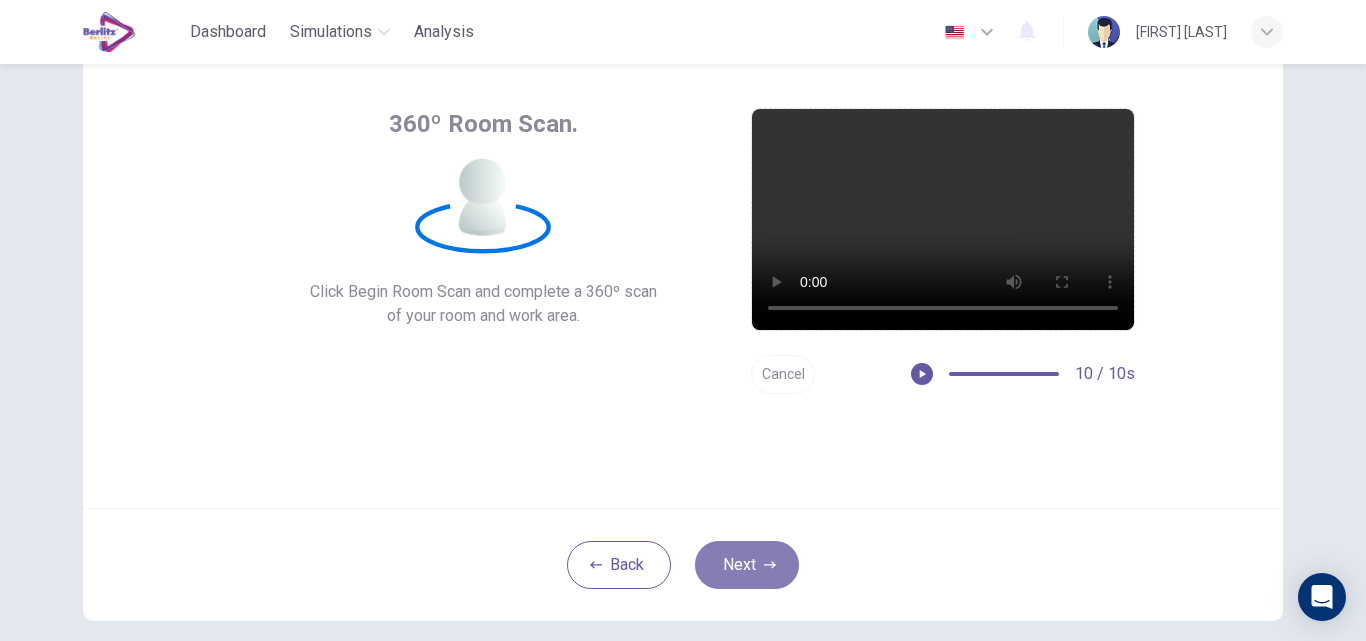 click 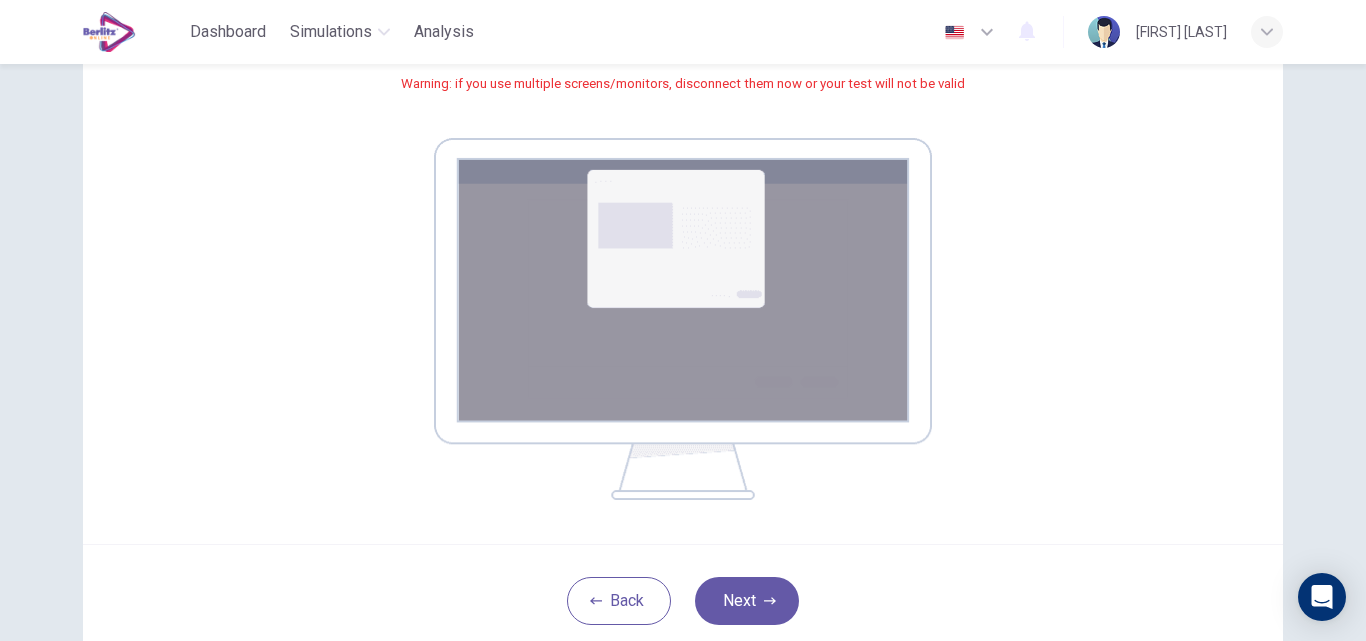 scroll, scrollTop: 260, scrollLeft: 0, axis: vertical 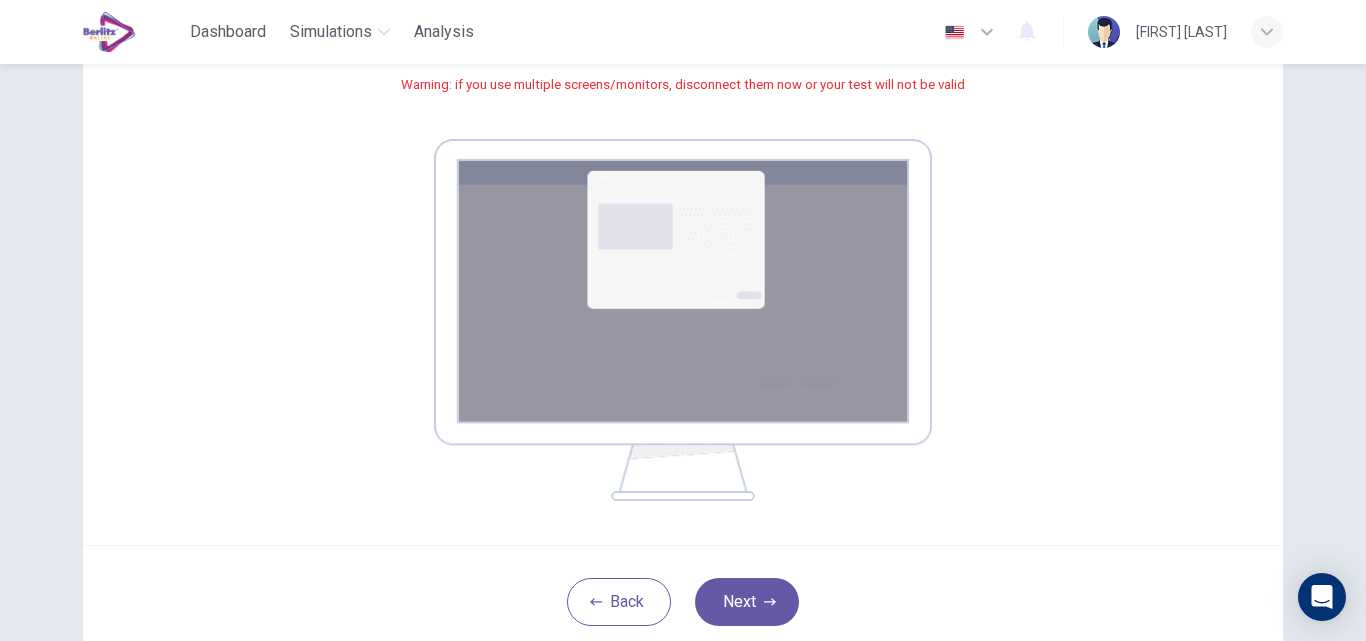 click at bounding box center [683, 320] 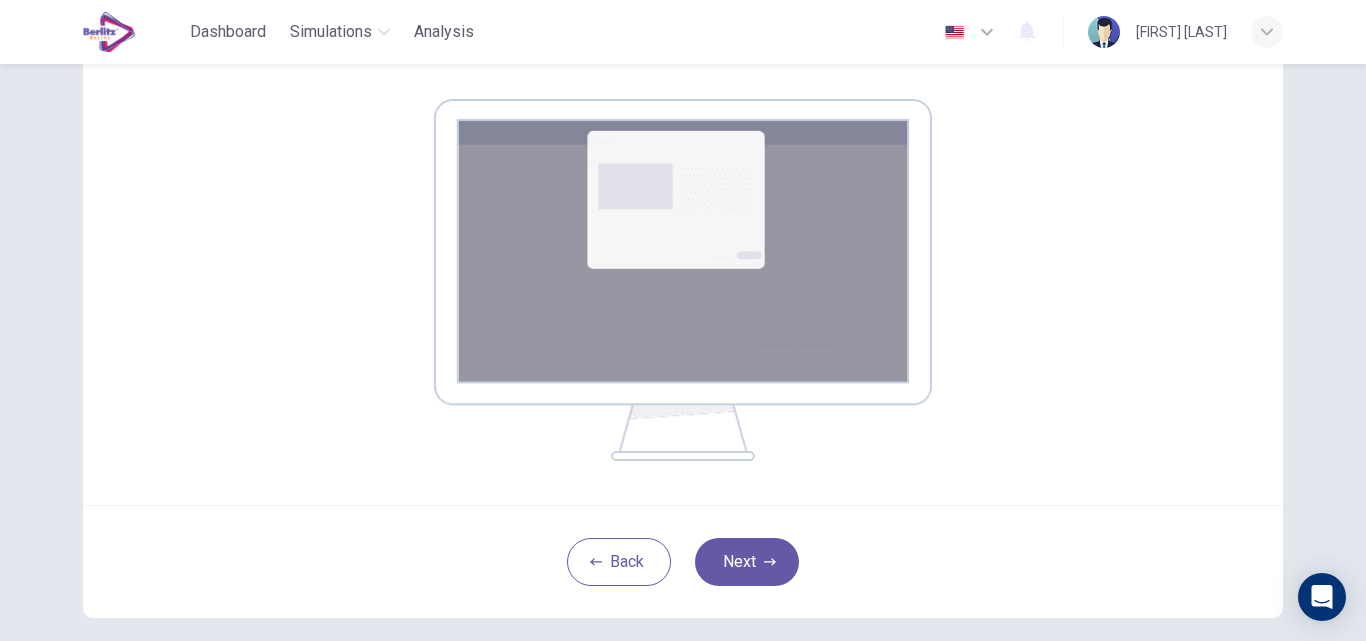 scroll, scrollTop: 301, scrollLeft: 0, axis: vertical 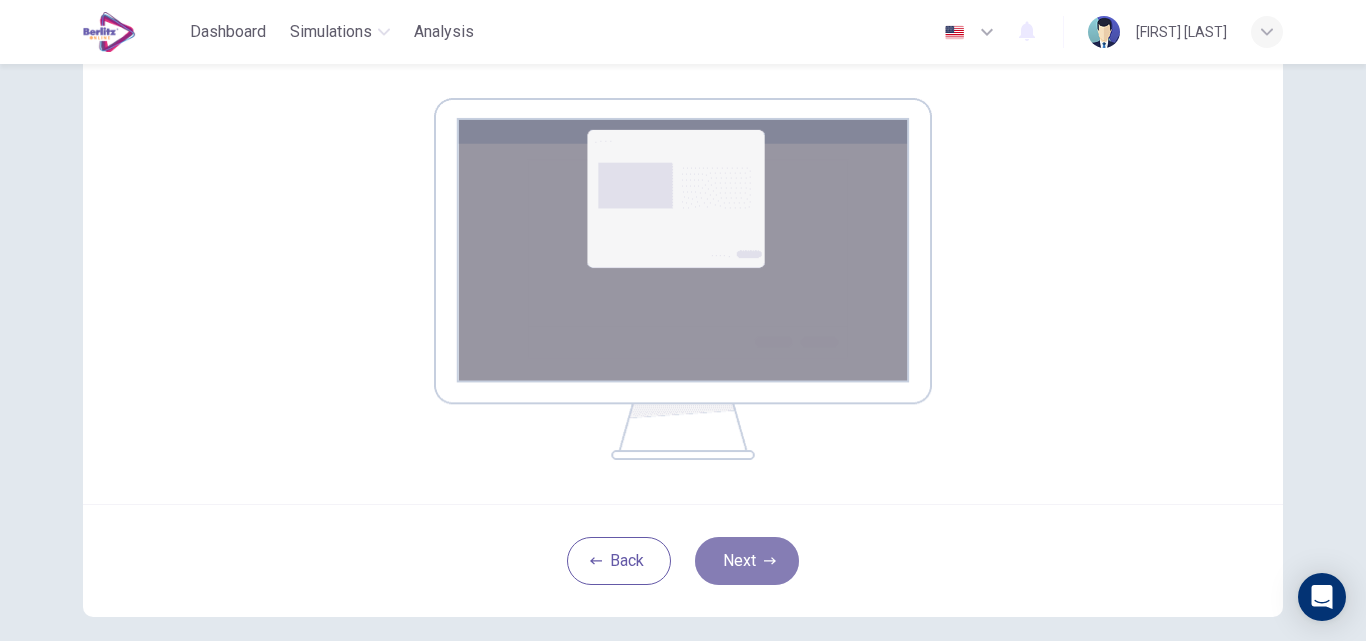 click on "Next" at bounding box center (747, 561) 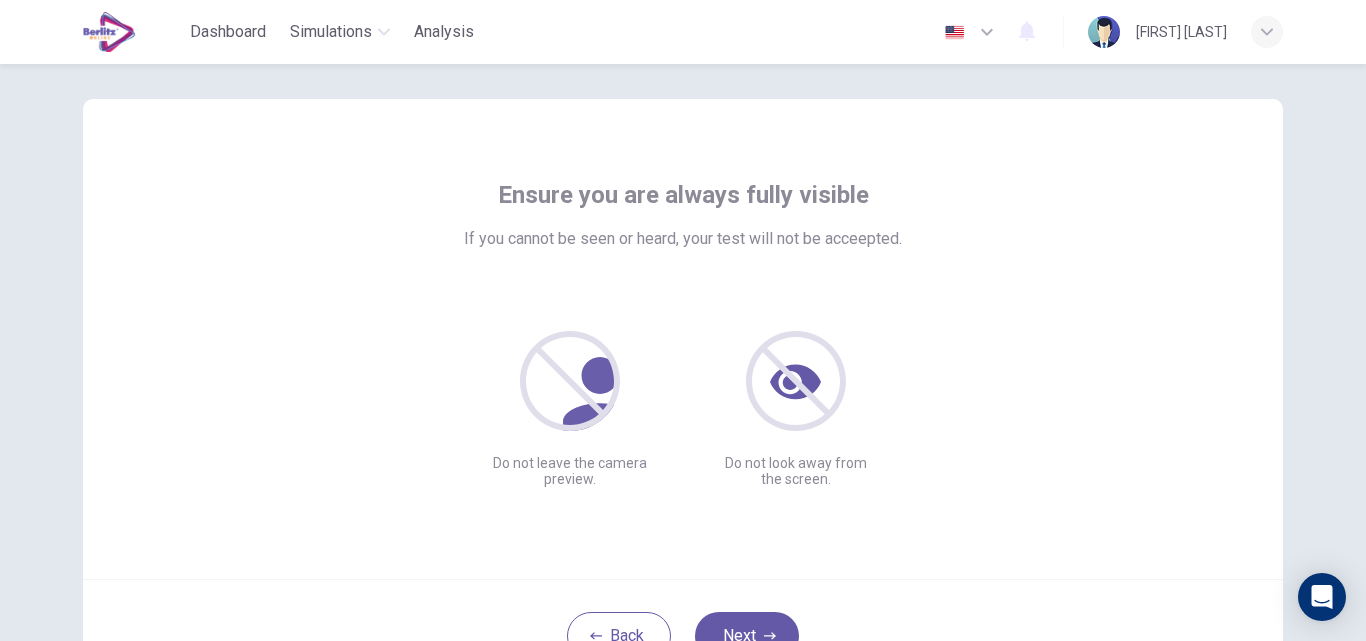 scroll, scrollTop: 0, scrollLeft: 0, axis: both 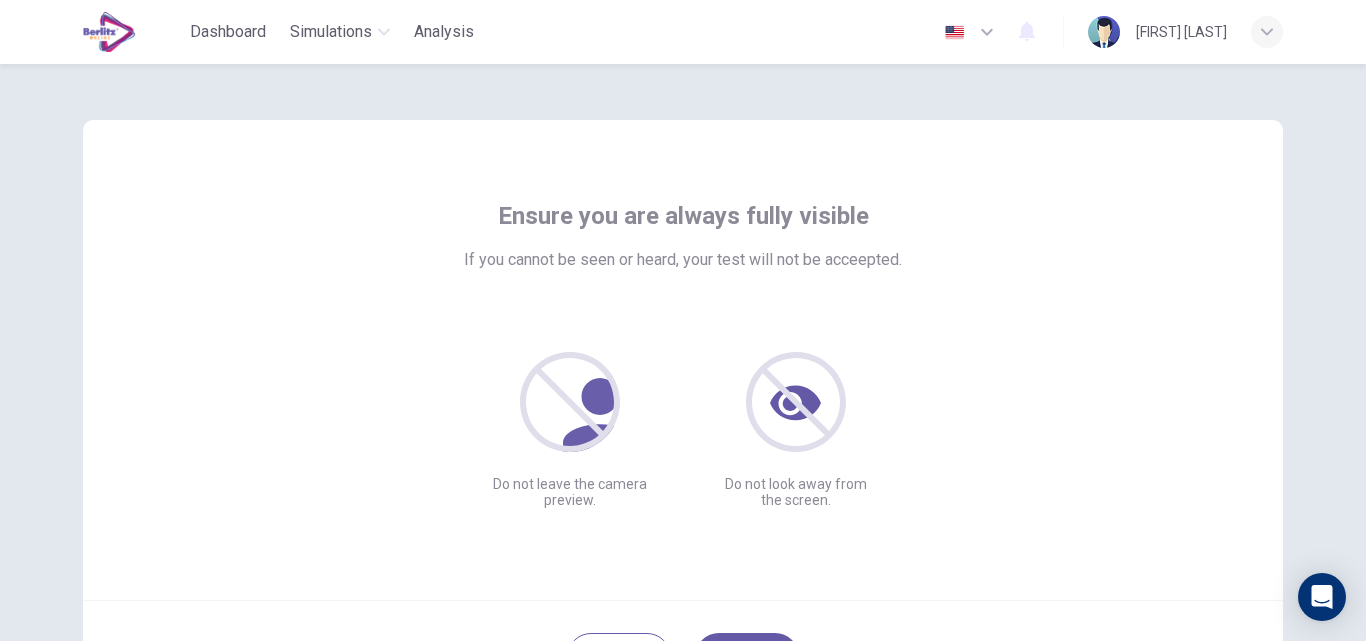 click on "Ensure you are always fully visible If you cannot be seen or heard, your test will not be acceepted. Do not leave the camera preview. Do not look away from the screen." at bounding box center [683, 354] 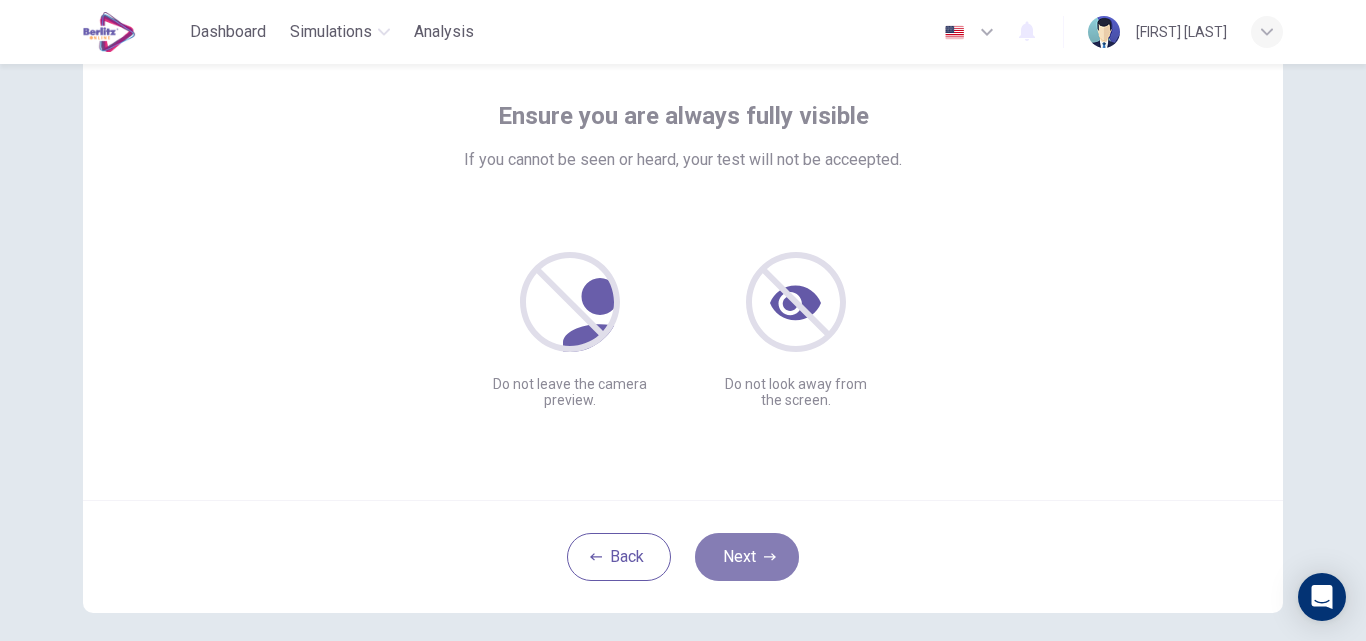 click on "Next" at bounding box center [747, 557] 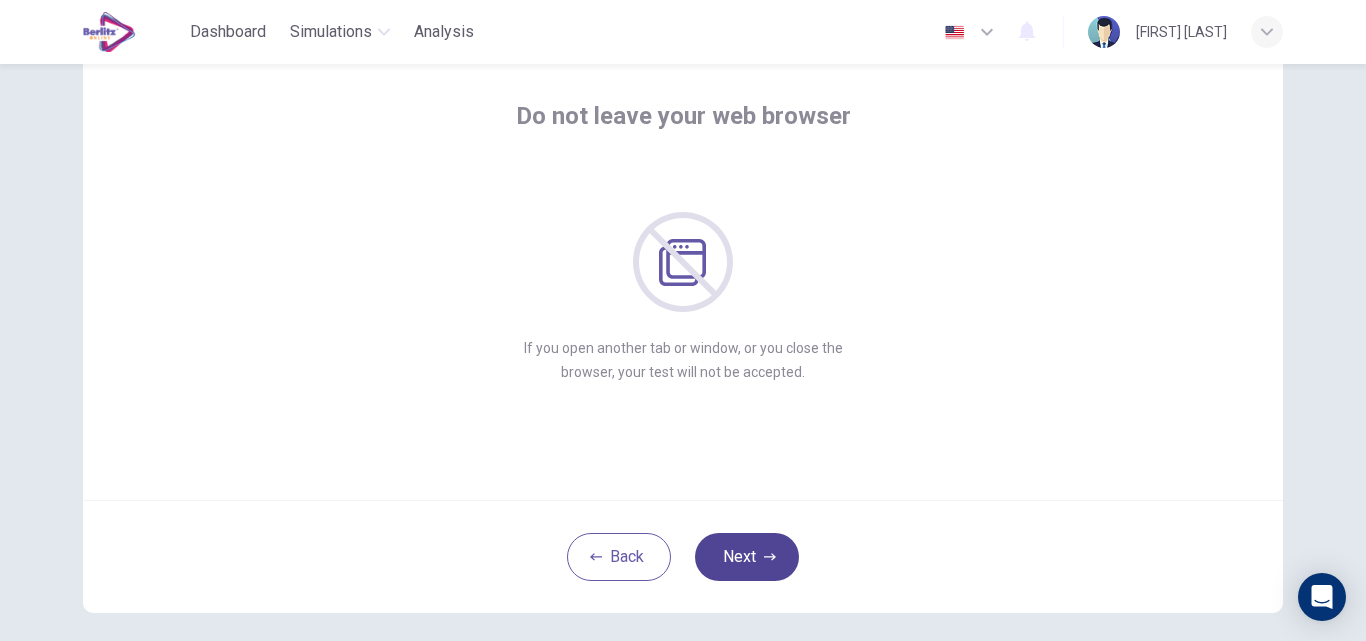 click on "Next" at bounding box center (747, 557) 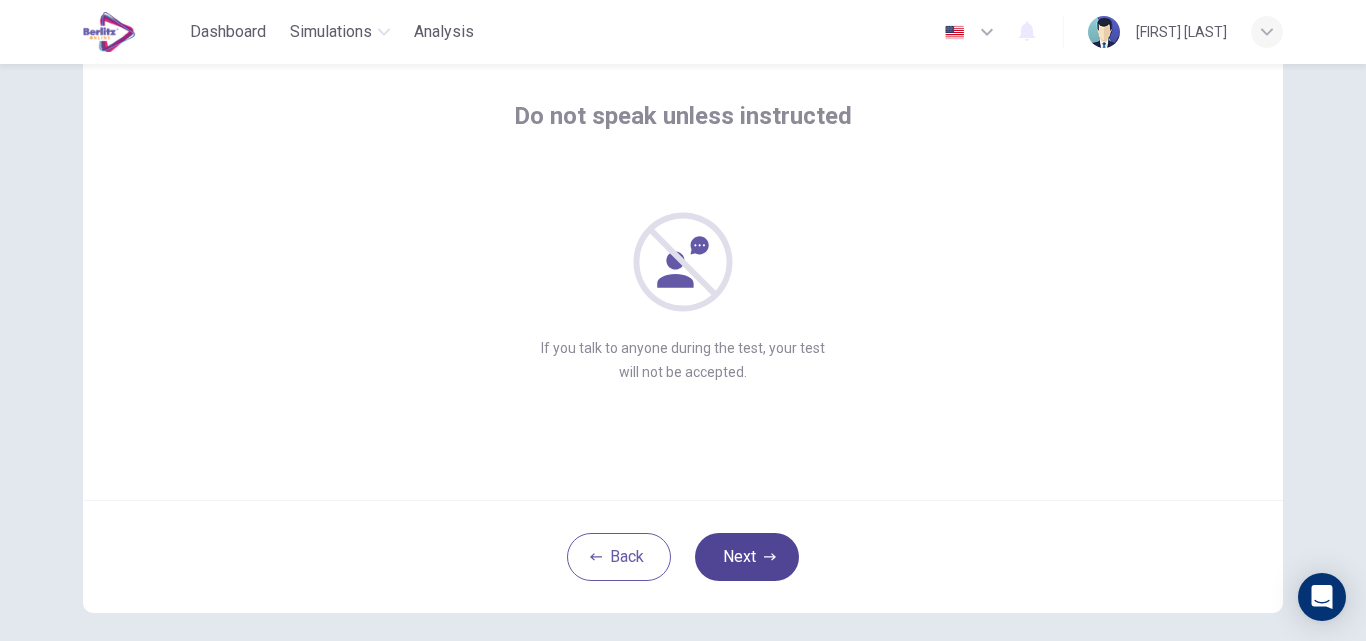 click on "Next" at bounding box center (747, 557) 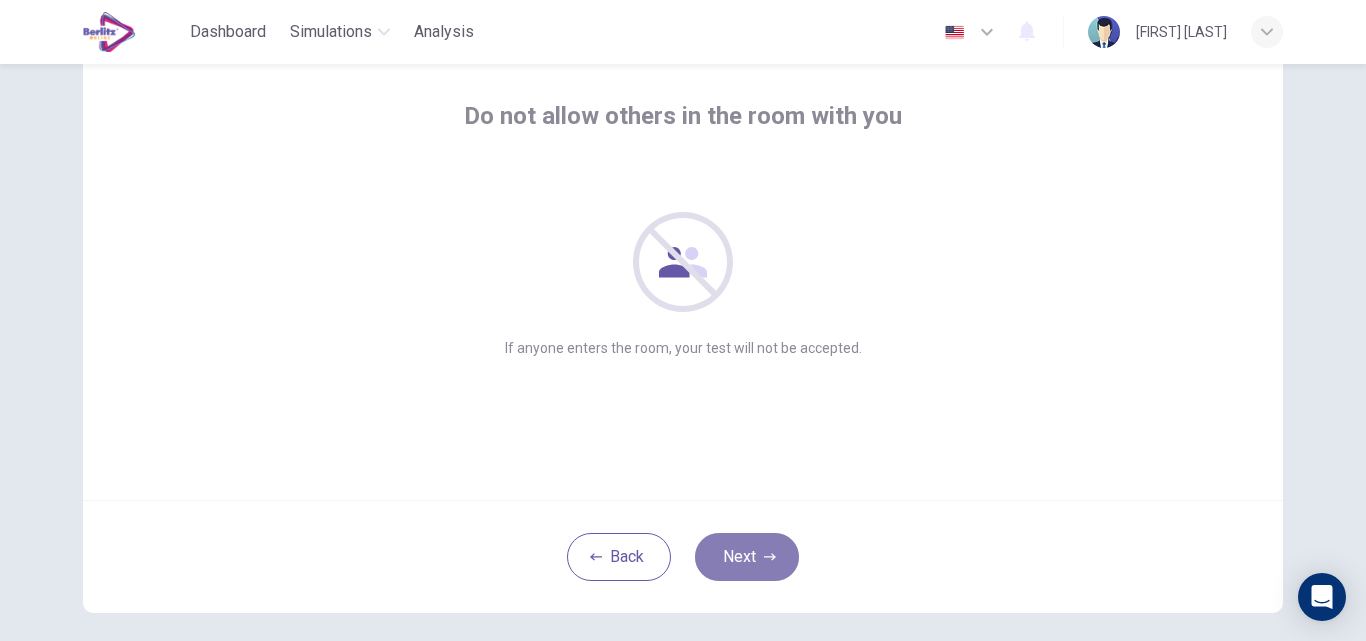click on "Next" at bounding box center (747, 557) 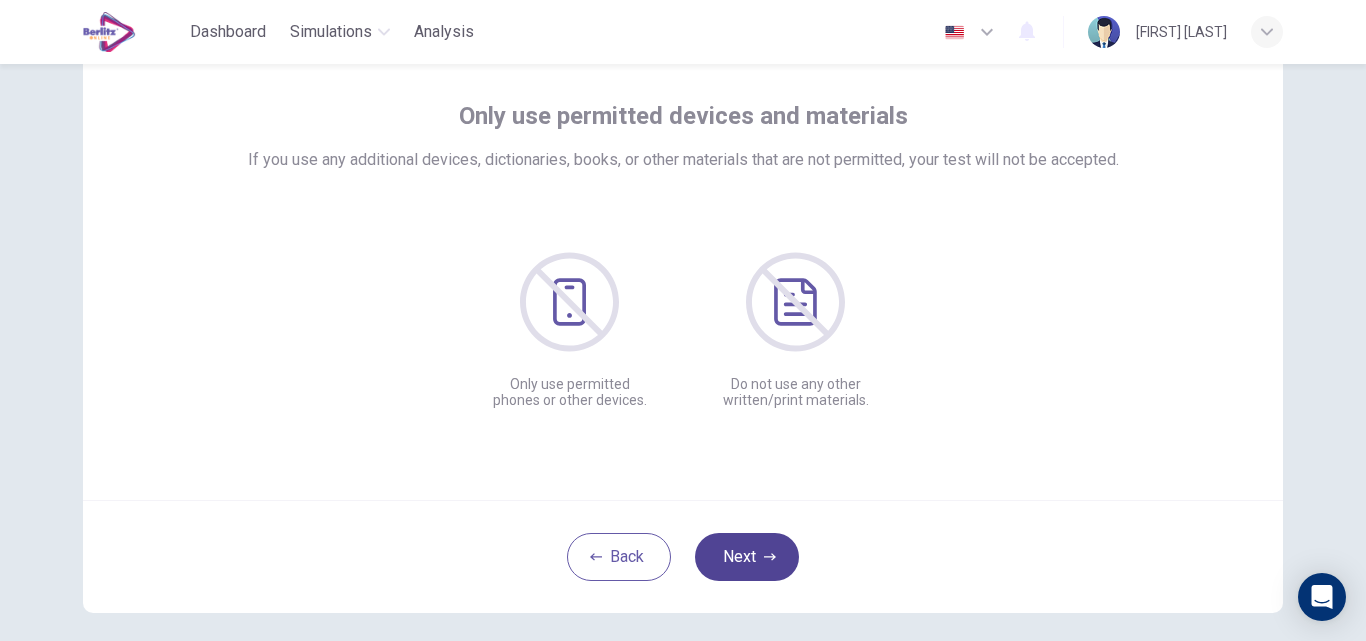 click on "Next" at bounding box center (747, 557) 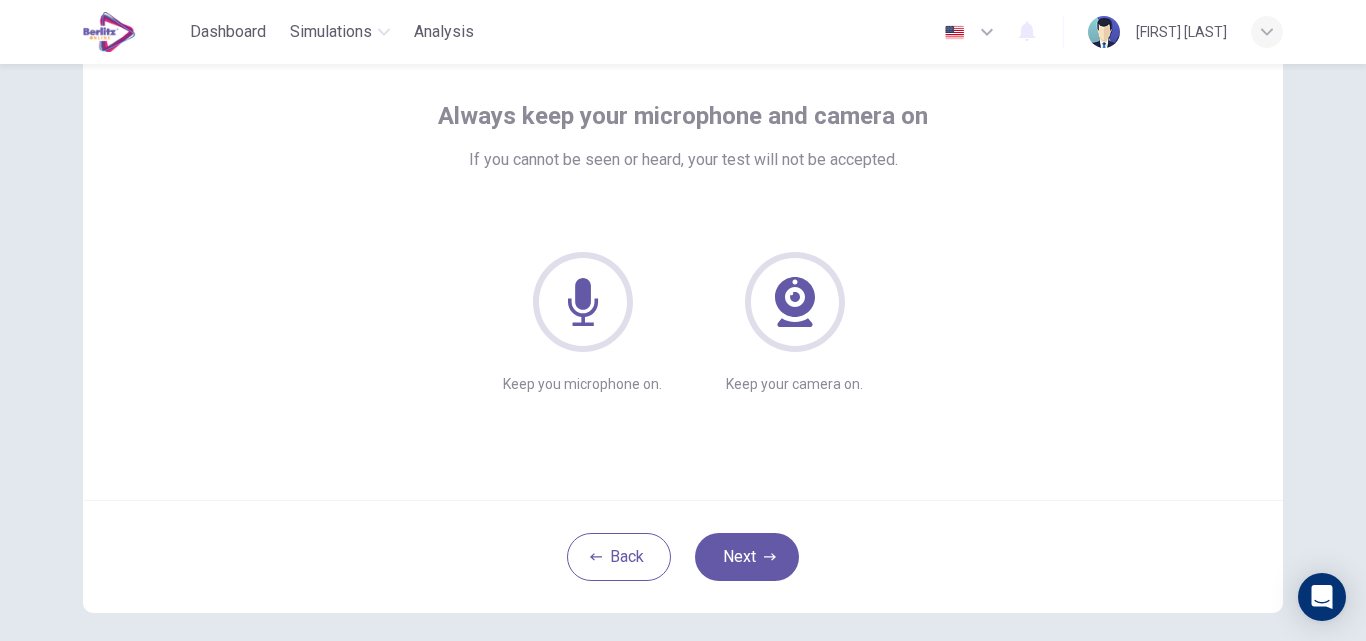 click 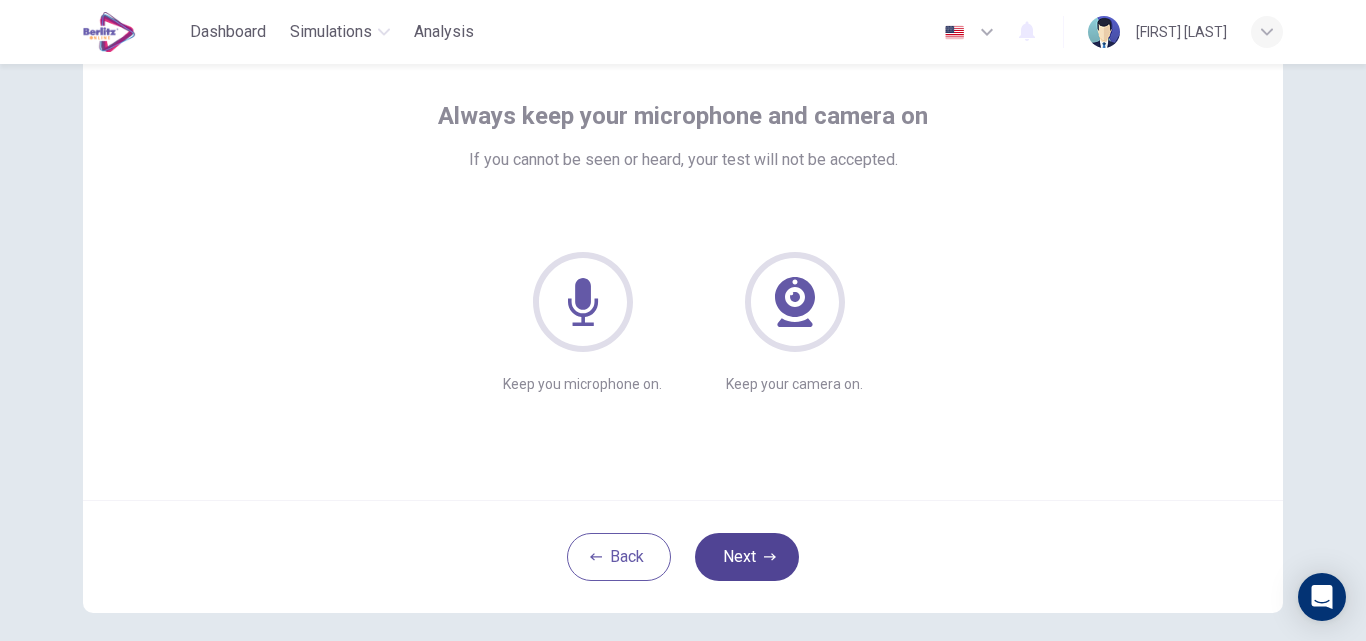 click on "Next" at bounding box center [747, 557] 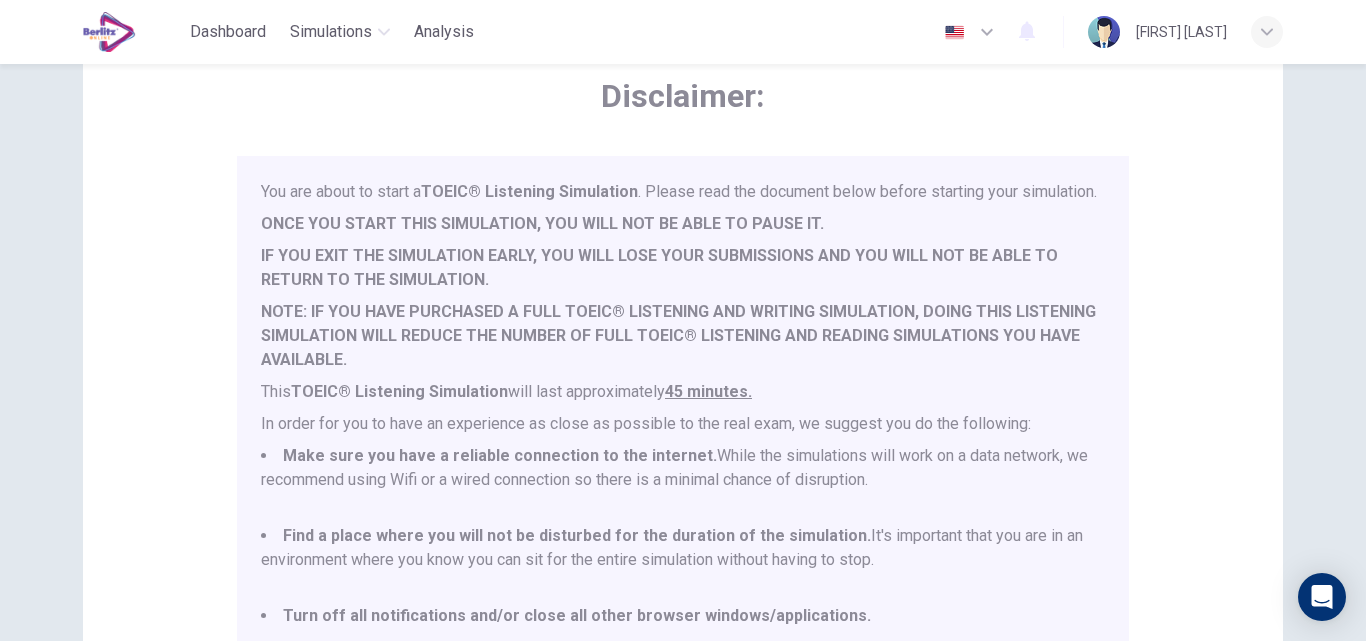 scroll, scrollTop: 53, scrollLeft: 0, axis: vertical 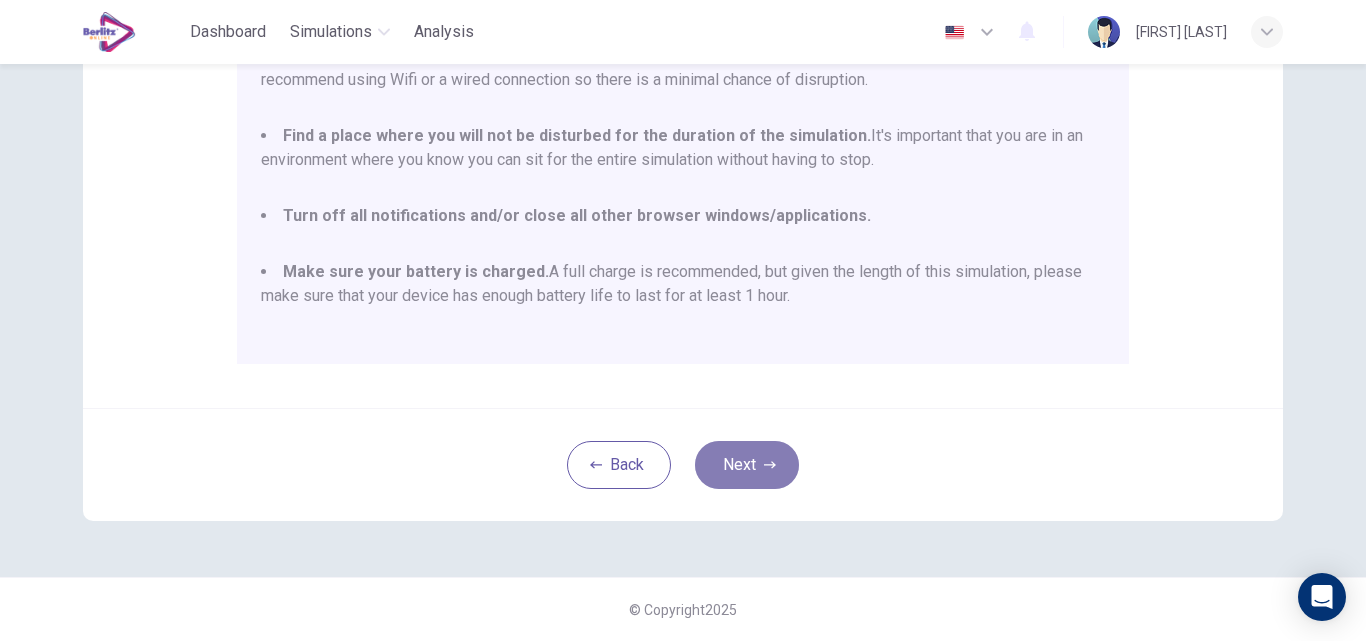 click 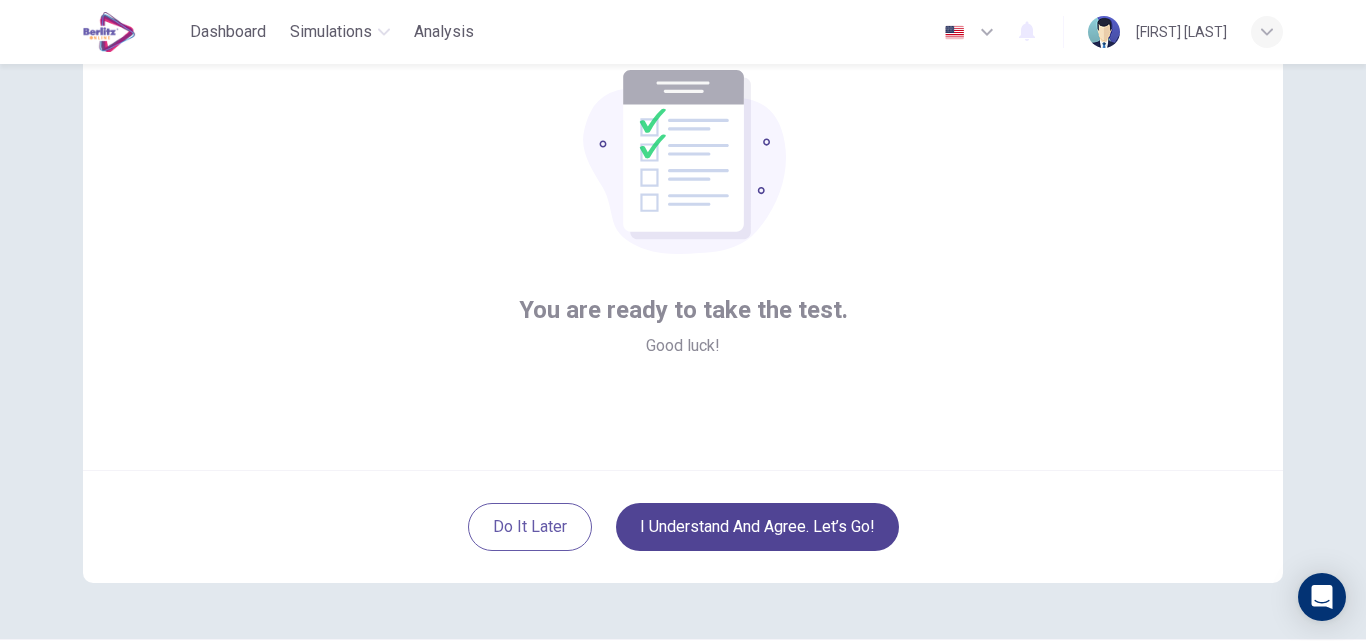 scroll, scrollTop: 192, scrollLeft: 0, axis: vertical 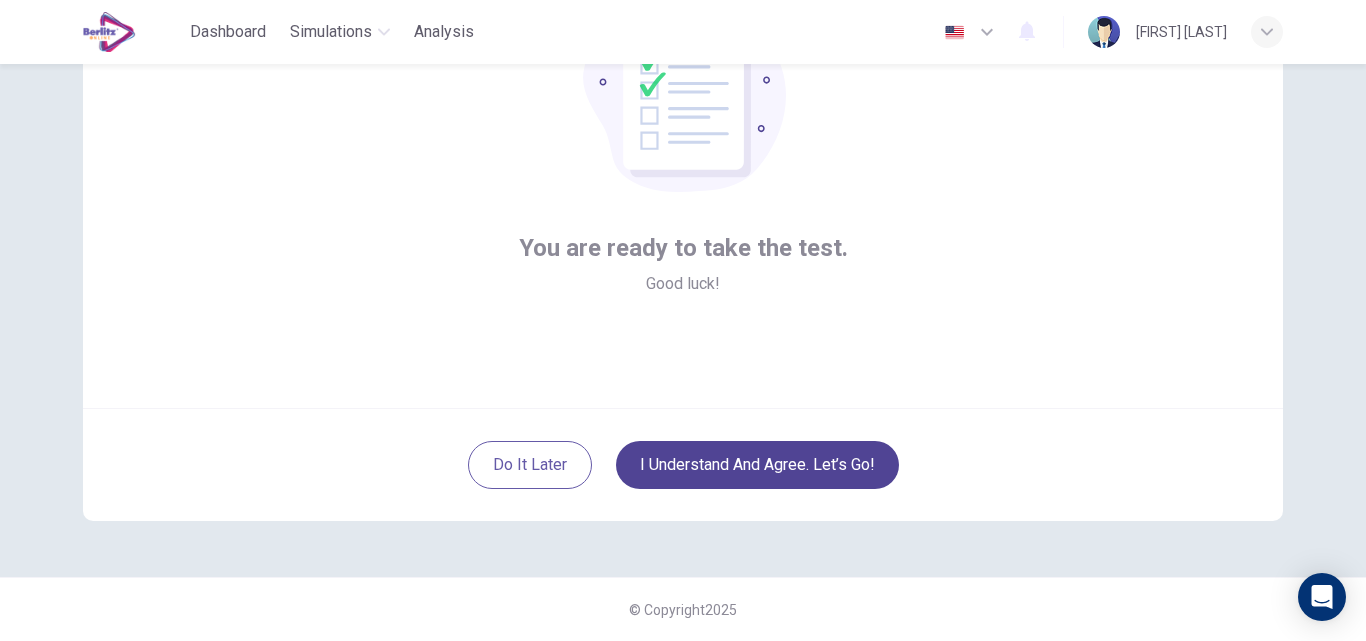 click on "I understand and agree. Let’s go!" at bounding box center [757, 465] 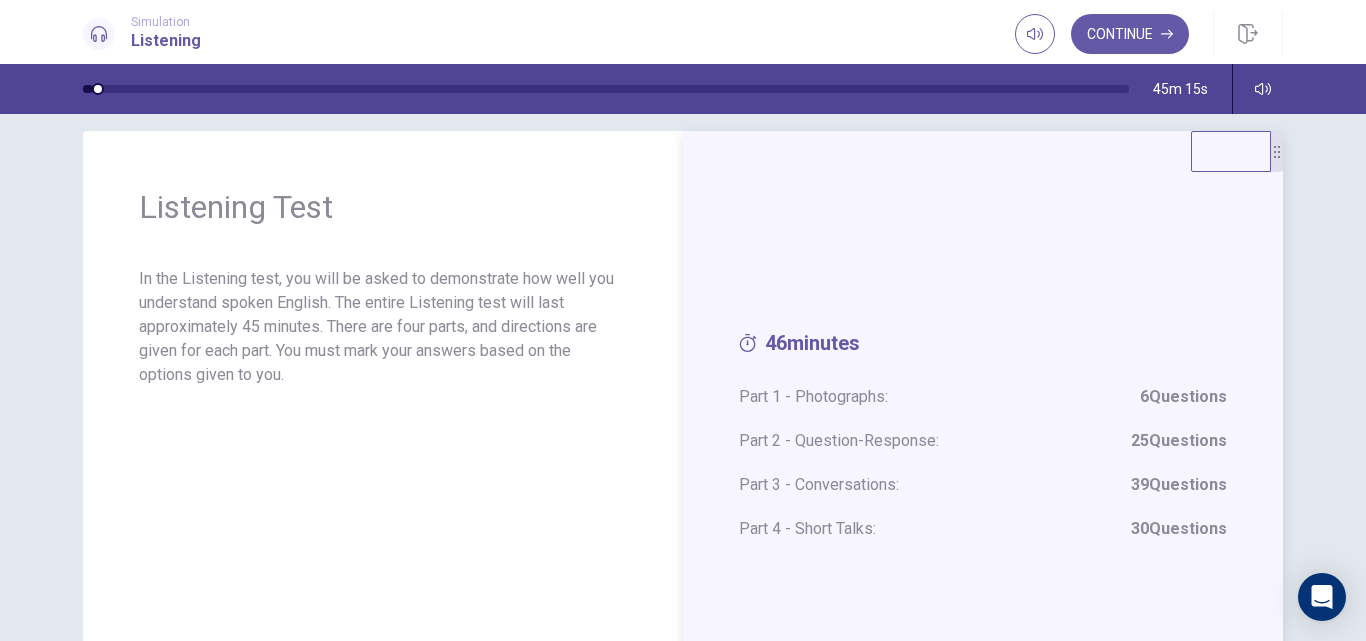 scroll, scrollTop: 0, scrollLeft: 0, axis: both 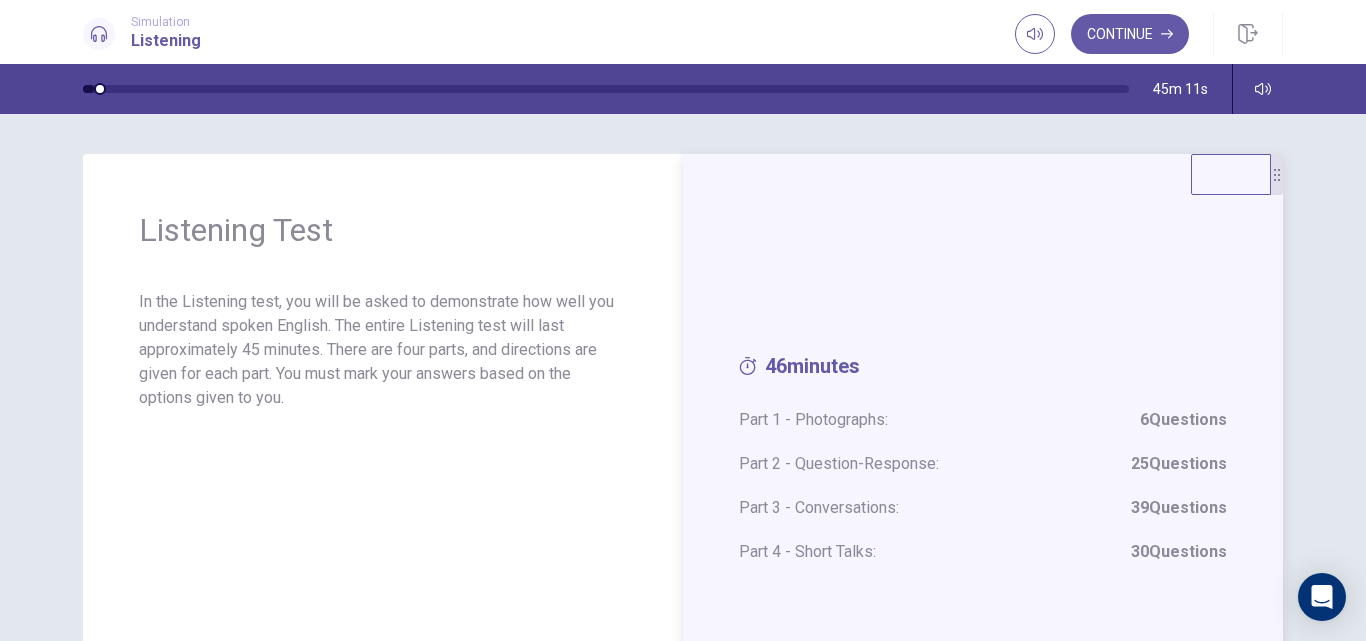 click on "Part 1 - Photographs:  6  Questions" at bounding box center (983, 420) 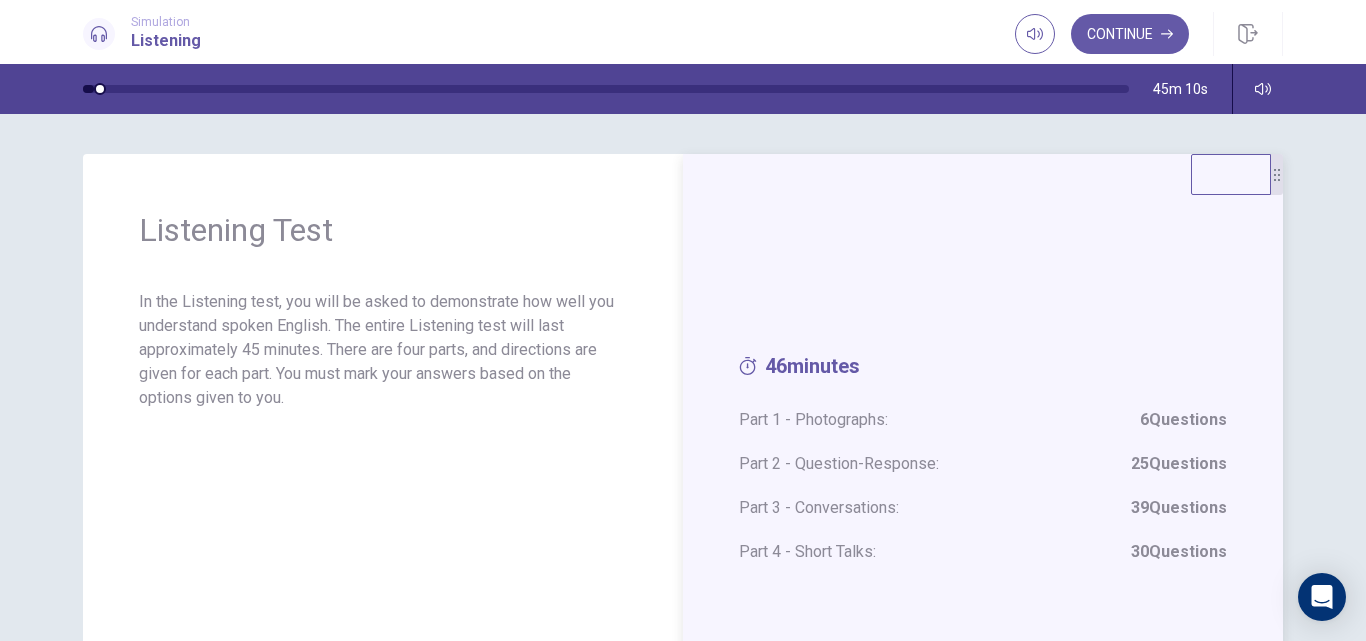 click on "Part 2 - Question-Response:  25  Questions" at bounding box center (983, 464) 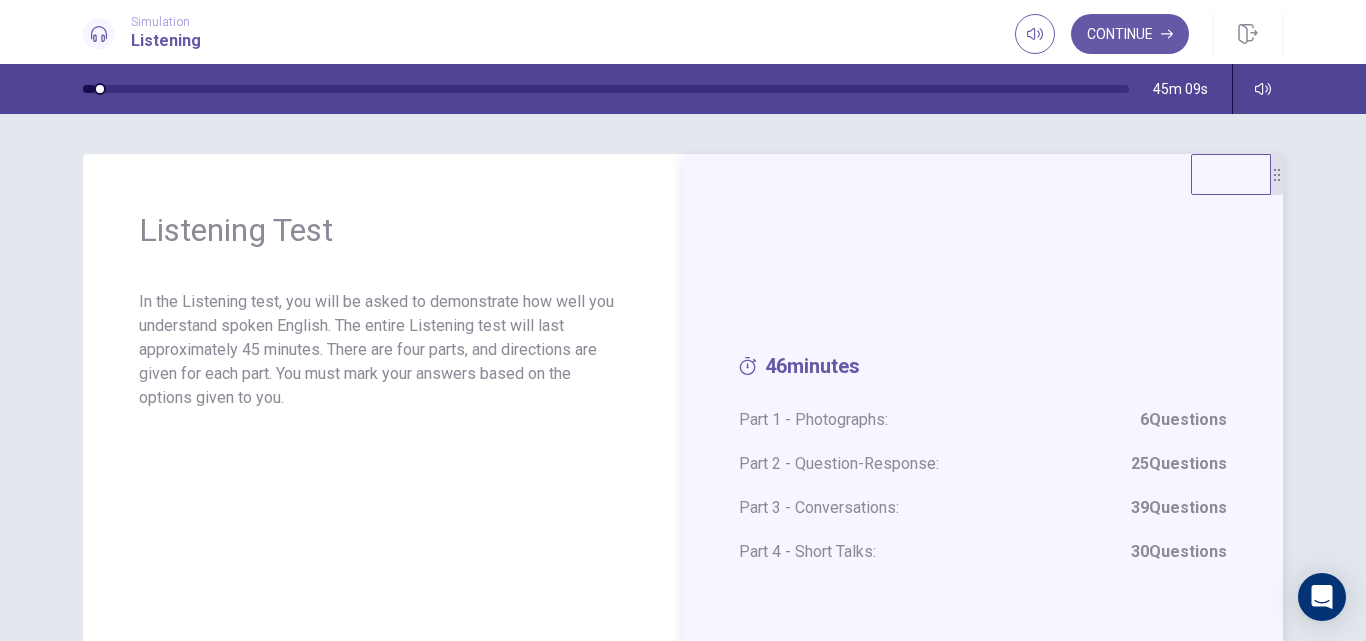 scroll, scrollTop: 100, scrollLeft: 0, axis: vertical 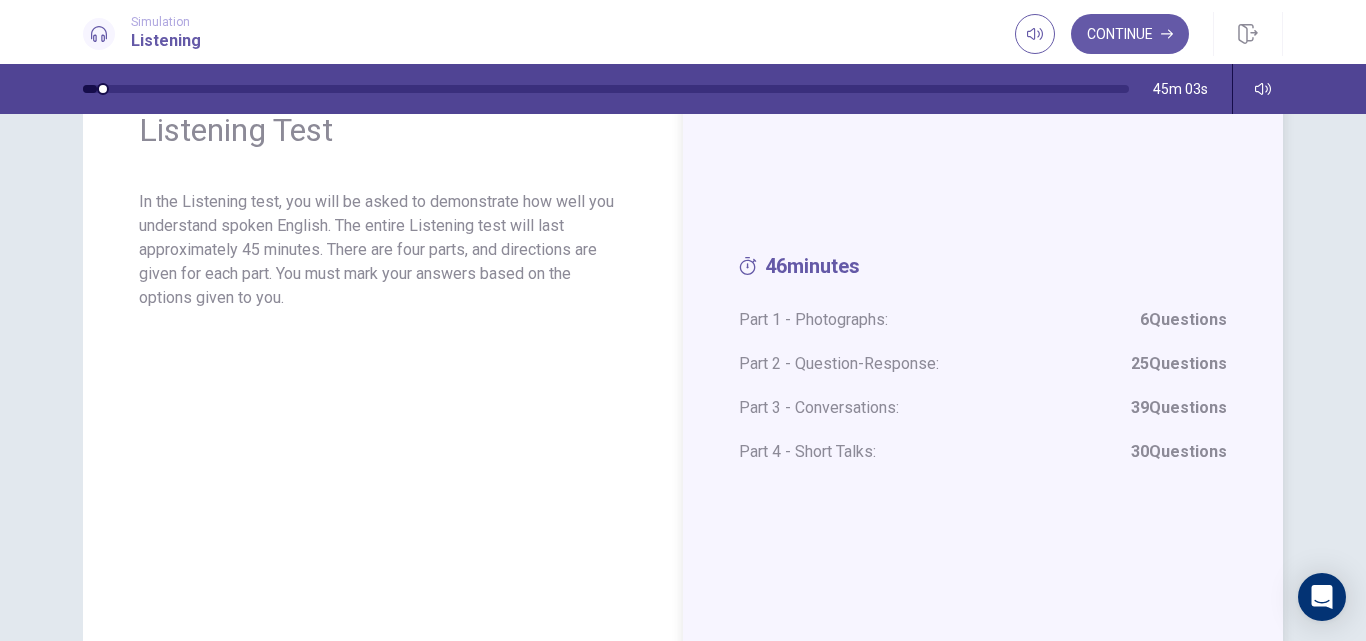 click on "46  minutes" at bounding box center (983, 271) 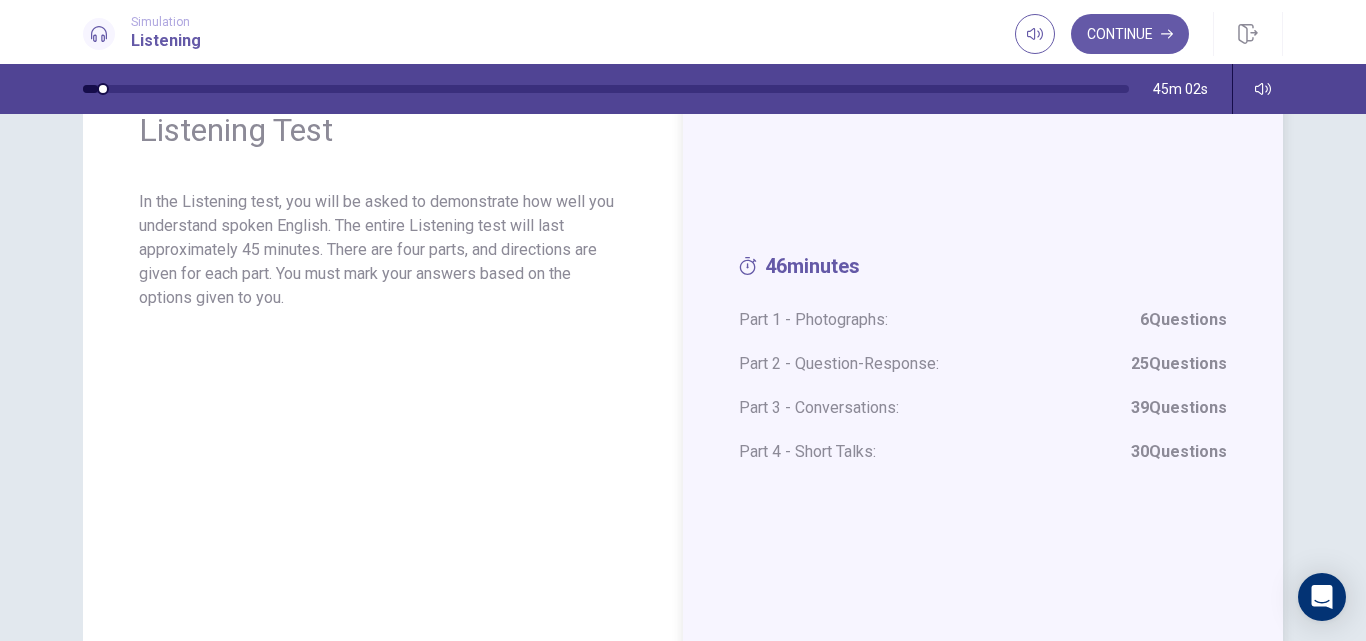 click on "46  minutes Part 1 - Photographs:  6  Questions Part 2 - Question-Response:  25  Questions Part 3 - Conversations:  39  Questions Part 4 - Short Talks:  30  Questions" at bounding box center [983, 369] 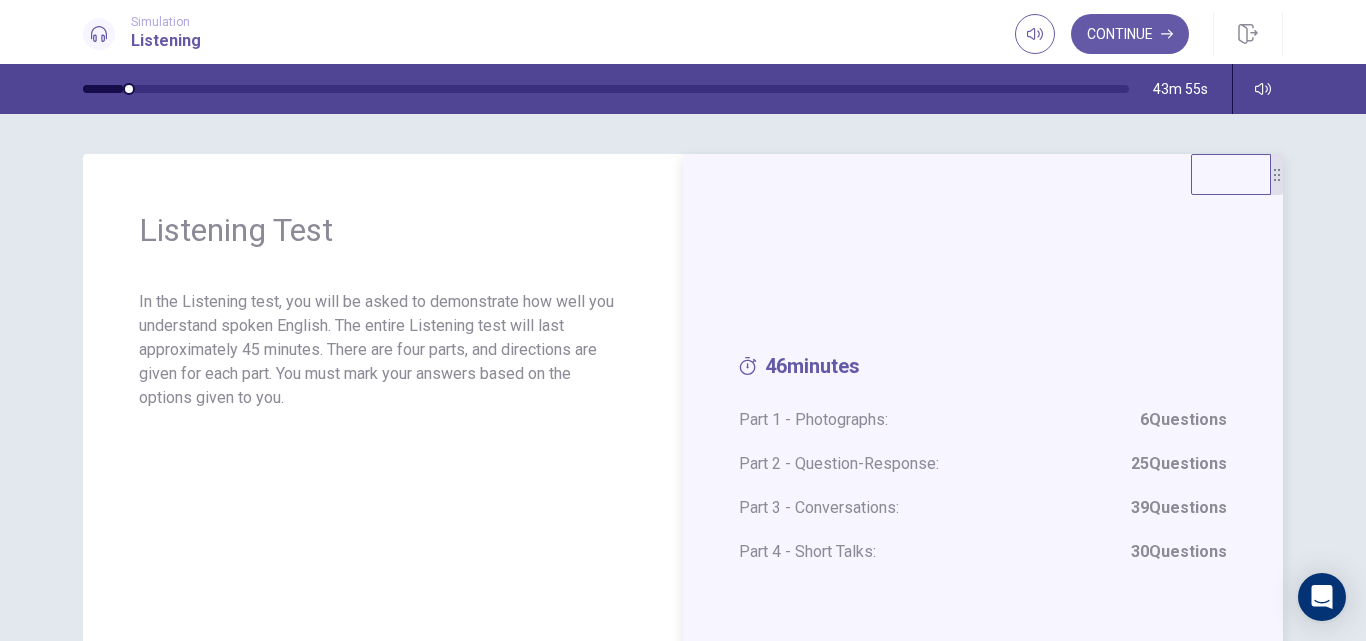 scroll, scrollTop: 100, scrollLeft: 0, axis: vertical 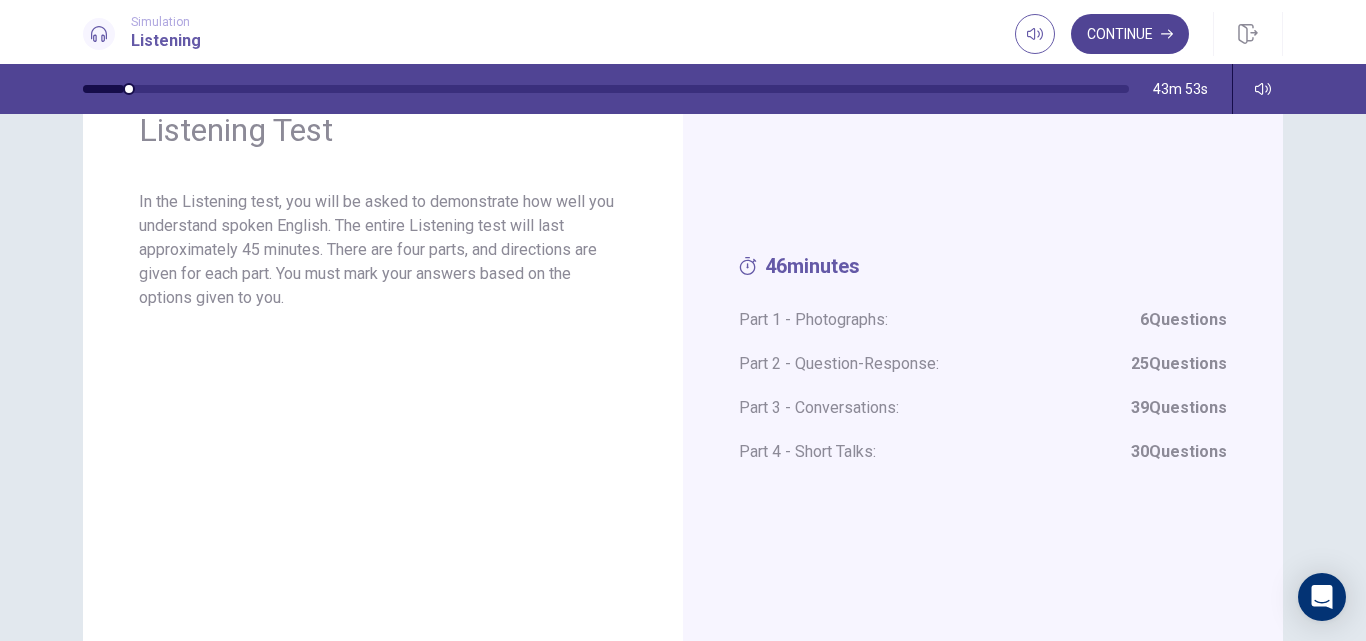 click on "Continue" at bounding box center [1130, 34] 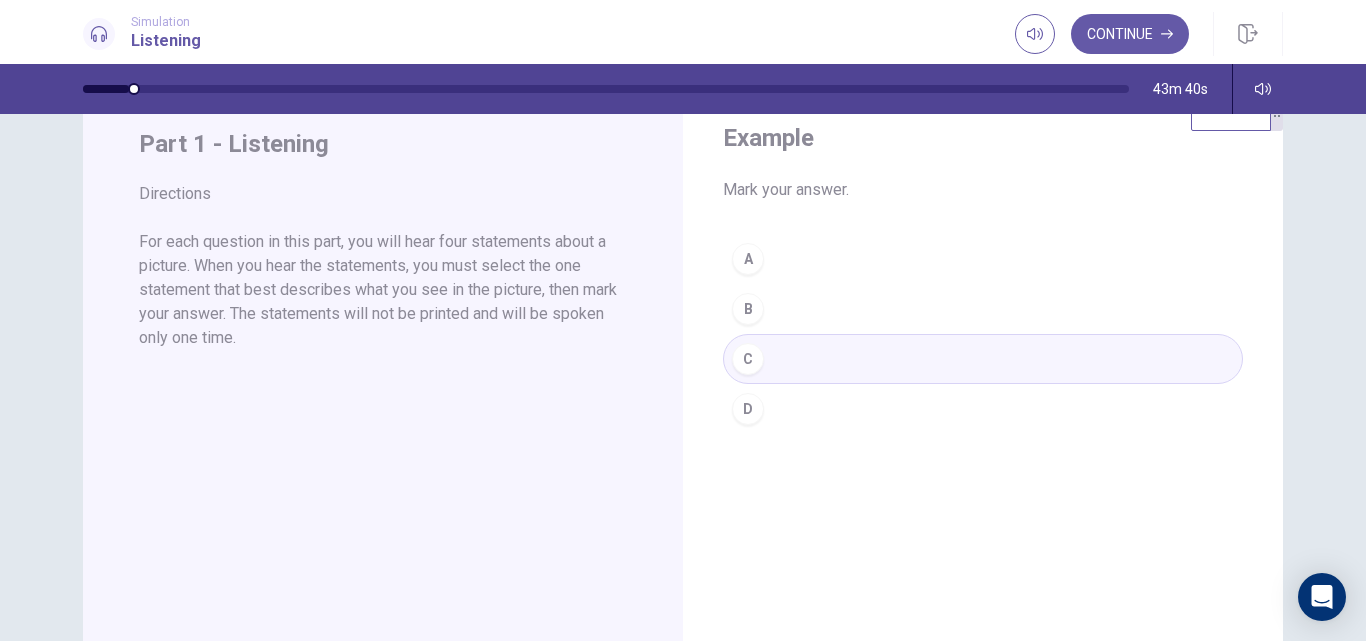 scroll, scrollTop: 0, scrollLeft: 0, axis: both 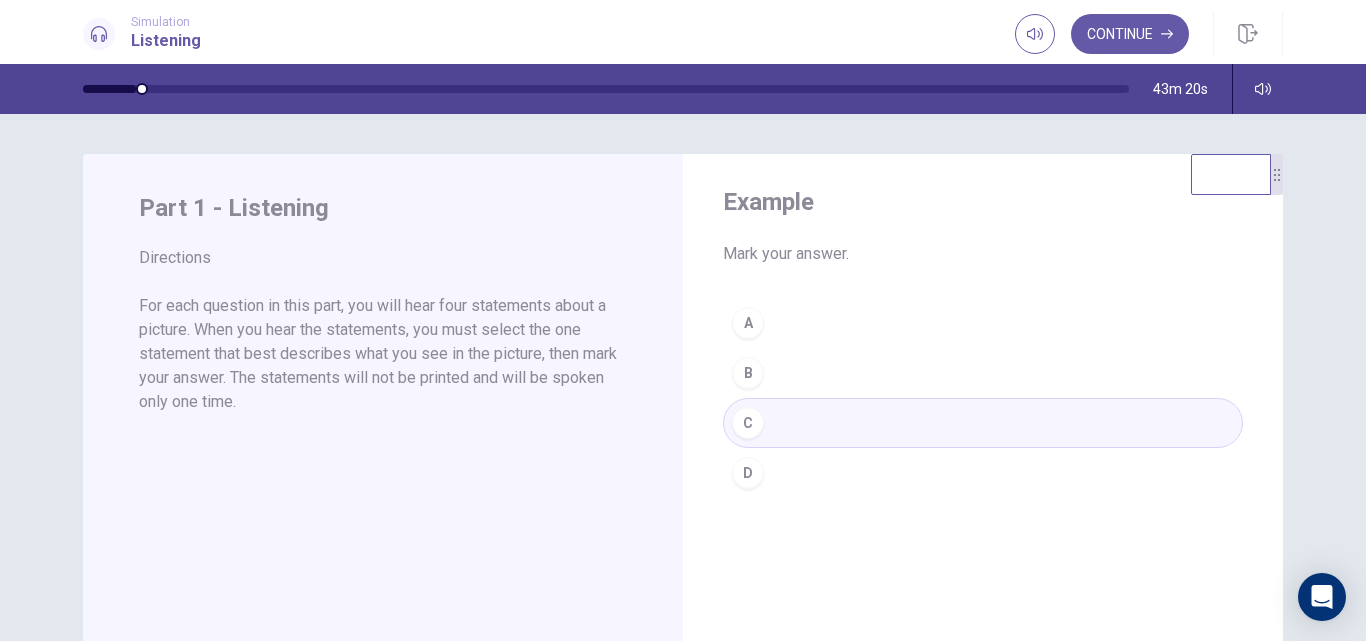 click on "A B C D" at bounding box center [983, 398] 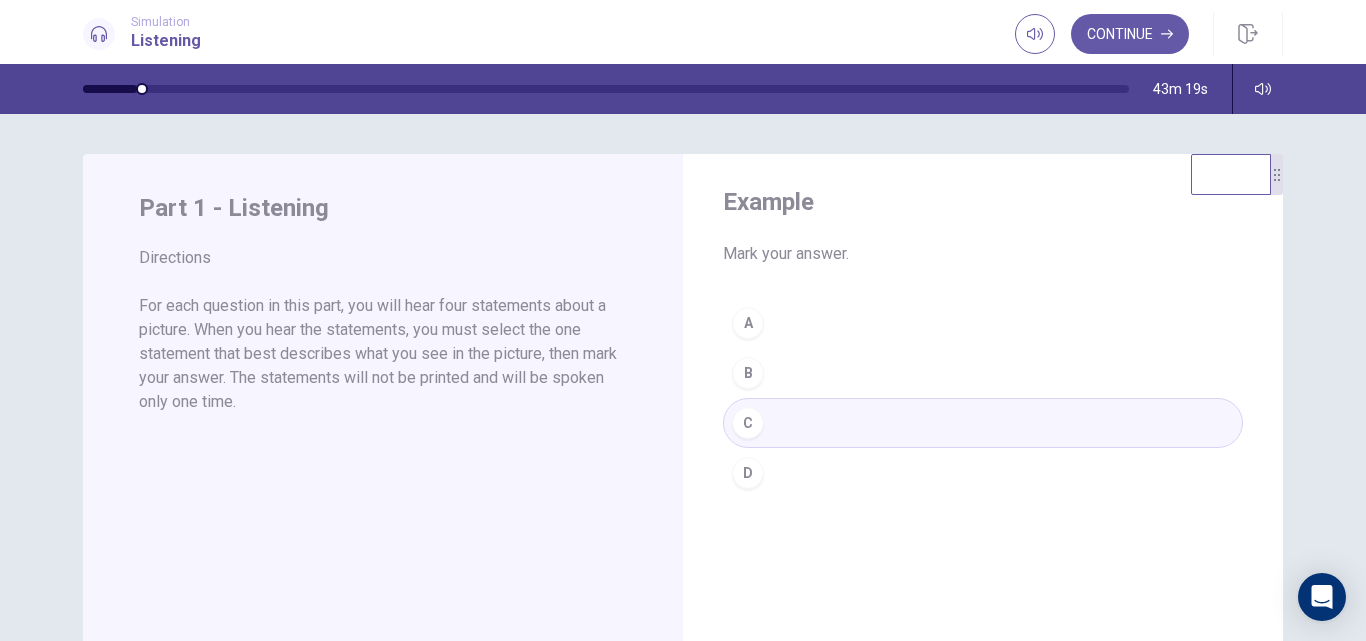 click on "A B C D" at bounding box center (983, 398) 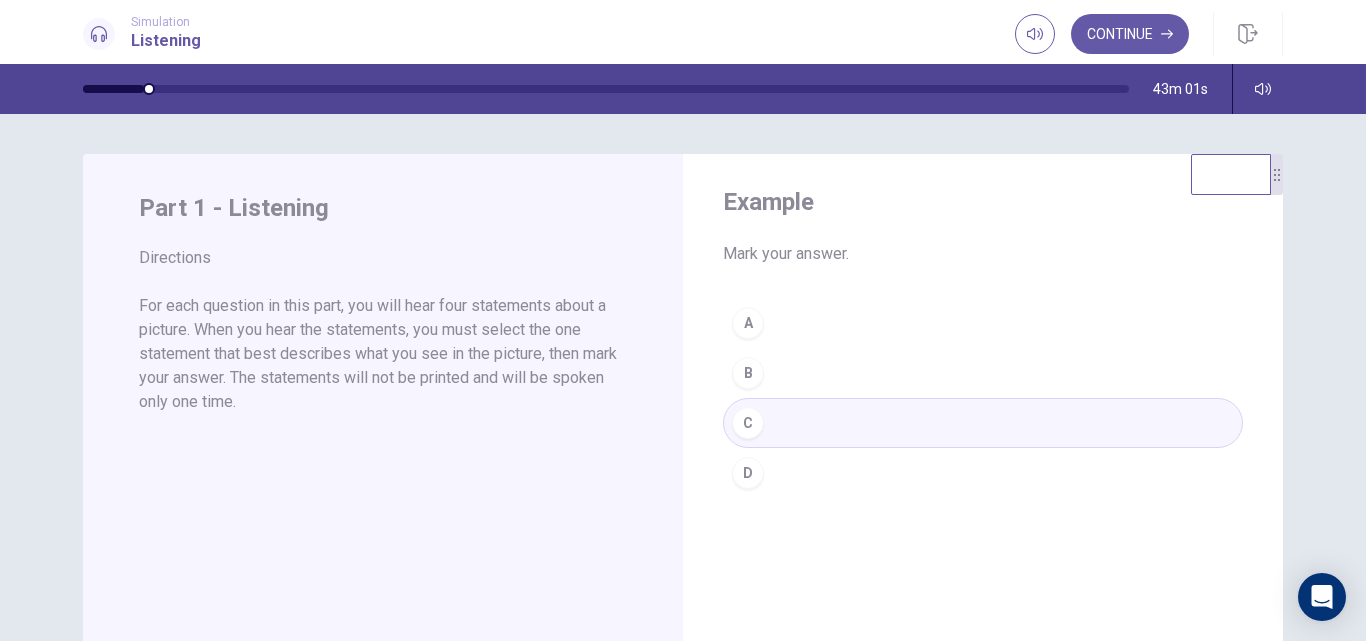 drag, startPoint x: 733, startPoint y: 312, endPoint x: 747, endPoint y: 329, distance: 22.022715 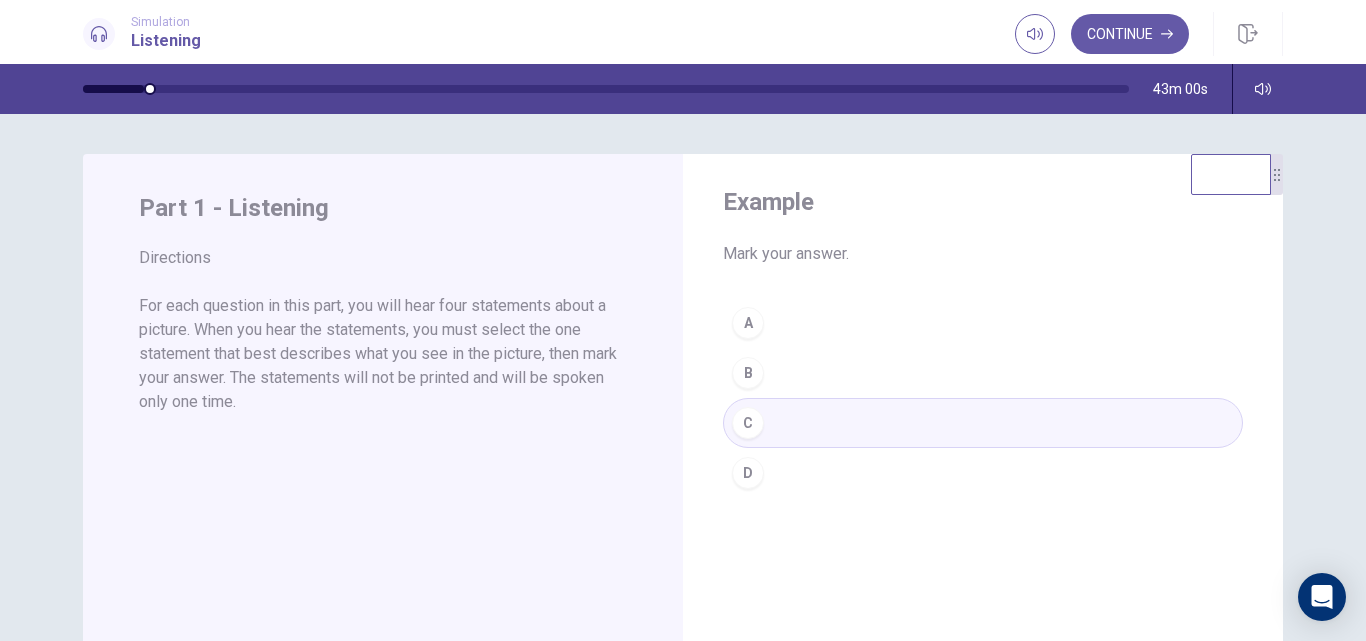 click on "A B C D" at bounding box center [983, 398] 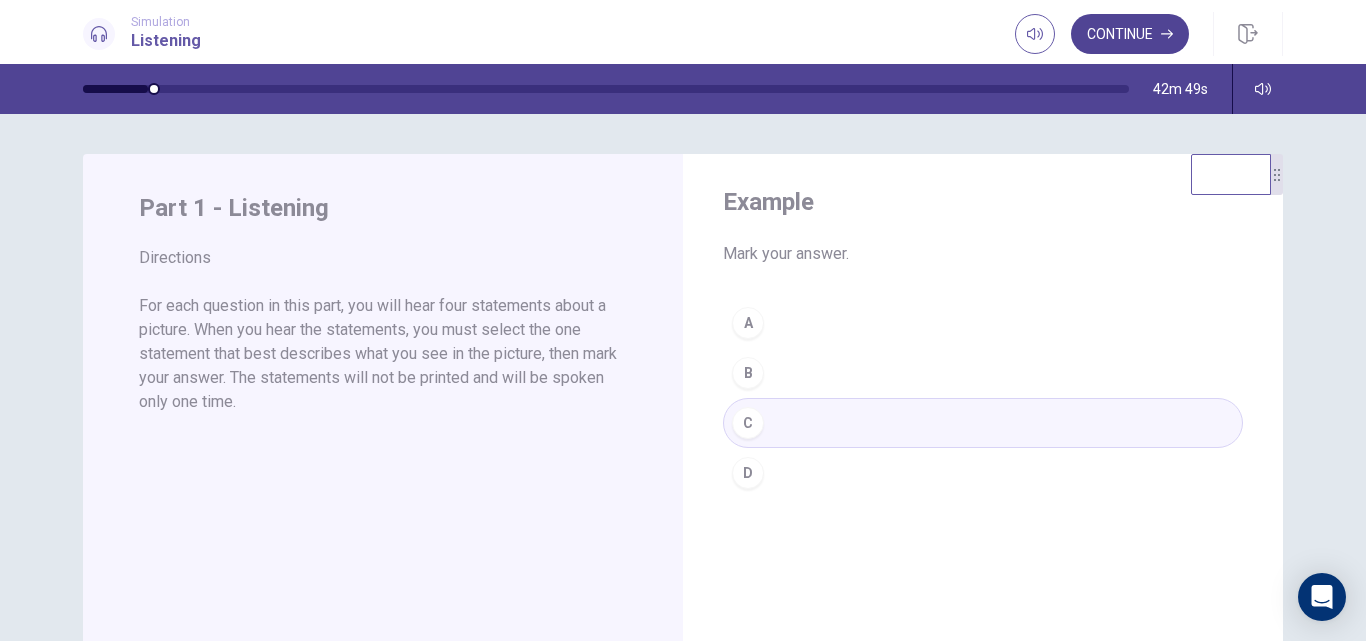 click on "Continue" at bounding box center [1130, 34] 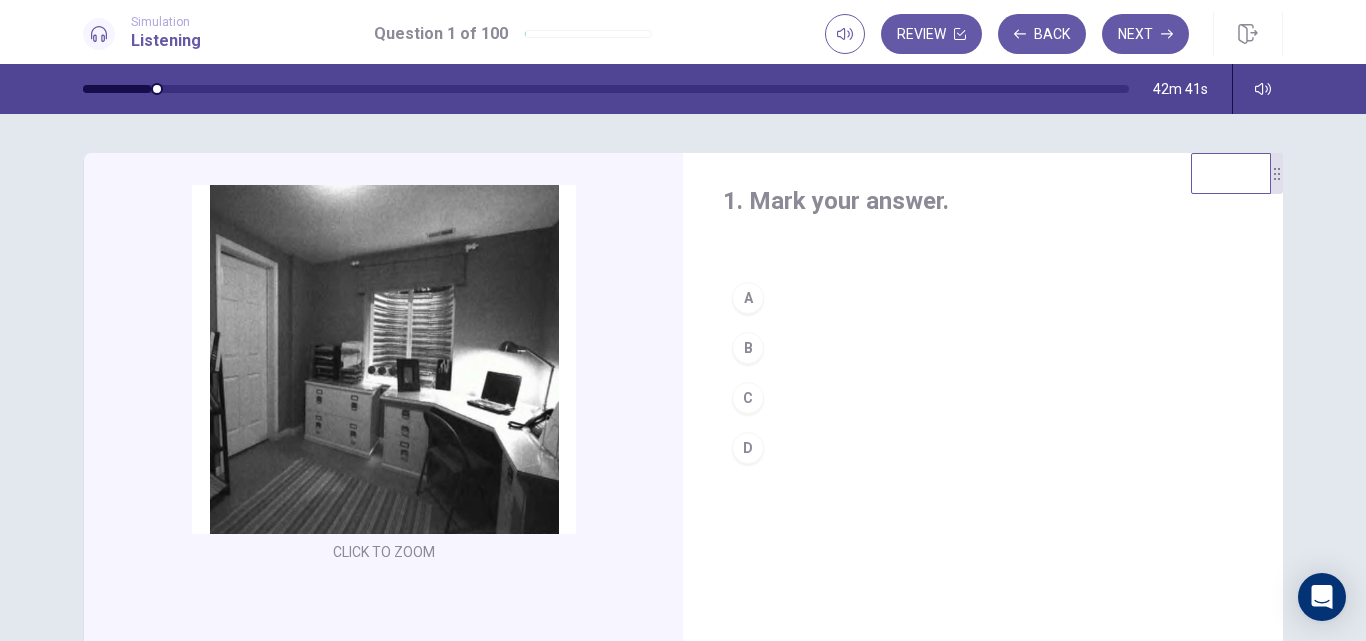 scroll, scrollTop: 0, scrollLeft: 0, axis: both 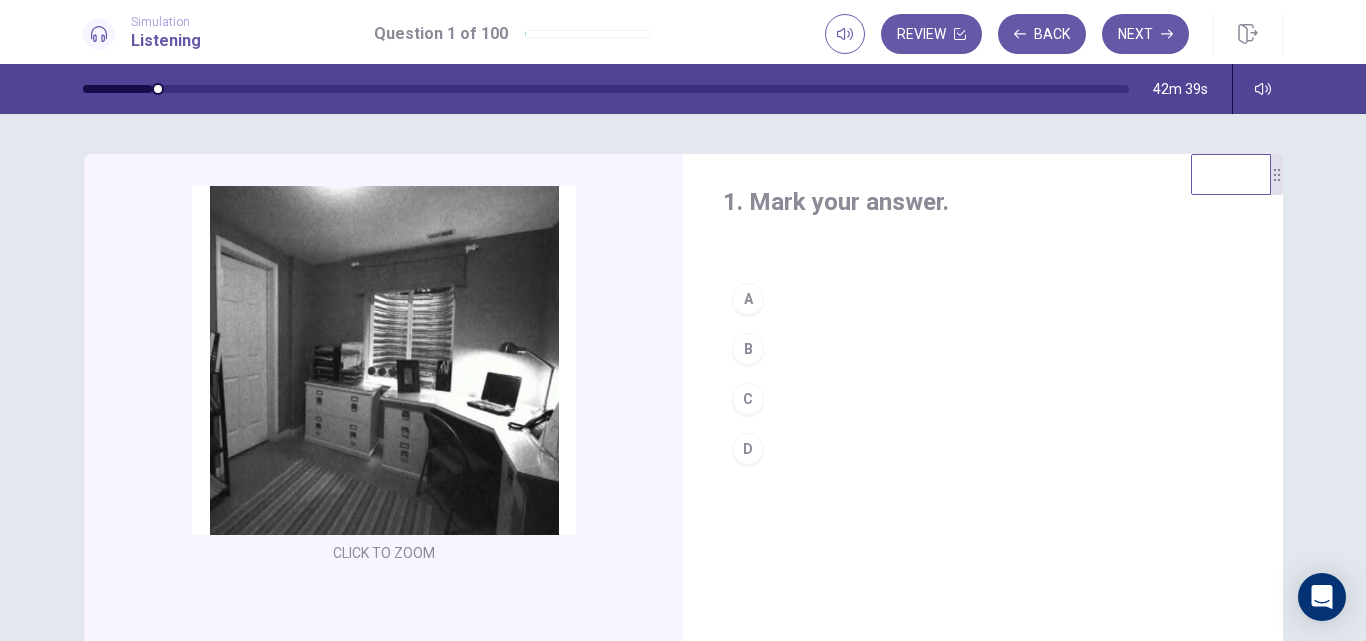 click on "1. Mark your answer." at bounding box center (983, 202) 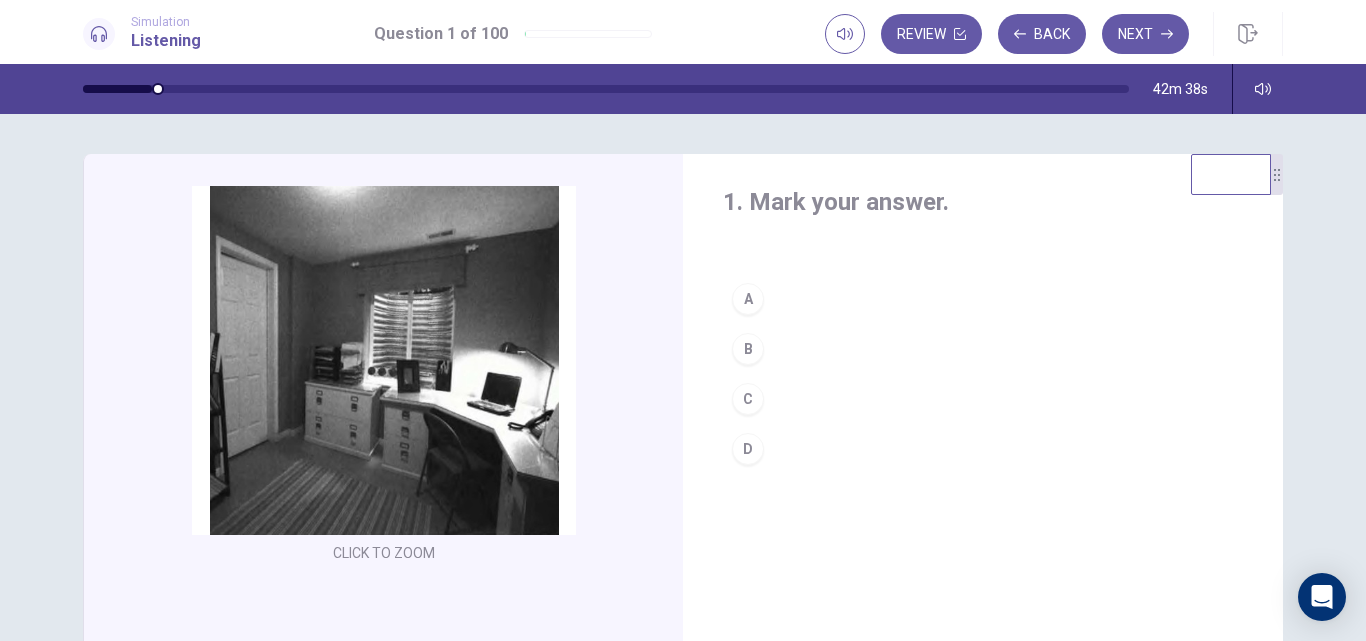 click on "A" at bounding box center (748, 299) 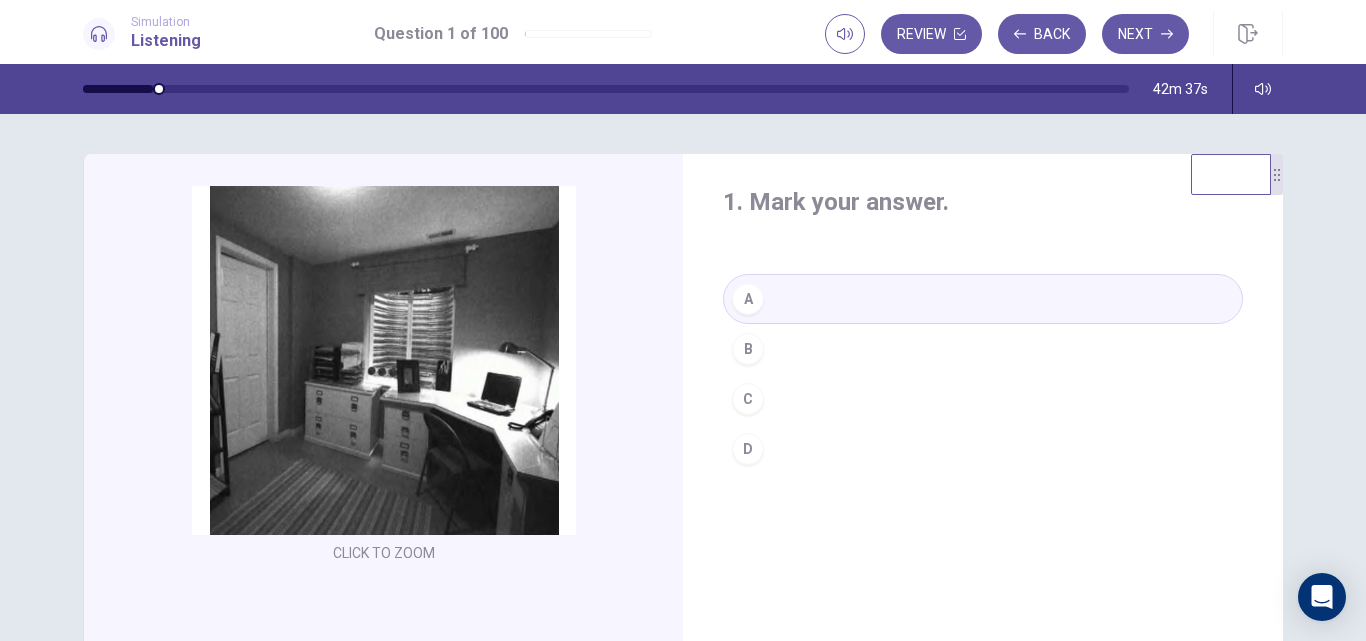 click on "B" at bounding box center [748, 349] 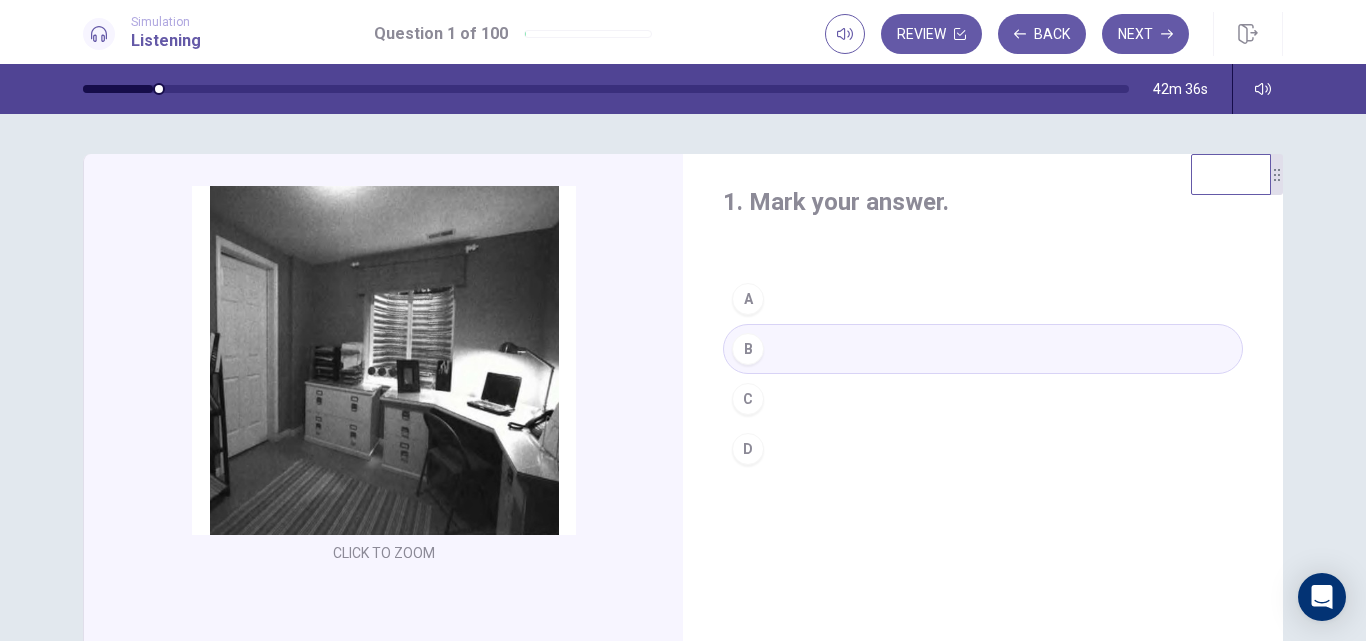 click on "C" at bounding box center [748, 399] 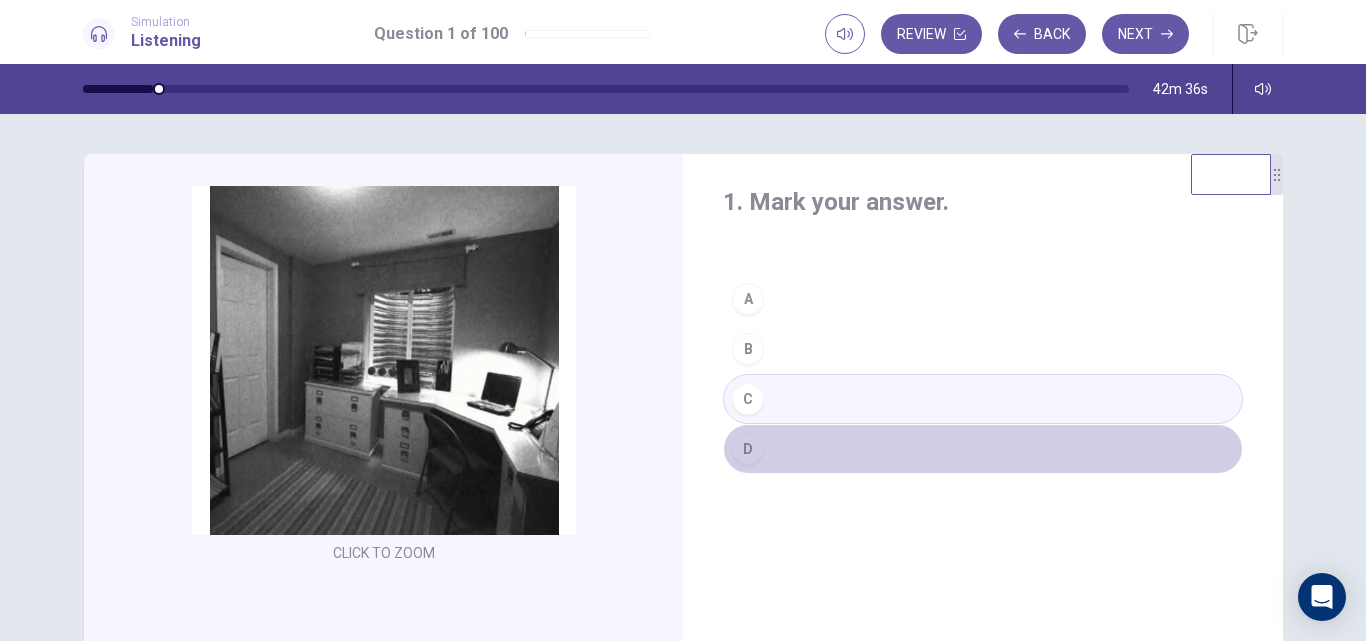 click on "D" at bounding box center (748, 449) 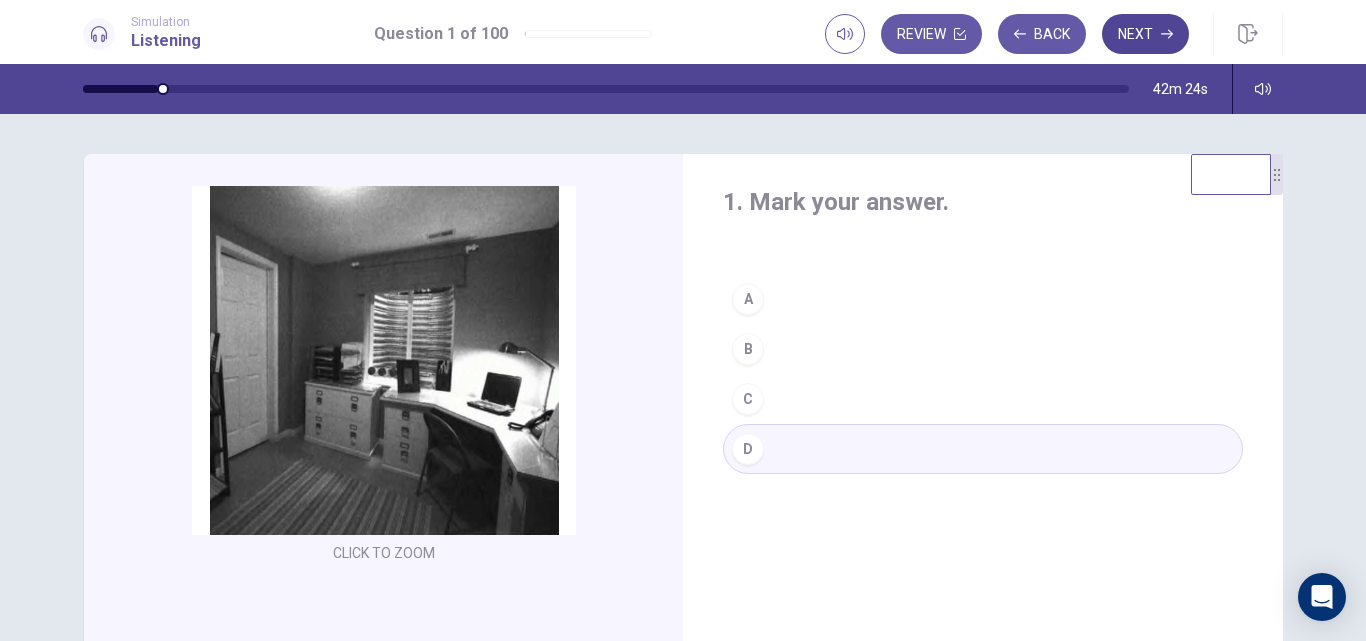 click on "Next" at bounding box center (1145, 34) 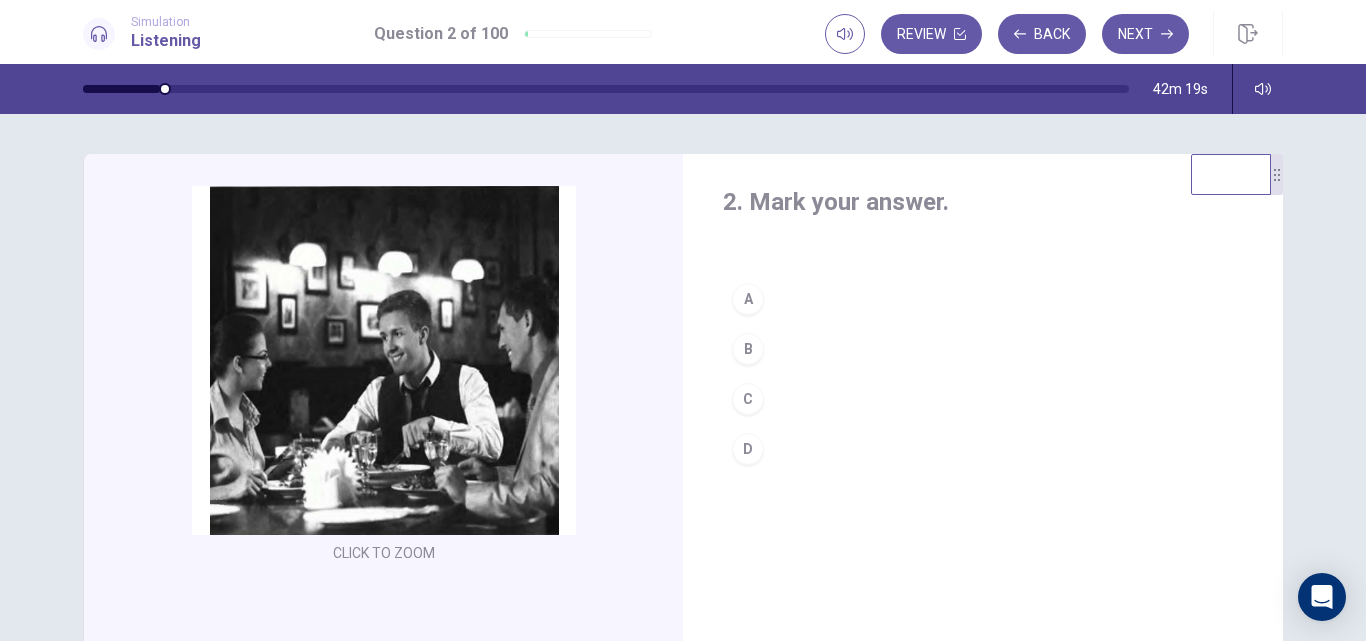 click on "B" at bounding box center (748, 349) 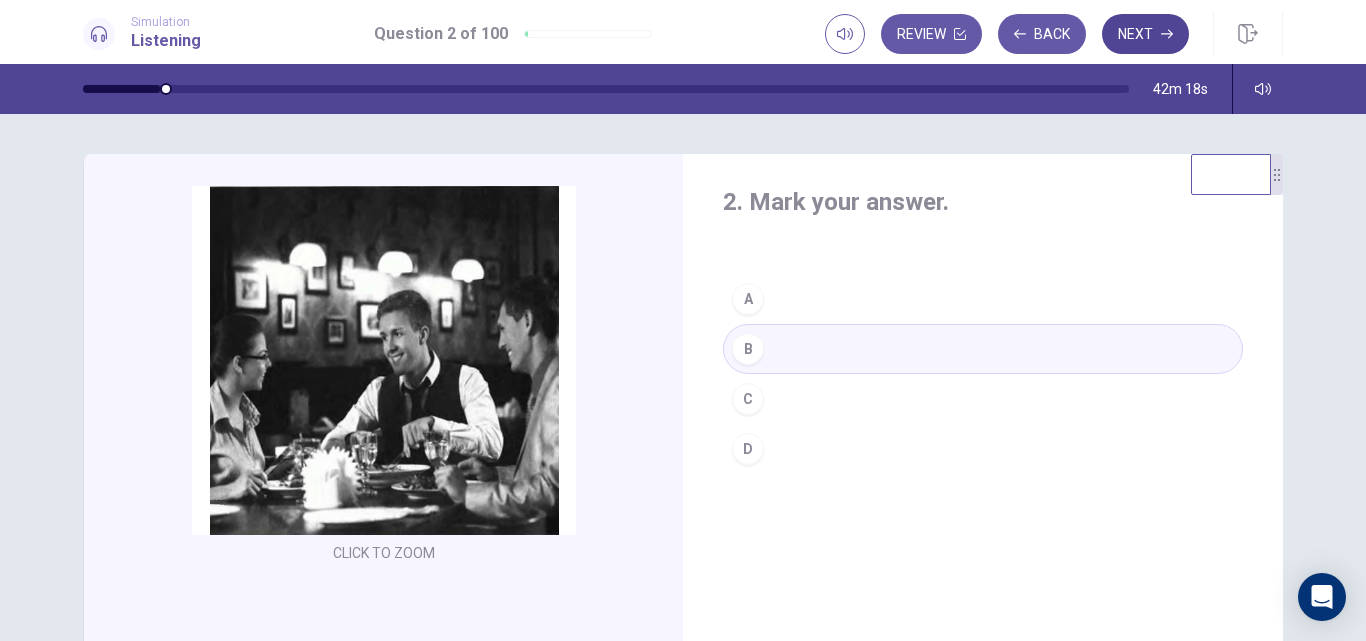 click on "Next" at bounding box center [1145, 34] 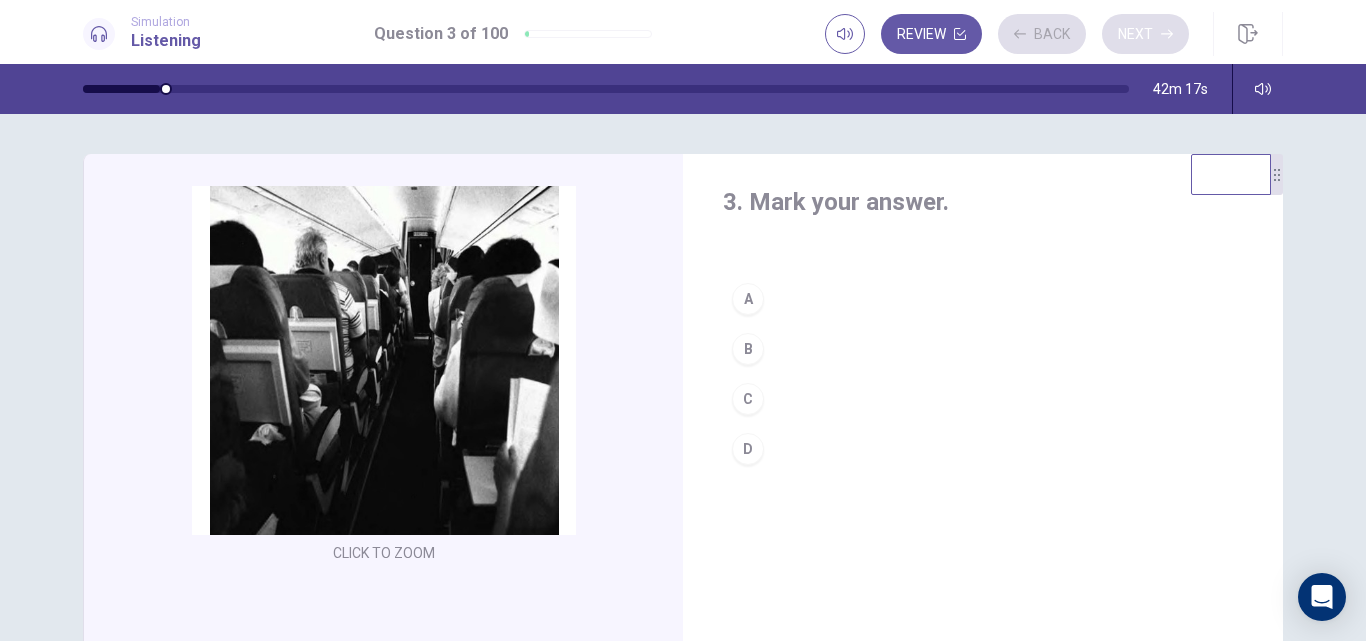 click on "Review Back Next" at bounding box center [1007, 34] 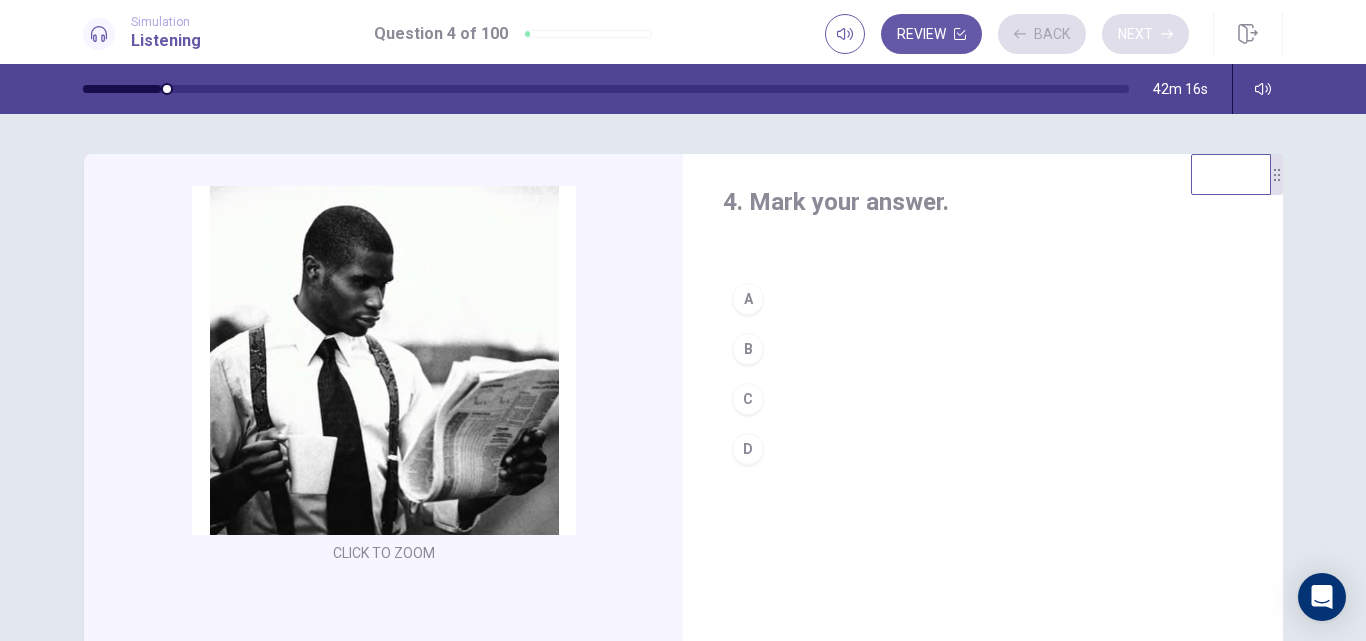 click on "Review Back Next" at bounding box center [1007, 34] 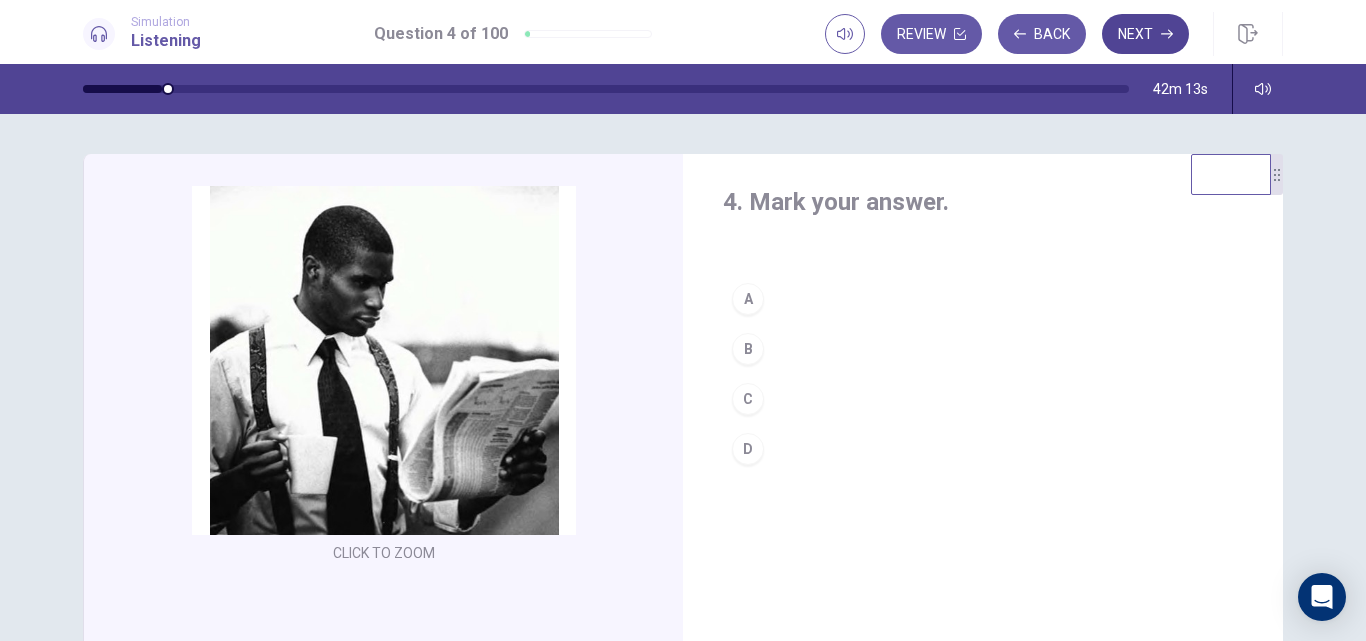click on "Next" at bounding box center (1145, 34) 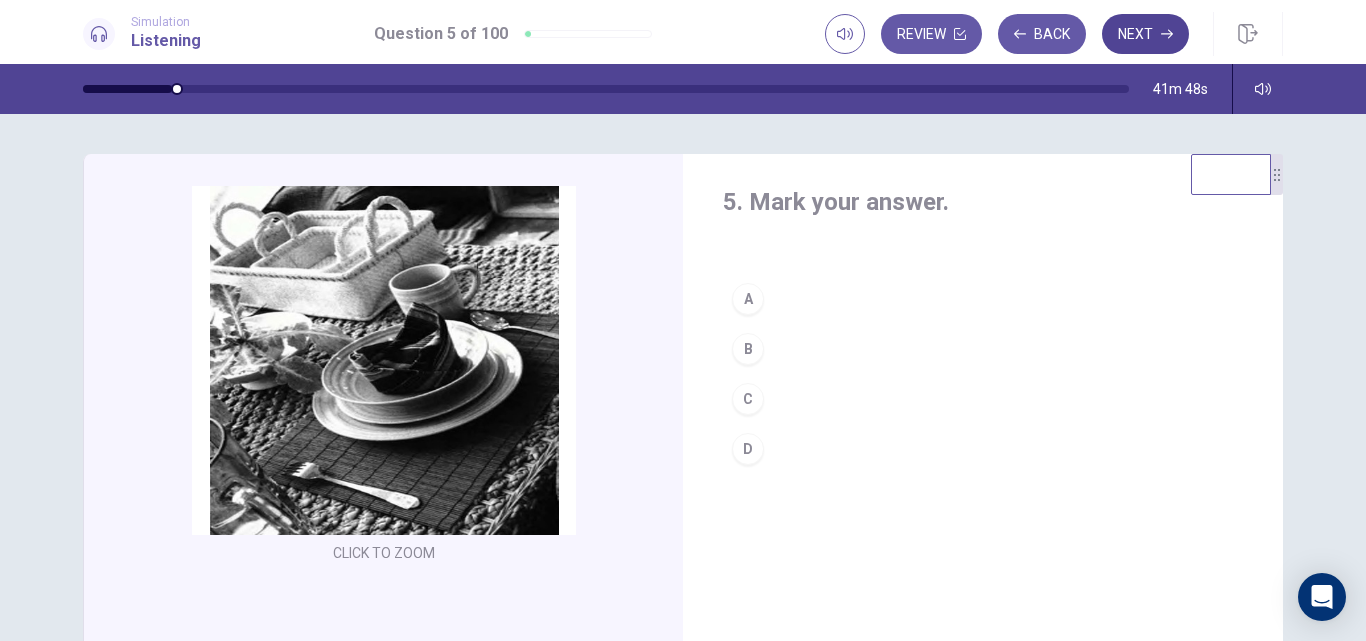 click on "Next" at bounding box center (1145, 34) 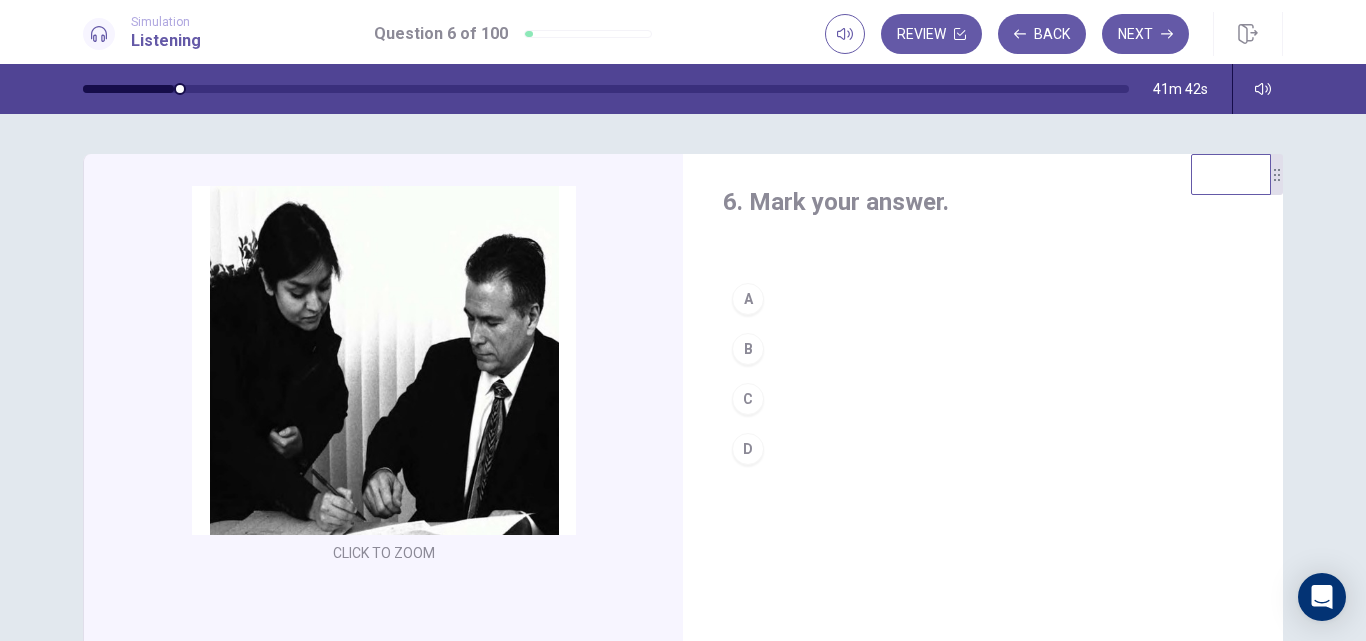 click on "A" at bounding box center (748, 299) 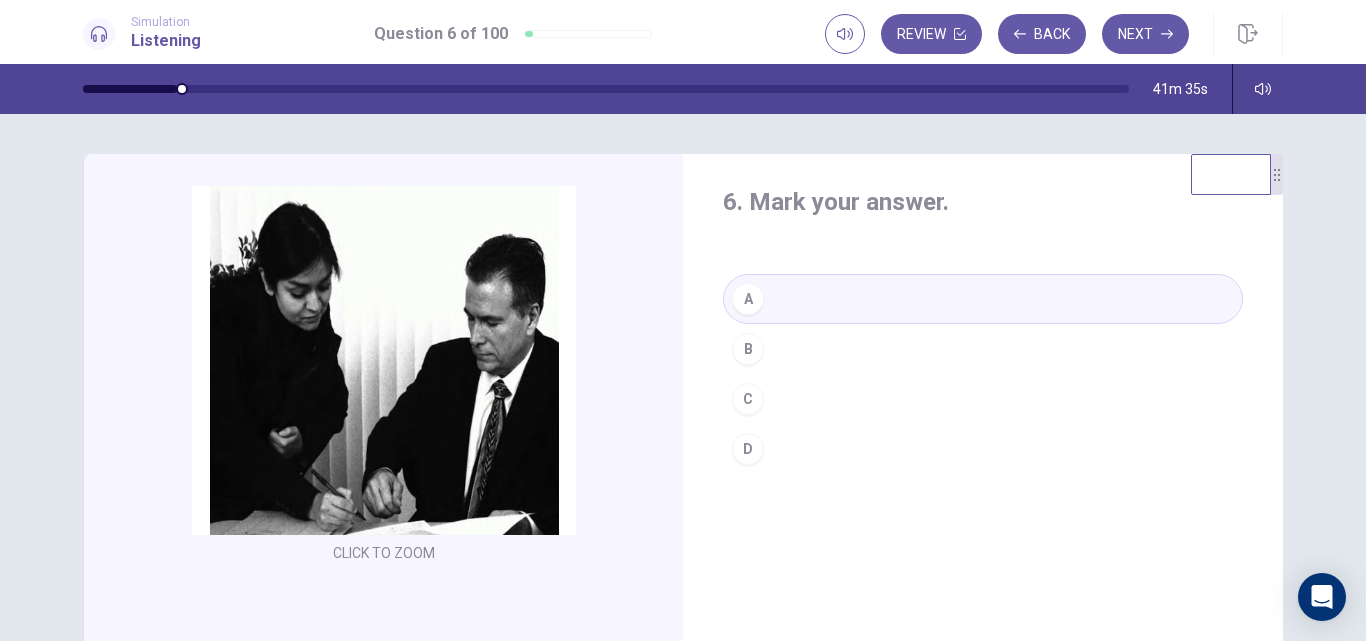 click on "C" at bounding box center [748, 399] 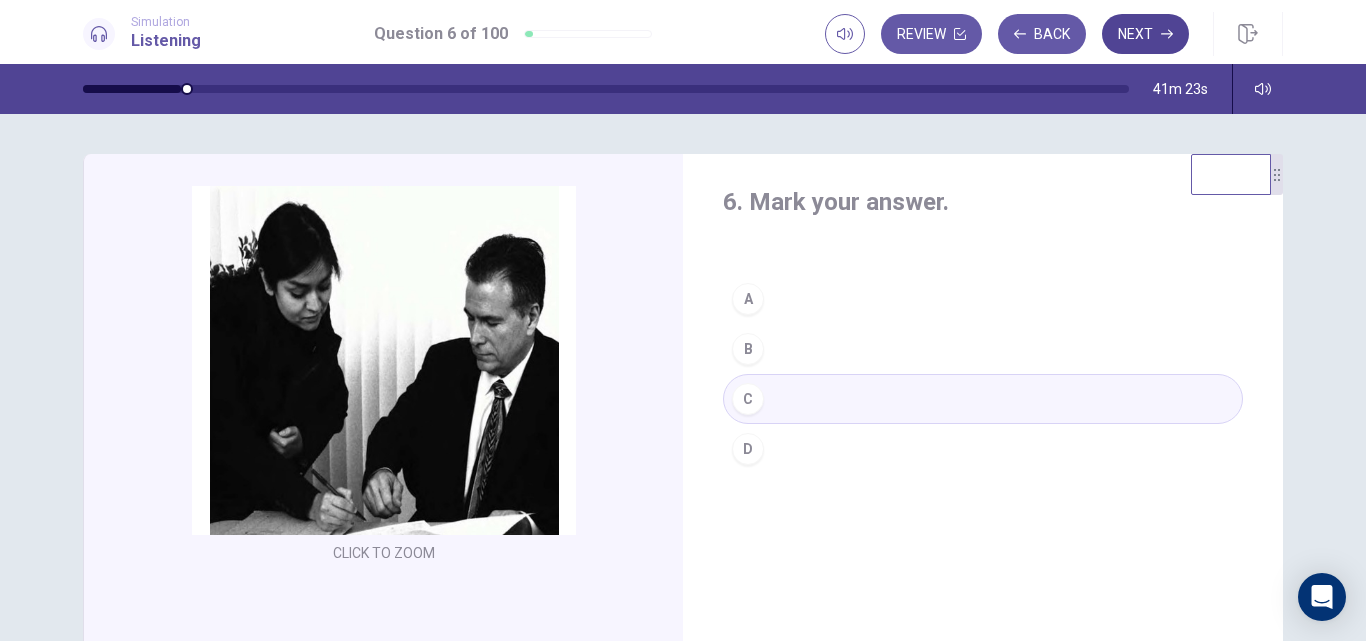 click on "Next" at bounding box center [1145, 34] 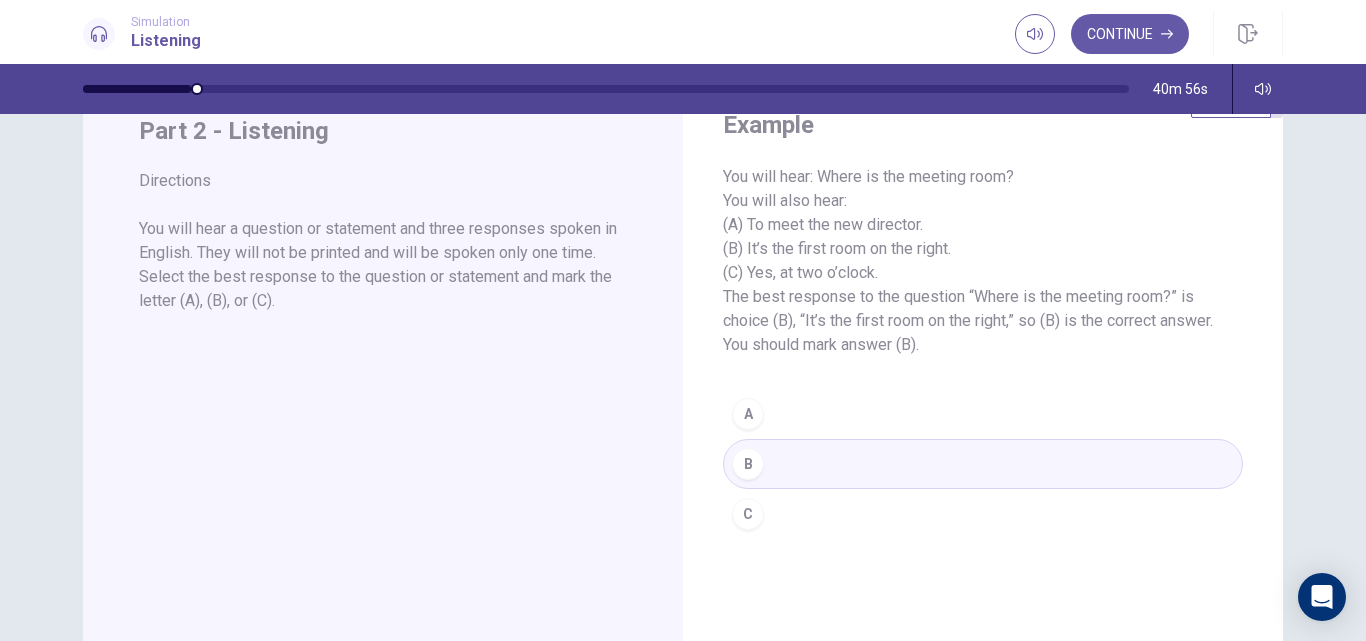 scroll, scrollTop: 112, scrollLeft: 0, axis: vertical 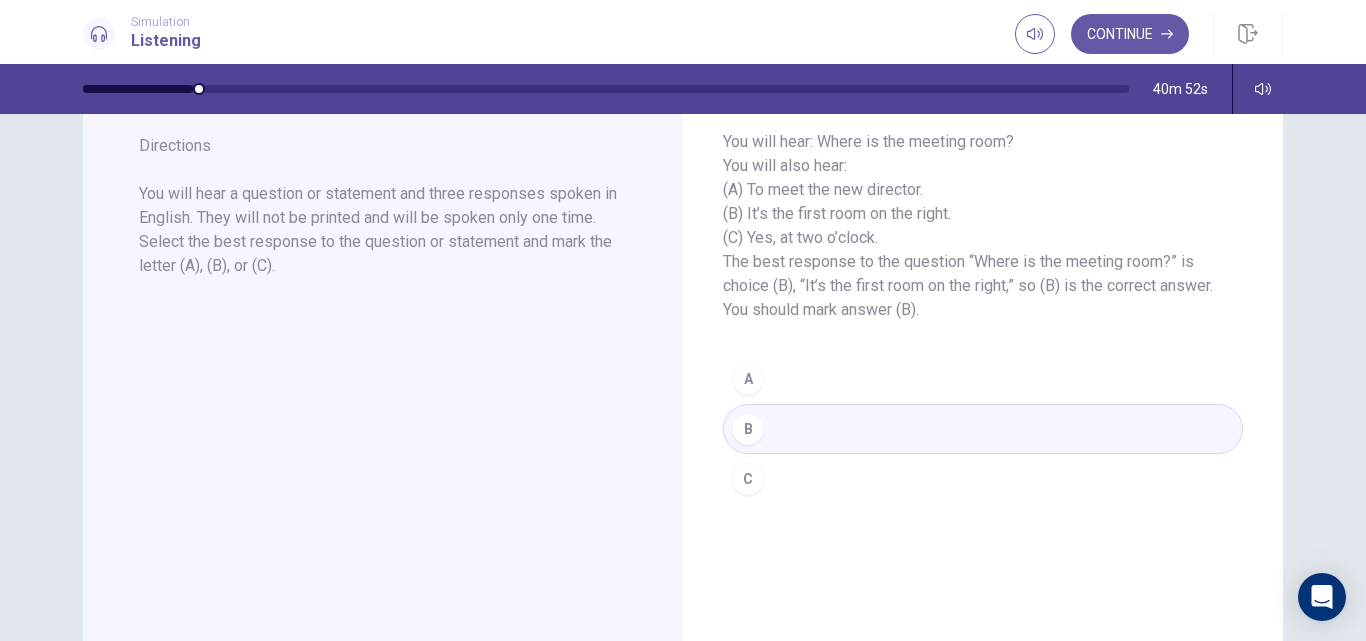 click on "A B C" at bounding box center [983, 429] 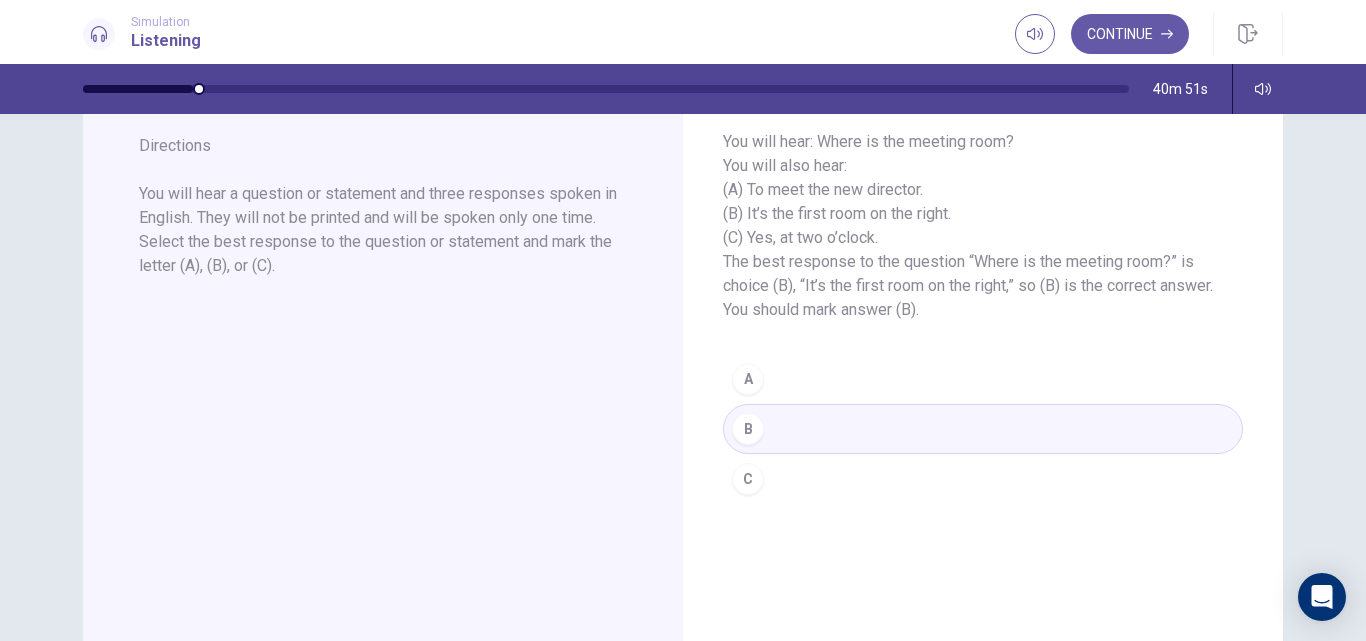 click on "A B C" at bounding box center [983, 429] 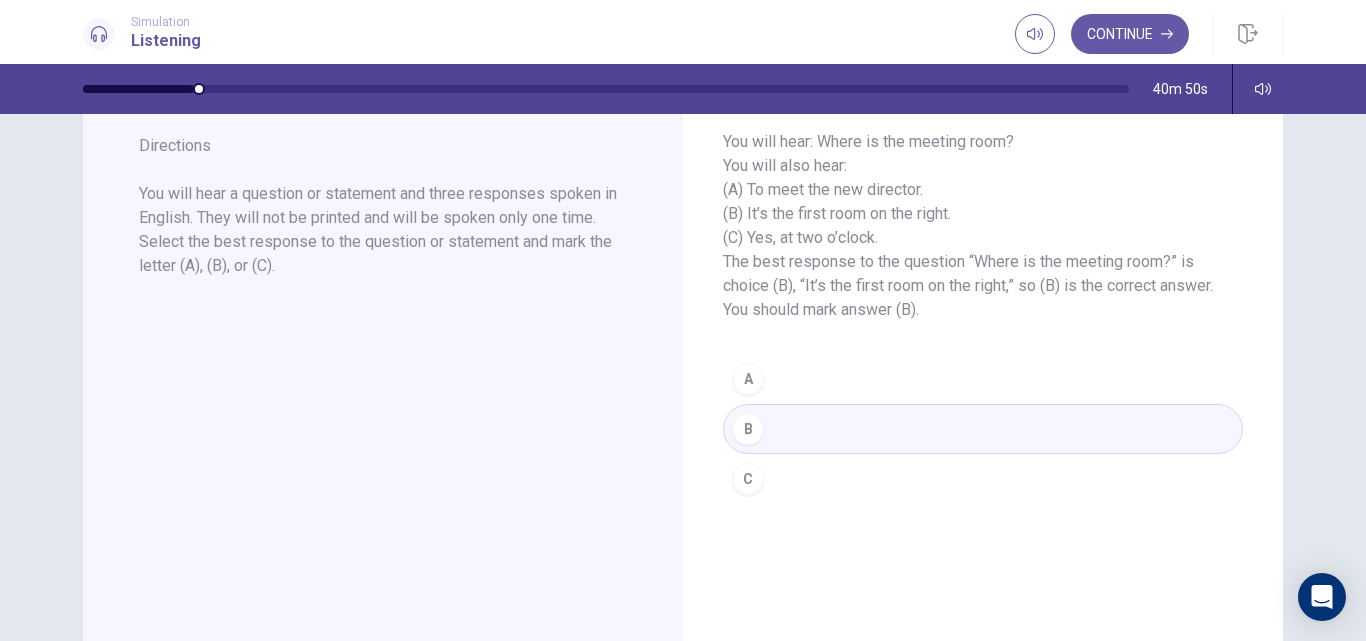 click on "A B C" at bounding box center [983, 429] 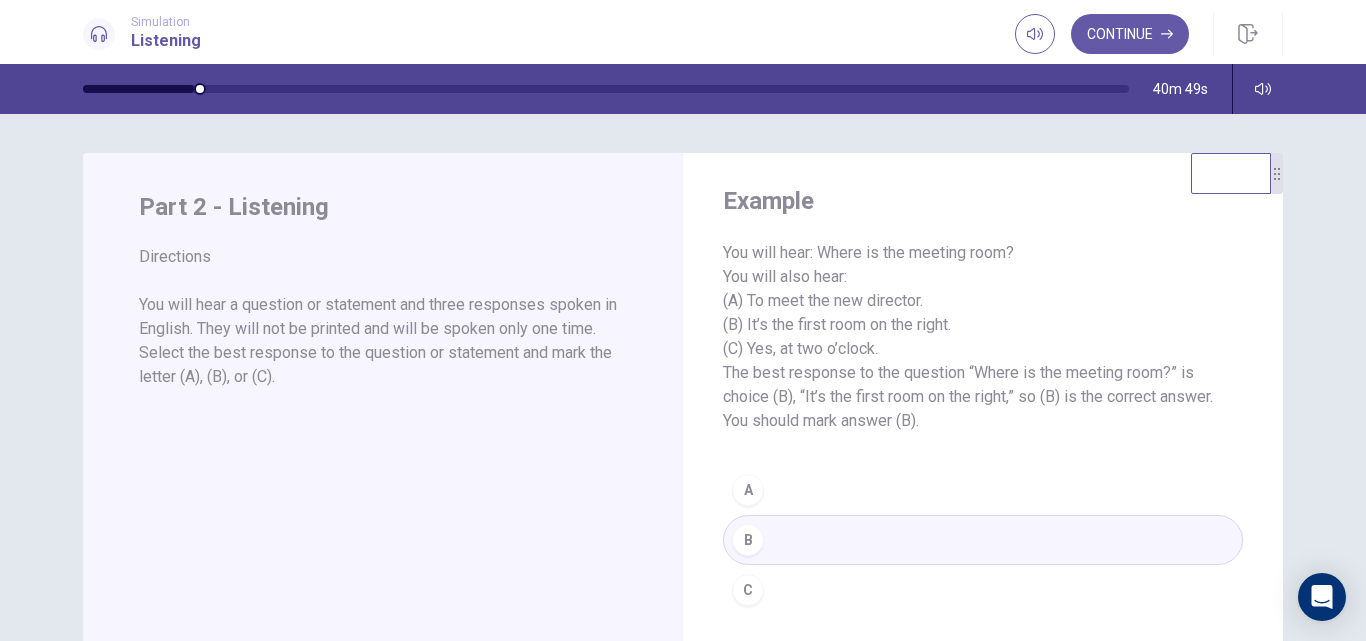 scroll, scrollTop: 0, scrollLeft: 0, axis: both 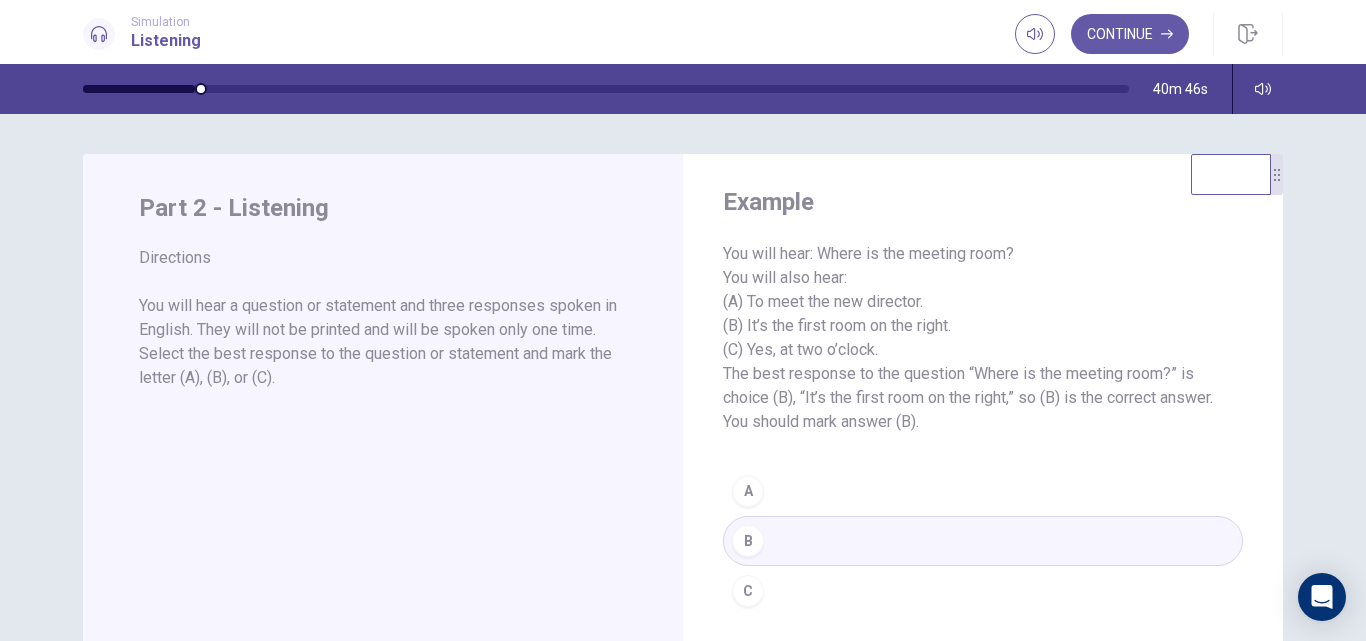 click on "You will hear: Where is the meeting room?
You will also hear:
(A)   To meet the new director.
(B)   It’s the first room on the right.
(C)   Yes, at two o’clock.
The best response to the question “Where is the meeting room?” is choice (B), “It’s the first room on the right,”
so (B) is the correct answer.
You should mark answer (B)." at bounding box center (983, 338) 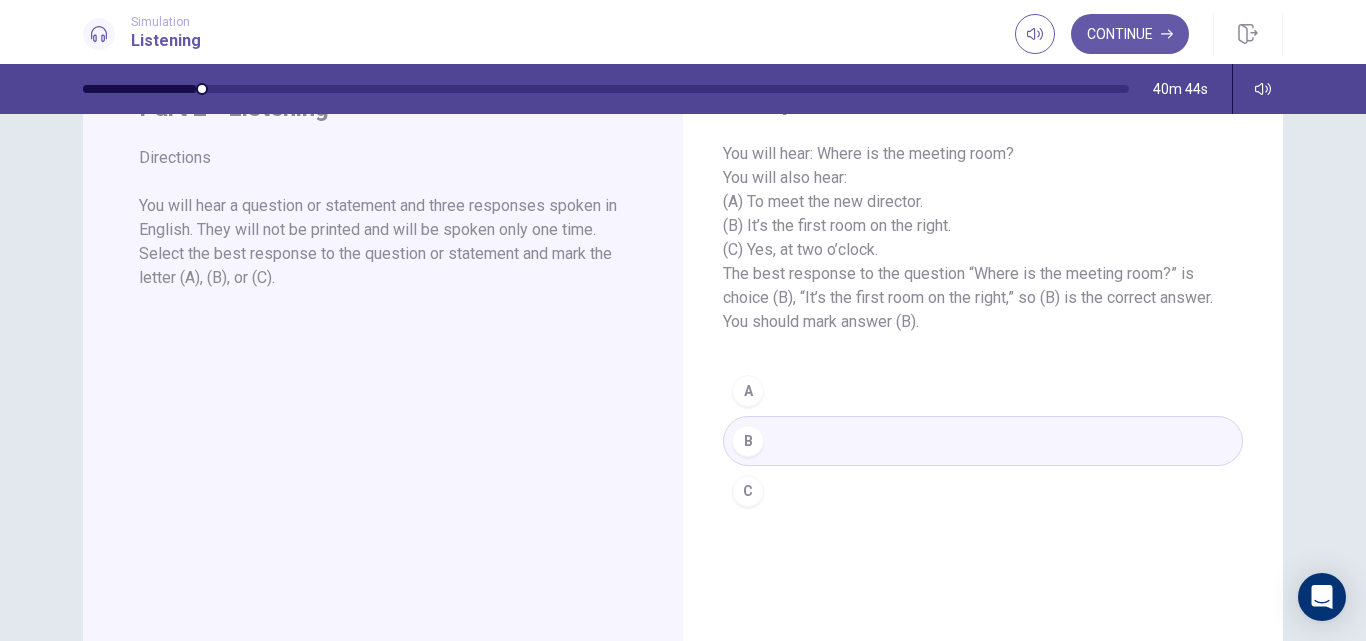 scroll, scrollTop: 0, scrollLeft: 0, axis: both 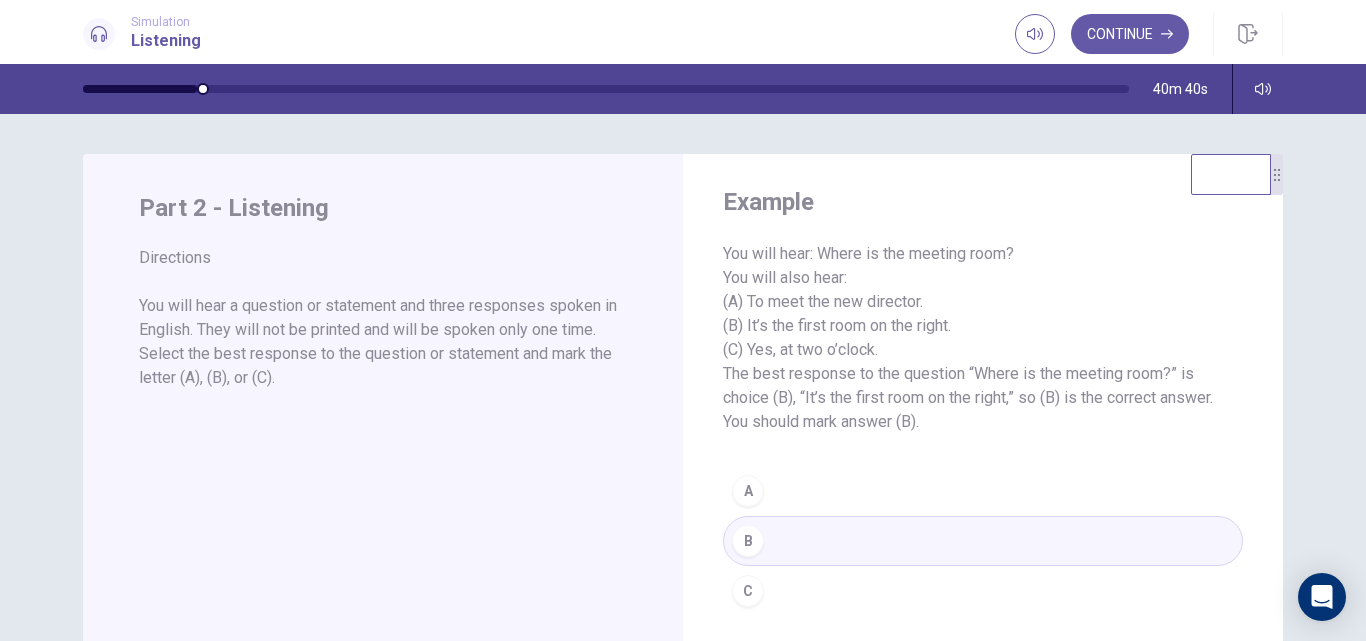 click on "Continue" at bounding box center (1130, 34) 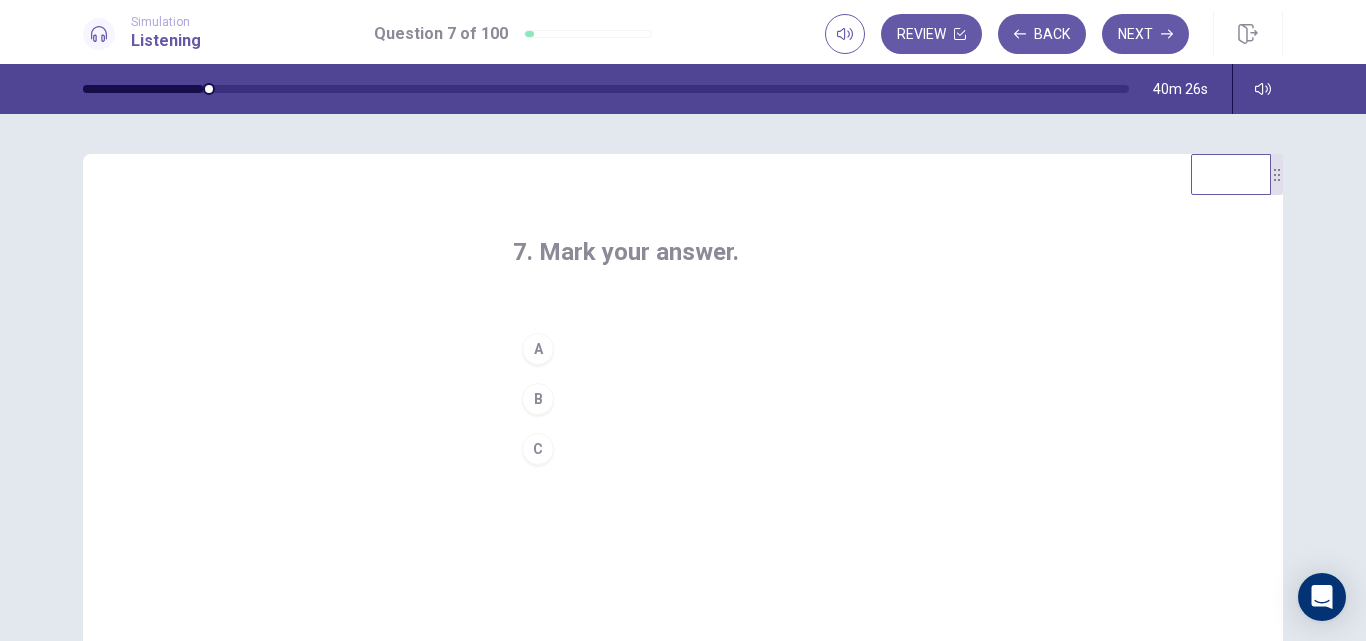 click on "B" at bounding box center [538, 399] 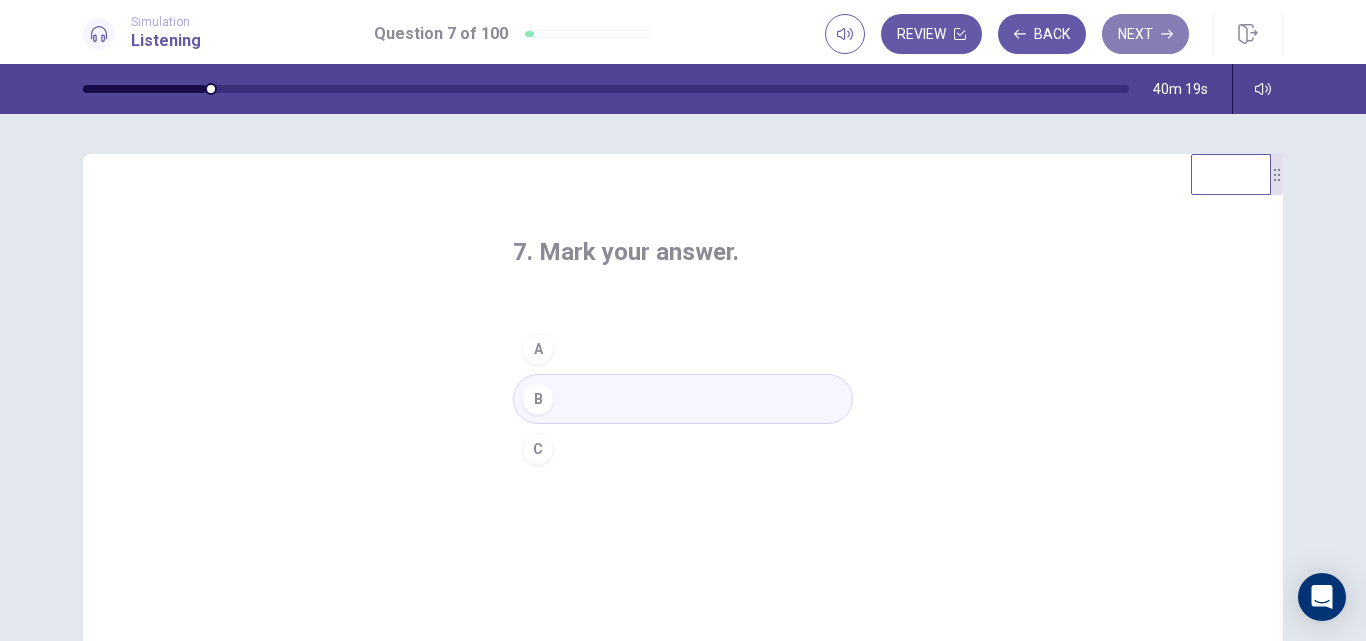 click on "Next" at bounding box center (1145, 34) 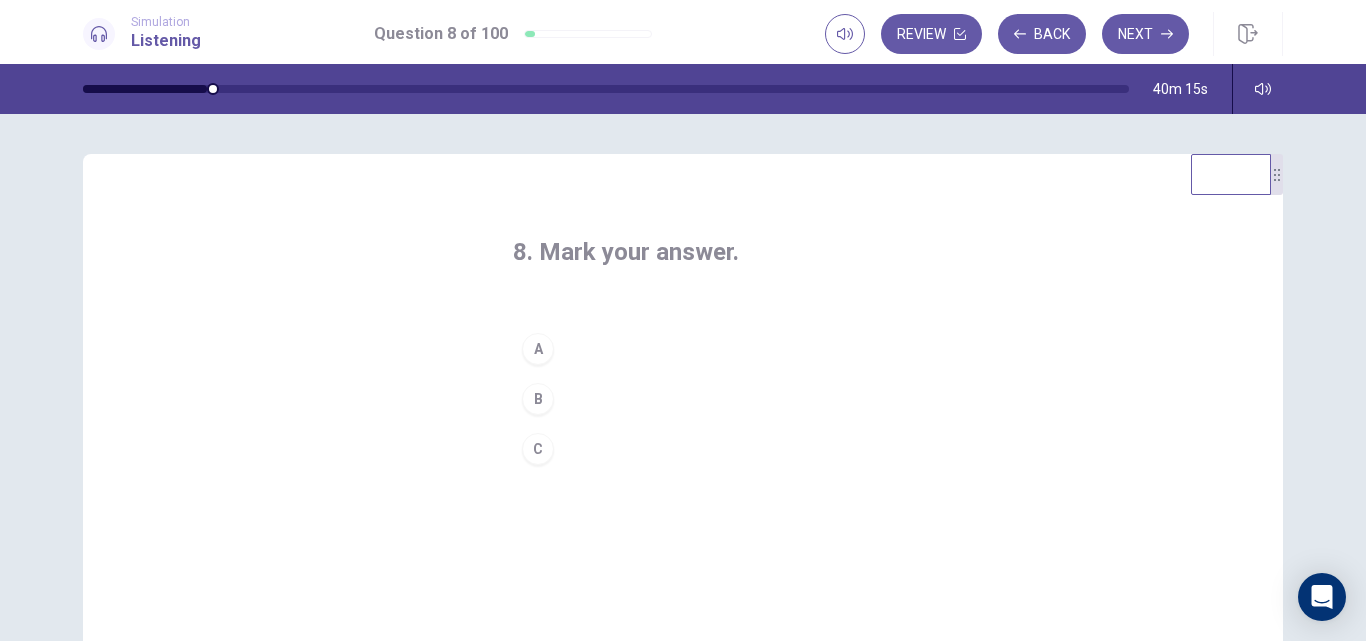 click on "A" at bounding box center (538, 349) 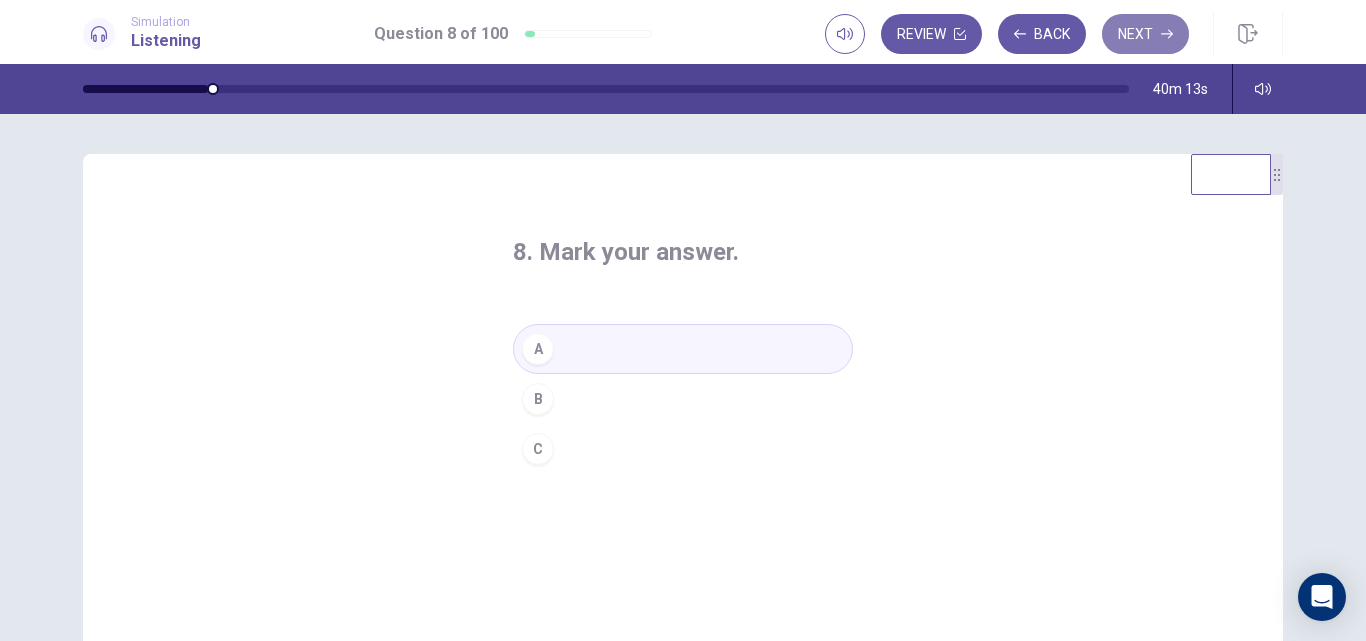 click on "Next" at bounding box center (1145, 34) 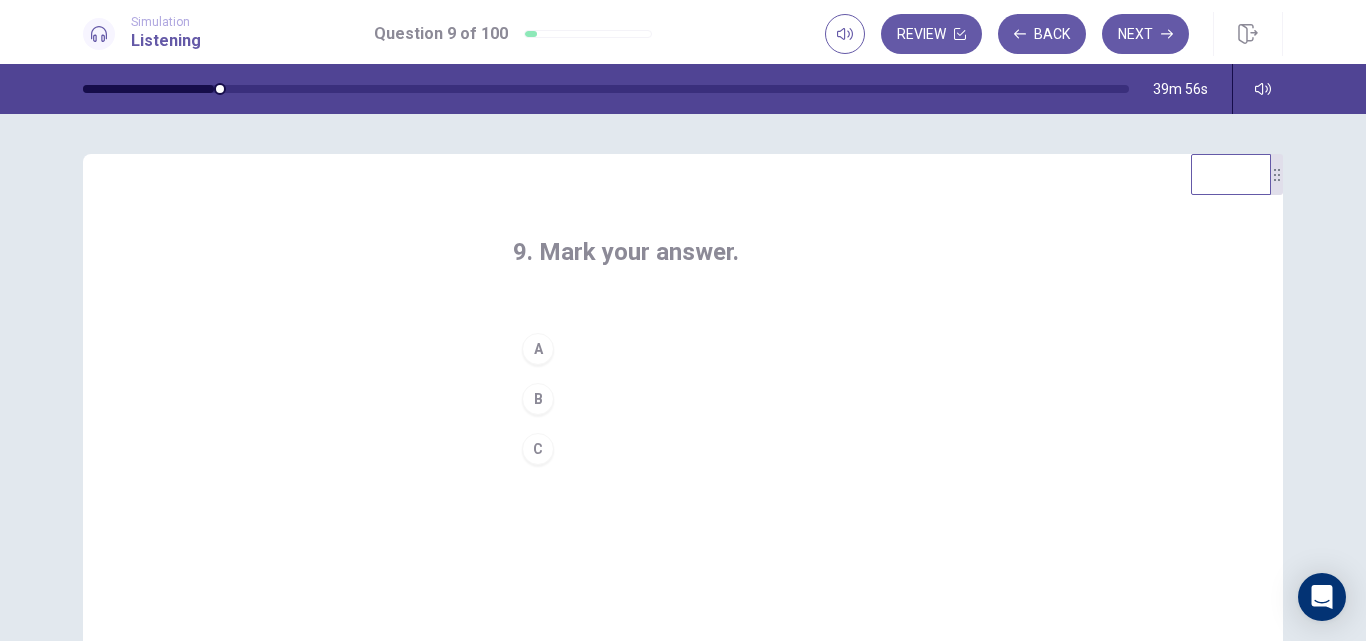click on "C" at bounding box center [538, 449] 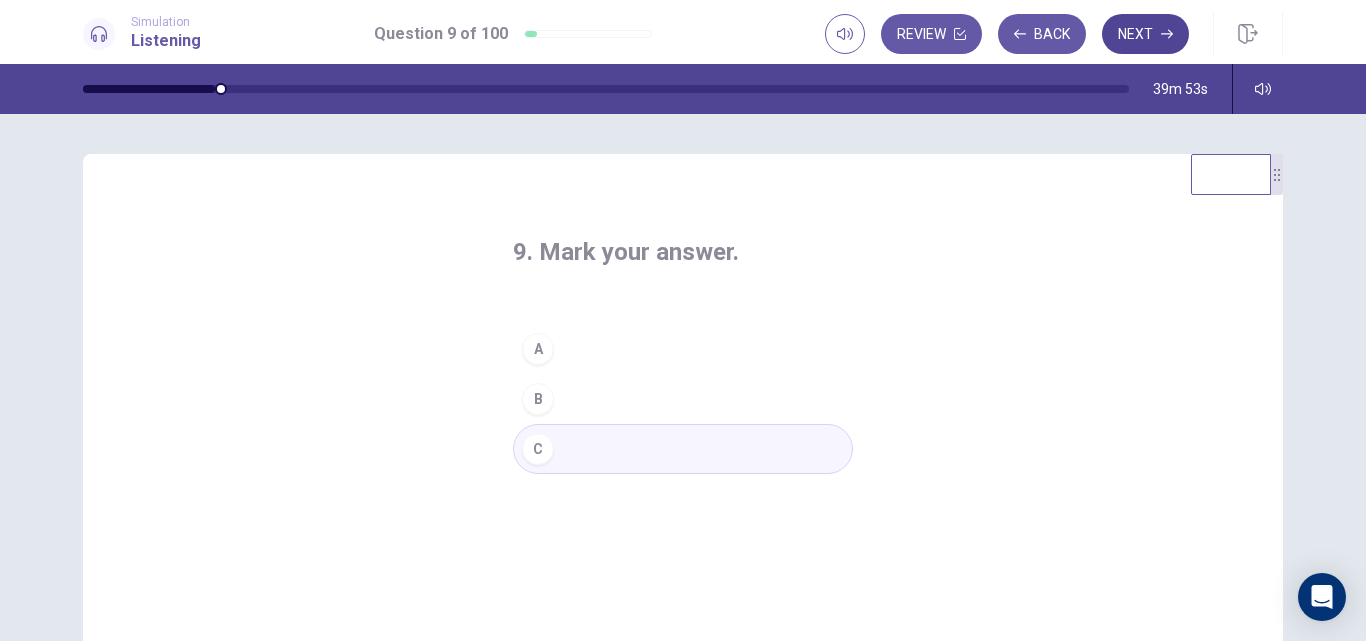click on "Next" at bounding box center (1145, 34) 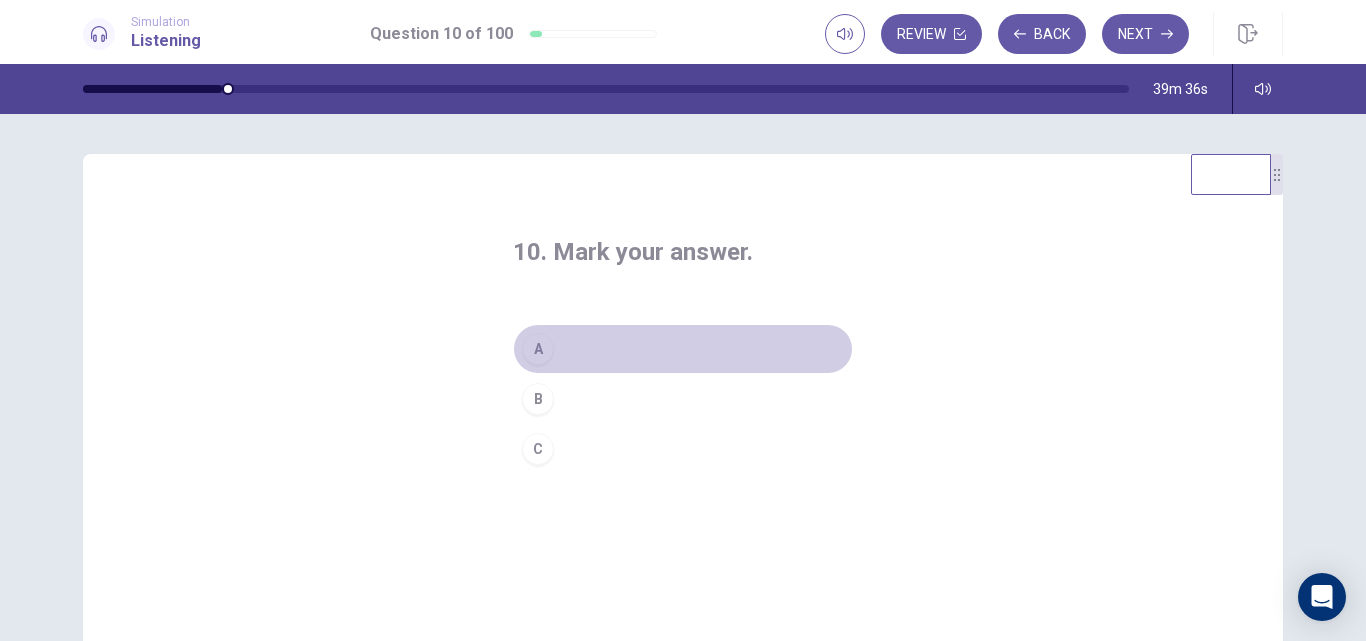 click on "A" at bounding box center [538, 349] 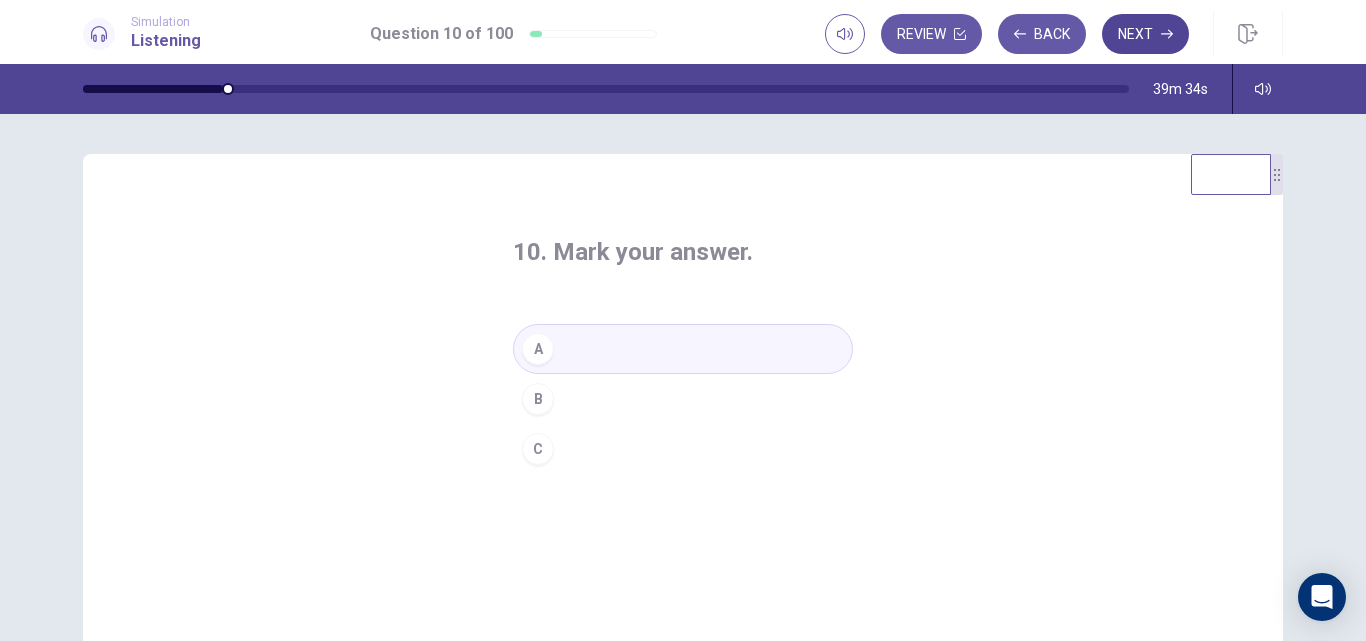 click on "Next" at bounding box center (1145, 34) 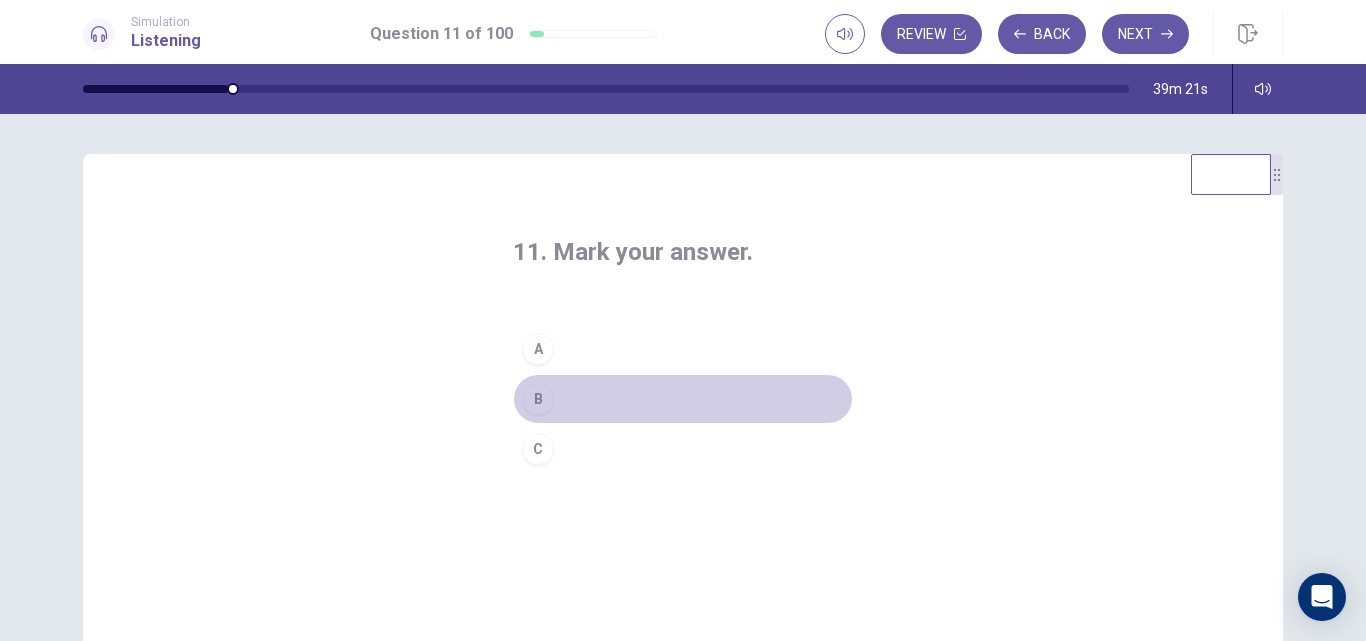 click on "B" at bounding box center [538, 399] 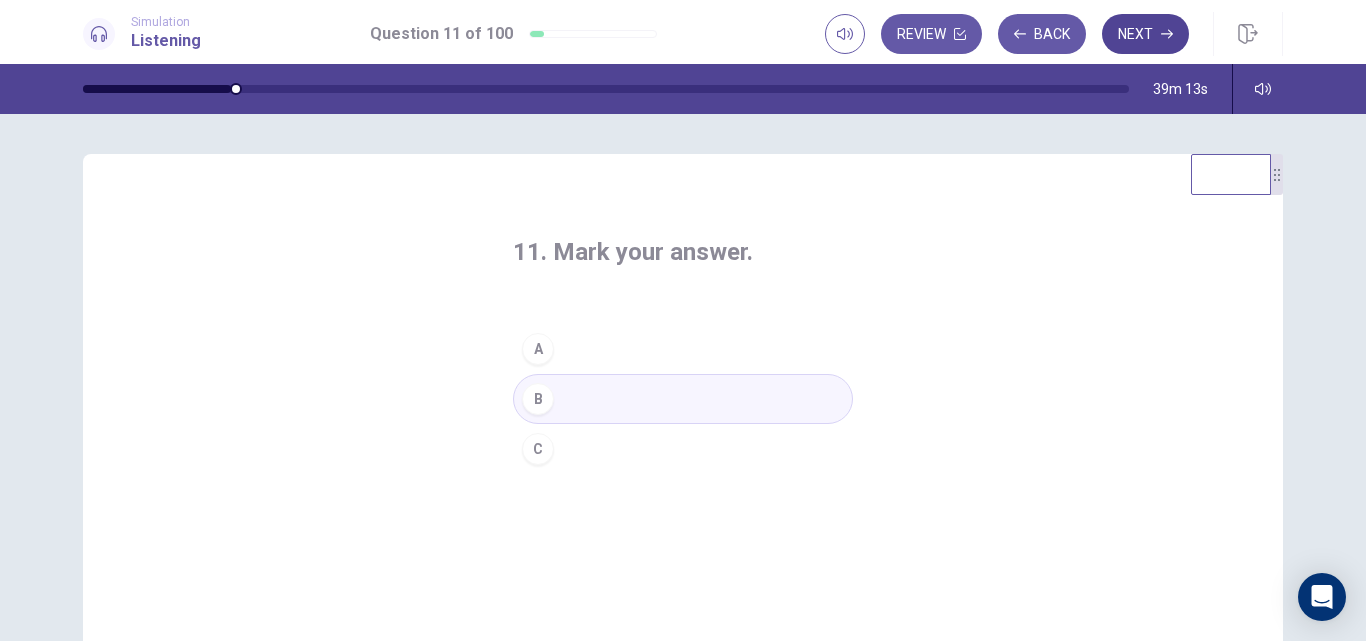 click on "Next" at bounding box center [1145, 34] 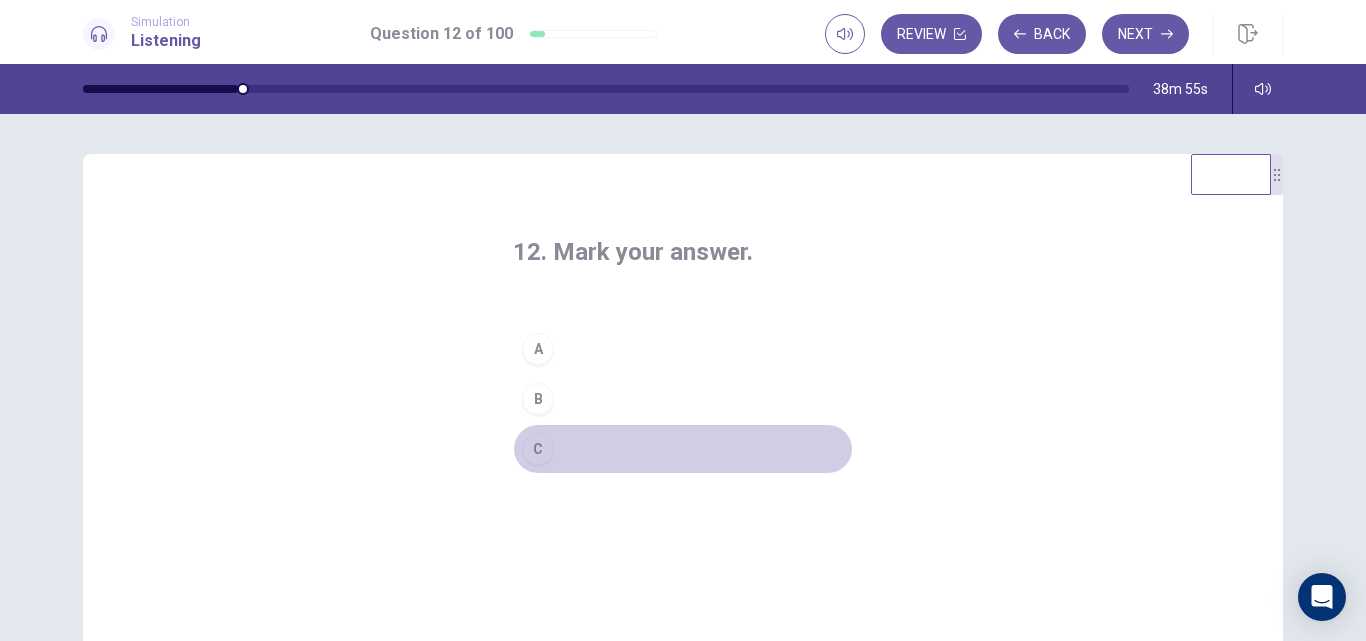 click on "C" at bounding box center [538, 449] 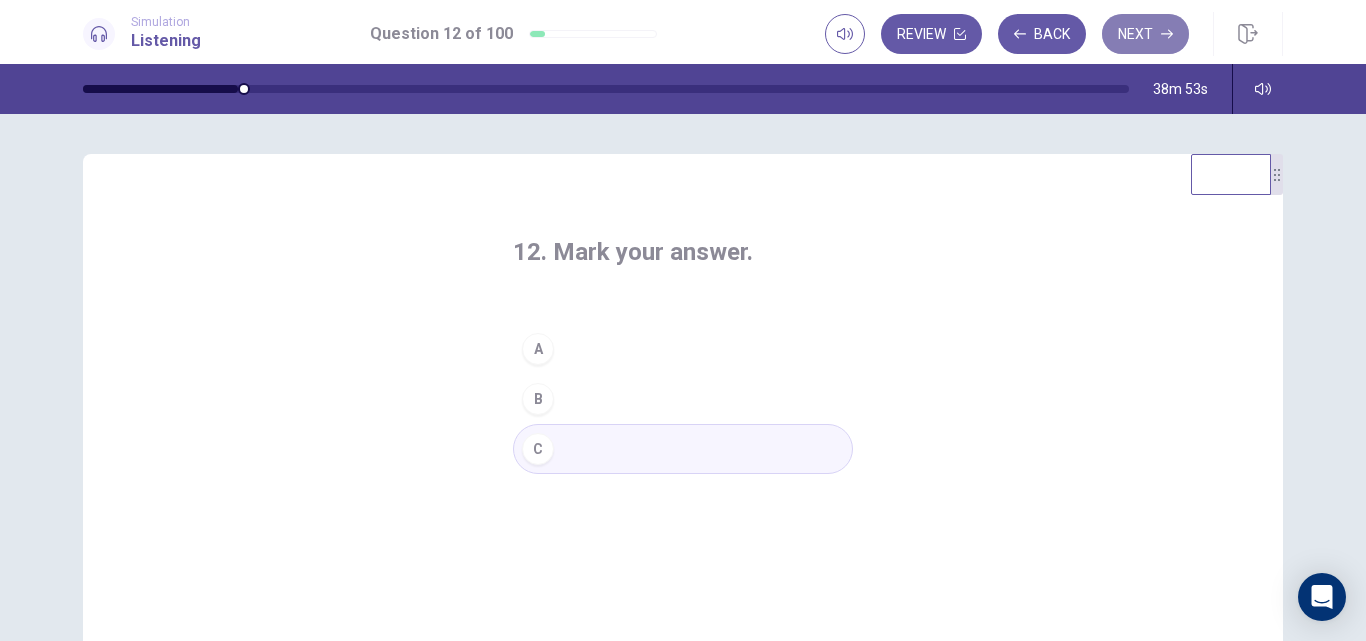 click on "Next" at bounding box center [1145, 34] 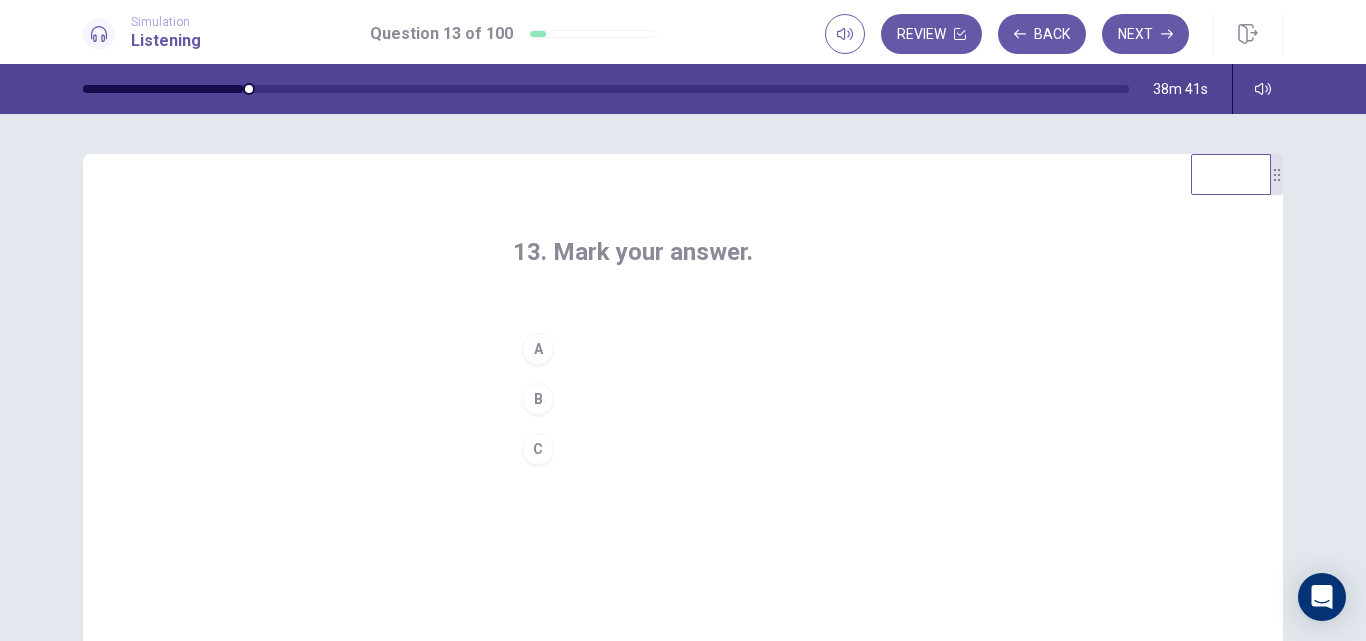 click on "A" at bounding box center [538, 349] 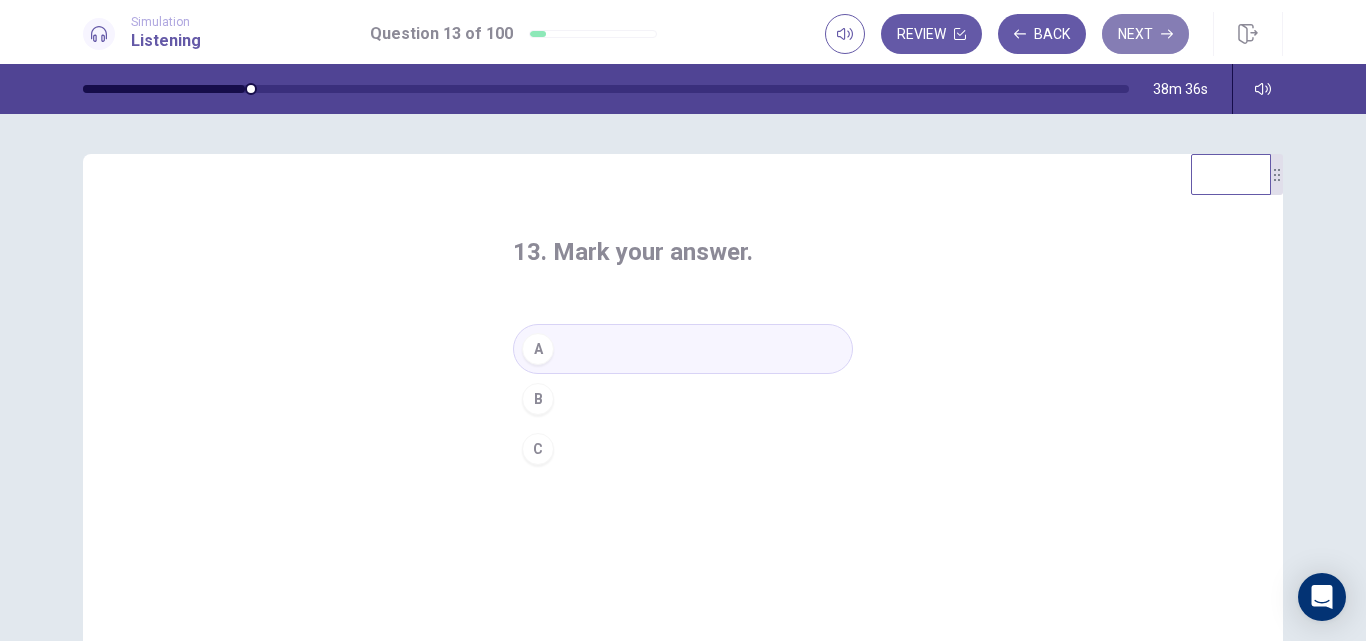 click on "Next" at bounding box center (1145, 34) 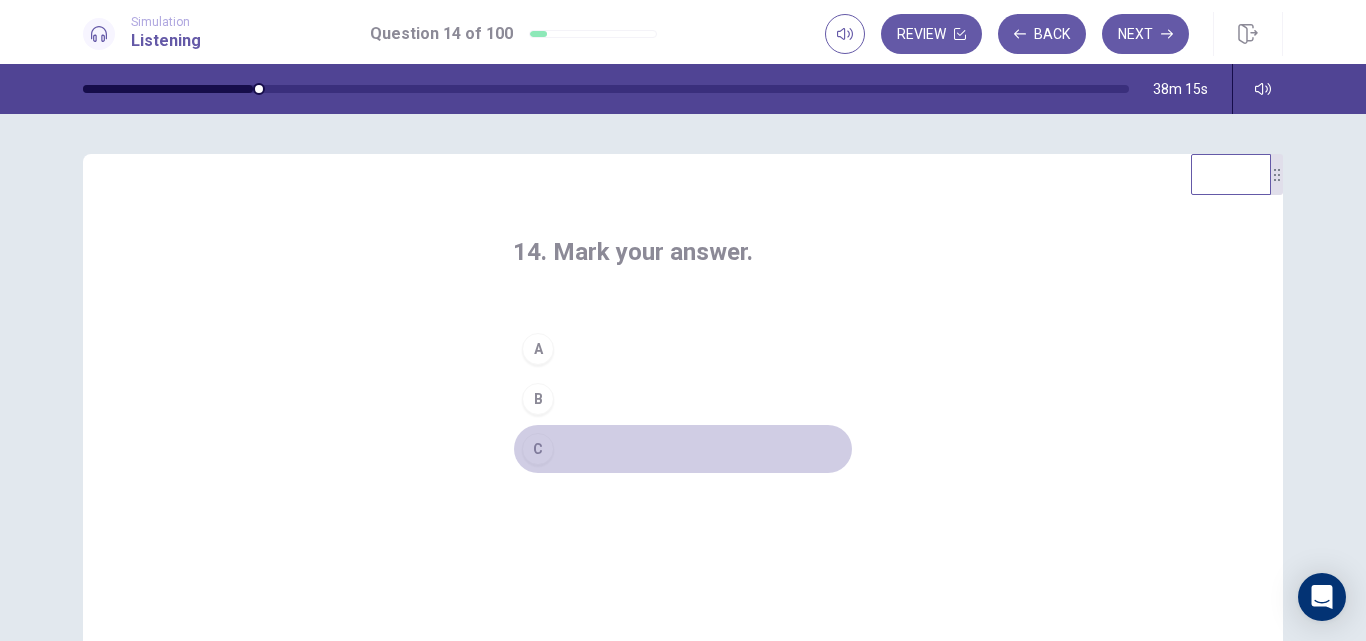 click on "C" at bounding box center (538, 449) 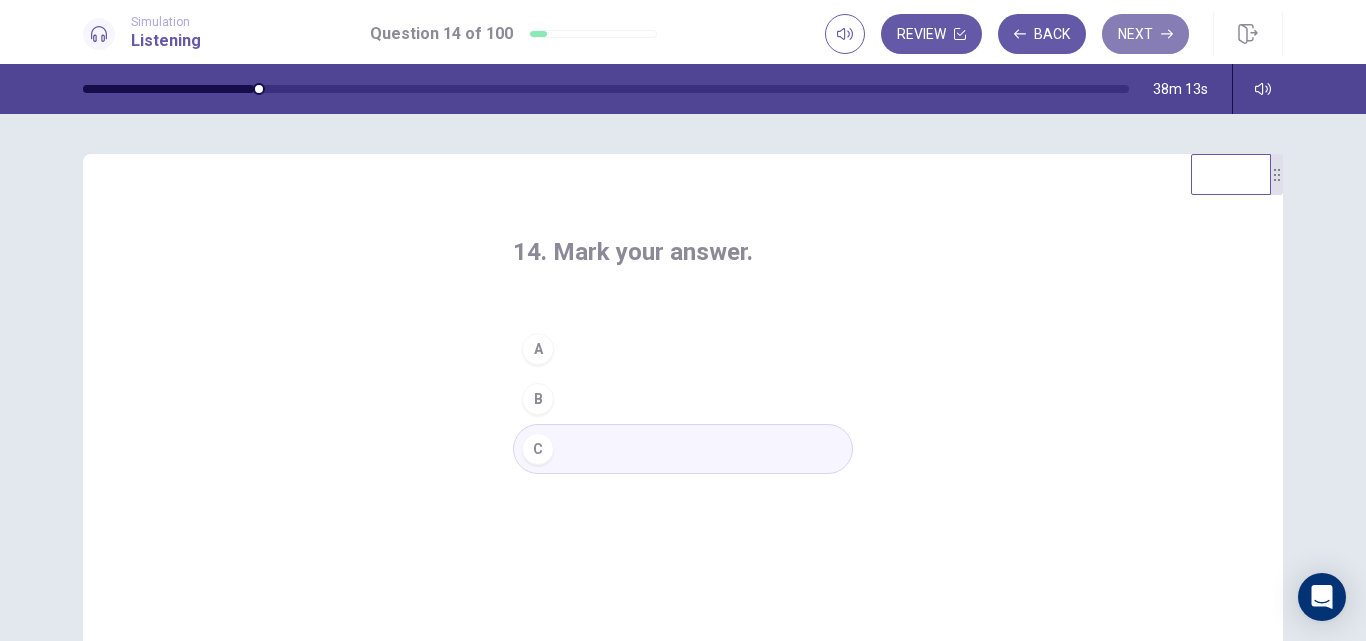 click on "Next" at bounding box center [1145, 34] 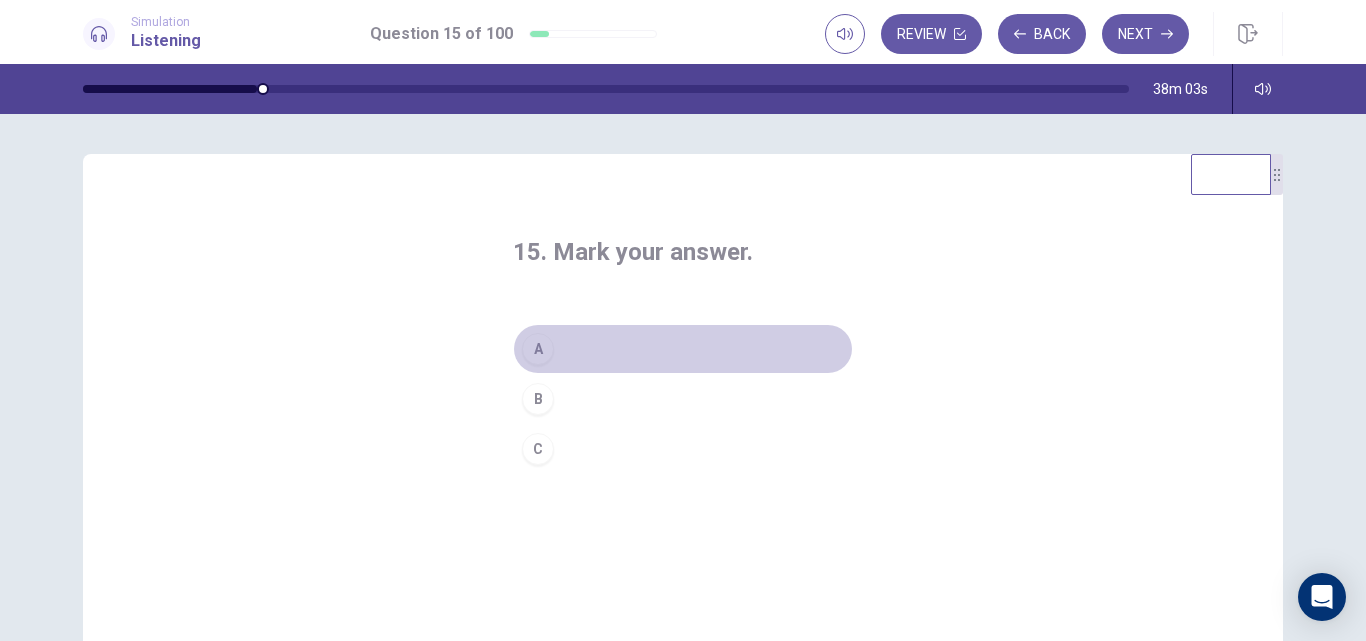 click on "A" at bounding box center [538, 349] 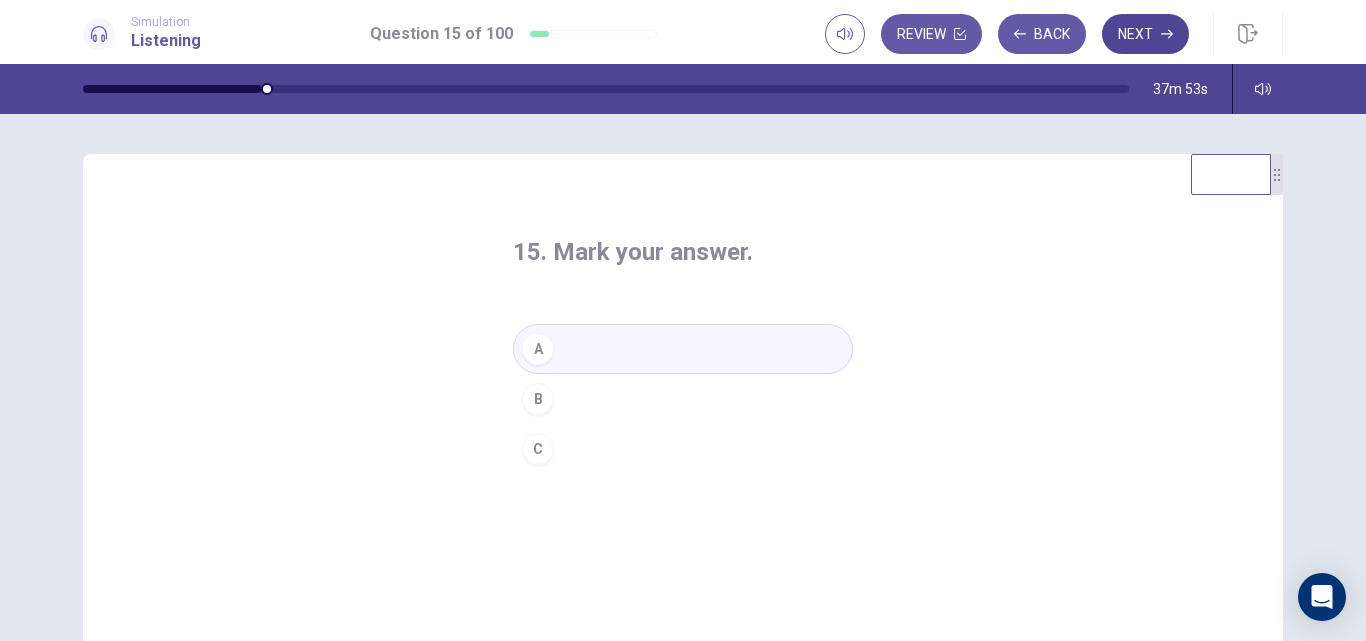 click on "Next" at bounding box center (1145, 34) 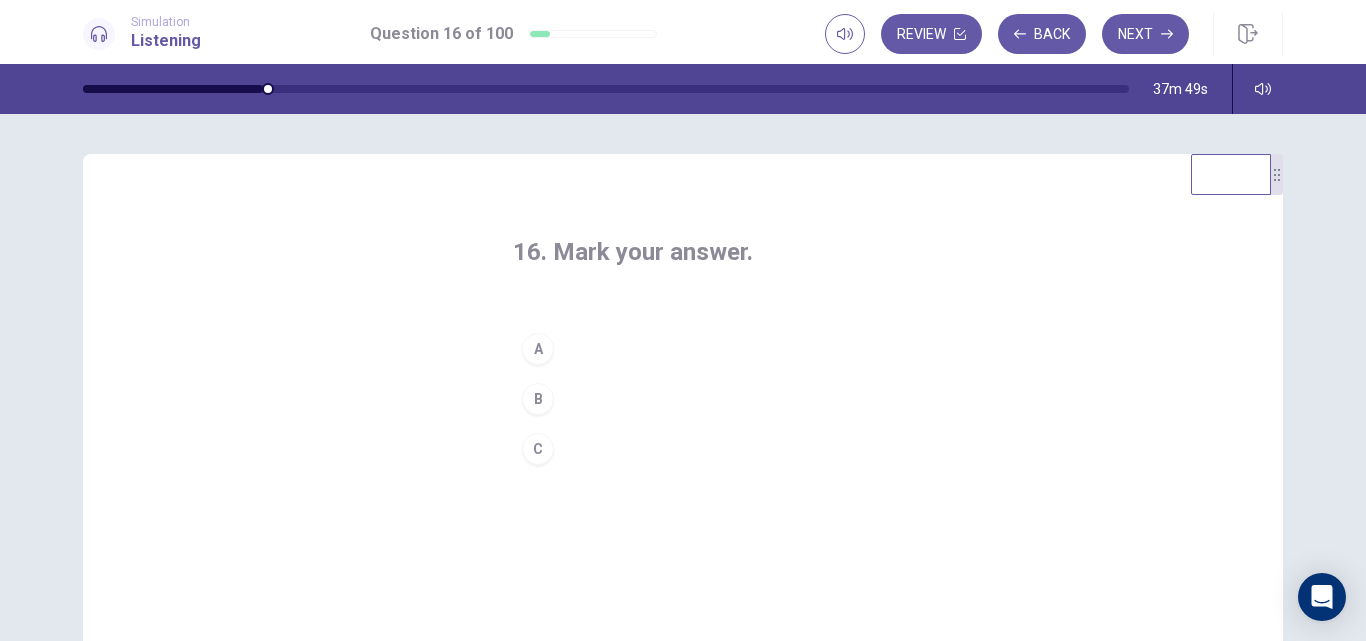 click on "16. Mark your answer. A B C" at bounding box center [683, 501] 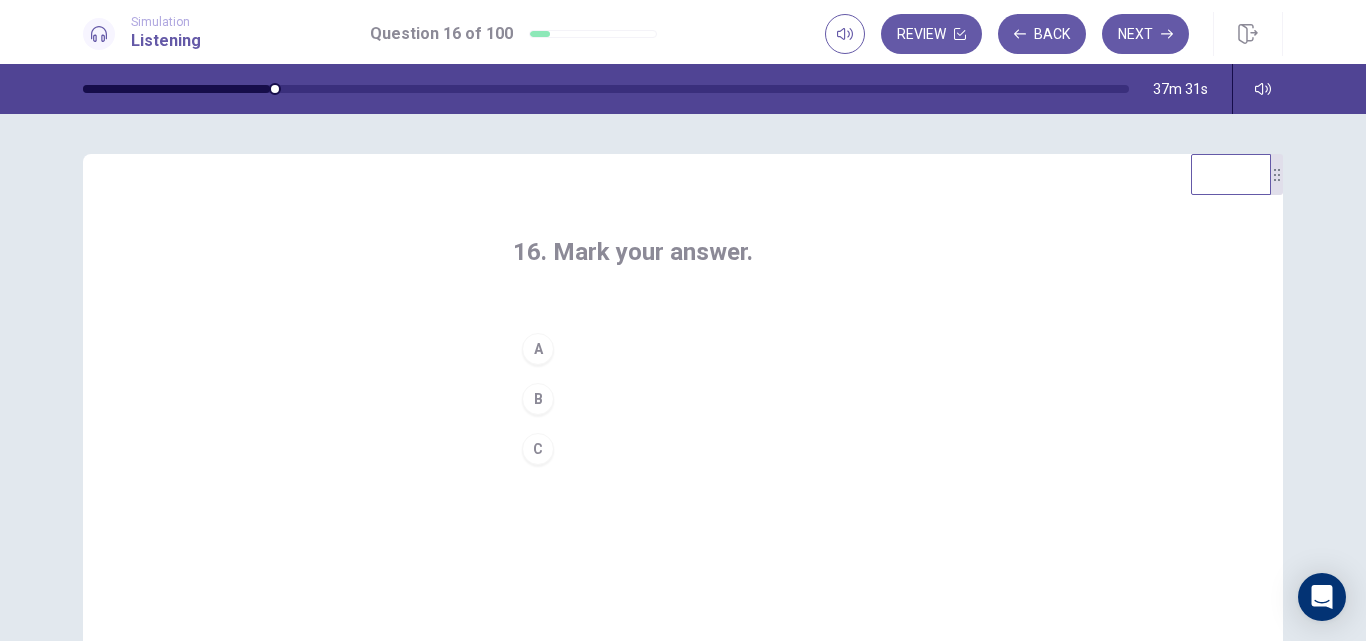 click on "B" at bounding box center [538, 399] 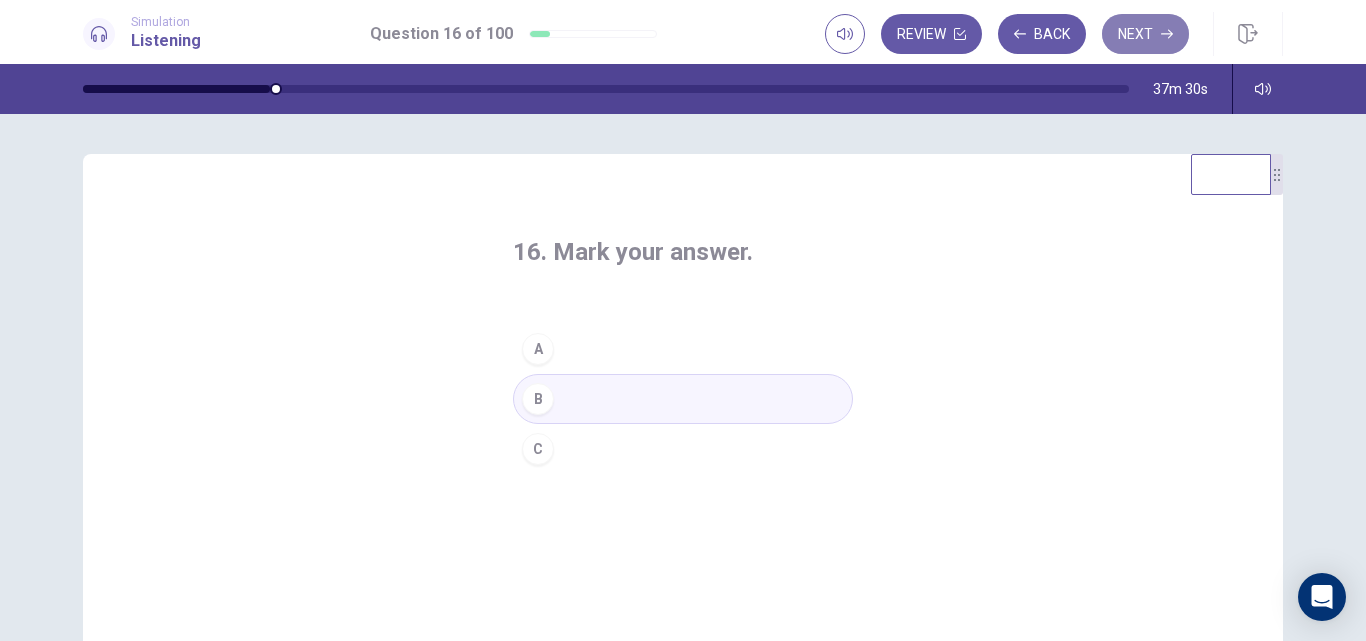 click on "Next" at bounding box center [1145, 34] 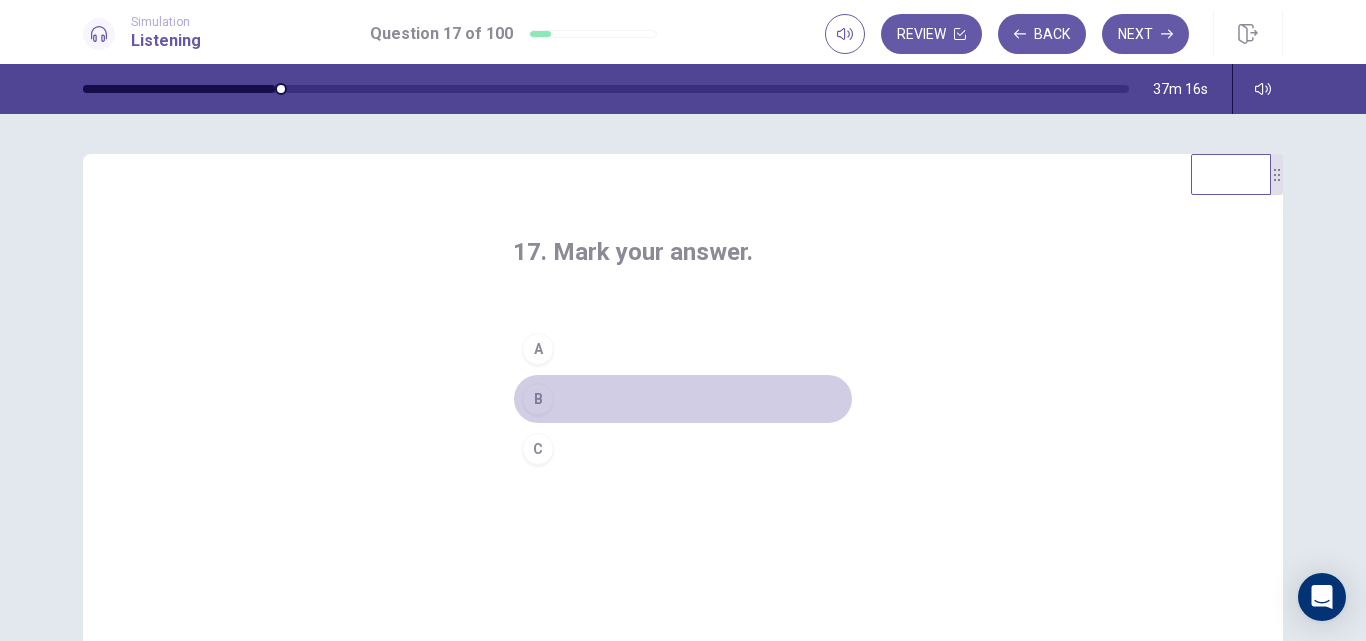 click on "B" at bounding box center [538, 399] 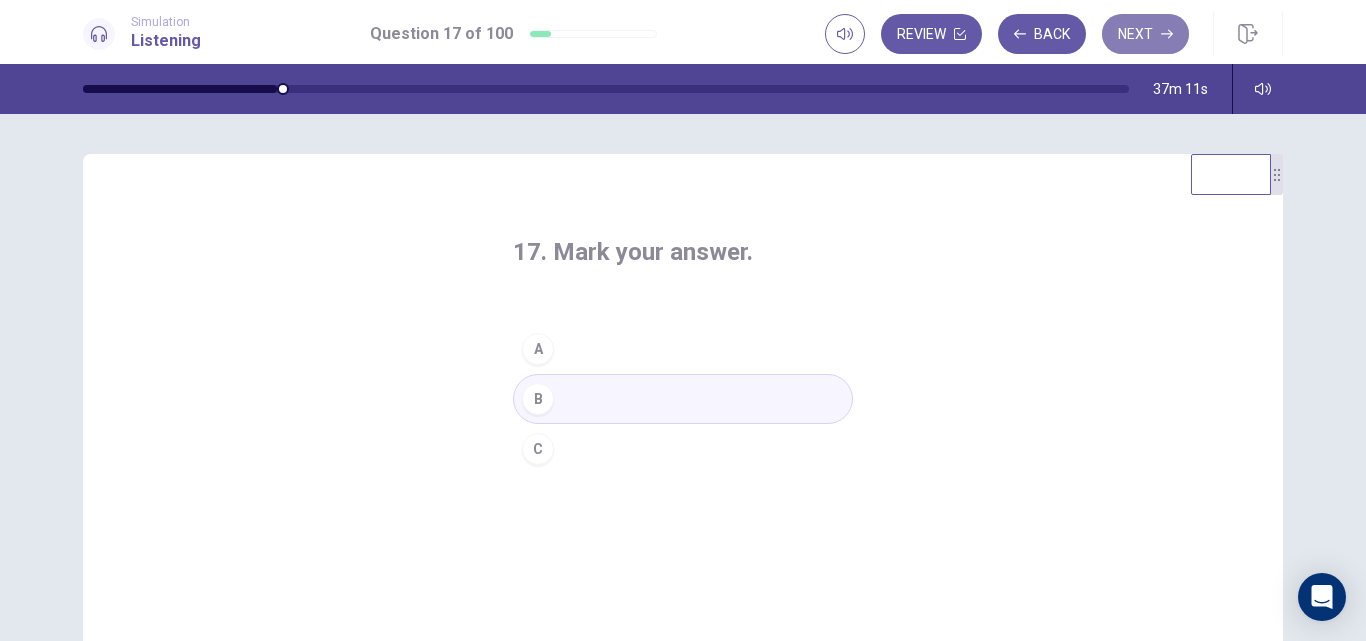 click on "Next" at bounding box center (1145, 34) 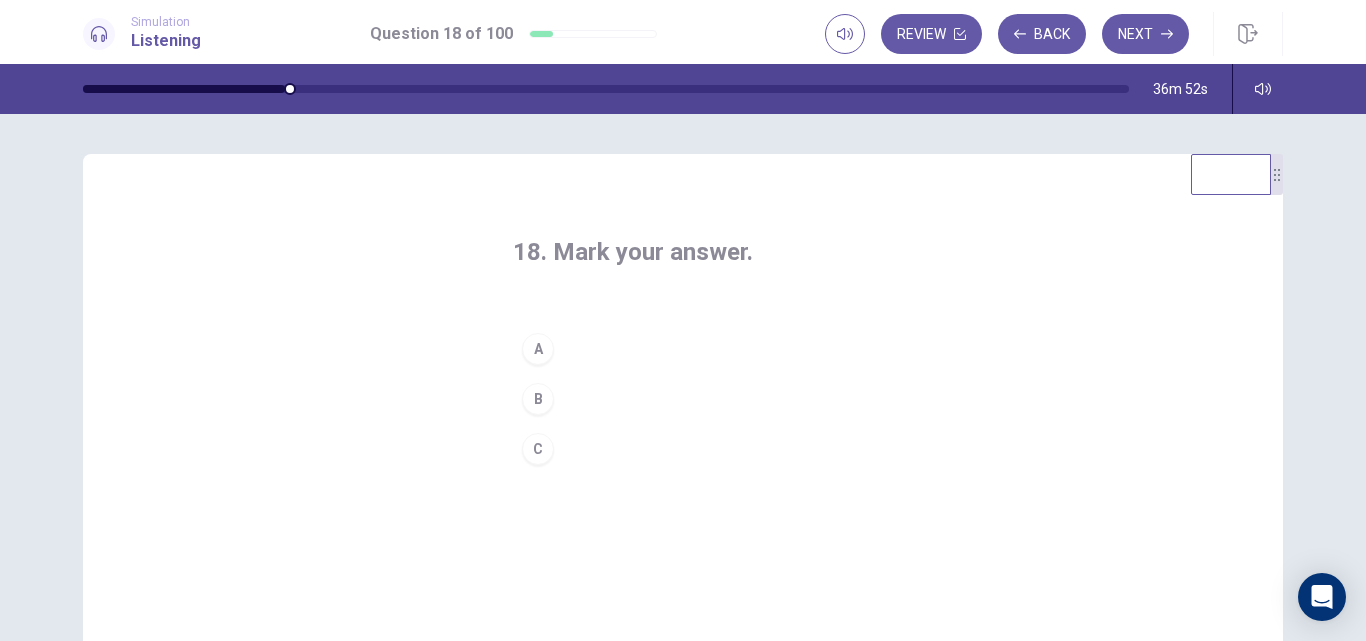 click on "C" at bounding box center (538, 449) 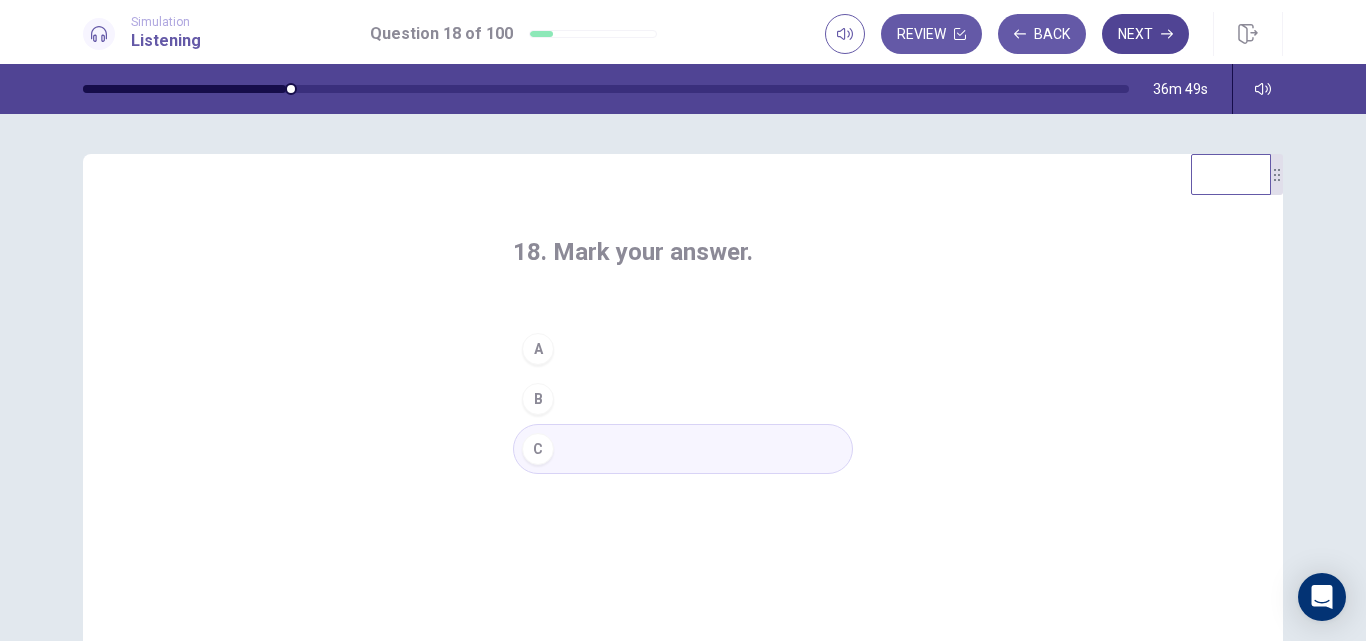click on "Next" at bounding box center [1145, 34] 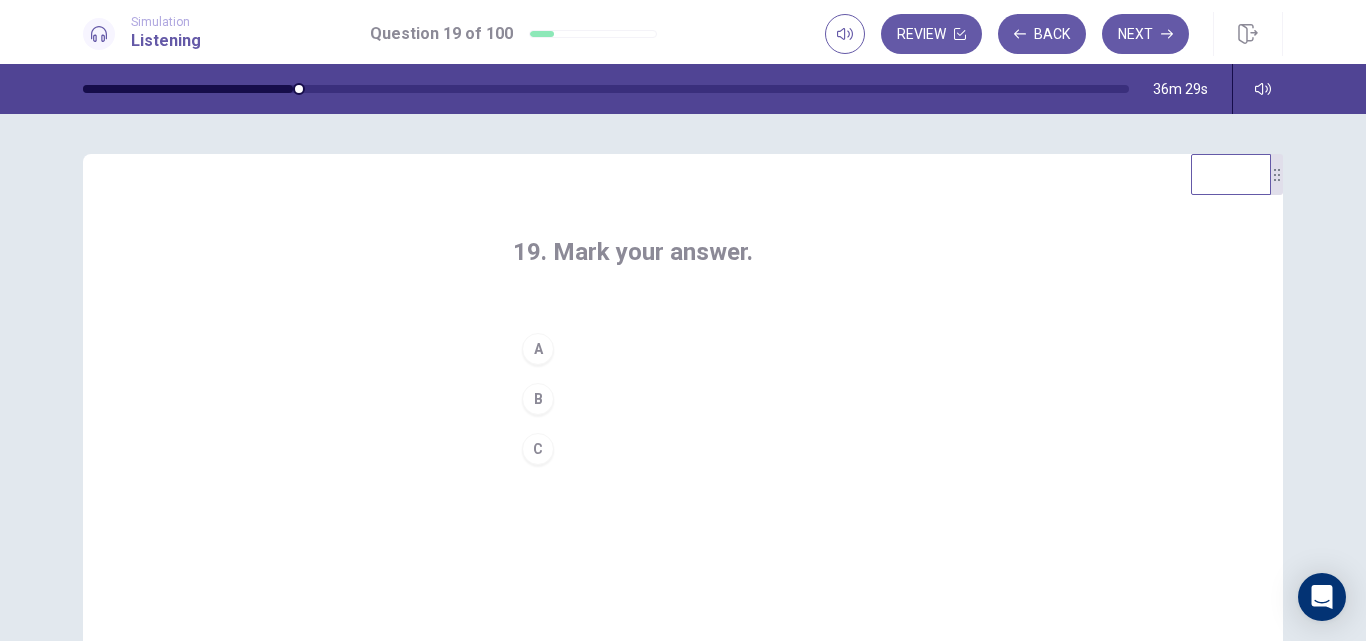 click on "C" at bounding box center [538, 449] 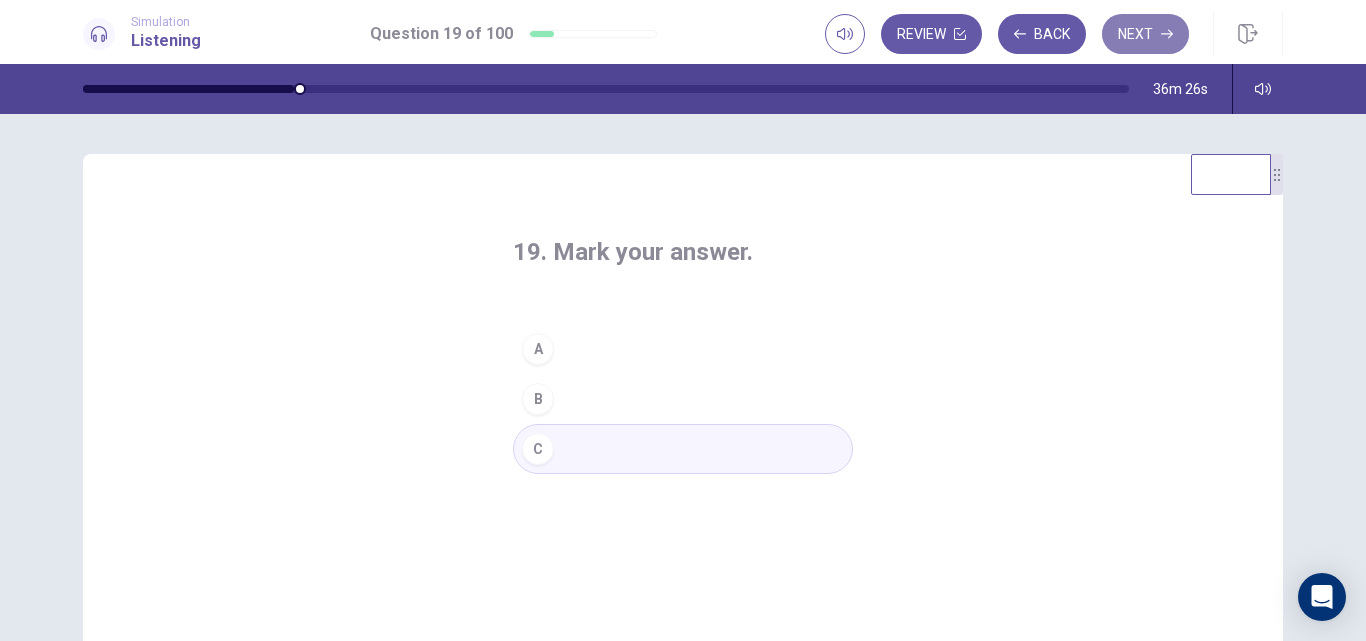 click on "Next" at bounding box center (1145, 34) 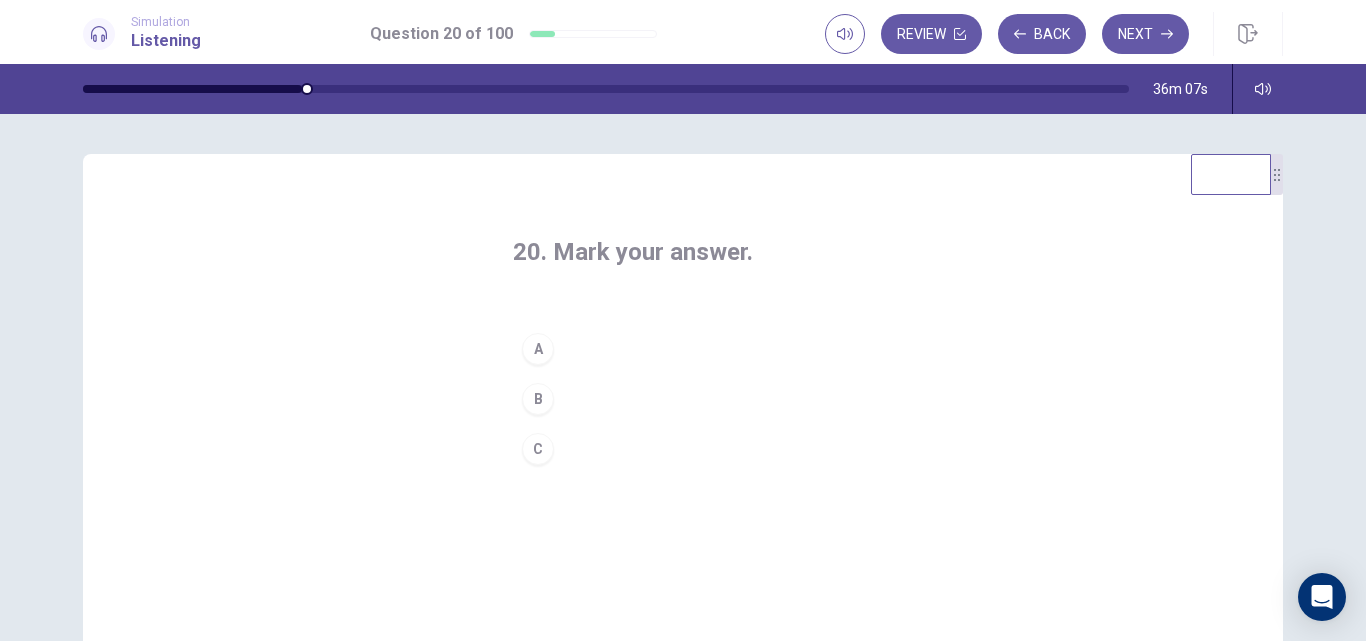 click on "A" at bounding box center (538, 349) 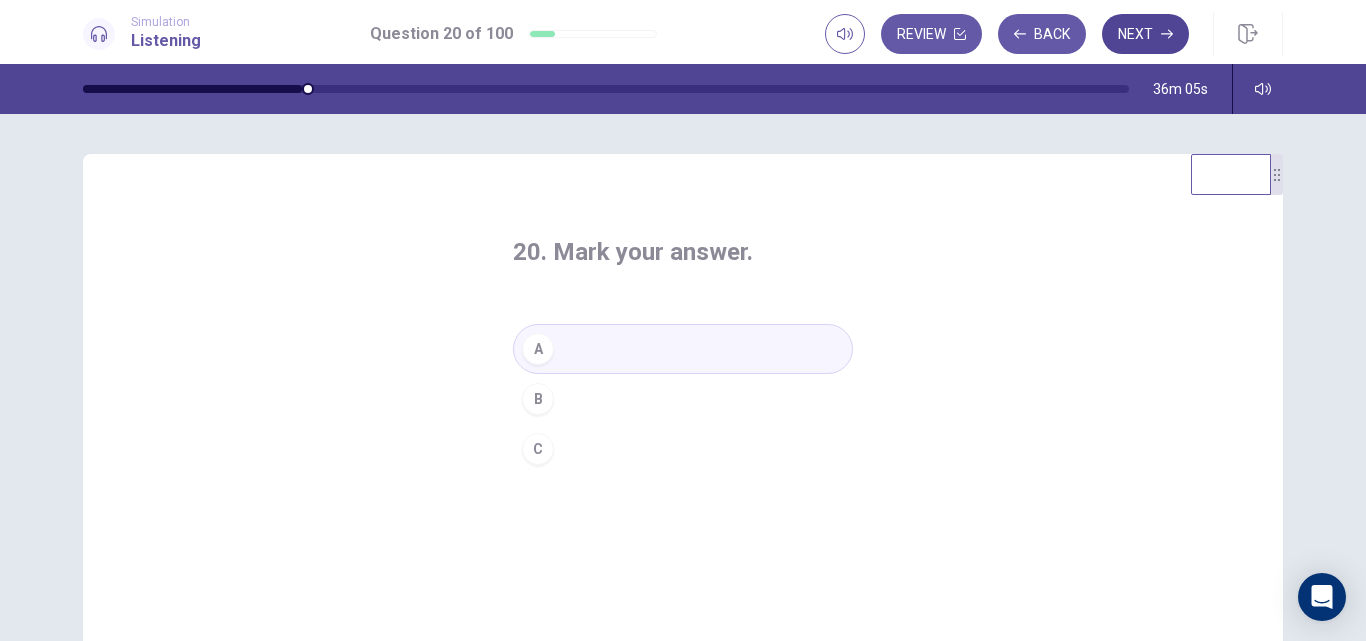 click on "Next" at bounding box center (1145, 34) 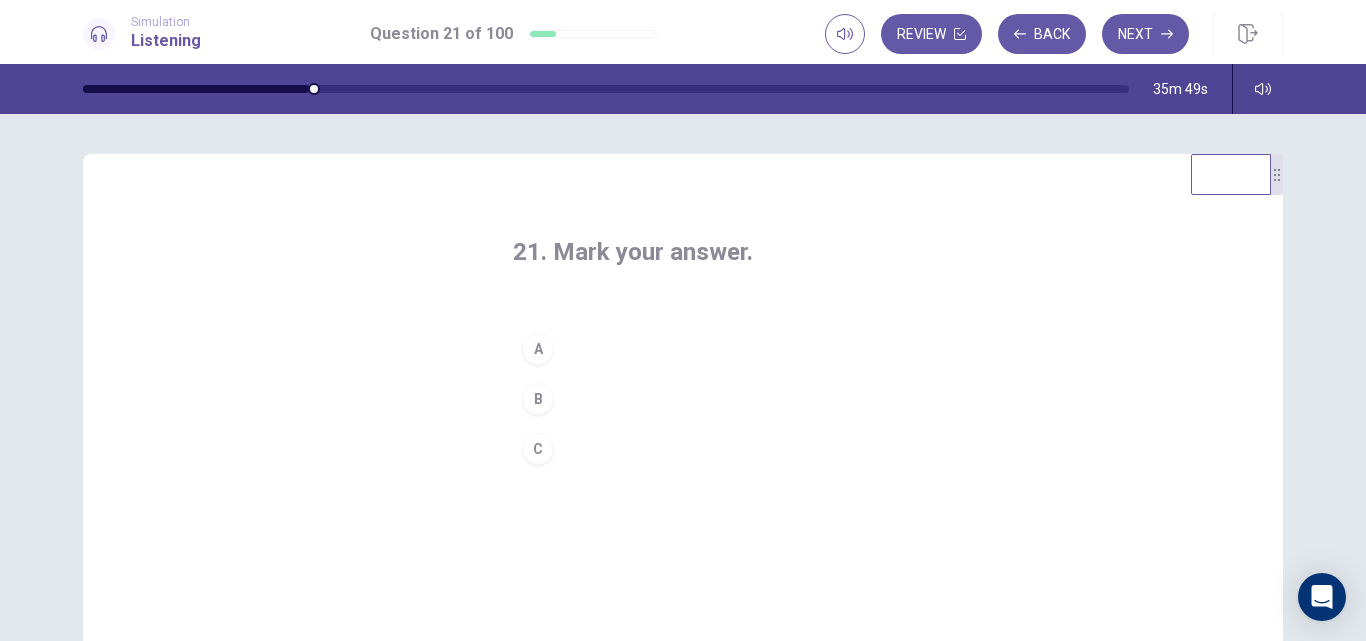 click on "B" at bounding box center (538, 399) 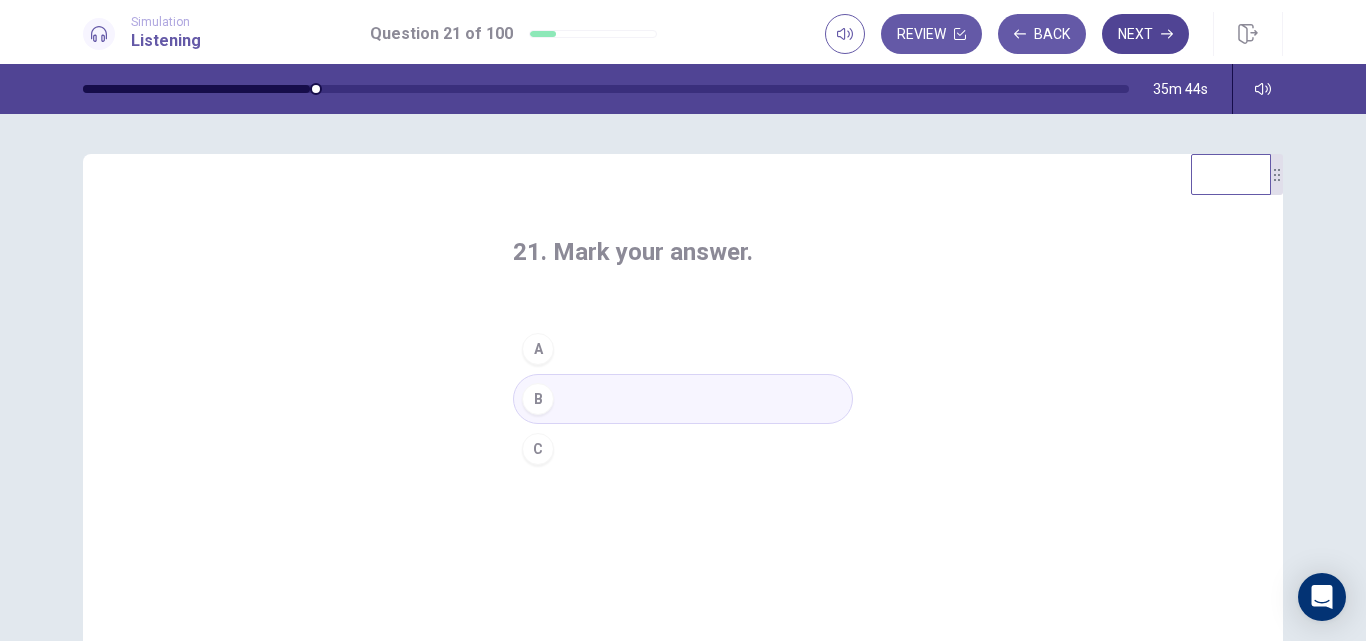 click on "Next" at bounding box center (1145, 34) 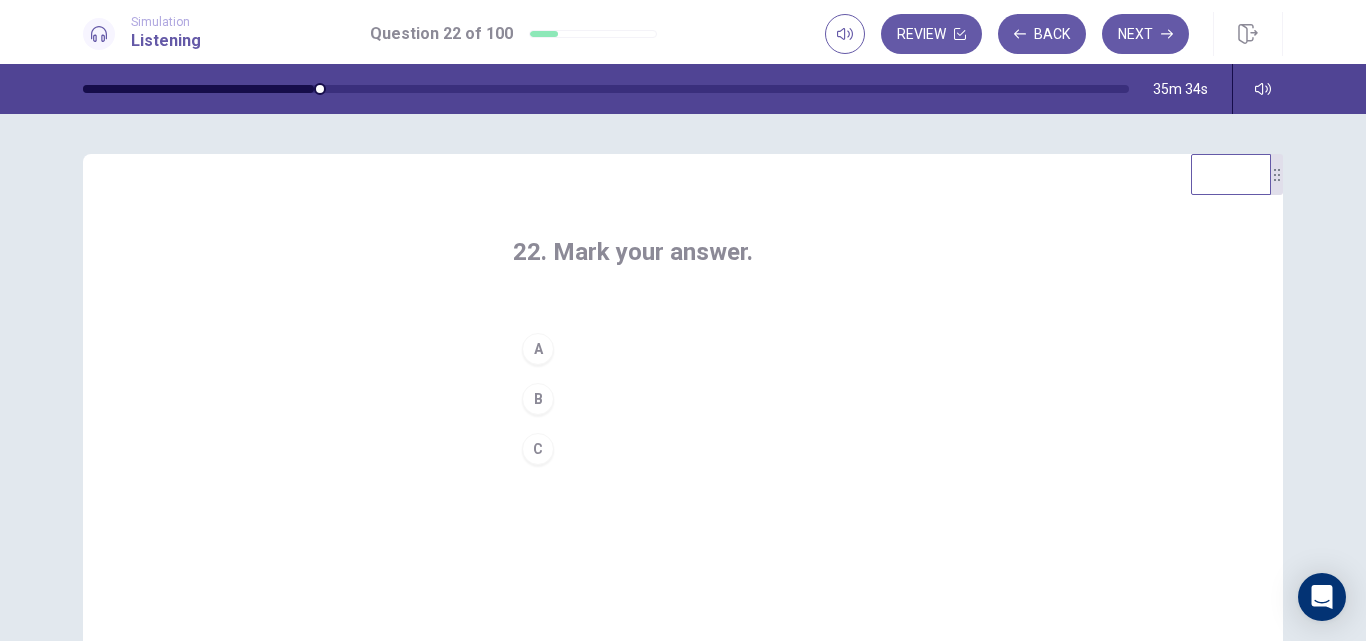click on "A" at bounding box center [538, 349] 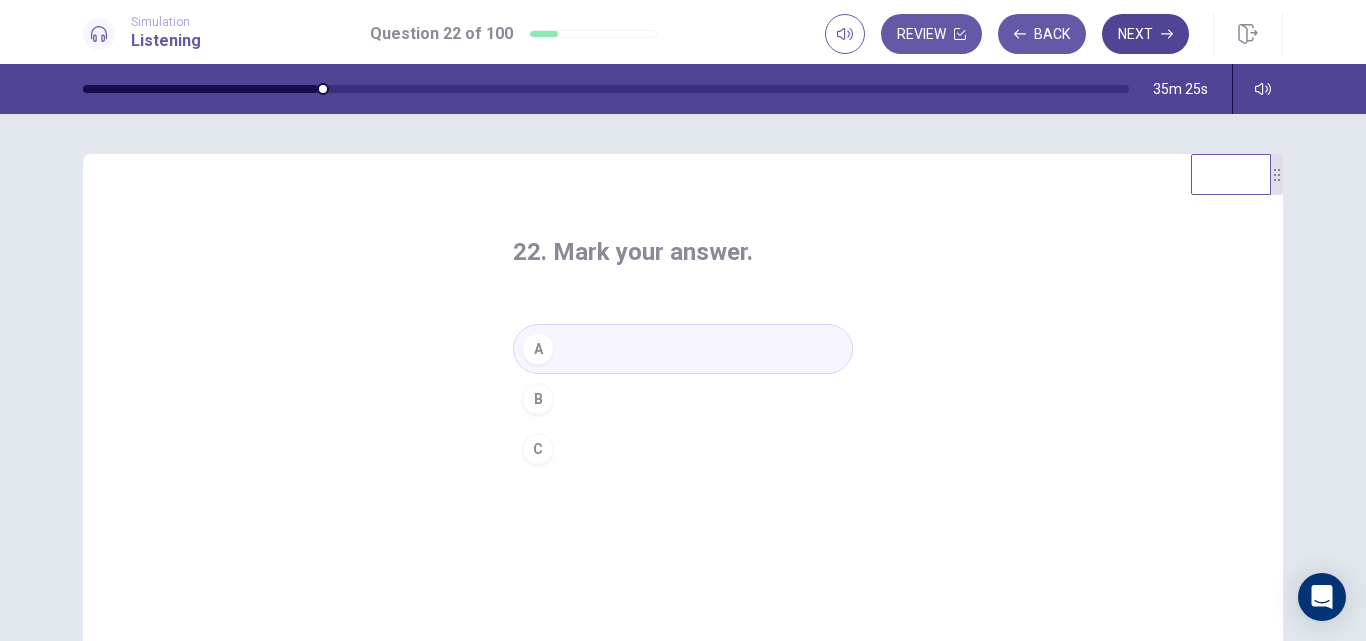 click on "Next" at bounding box center [1145, 34] 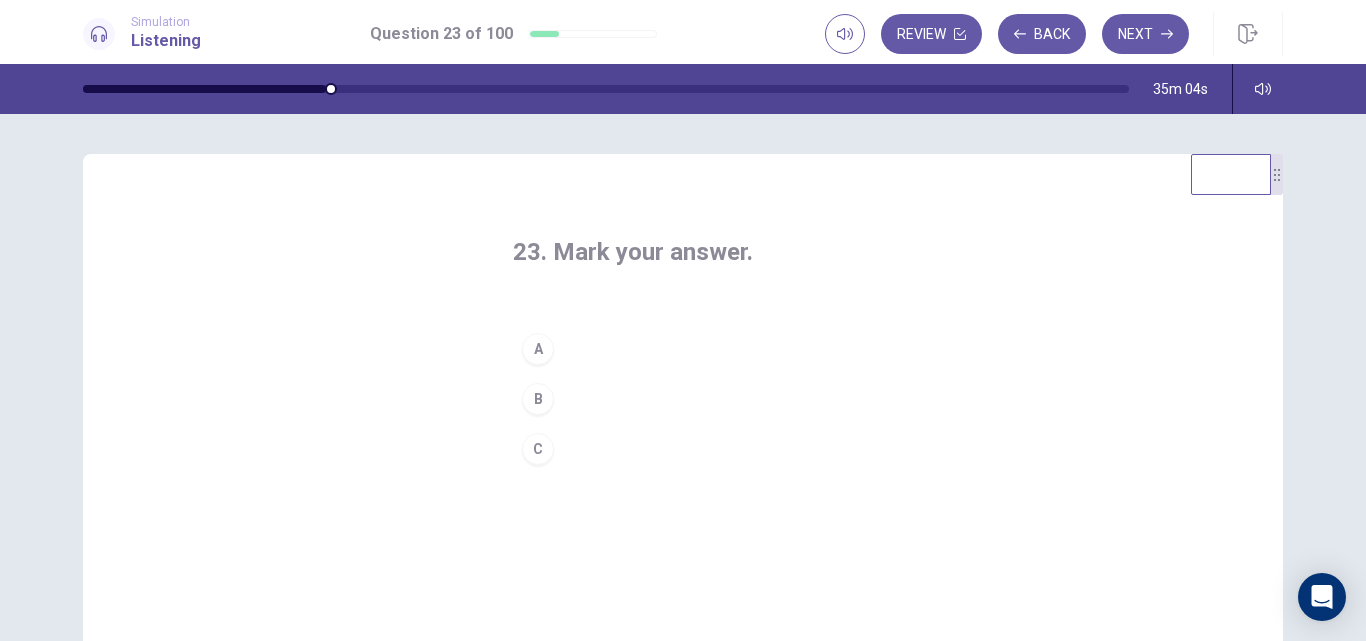 click on "C" at bounding box center [538, 449] 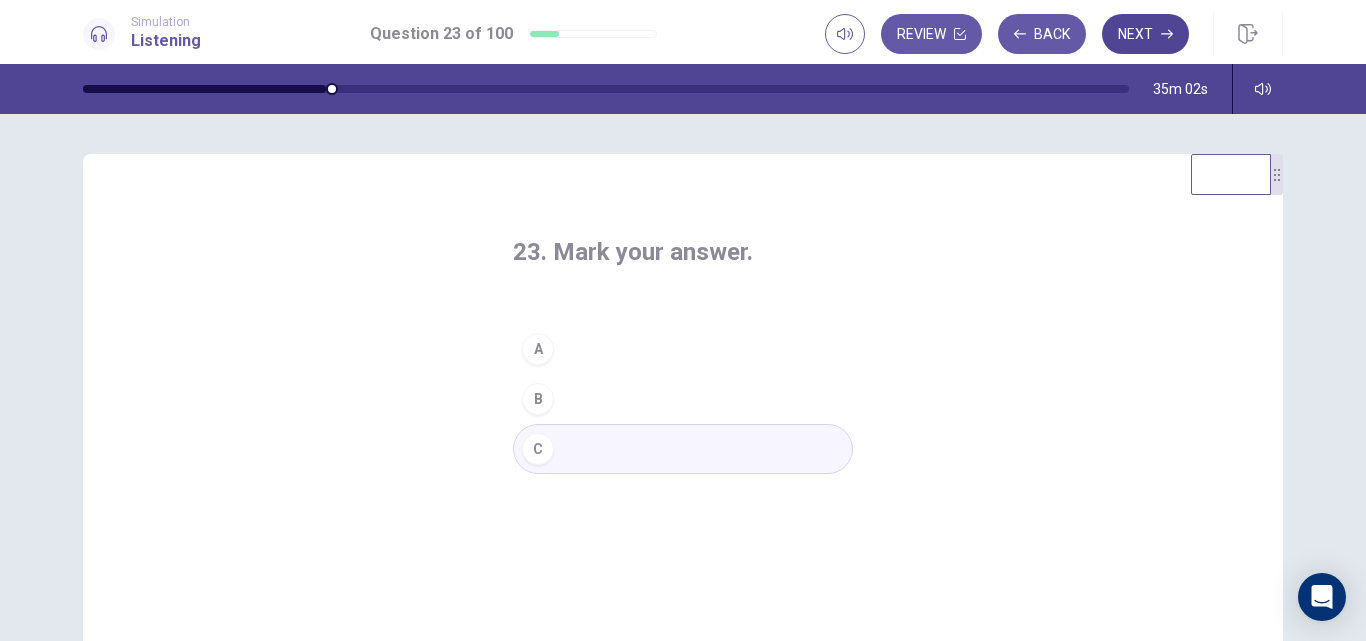 click on "Next" at bounding box center (1145, 34) 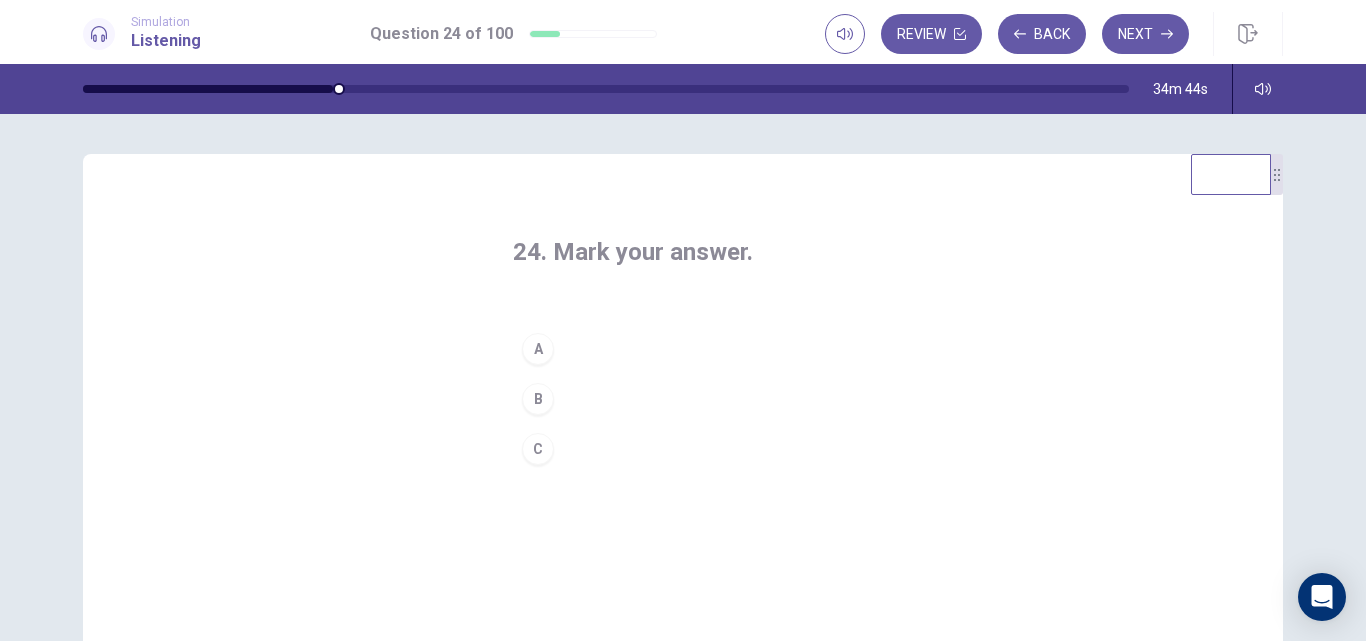 click on "C" at bounding box center (538, 449) 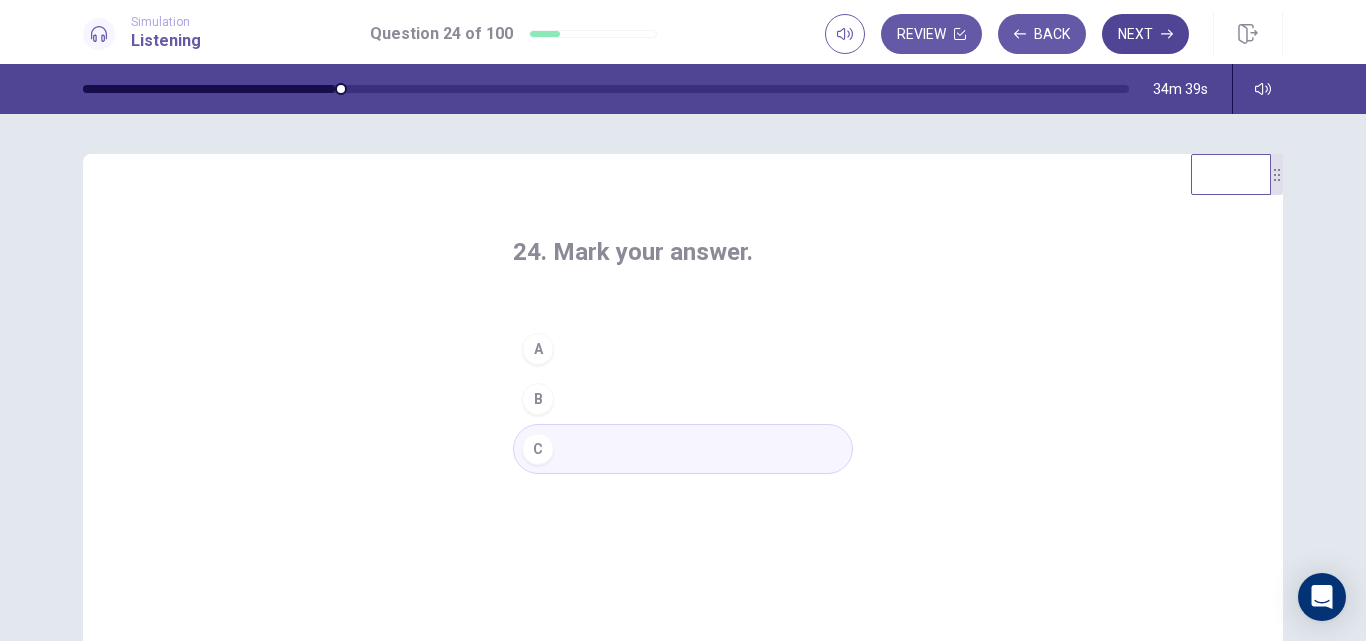 click on "Next" at bounding box center [1145, 34] 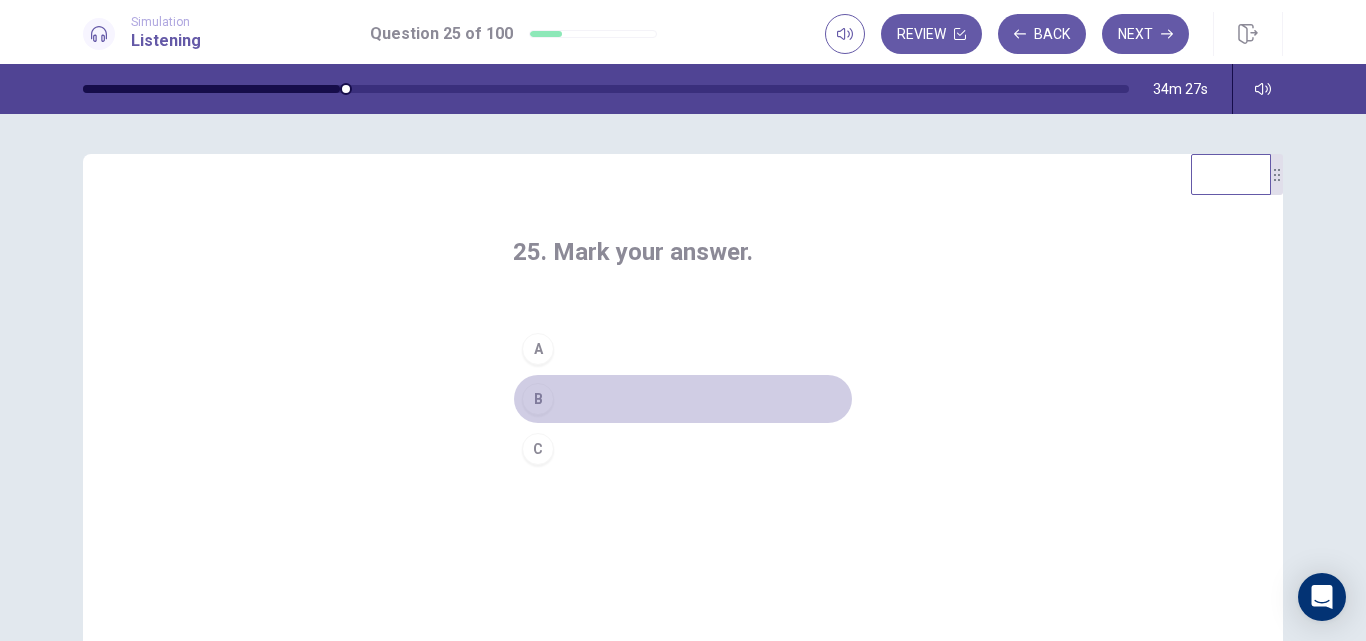 click on "B" at bounding box center (538, 399) 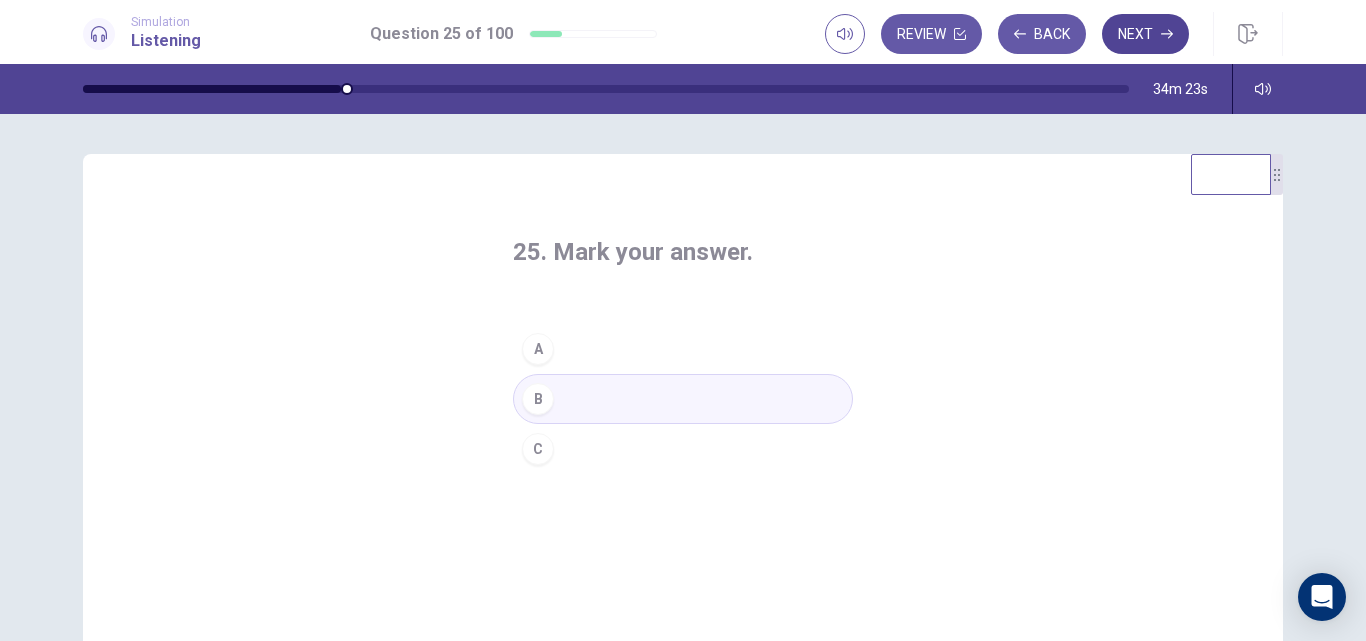 click on "Next" at bounding box center [1145, 34] 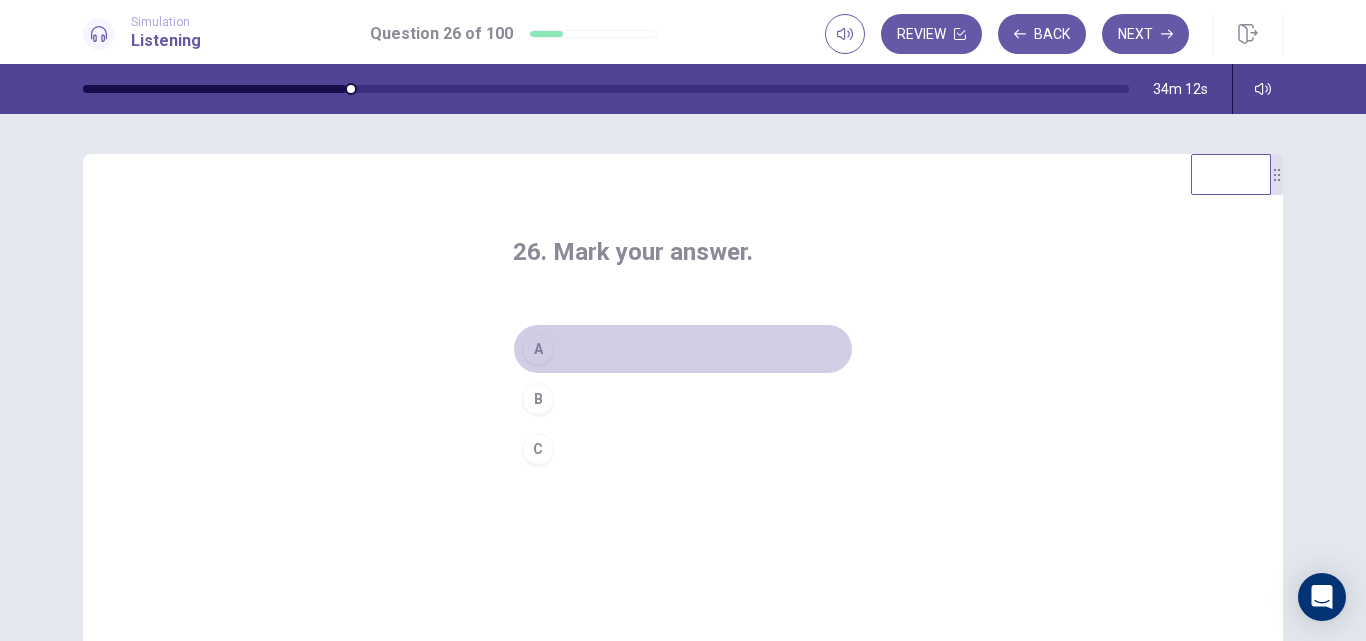click on "A" at bounding box center (538, 349) 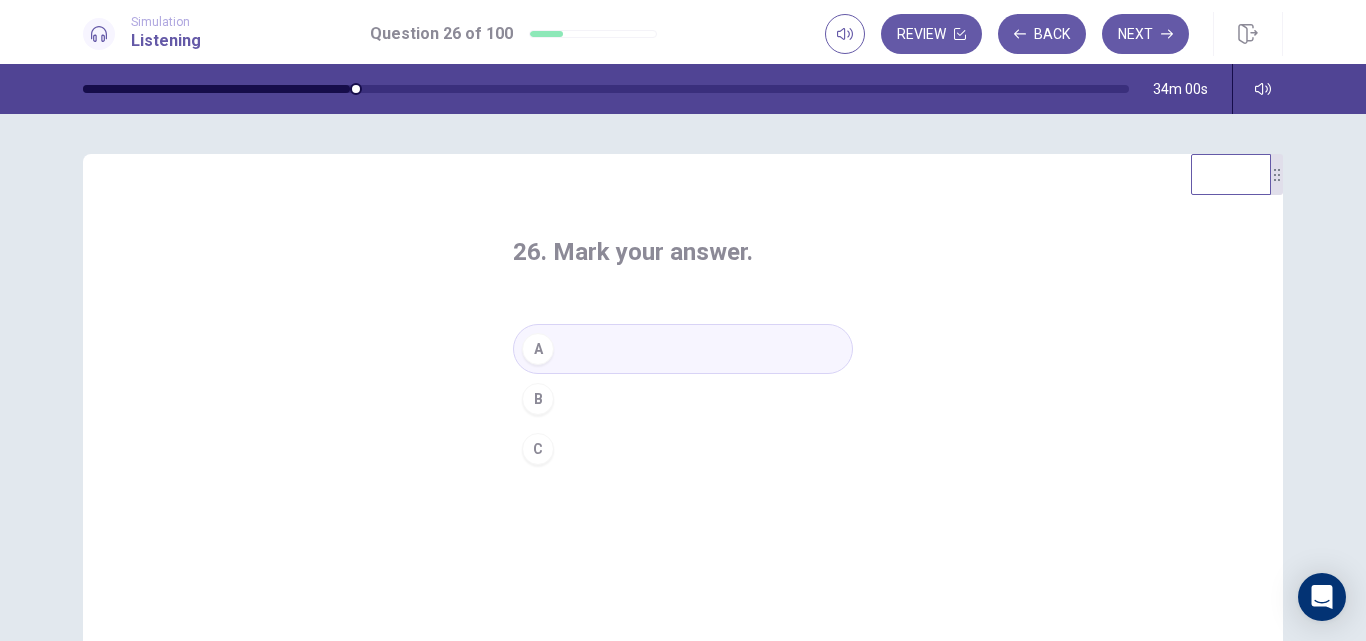 click at bounding box center [216, 89] 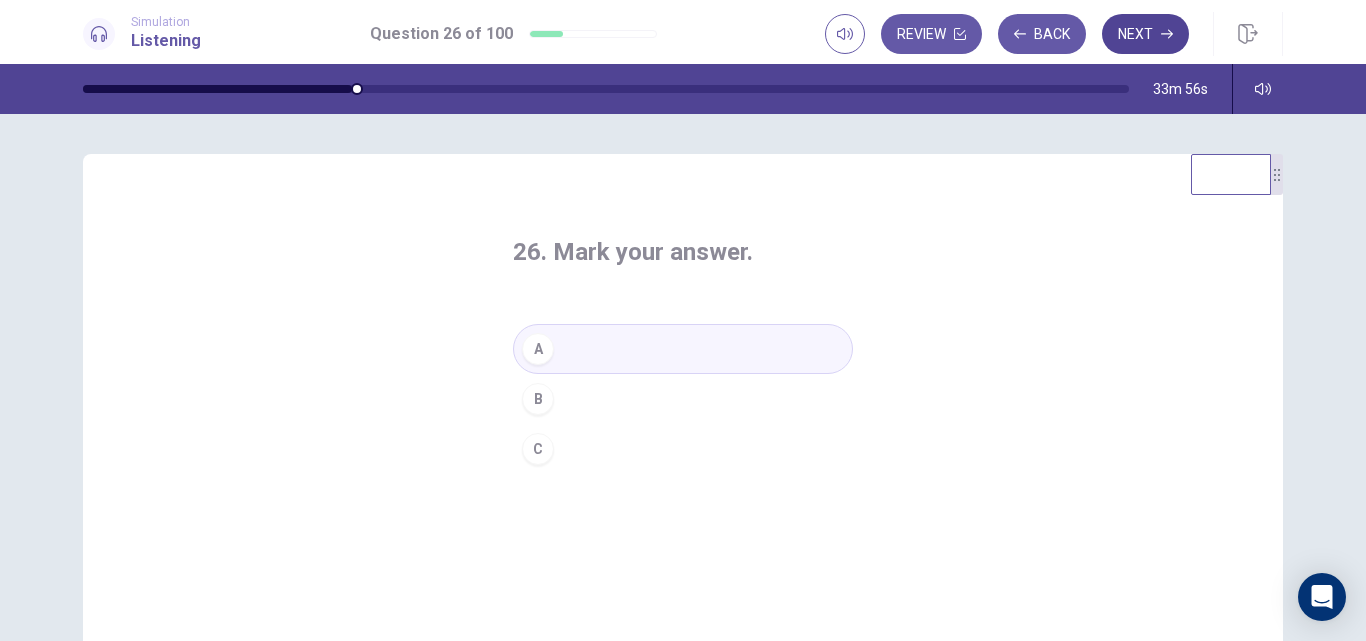 click on "Next" at bounding box center [1145, 34] 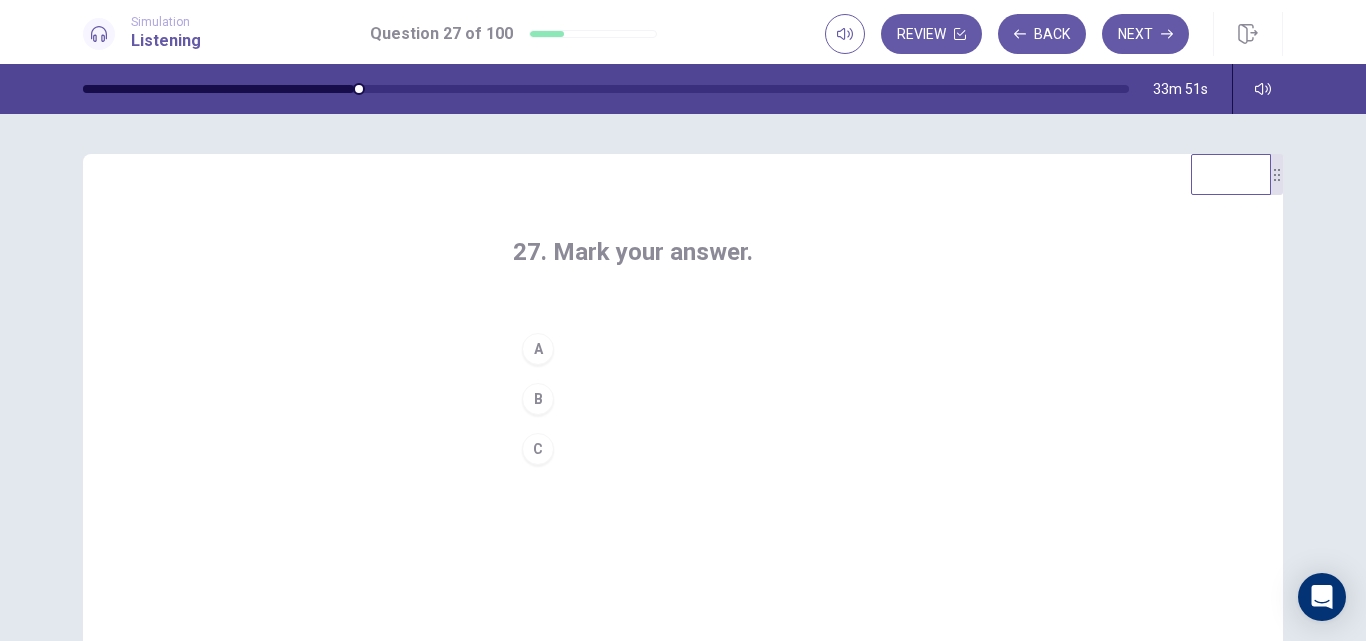 click on "A" at bounding box center [538, 349] 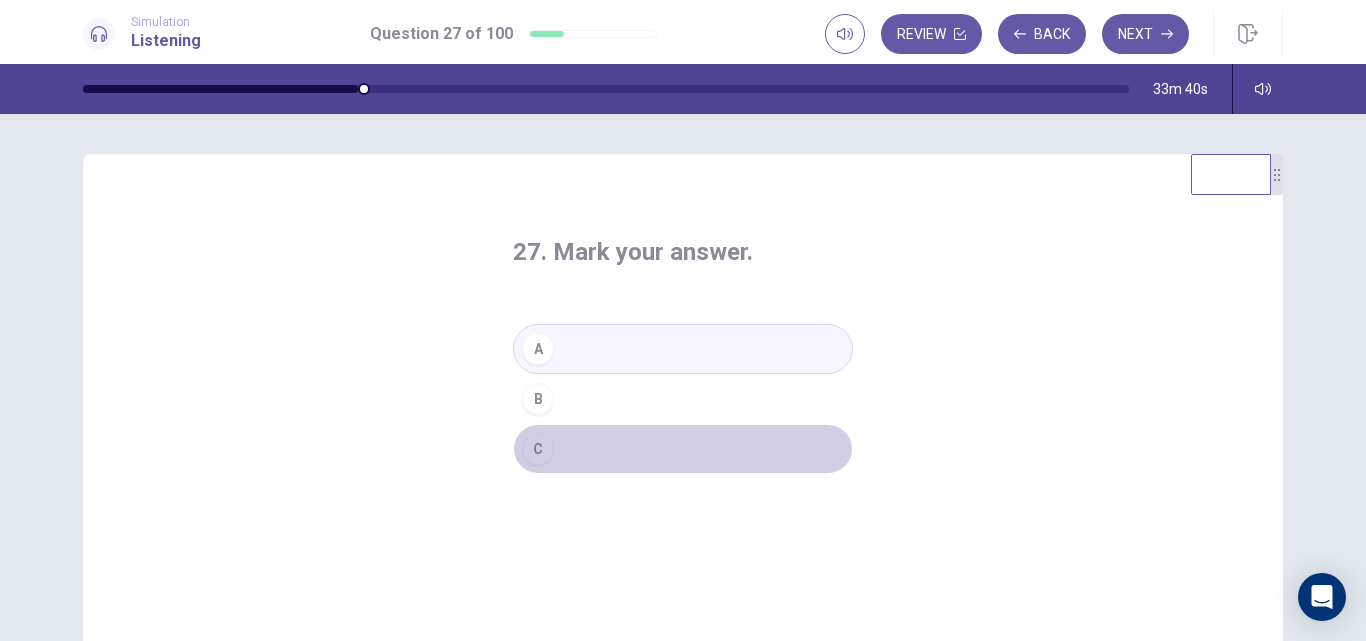 click on "C" at bounding box center [538, 449] 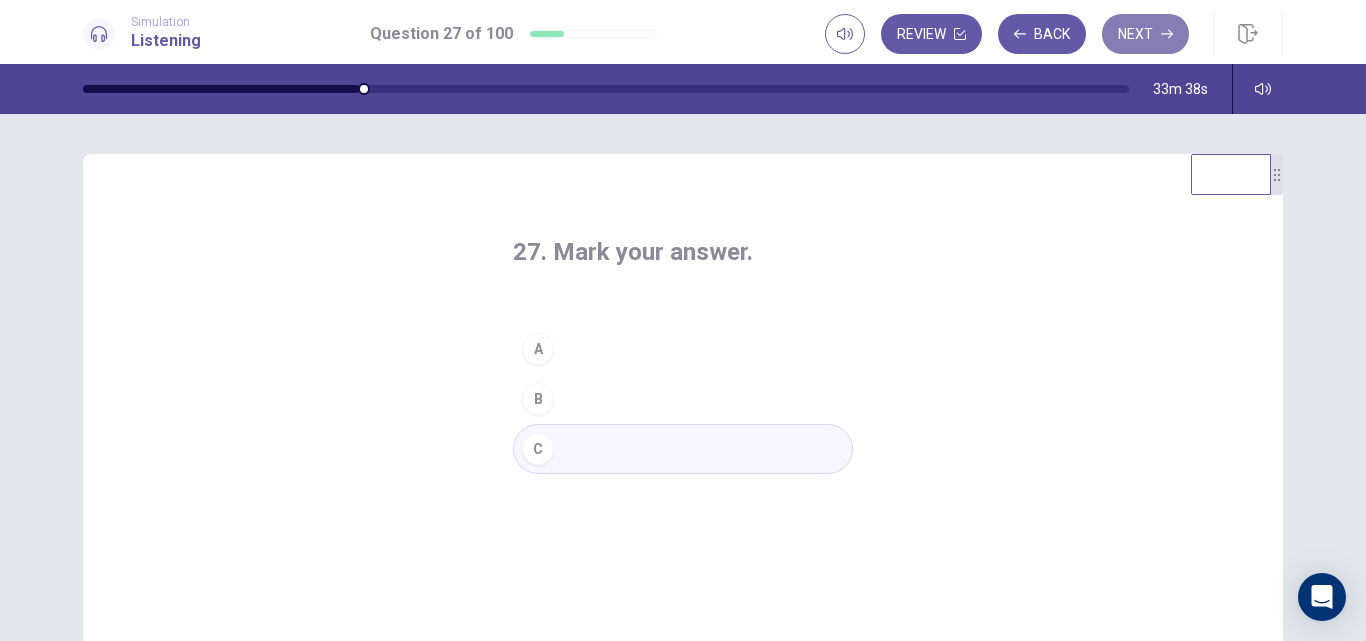 click on "Next" at bounding box center [1145, 34] 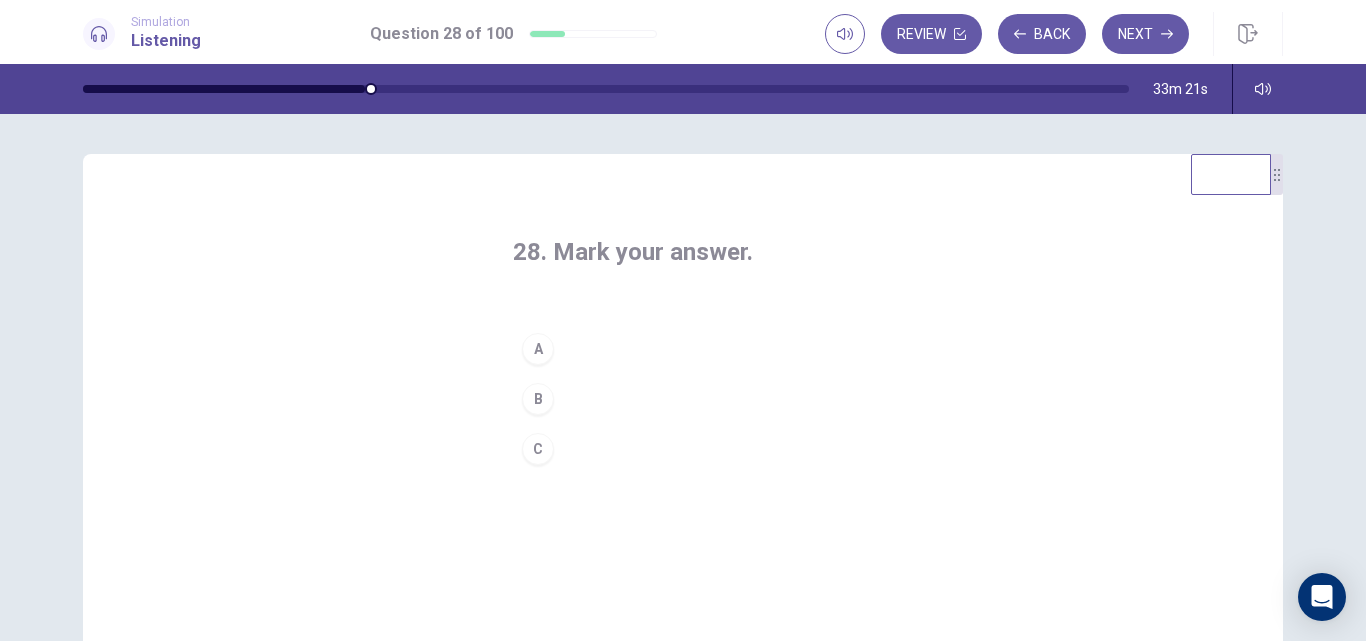 click on "B" at bounding box center [538, 399] 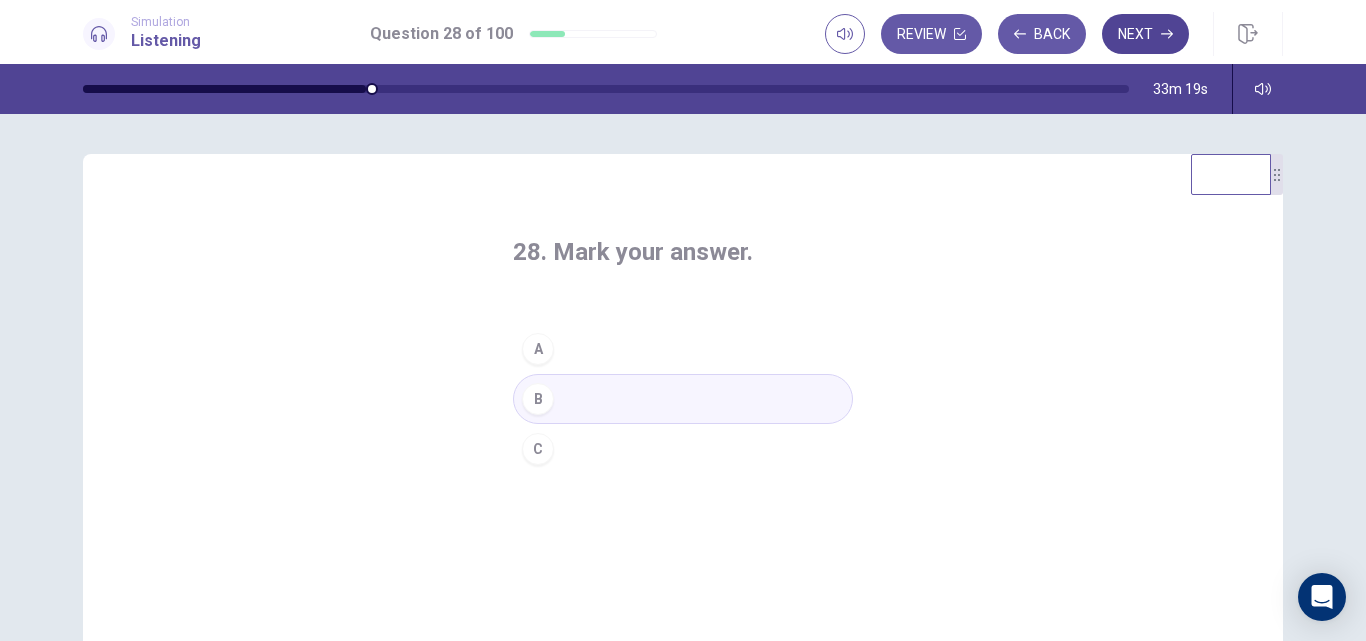 click on "Next" at bounding box center [1145, 34] 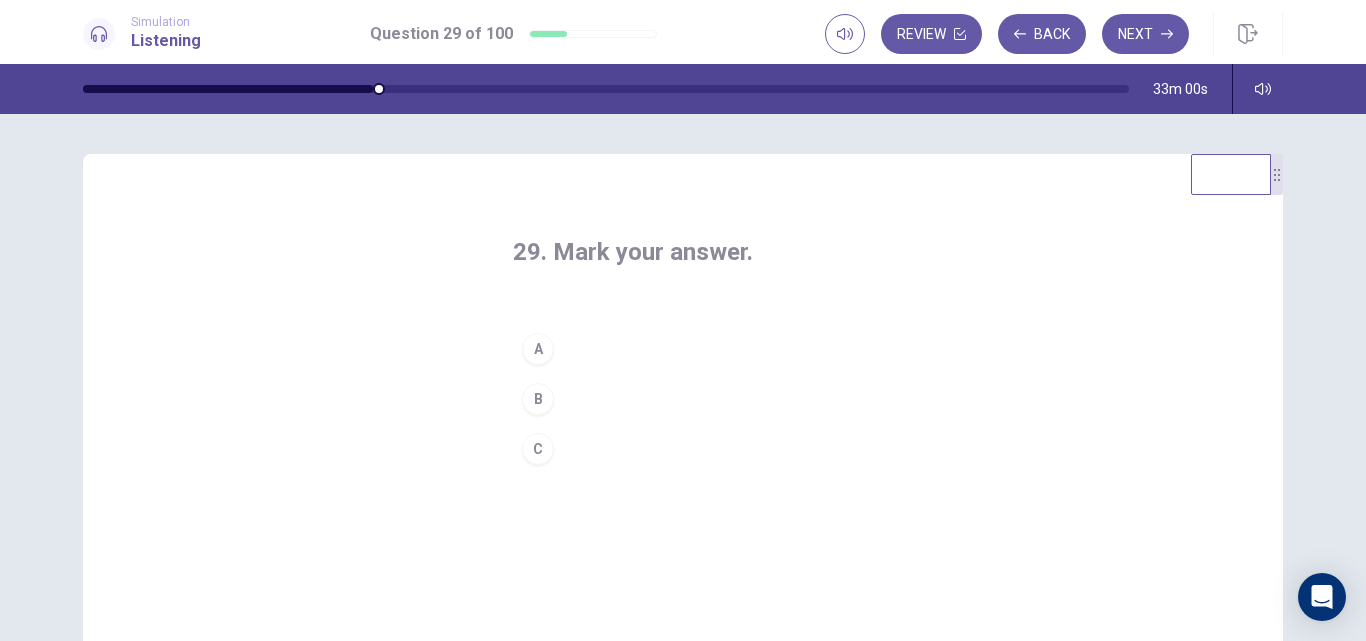 click on "C" at bounding box center (538, 449) 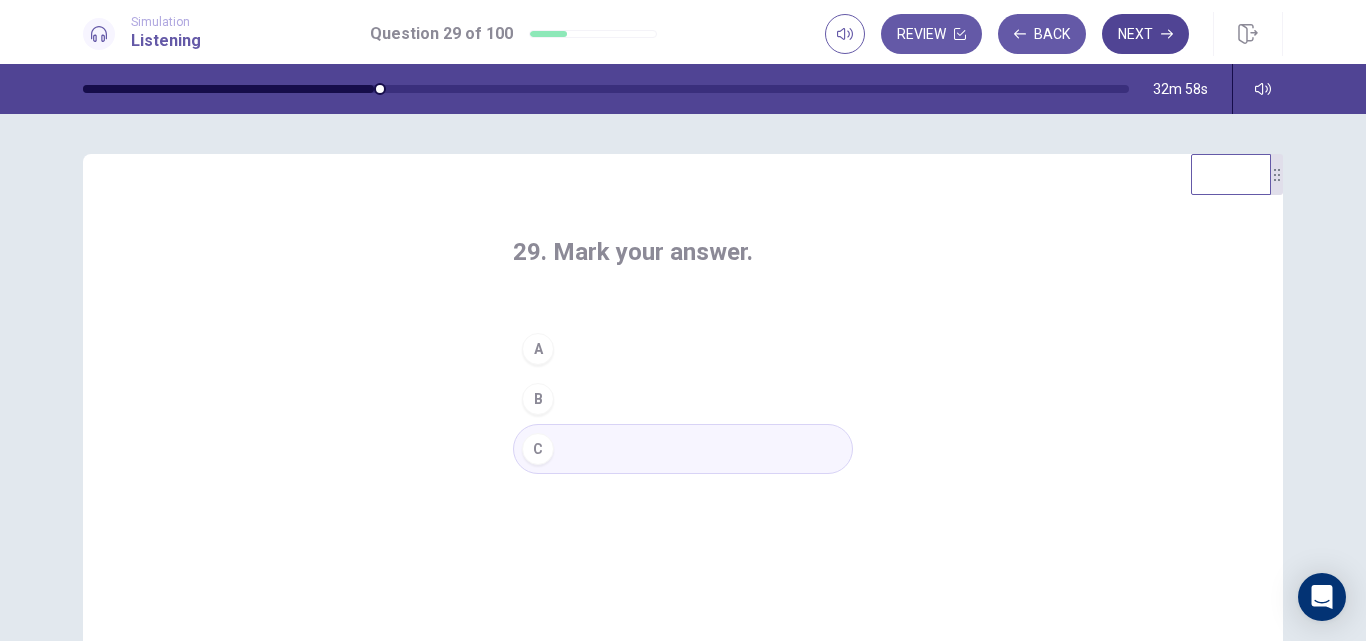click on "Next" at bounding box center (1145, 34) 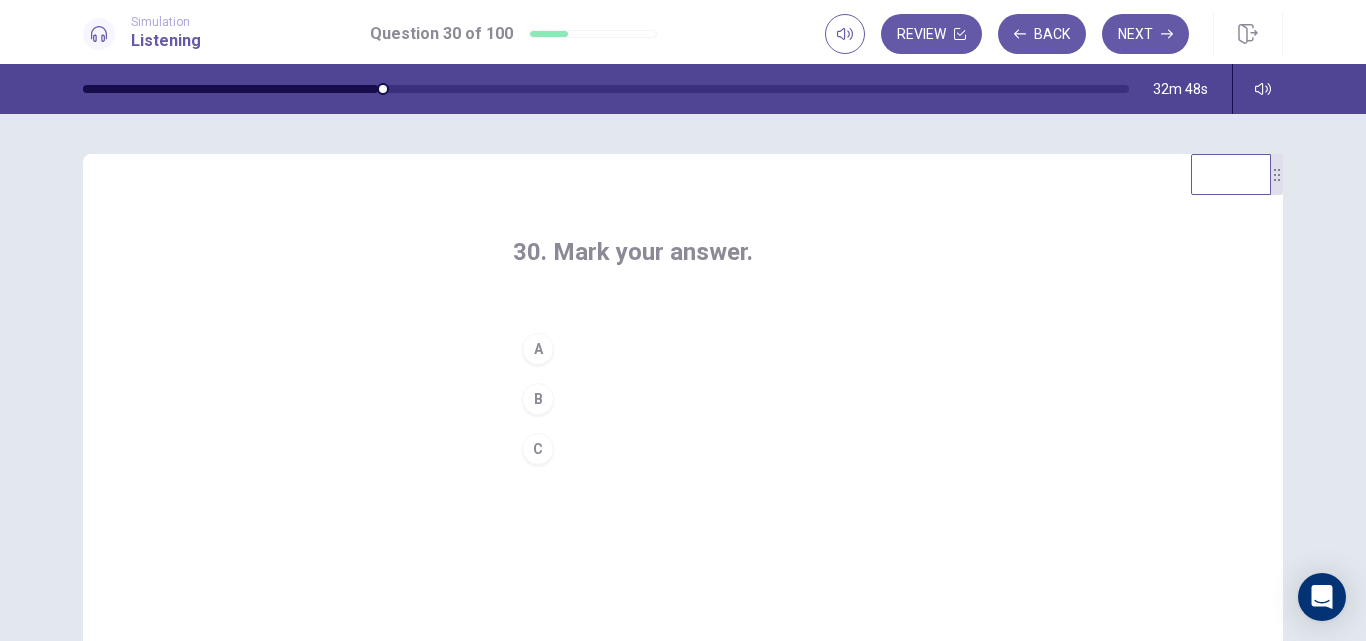 click on "A" at bounding box center (538, 349) 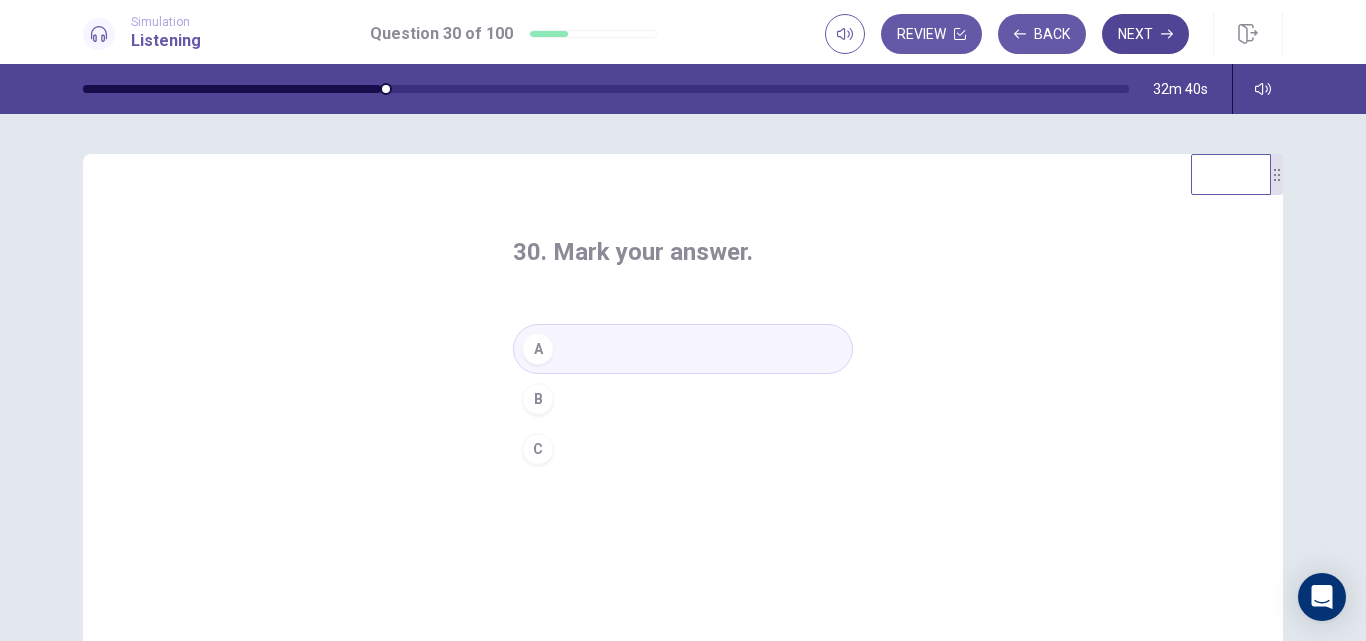 click on "Next" at bounding box center [1145, 34] 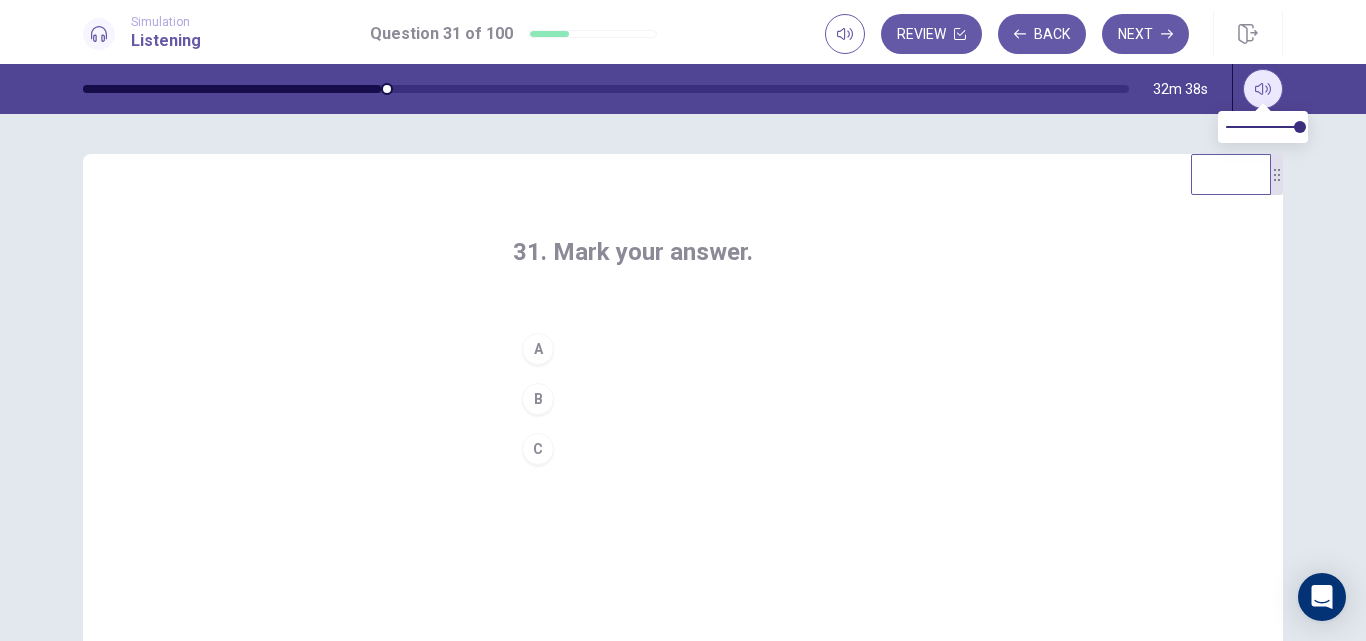click 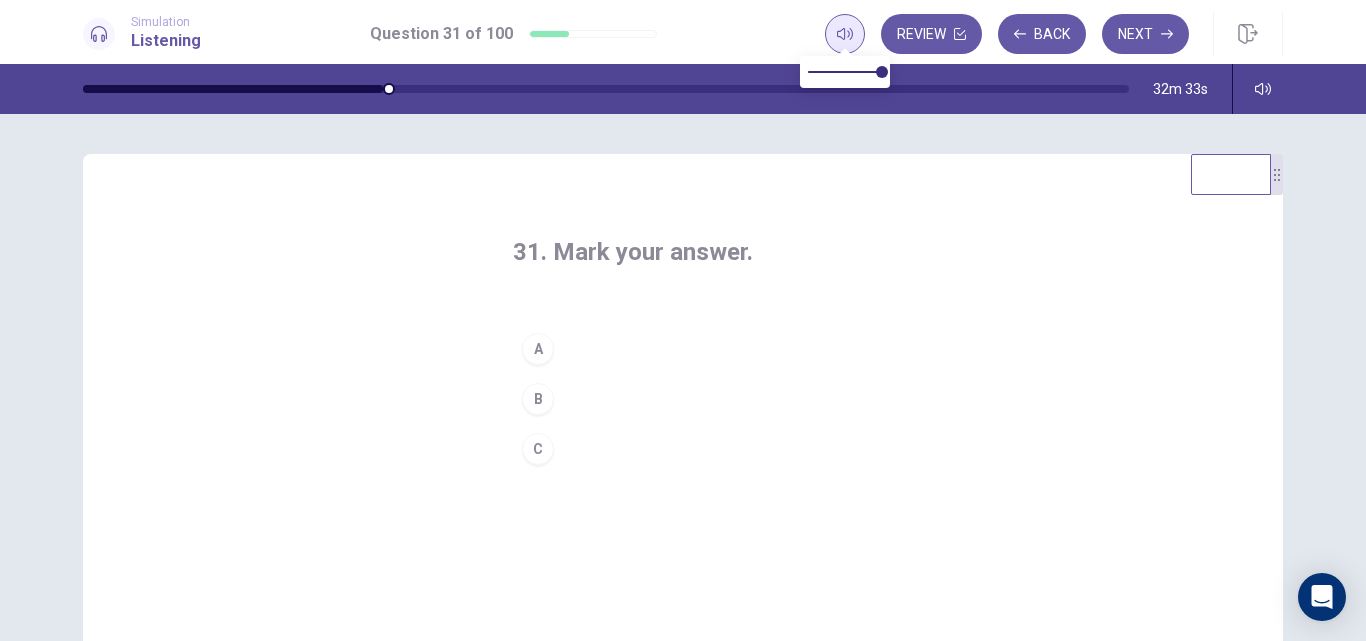 click 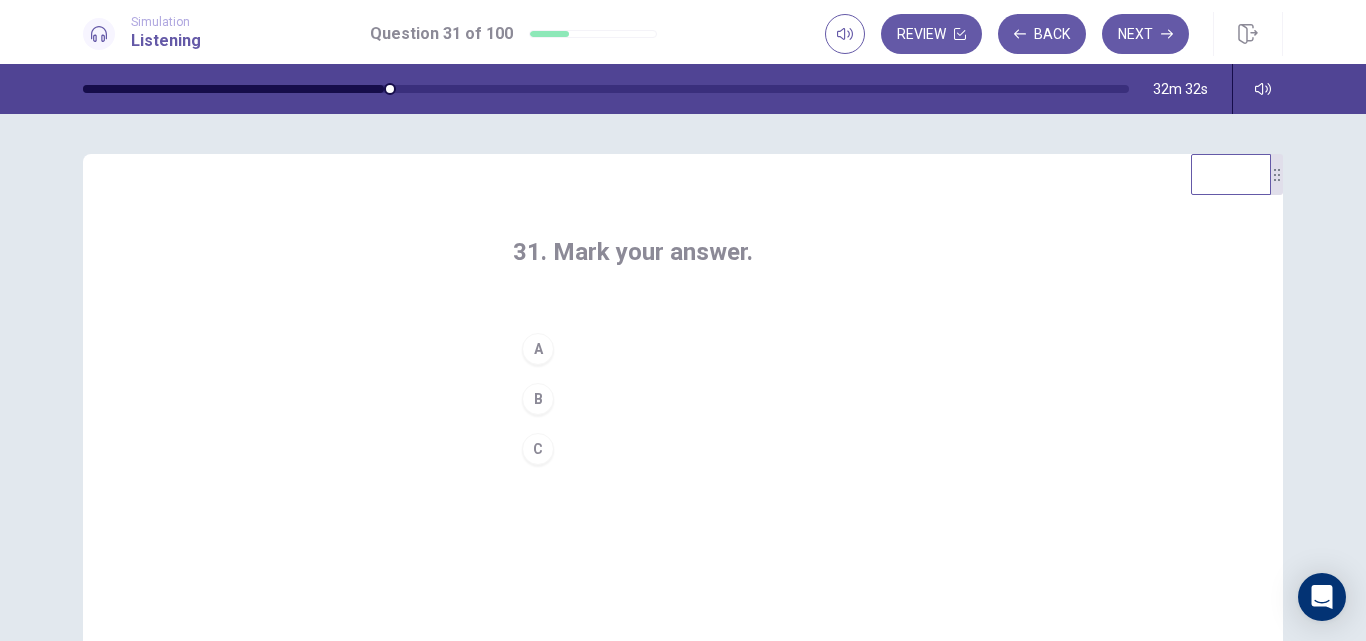 click on "31. Mark your answer. A B C" at bounding box center [683, 501] 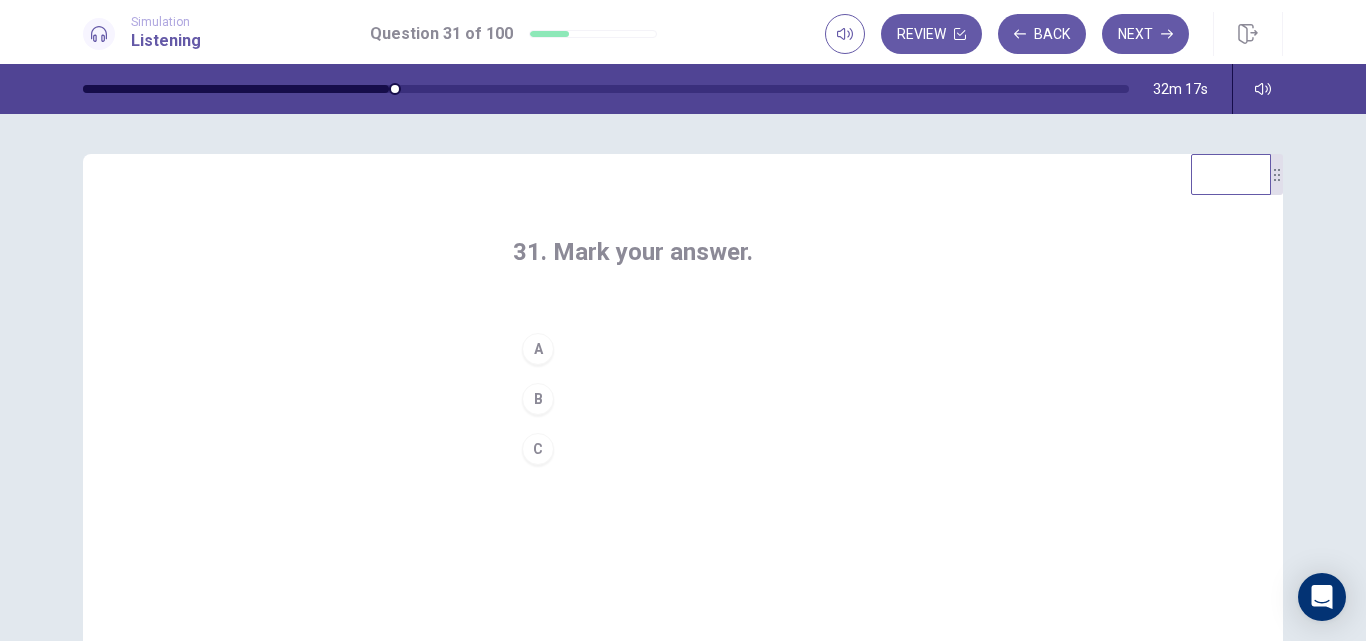 click on "C" at bounding box center [538, 449] 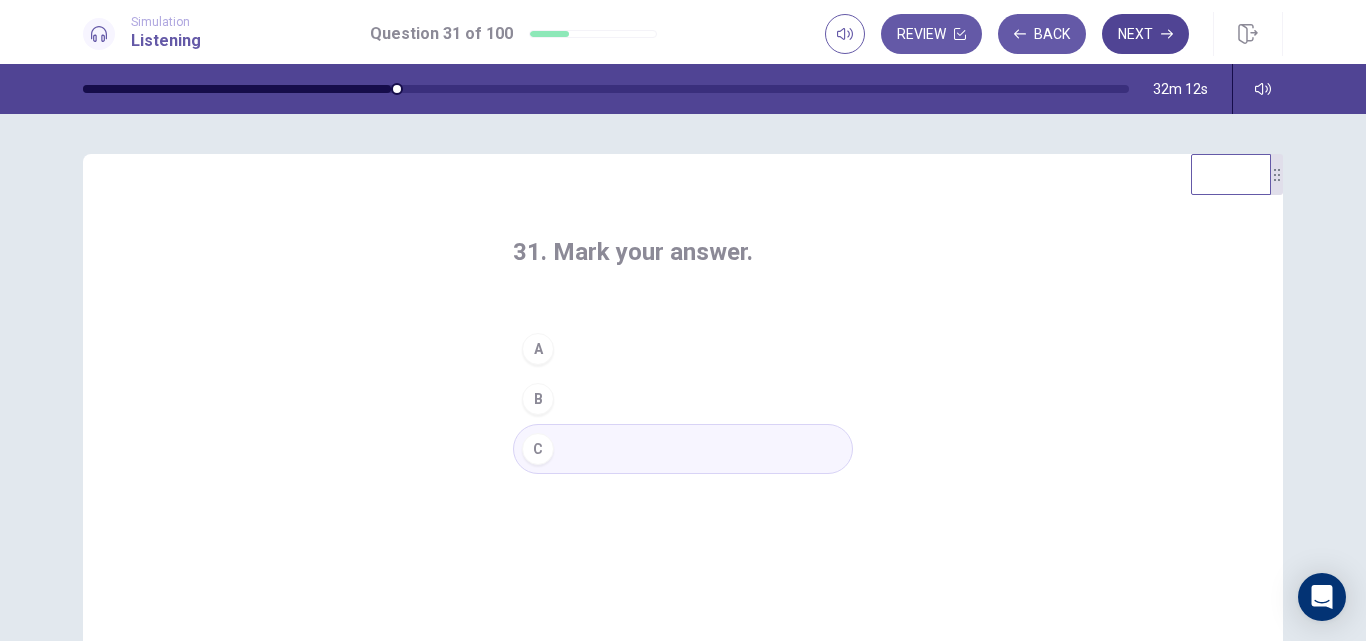 click on "Next" at bounding box center [1145, 34] 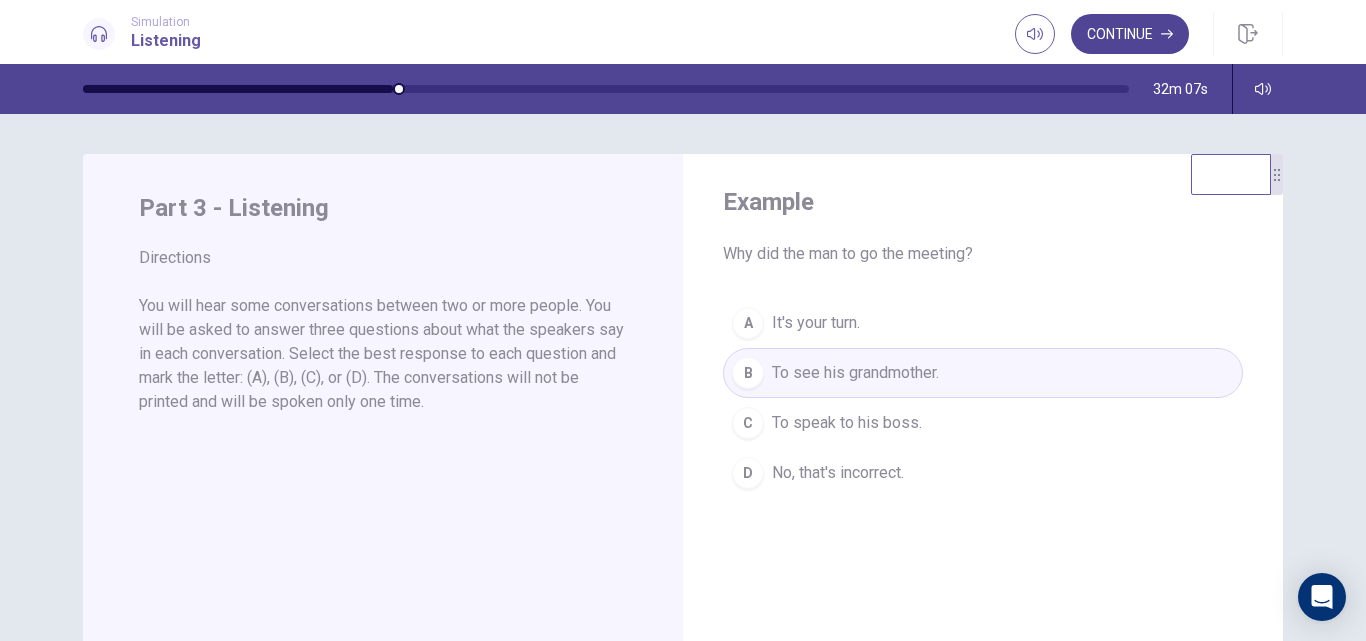click on "Continue" at bounding box center [1130, 34] 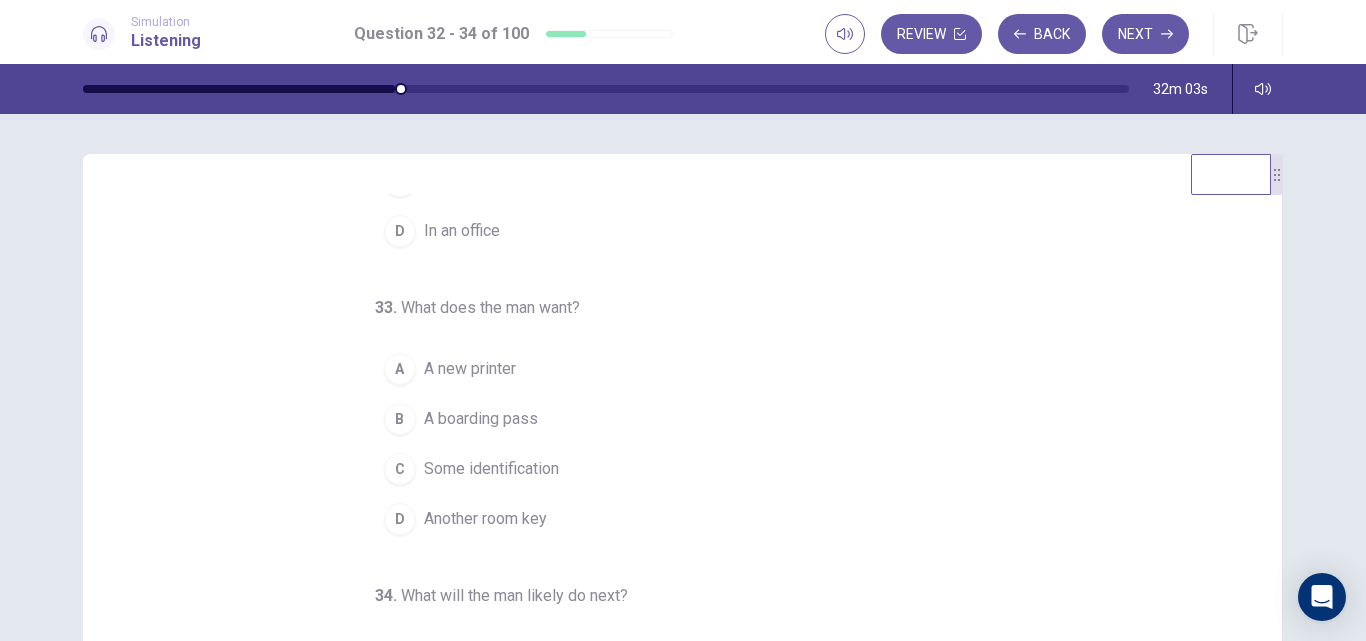 scroll, scrollTop: 209, scrollLeft: 0, axis: vertical 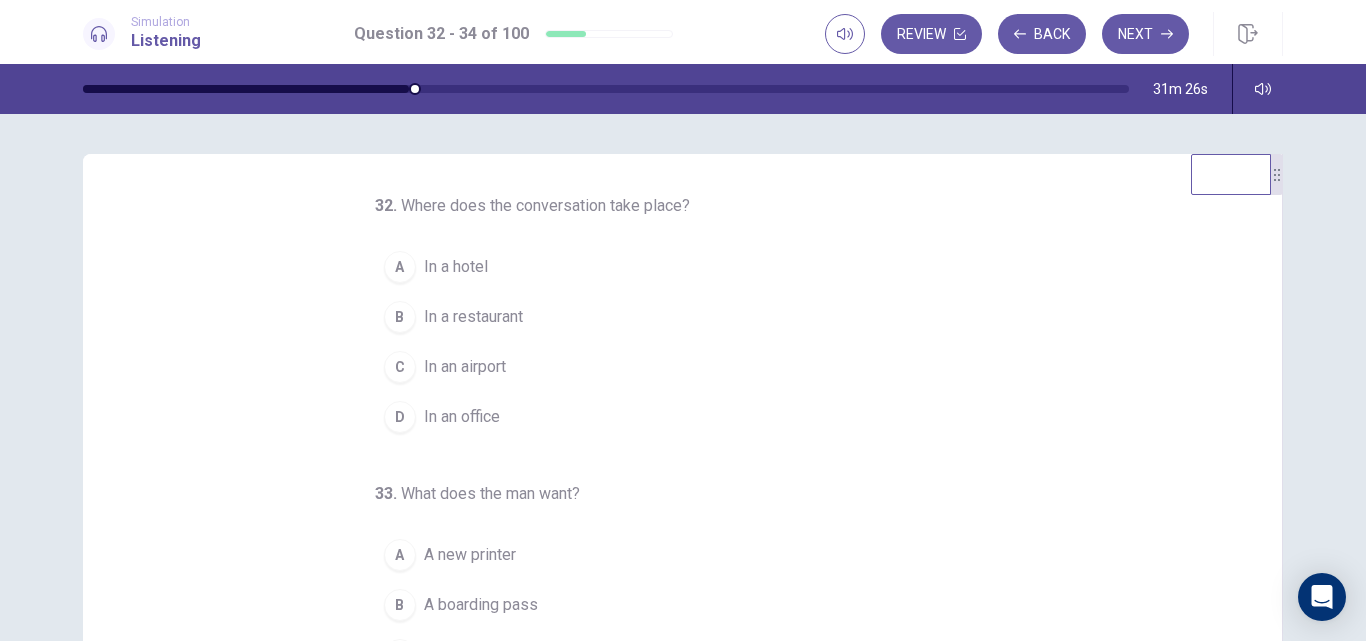 click on "C" at bounding box center (400, 367) 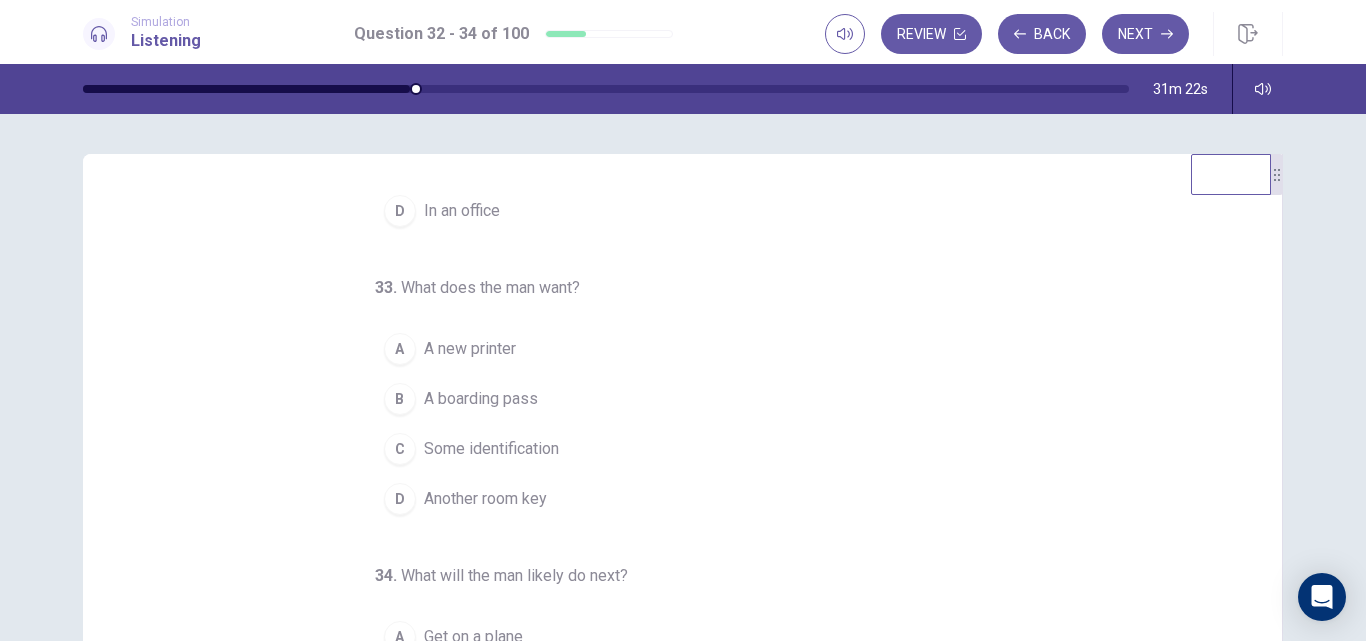 scroll, scrollTop: 209, scrollLeft: 0, axis: vertical 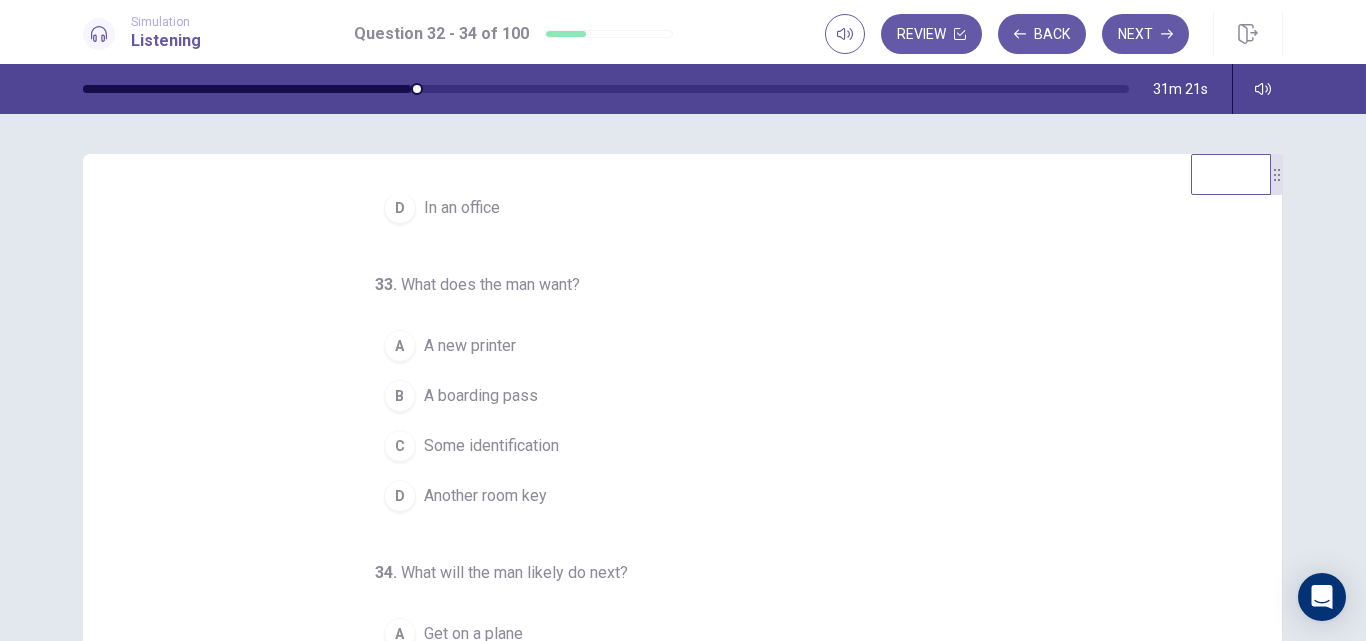click on "B" at bounding box center [400, 396] 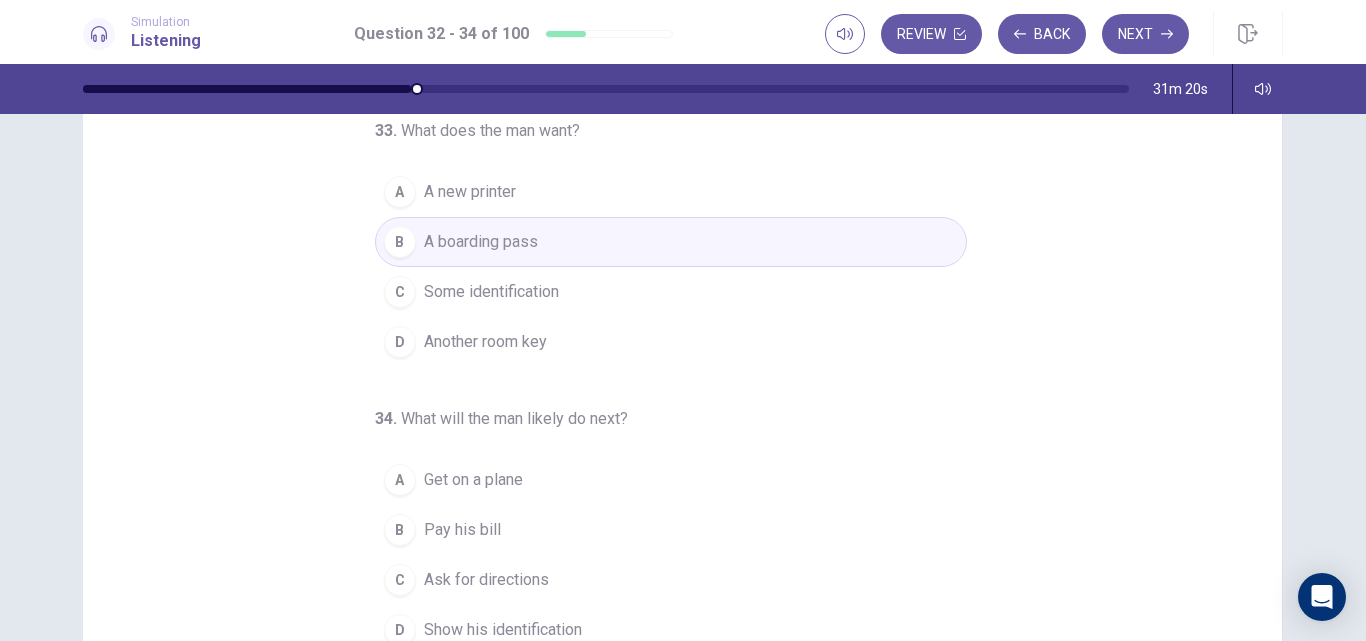 scroll, scrollTop: 300, scrollLeft: 0, axis: vertical 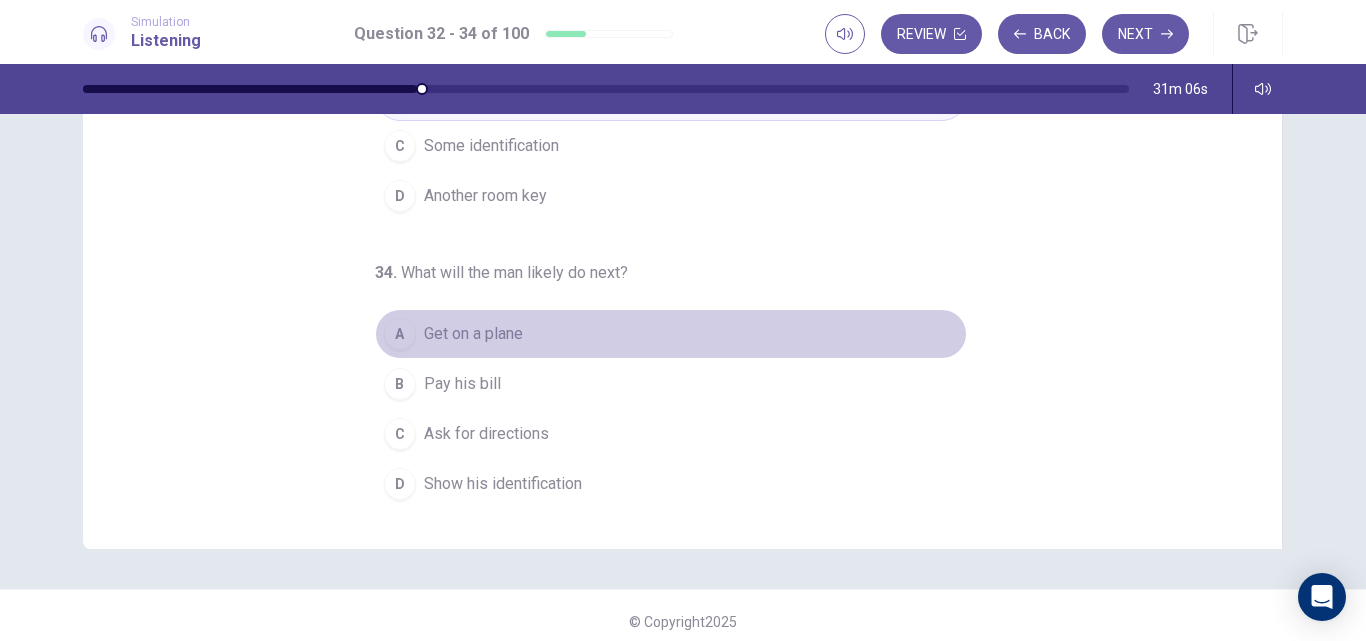 click on "A" at bounding box center (400, 334) 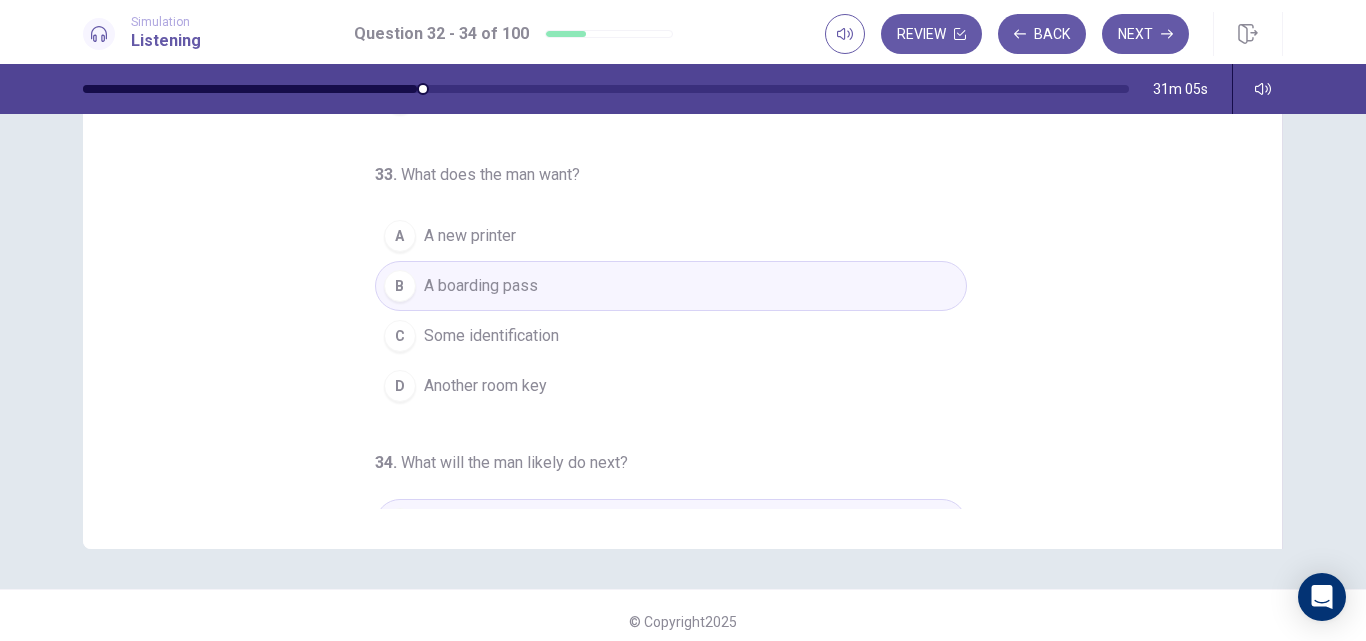scroll, scrollTop: 0, scrollLeft: 0, axis: both 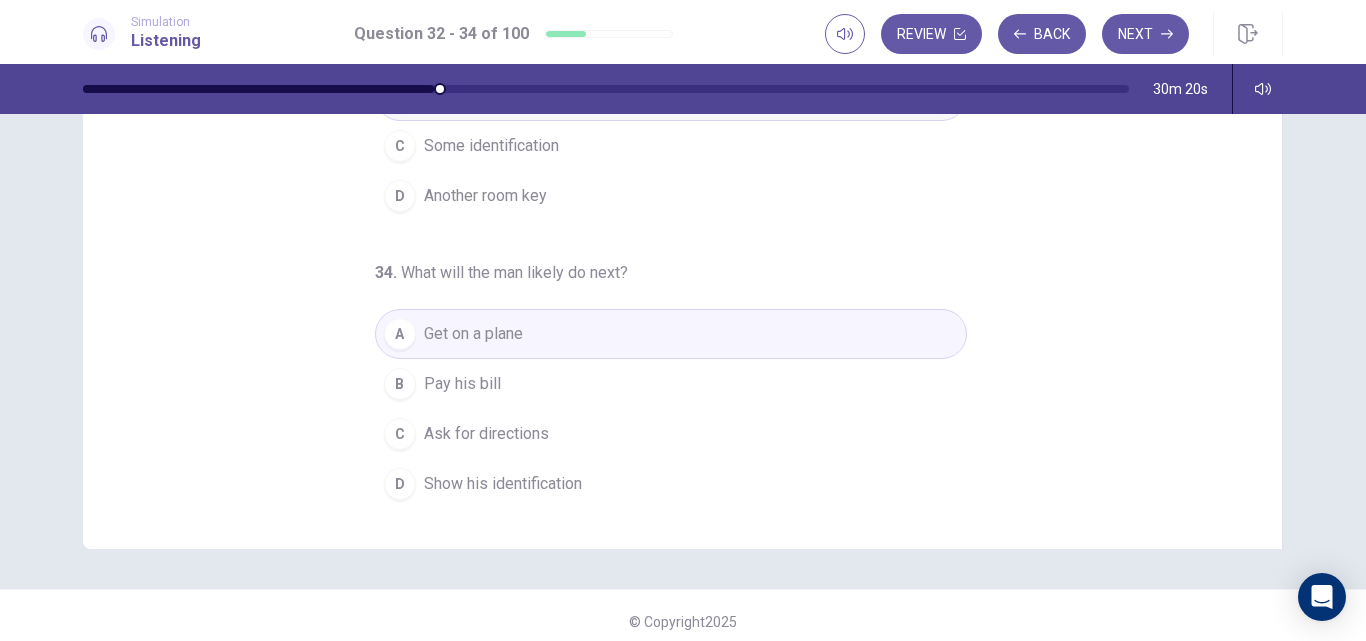 click on "Show his identification" at bounding box center [503, 484] 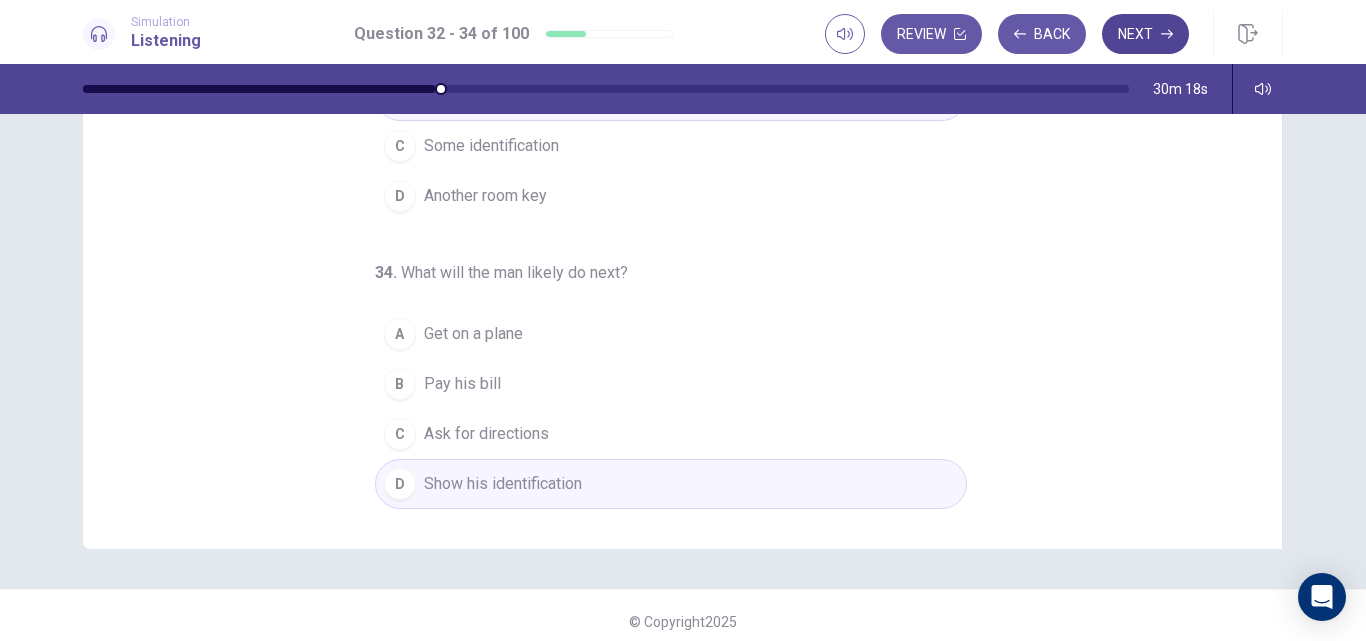 click on "Next" at bounding box center (1145, 34) 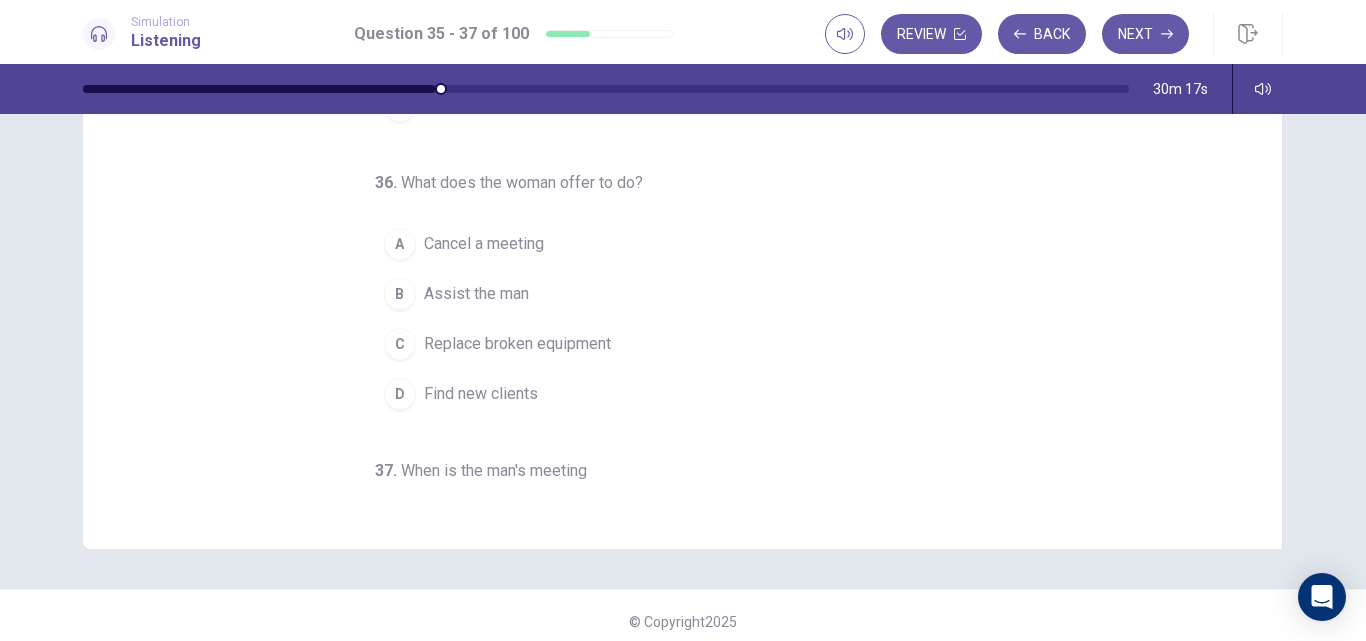 scroll, scrollTop: 0, scrollLeft: 0, axis: both 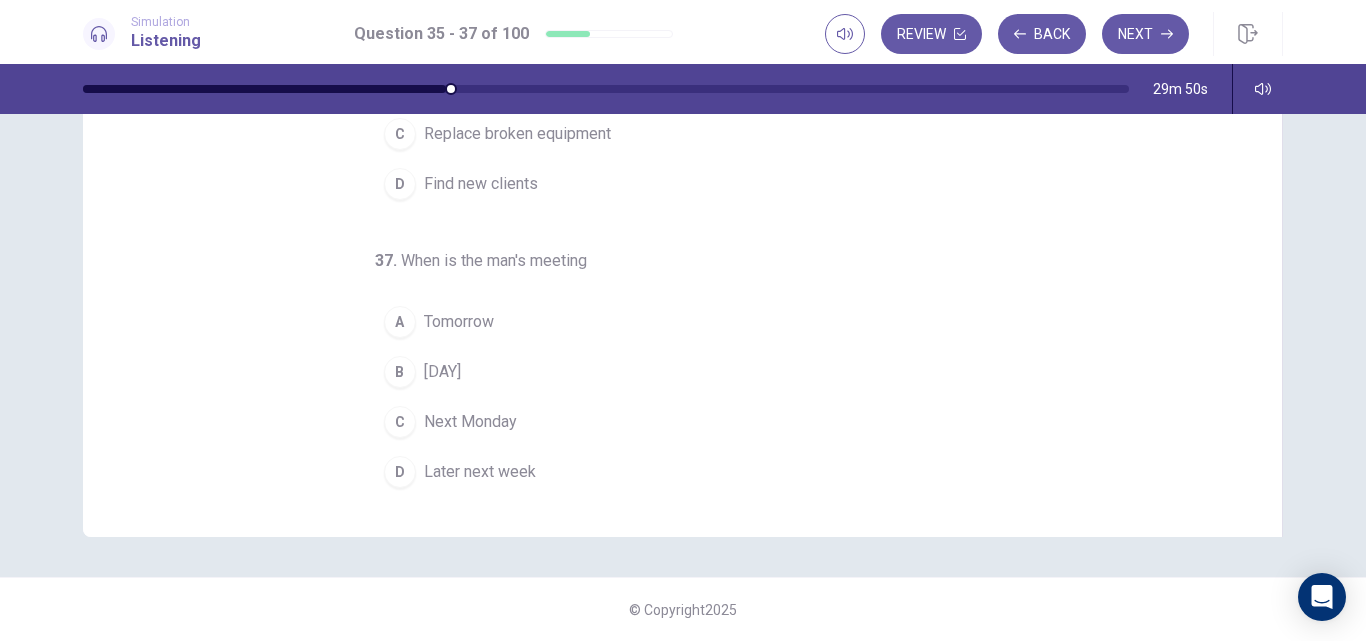 click on "A" at bounding box center (400, 322) 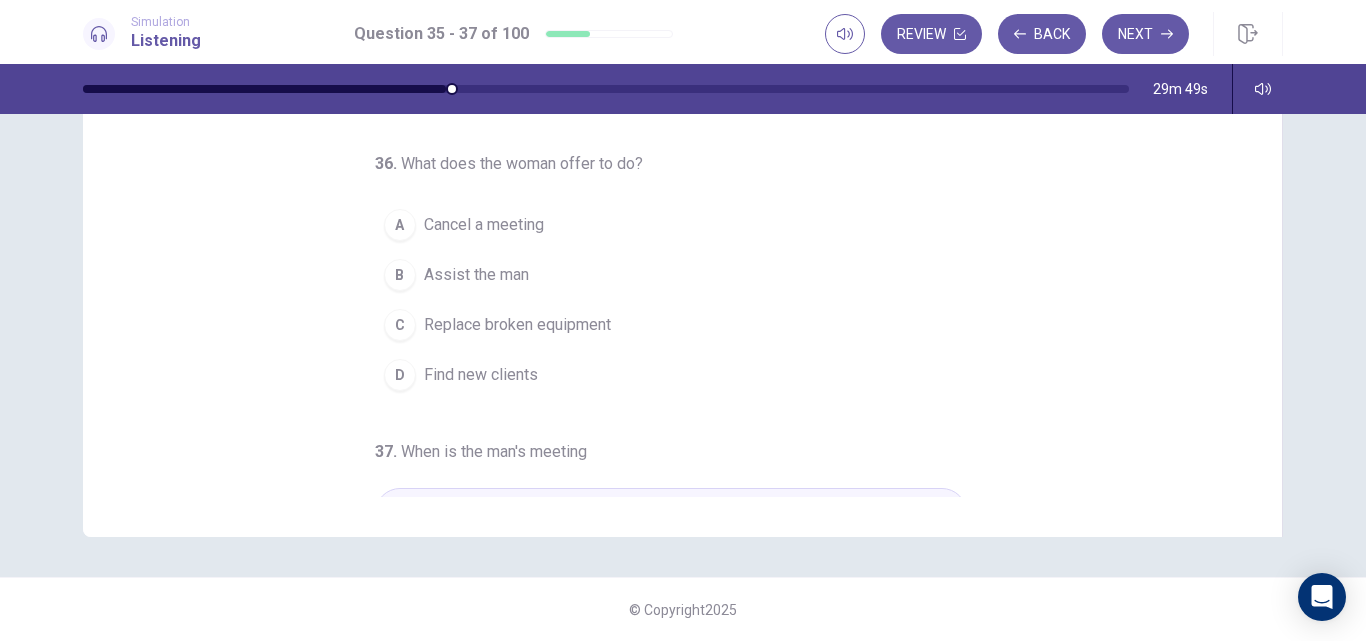 scroll, scrollTop: 0, scrollLeft: 0, axis: both 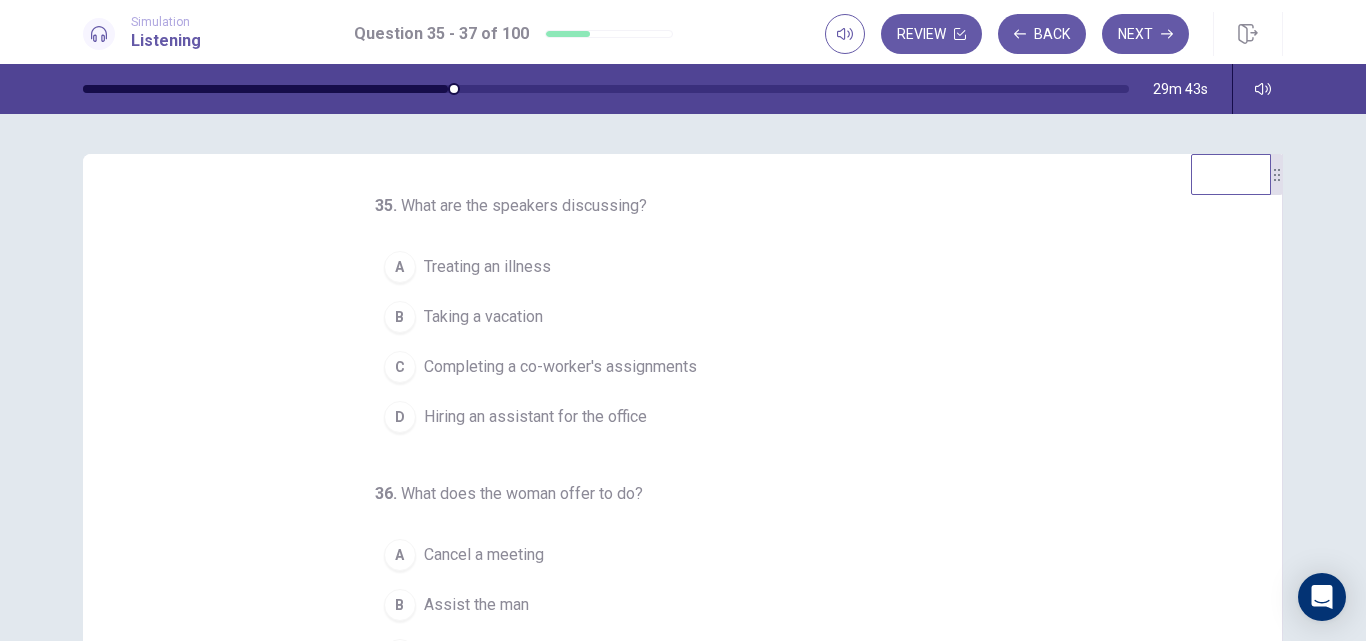 click on "B" at bounding box center (400, 317) 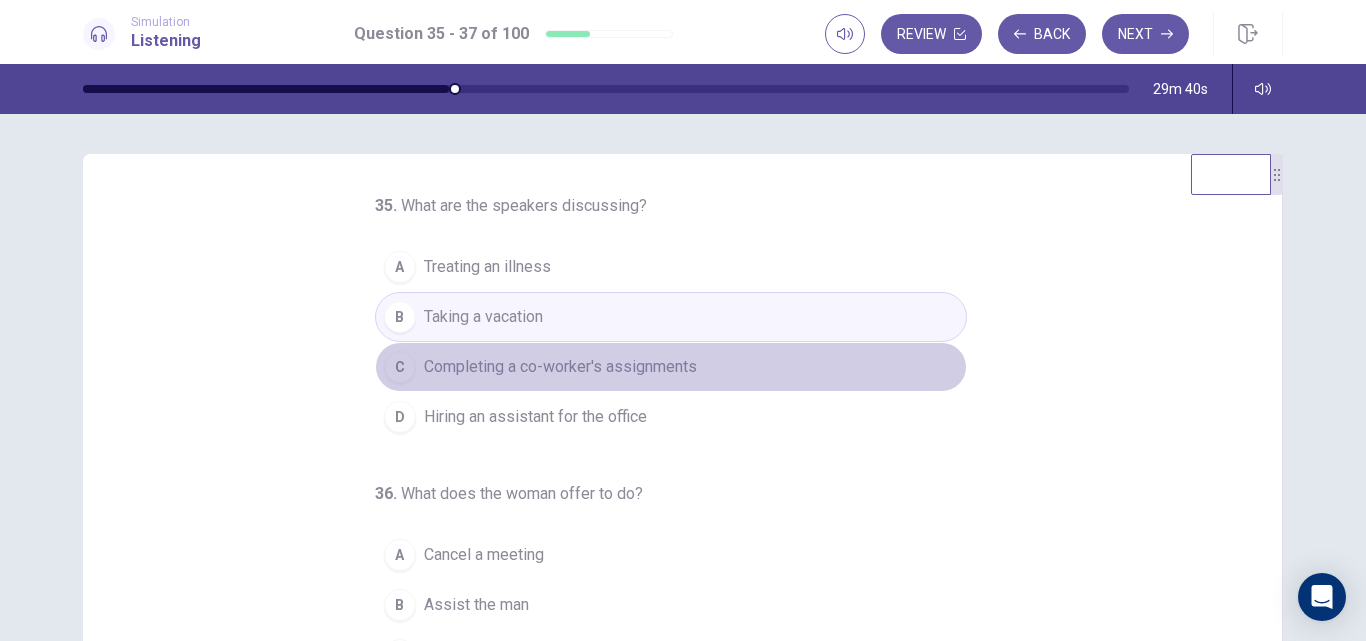 click on "C" at bounding box center (400, 367) 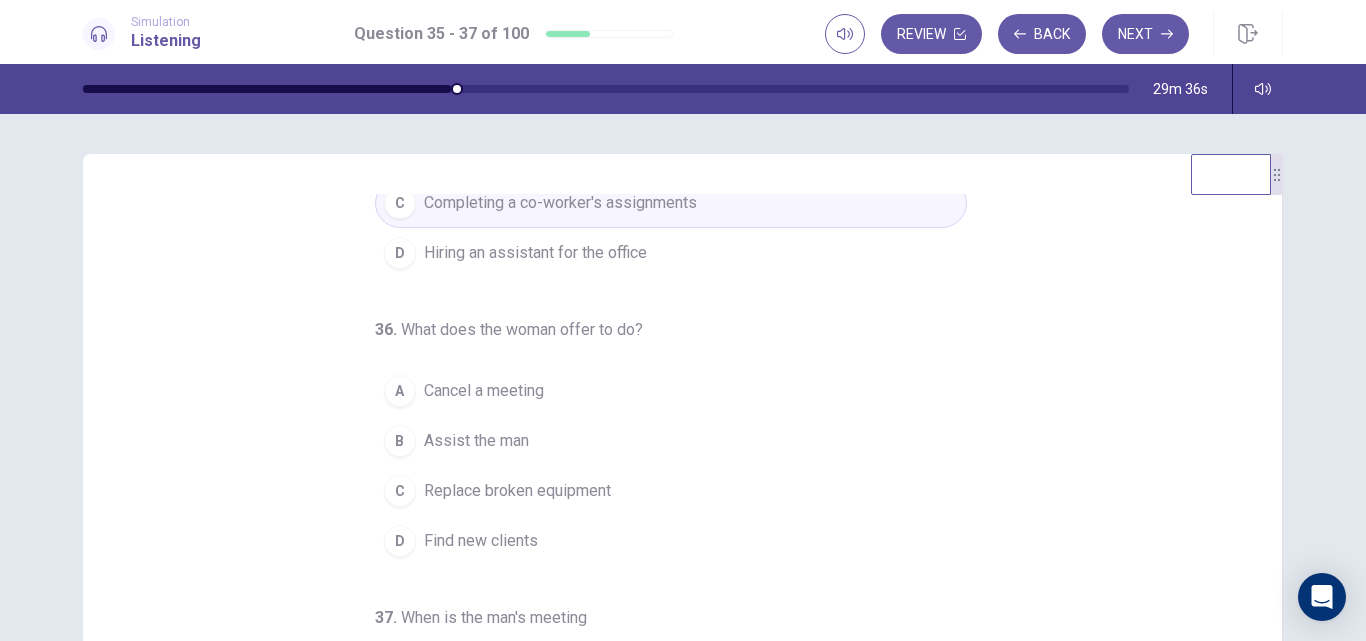 scroll, scrollTop: 200, scrollLeft: 0, axis: vertical 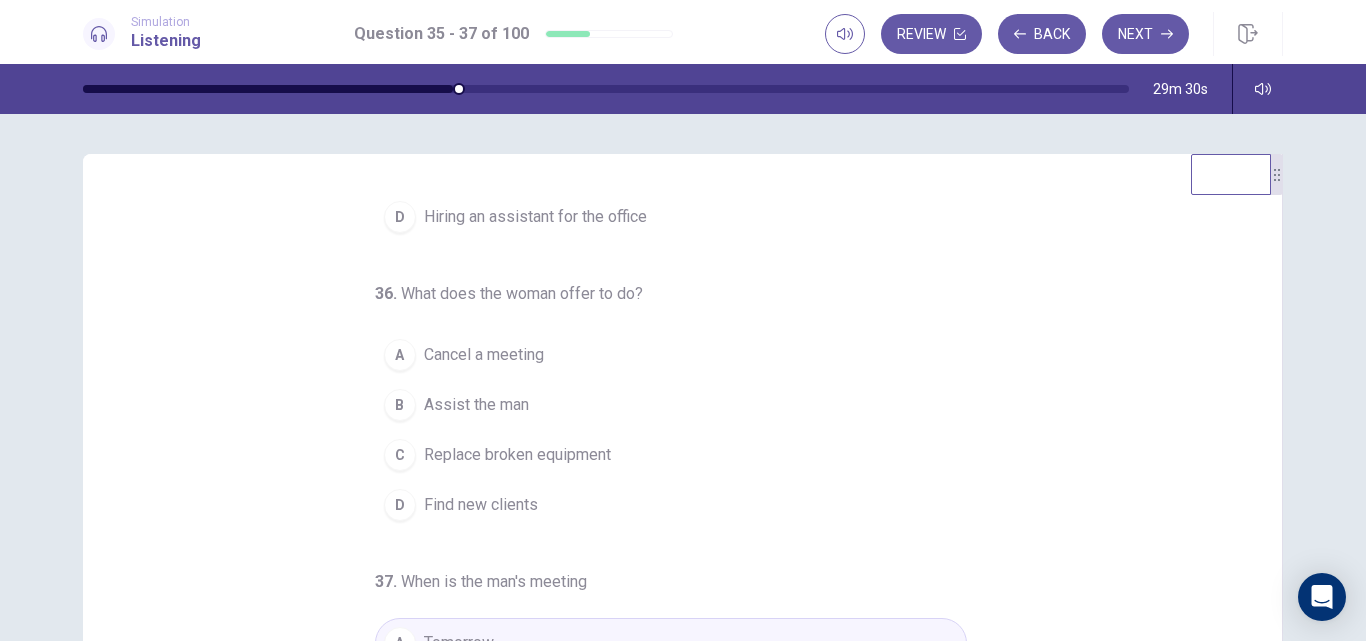 click on "B" at bounding box center (400, 405) 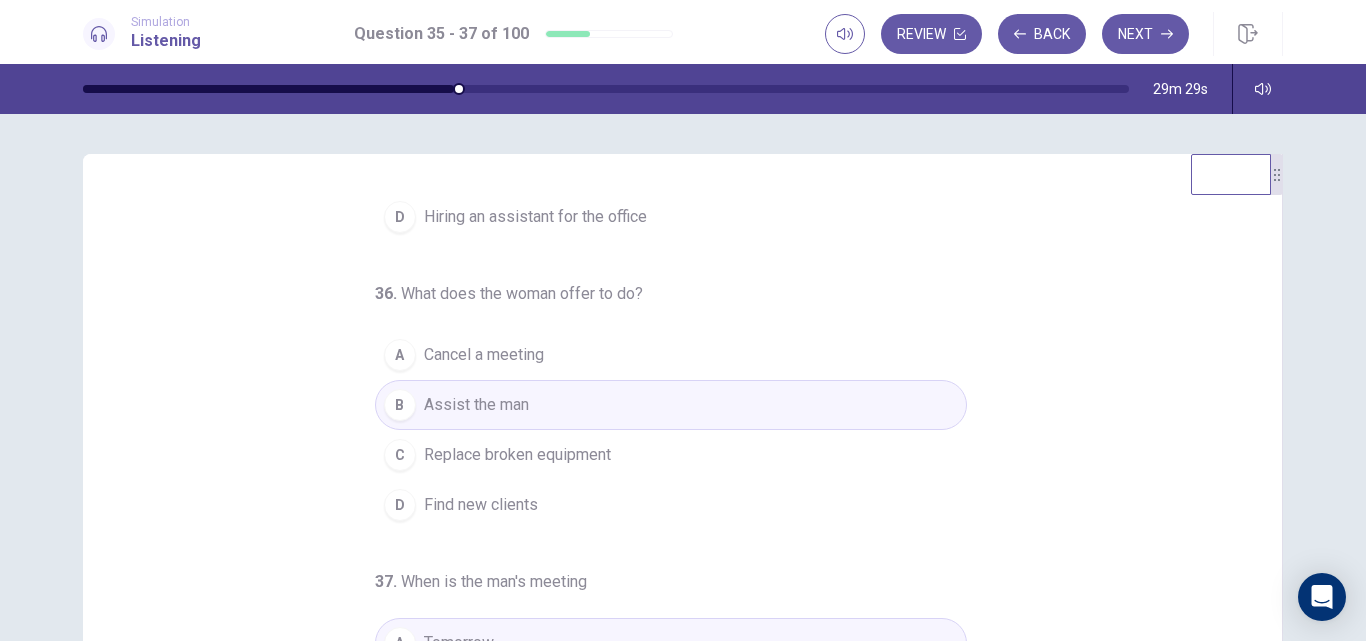 scroll, scrollTop: 209, scrollLeft: 0, axis: vertical 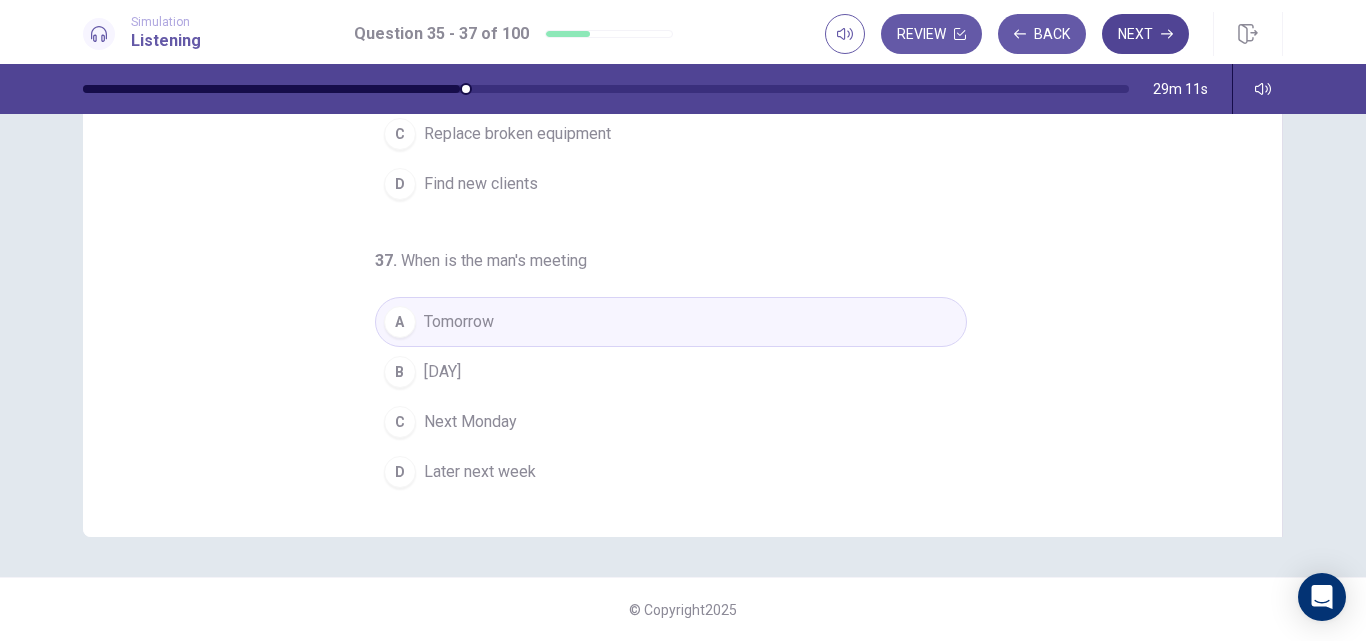 click on "Next" at bounding box center (1145, 34) 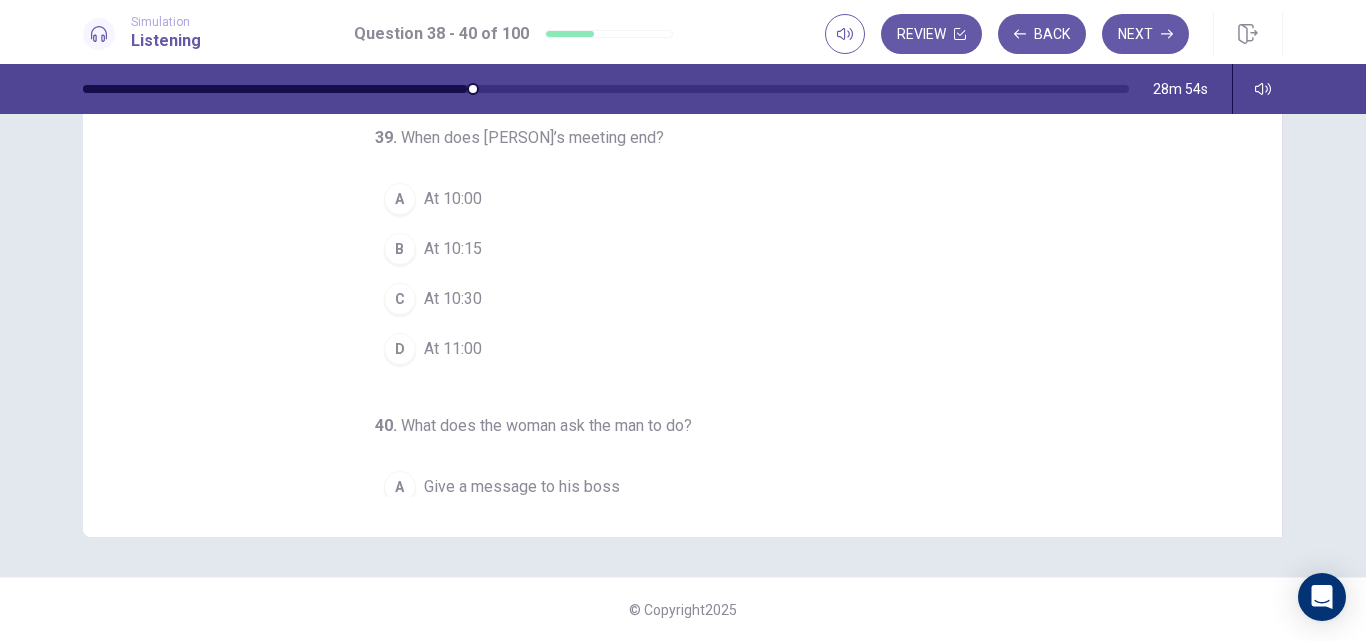 scroll, scrollTop: 0, scrollLeft: 0, axis: both 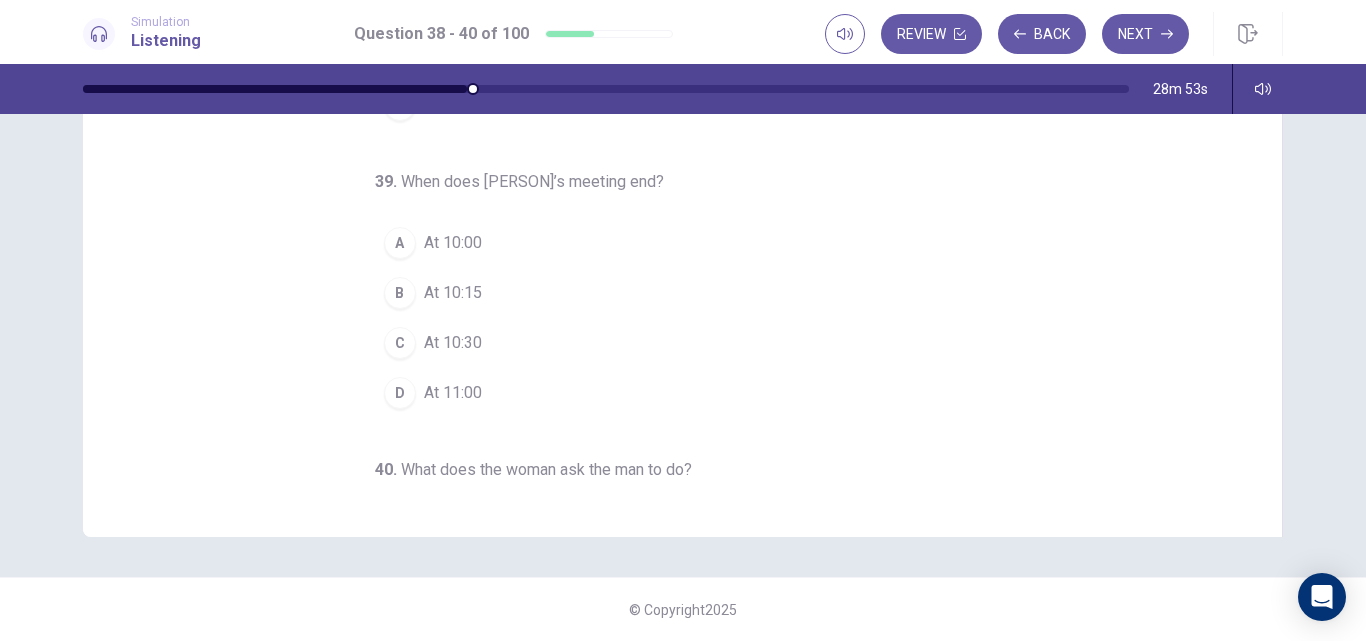 click on "C" at bounding box center (400, 343) 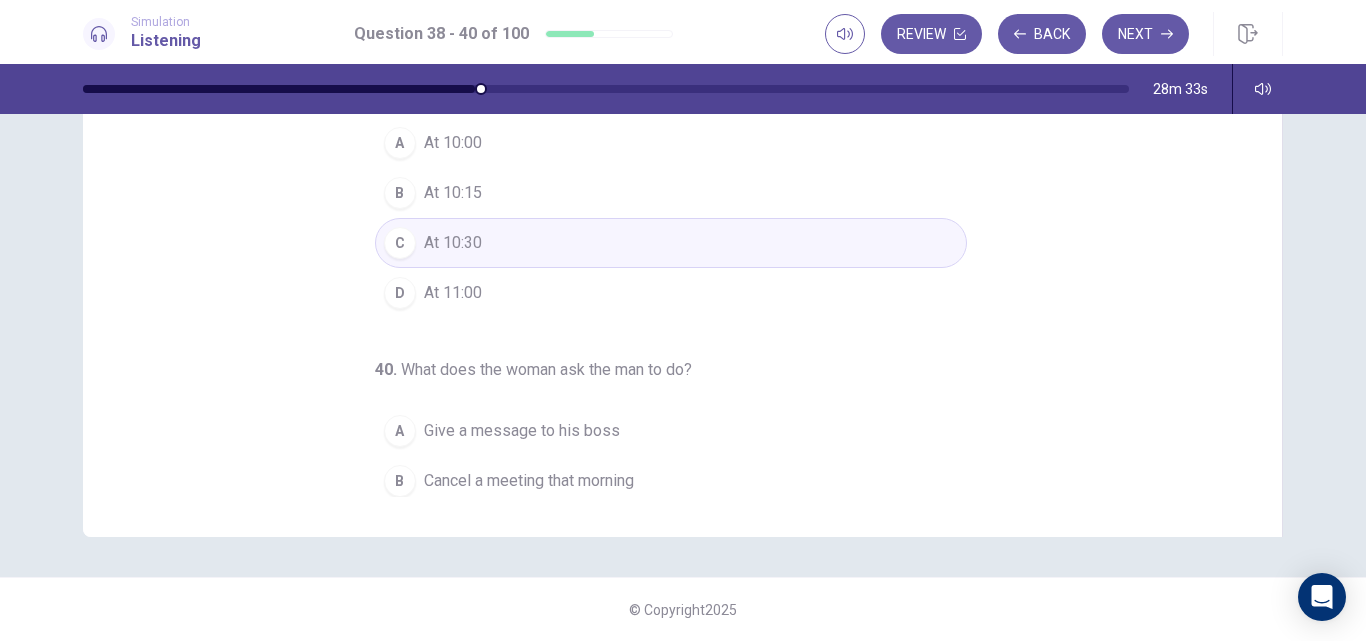 scroll, scrollTop: 0, scrollLeft: 0, axis: both 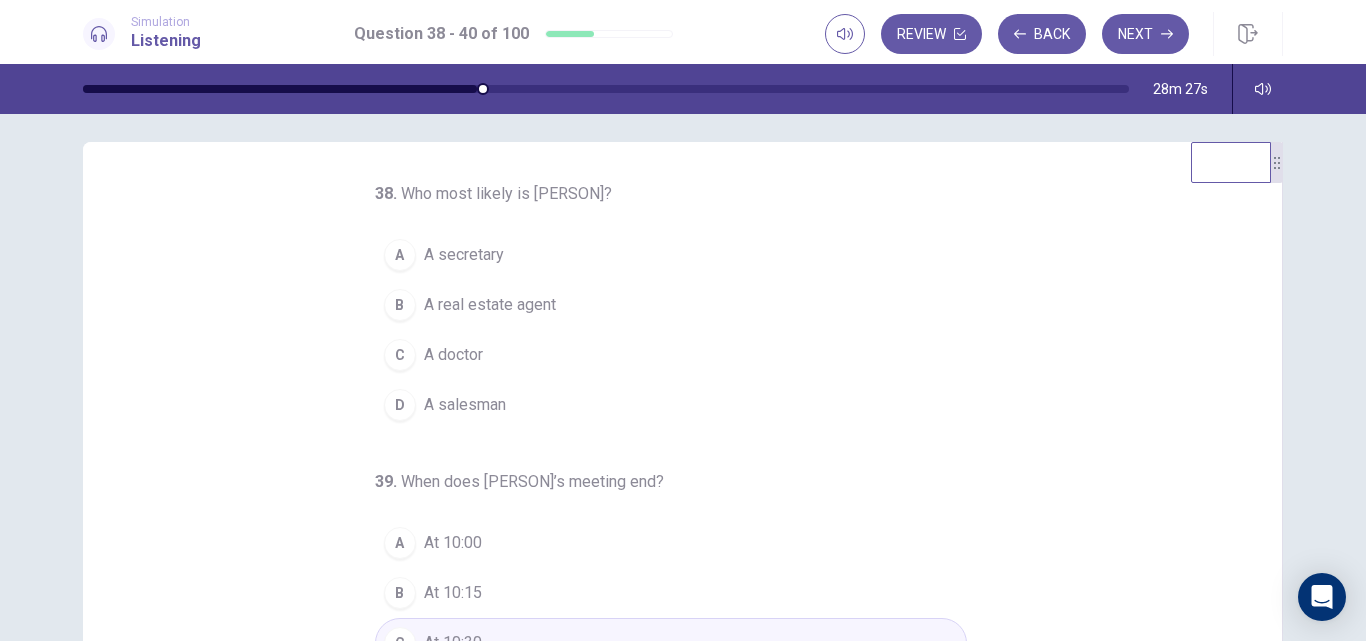click on "C" at bounding box center (400, 355) 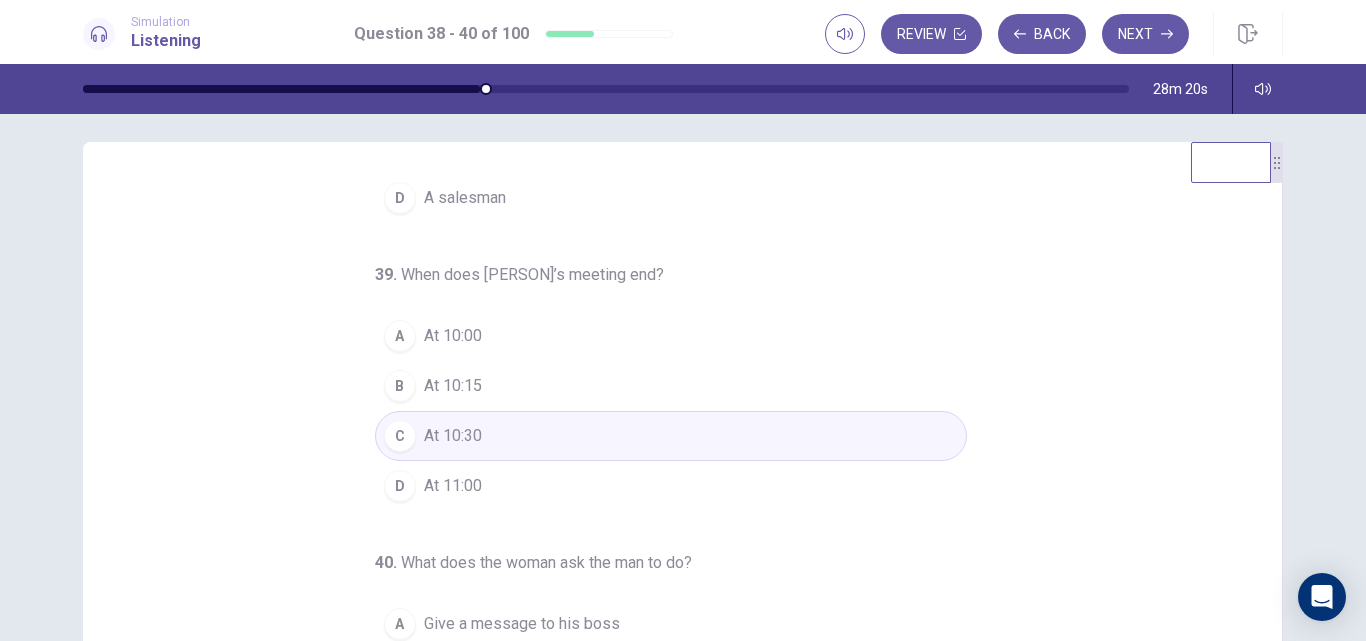 scroll, scrollTop: 209, scrollLeft: 0, axis: vertical 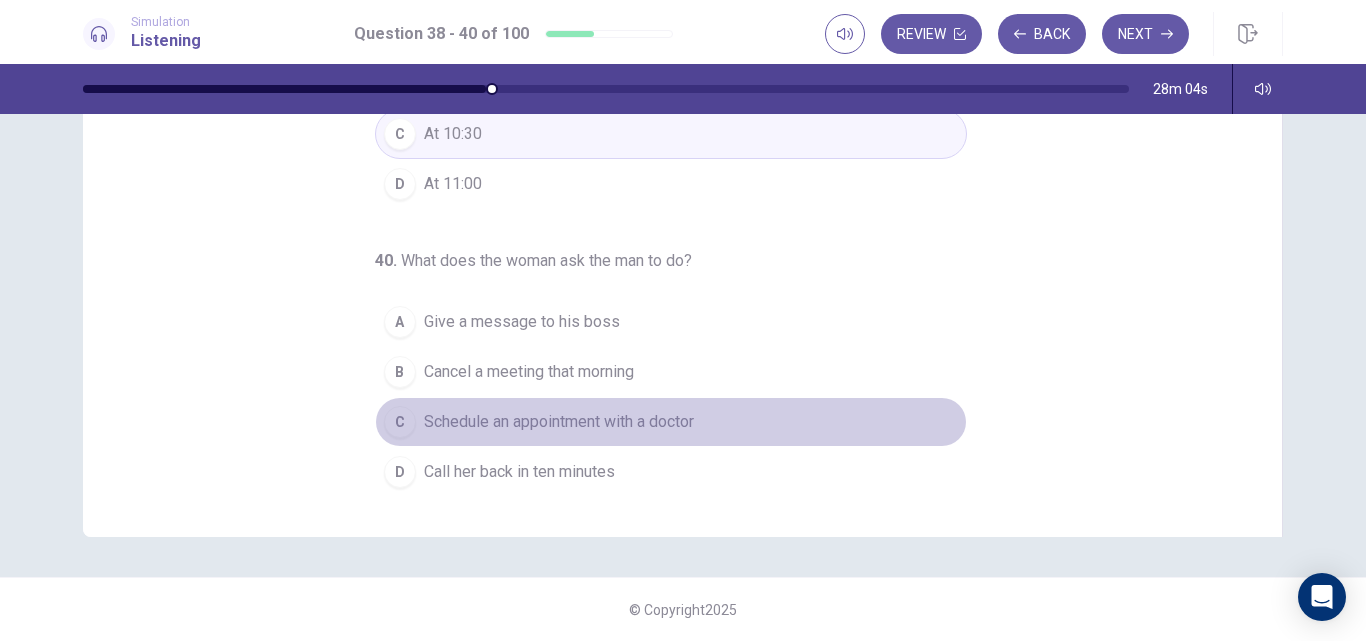 click on "C" at bounding box center (400, 422) 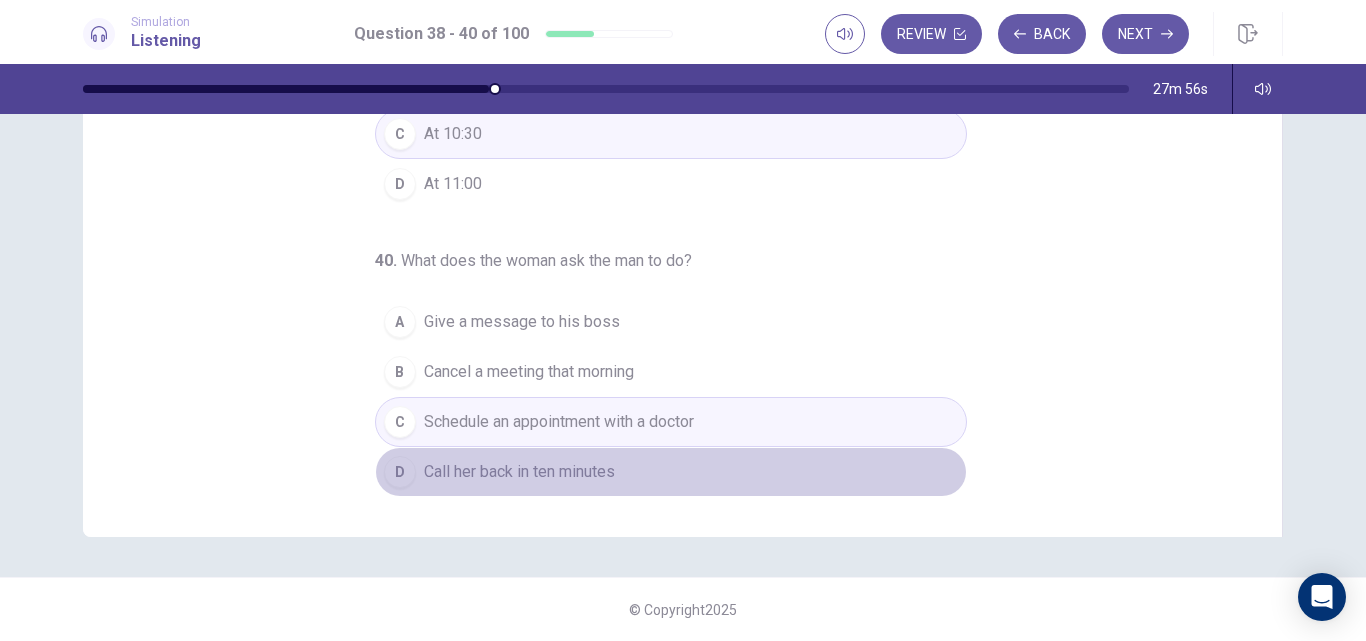 click on "D" at bounding box center [400, 472] 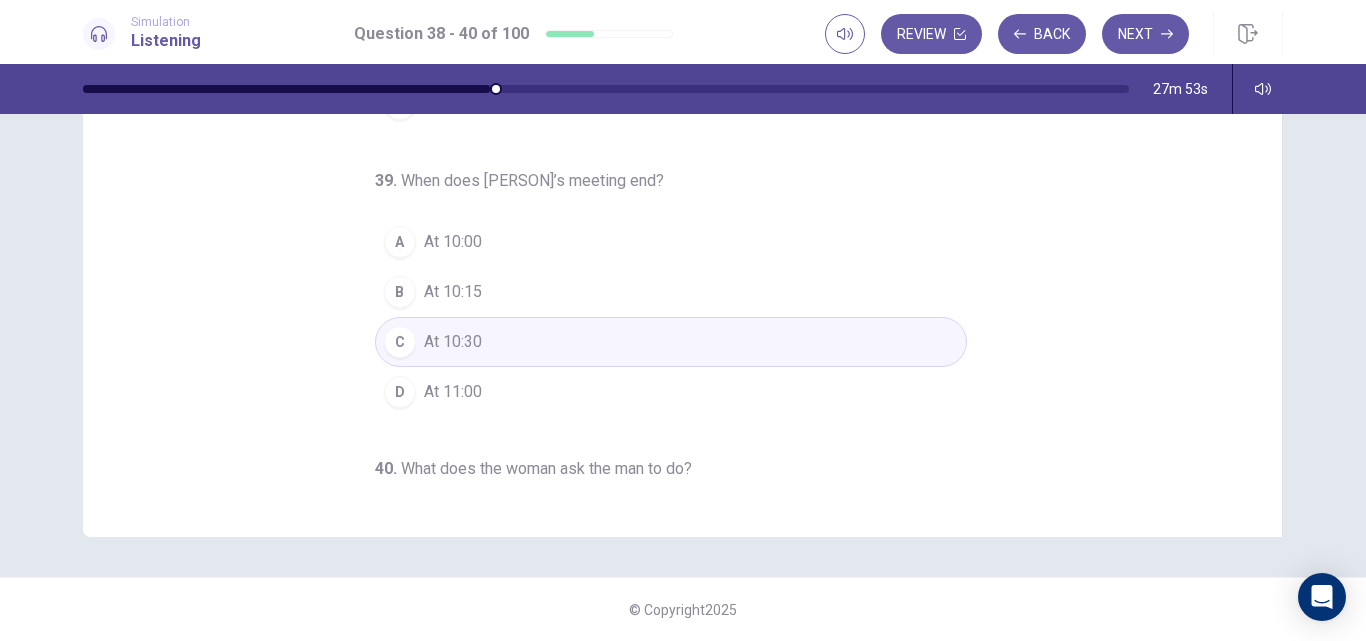scroll, scrollTop: 0, scrollLeft: 0, axis: both 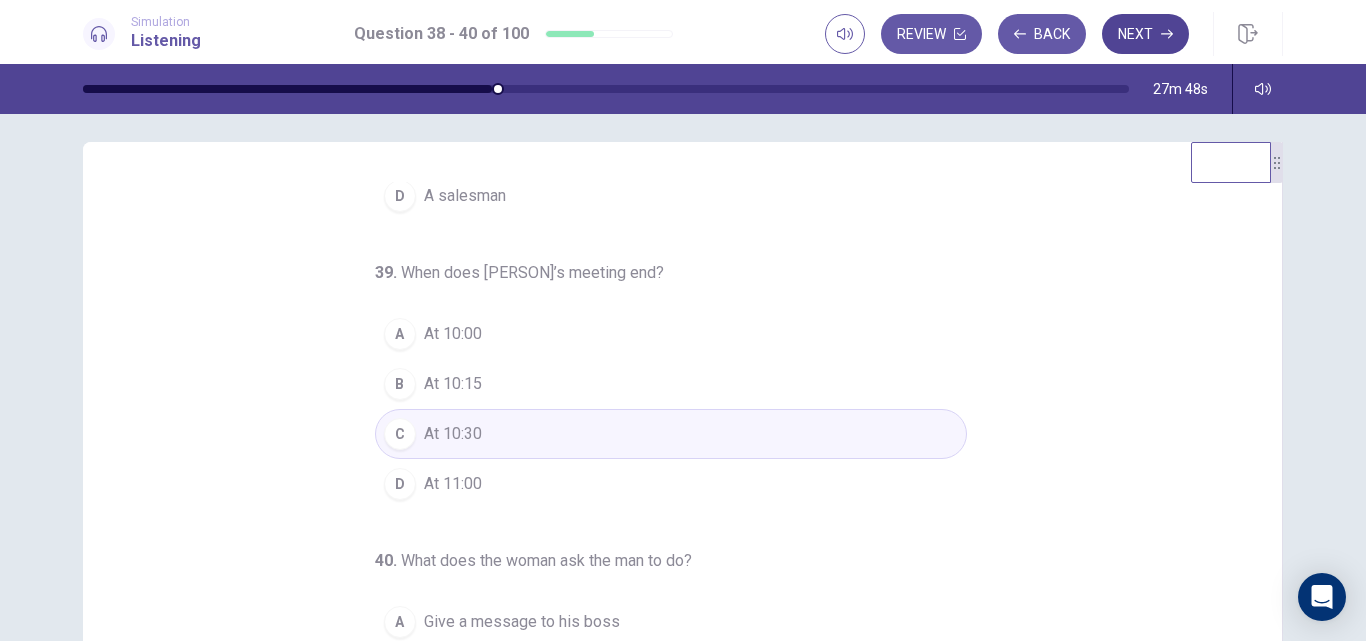 click on "Next" at bounding box center [1145, 34] 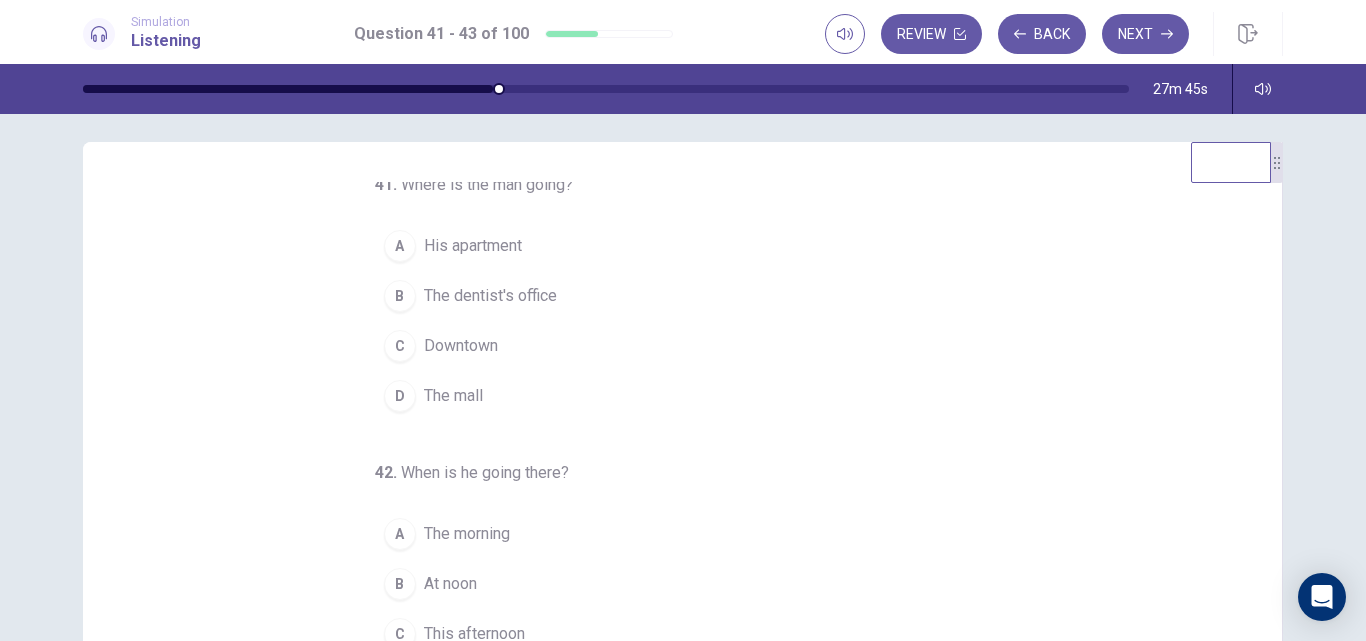scroll, scrollTop: 0, scrollLeft: 0, axis: both 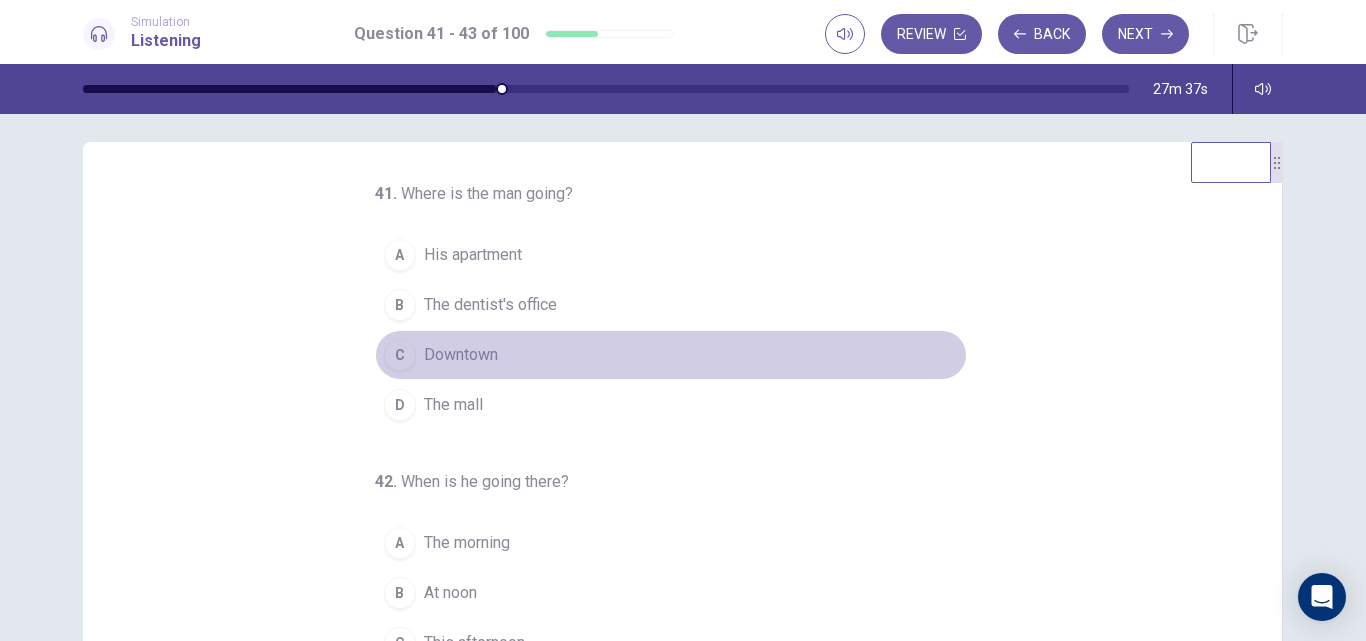 click on "C" at bounding box center (400, 355) 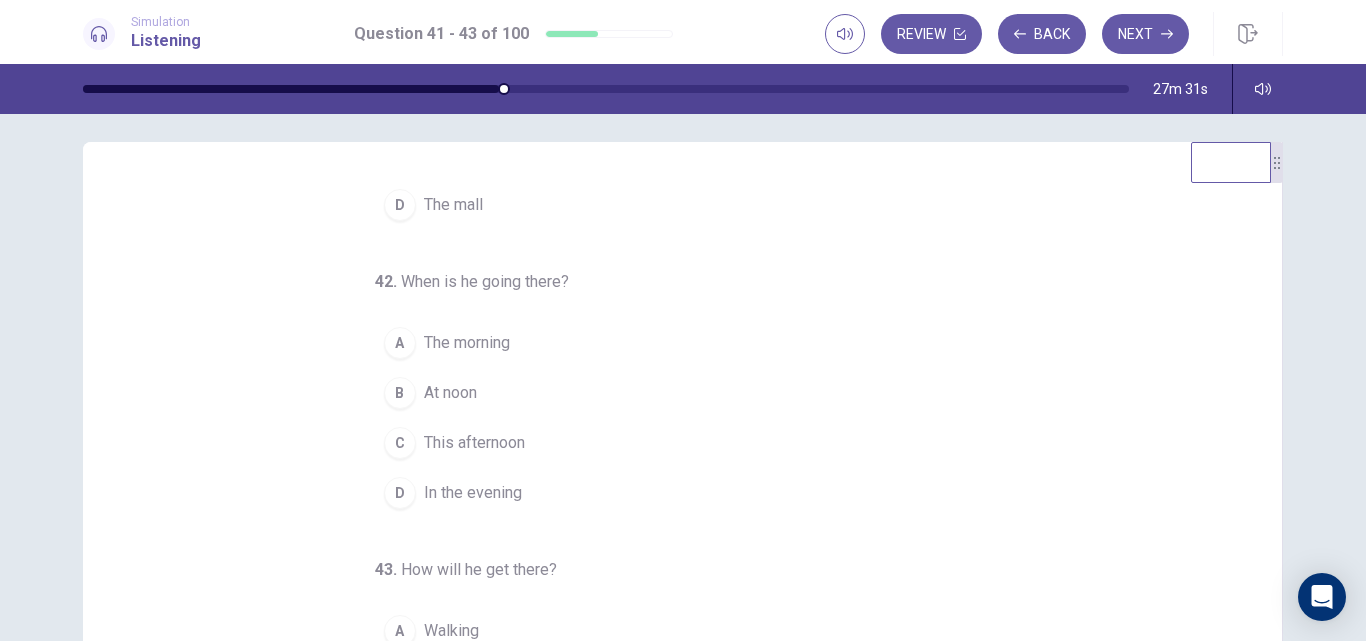 scroll, scrollTop: 209, scrollLeft: 0, axis: vertical 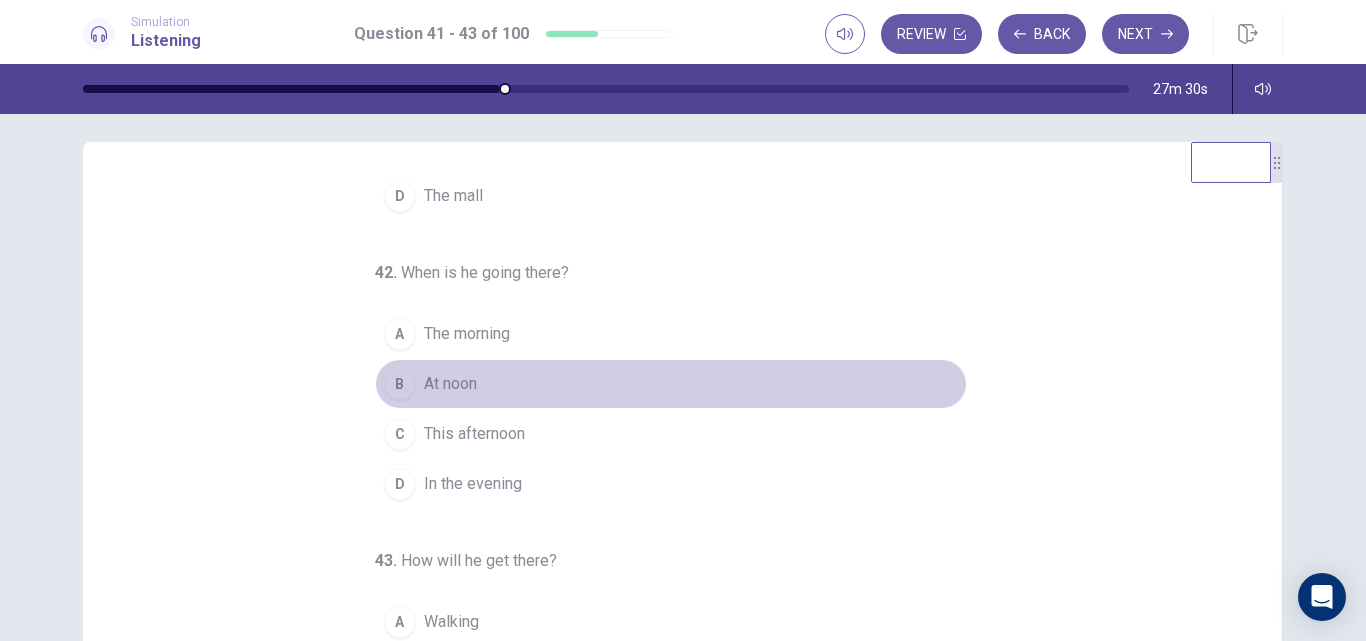 click on "B At noon" at bounding box center (671, 384) 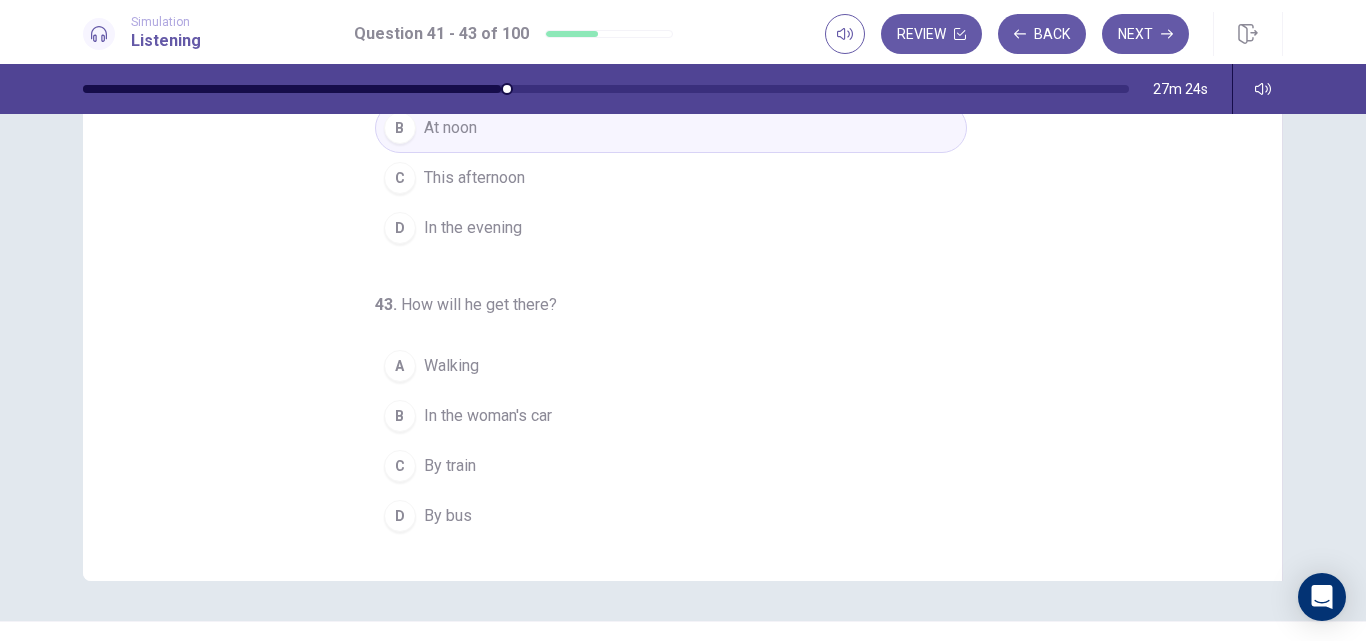 scroll, scrollTop: 312, scrollLeft: 0, axis: vertical 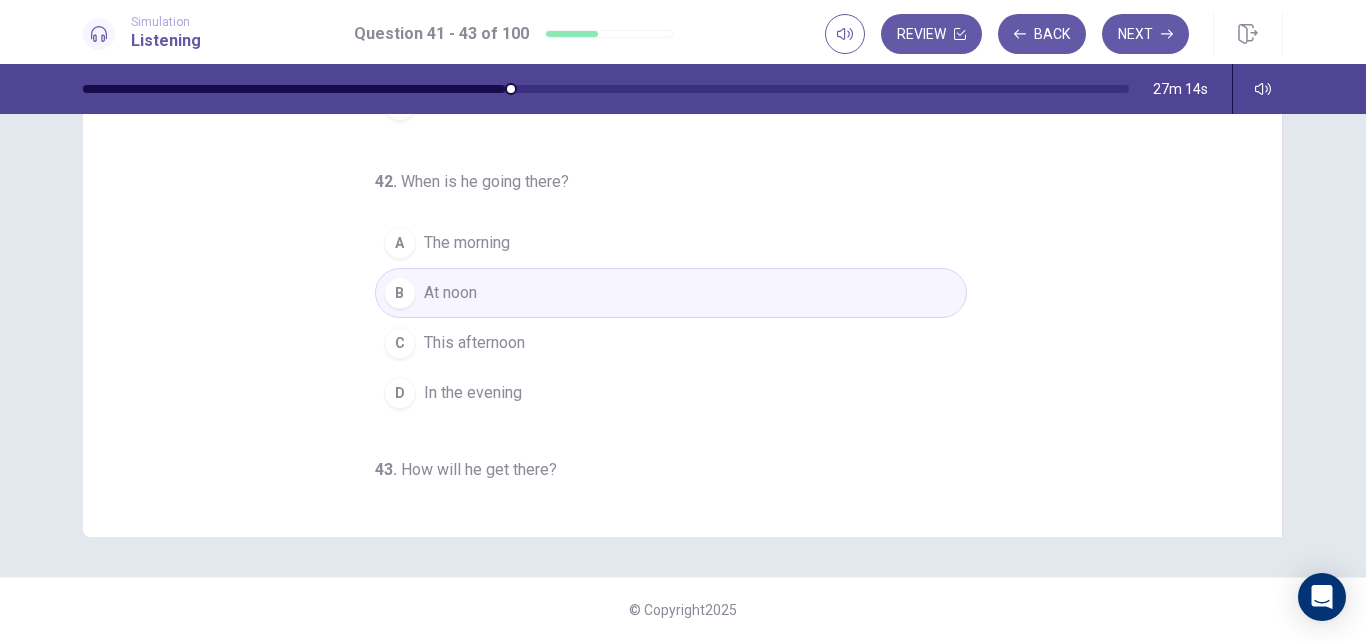 click on "41 .   Where is the man going? A His apartment B The dentist's office C Downtown D The mall 42 .   When is he going there? A The morning B At noon C This afternoon D In the evening 43 .   How will he get there? A Walking B In the woman's car C By train D By bus" at bounding box center [690, 189] 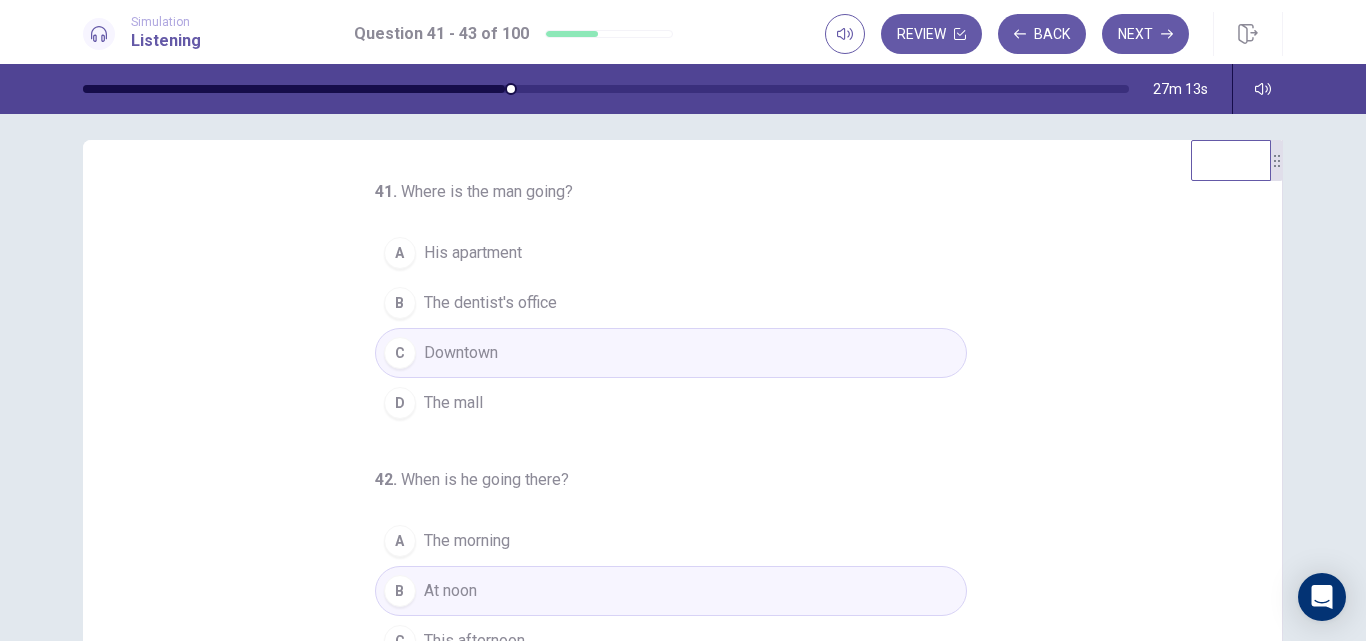 scroll, scrollTop: 12, scrollLeft: 0, axis: vertical 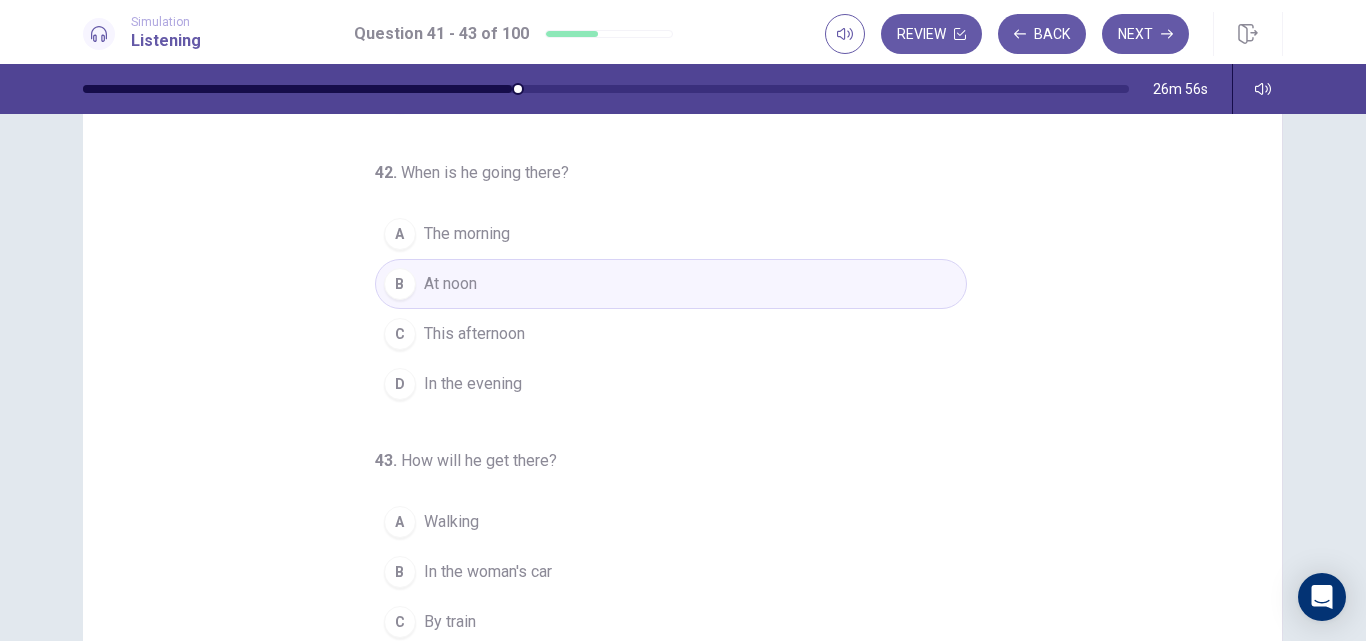 click on "41 .   Where is the man going? A His apartment B The dentist's office C Downtown D The mall 42 .   When is he going there? A The morning B At noon C This afternoon D In the evening 43 .   How will he get there? A Walking B In the woman's car C By train D By bus" at bounding box center (690, 389) 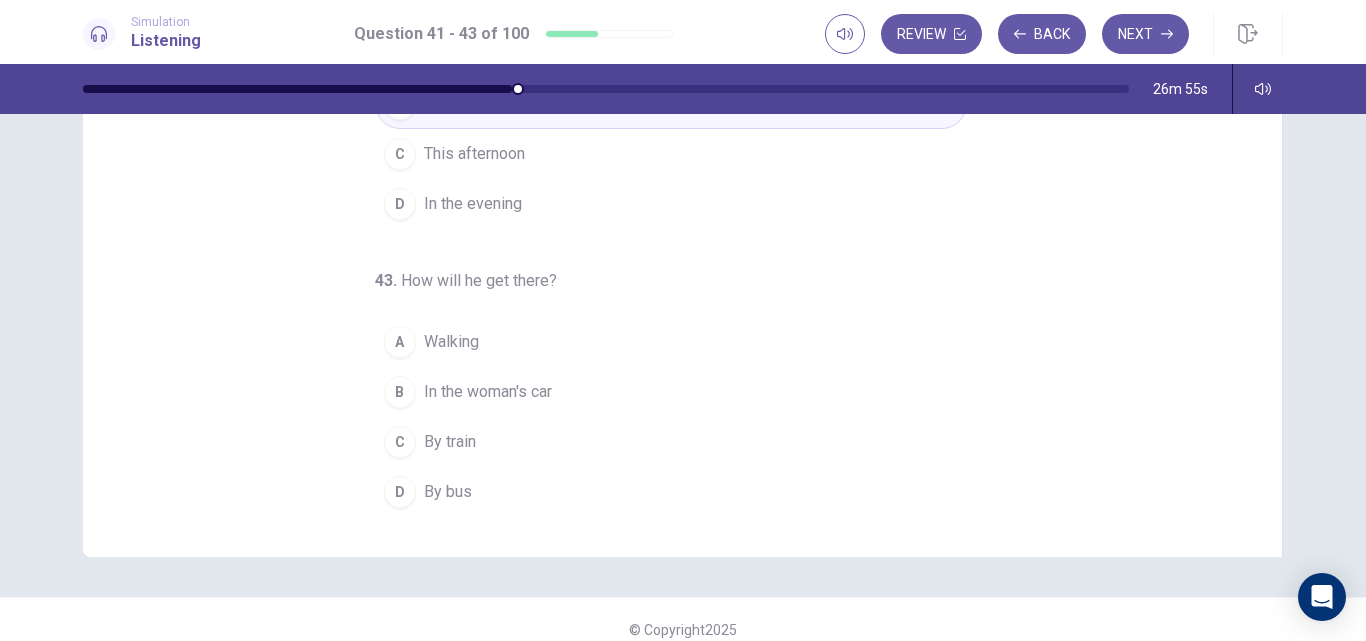 scroll, scrollTop: 312, scrollLeft: 0, axis: vertical 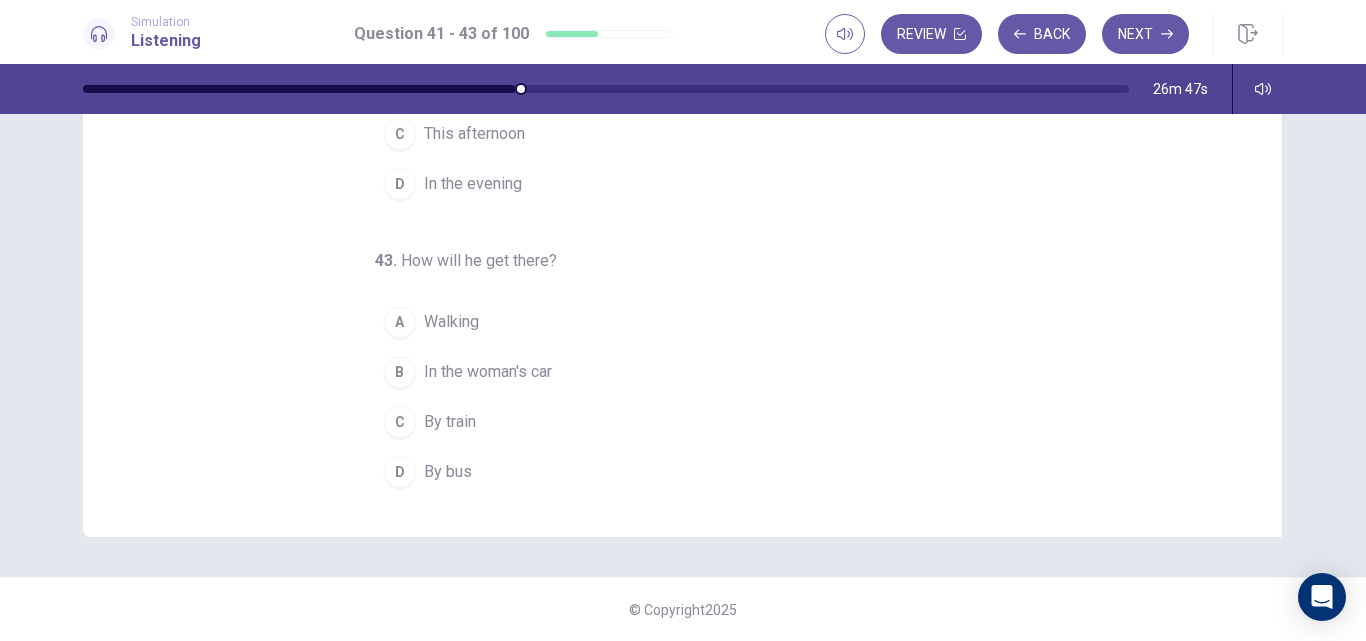 click on "B" at bounding box center (400, 372) 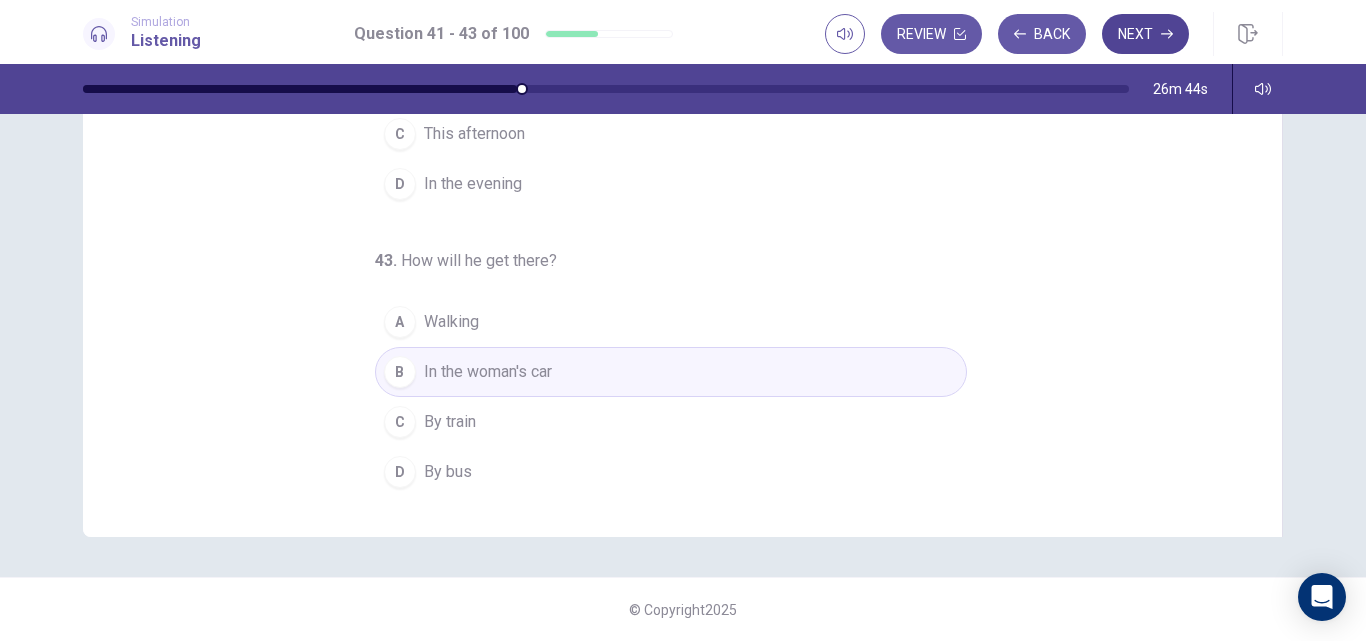 click on "Next" at bounding box center [1145, 34] 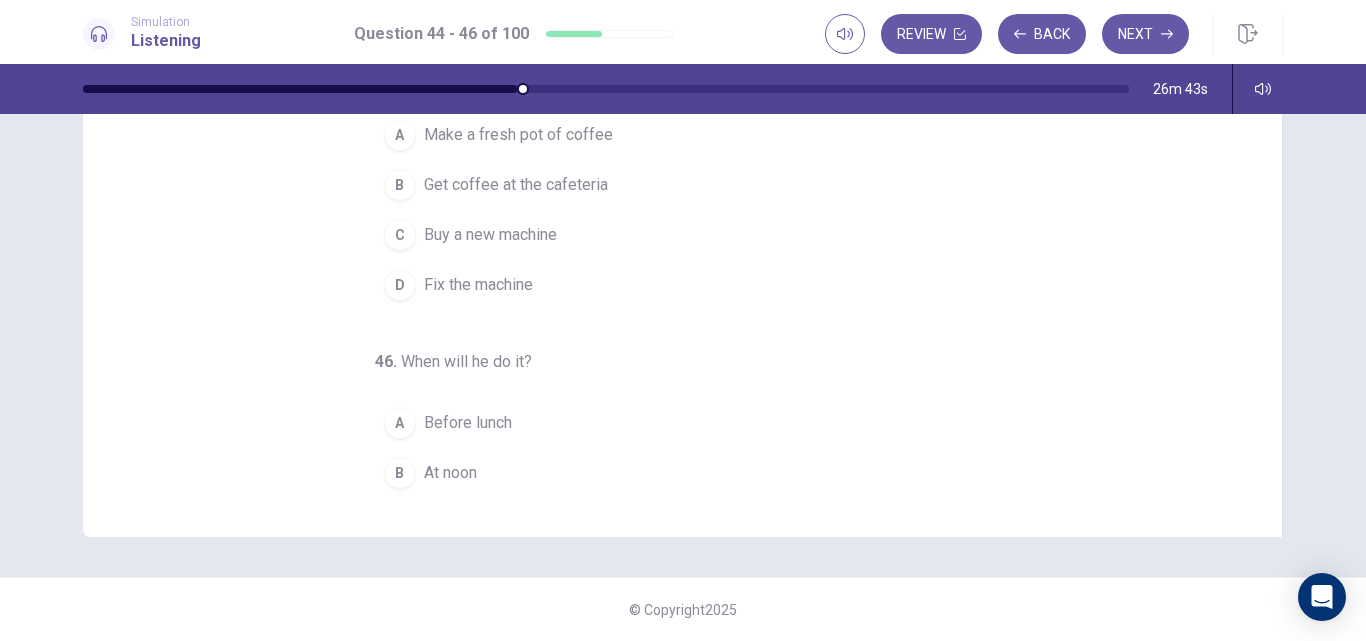 scroll, scrollTop: 0, scrollLeft: 0, axis: both 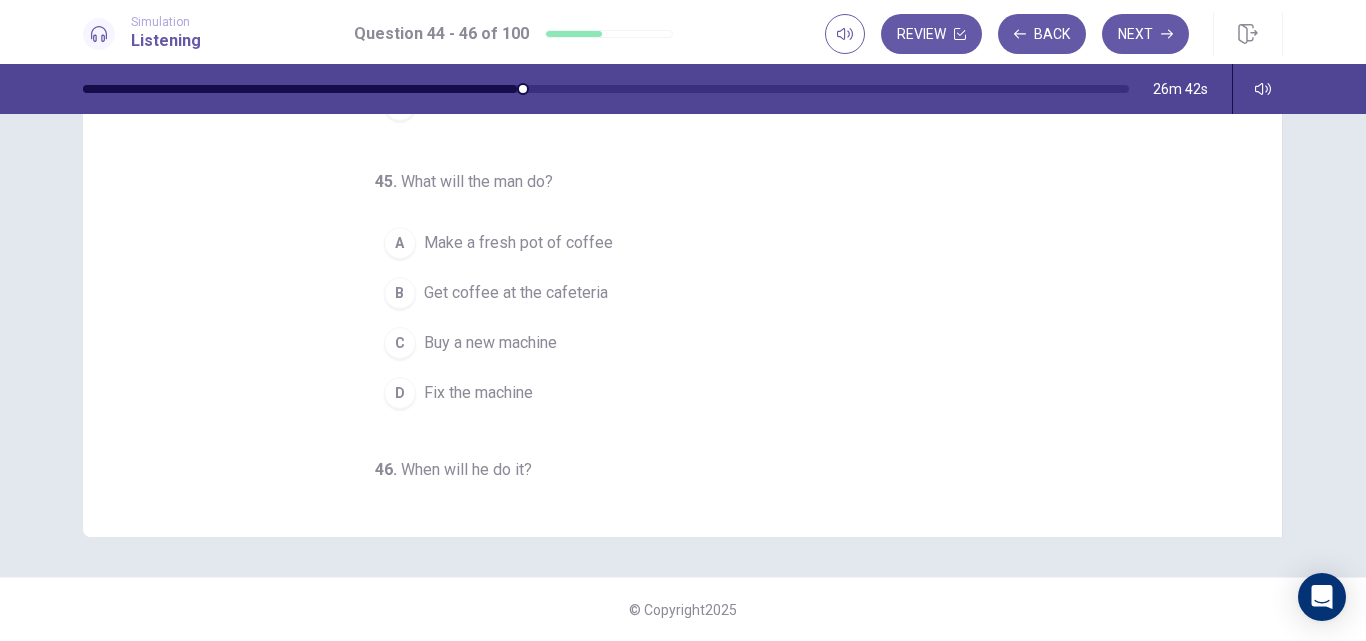 click on "B Get coffee at the cafeteria" at bounding box center (671, 293) 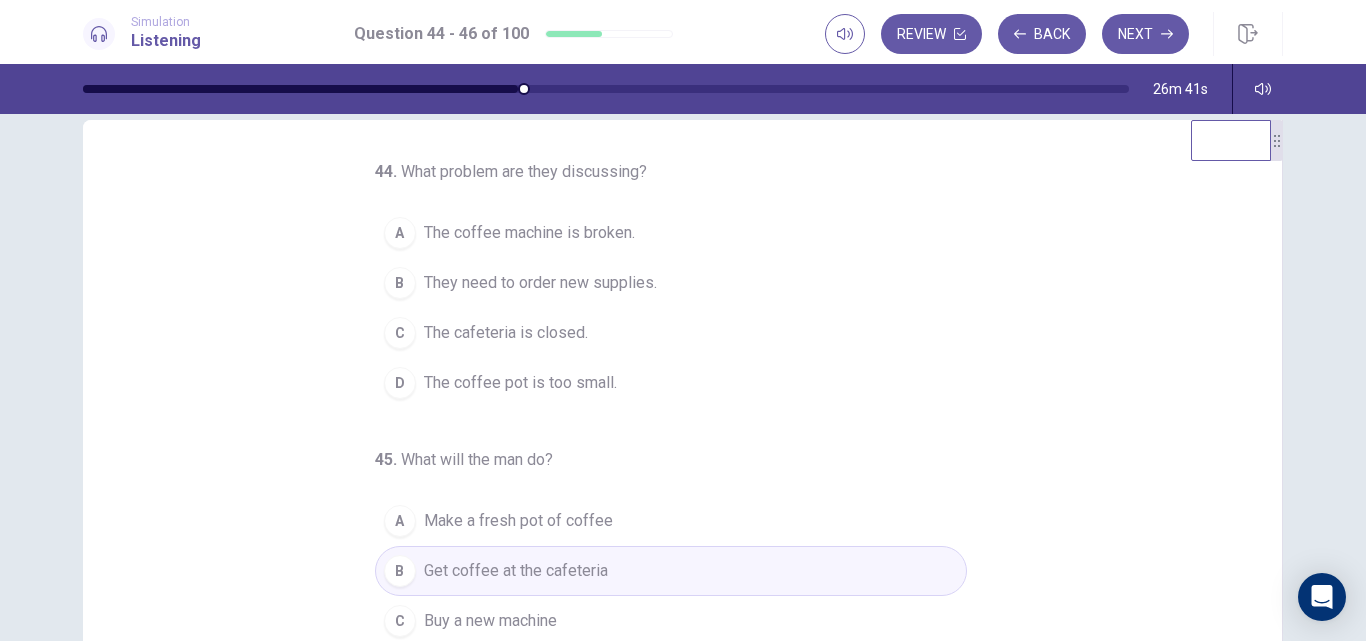 scroll, scrollTop: 0, scrollLeft: 0, axis: both 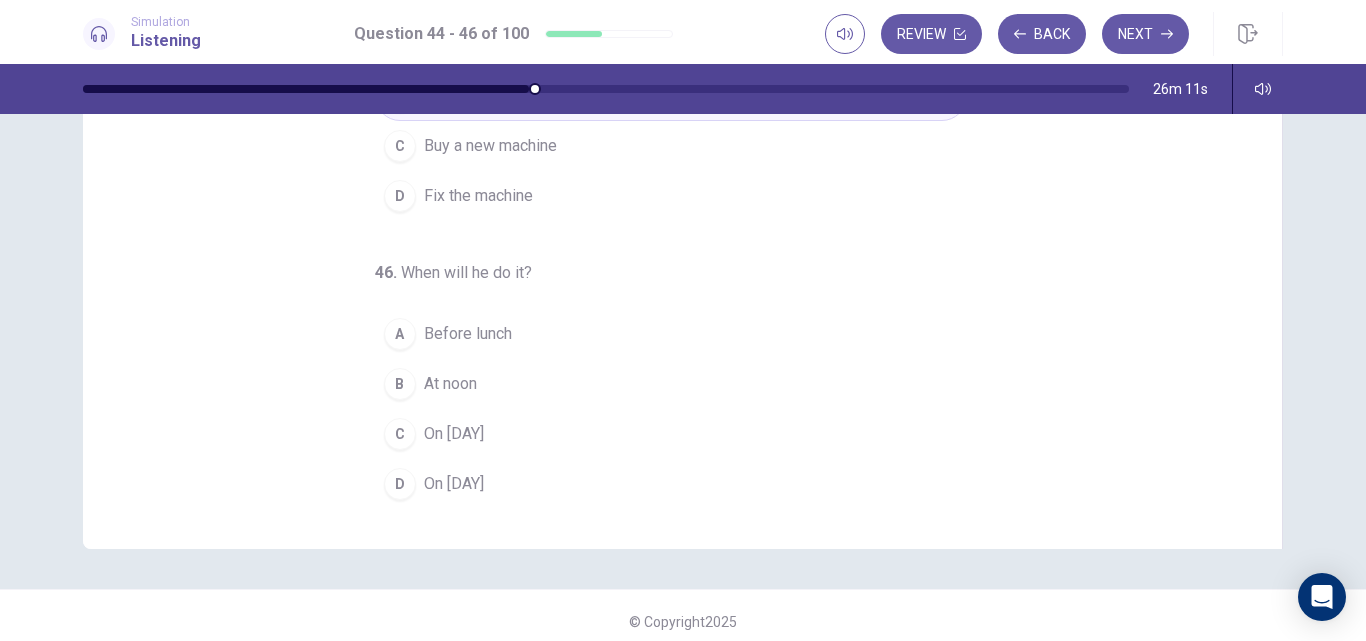click on "On Sunday" at bounding box center (454, 434) 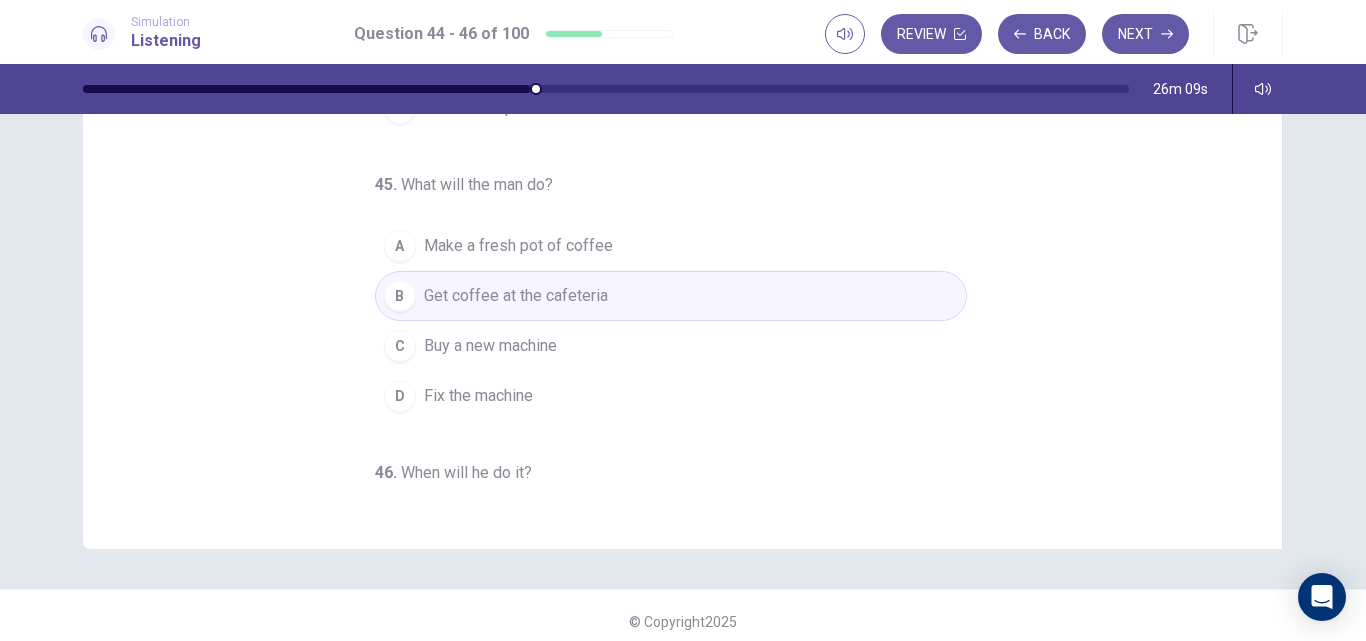 scroll, scrollTop: 0, scrollLeft: 0, axis: both 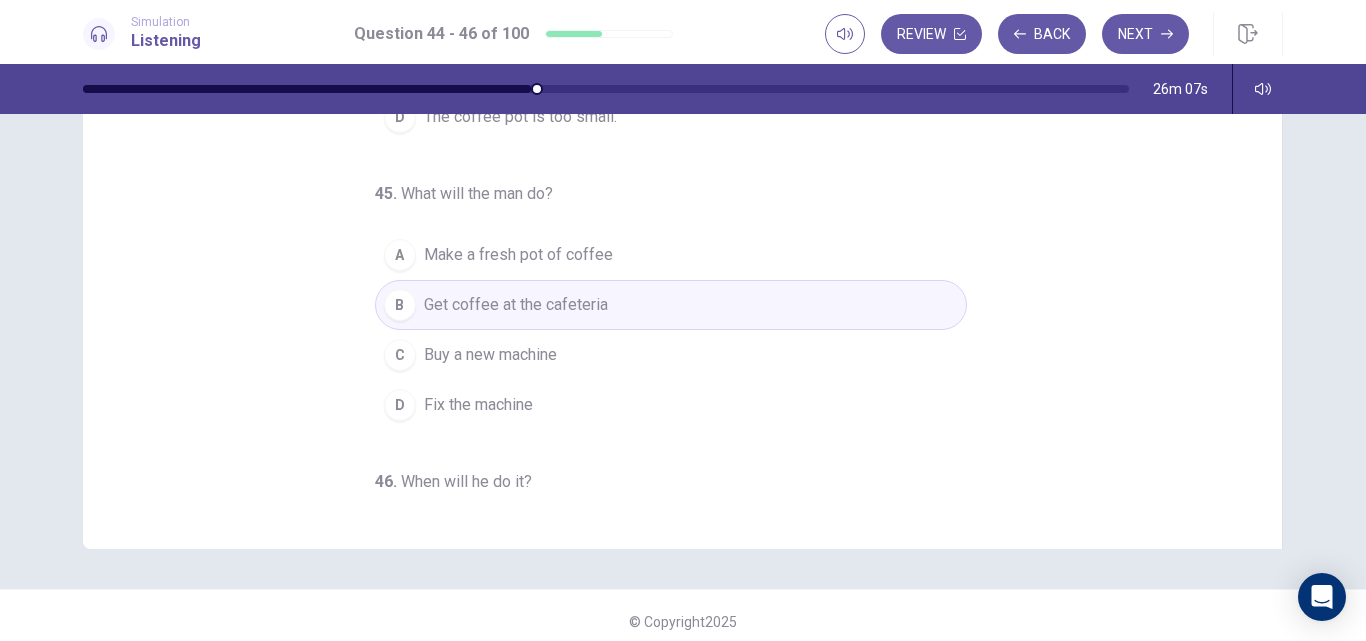 click on "Get coffee at the cafeteria" at bounding box center [516, 305] 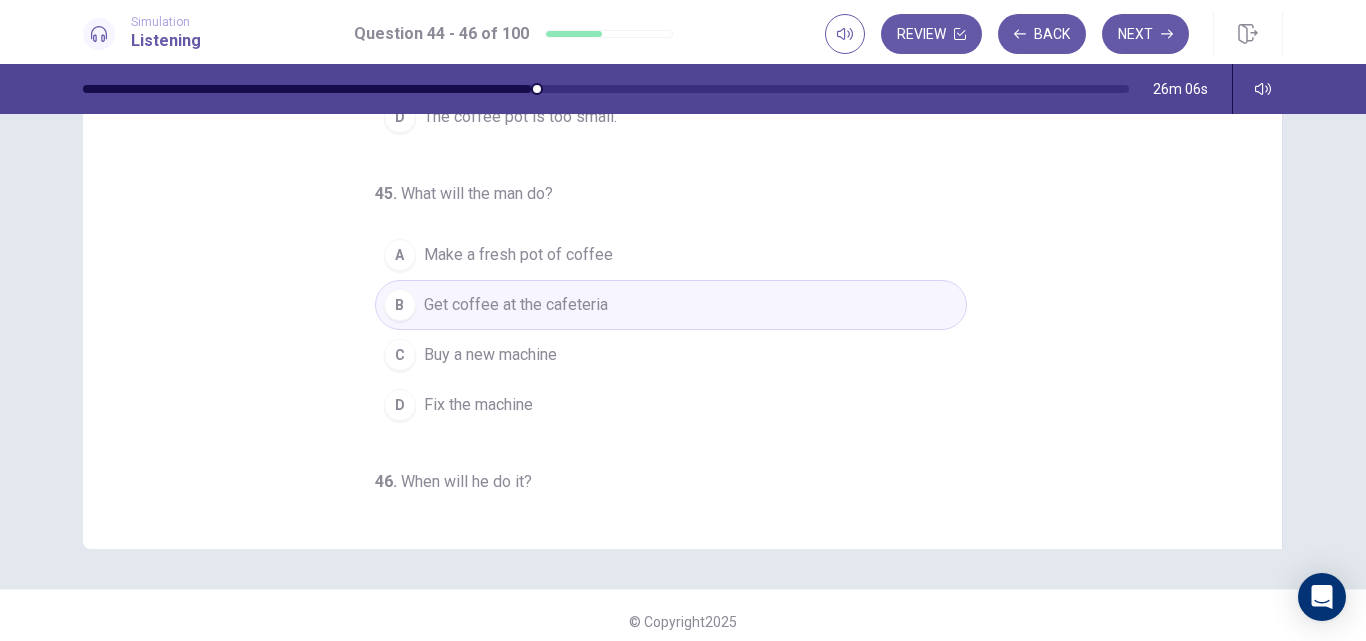 scroll, scrollTop: 0, scrollLeft: 0, axis: both 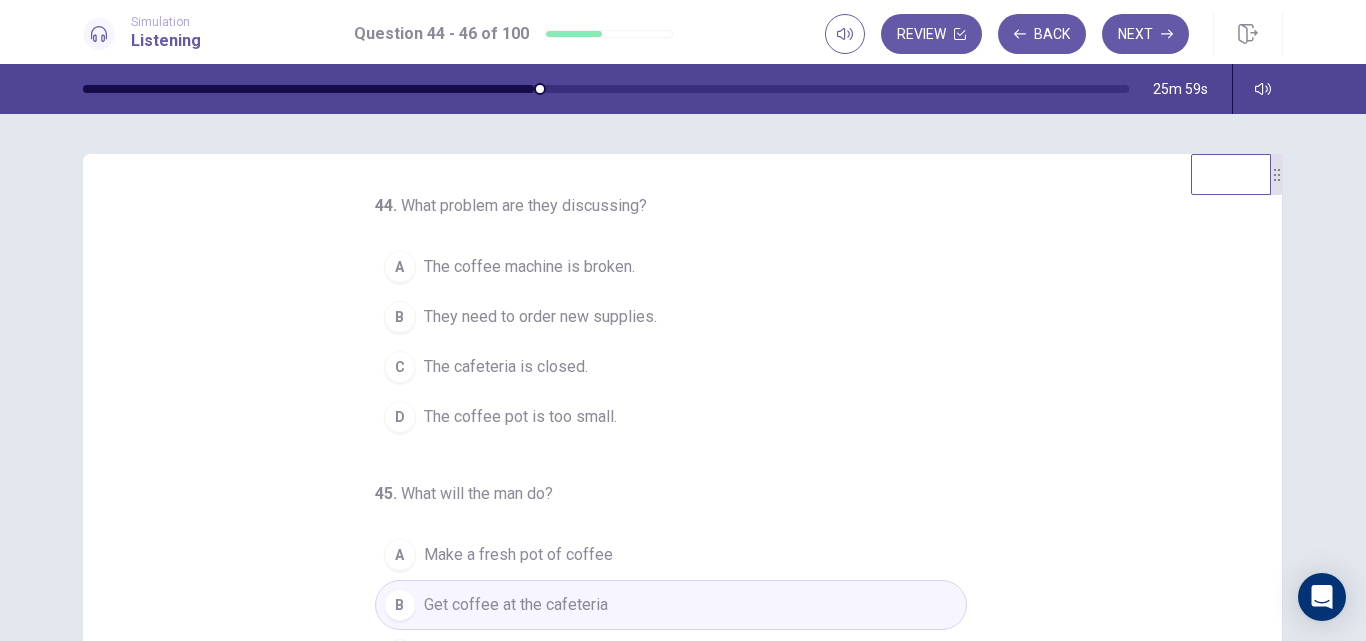 click on "The cafeteria is closed." at bounding box center (506, 367) 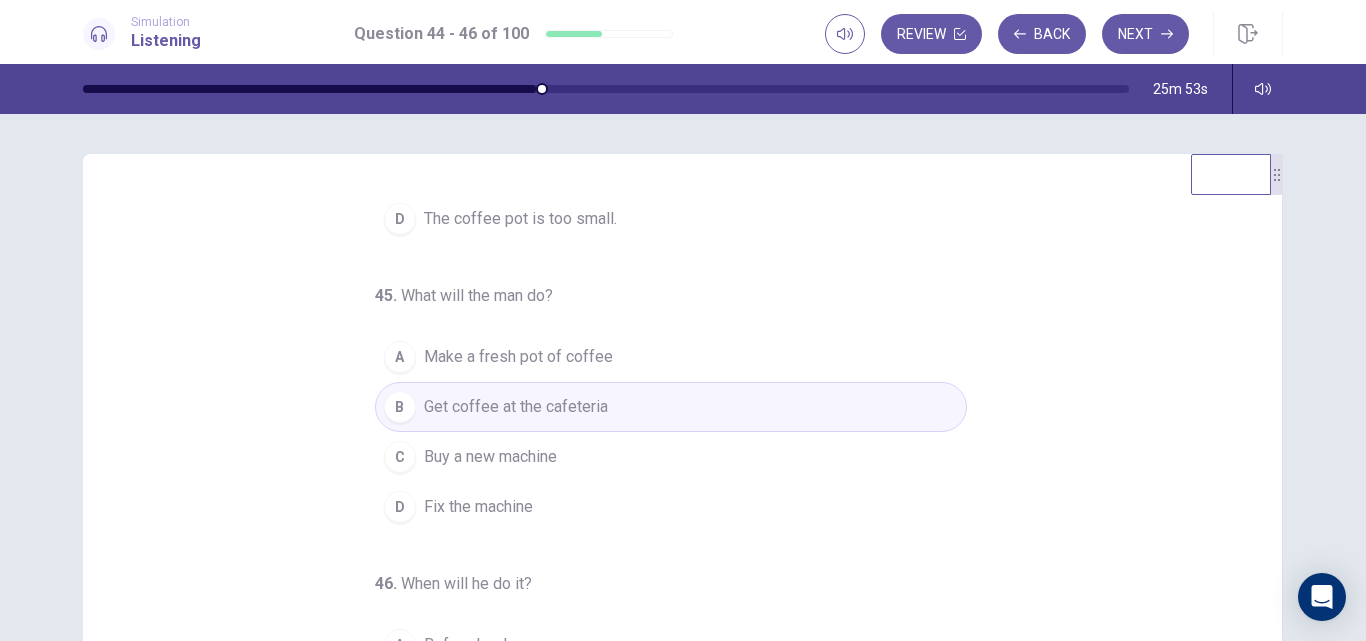 scroll, scrollTop: 209, scrollLeft: 0, axis: vertical 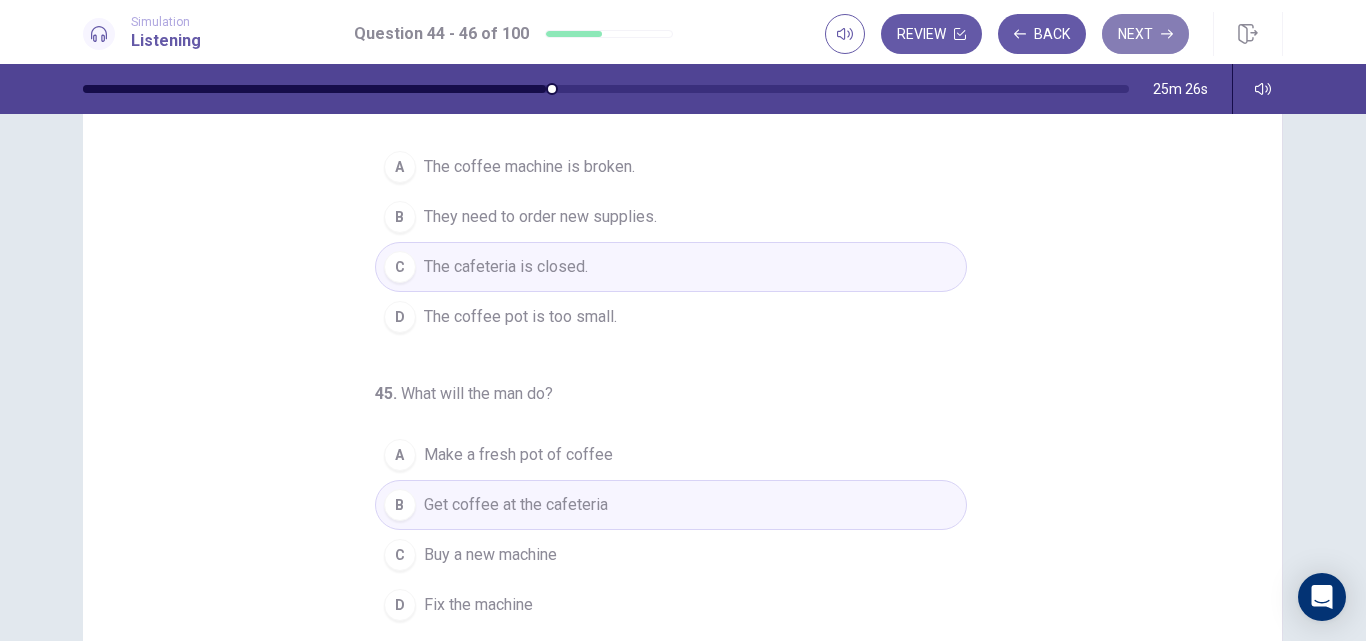 click on "Next" at bounding box center (1145, 34) 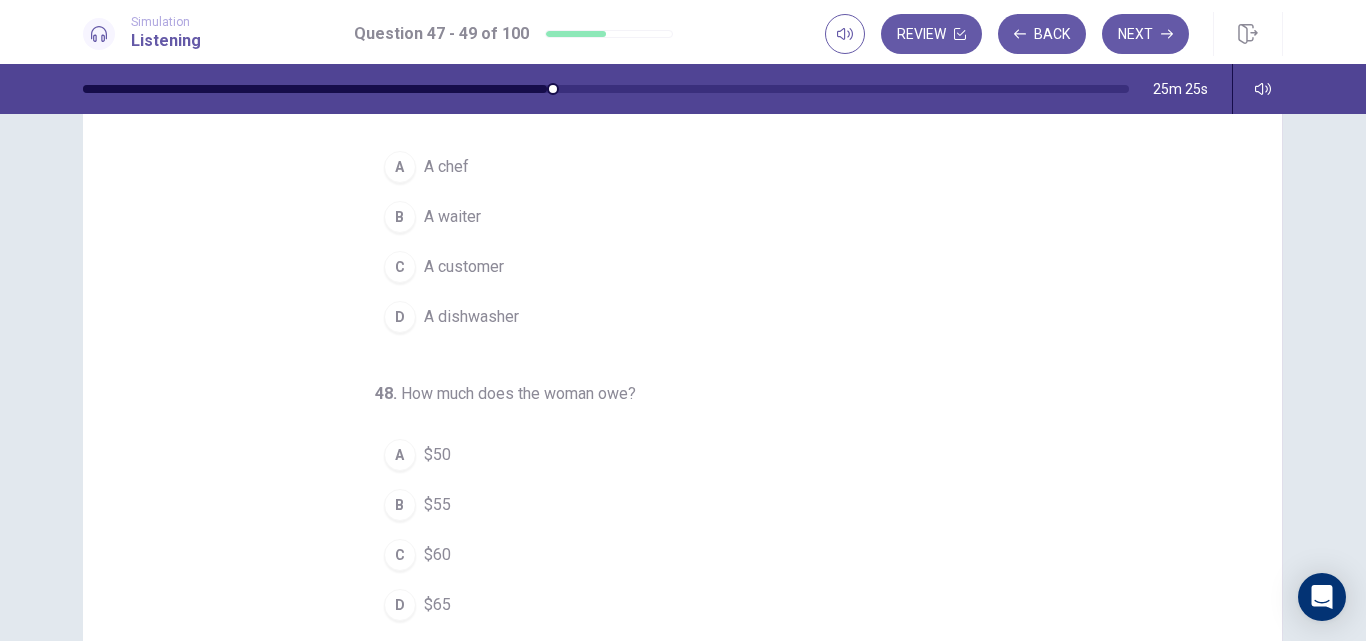 scroll, scrollTop: 0, scrollLeft: 0, axis: both 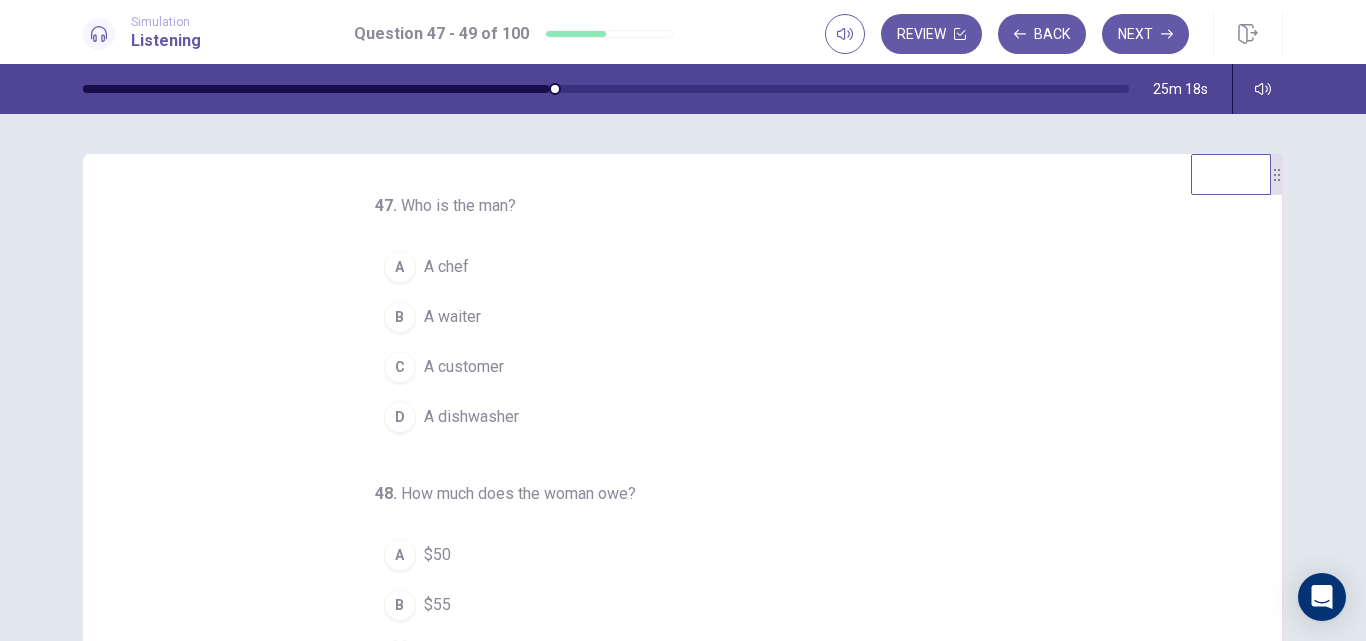 click on "A waiter" at bounding box center [452, 317] 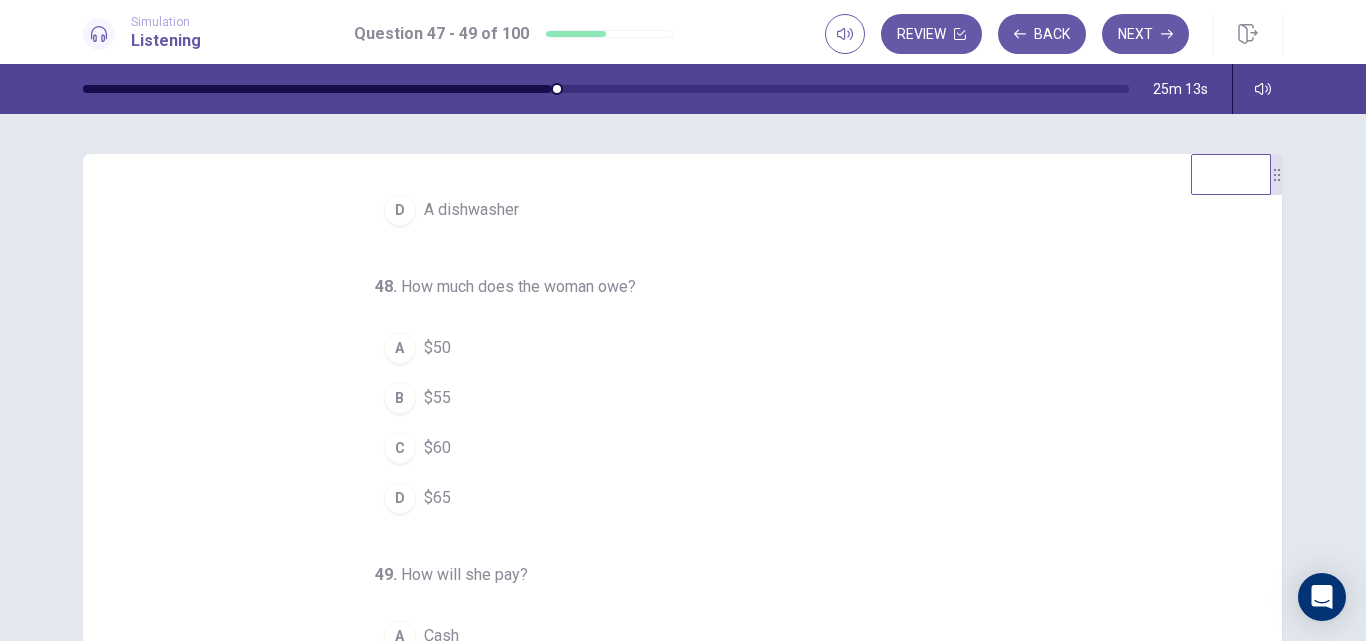scroll, scrollTop: 209, scrollLeft: 0, axis: vertical 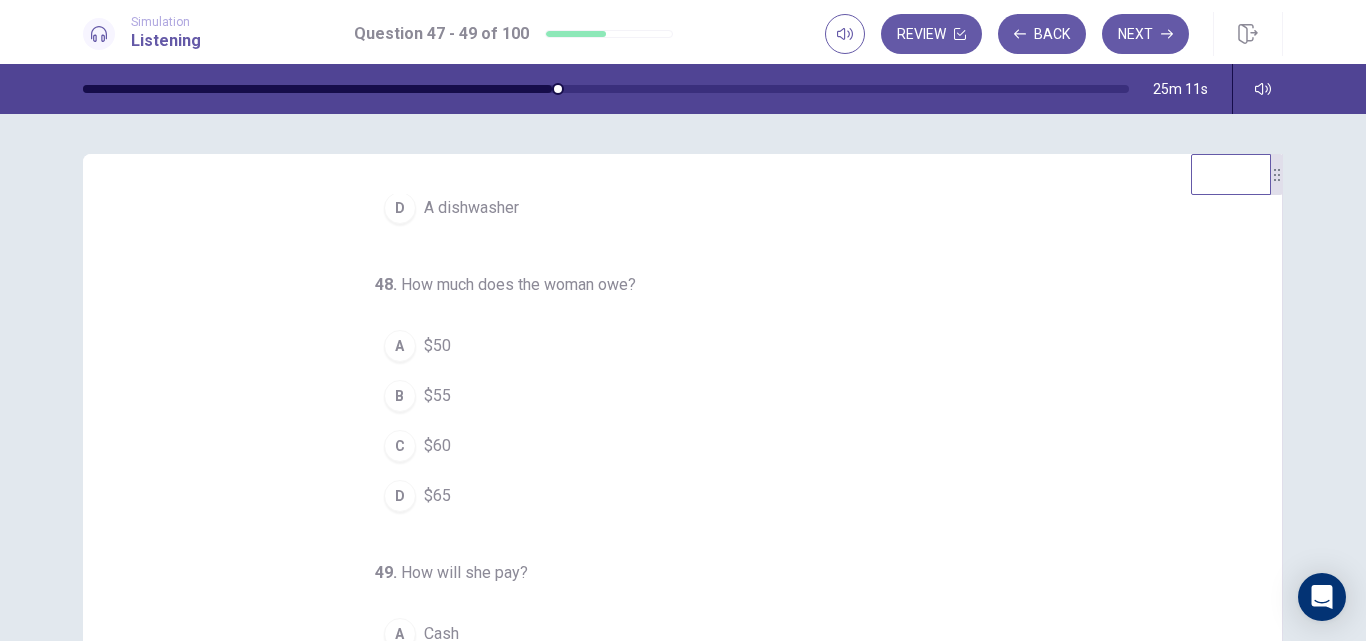 click on "47 .   Who is the man? A A chef B A waiter C A customer D A dishwasher 48 .   How much does the woman owe? A $50 B $55 C $60 D $65 49 .   How will she pay? A Cash B Check C Credit card D Money order" at bounding box center [690, 501] 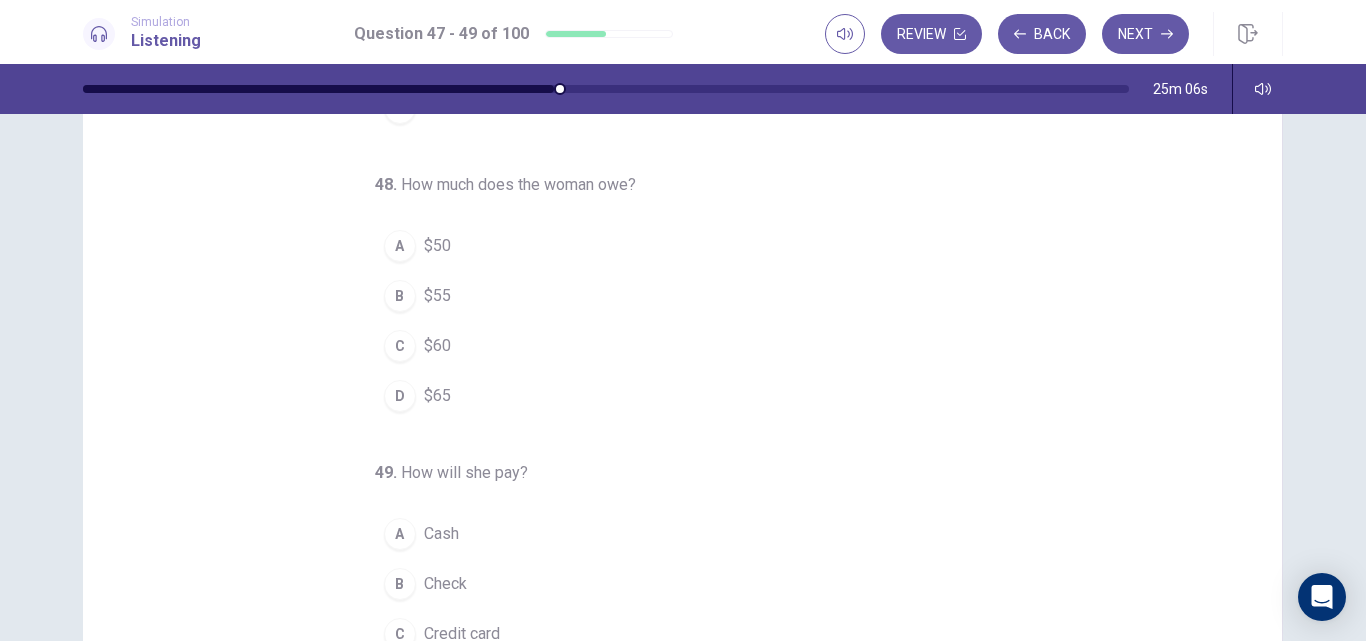 click on "D" at bounding box center (400, 396) 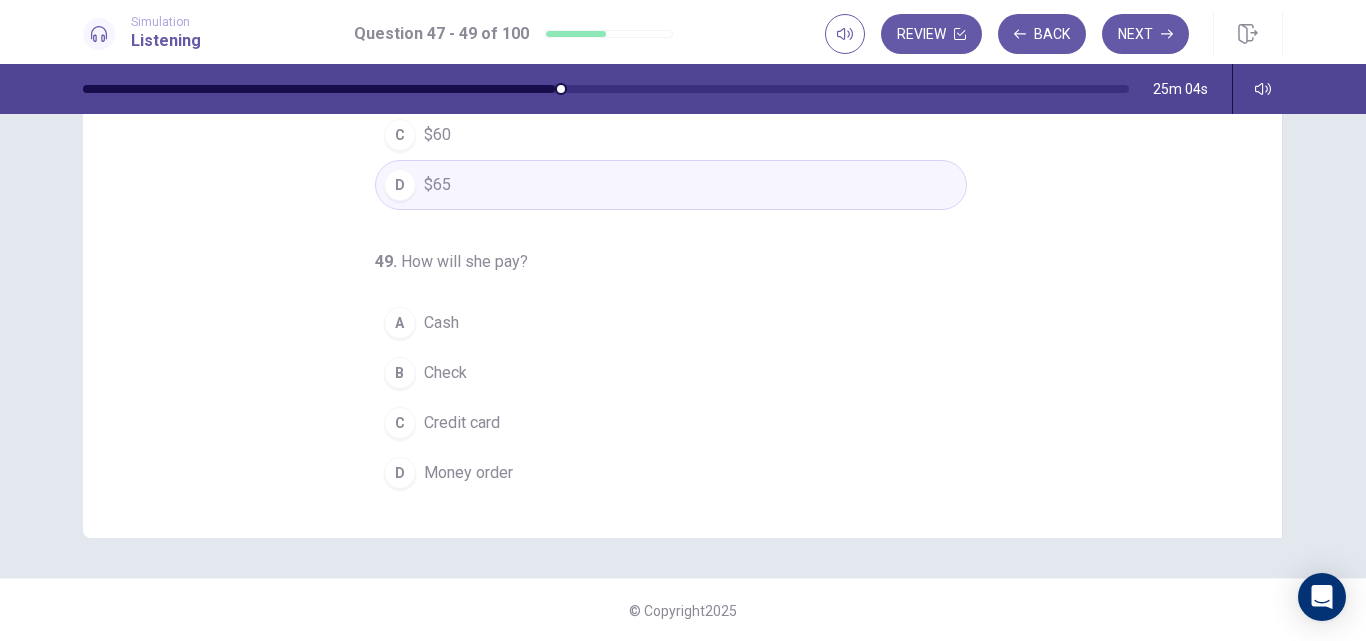scroll, scrollTop: 312, scrollLeft: 0, axis: vertical 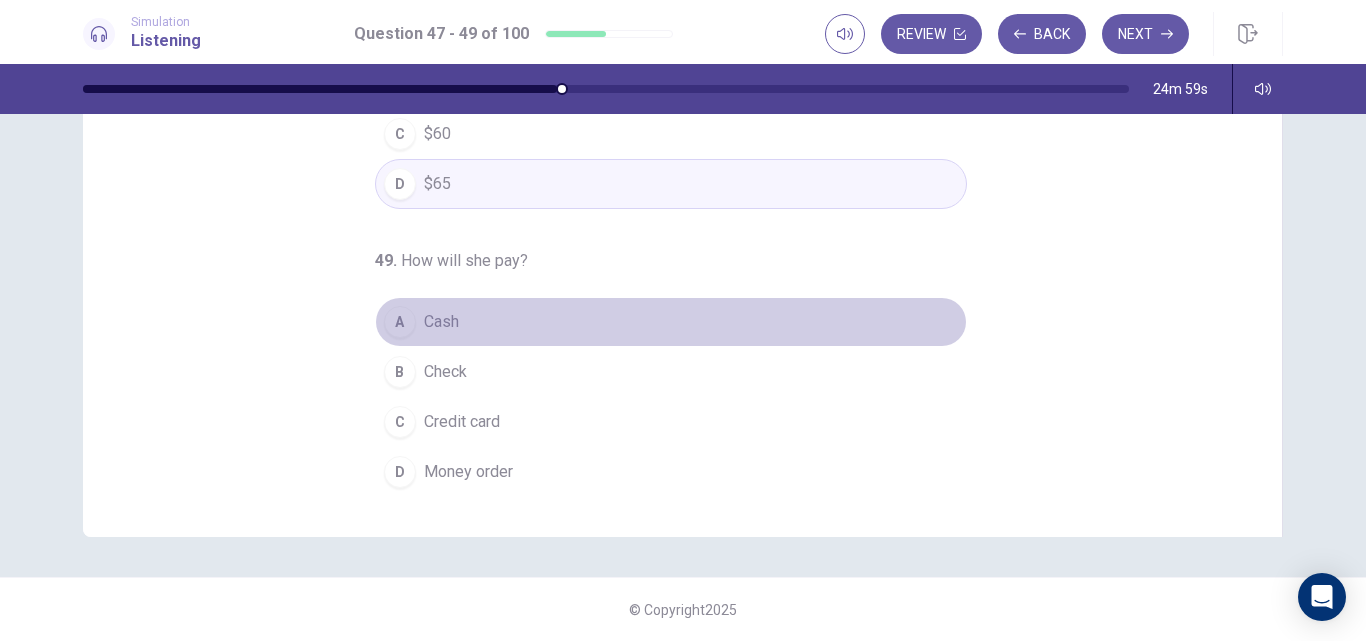 click on "Cash" at bounding box center (441, 322) 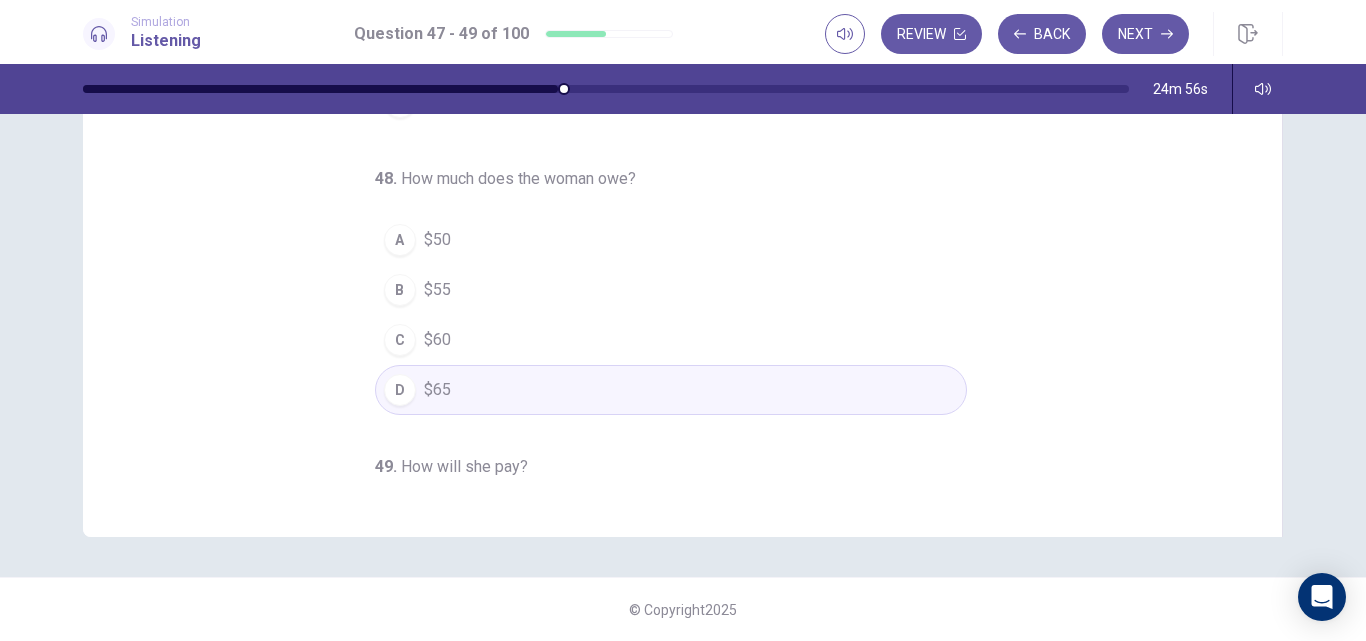 scroll, scrollTop: 0, scrollLeft: 0, axis: both 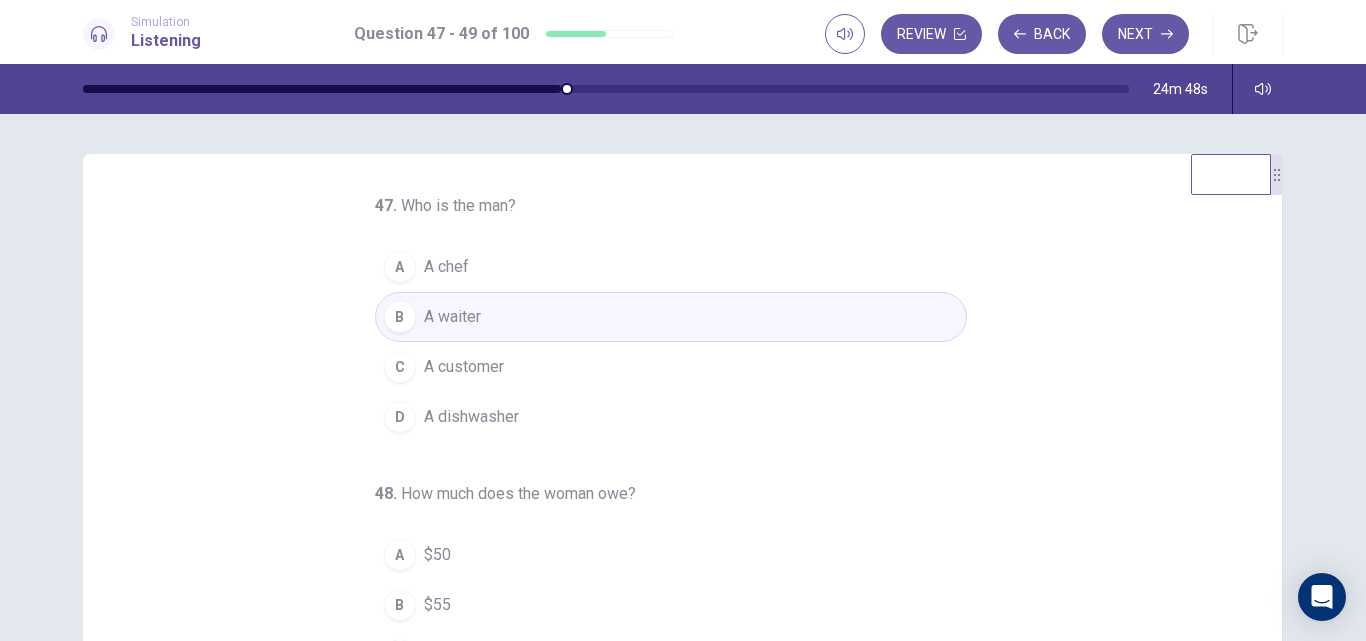 click on "47 .   Who is the man? A A chef B A waiter C A customer D A dishwasher 48 .   How much does the woman owe? A $50 B $55 C $60 D $65 49 .   How will she pay? A Cash B Check C Credit card D Money order" at bounding box center [690, 501] 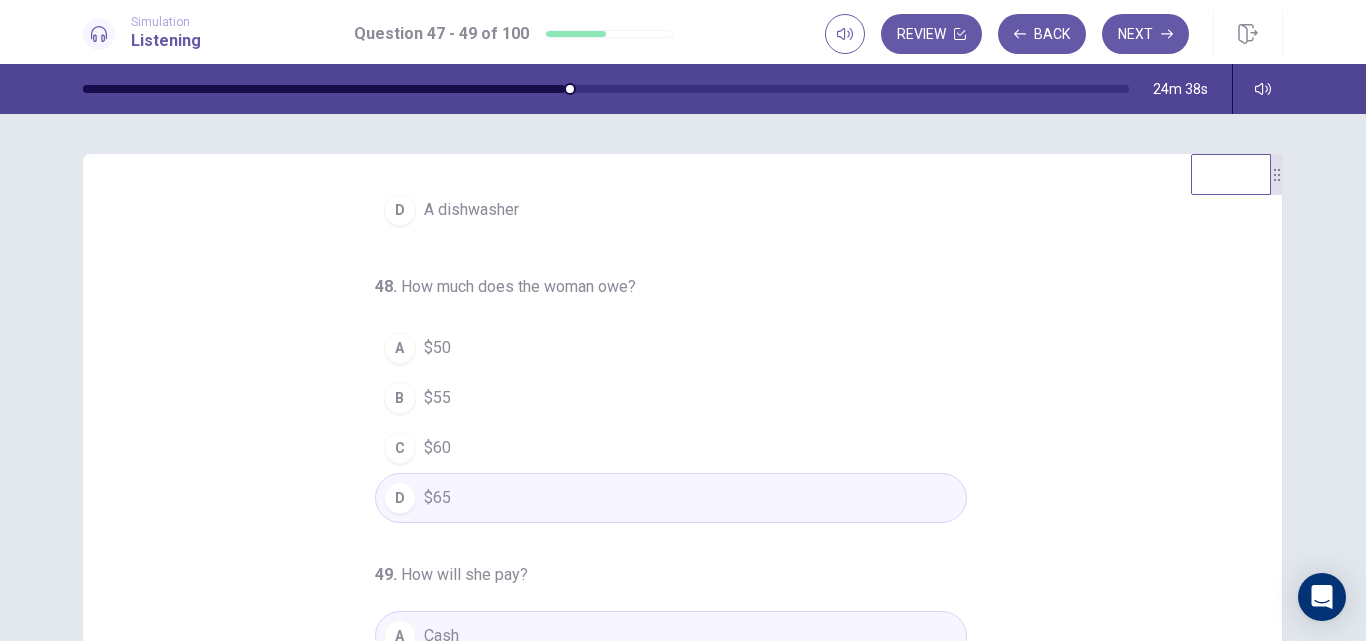 scroll, scrollTop: 209, scrollLeft: 0, axis: vertical 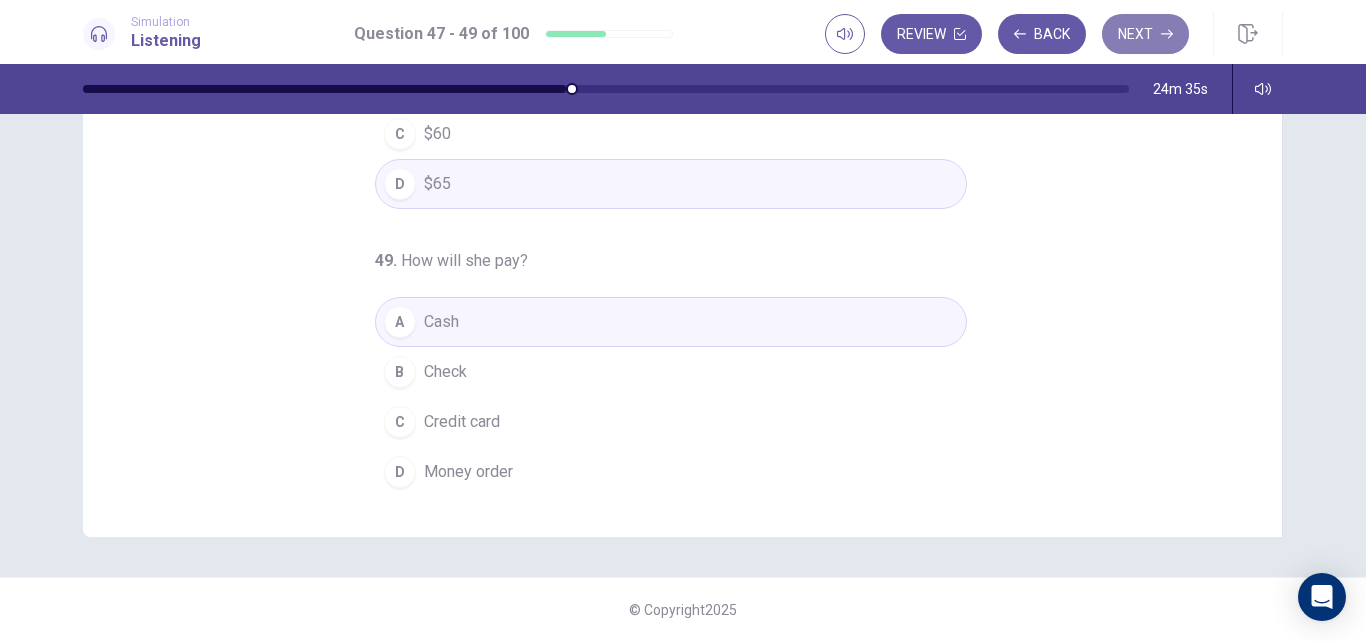click on "Next" at bounding box center (1145, 34) 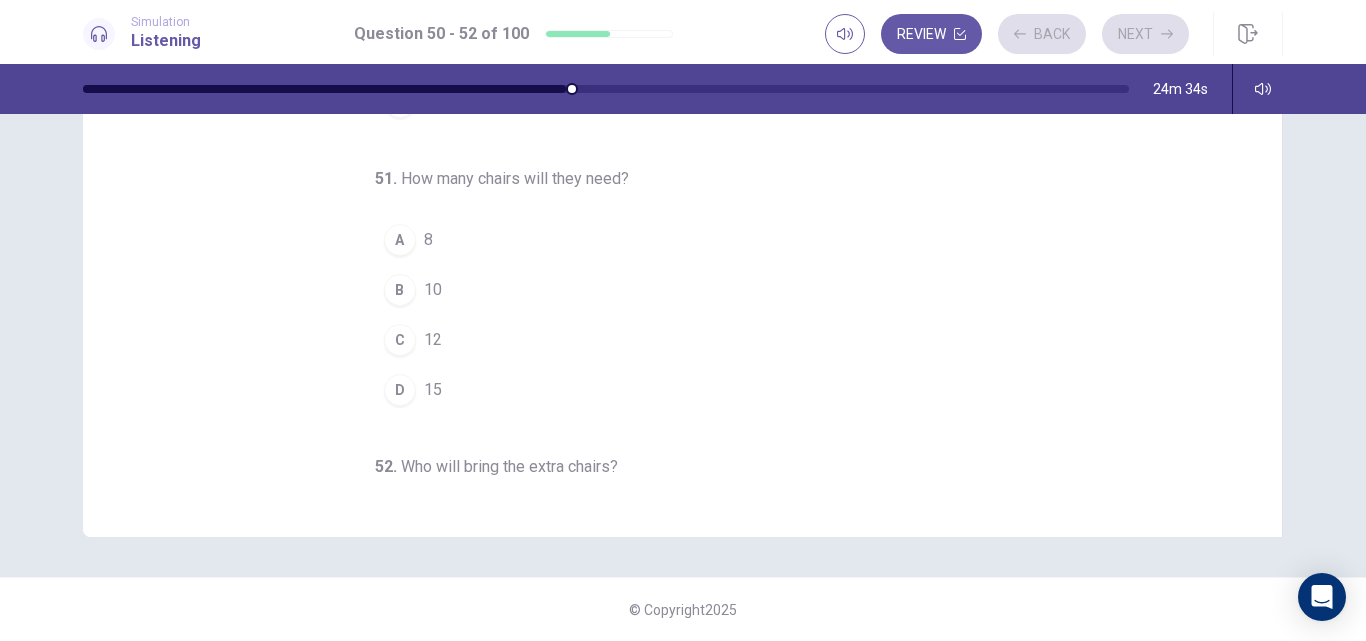 scroll, scrollTop: 0, scrollLeft: 0, axis: both 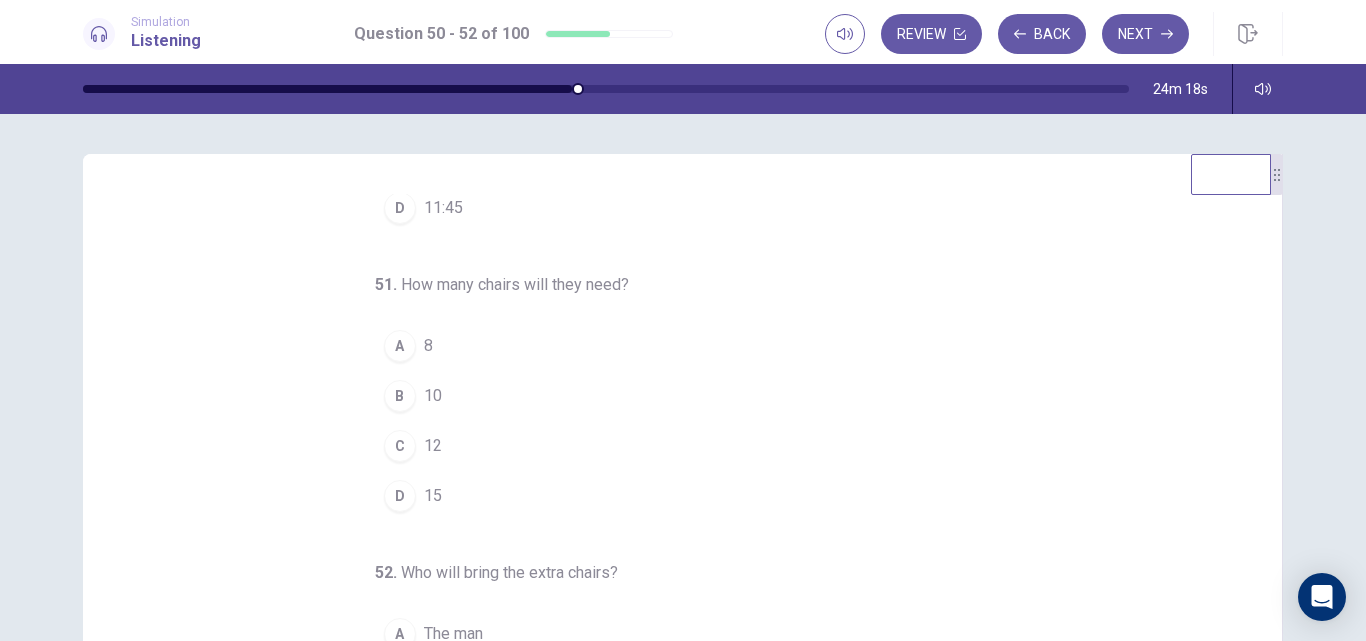 click on "51 .   How many chairs will they need? A 8 B 10 C 12 D 15" at bounding box center (671, 397) 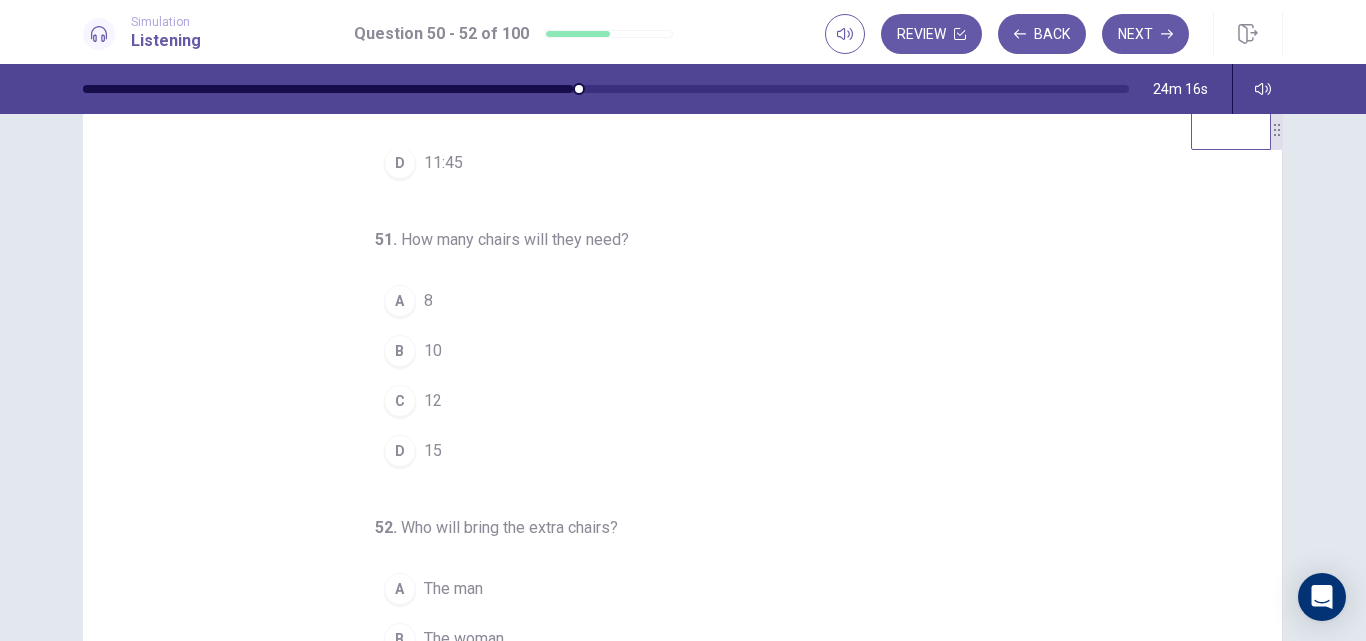 scroll, scrollTop: 0, scrollLeft: 0, axis: both 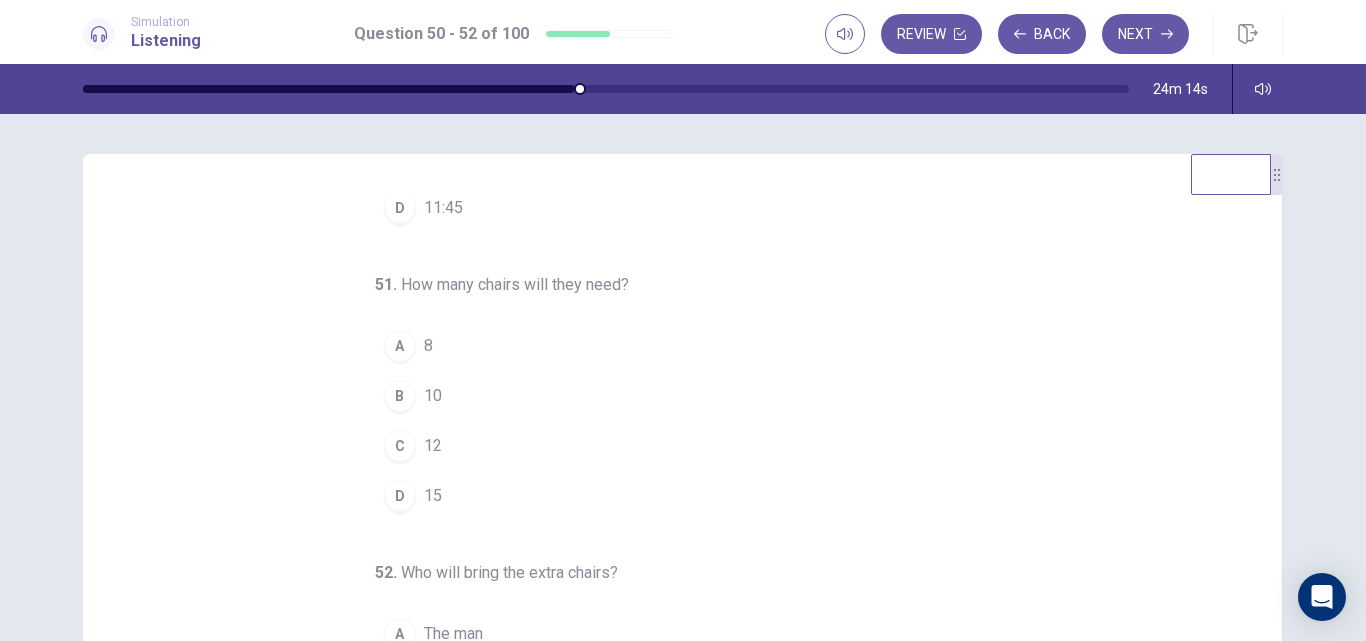 click on "51 .   How many chairs will they need? A 8 B 10 C 12 D 15" at bounding box center [671, 397] 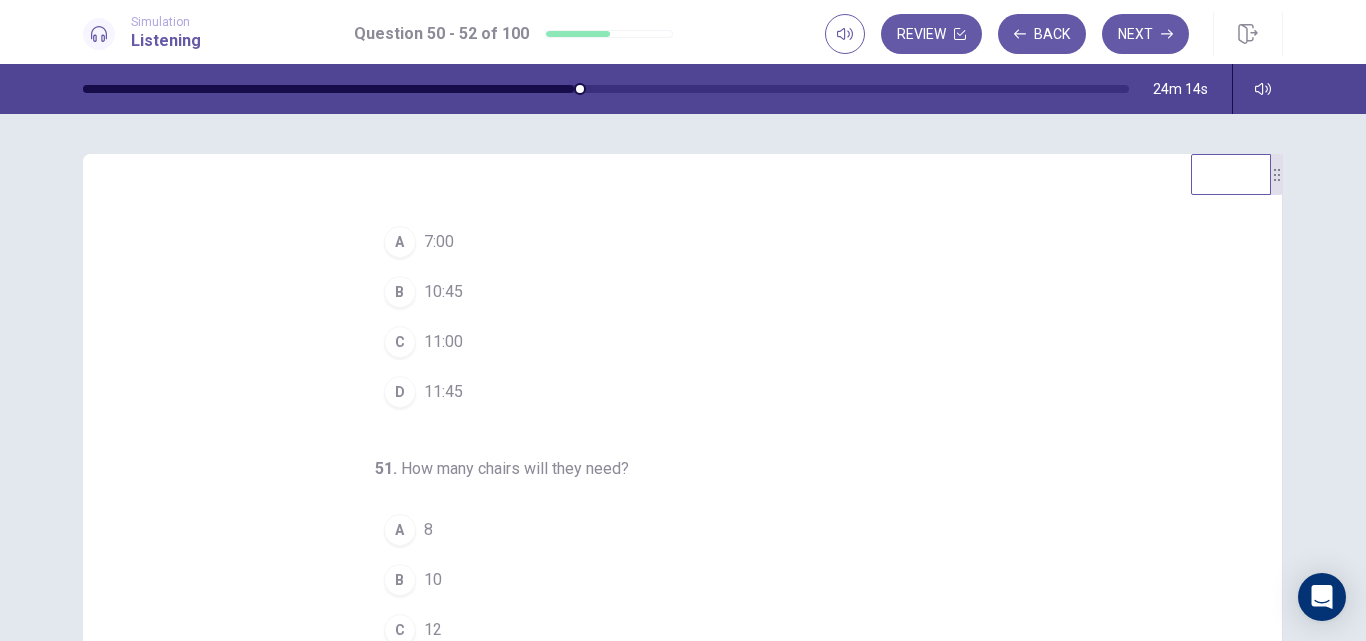 scroll, scrollTop: 0, scrollLeft: 0, axis: both 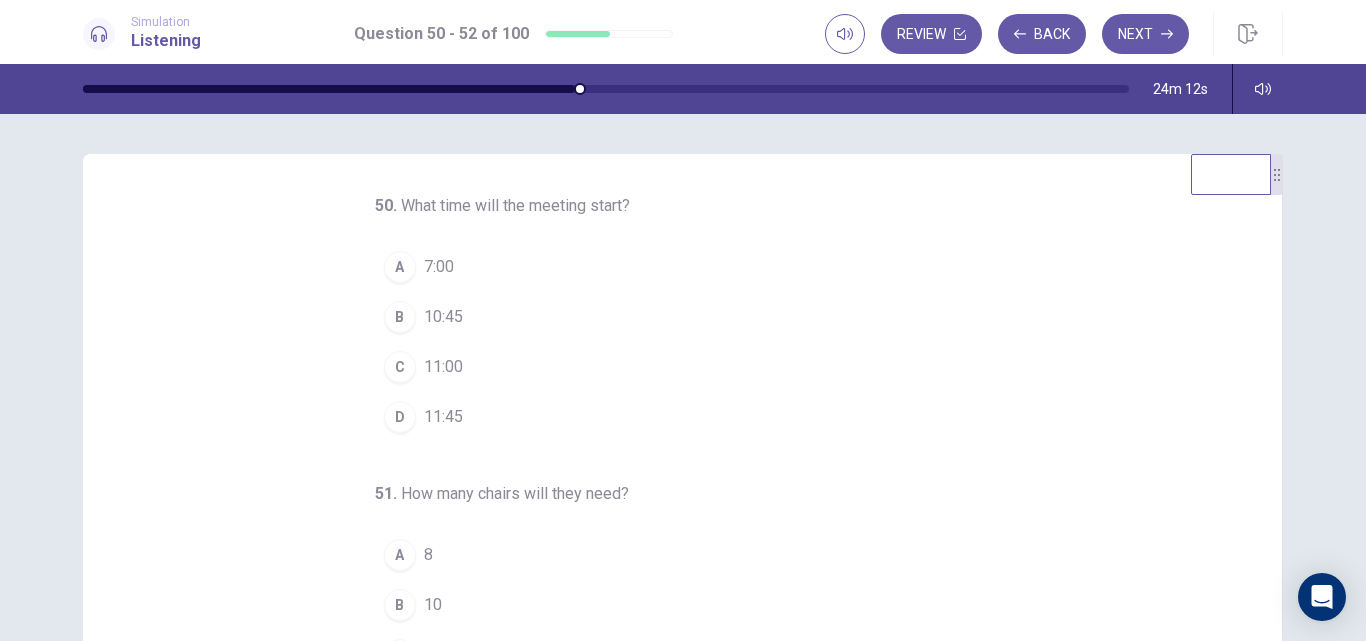 click on "C" at bounding box center [400, 367] 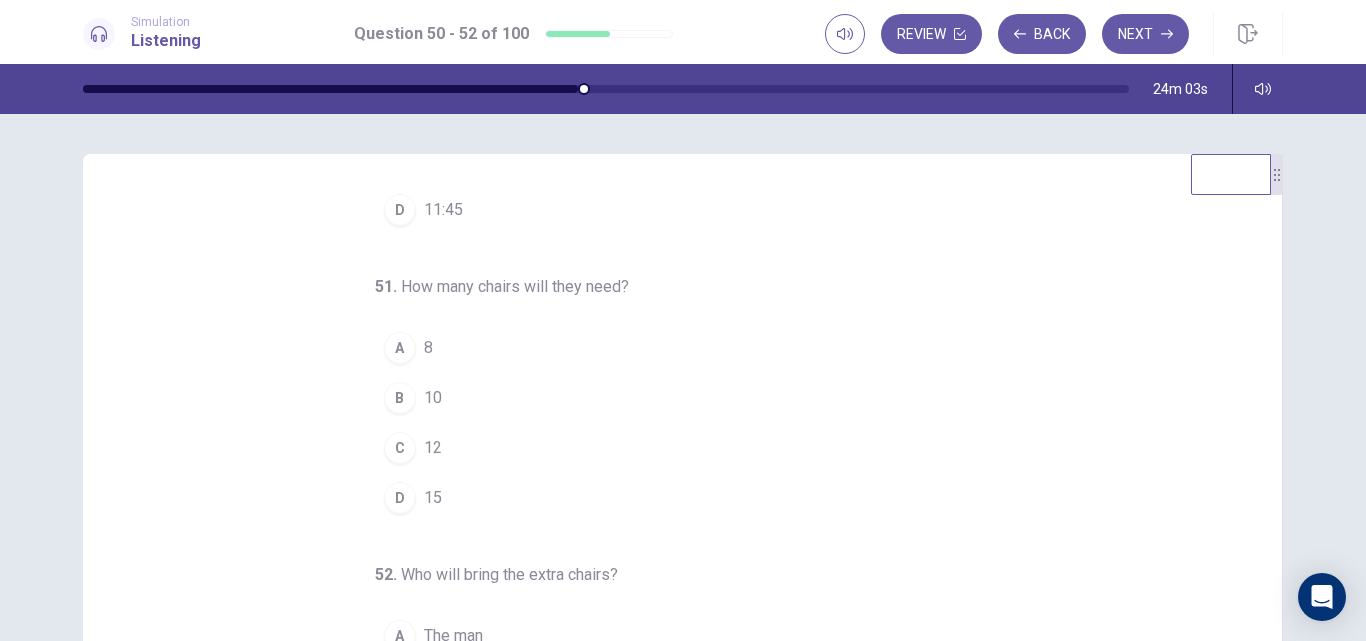 scroll, scrollTop: 209, scrollLeft: 0, axis: vertical 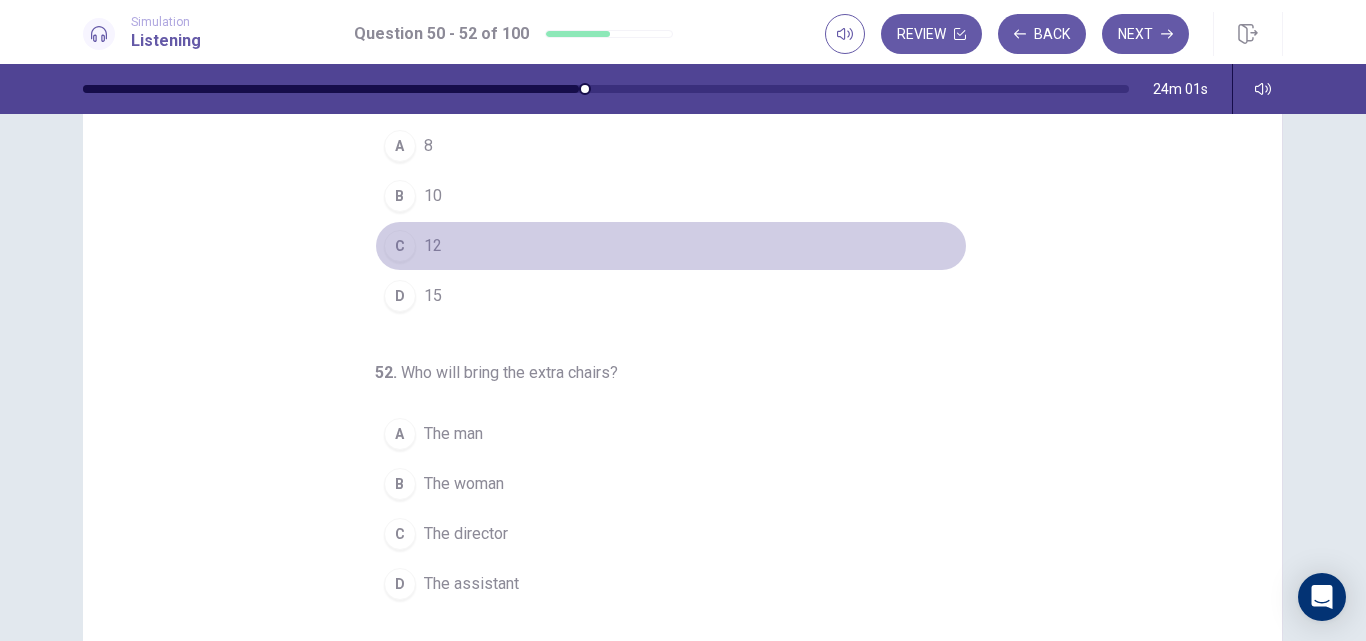 click on "C" at bounding box center [400, 246] 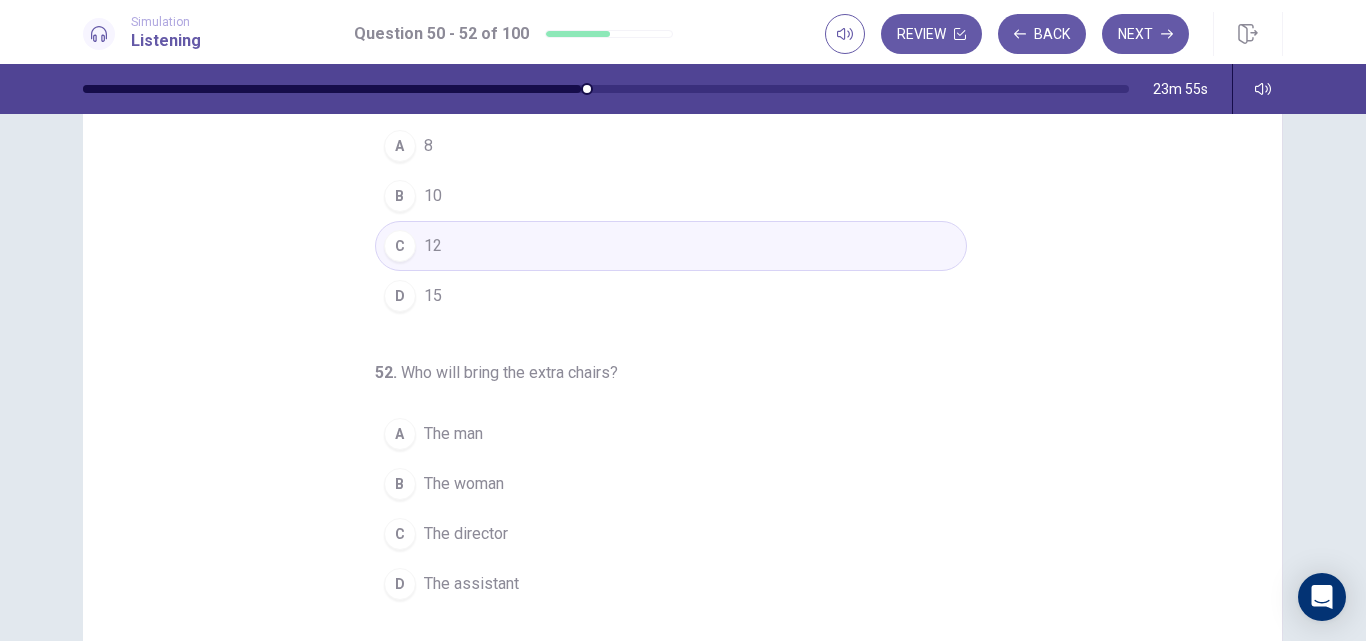 click on "D" at bounding box center (400, 296) 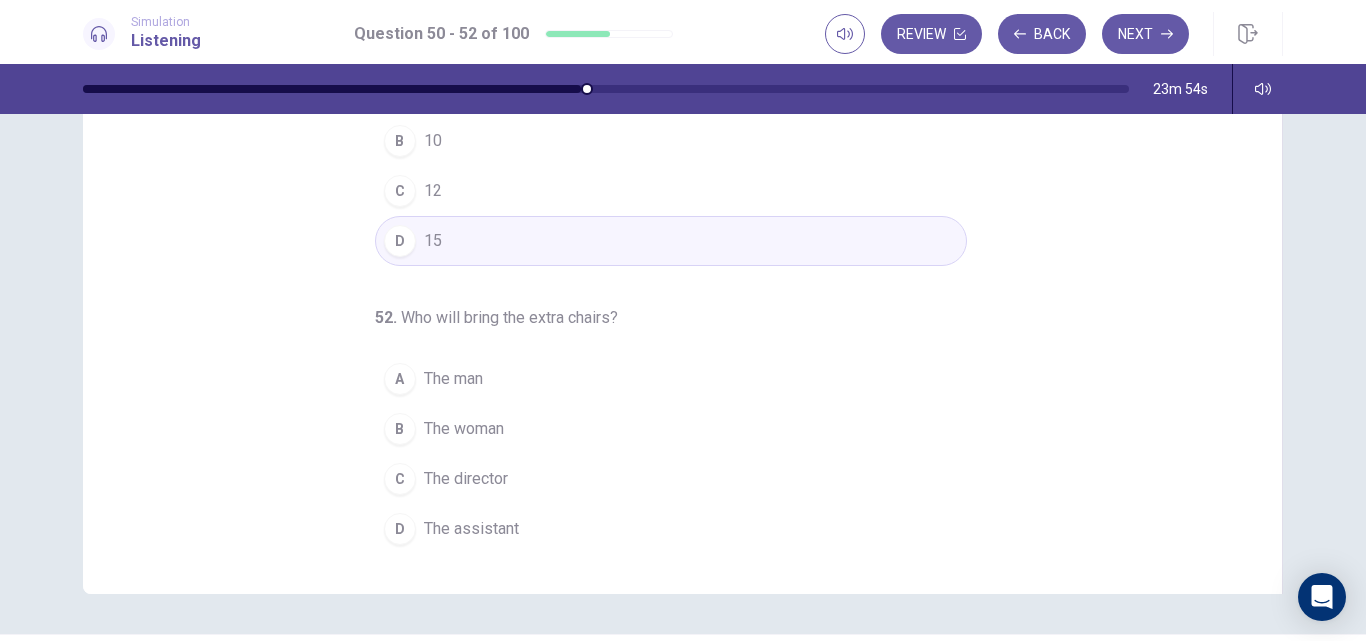 scroll, scrollTop: 300, scrollLeft: 0, axis: vertical 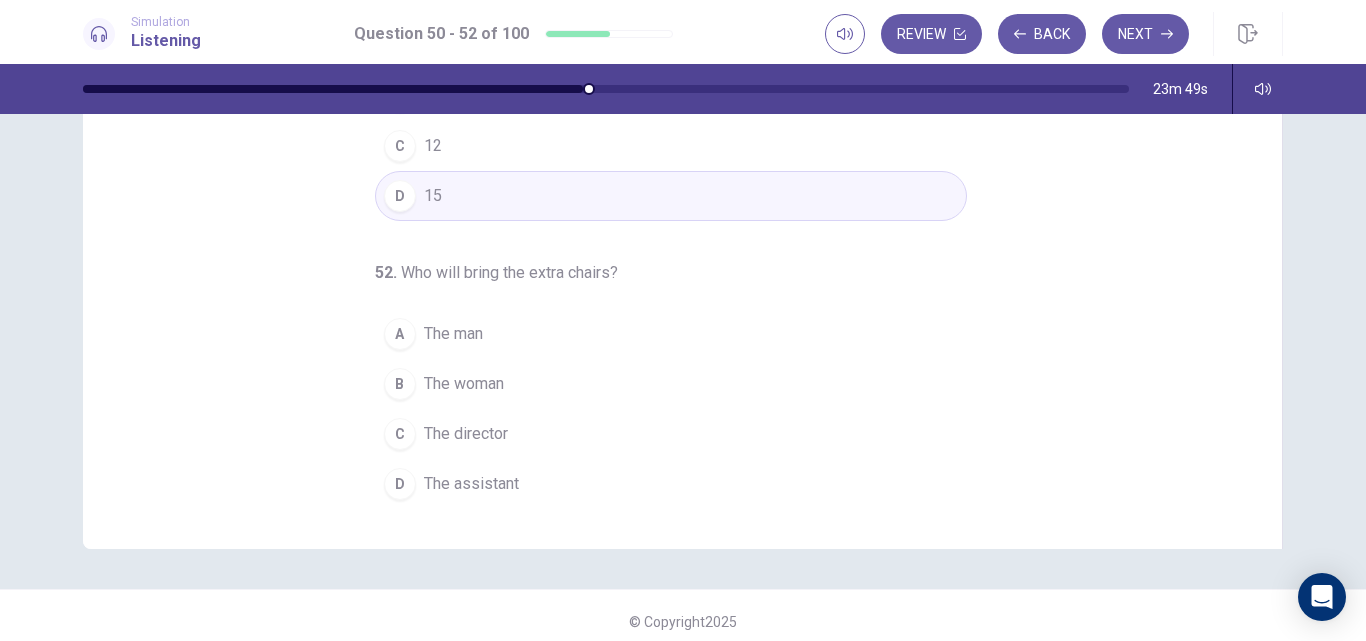 click on "D" at bounding box center (400, 484) 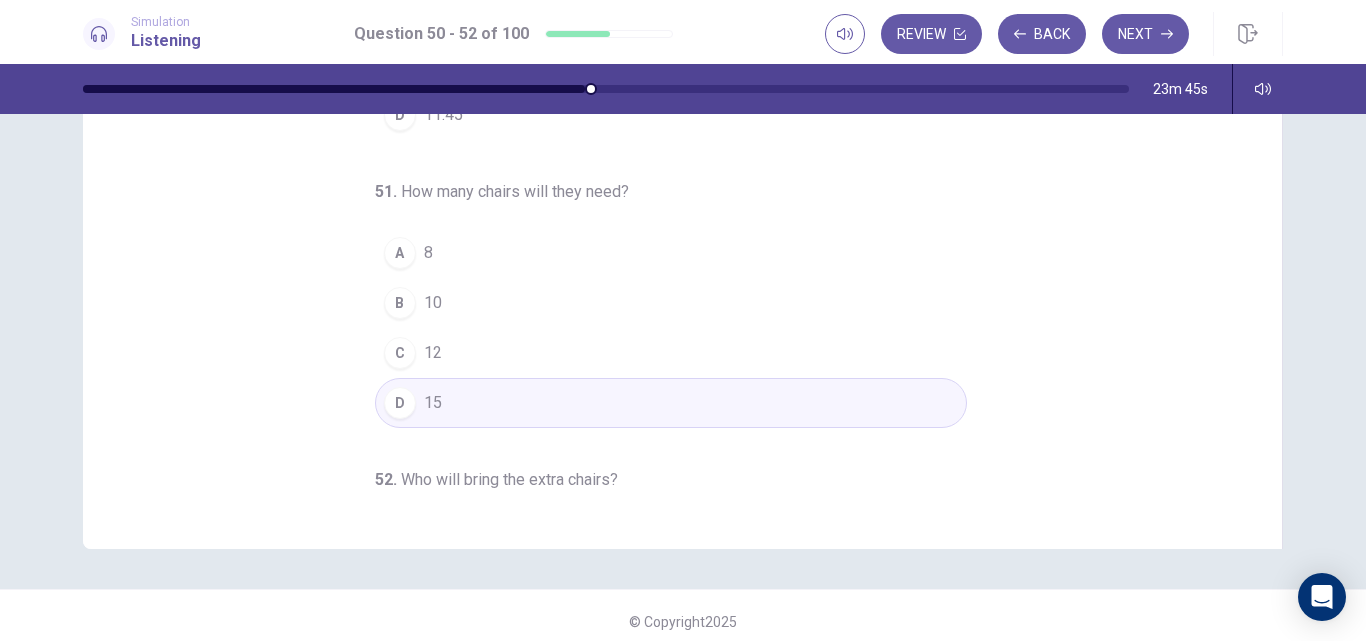 scroll, scrollTop: 0, scrollLeft: 0, axis: both 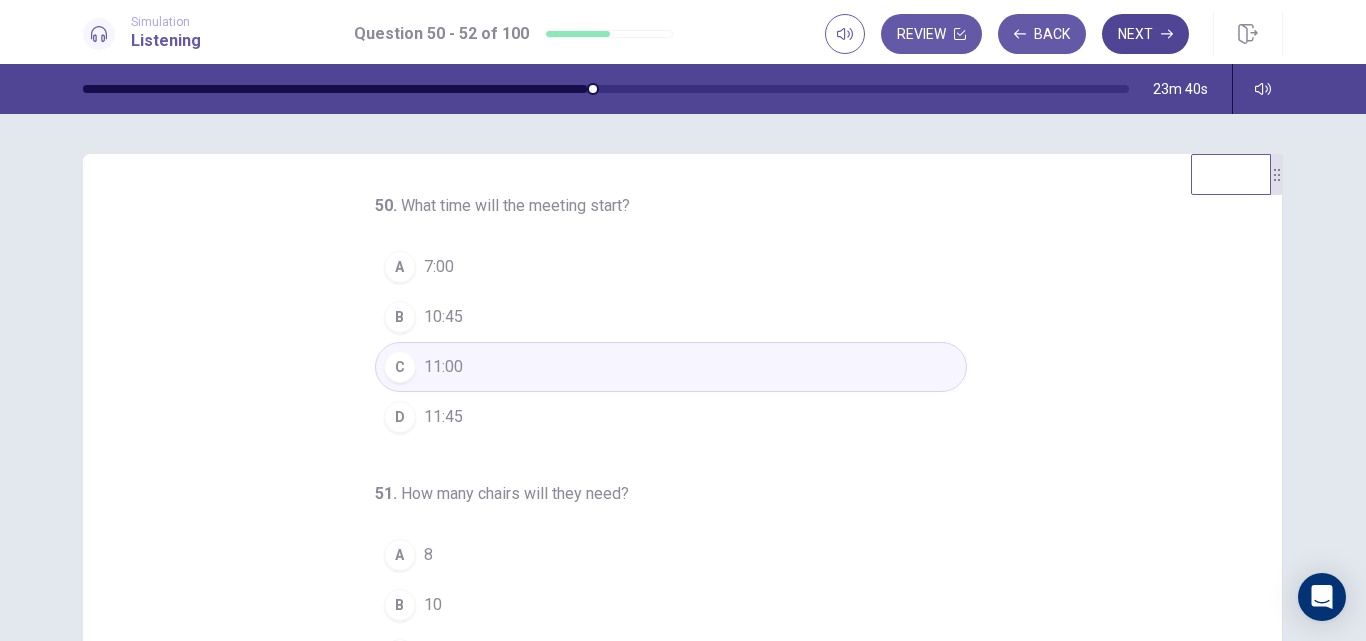 click on "Next" at bounding box center [1145, 34] 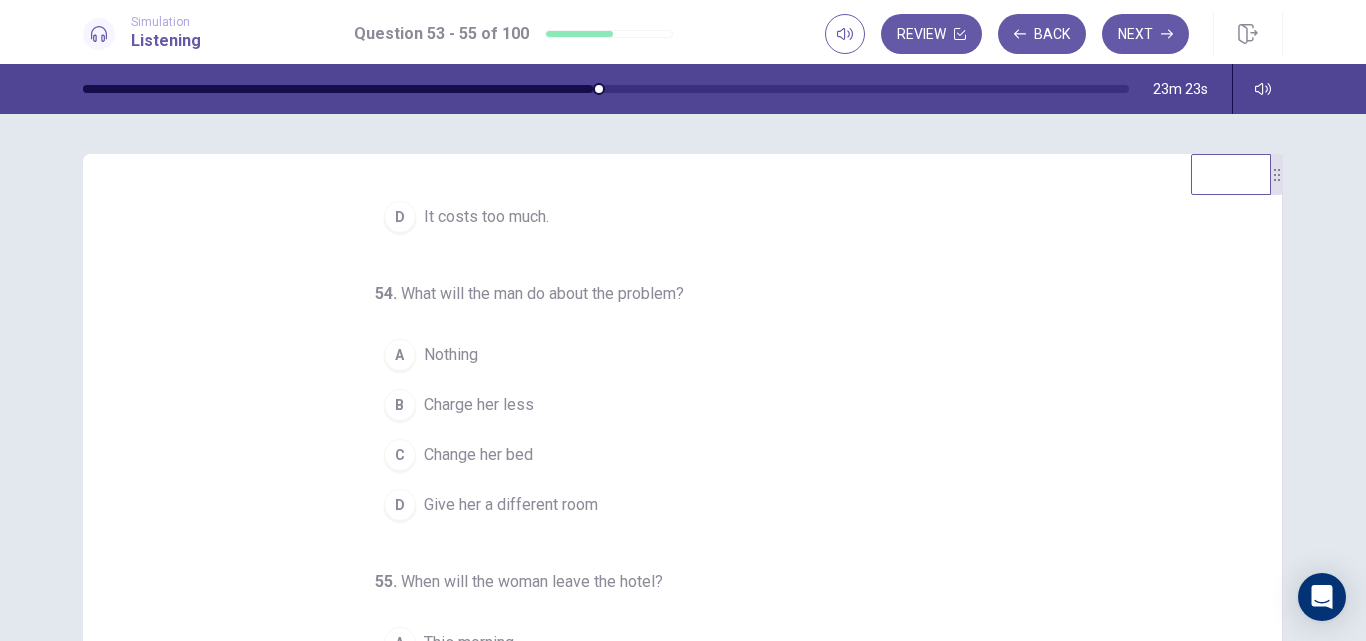 scroll, scrollTop: 209, scrollLeft: 0, axis: vertical 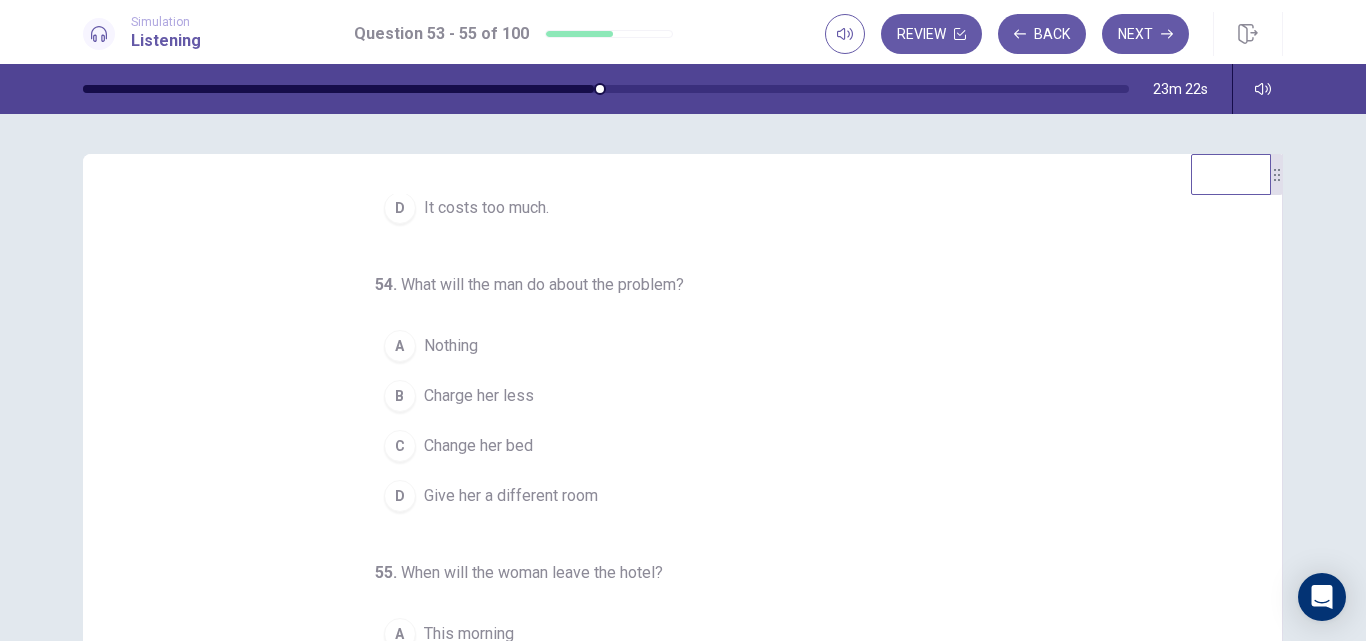 click on "54 .   What will the man do about the problem? A Nothing B Charge her less C Change her bed D Give her a different room" at bounding box center [671, 397] 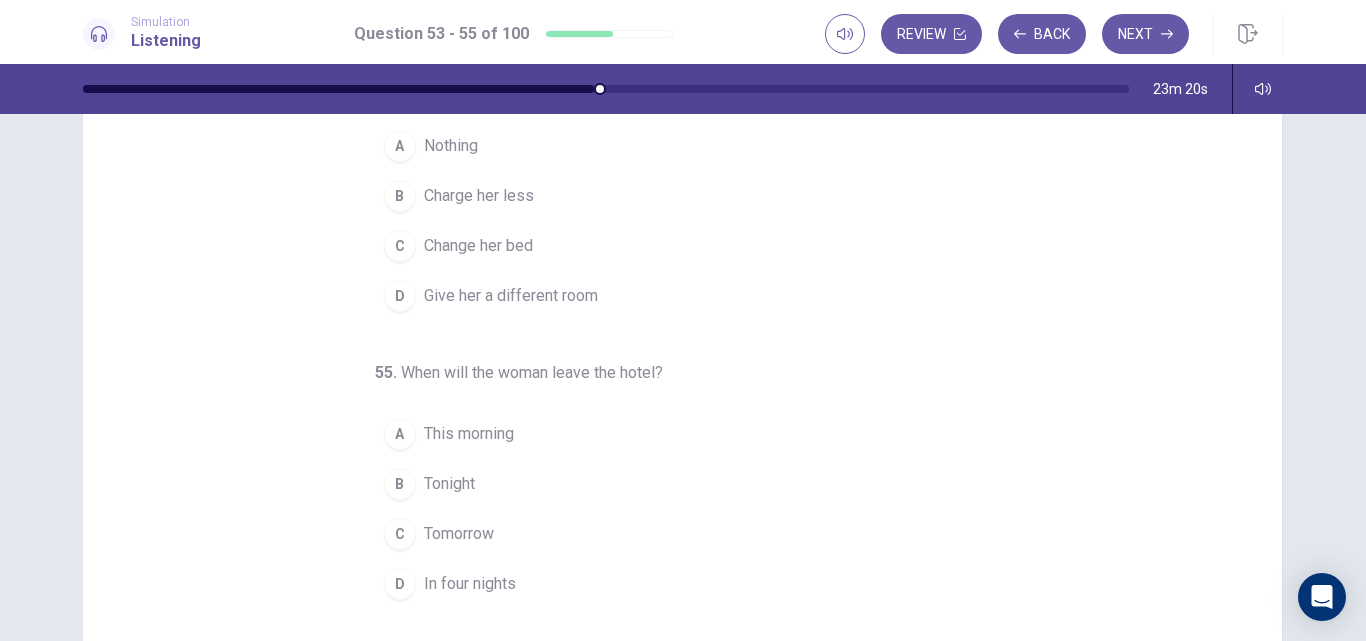 scroll, scrollTop: 300, scrollLeft: 0, axis: vertical 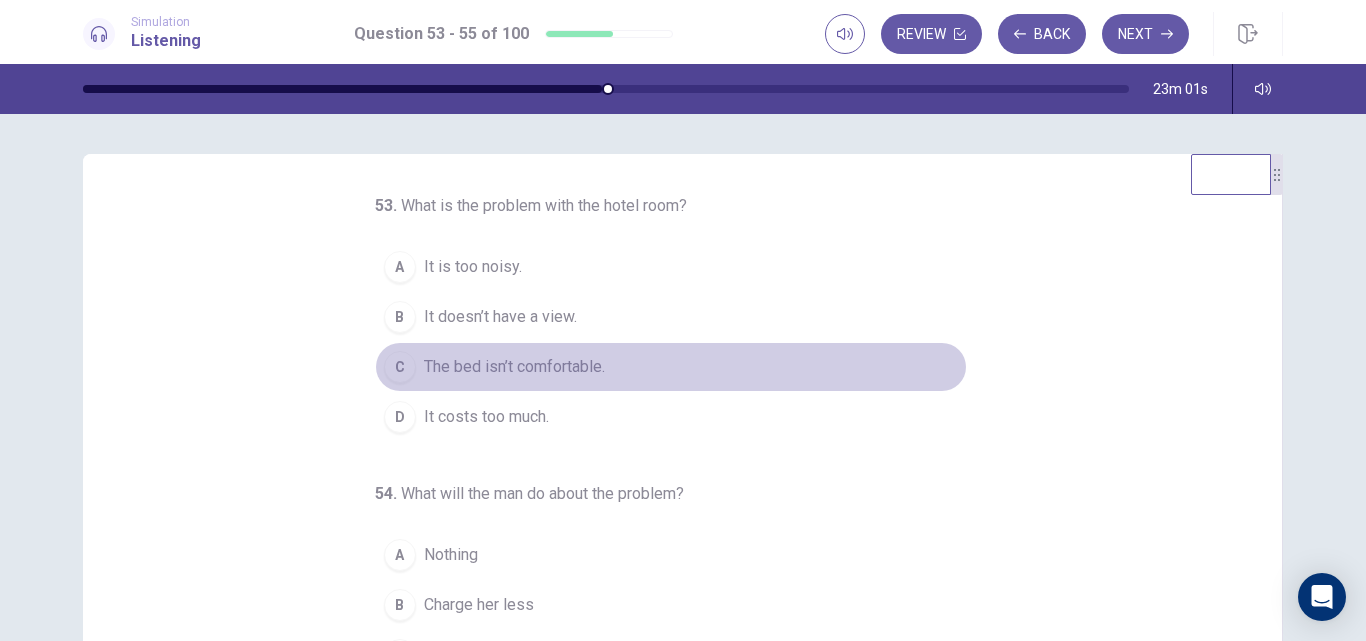 click on "The bed isn’t comfortable." at bounding box center (514, 367) 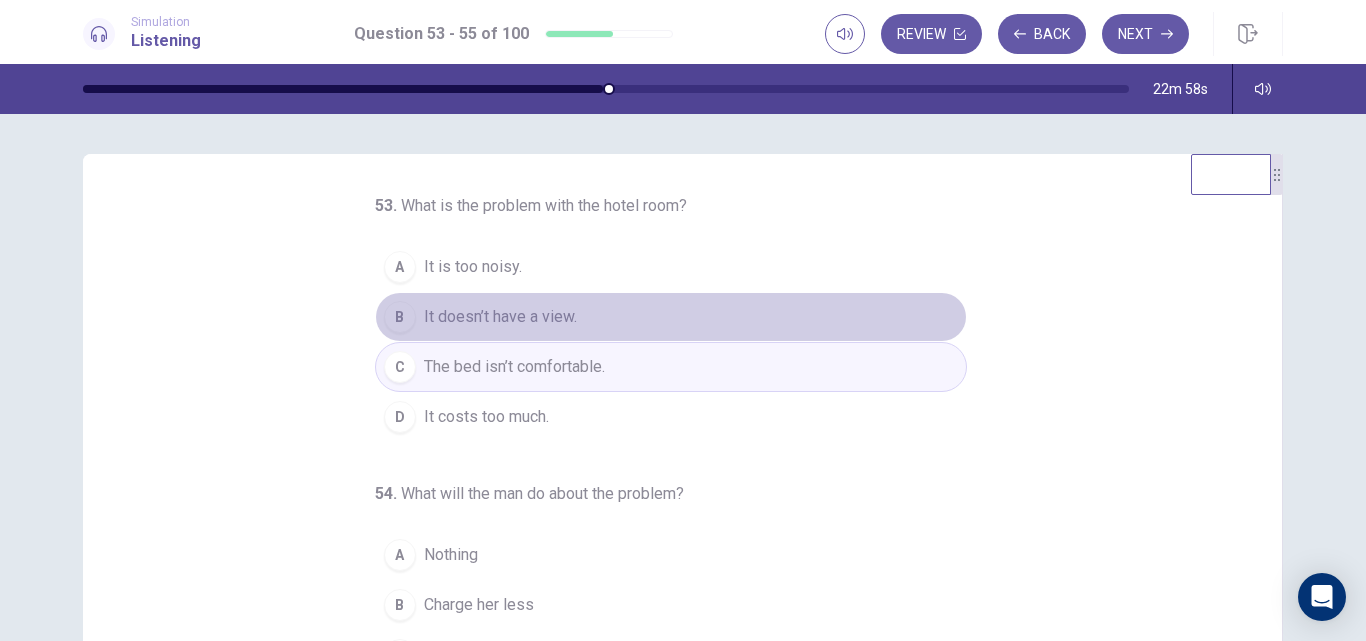click on "It doesn’t have a view." at bounding box center [500, 317] 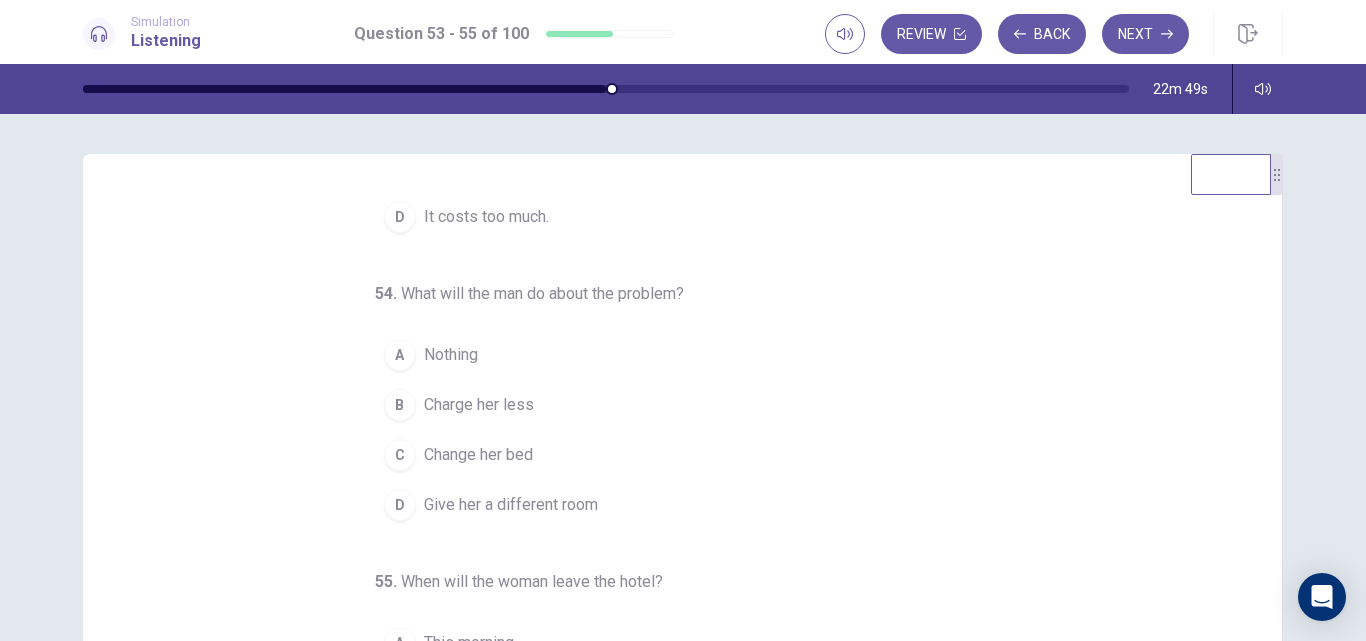 scroll, scrollTop: 209, scrollLeft: 0, axis: vertical 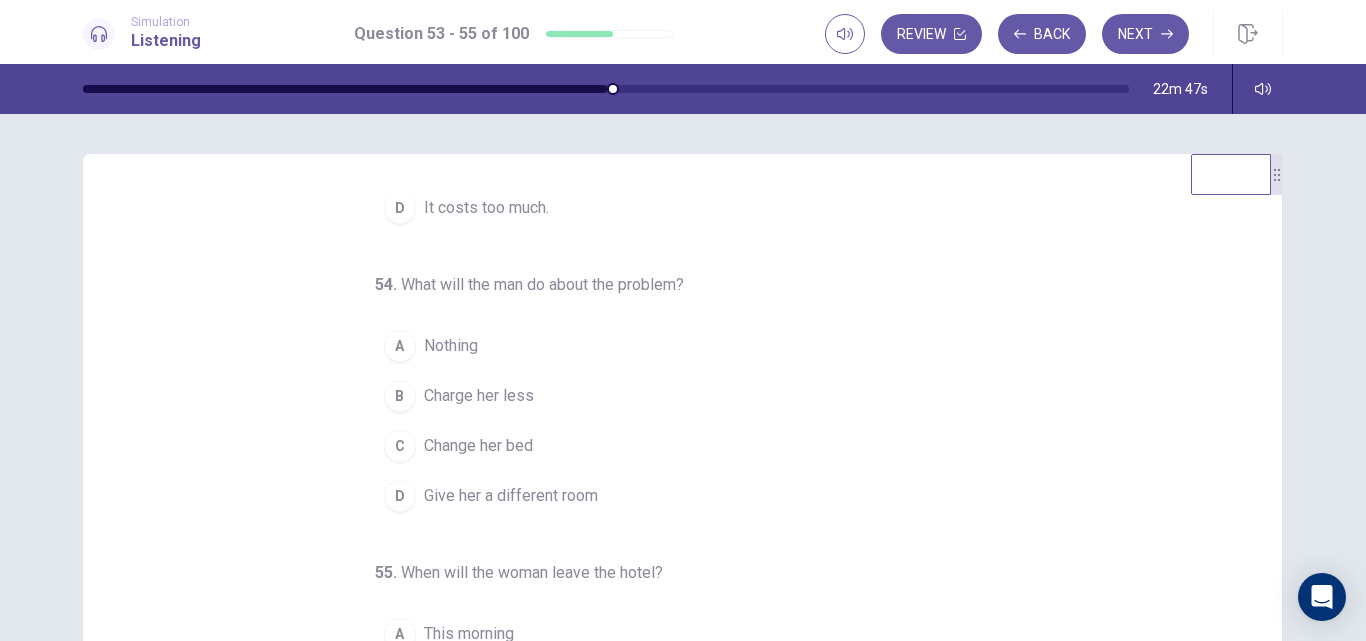 click on "Give her a different room" at bounding box center (511, 496) 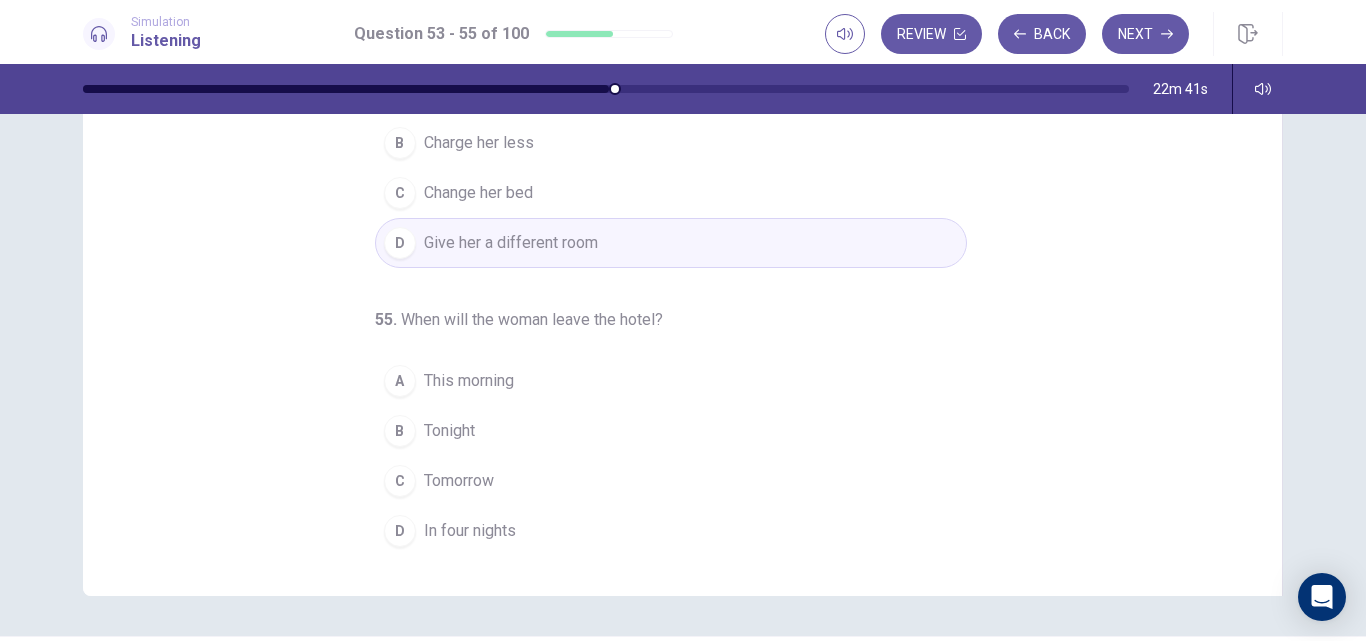 scroll, scrollTop: 300, scrollLeft: 0, axis: vertical 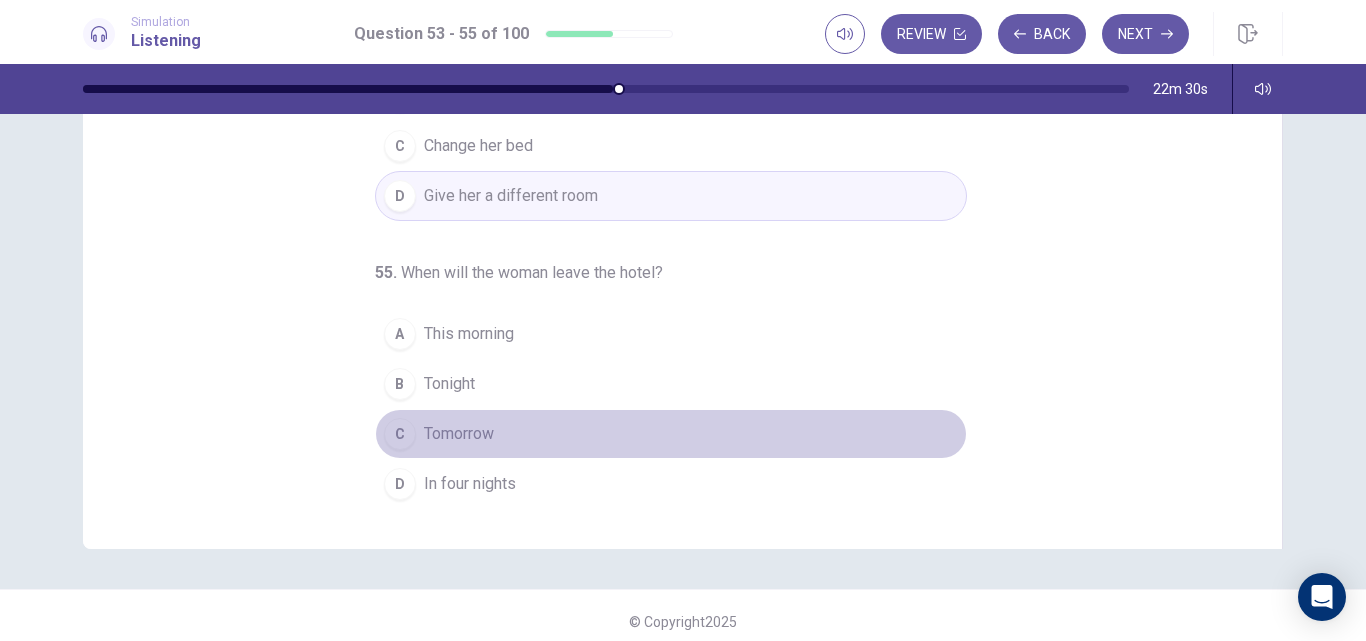 click on "Tomorrow" at bounding box center (459, 434) 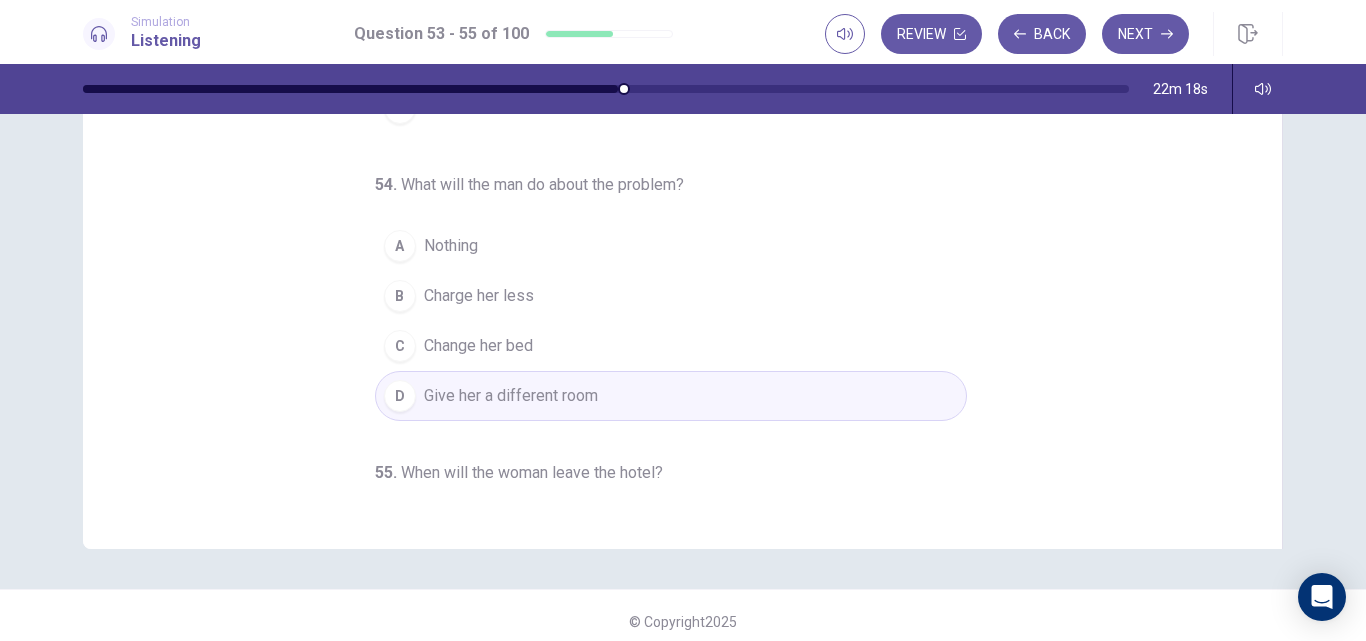 scroll, scrollTop: 0, scrollLeft: 0, axis: both 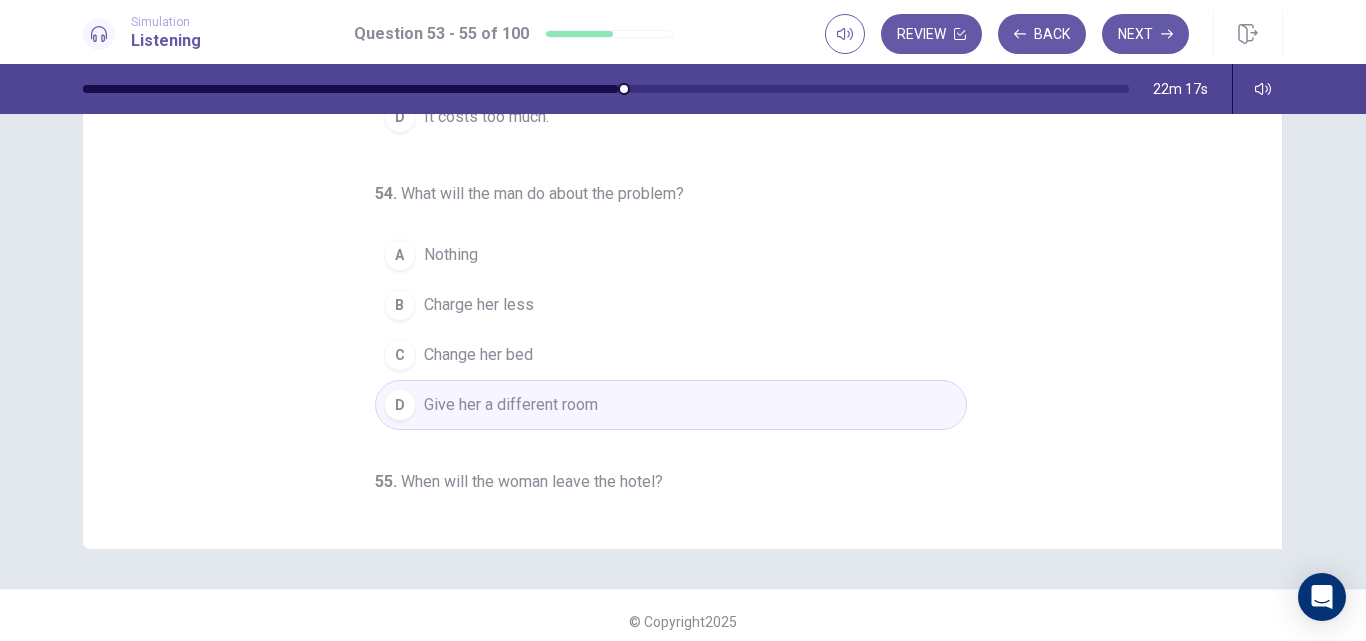 click on "53 .    What is the problem with the hotel room? A It is too noisy. B It doesn’t have a view. C The bed isn’t comfortable. D It costs too much. 54 .   What will the man do about the problem? A Nothing B Charge her less C Change her bed D Give her a different room 55 .   When will the woman leave the hotel? A This morning B Tonight C Tomorrow D In four nights" at bounding box center (690, 201) 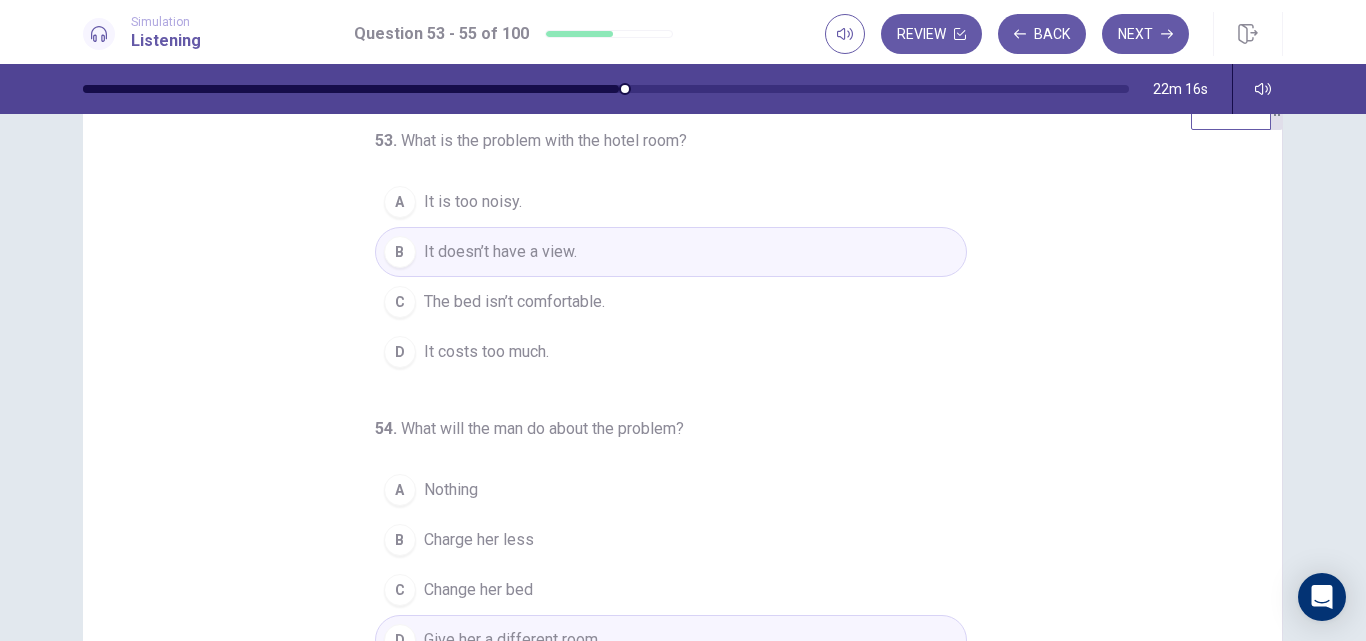 scroll, scrollTop: 0, scrollLeft: 0, axis: both 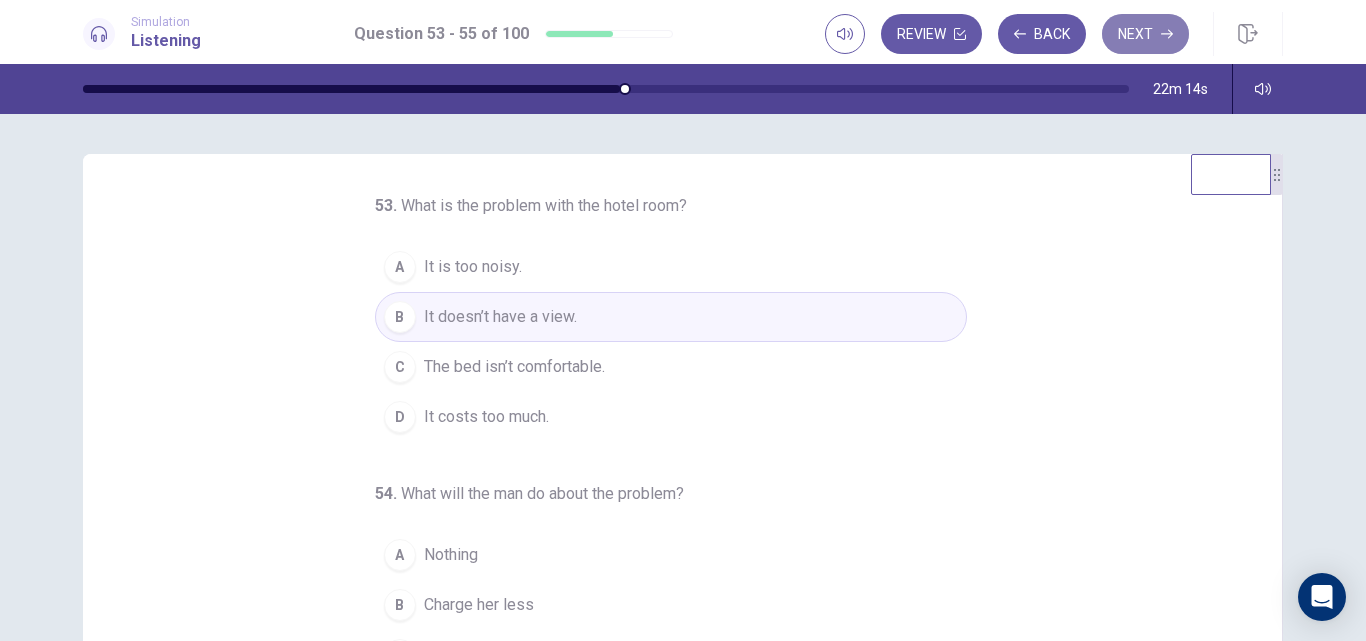 click on "Next" at bounding box center [1145, 34] 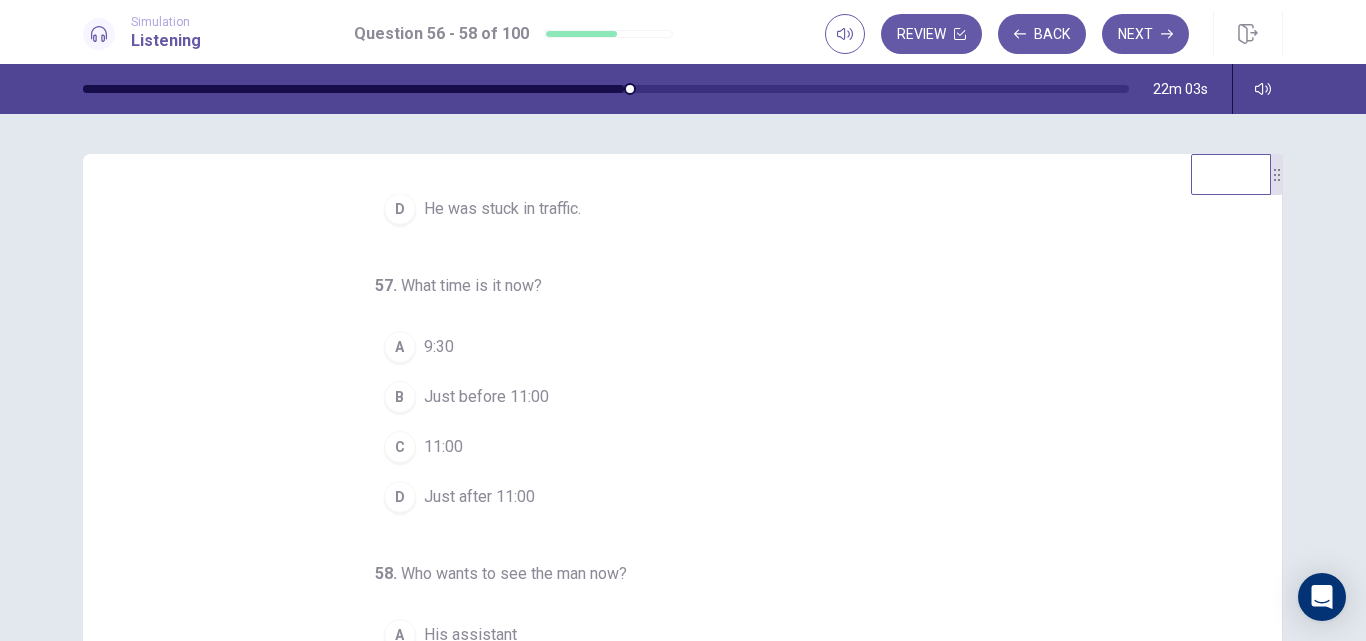 scroll, scrollTop: 209, scrollLeft: 0, axis: vertical 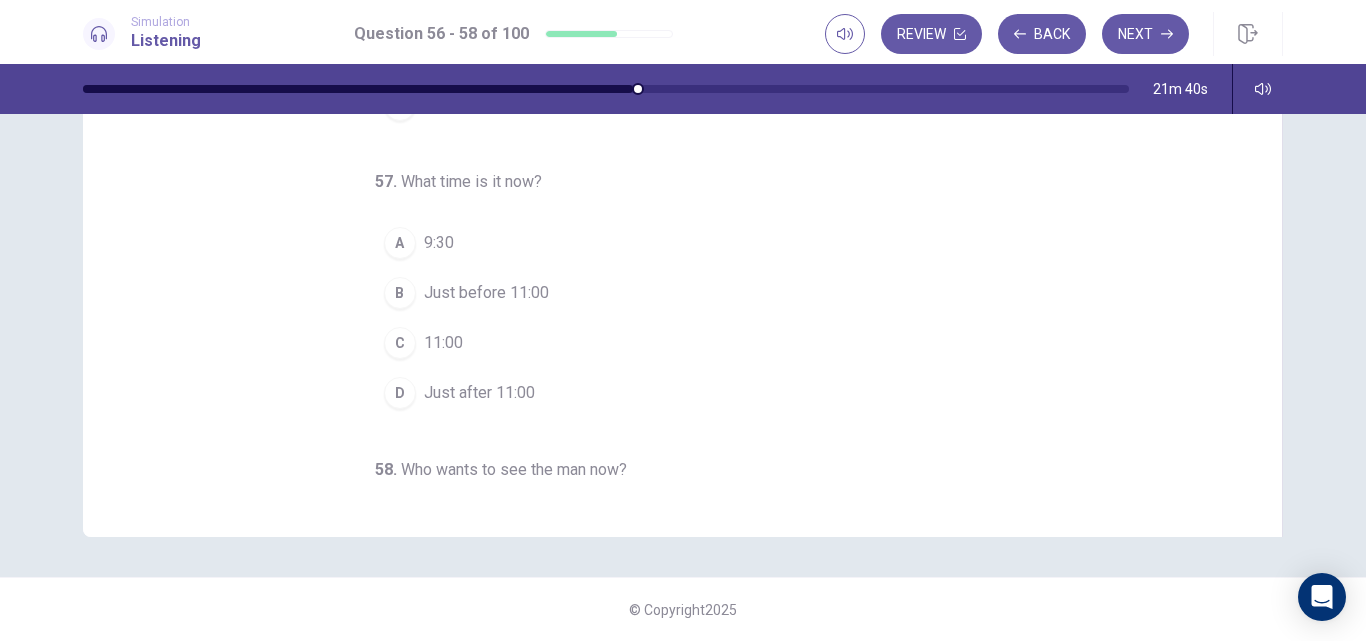 click on "A" at bounding box center [400, 243] 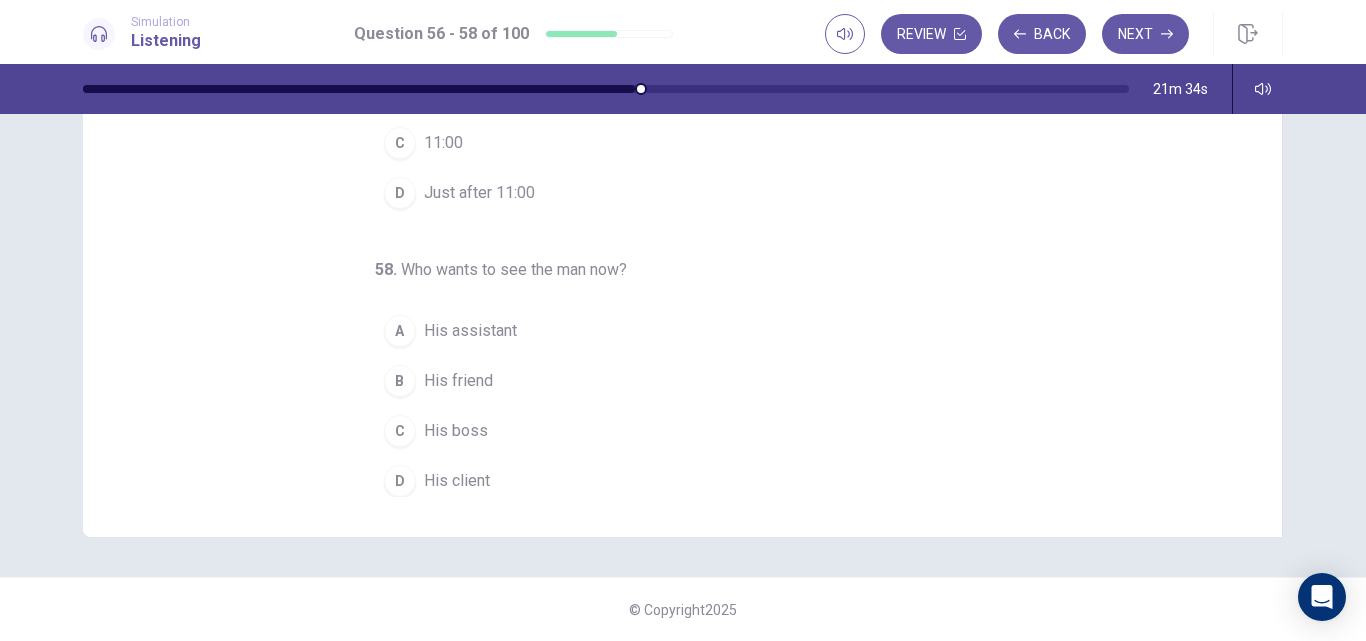 scroll, scrollTop: 209, scrollLeft: 0, axis: vertical 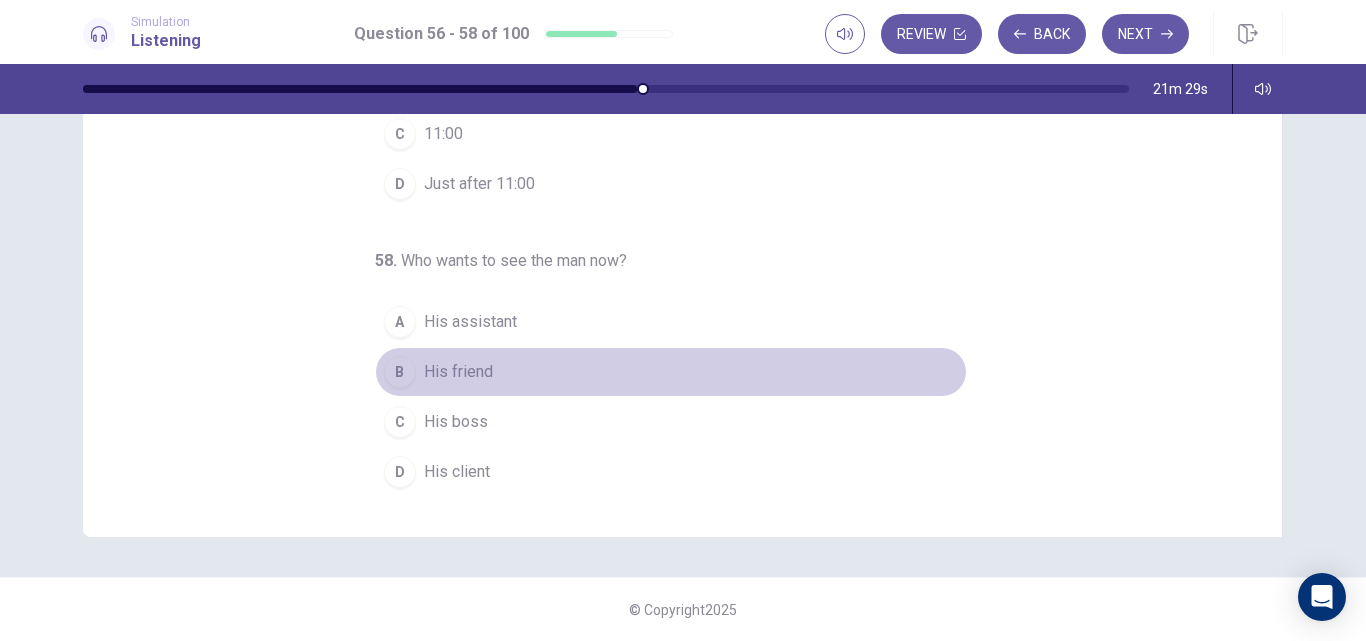 click on "B" at bounding box center [400, 372] 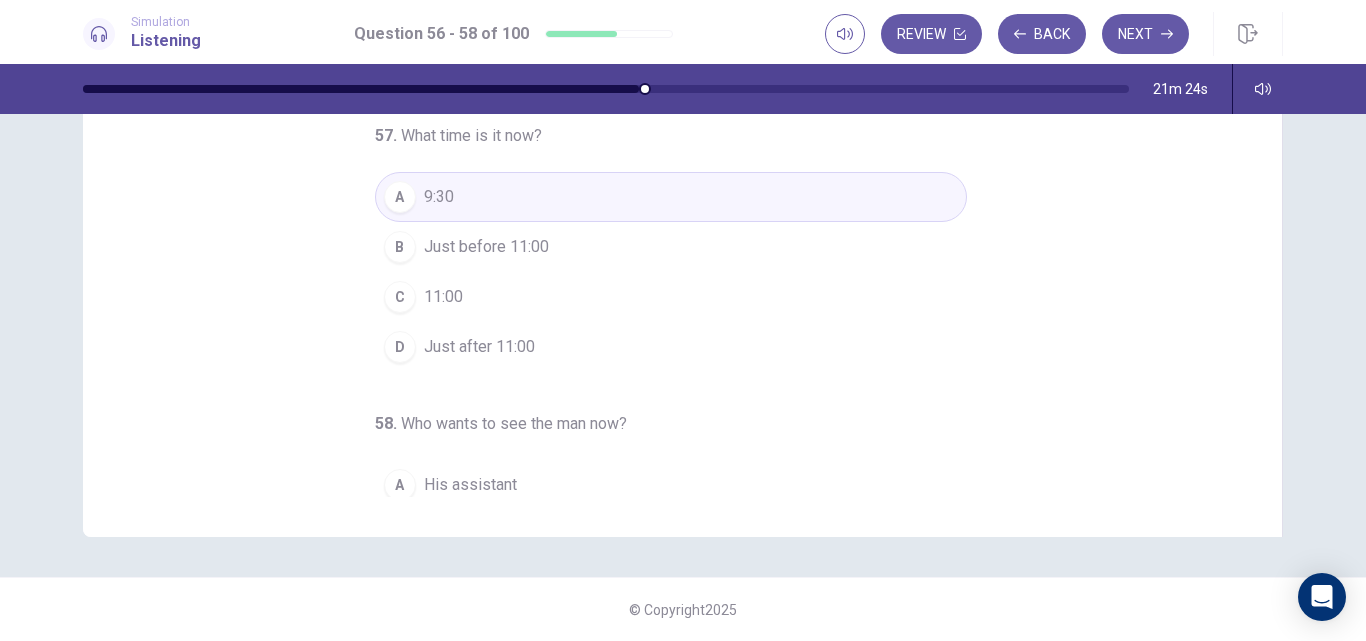 scroll, scrollTop: 0, scrollLeft: 0, axis: both 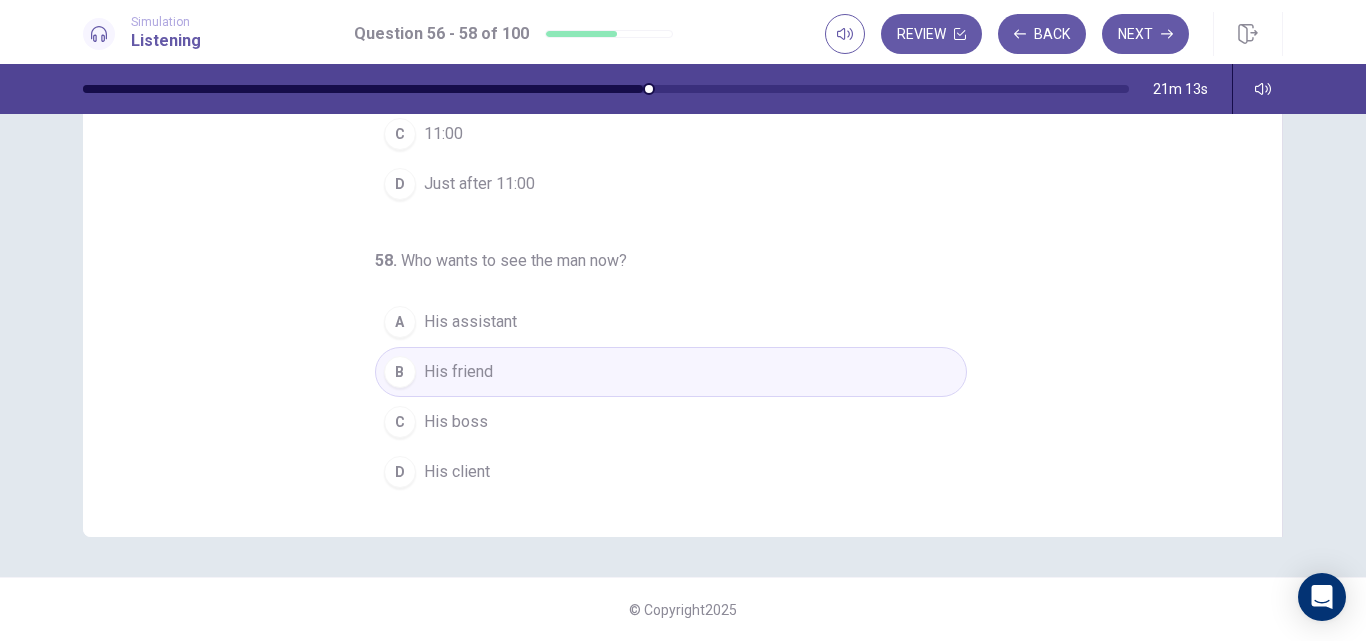 click on "His assistant" at bounding box center [470, 322] 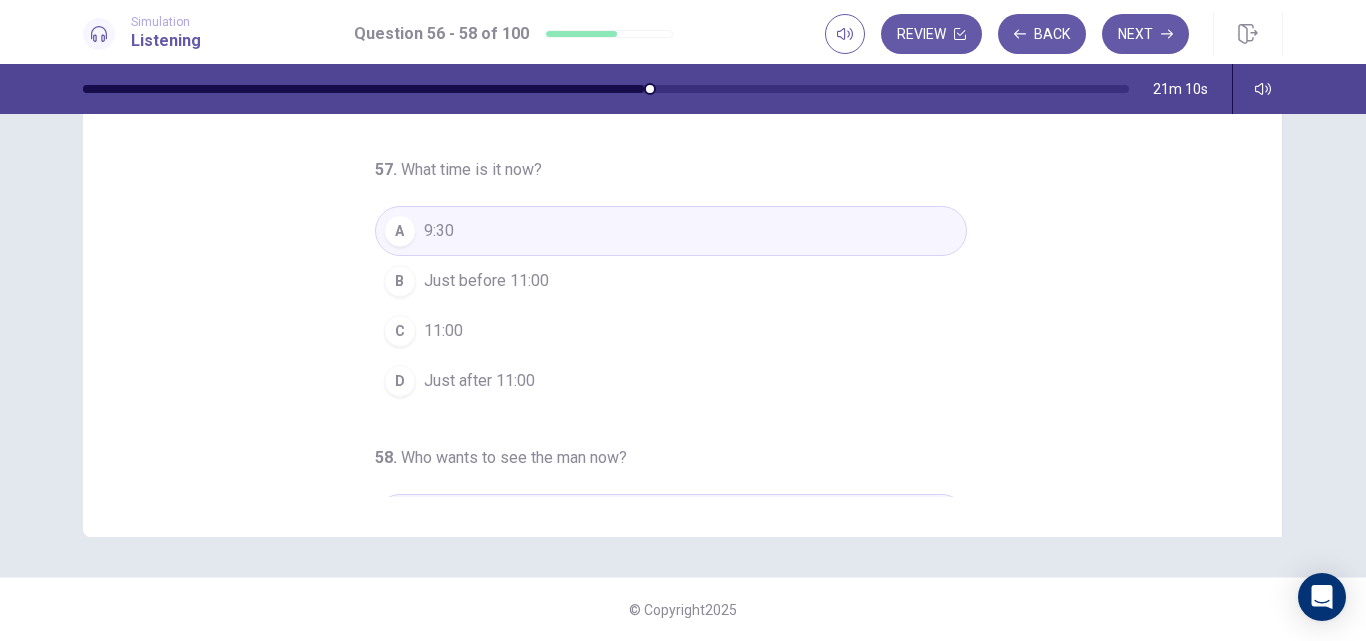 scroll, scrollTop: 0, scrollLeft: 0, axis: both 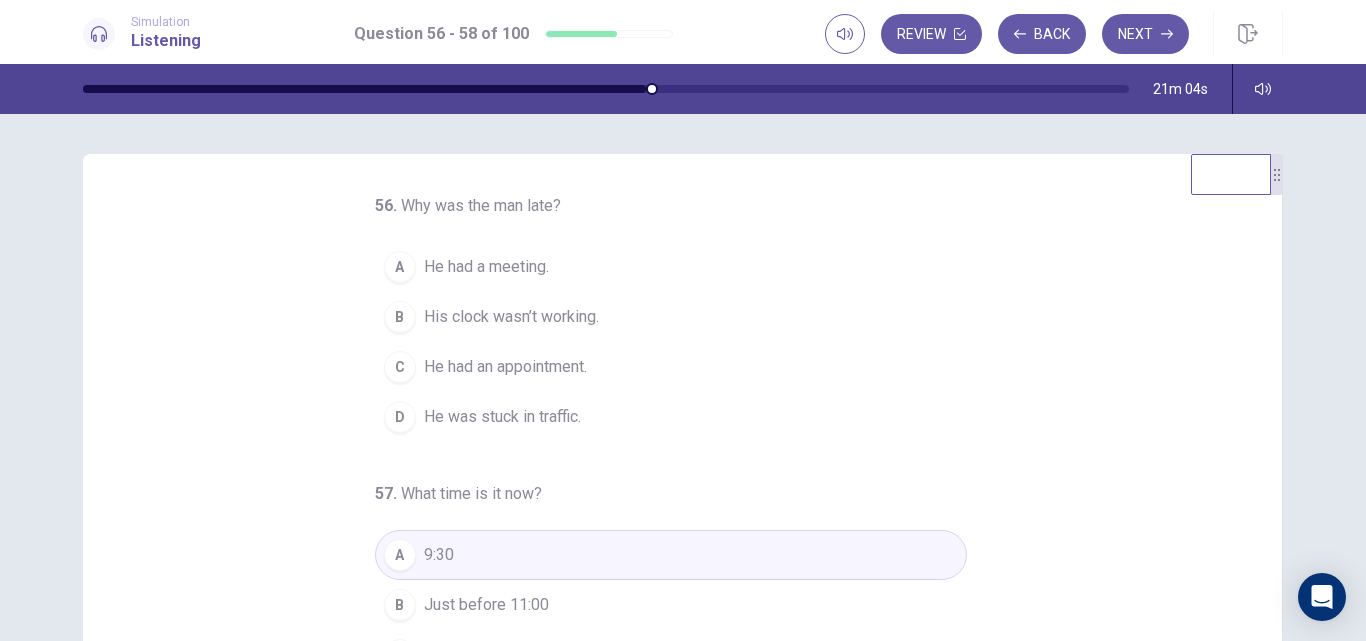 click on "He was stuck in traffic." at bounding box center (502, 417) 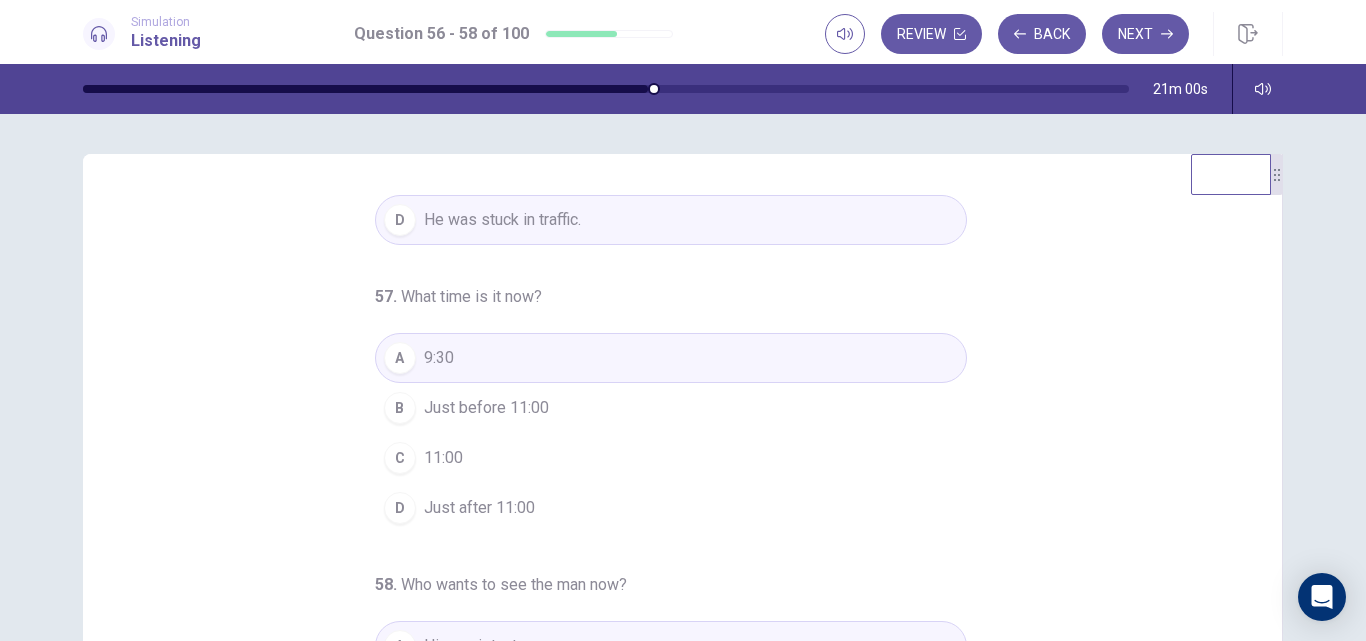 scroll, scrollTop: 209, scrollLeft: 0, axis: vertical 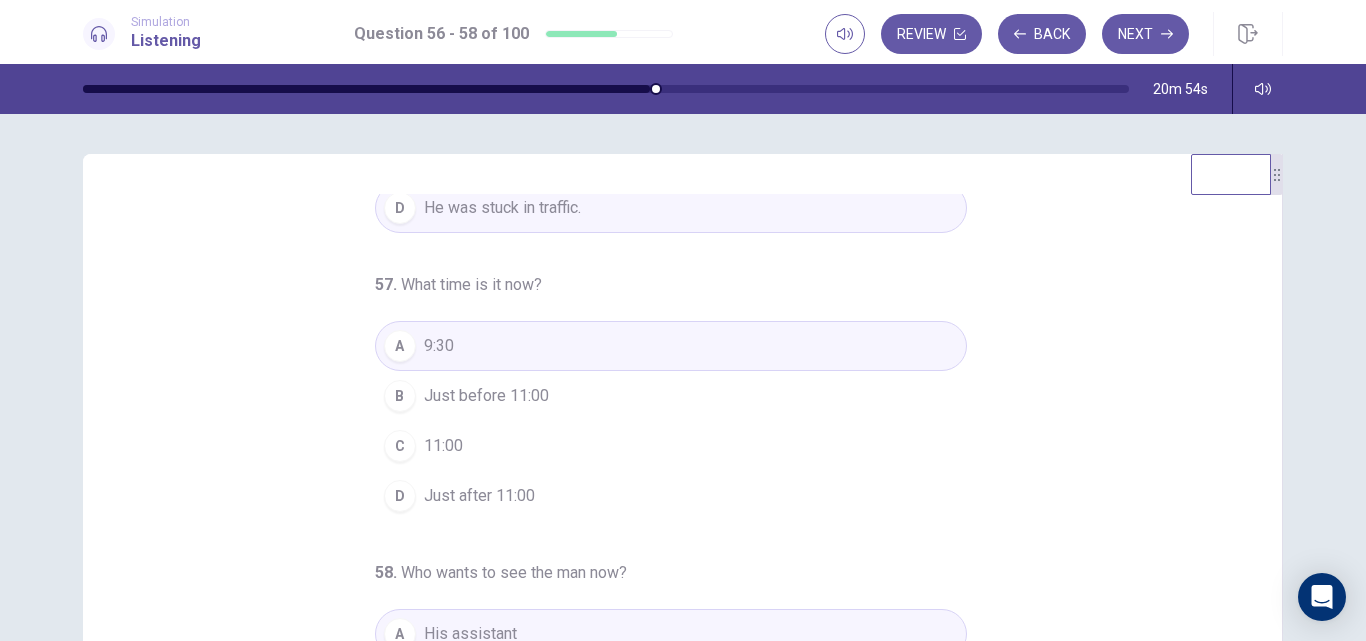 click on "56 .   Why was the man late? A He had a meeting. B His clock wasn’t working. C He had an appointment. D He was stuck in traffic. 57 .   What time is it now? A 9:30 B Just before 11:00 C 11:00 D Just after 11:00 58 .   Who wants to see the man now? A His assistant B His friend C His boss D His client" at bounding box center [690, 501] 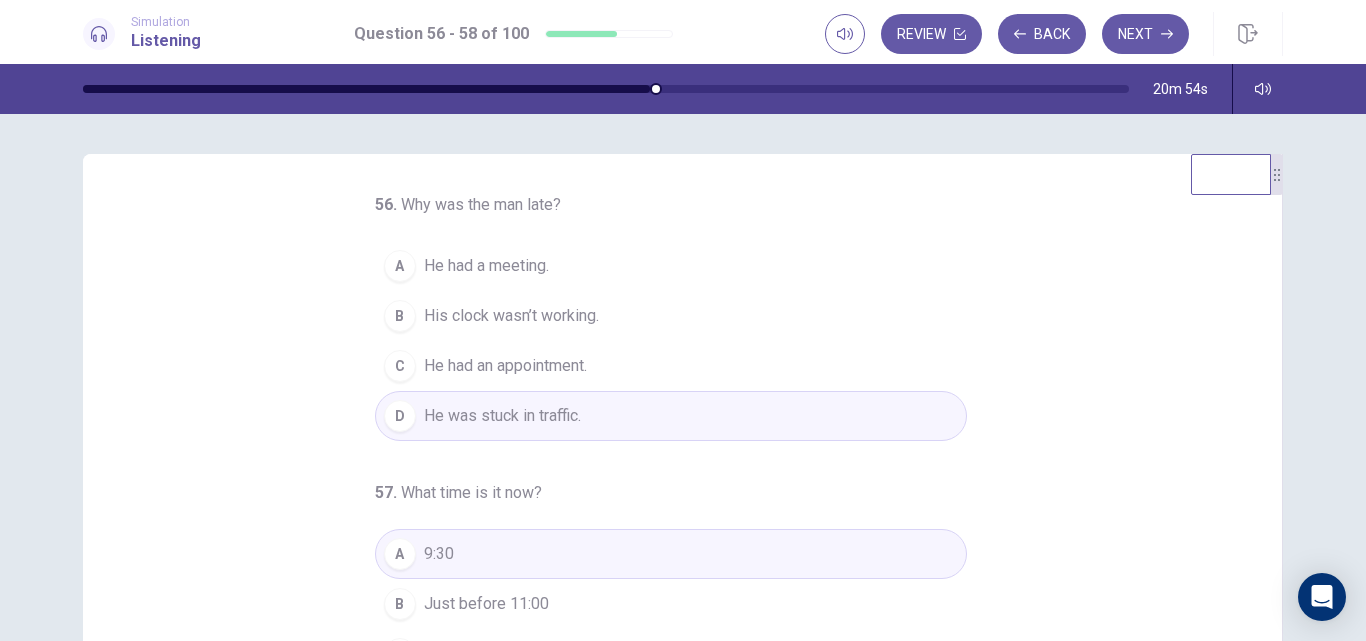 scroll, scrollTop: 0, scrollLeft: 0, axis: both 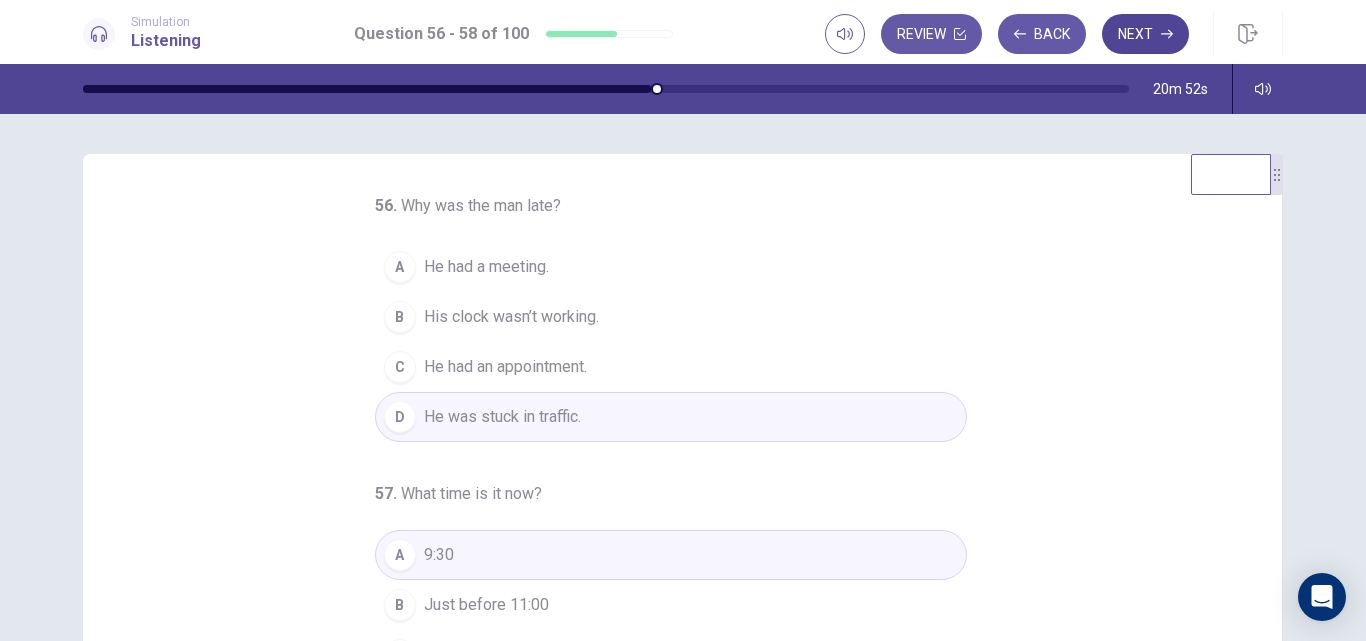 click on "Next" at bounding box center (1145, 34) 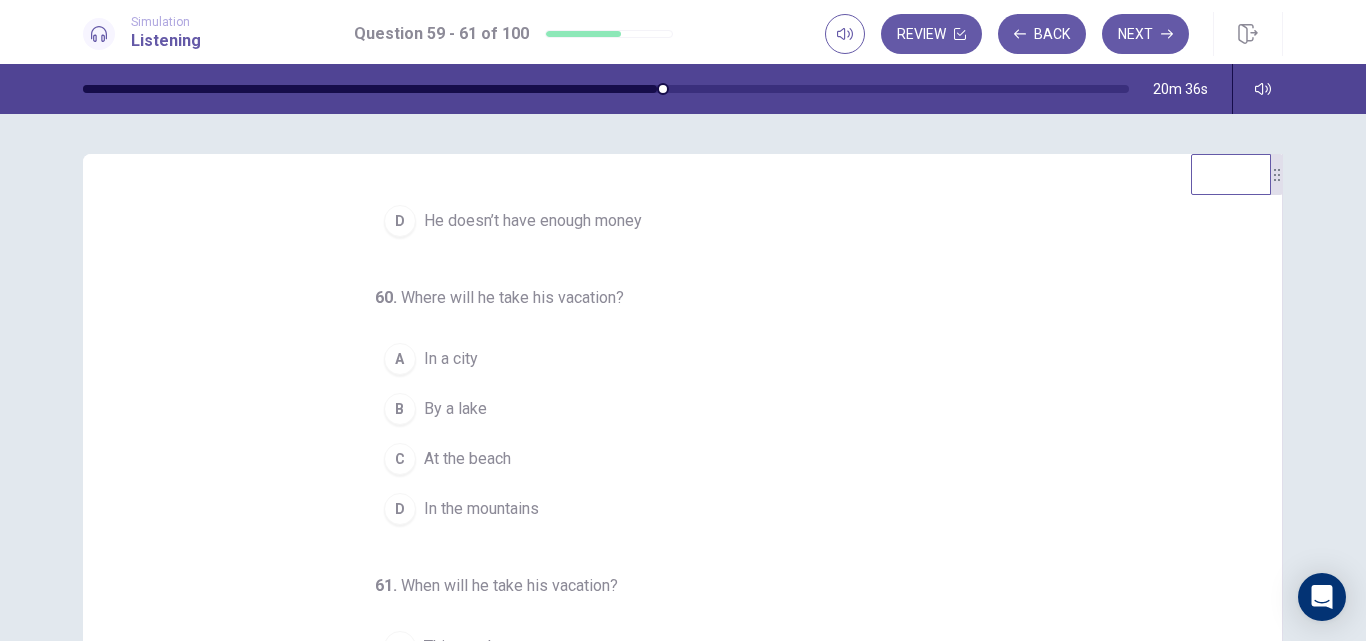 scroll, scrollTop: 233, scrollLeft: 0, axis: vertical 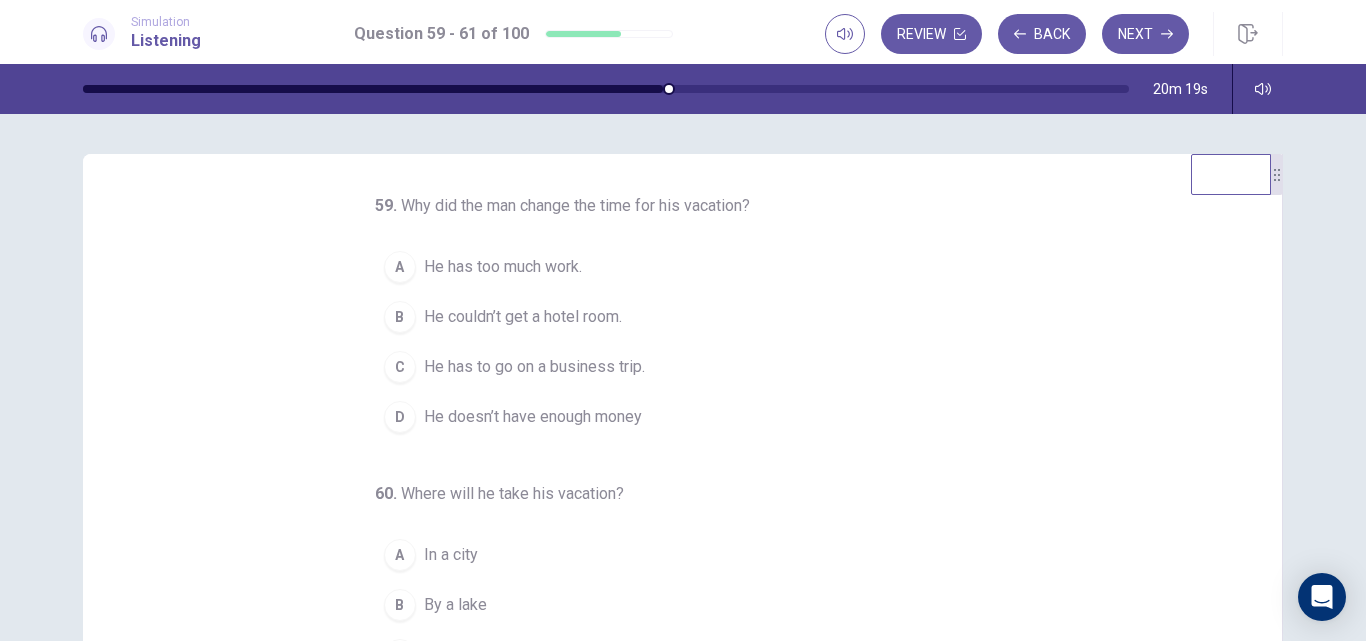 click on "He couldn’t get a hotel room." at bounding box center [523, 317] 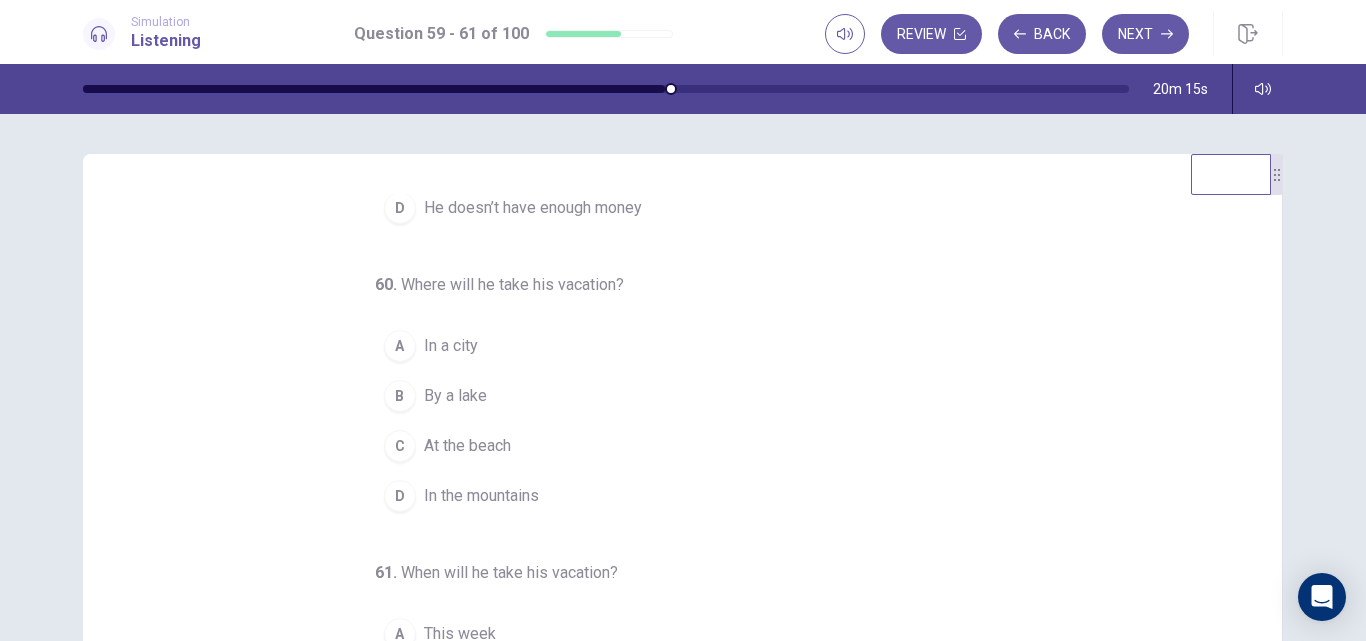 scroll, scrollTop: 233, scrollLeft: 0, axis: vertical 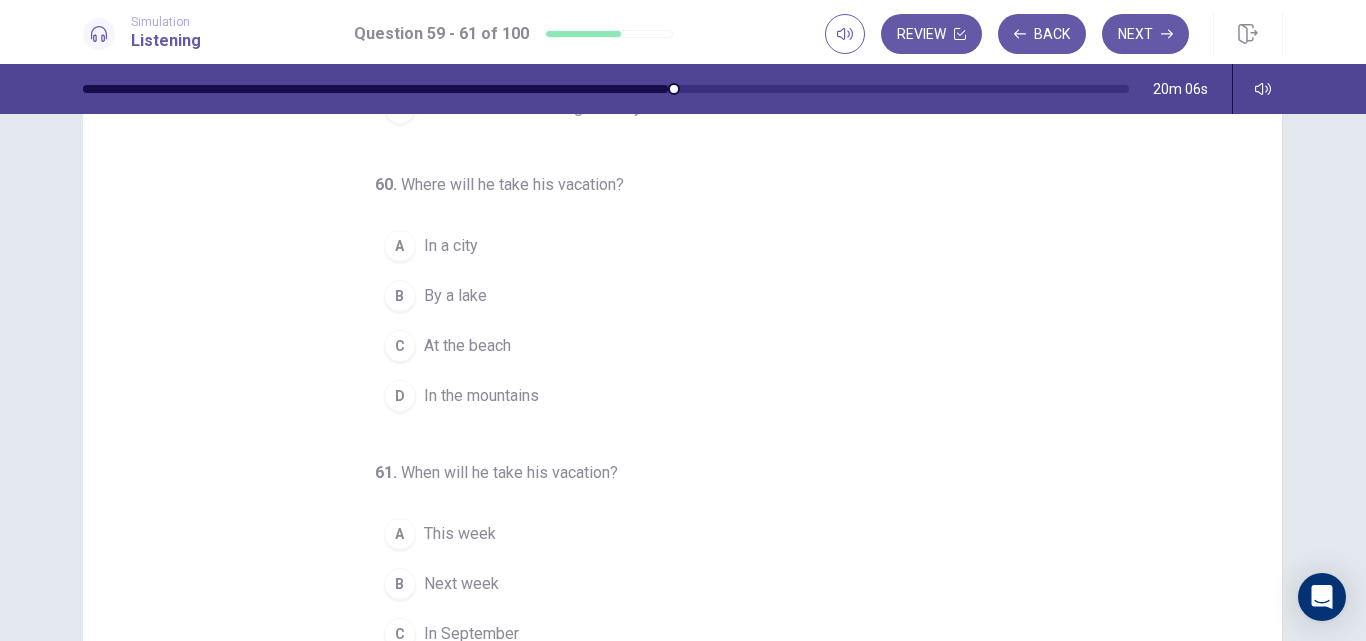 click on "In the mountains" at bounding box center (481, 396) 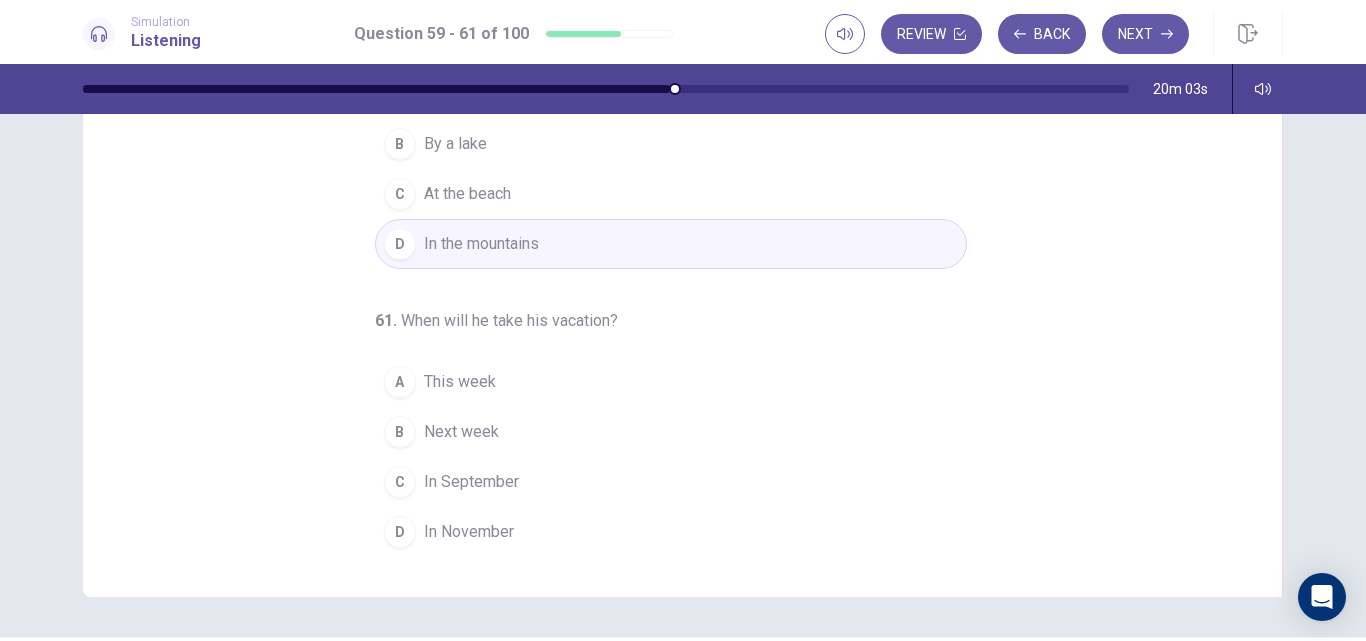 scroll, scrollTop: 300, scrollLeft: 0, axis: vertical 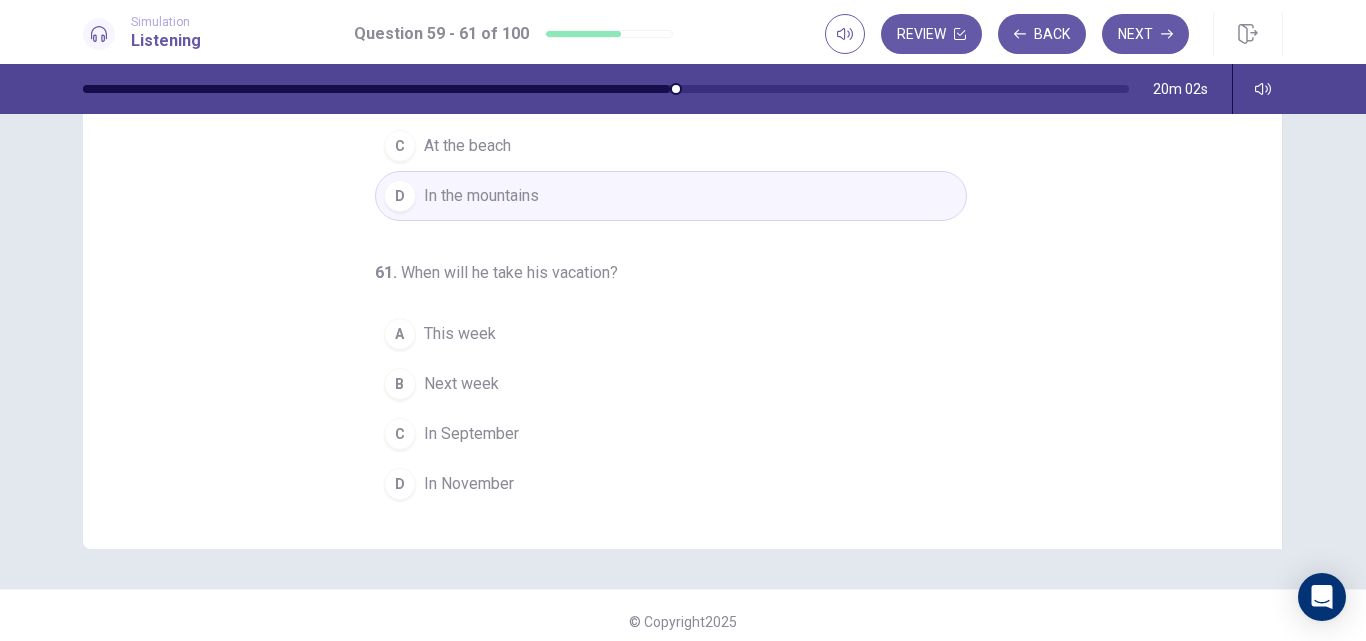 click on "In September" at bounding box center (471, 434) 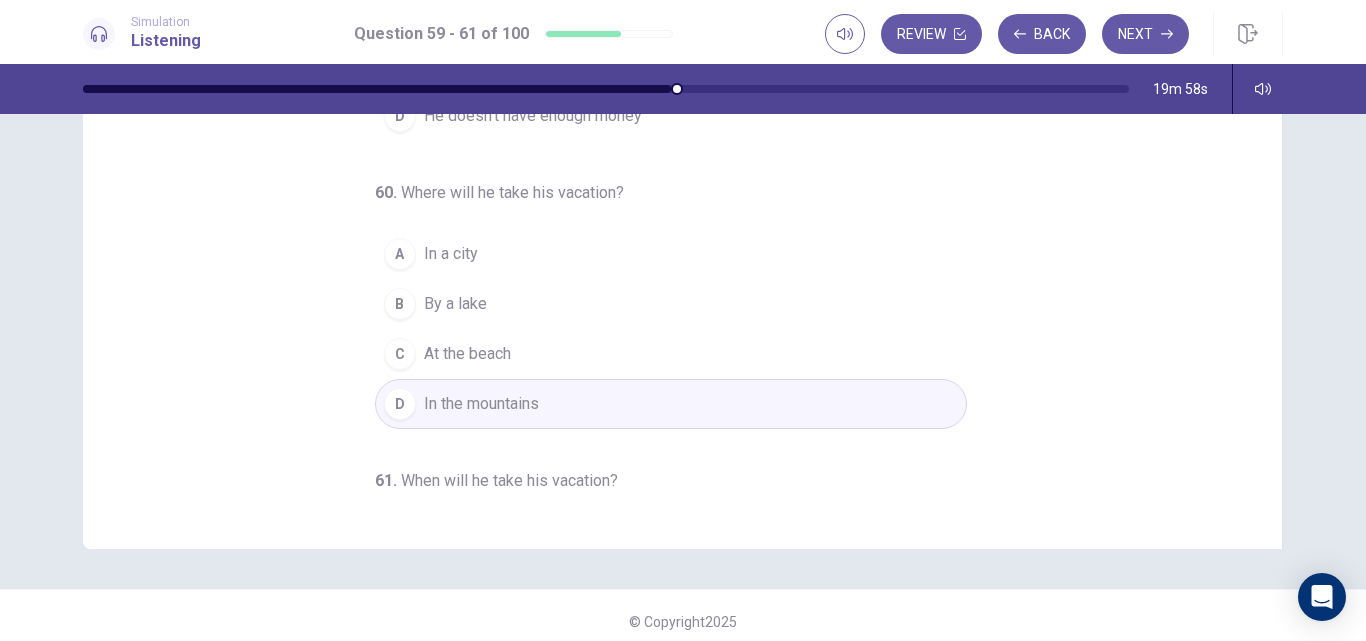 scroll, scrollTop: 0, scrollLeft: 0, axis: both 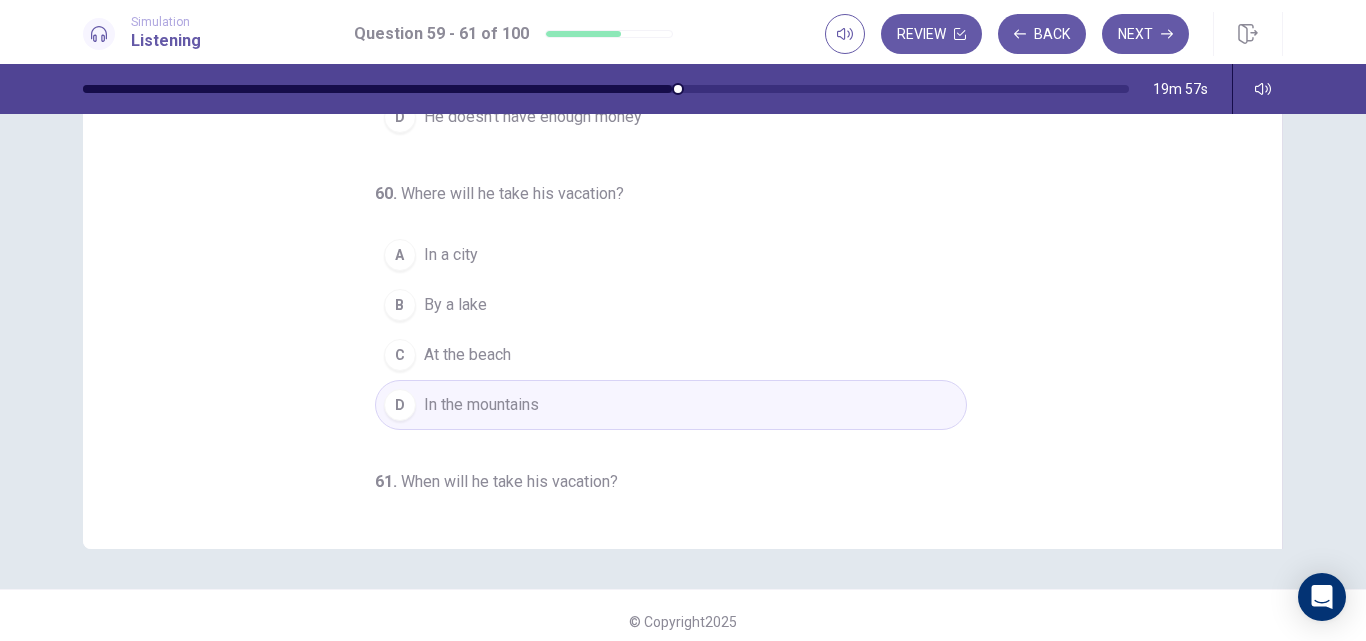 click on "B By a lake" at bounding box center [671, 305] 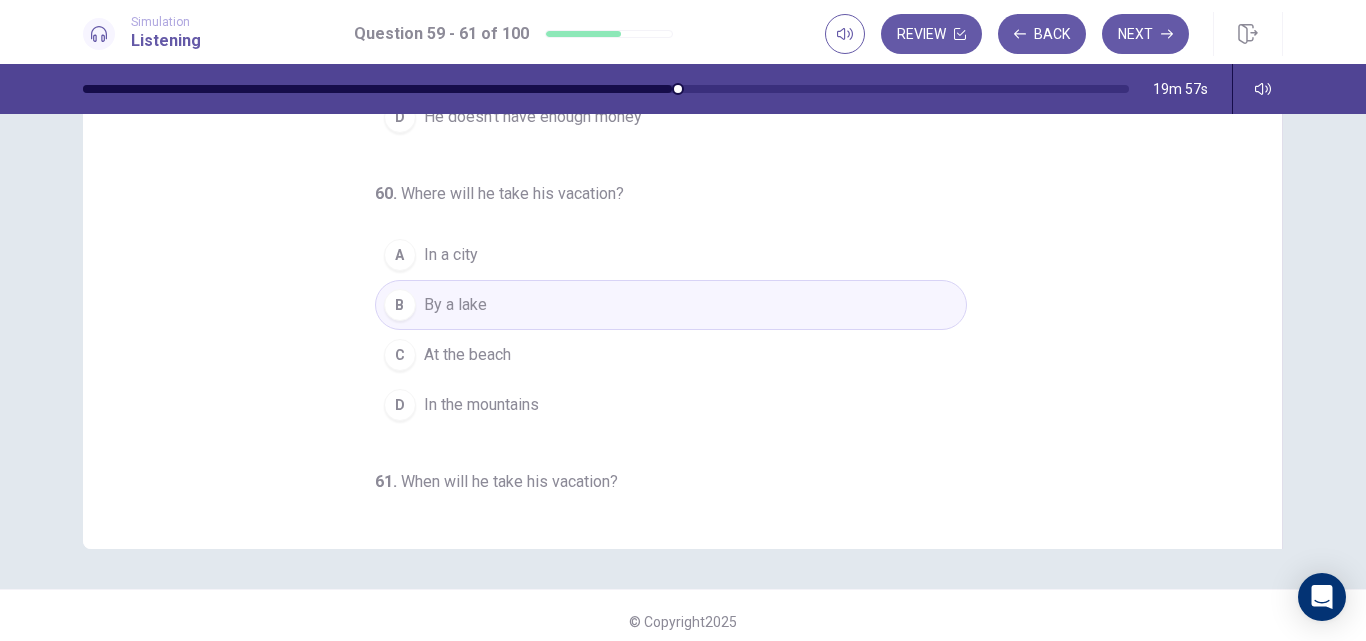 scroll, scrollTop: 200, scrollLeft: 0, axis: vertical 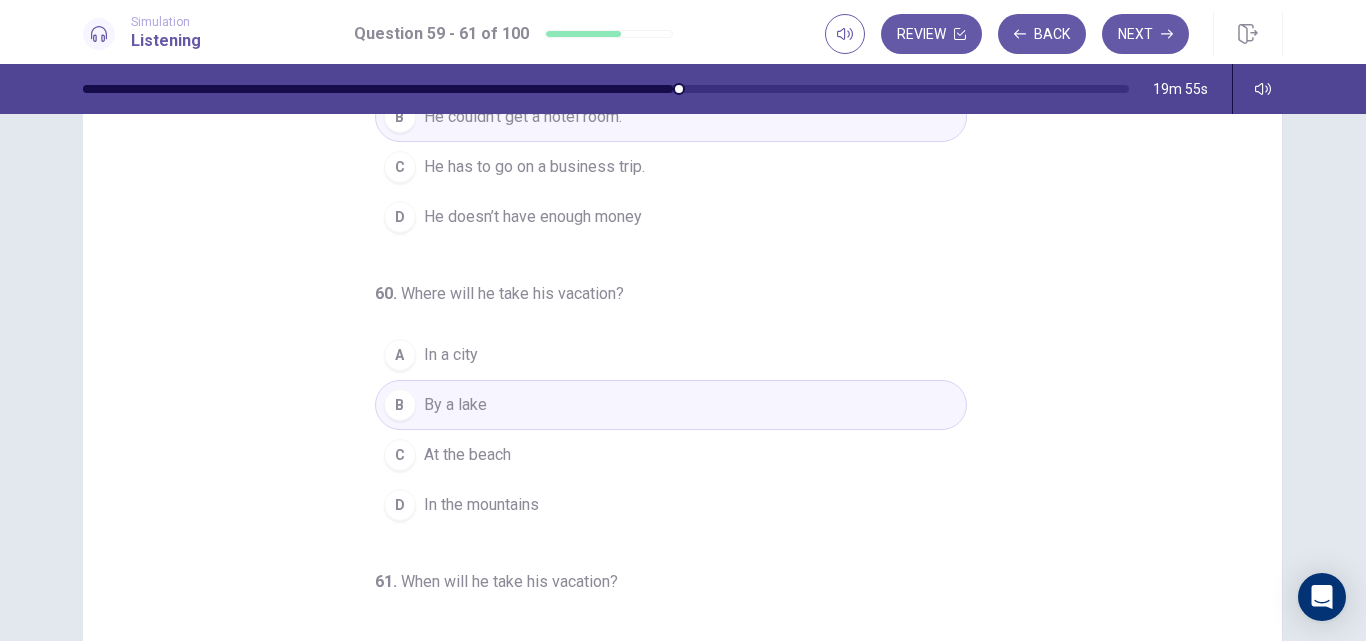 click on "D In the mountains" at bounding box center (671, 505) 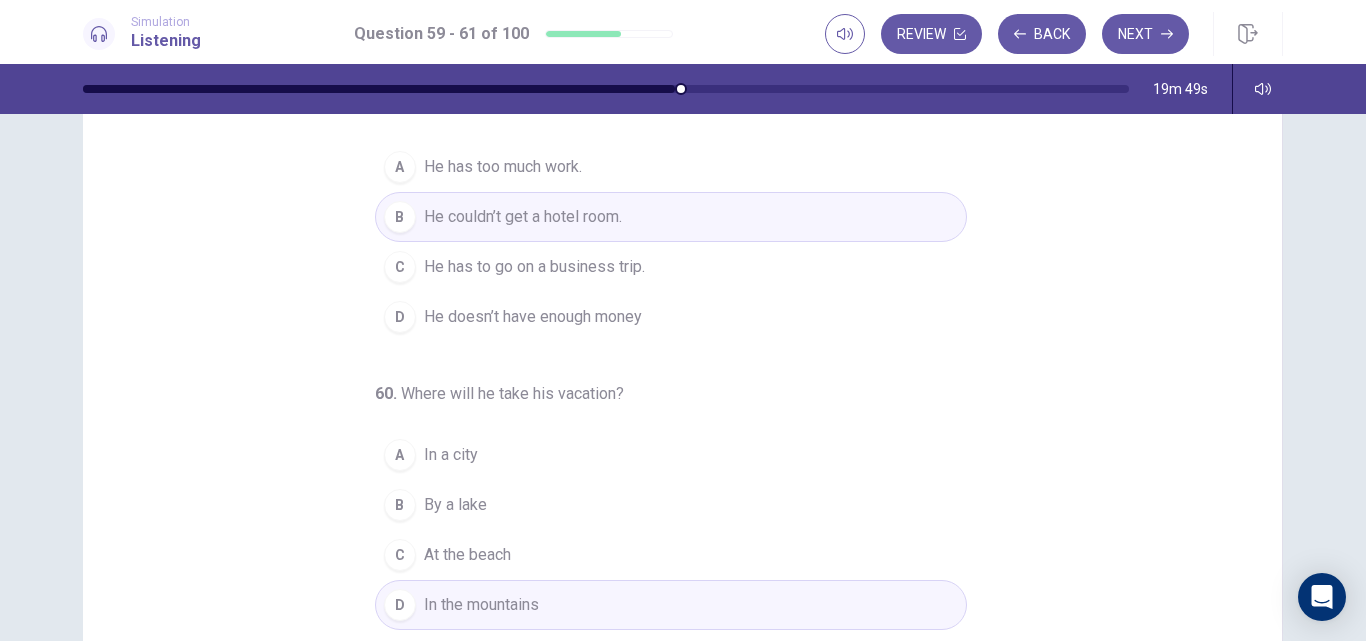 scroll, scrollTop: 0, scrollLeft: 0, axis: both 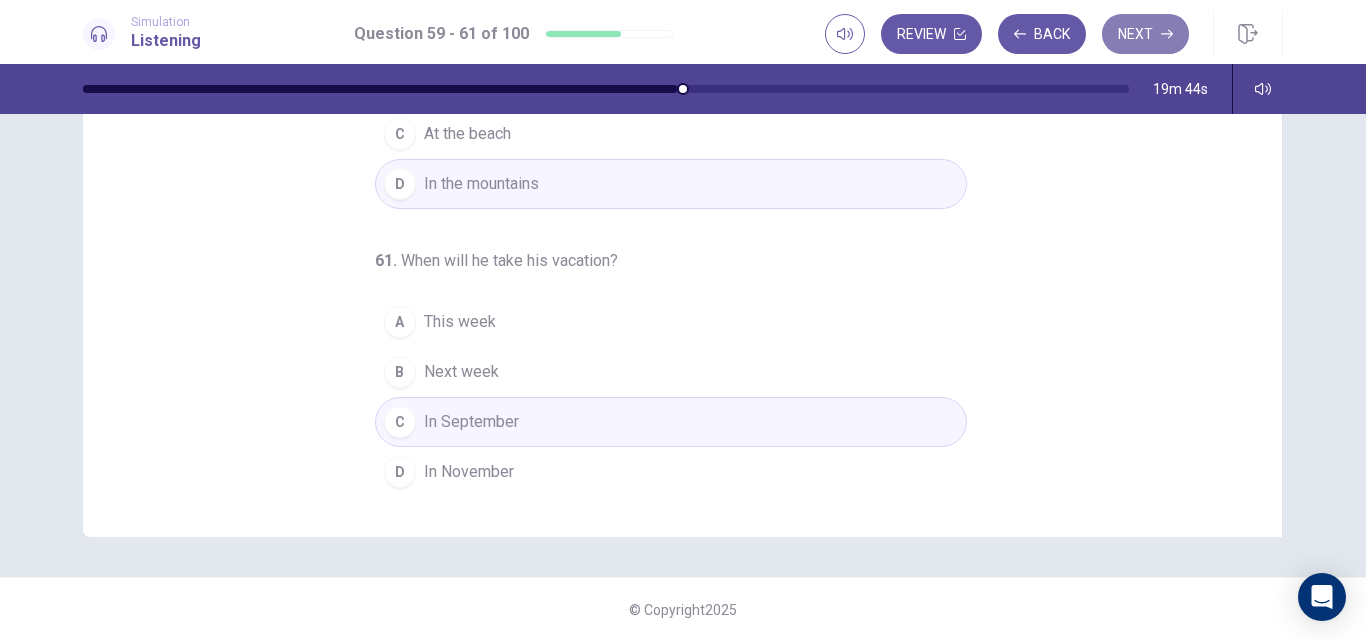 click on "Next" at bounding box center [1145, 34] 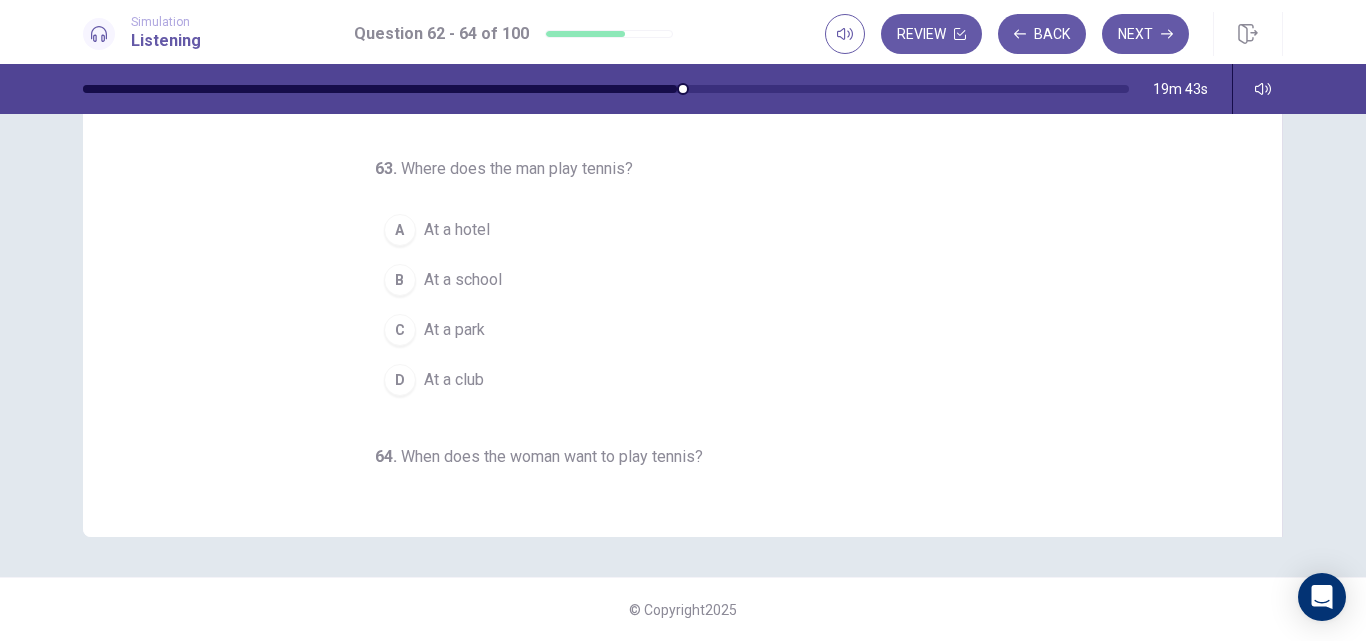 scroll, scrollTop: 0, scrollLeft: 0, axis: both 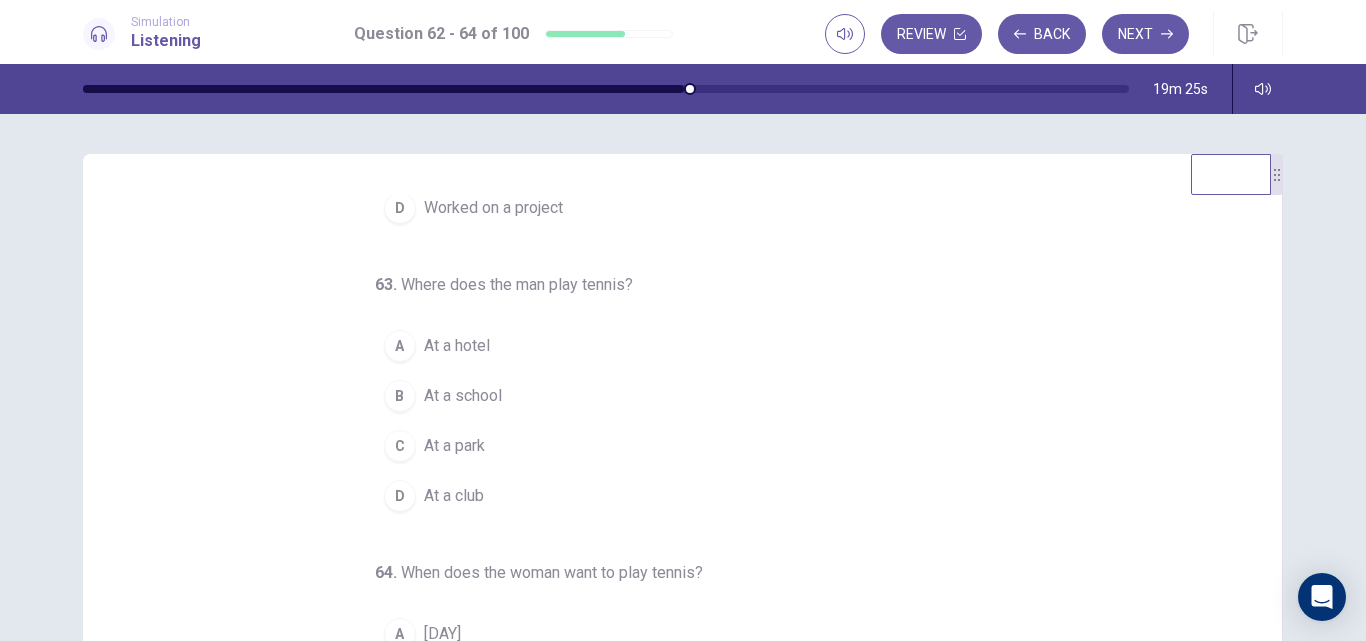 click on "63 .   Where does the man play tennis? A At a hotel B At a school C At a park D At a club" at bounding box center [671, 397] 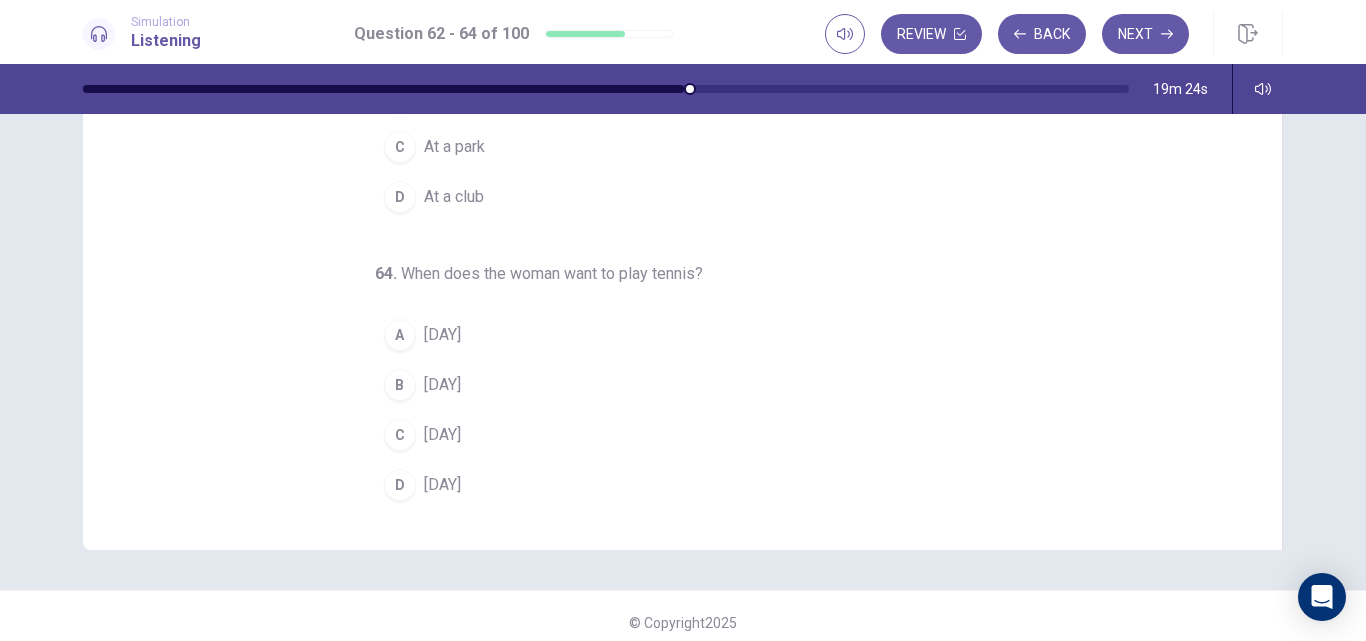 scroll, scrollTop: 300, scrollLeft: 0, axis: vertical 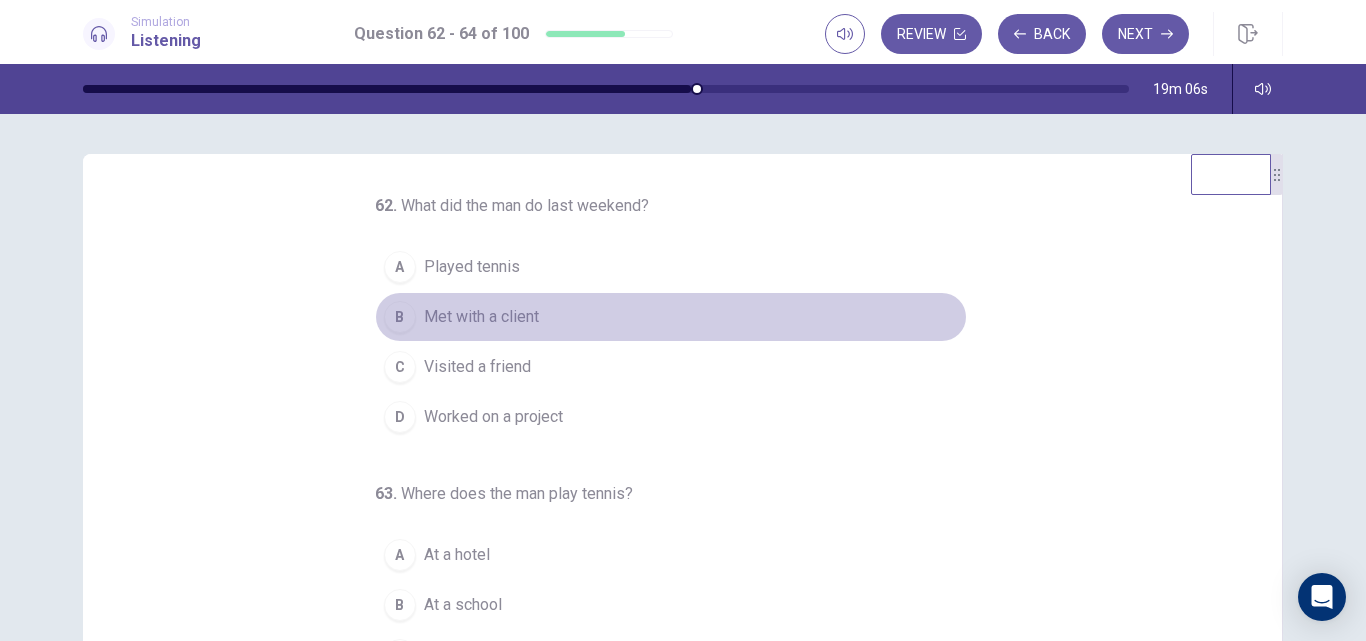 click on "Met with a client" at bounding box center [481, 317] 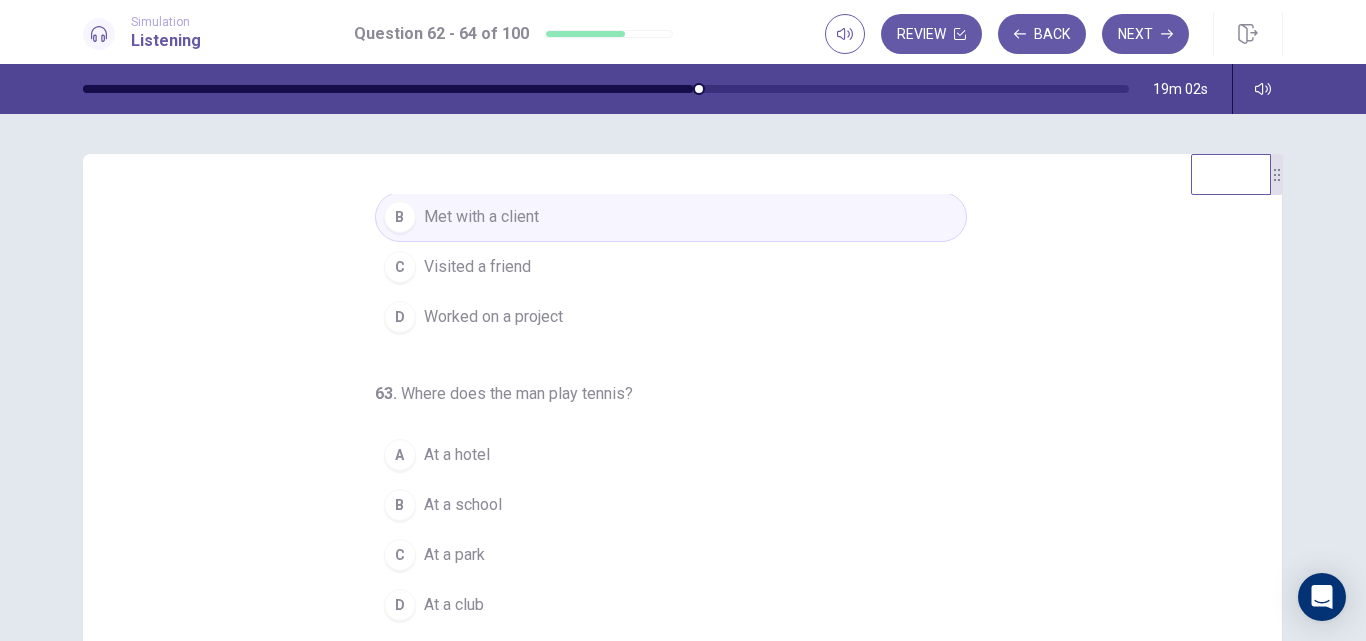 scroll, scrollTop: 200, scrollLeft: 0, axis: vertical 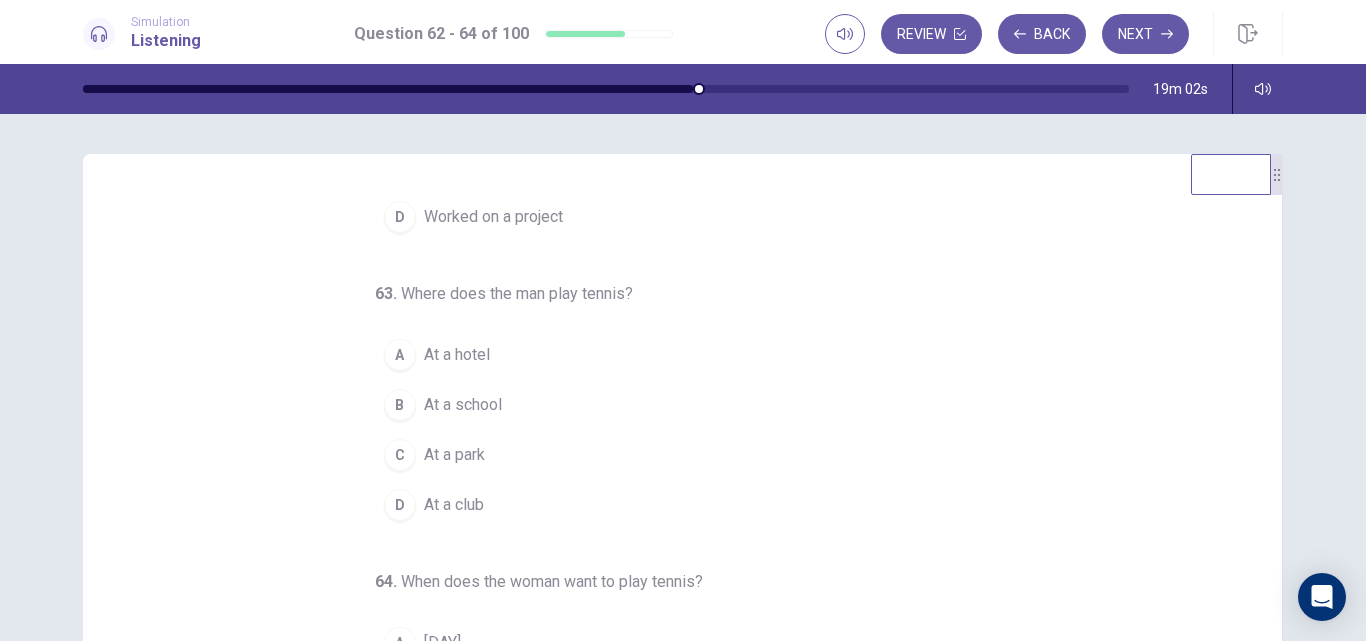 click on "Worked on a project" at bounding box center [493, 217] 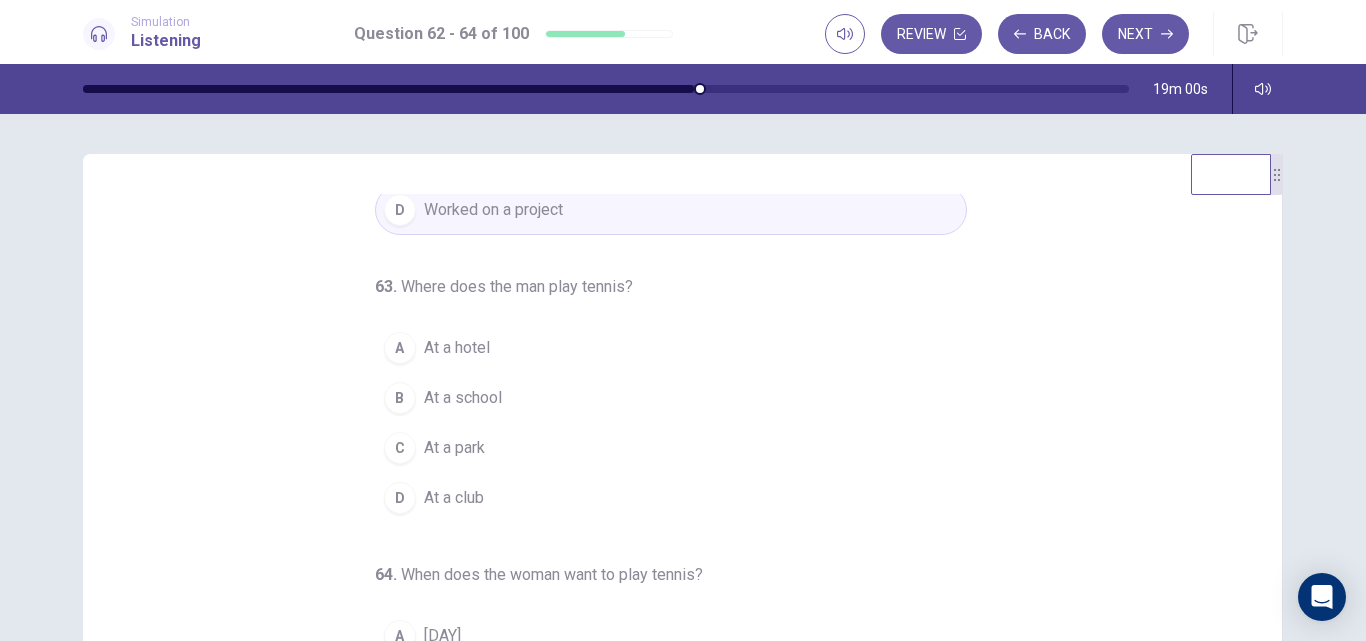 scroll, scrollTop: 209, scrollLeft: 0, axis: vertical 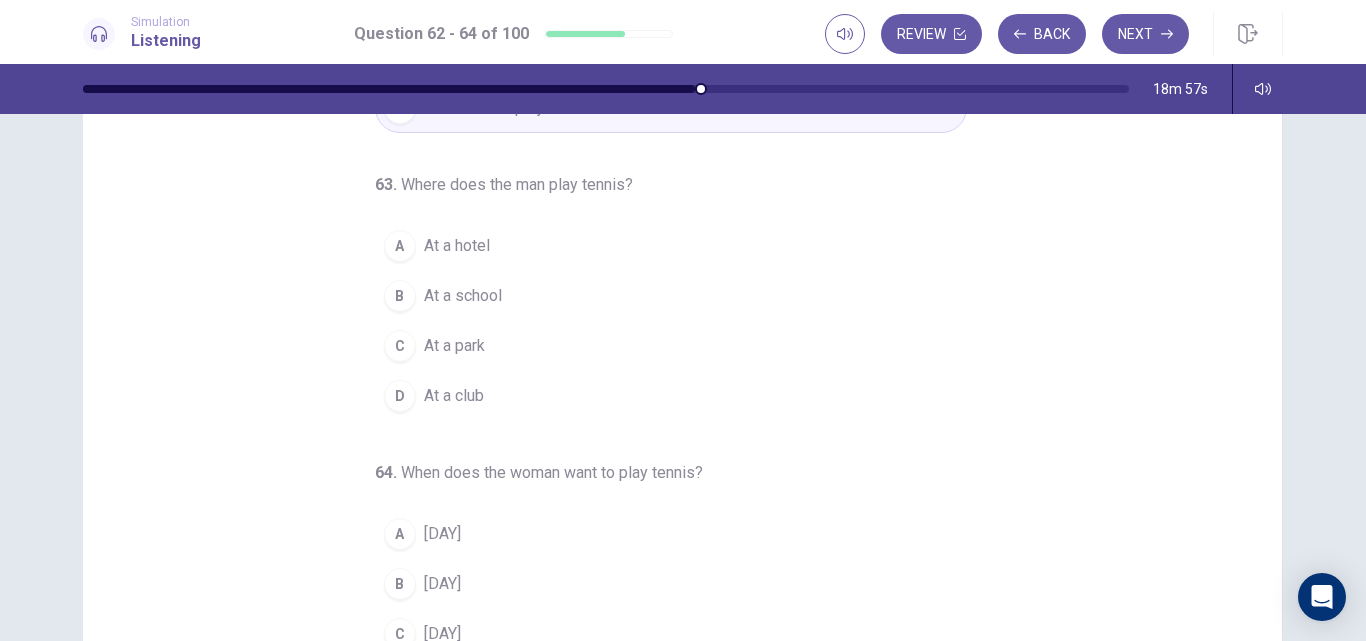 click on "At a hotel" at bounding box center [457, 246] 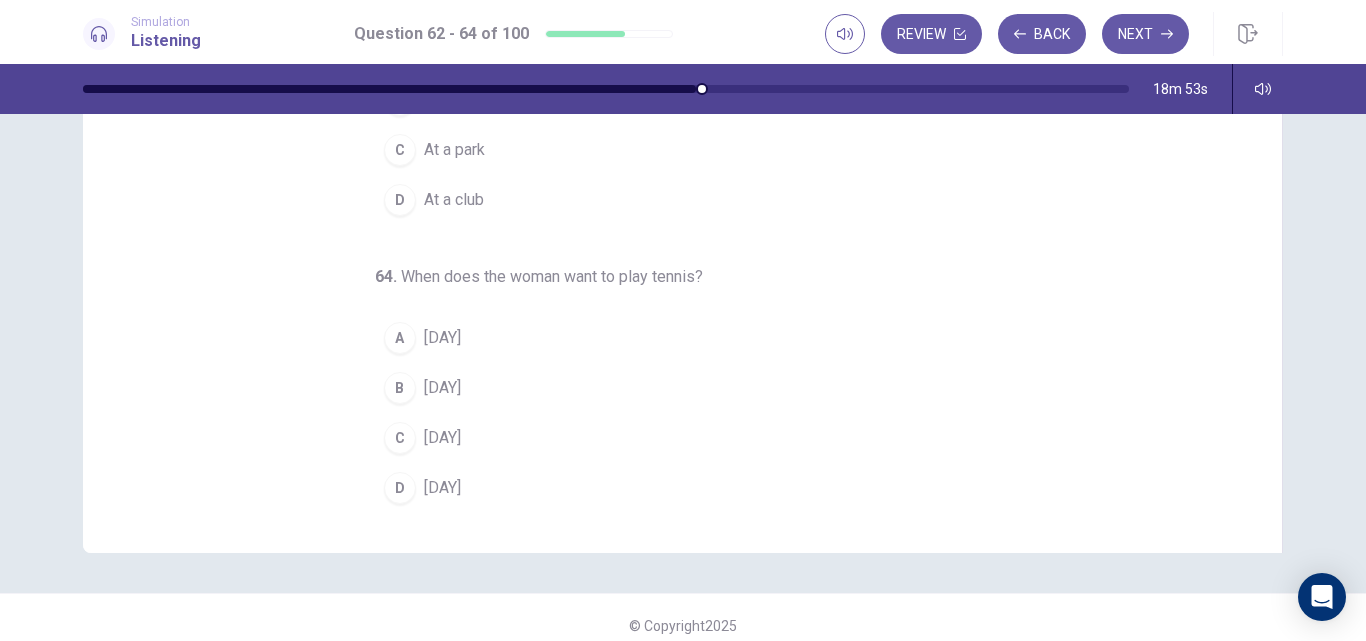 scroll, scrollTop: 300, scrollLeft: 0, axis: vertical 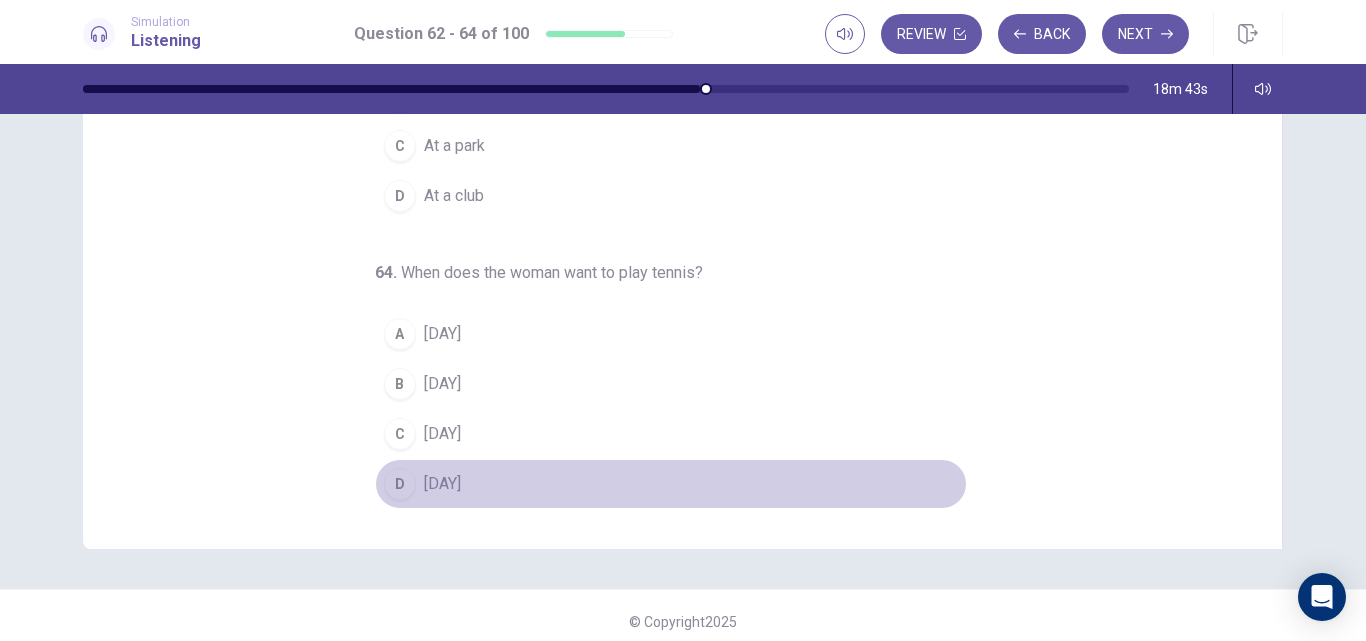 click on "Saturday" at bounding box center (442, 484) 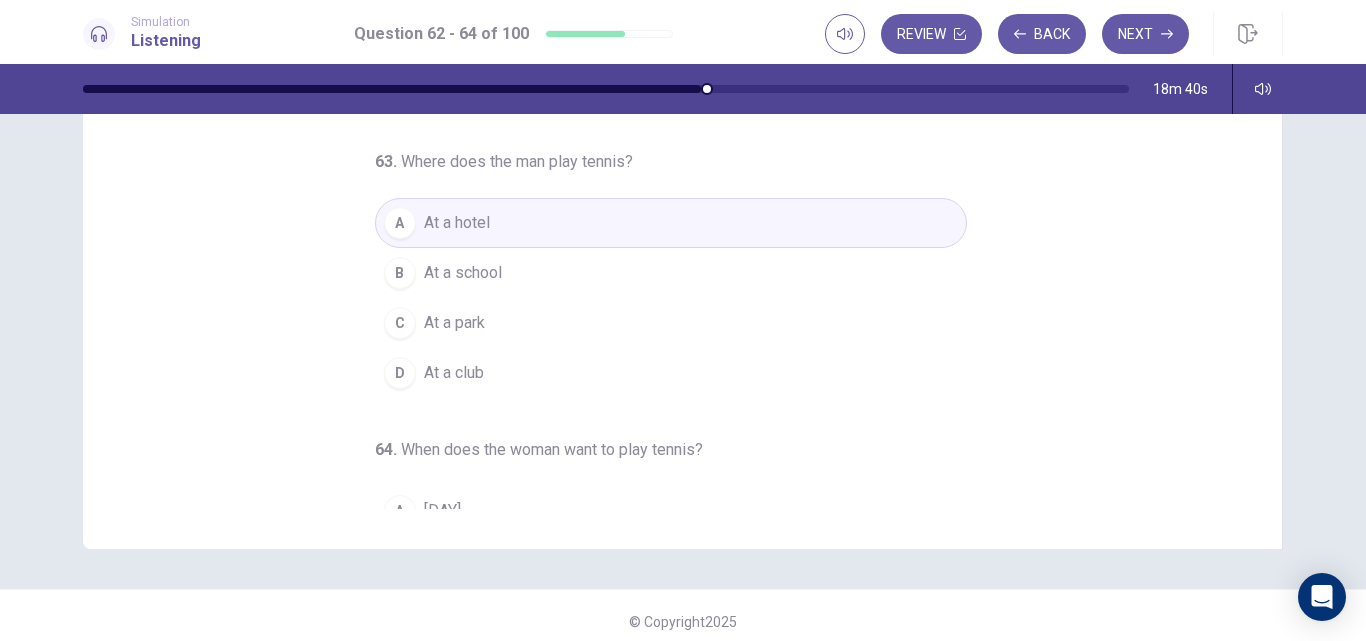 scroll, scrollTop: 0, scrollLeft: 0, axis: both 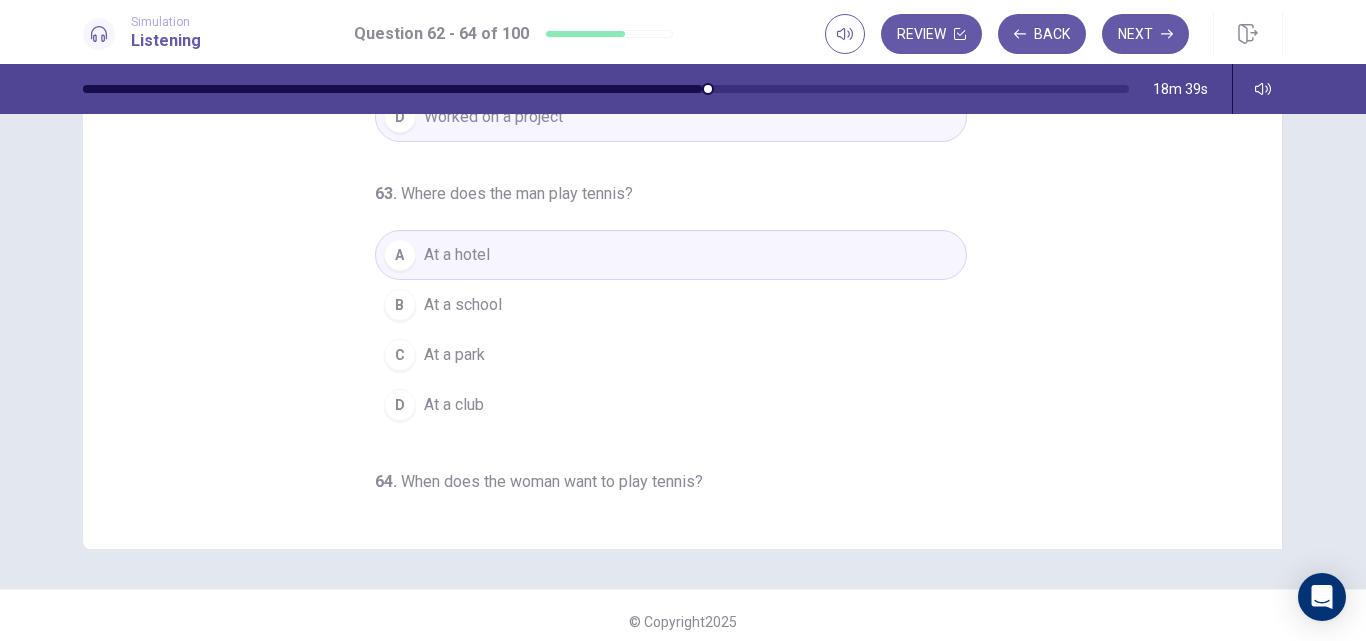 click on "62 .   What did the man do last weekend? A Played tennis B Met with a client C Visited a friend D Worked on a project 63 .   Where does the man play tennis? A At a hotel B At a school C At a park D At a club 64 .   When does the woman want to play tennis? A Sunday B Monday C Friday D Saturday" at bounding box center [690, 201] 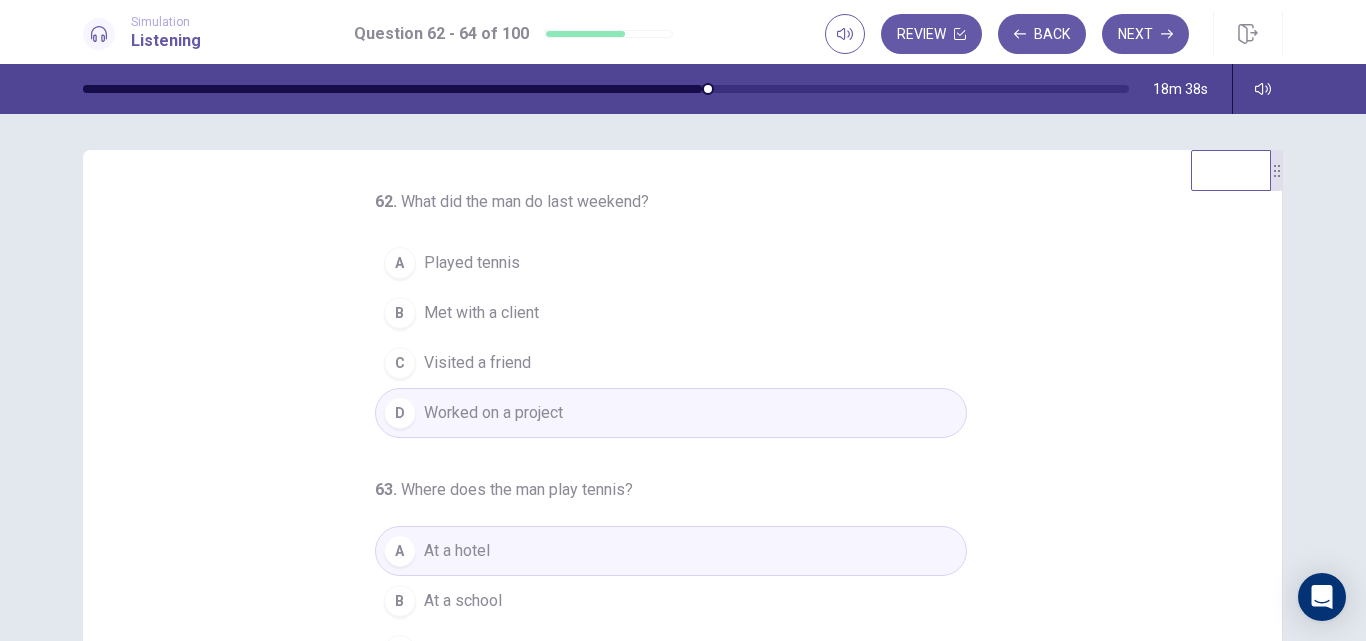 scroll, scrollTop: 0, scrollLeft: 0, axis: both 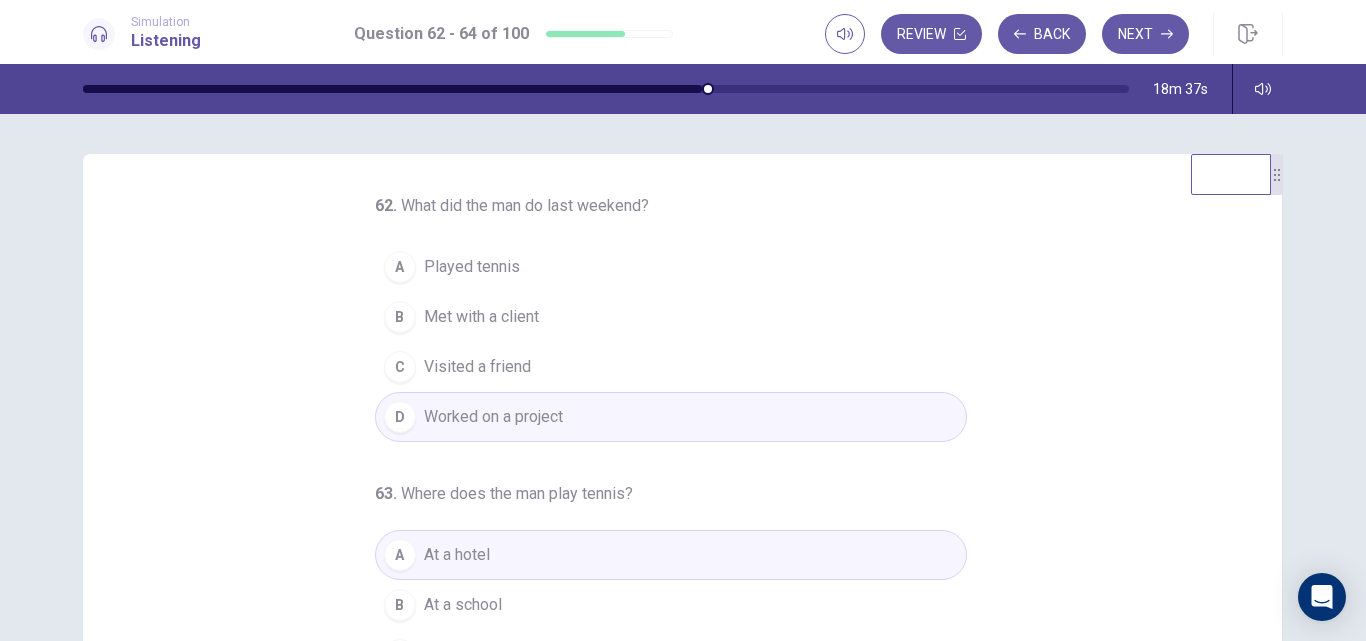 click on "Next" at bounding box center [1145, 34] 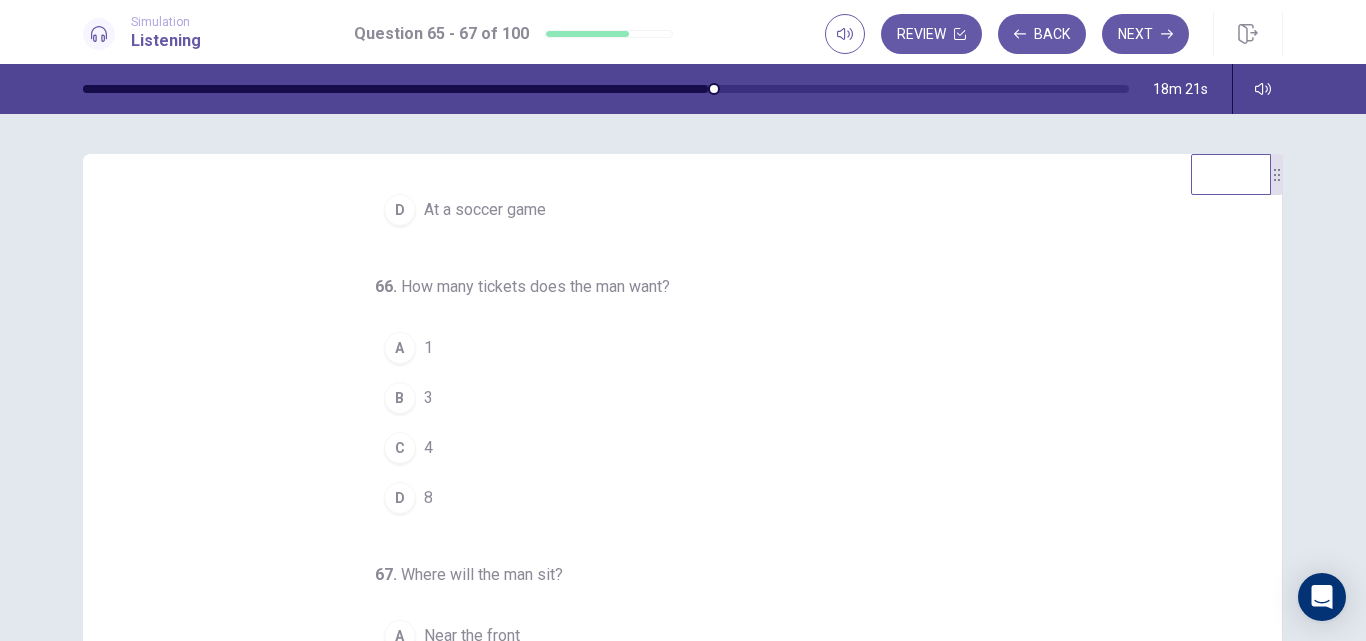 scroll, scrollTop: 209, scrollLeft: 0, axis: vertical 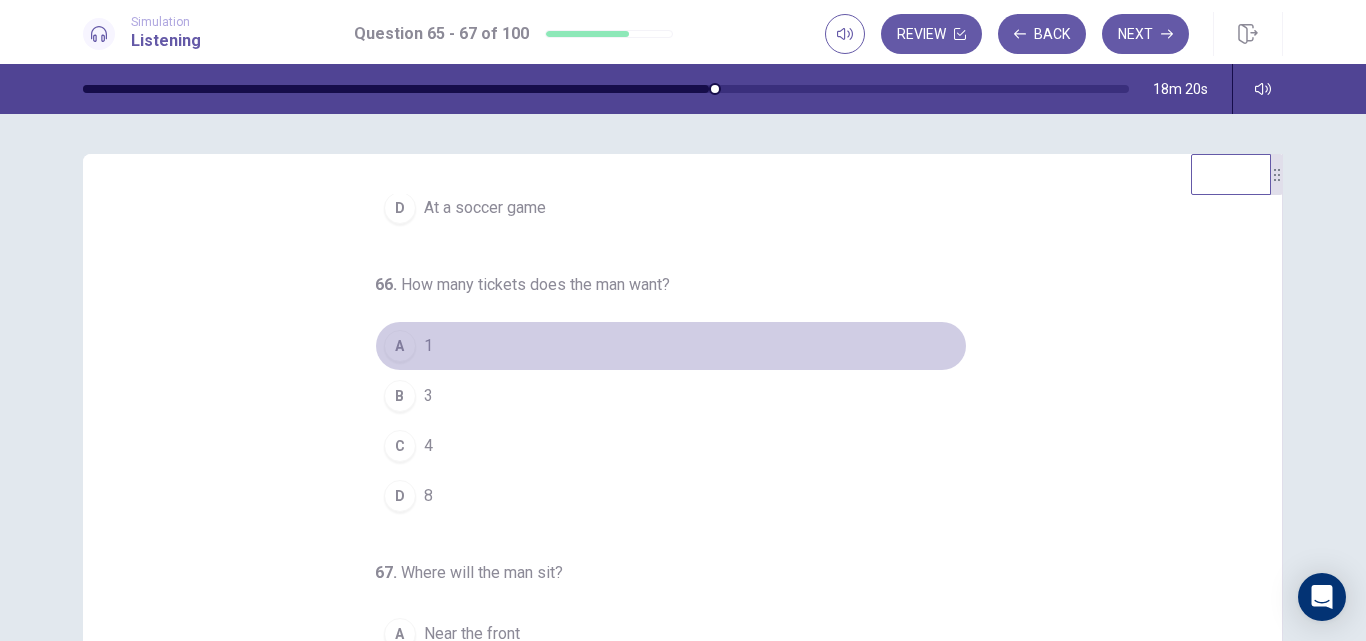 click on "A 1" at bounding box center [671, 346] 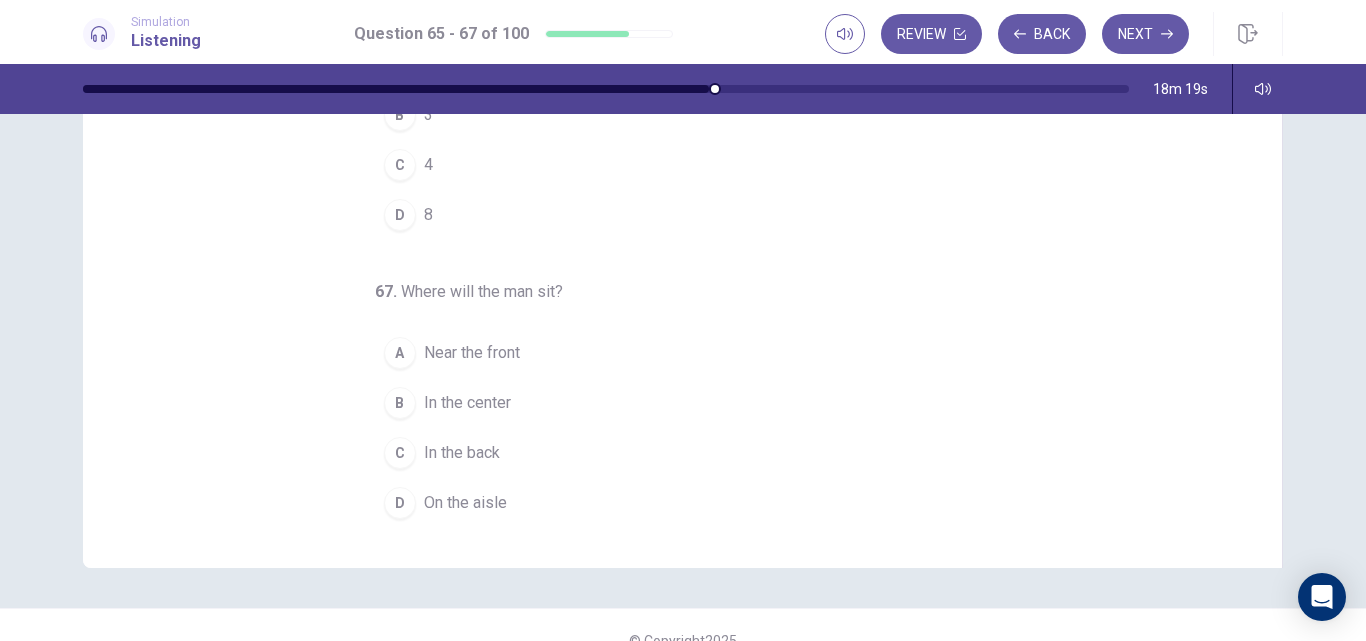 scroll, scrollTop: 300, scrollLeft: 0, axis: vertical 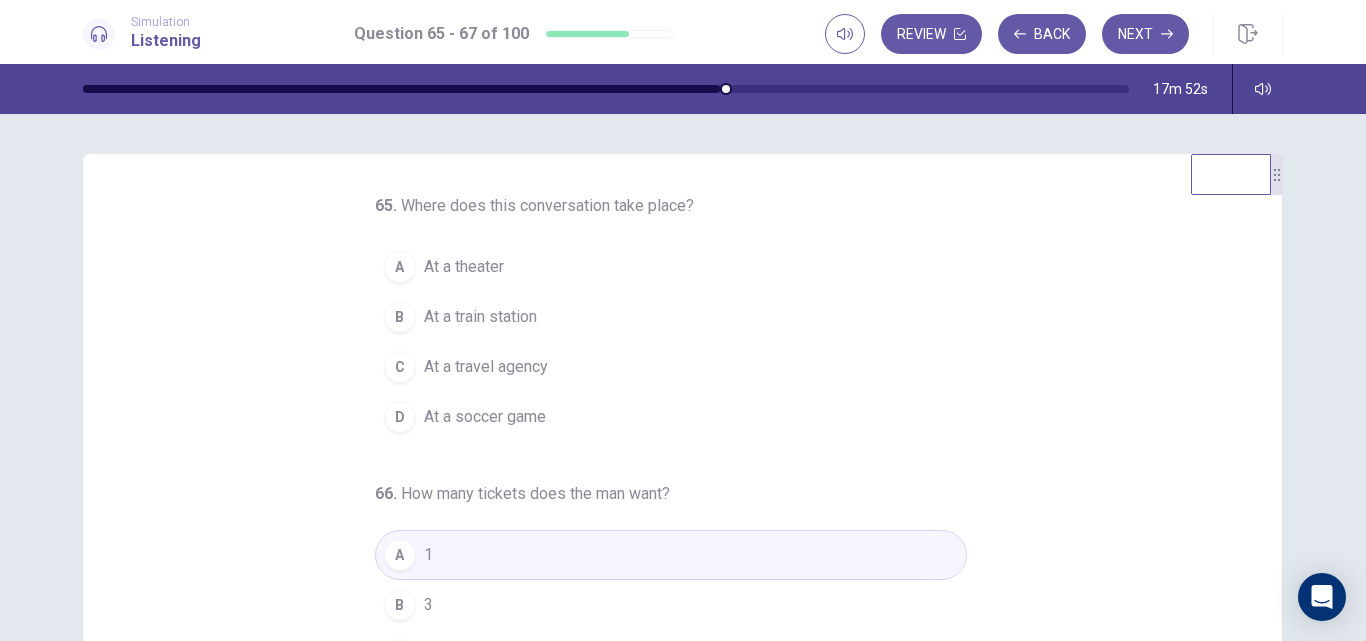 click on "At a theater" at bounding box center (464, 267) 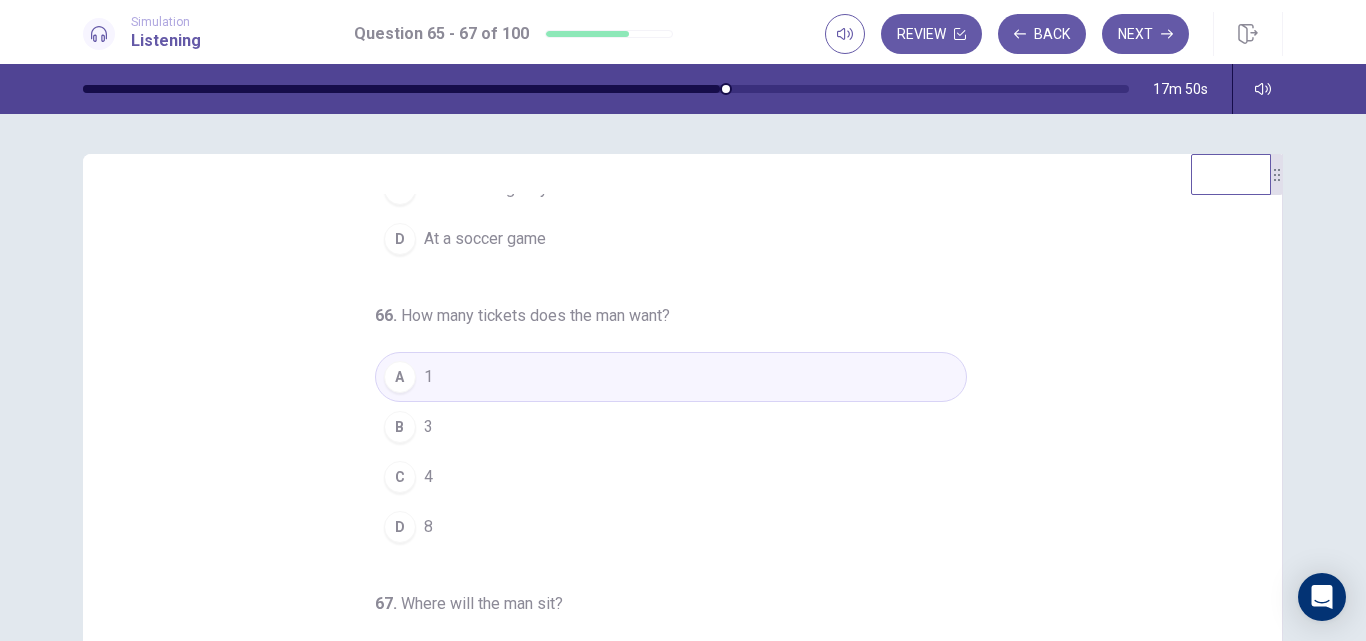 scroll, scrollTop: 200, scrollLeft: 0, axis: vertical 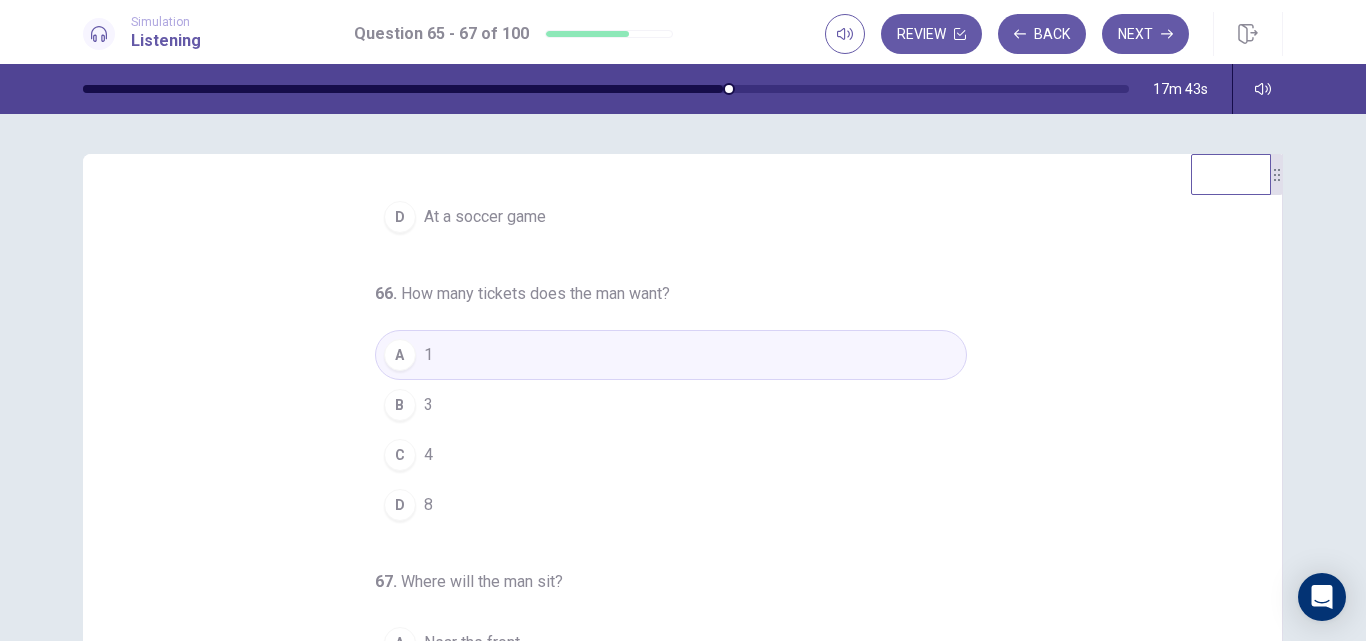 click on "B 3" at bounding box center (671, 405) 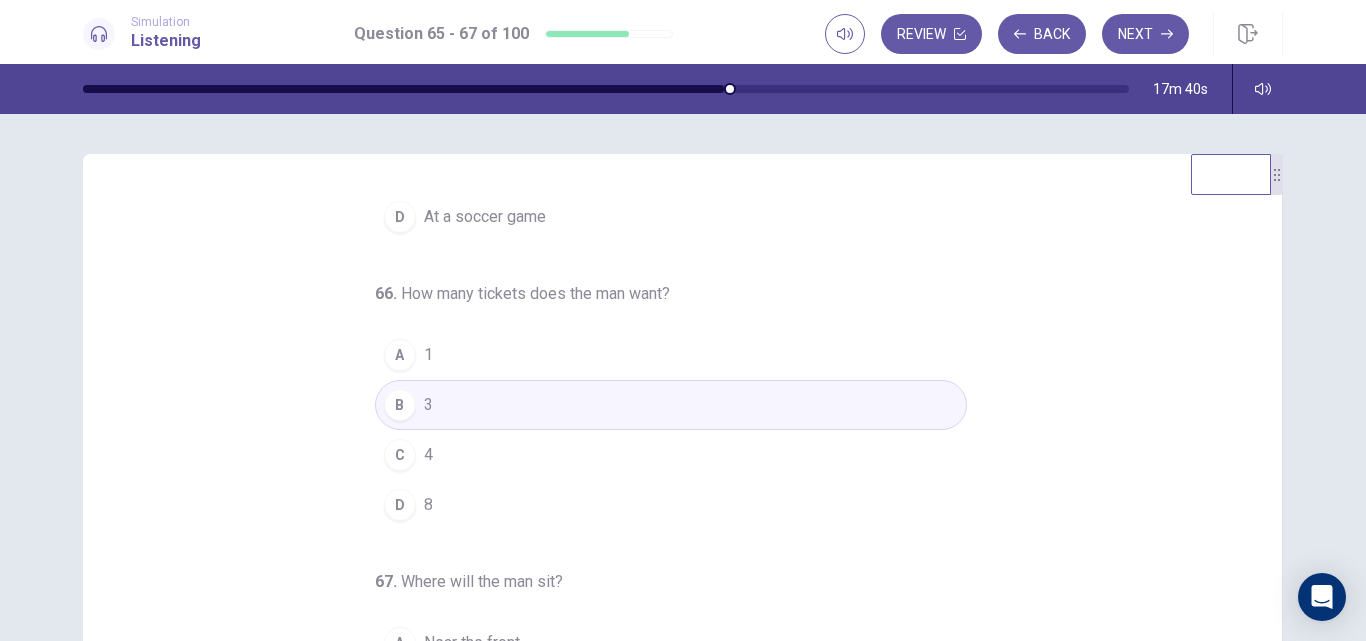 scroll, scrollTop: 209, scrollLeft: 0, axis: vertical 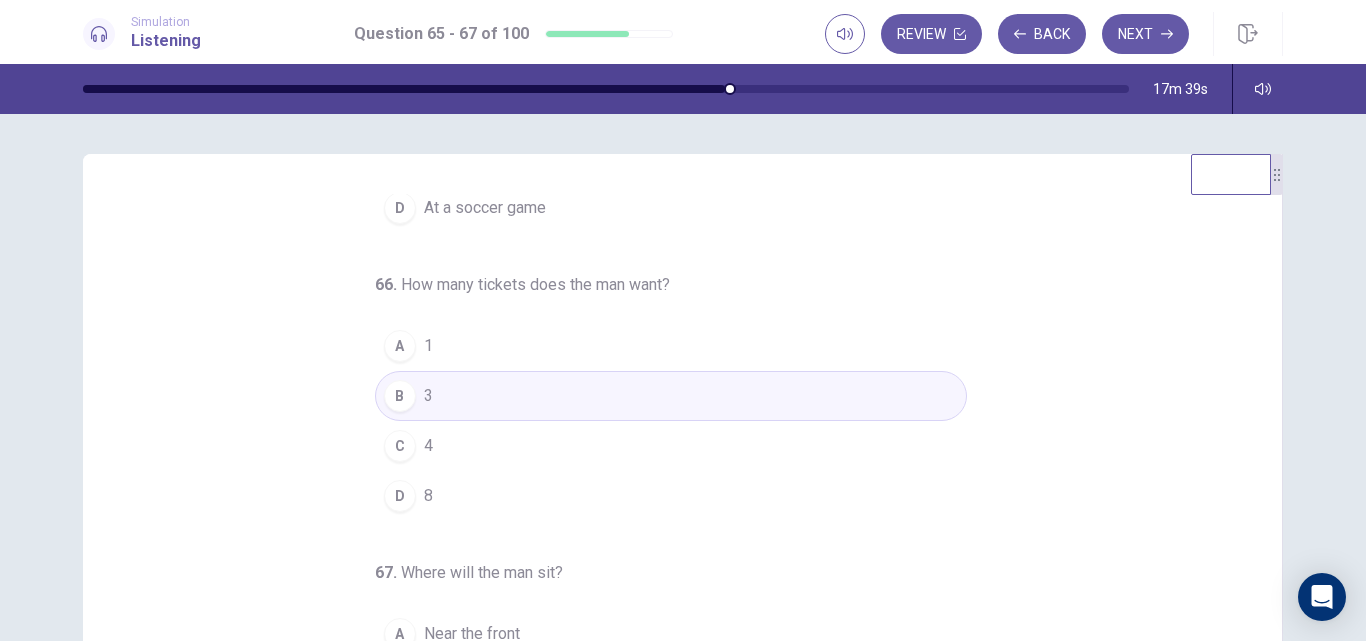 click on "65 .   Where does this conversation take place? A At a theater B At a train station C At a travel agency D At a soccer game 66 .   How many tickets does the man want? A 1 B 3 C 4 D 8 67 .   Where will the man sit? A Near the front B In the center C In the back D On the aisle" at bounding box center [690, 501] 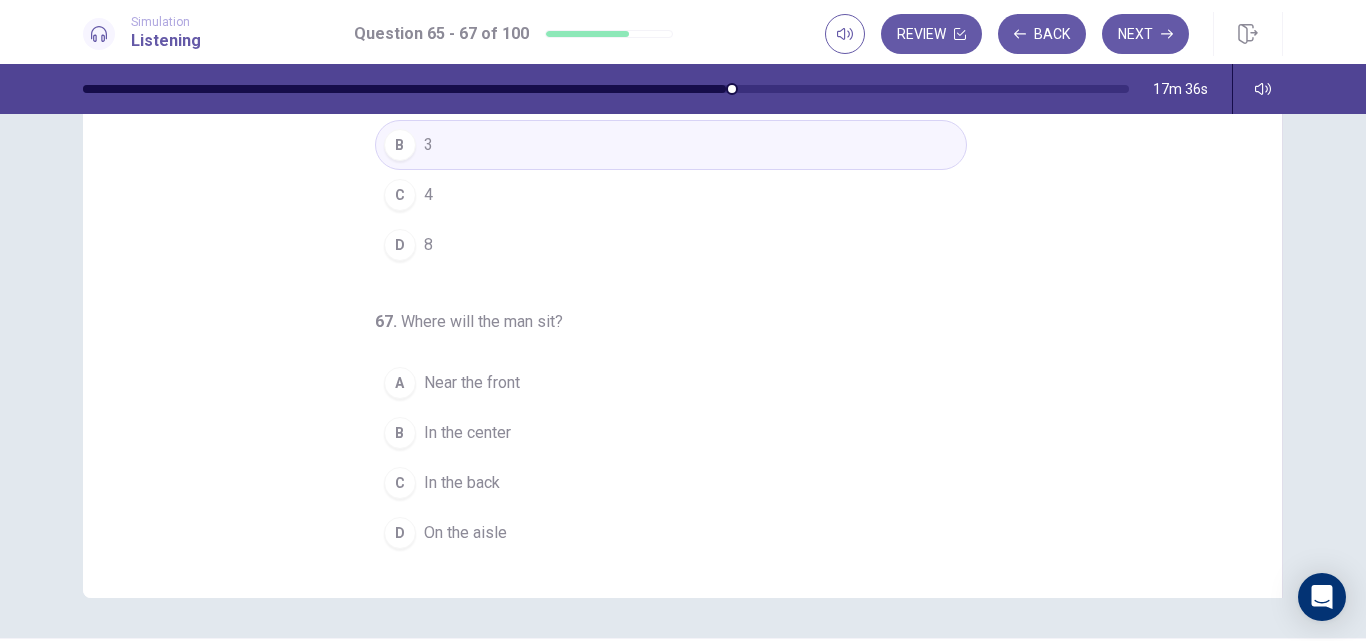 scroll, scrollTop: 300, scrollLeft: 0, axis: vertical 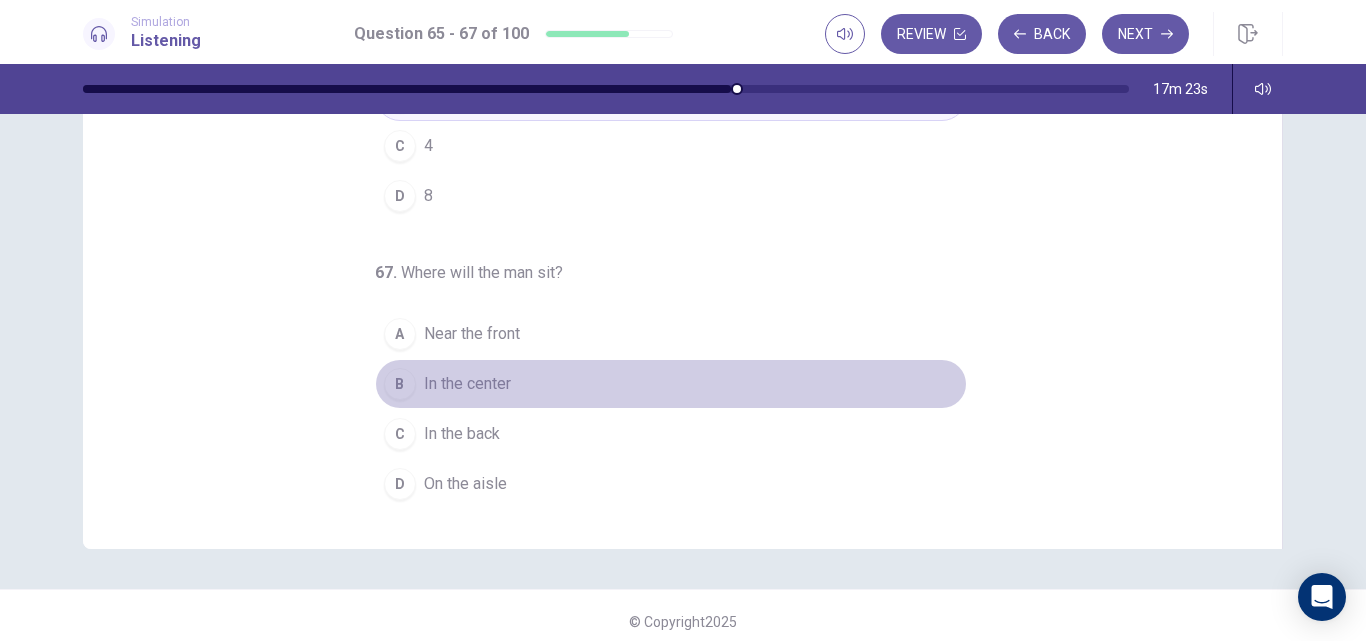 click on "In the center" at bounding box center [467, 384] 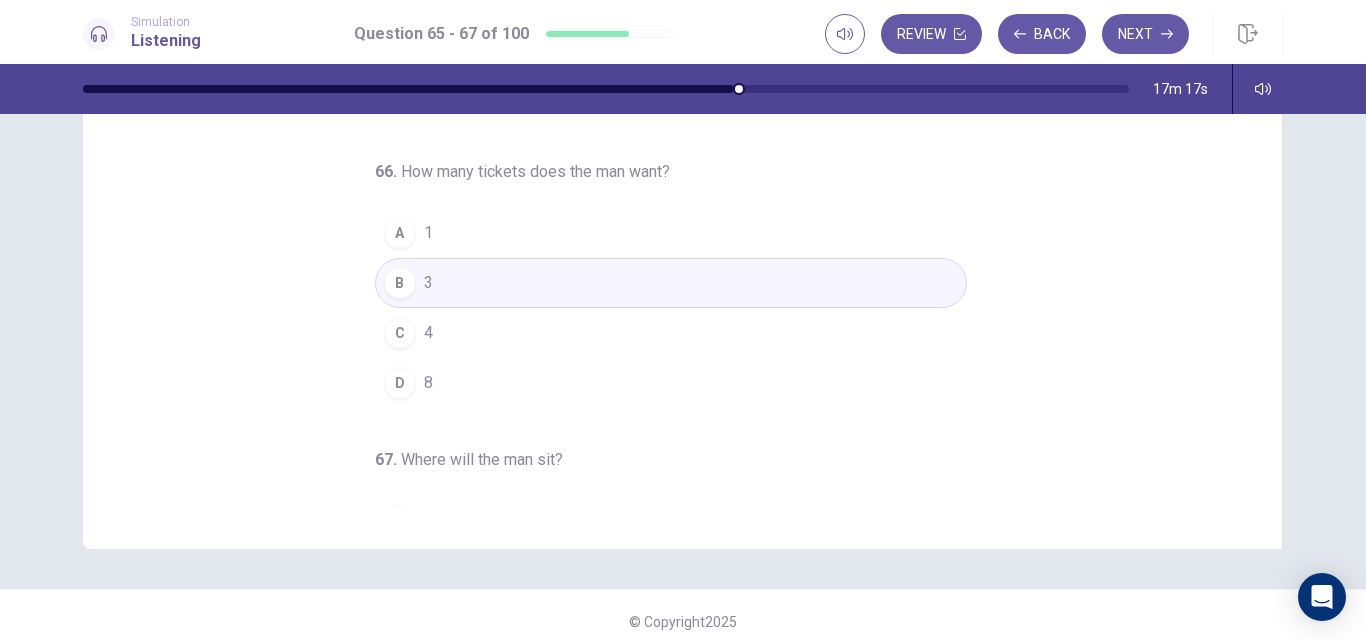 scroll, scrollTop: 0, scrollLeft: 0, axis: both 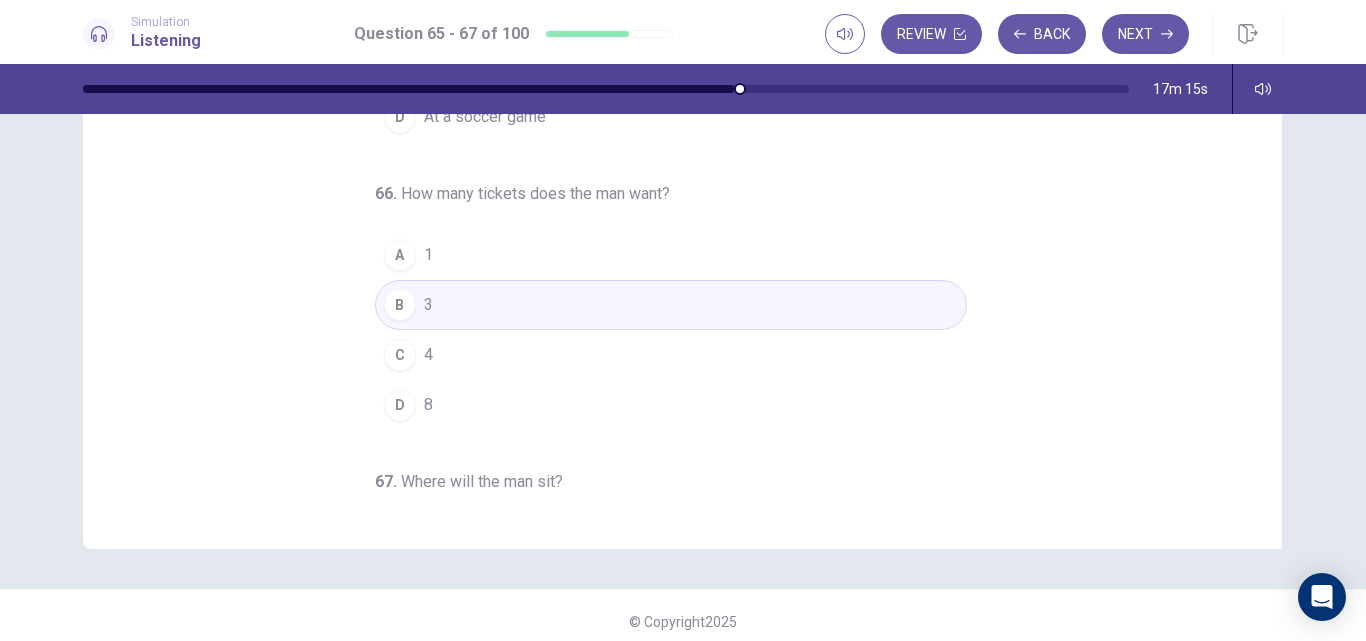 click on "65 .   Where does this conversation take place? A At a theater B At a train station C At a travel agency D At a soccer game 66 .   How many tickets does the man want? A 1 B 3 C 4 D 8 67 .   Where will the man sit? A Near the front B In the center C In the back D On the aisle" at bounding box center (690, 201) 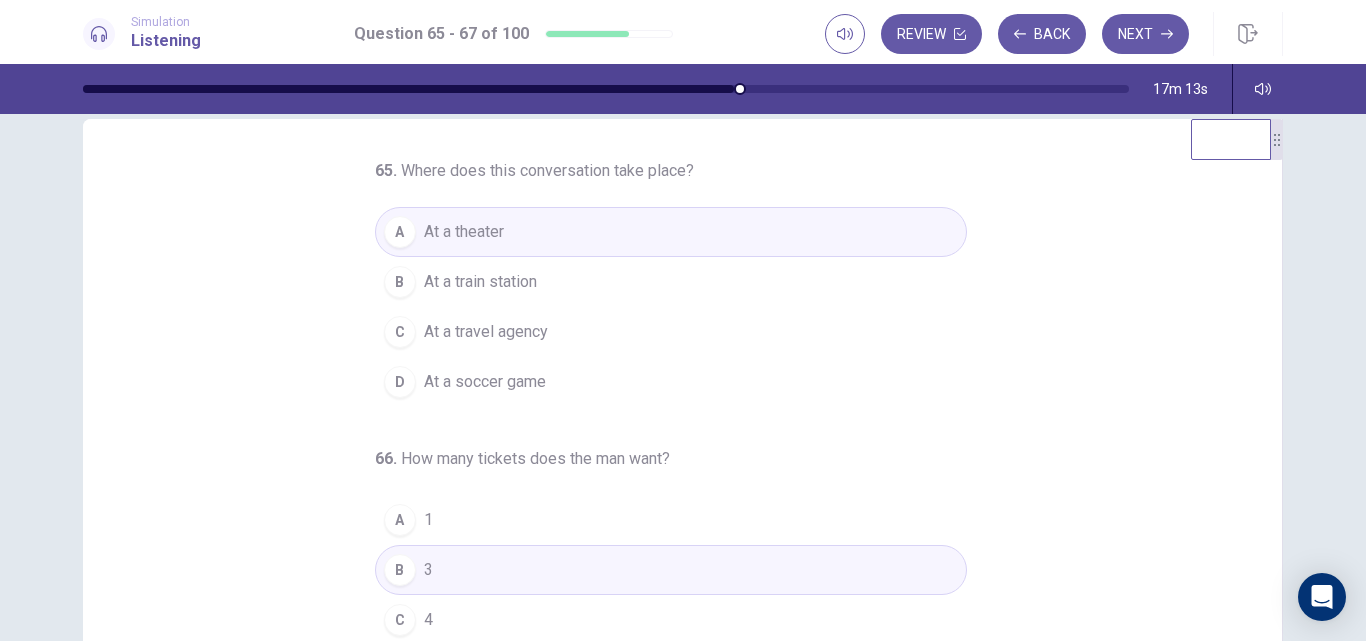 scroll, scrollTop: 0, scrollLeft: 0, axis: both 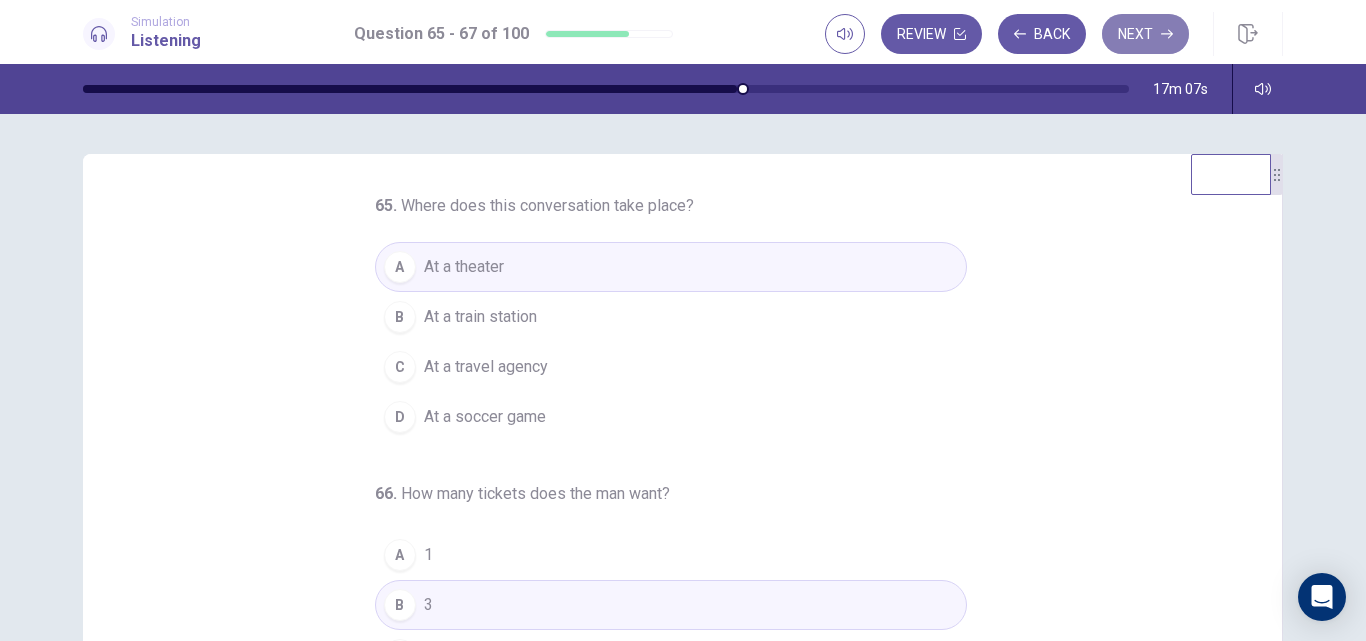 click on "Next" at bounding box center [1145, 34] 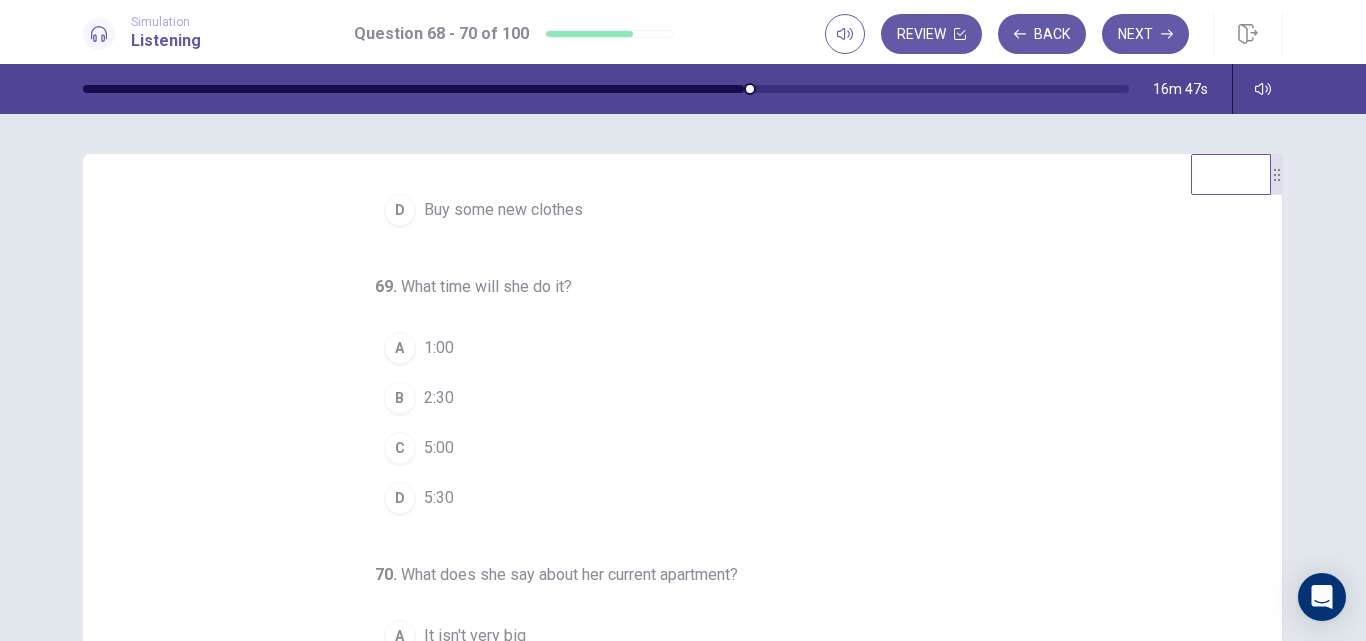 scroll, scrollTop: 209, scrollLeft: 0, axis: vertical 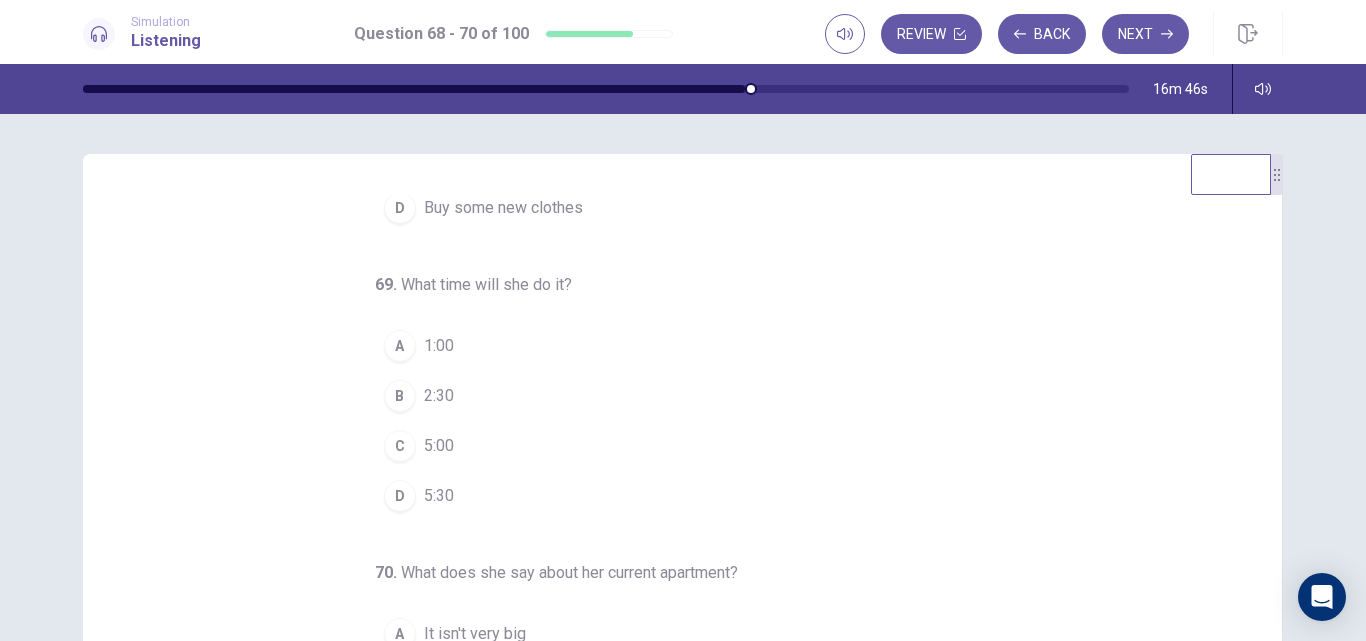 click on "68 .   What will the woman do this afternoon? A  Look for her key B See a new apartment C Take the man to lunch D Buy some new clothes 69 .   What time will she do it? A 1:00 B 2:30 C 5:00 D 5:30 70 .   What does she say about her current apartment? A It isn't very big B The rent is too high C It's too far from work D It doesn't have enough closets" at bounding box center [690, 501] 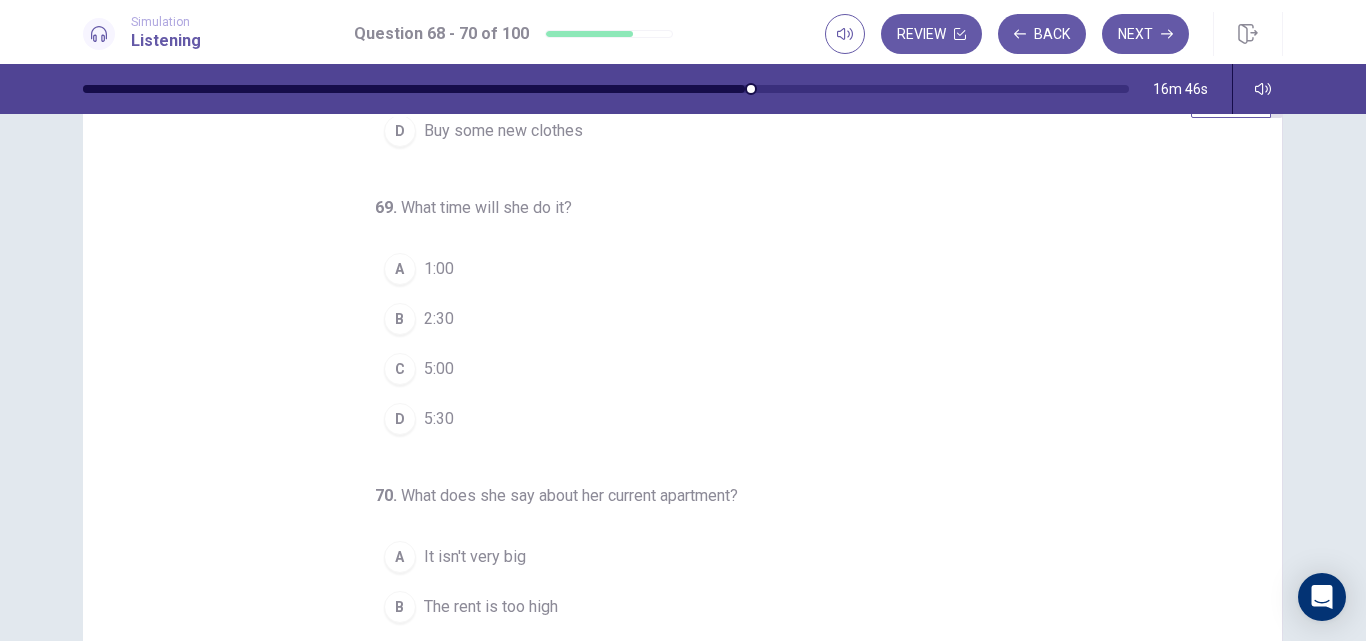 scroll, scrollTop: 300, scrollLeft: 0, axis: vertical 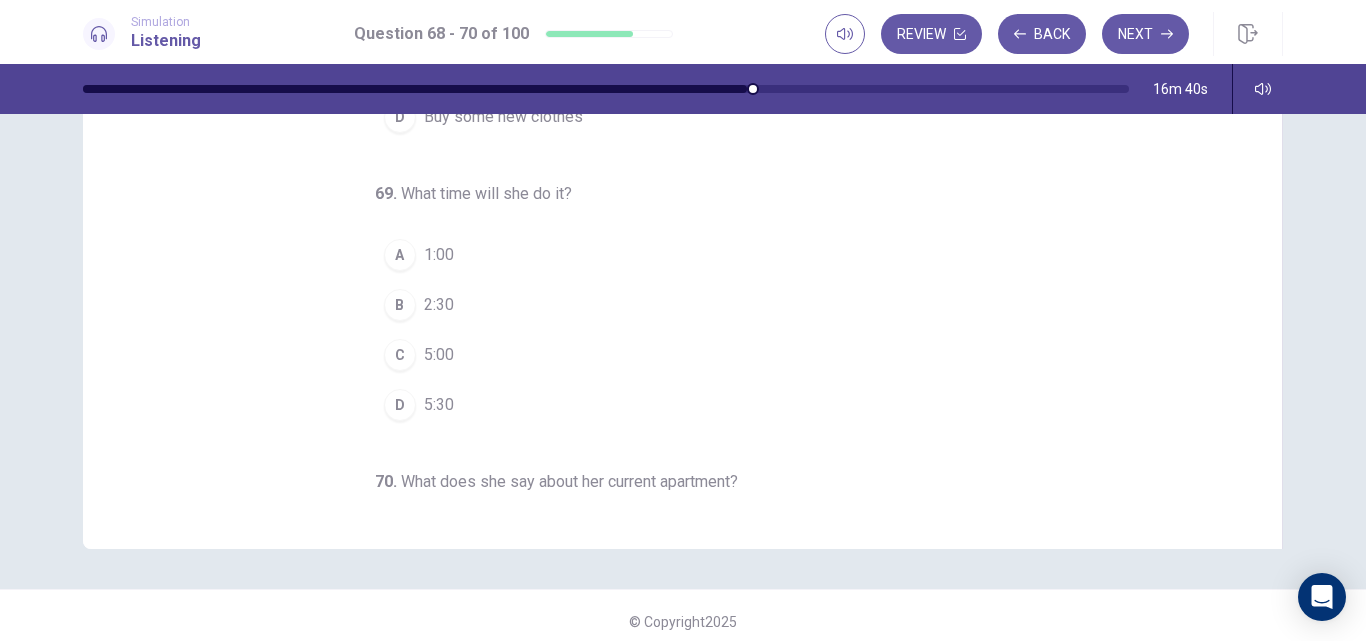 click on "68 .   What will the woman do this afternoon? A  Look for her key B See a new apartment C Take the man to lunch D Buy some new clothes 69 .   What time will she do it? A 1:00 B 2:30 C 5:00 D 5:30 70 .   What does she say about her current apartment? A It isn't very big B The rent is too high C It's too far from work D It doesn't have enough closets" at bounding box center [690, 201] 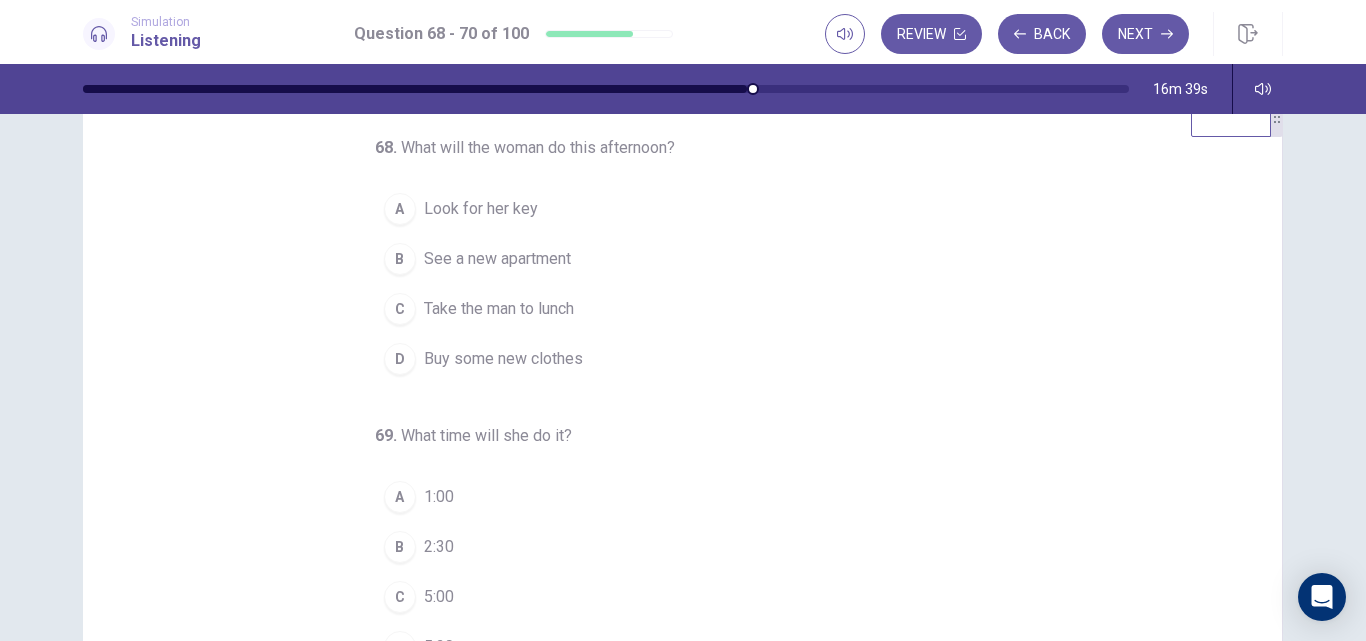 scroll, scrollTop: 0, scrollLeft: 0, axis: both 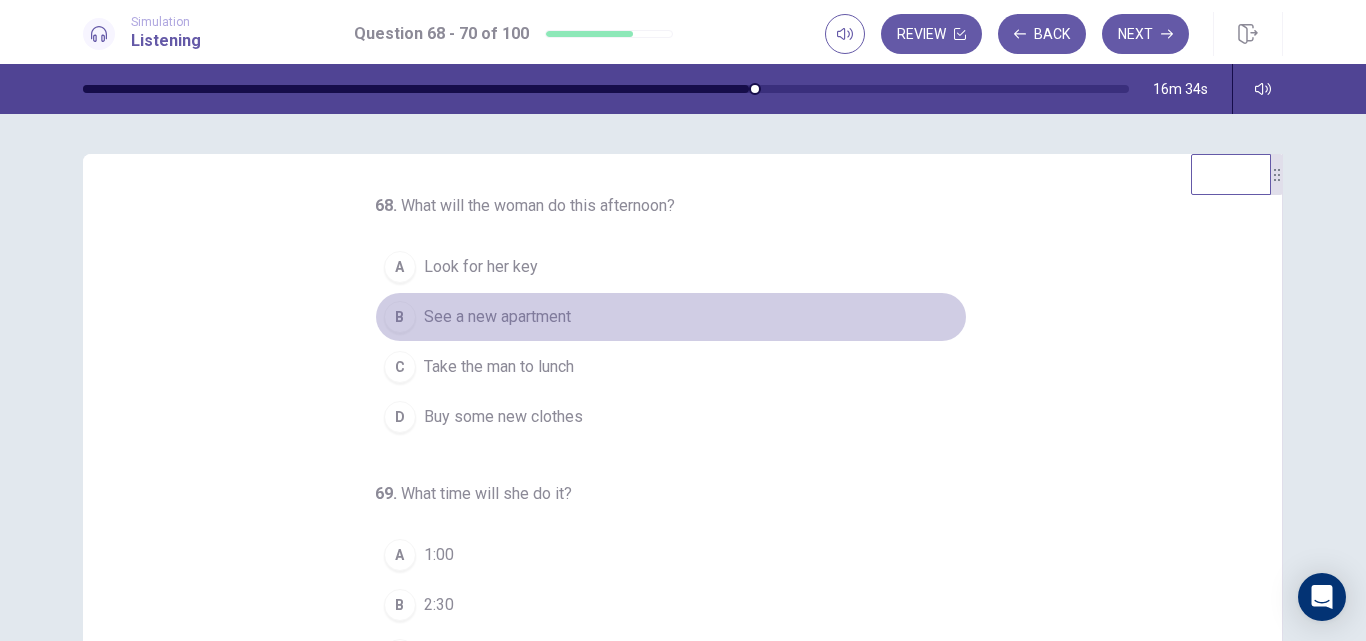 click on "See a new apartment" at bounding box center (497, 317) 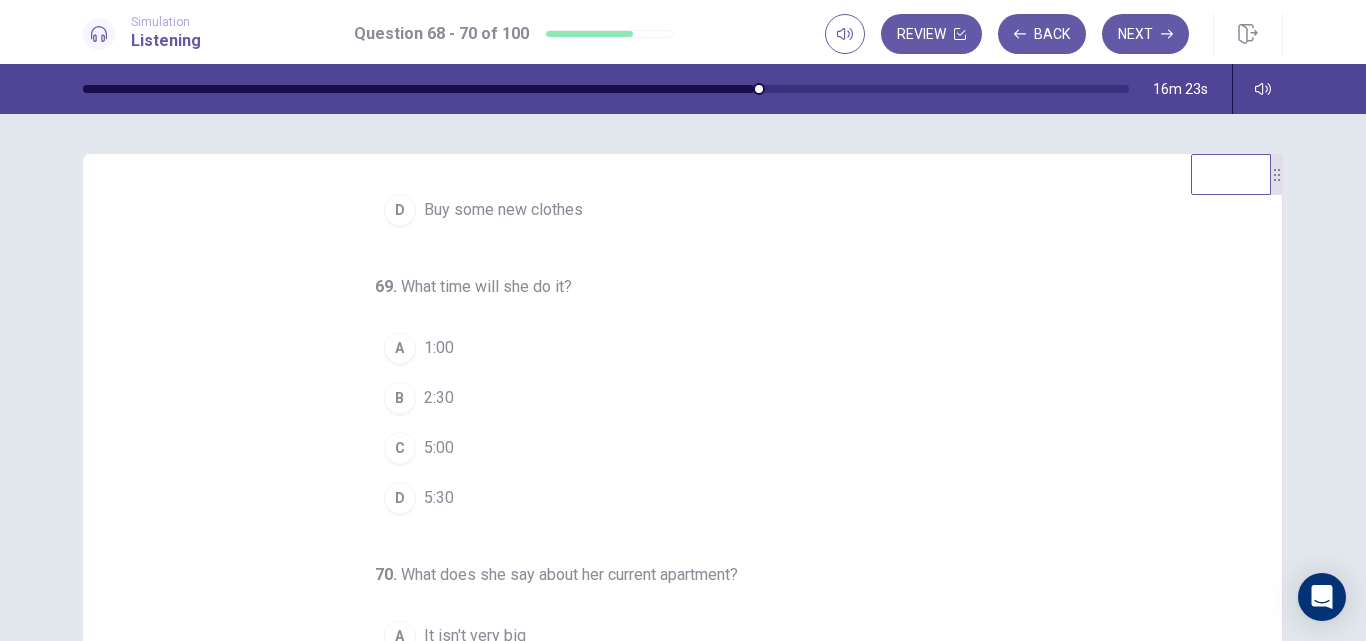 scroll, scrollTop: 209, scrollLeft: 0, axis: vertical 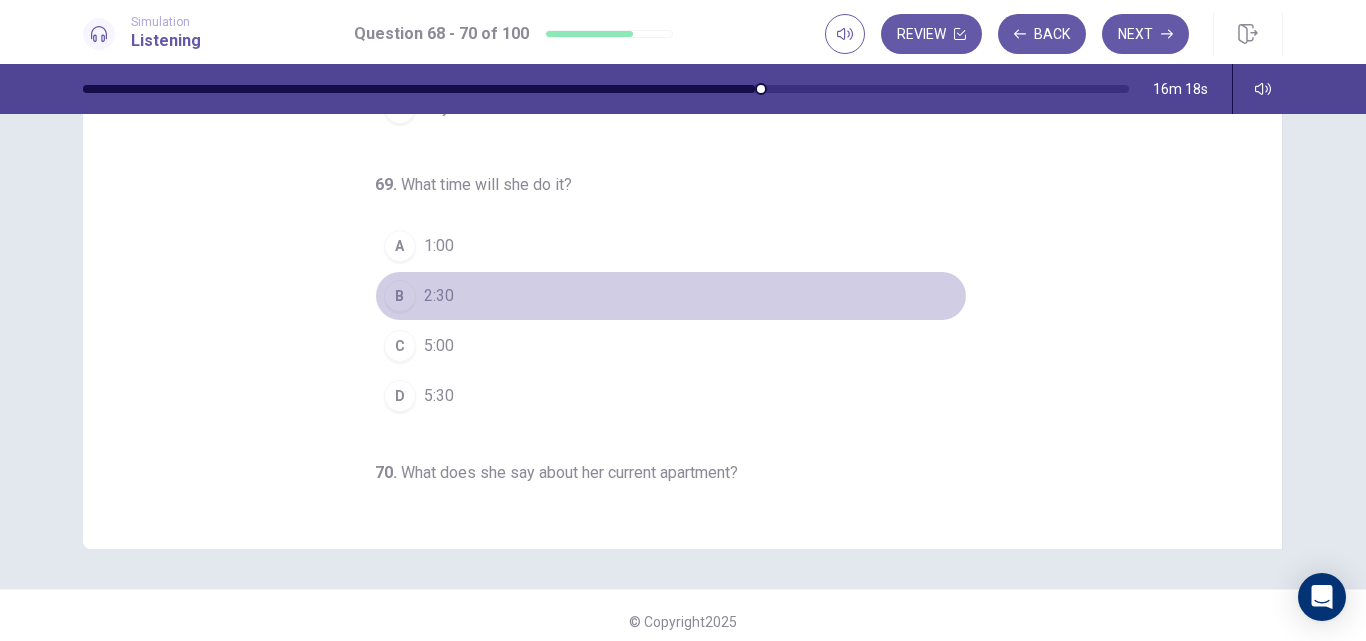 click on "B 2:30" at bounding box center (671, 296) 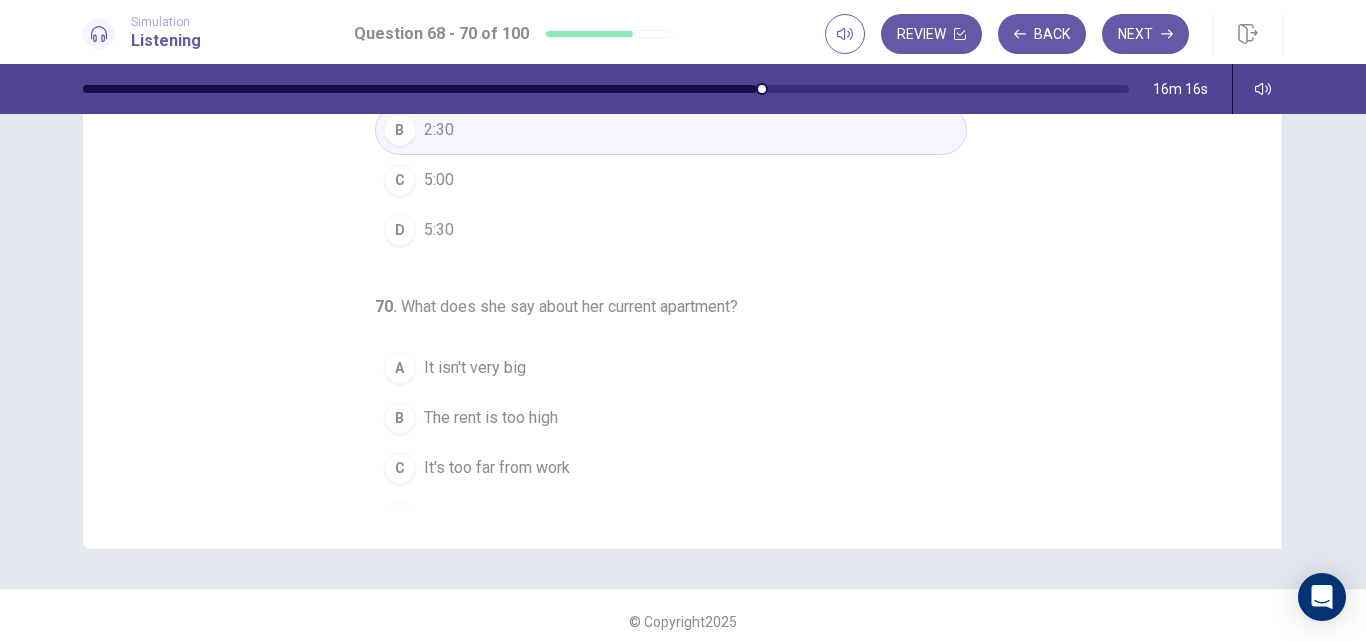 scroll, scrollTop: 209, scrollLeft: 0, axis: vertical 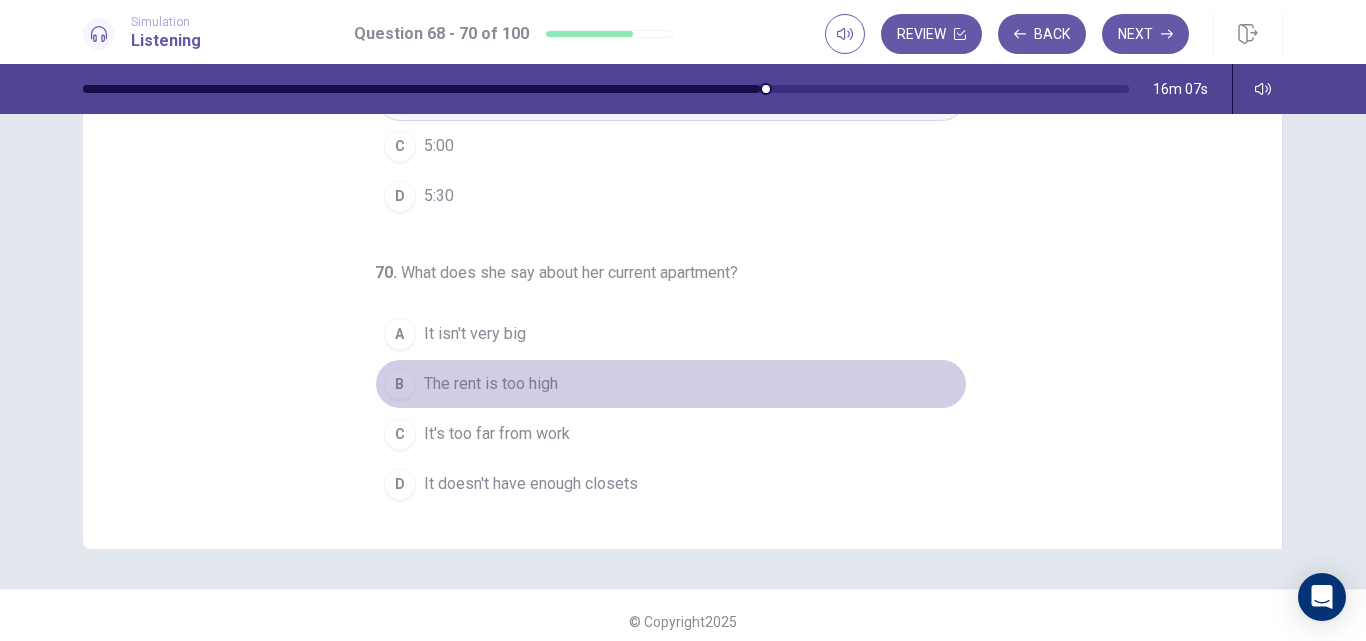 click on "The rent is too high" at bounding box center (491, 384) 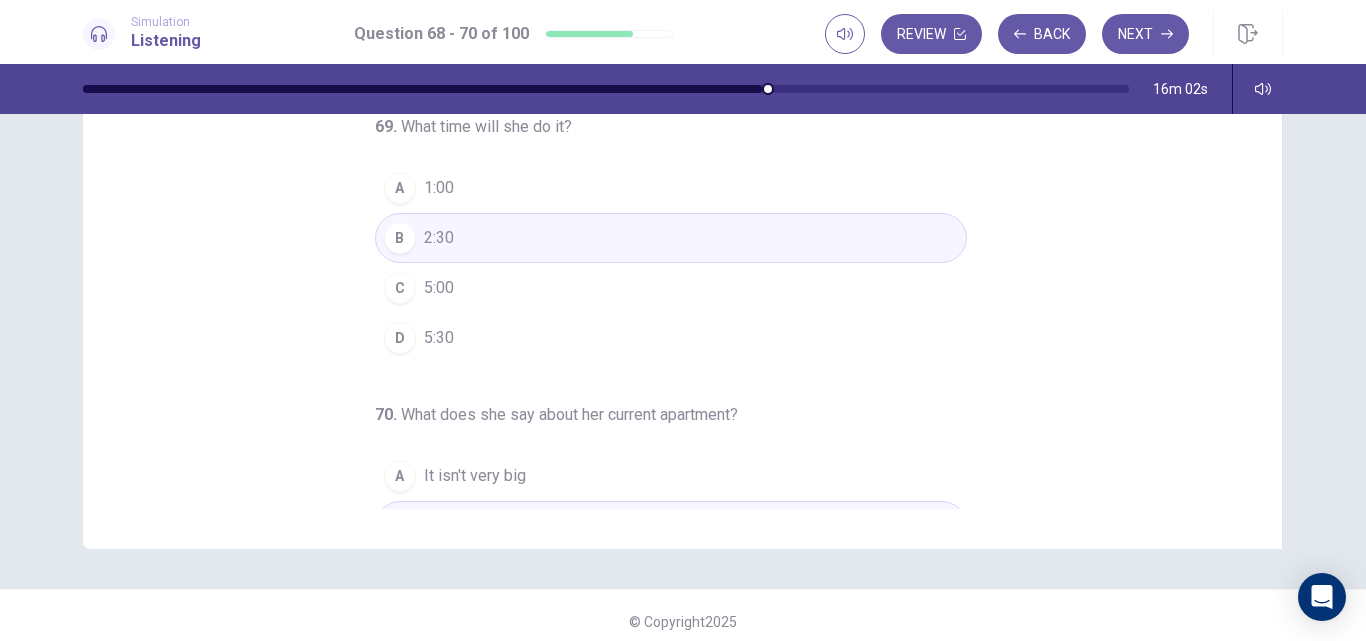 scroll, scrollTop: 0, scrollLeft: 0, axis: both 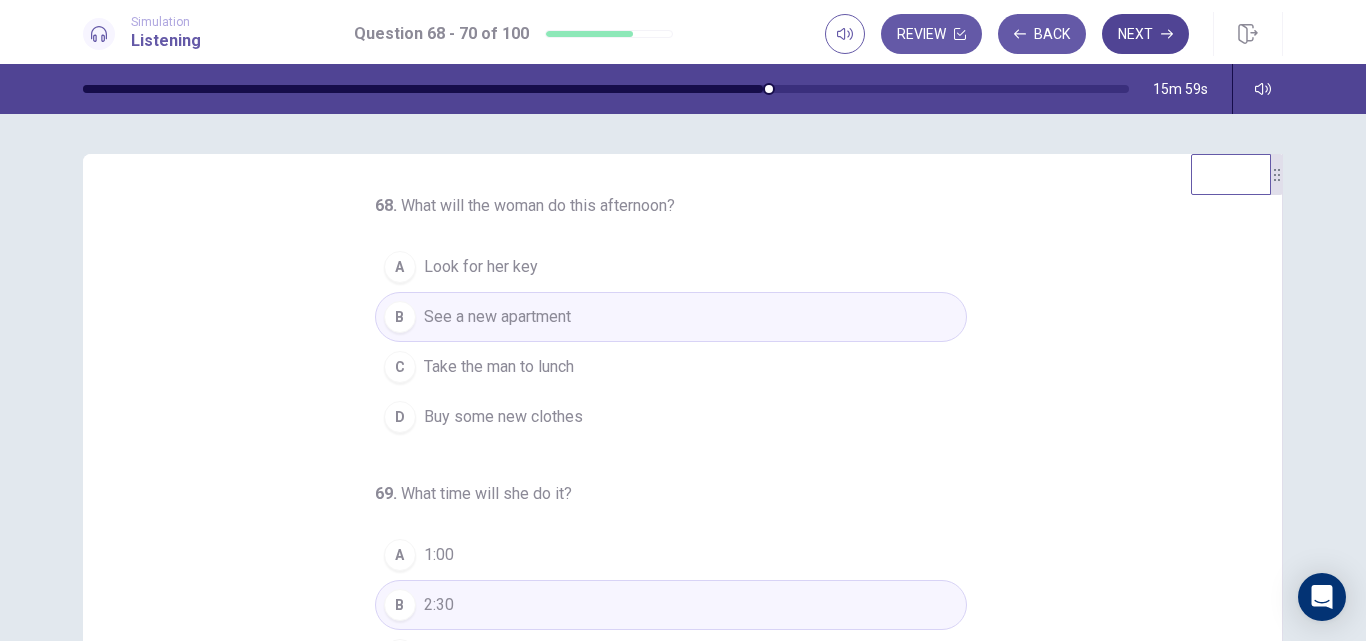 click on "Next" at bounding box center (1145, 34) 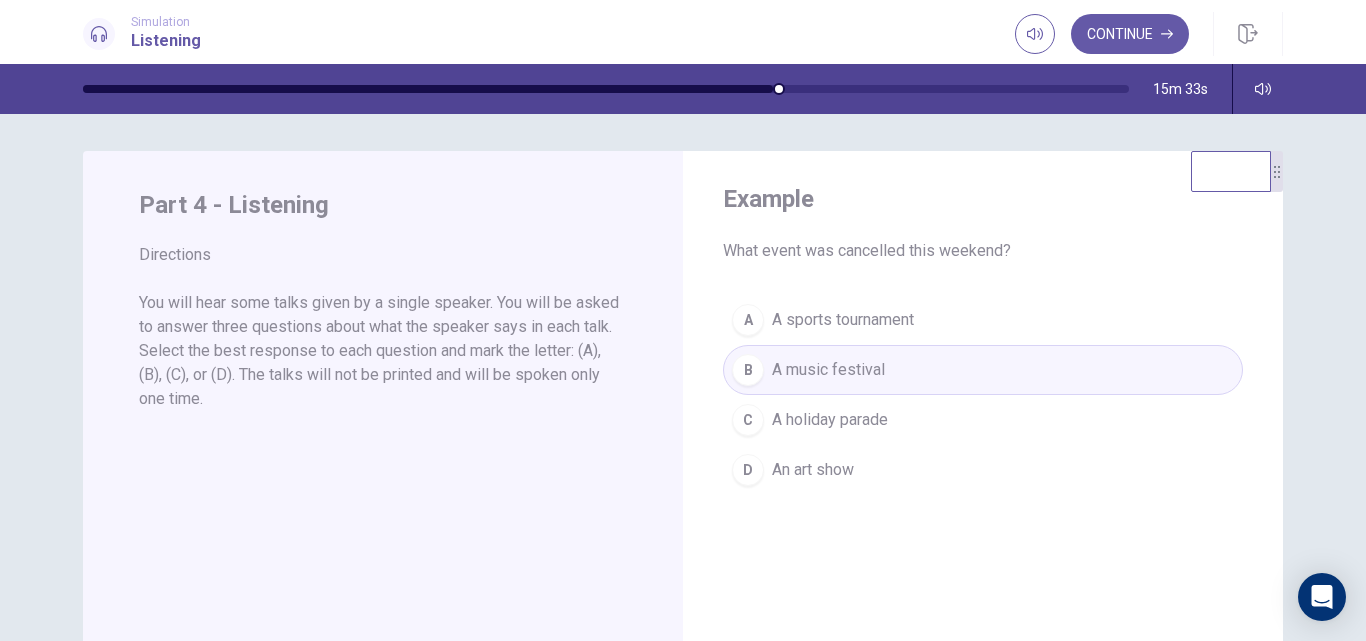 scroll, scrollTop: 0, scrollLeft: 0, axis: both 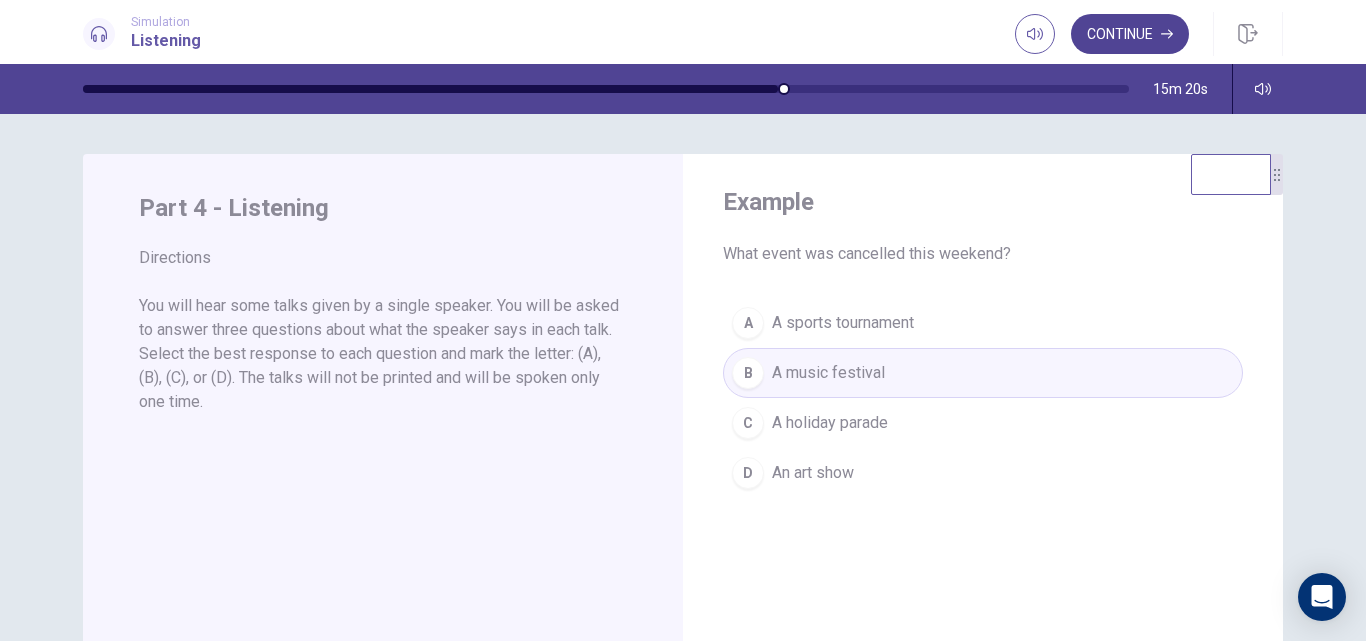 click on "Continue" at bounding box center (1130, 34) 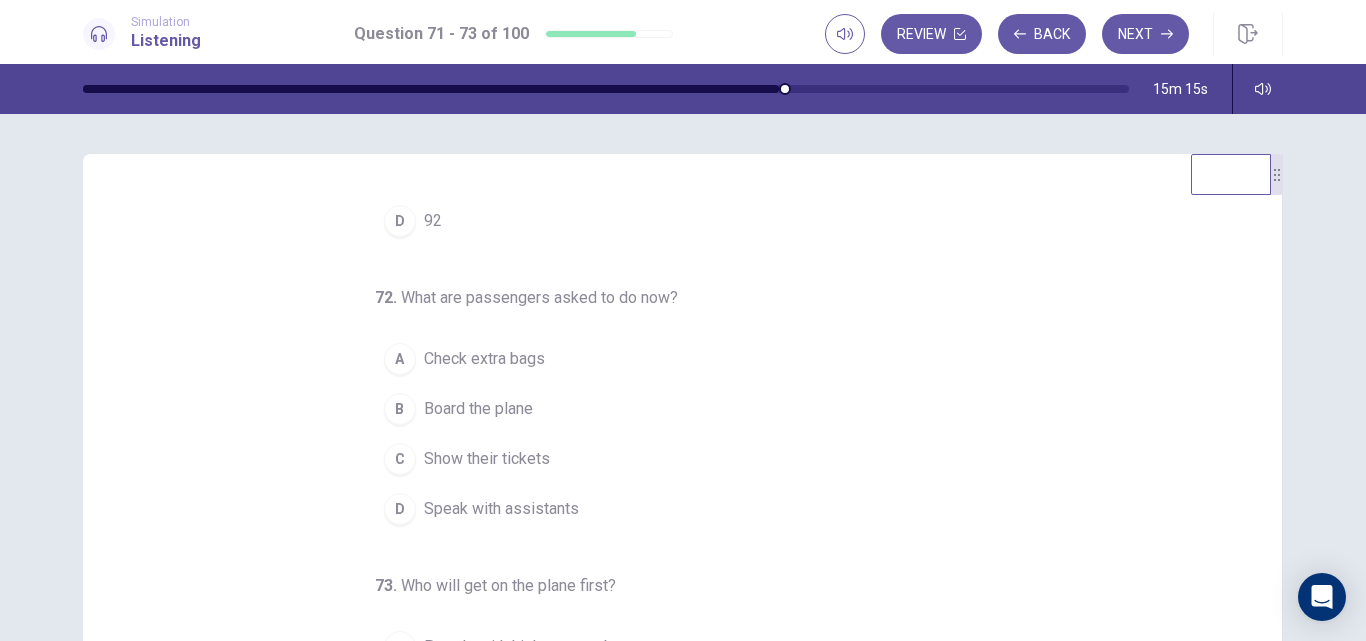 scroll, scrollTop: 209, scrollLeft: 0, axis: vertical 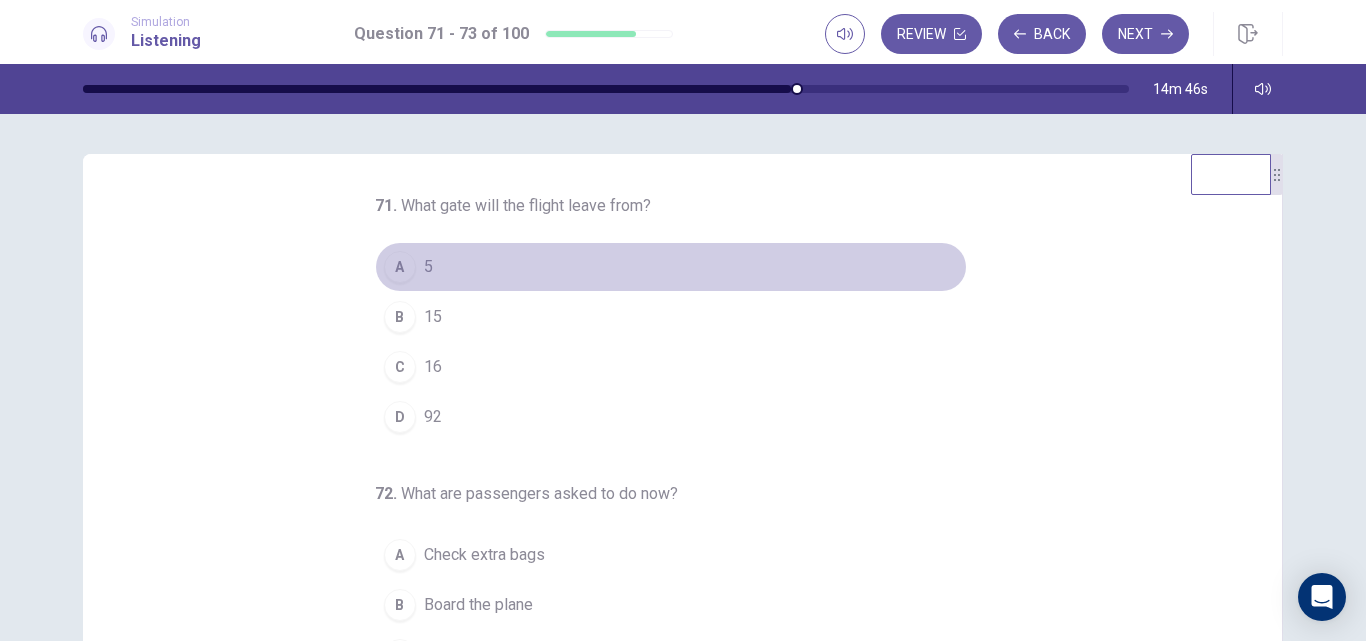 click on "A" at bounding box center (400, 267) 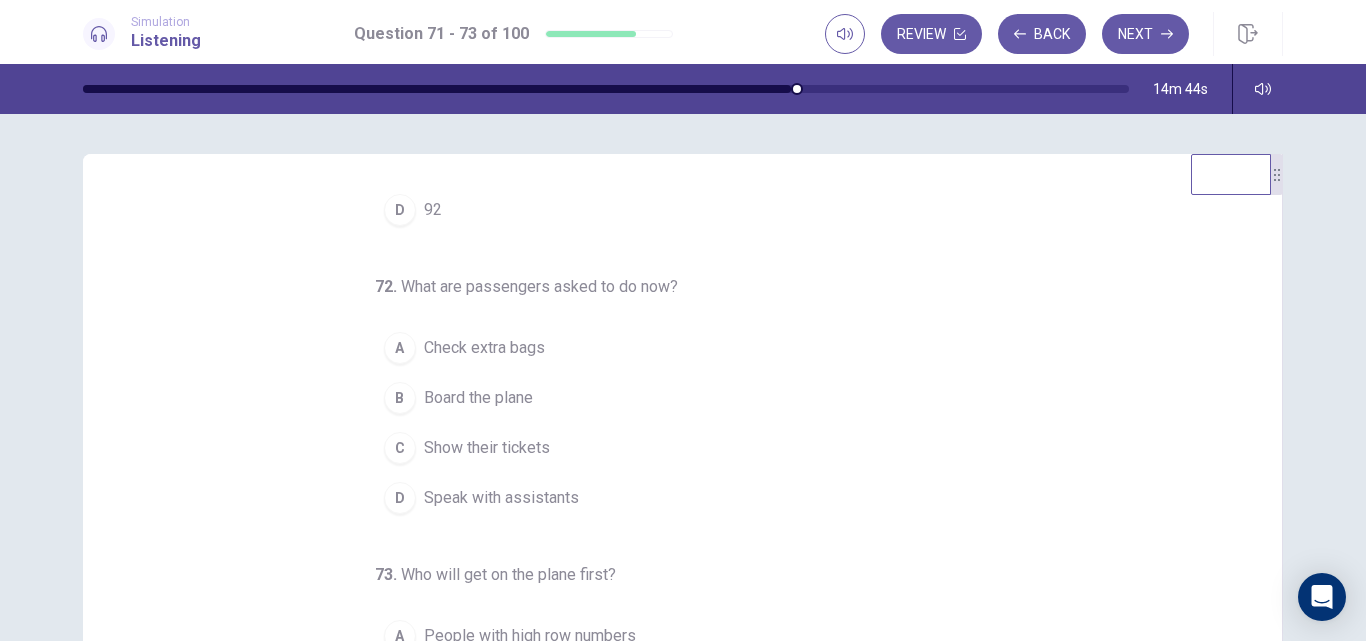 scroll, scrollTop: 209, scrollLeft: 0, axis: vertical 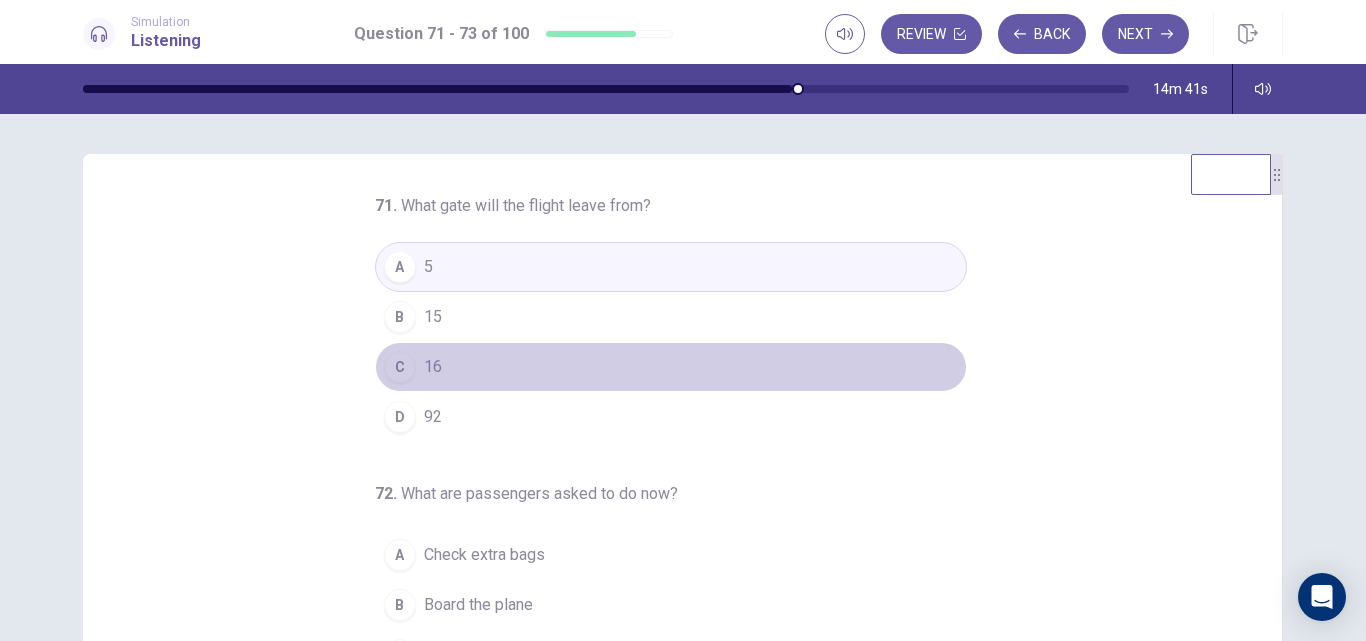 click on "16" at bounding box center (433, 367) 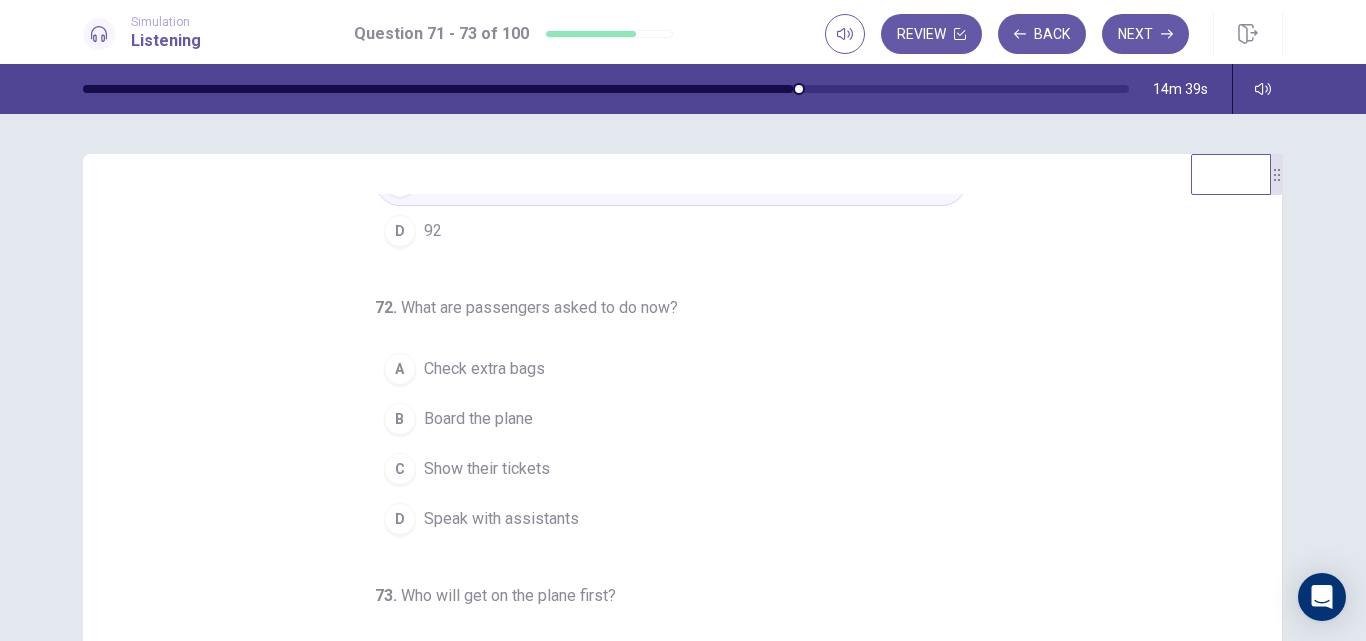 scroll, scrollTop: 209, scrollLeft: 0, axis: vertical 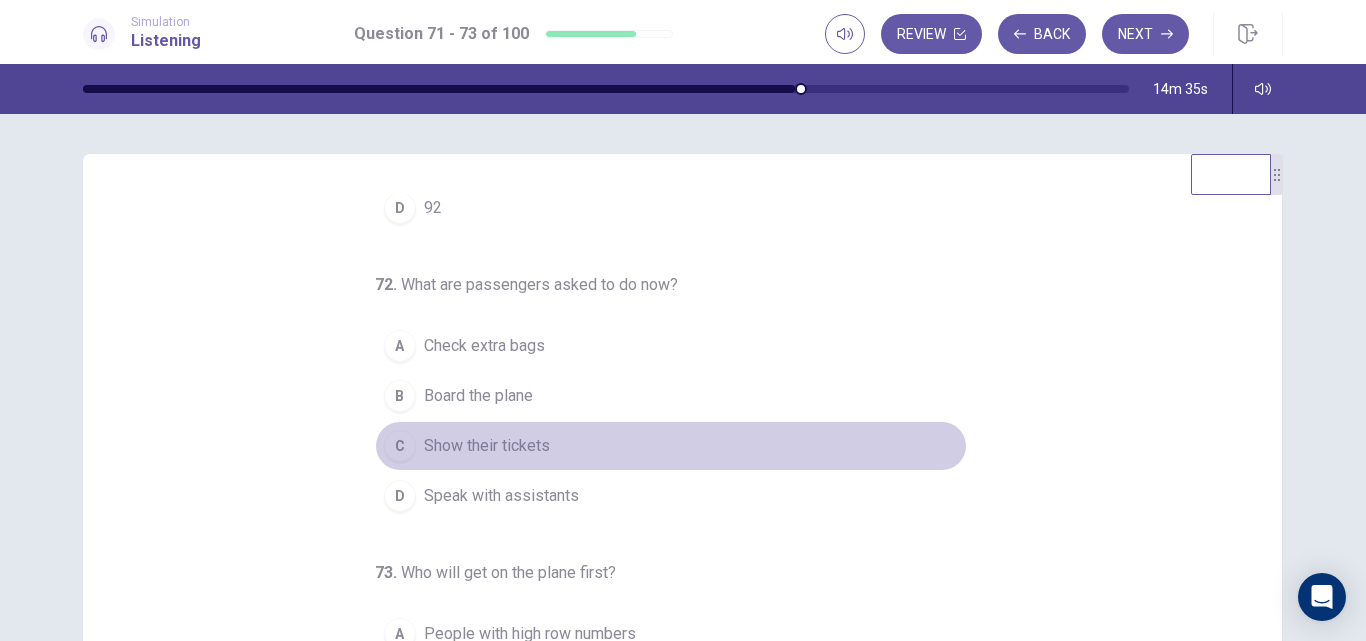click on "Show their tickets" at bounding box center [487, 446] 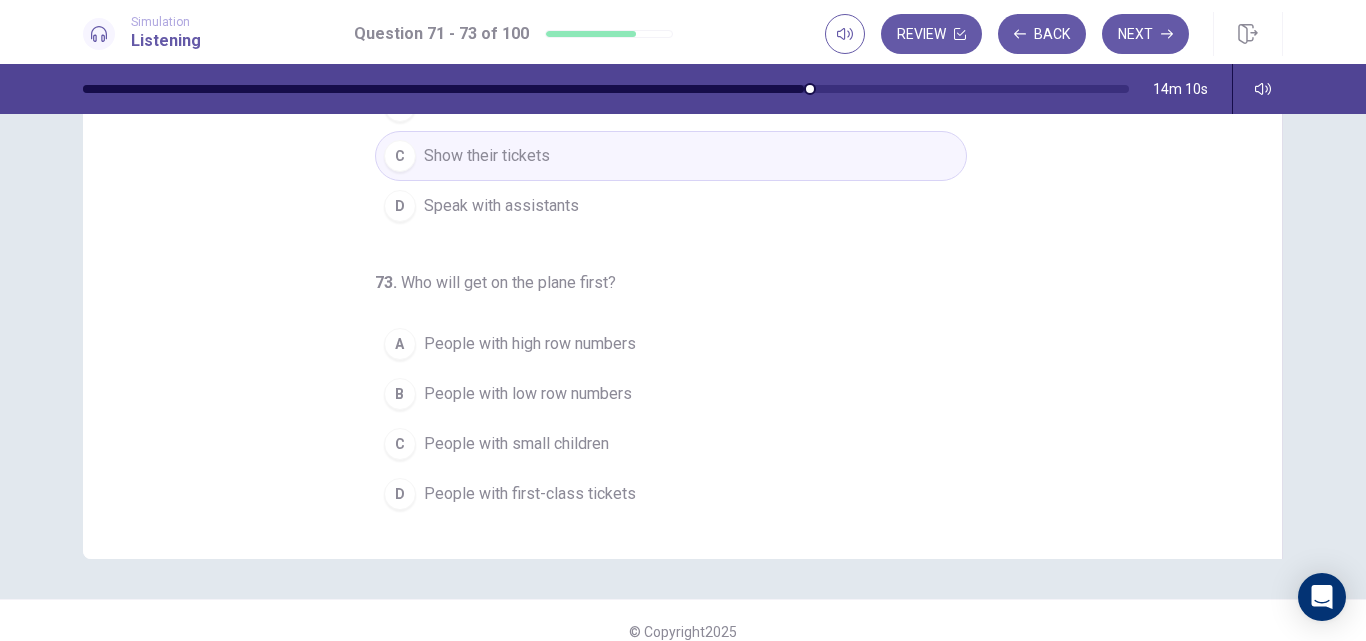 scroll, scrollTop: 312, scrollLeft: 0, axis: vertical 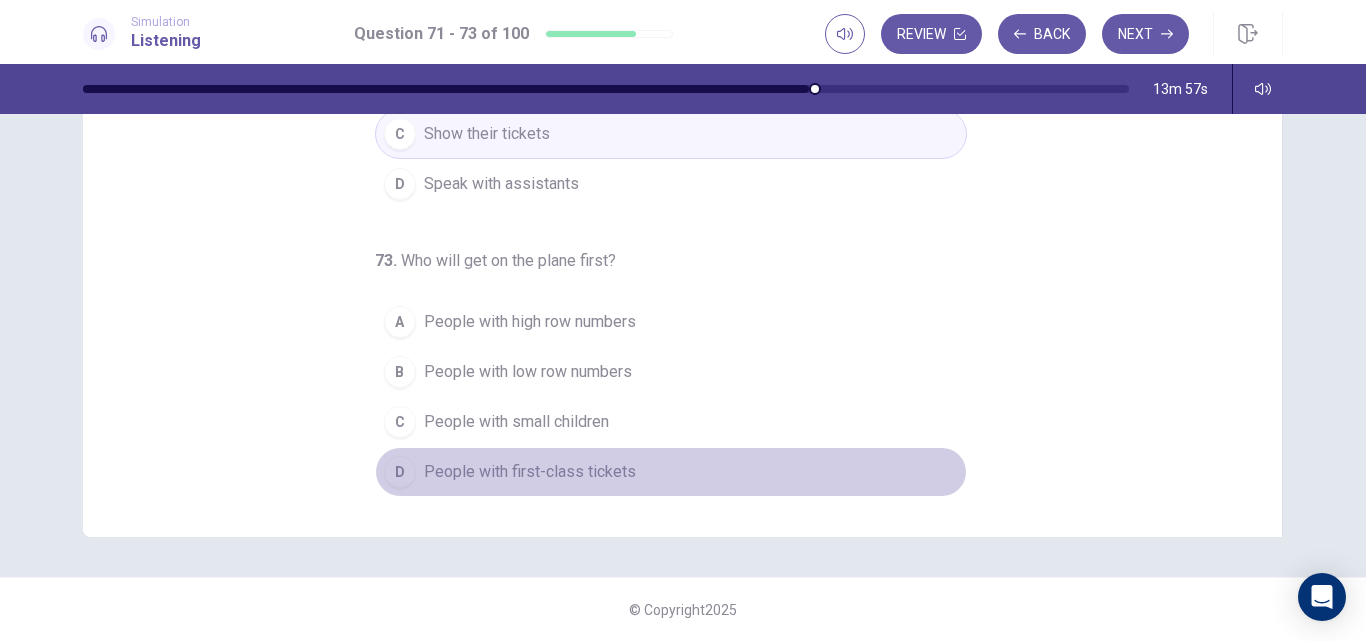 click on "People with first-class tickets" at bounding box center (530, 472) 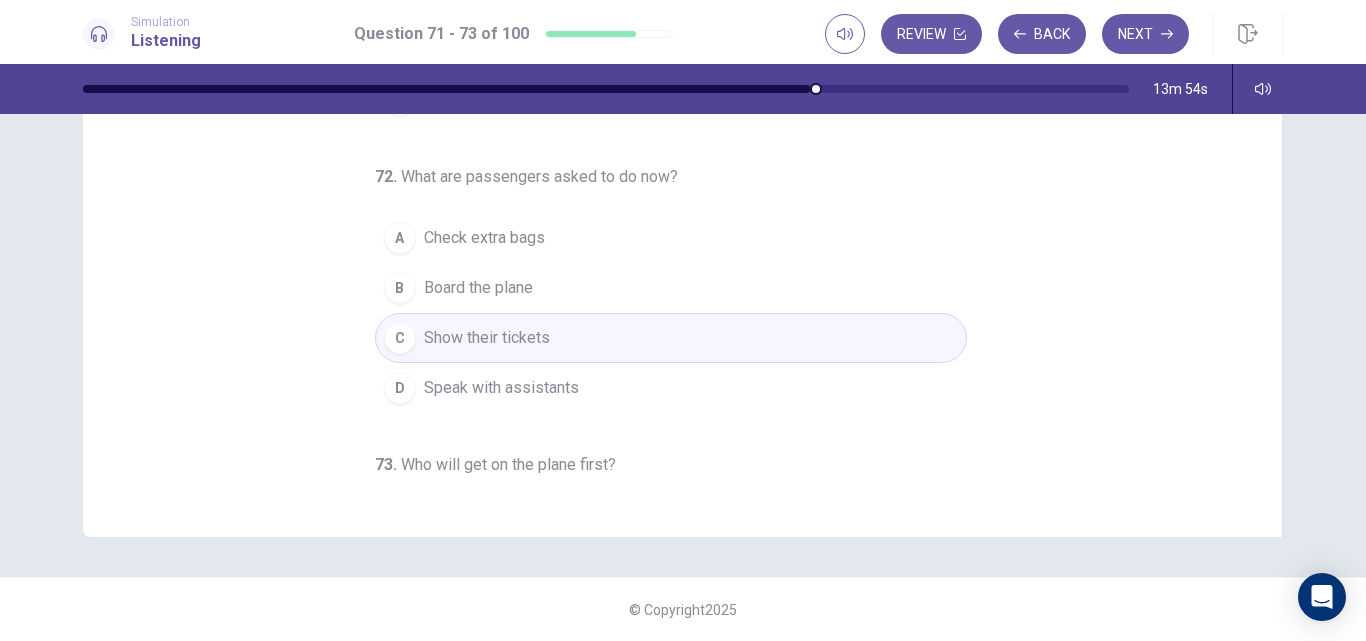 scroll, scrollTop: 0, scrollLeft: 0, axis: both 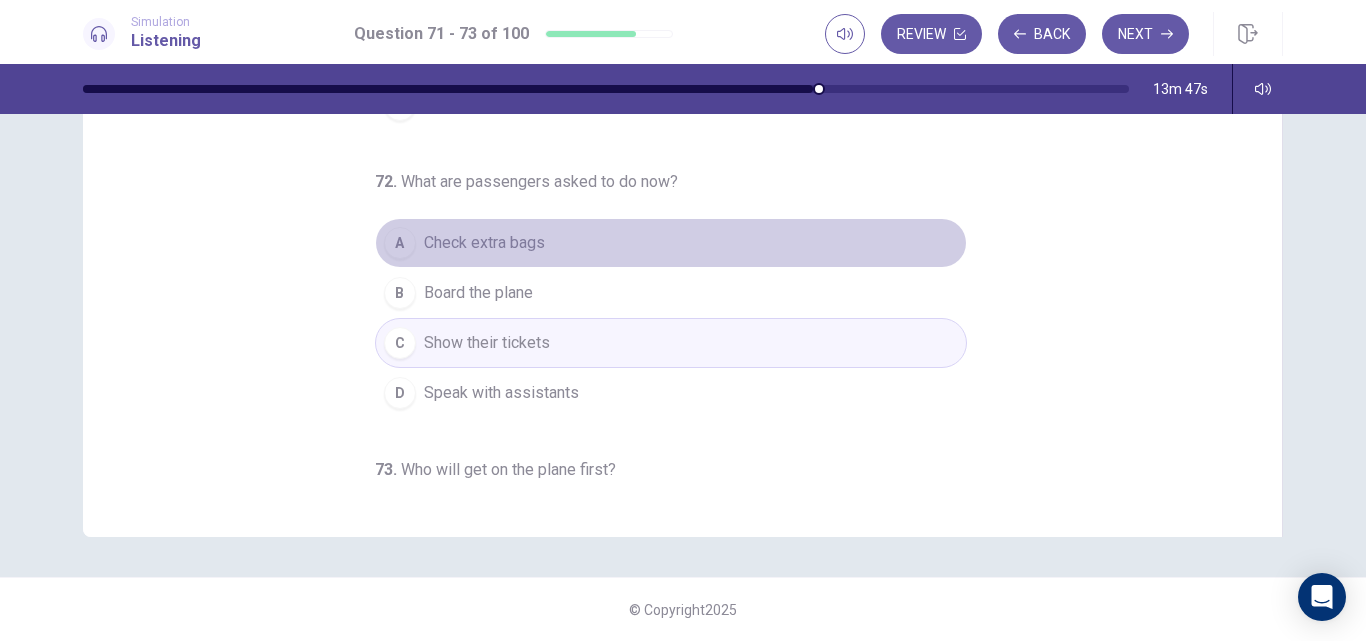 click on "Check extra bags" at bounding box center (484, 243) 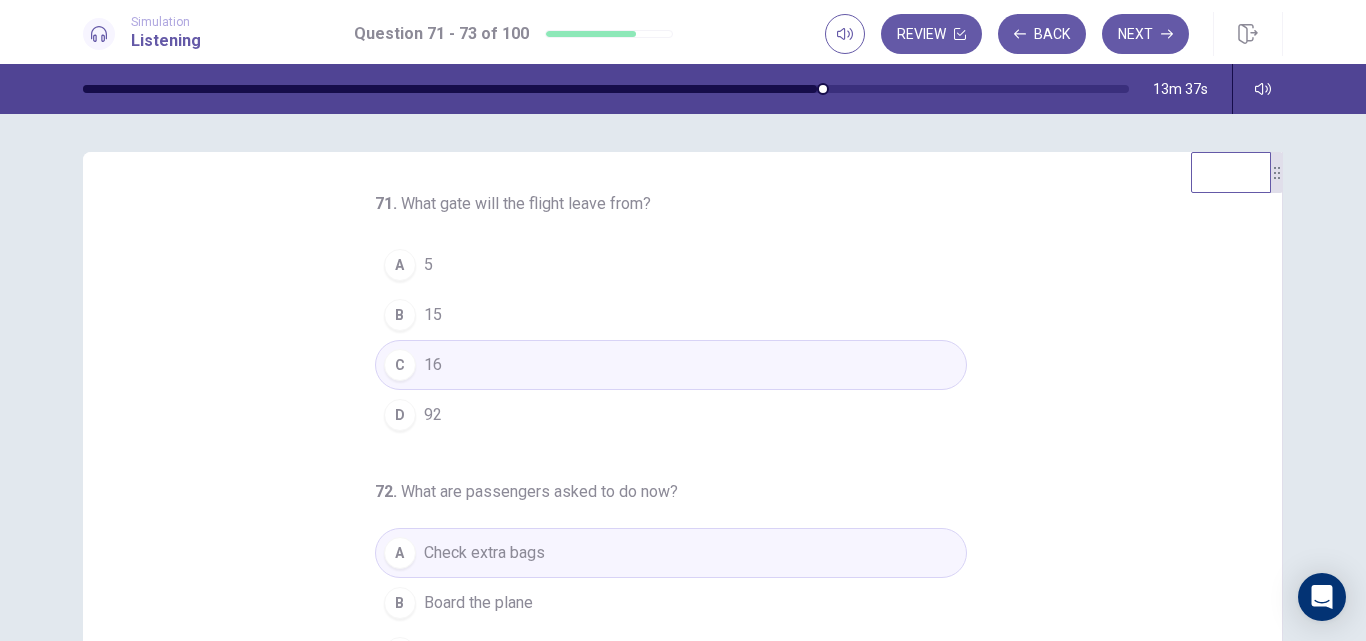 scroll, scrollTop: 0, scrollLeft: 0, axis: both 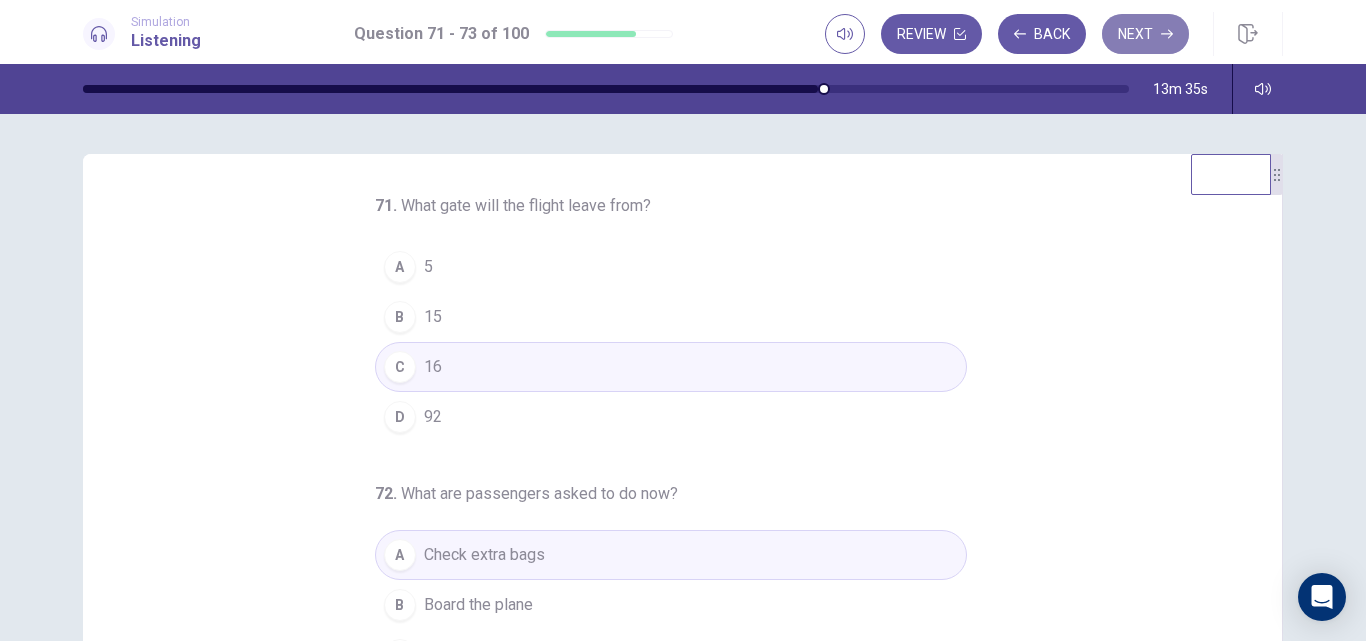 click on "Next" at bounding box center (1145, 34) 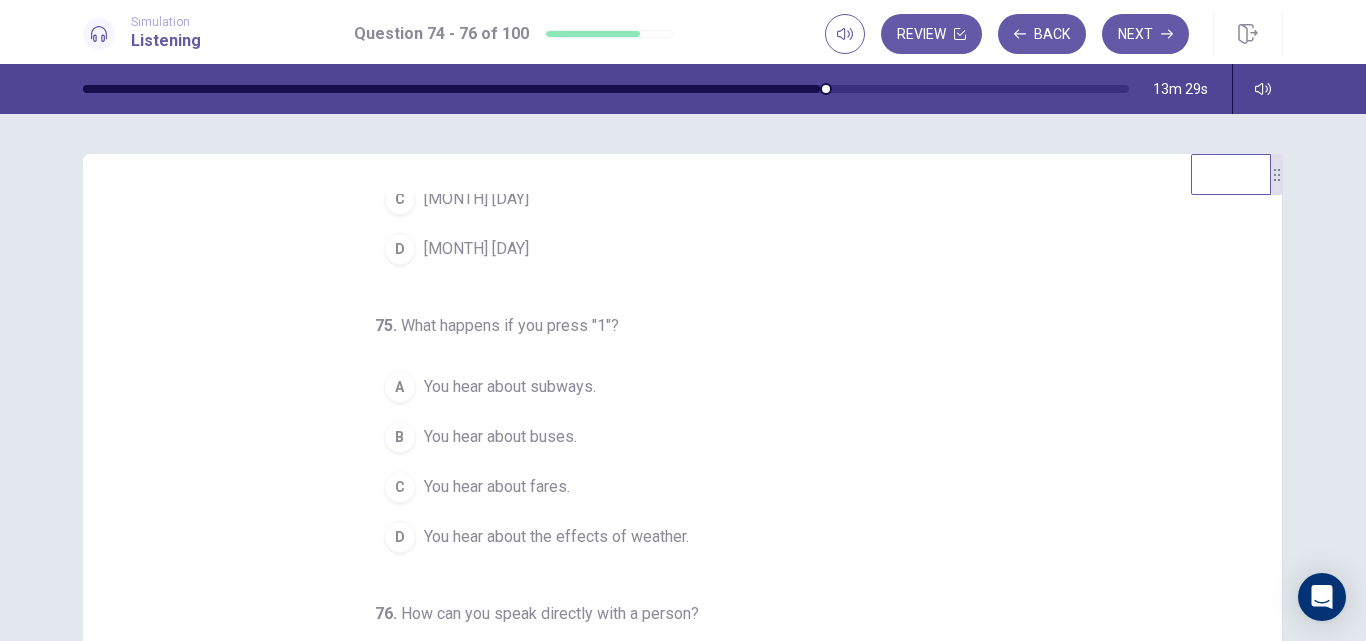 scroll, scrollTop: 209, scrollLeft: 0, axis: vertical 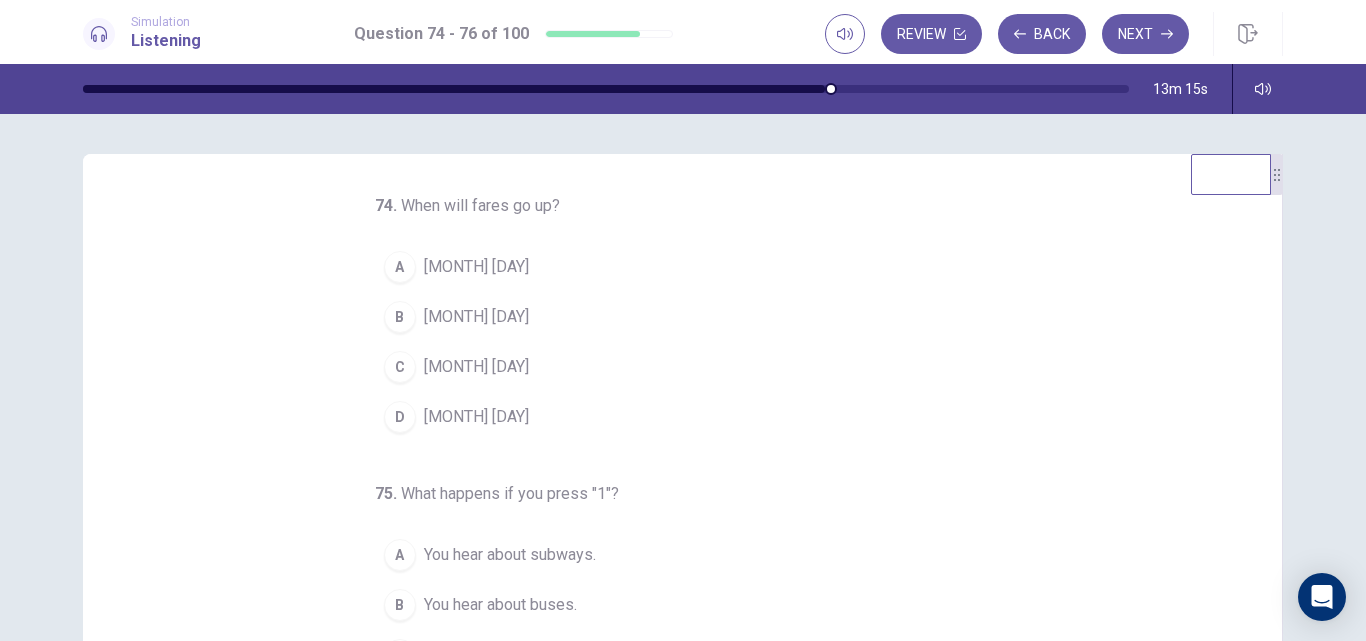 click on "A" at bounding box center [400, 267] 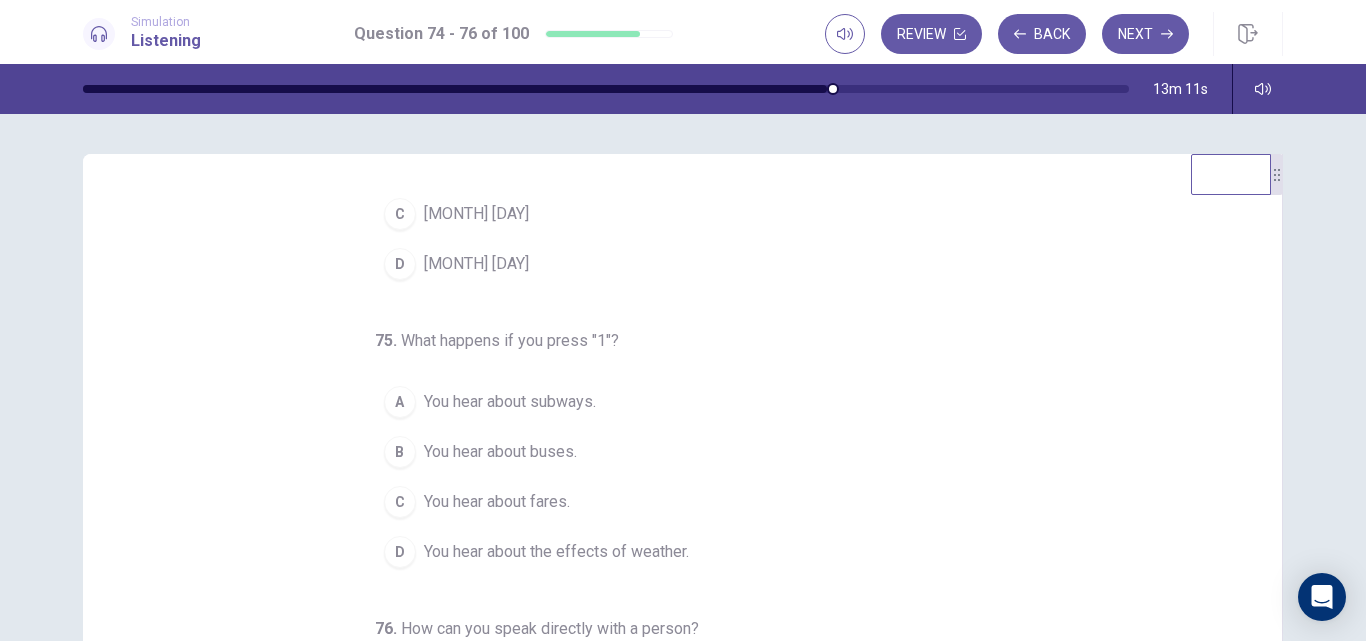 scroll, scrollTop: 209, scrollLeft: 0, axis: vertical 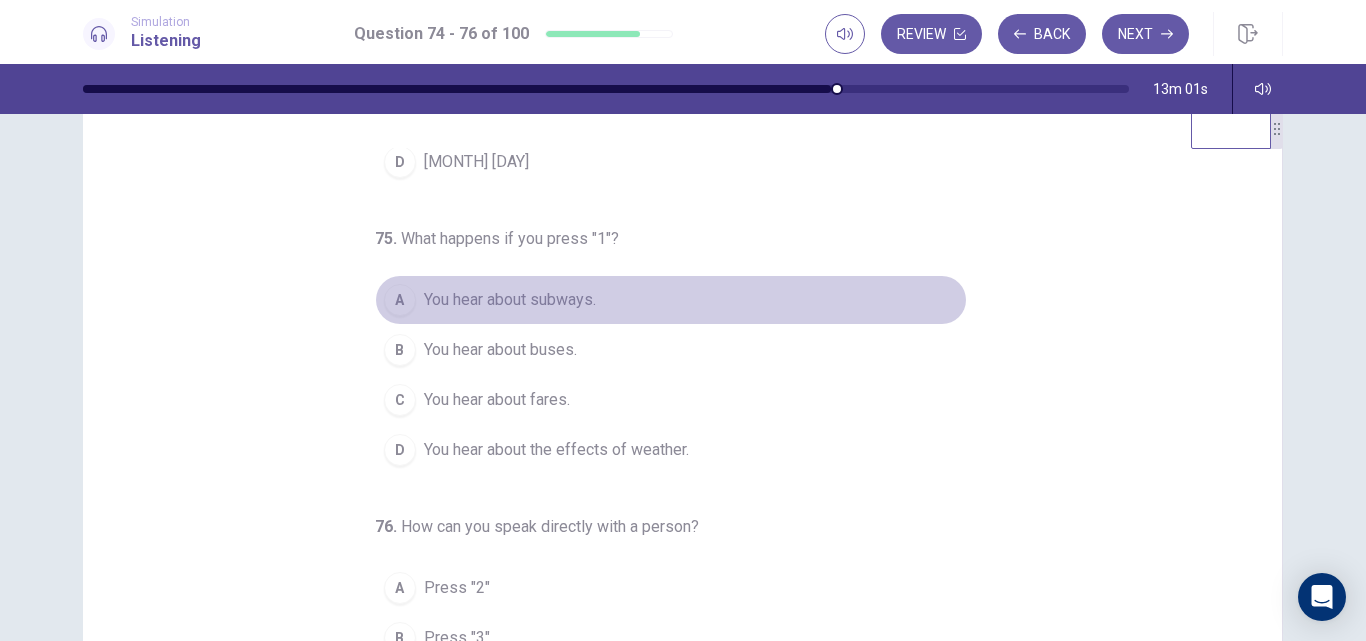 click on "You hear about subways." at bounding box center (510, 300) 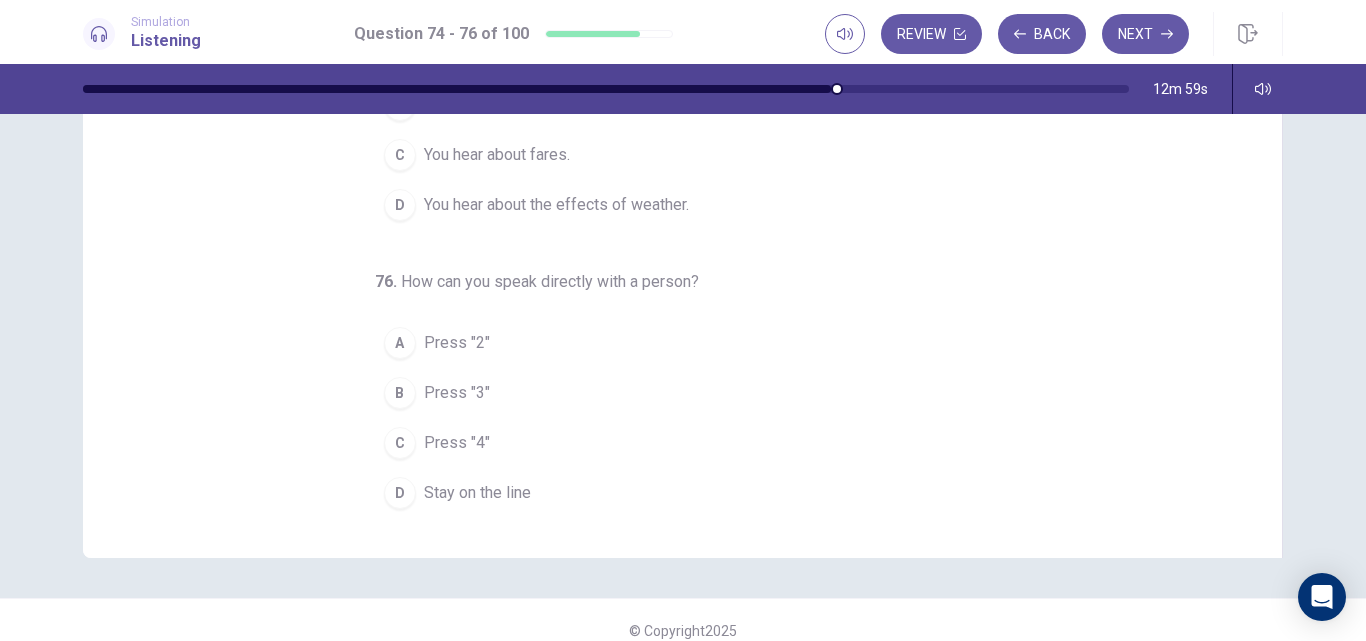 scroll, scrollTop: 292, scrollLeft: 0, axis: vertical 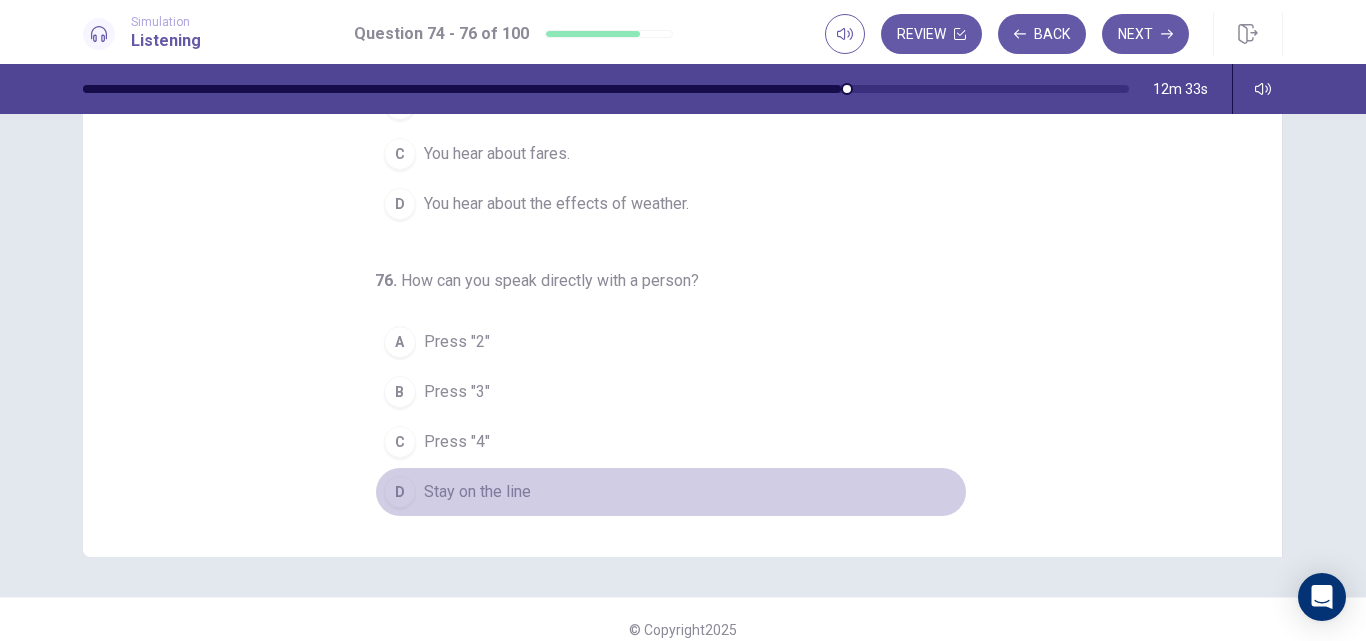 click on "Stay on the line" at bounding box center (477, 492) 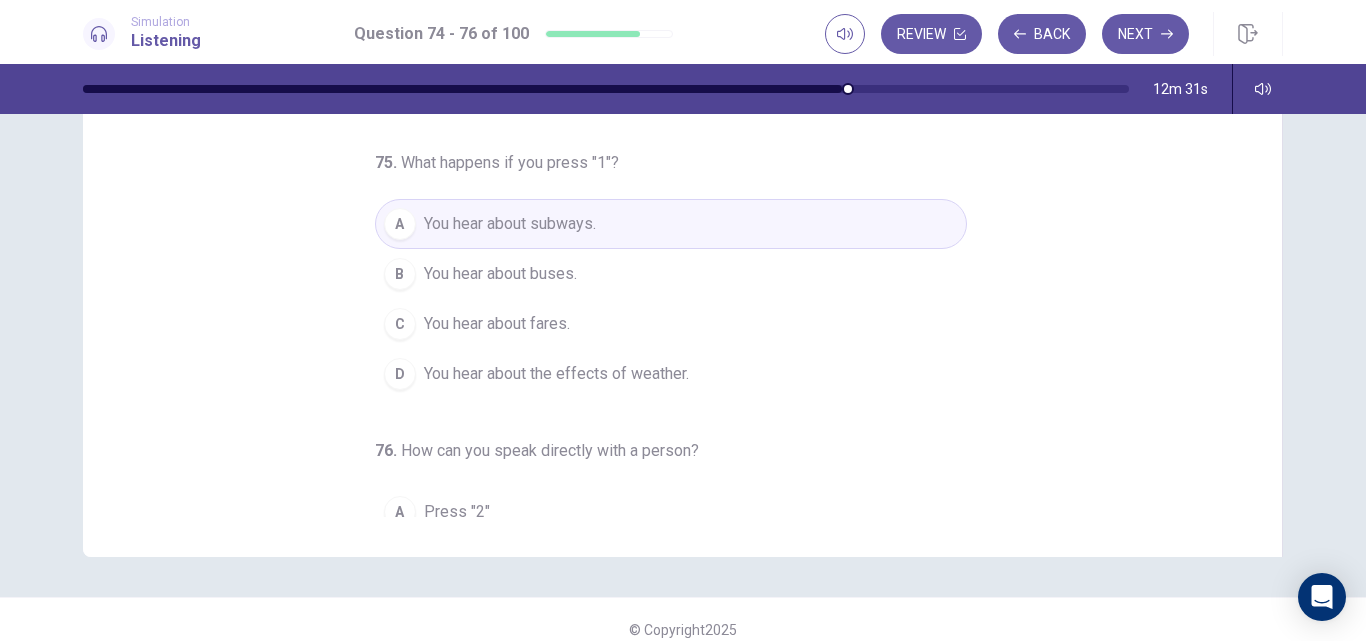 scroll, scrollTop: 0, scrollLeft: 0, axis: both 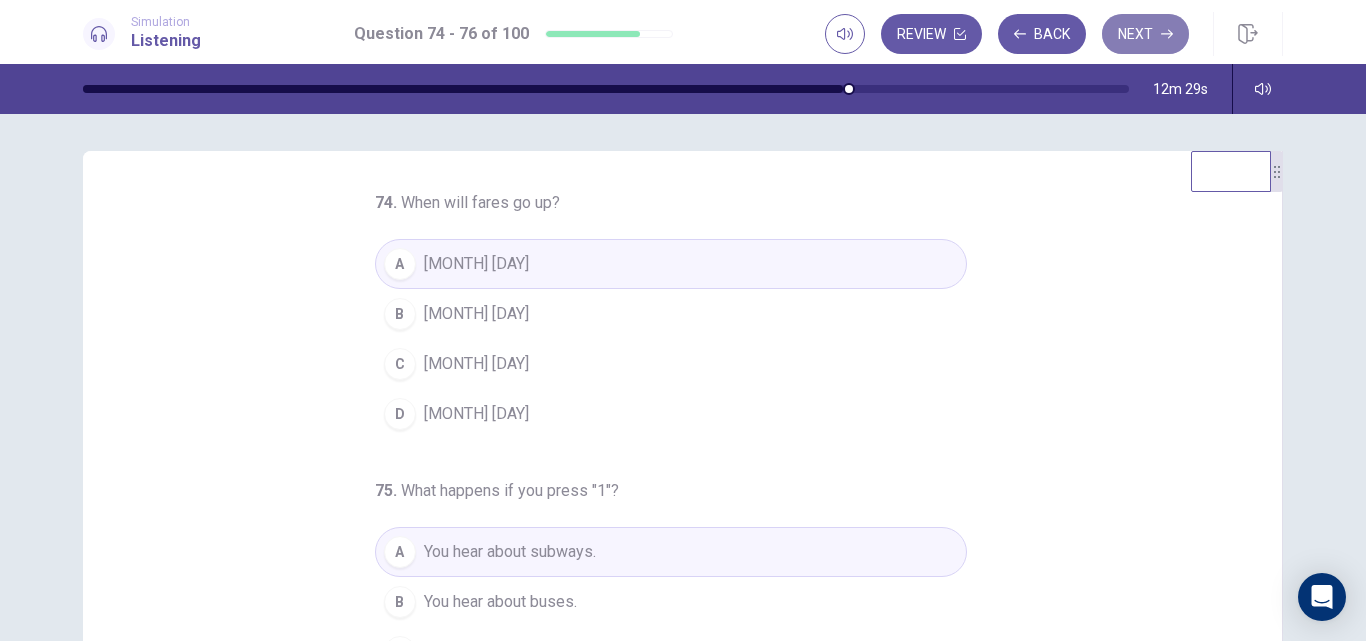click on "Next" at bounding box center (1145, 34) 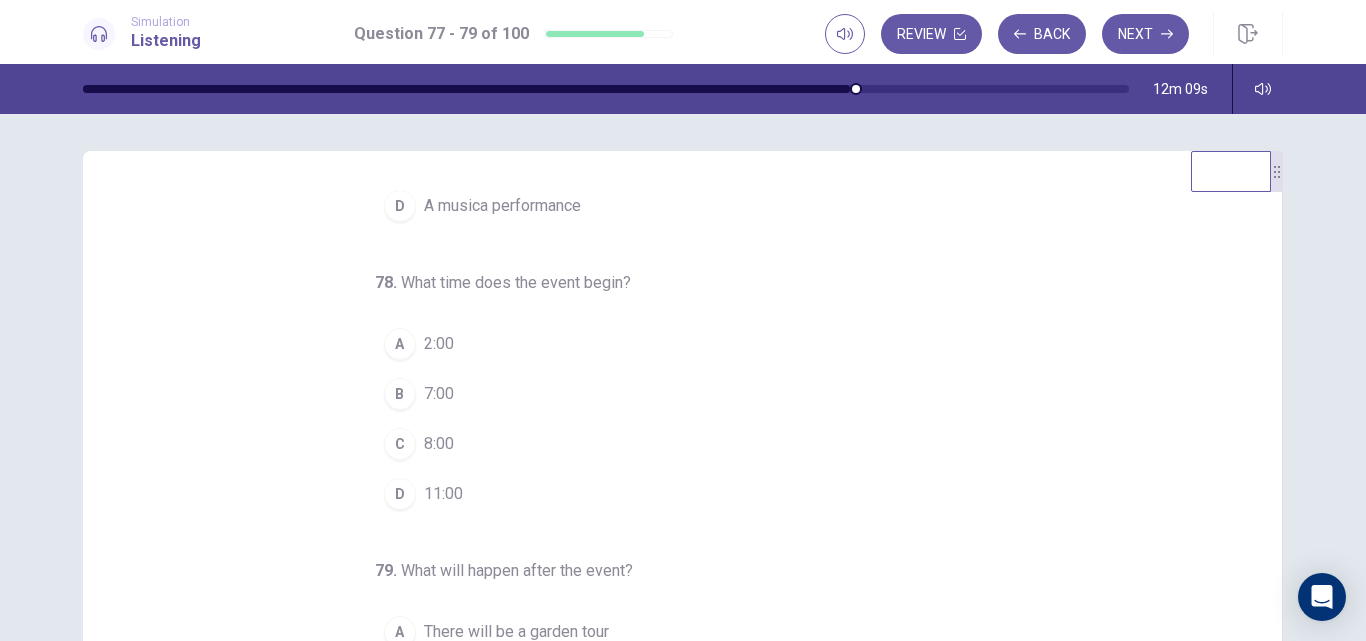 scroll, scrollTop: 209, scrollLeft: 0, axis: vertical 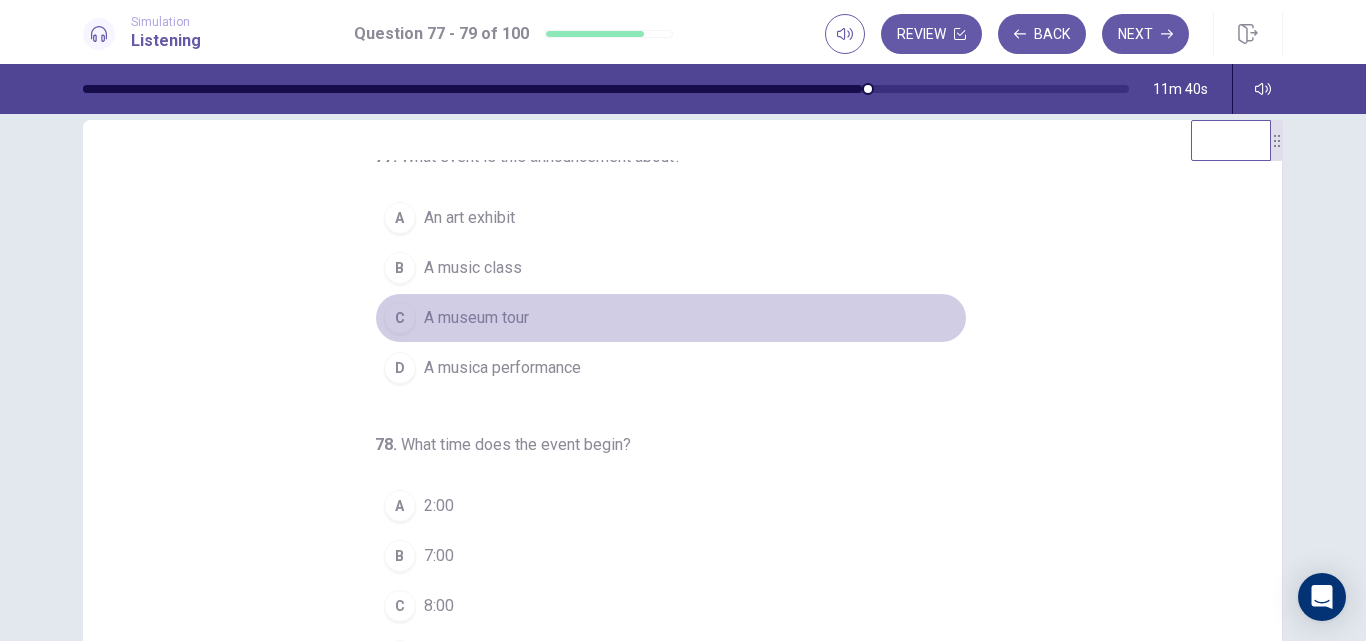 click on "A museum tour" at bounding box center [476, 318] 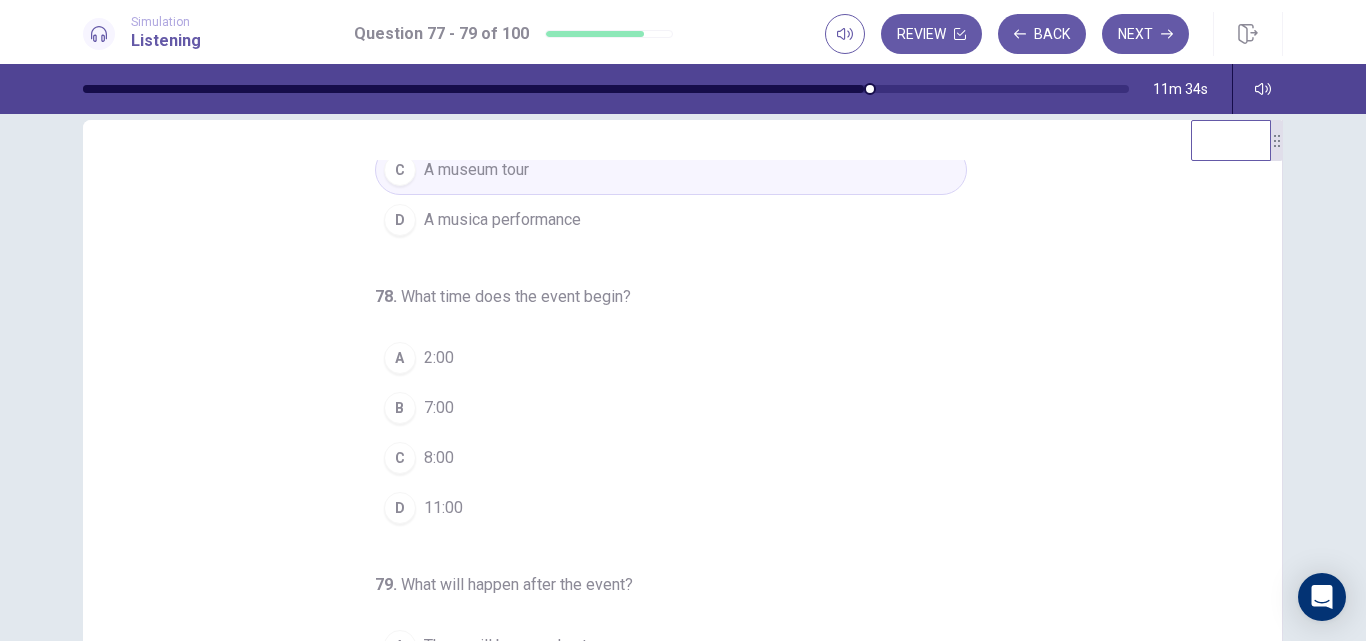 scroll, scrollTop: 165, scrollLeft: 0, axis: vertical 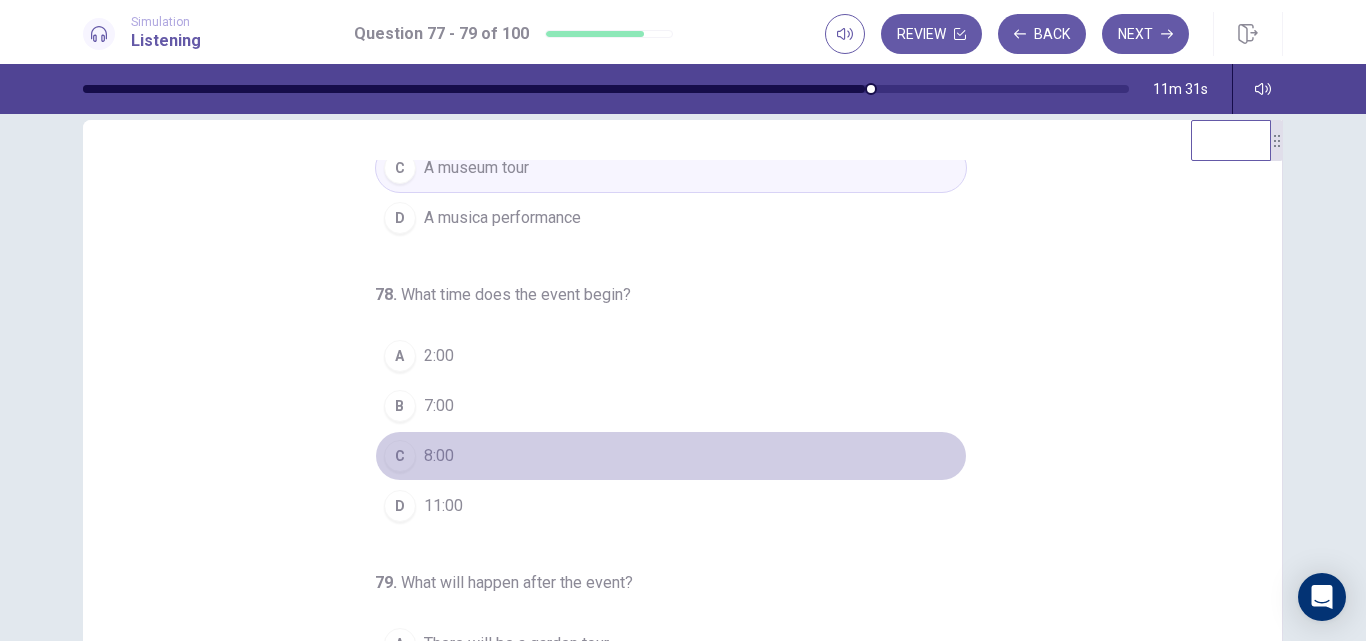 click on "8:00" at bounding box center [439, 456] 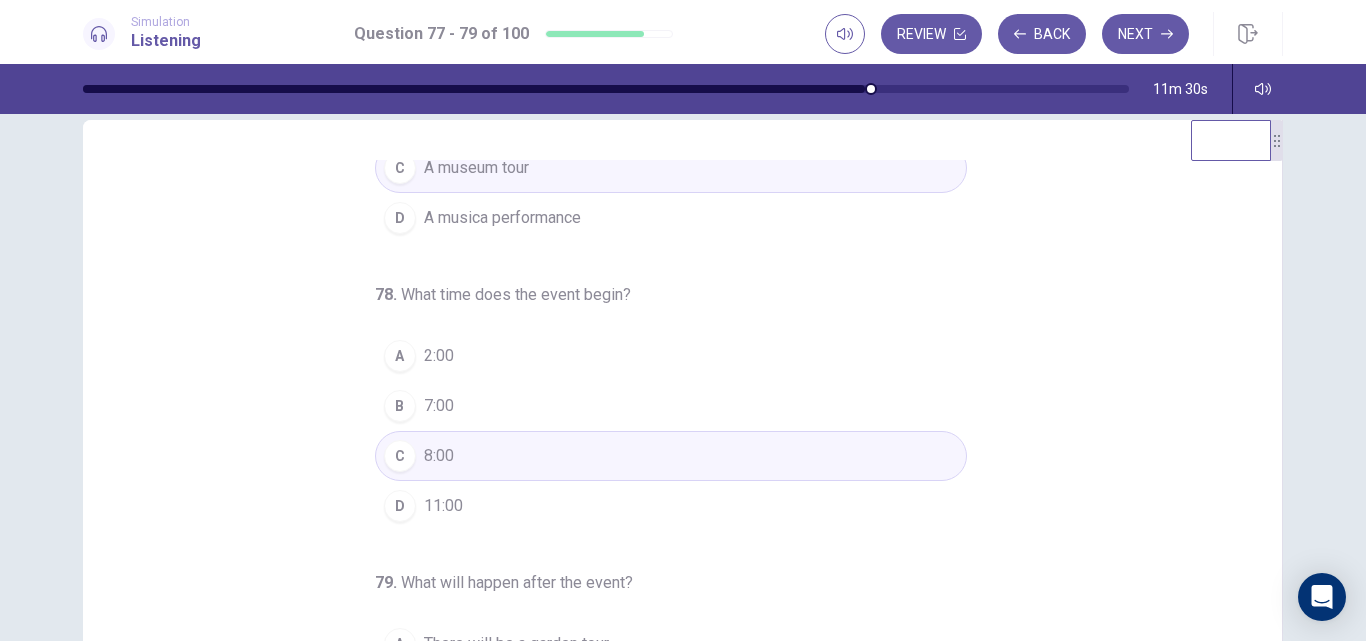 scroll, scrollTop: 209, scrollLeft: 0, axis: vertical 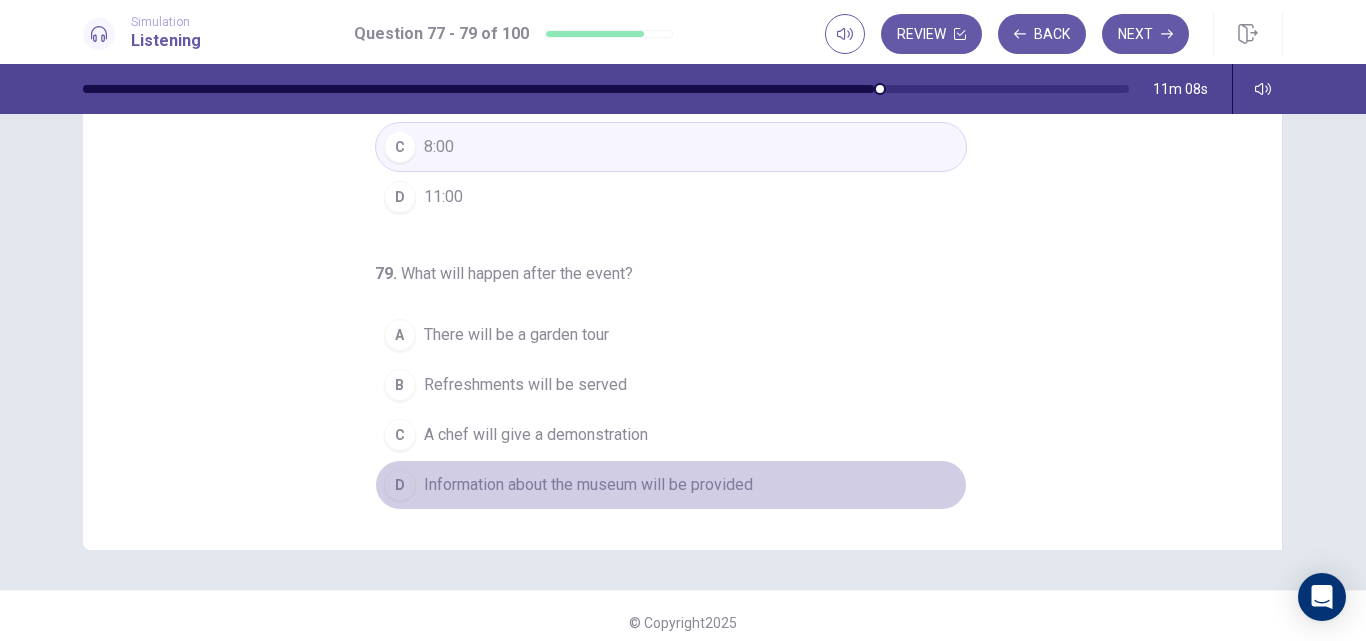 click on "Information about the museum will be provided" at bounding box center [588, 485] 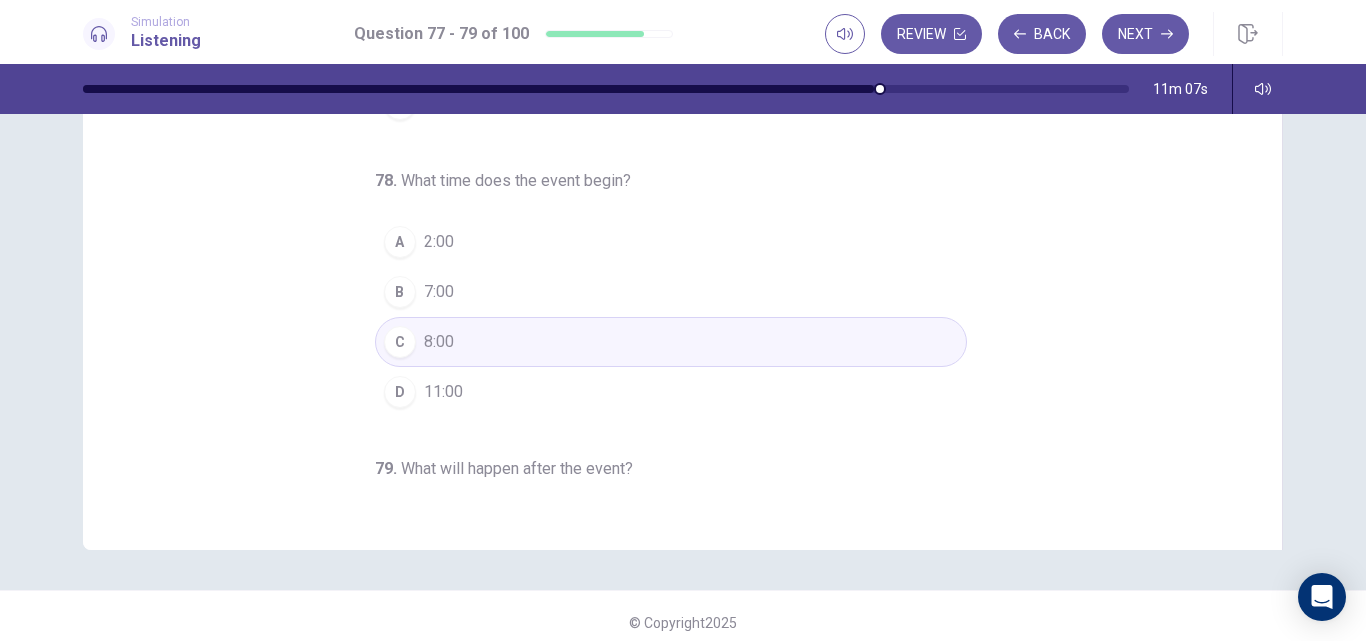 scroll, scrollTop: 0, scrollLeft: 0, axis: both 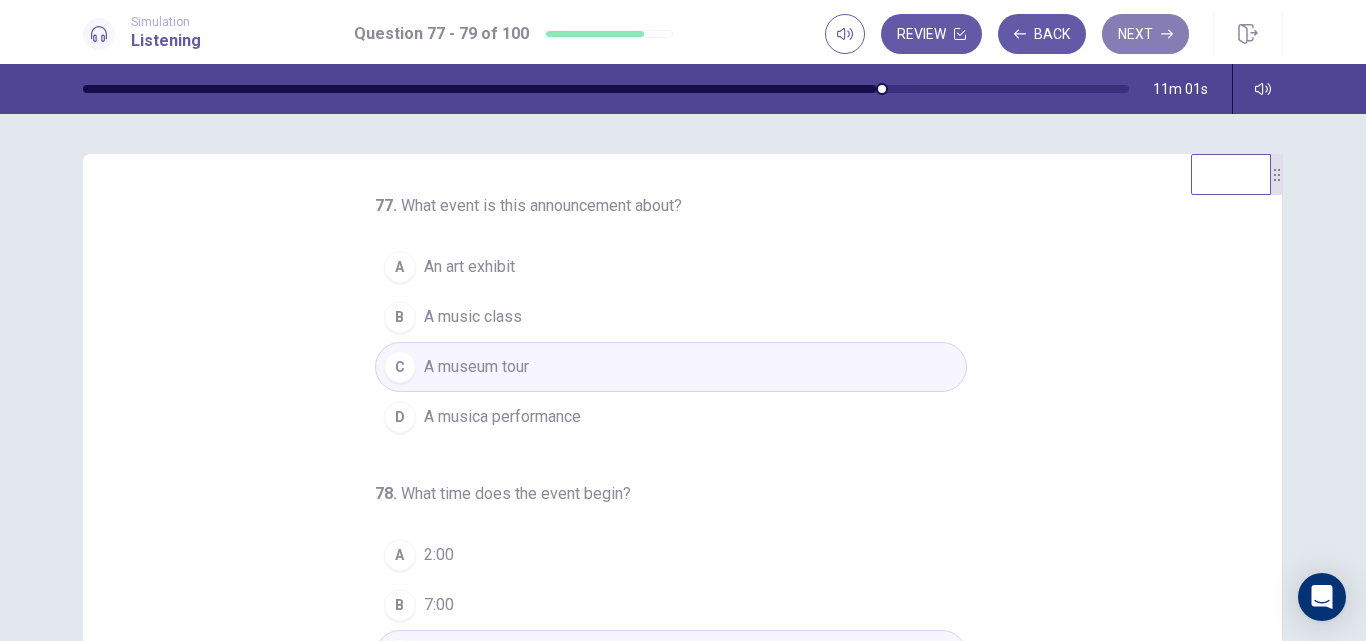 click on "Next" at bounding box center [1145, 34] 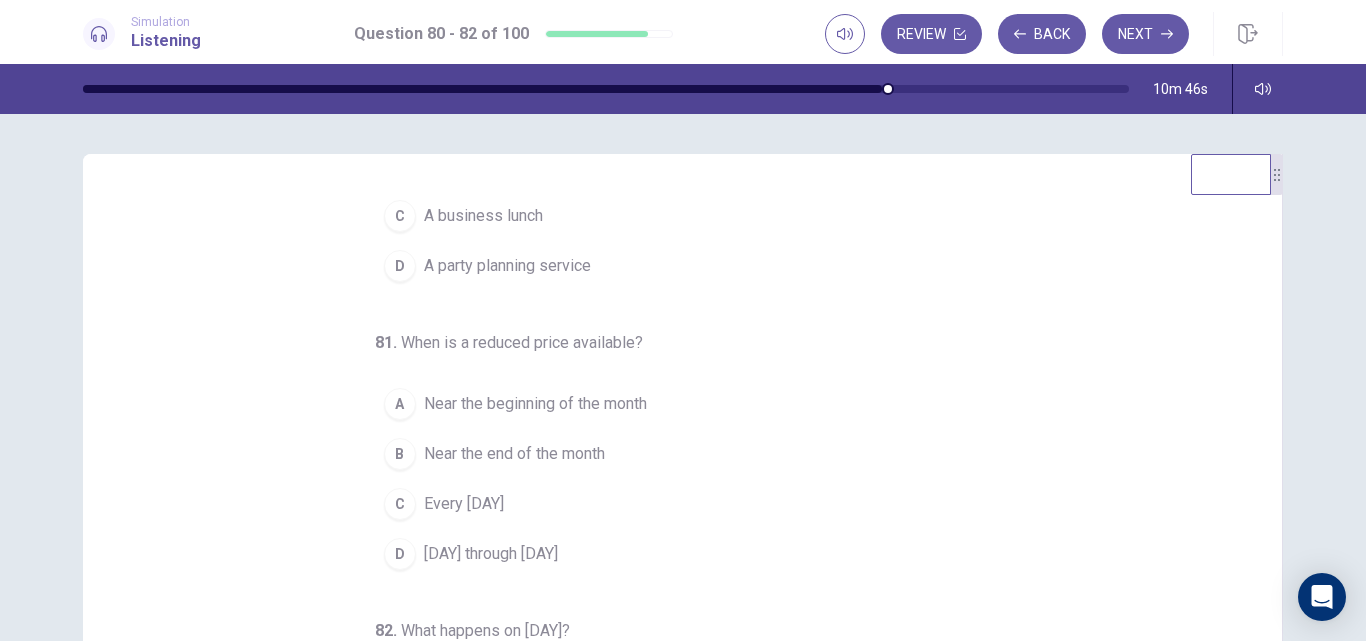 scroll, scrollTop: 209, scrollLeft: 0, axis: vertical 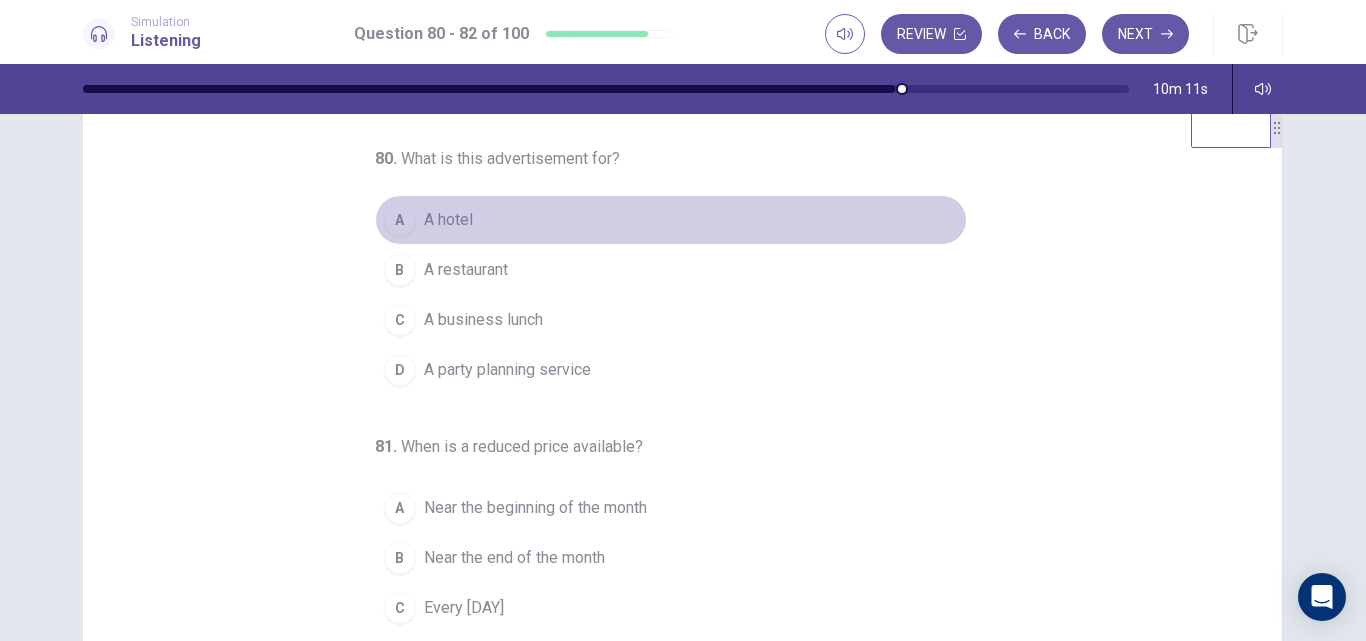 click on "A hotel" at bounding box center [448, 220] 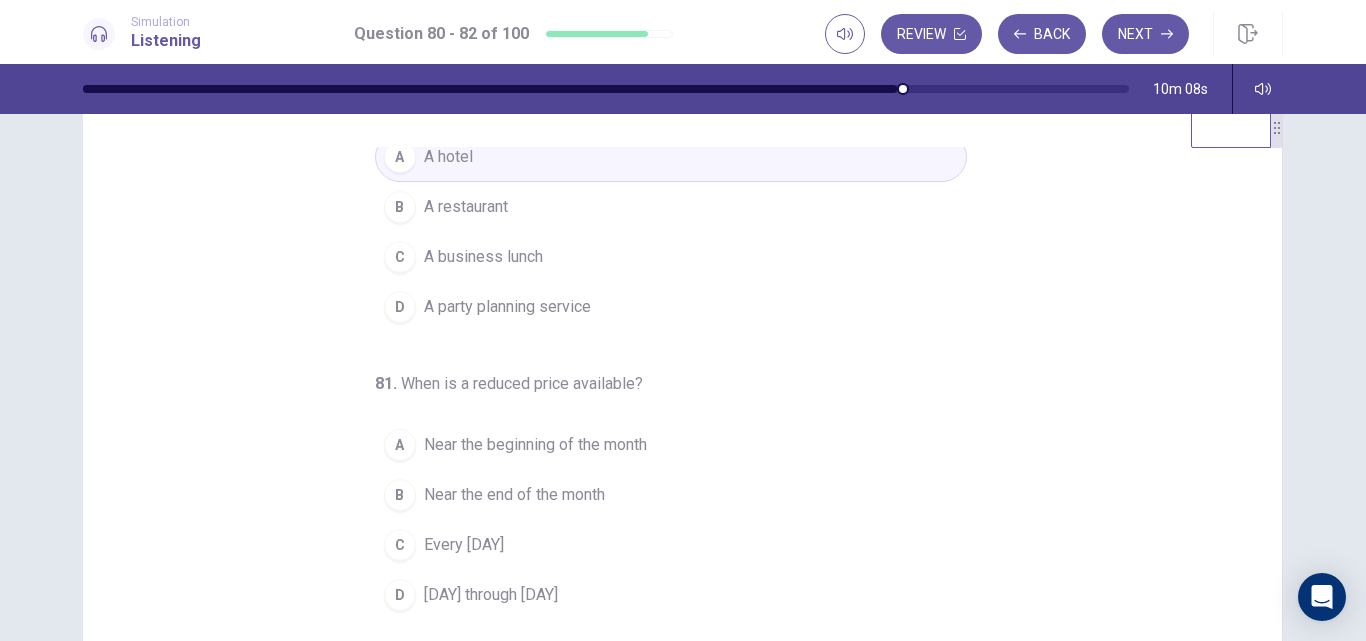 scroll, scrollTop: 64, scrollLeft: 0, axis: vertical 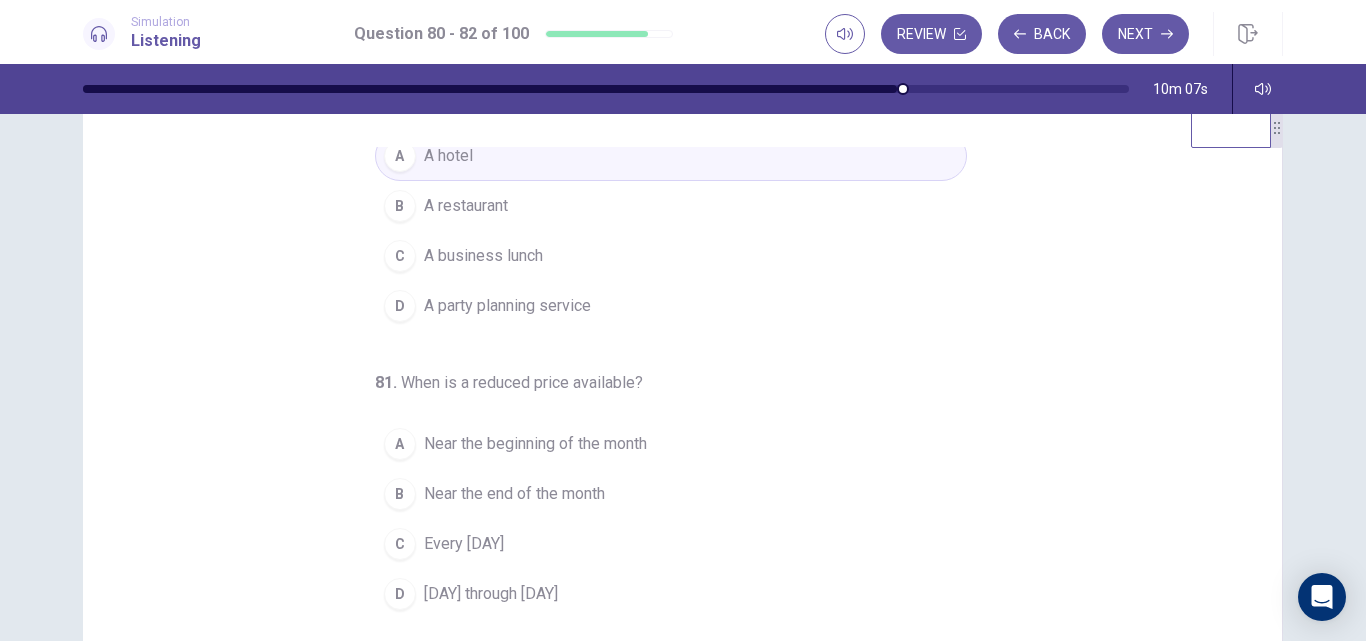 click on "A restaurant" at bounding box center (466, 206) 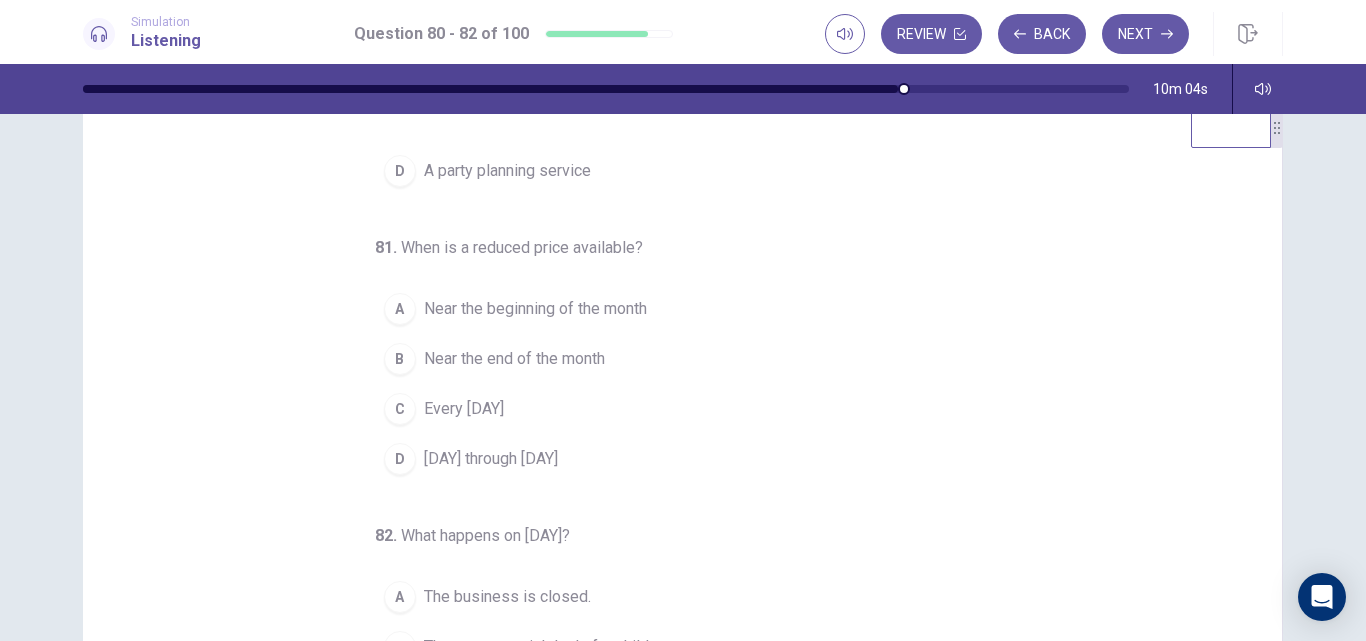 scroll, scrollTop: 209, scrollLeft: 0, axis: vertical 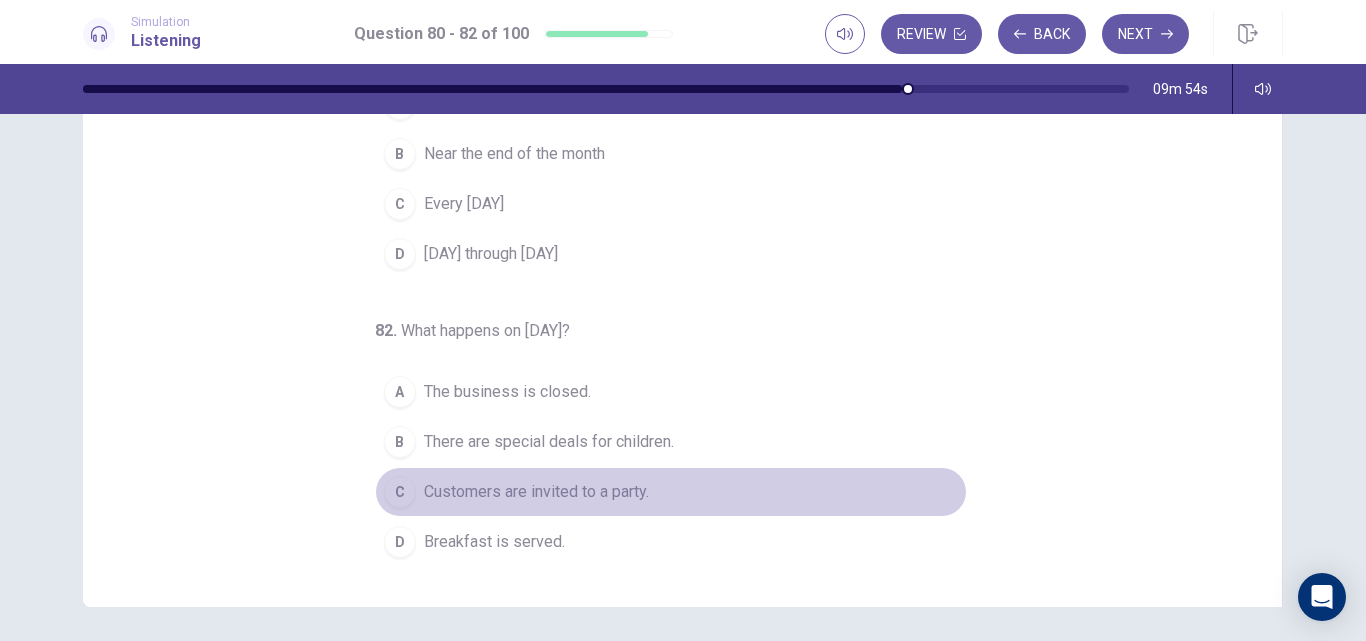click on "Customers are invited to a party." at bounding box center (536, 492) 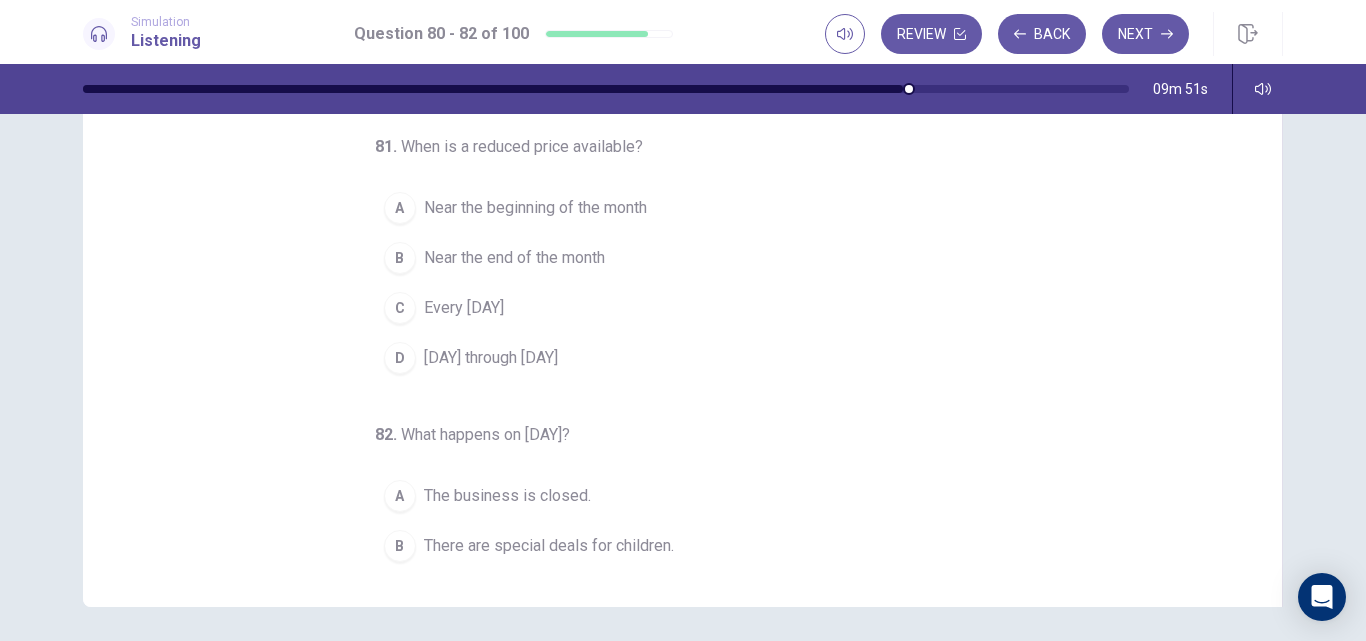 scroll, scrollTop: 104, scrollLeft: 0, axis: vertical 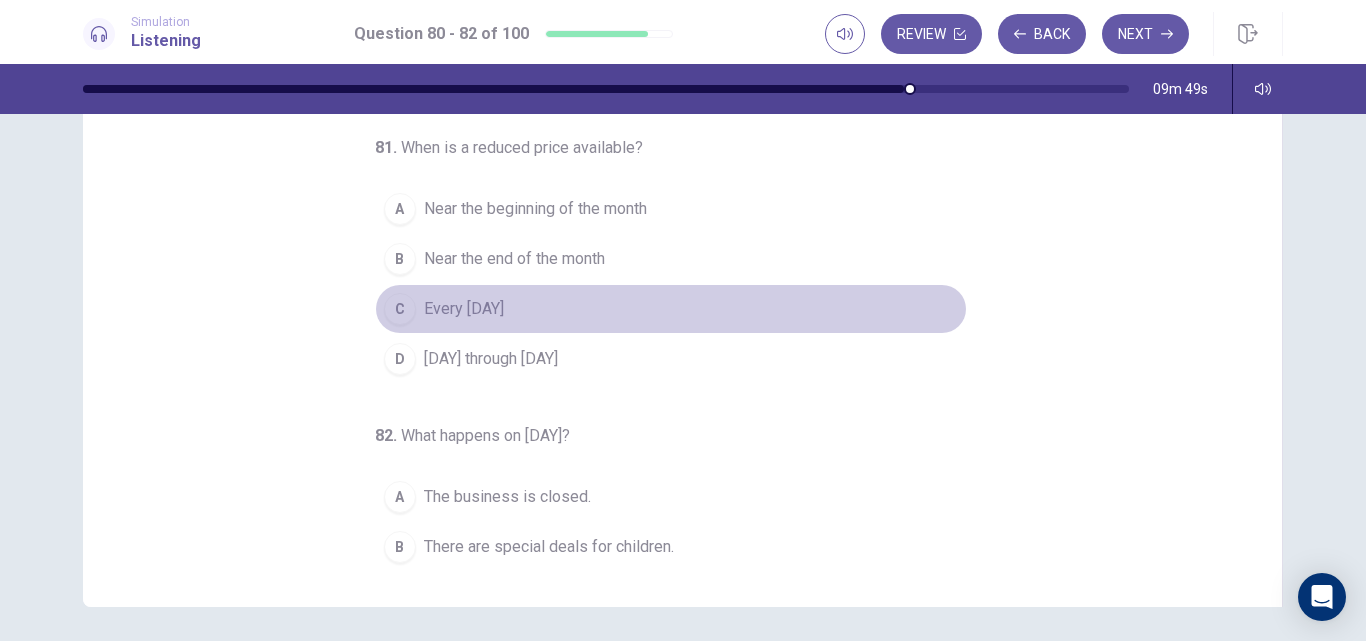 click on "Every Wednesday" at bounding box center [464, 309] 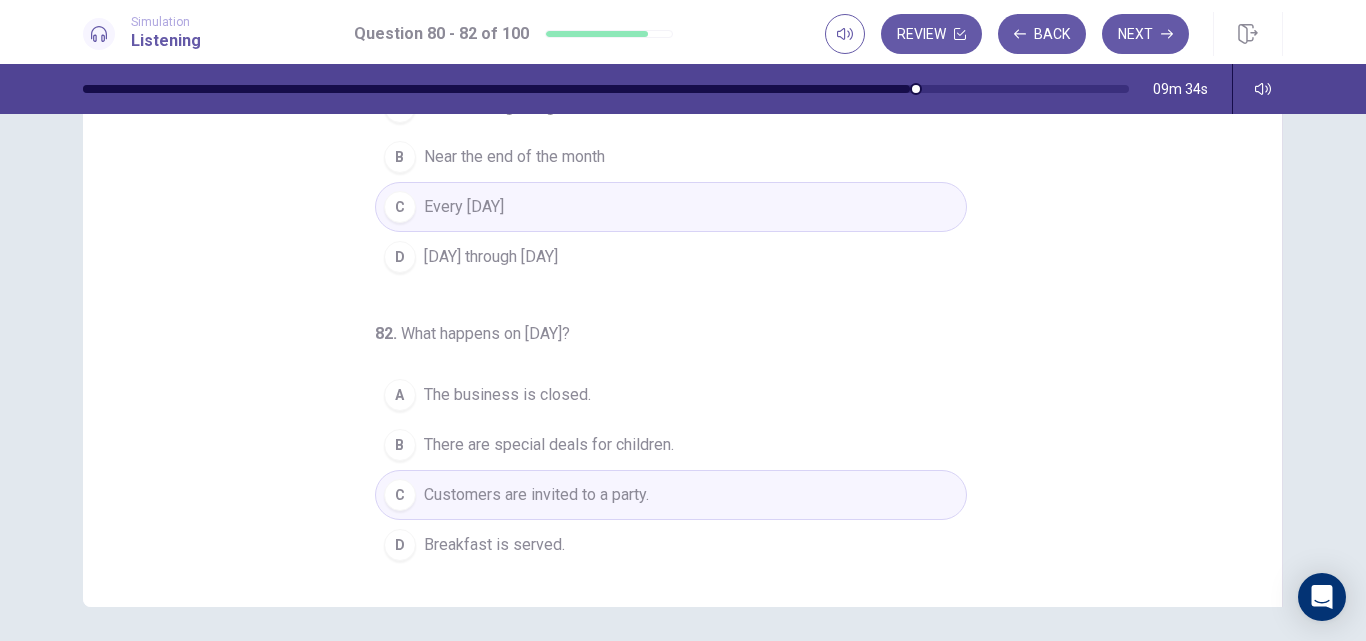 scroll, scrollTop: 209, scrollLeft: 0, axis: vertical 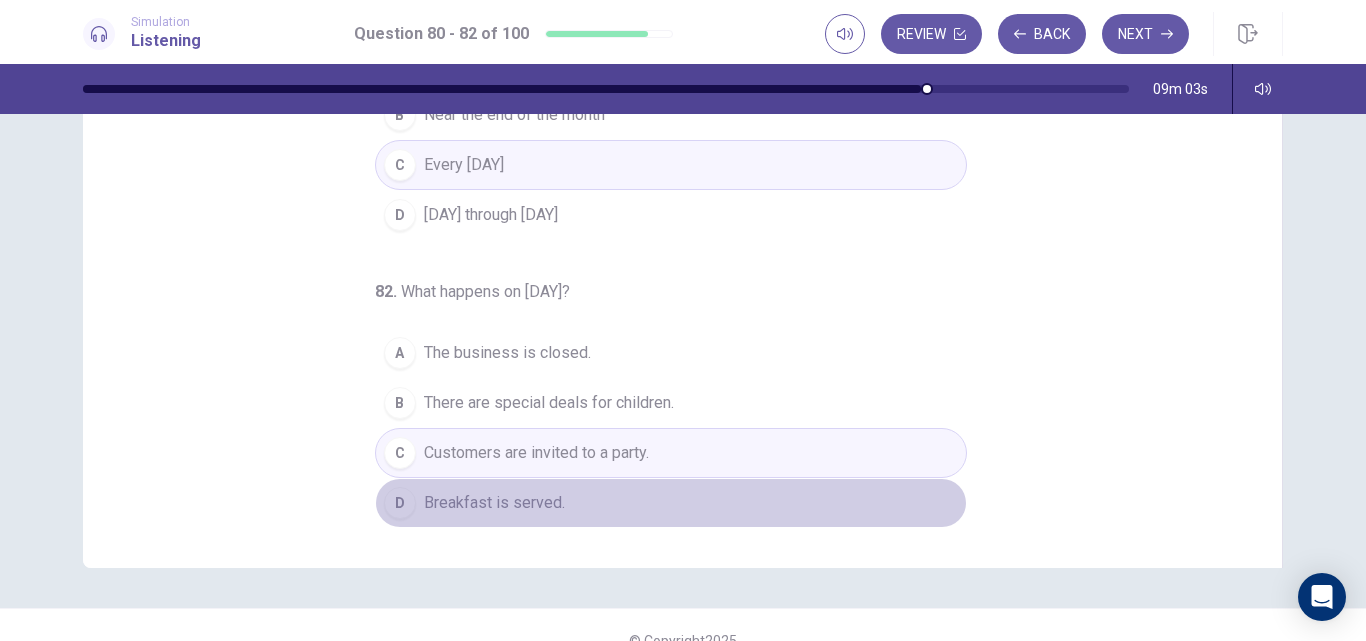 click on "Breakfast is served." at bounding box center [494, 503] 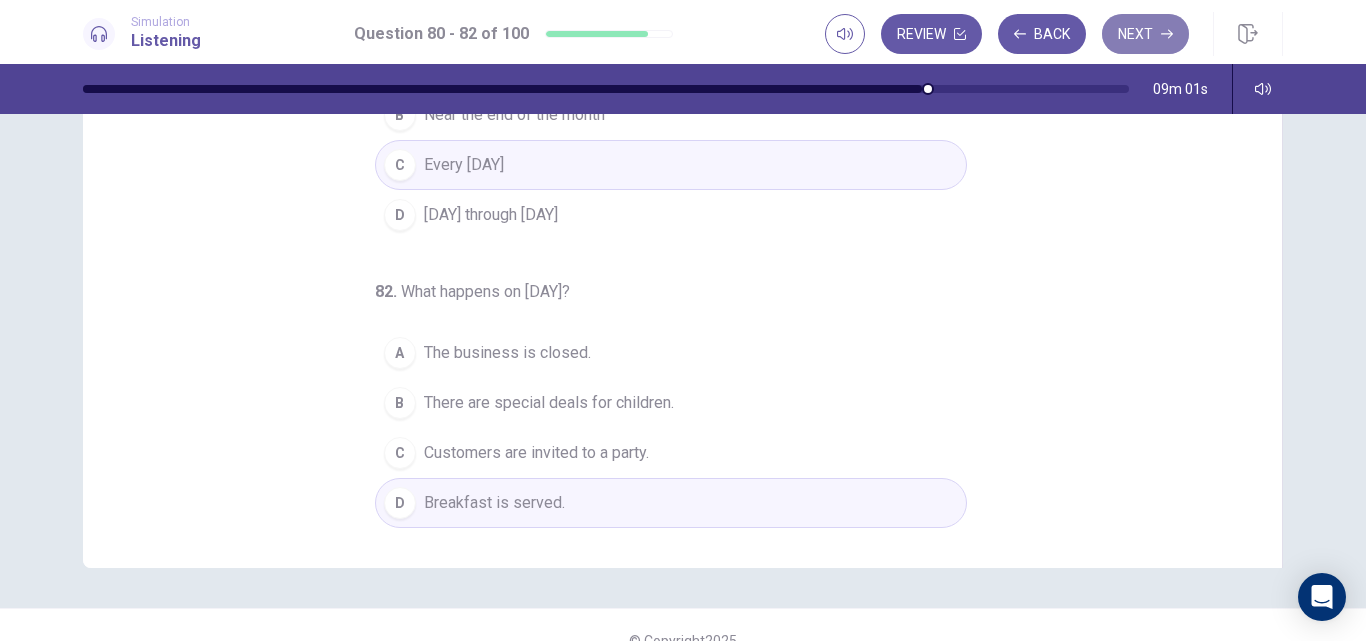 click on "Next" at bounding box center (1145, 34) 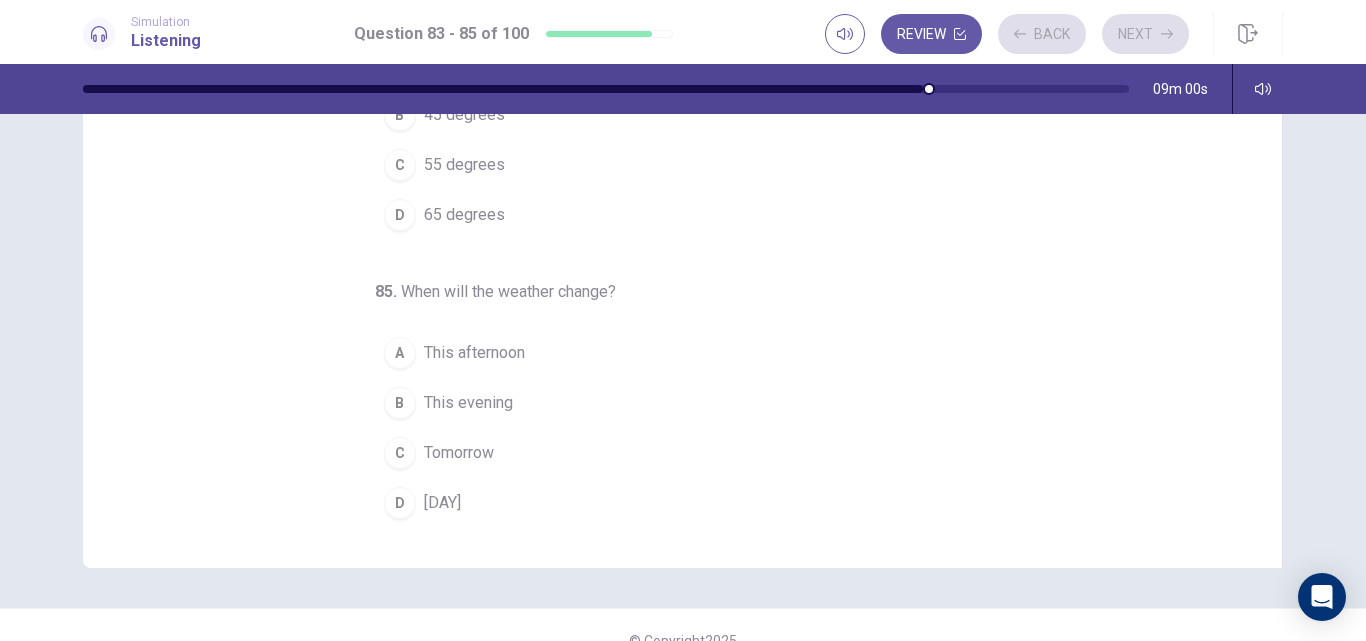 scroll, scrollTop: 0, scrollLeft: 0, axis: both 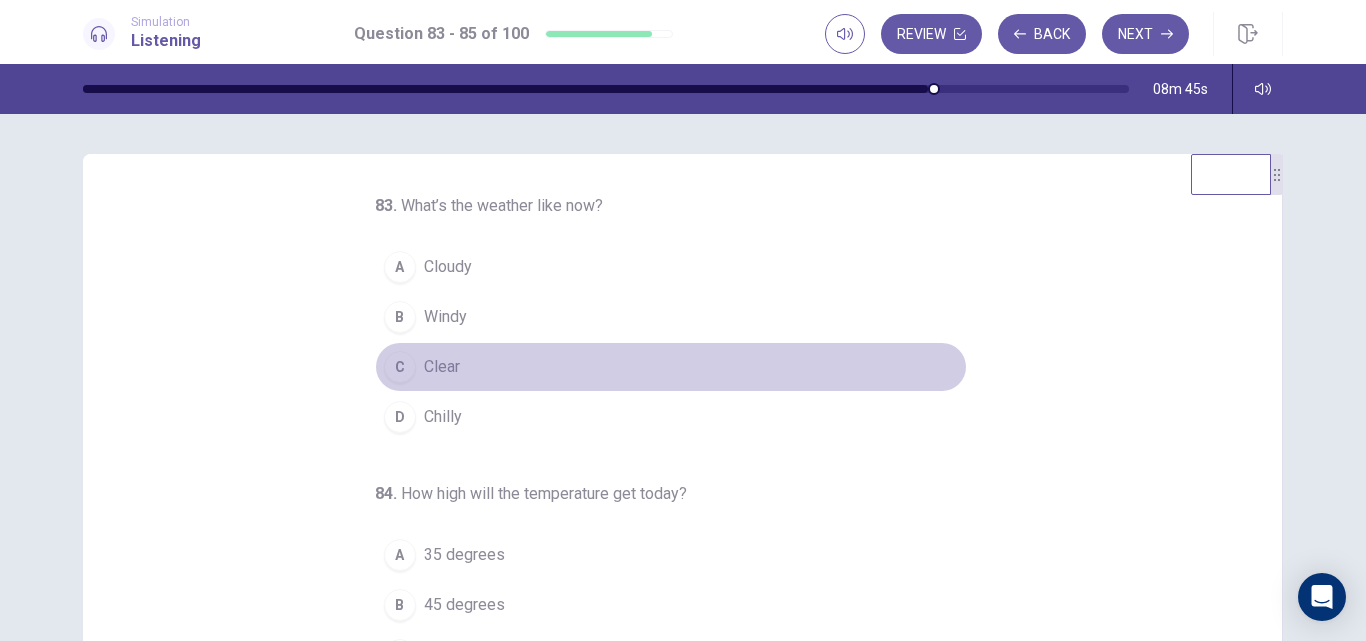 click on "Clear" at bounding box center (442, 367) 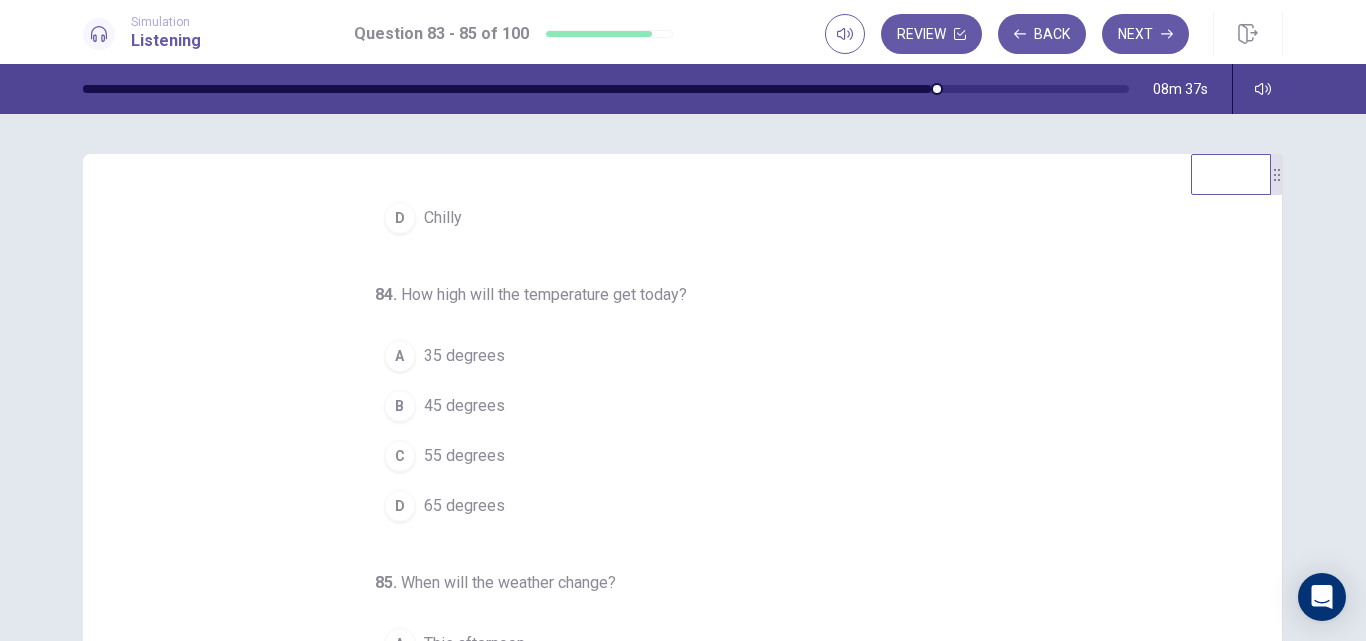 scroll, scrollTop: 209, scrollLeft: 0, axis: vertical 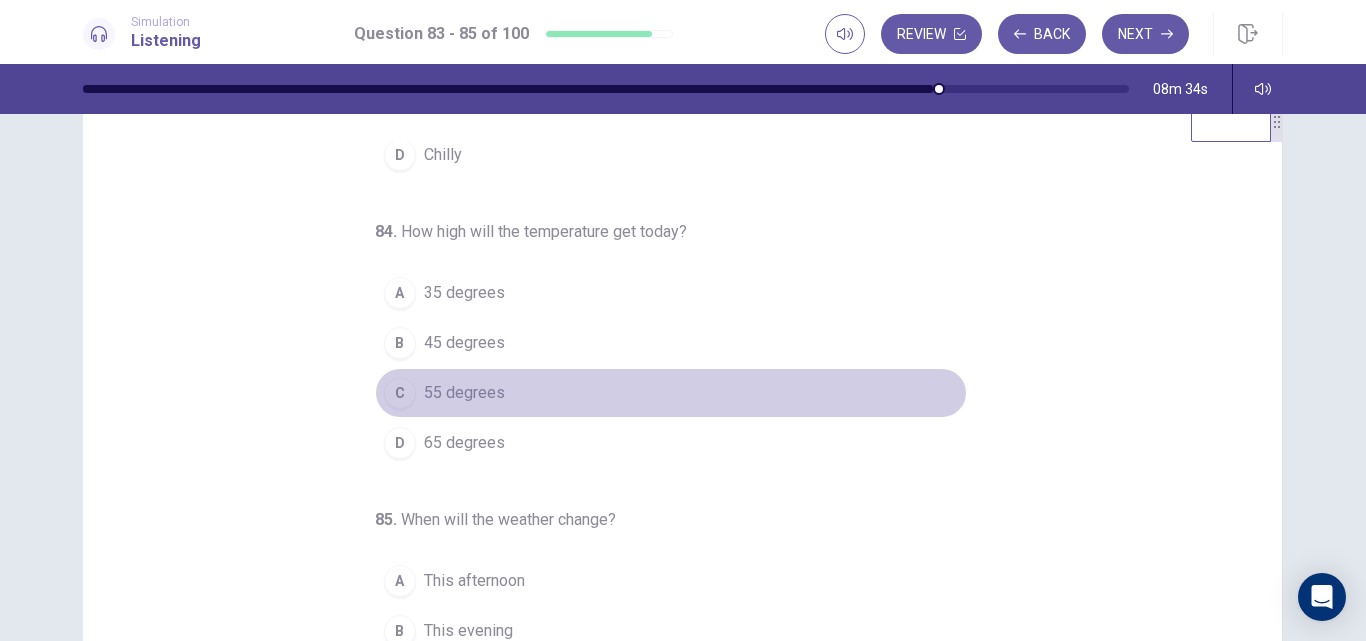 click on "55 degrees" at bounding box center [464, 393] 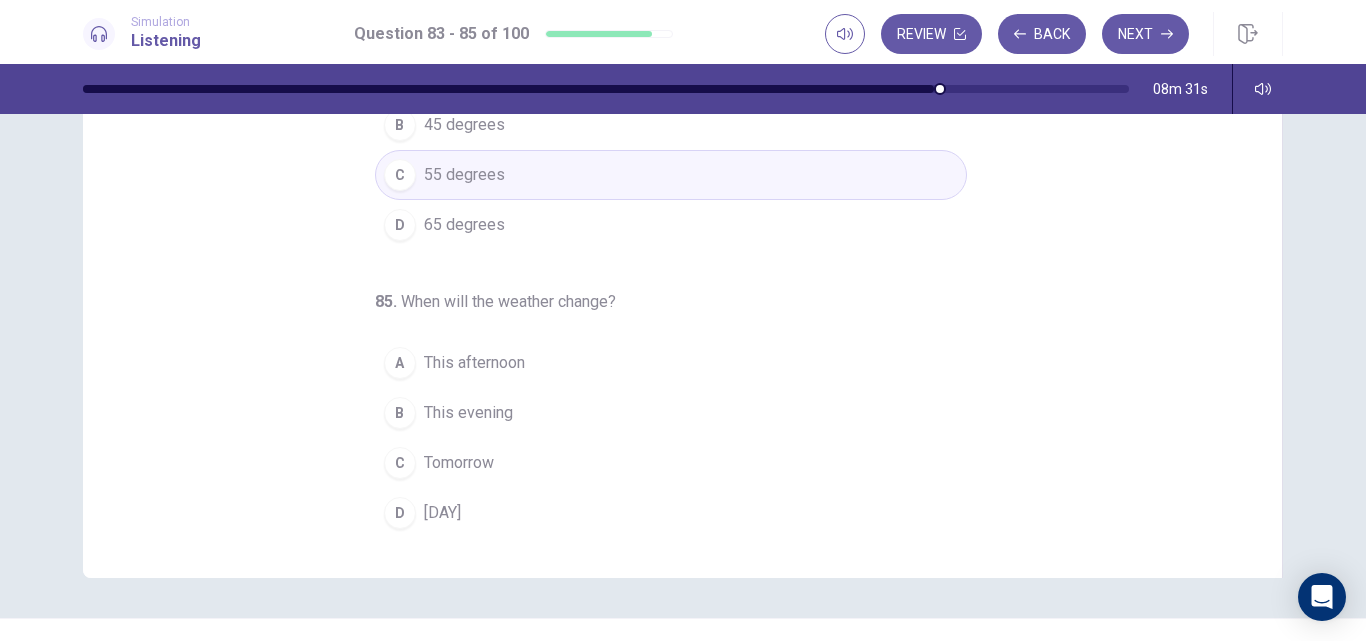 scroll, scrollTop: 274, scrollLeft: 0, axis: vertical 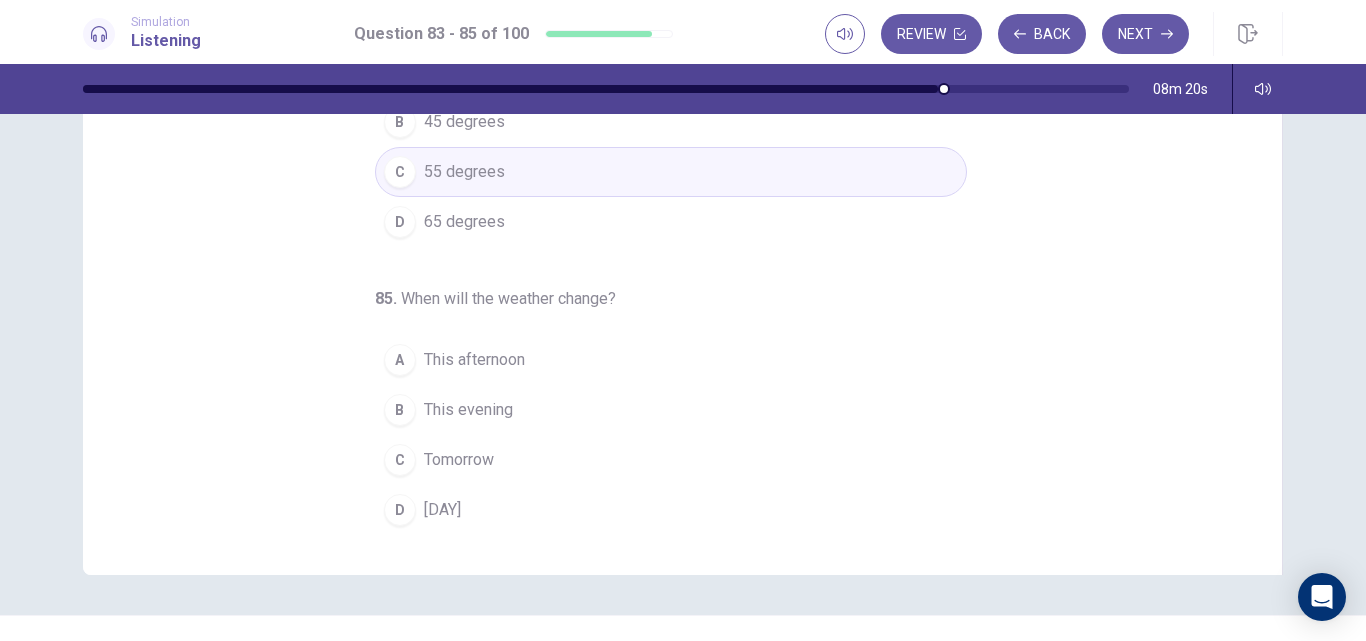 click on "Tomorrow" at bounding box center (459, 460) 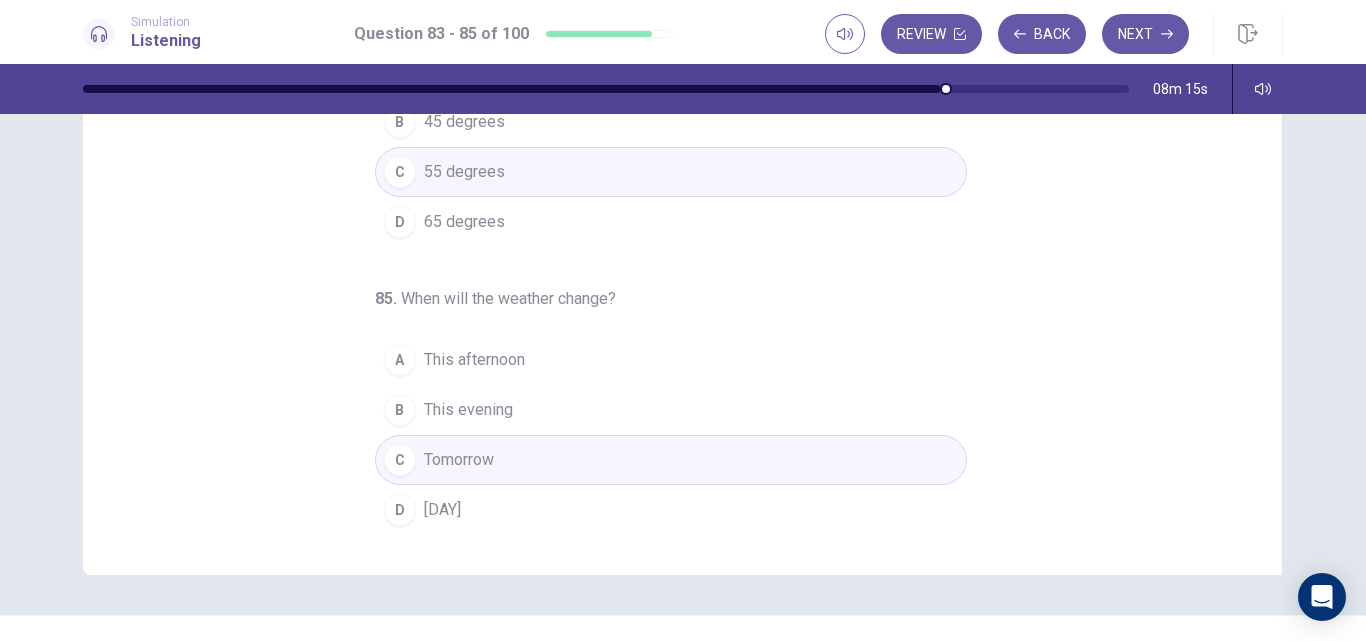 scroll, scrollTop: 312, scrollLeft: 0, axis: vertical 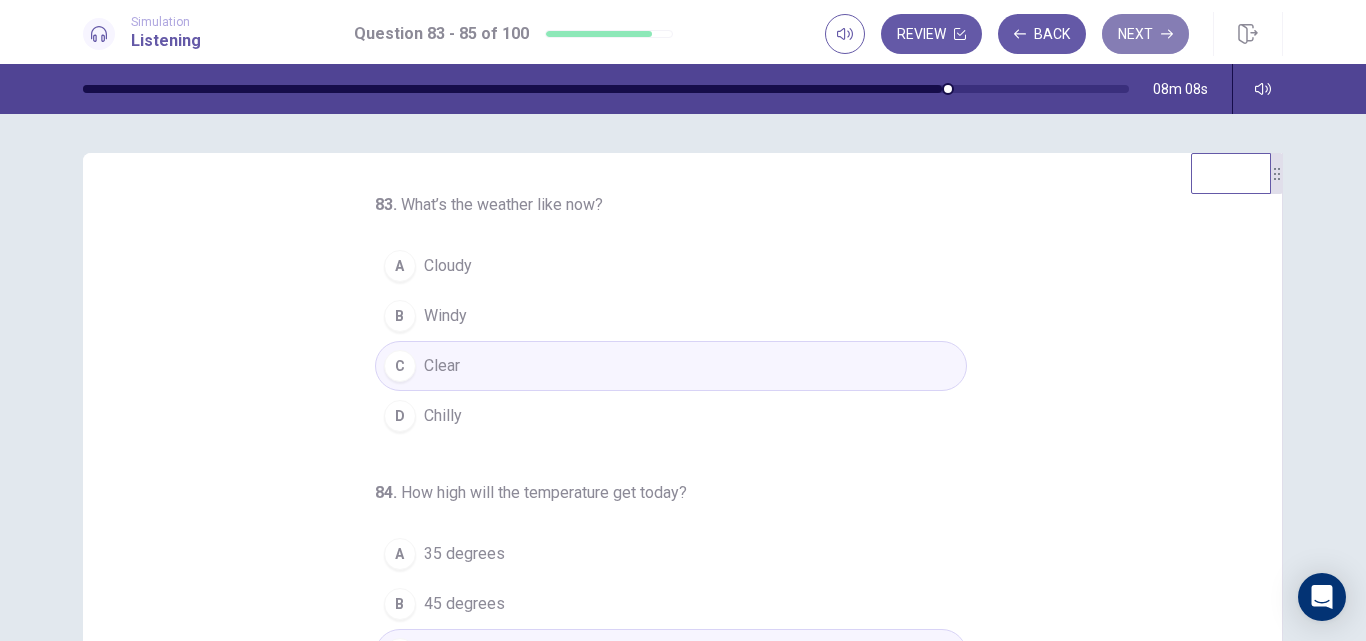 click on "Next" at bounding box center (1145, 34) 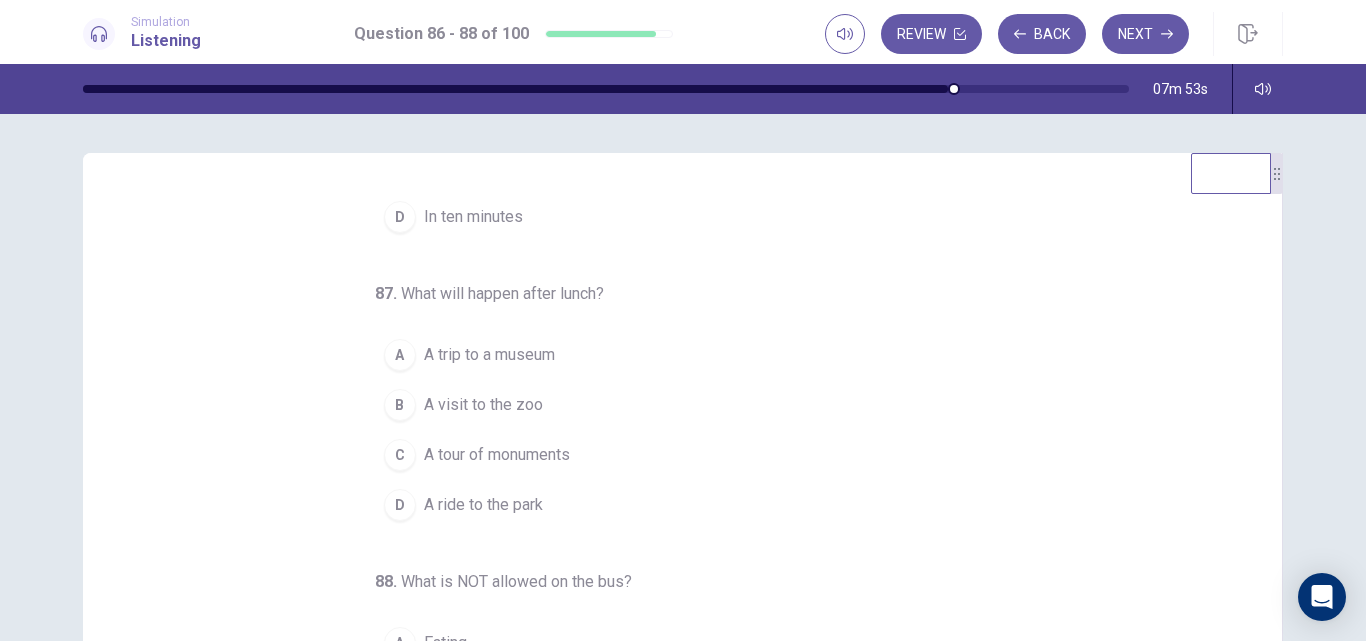 scroll, scrollTop: 209, scrollLeft: 0, axis: vertical 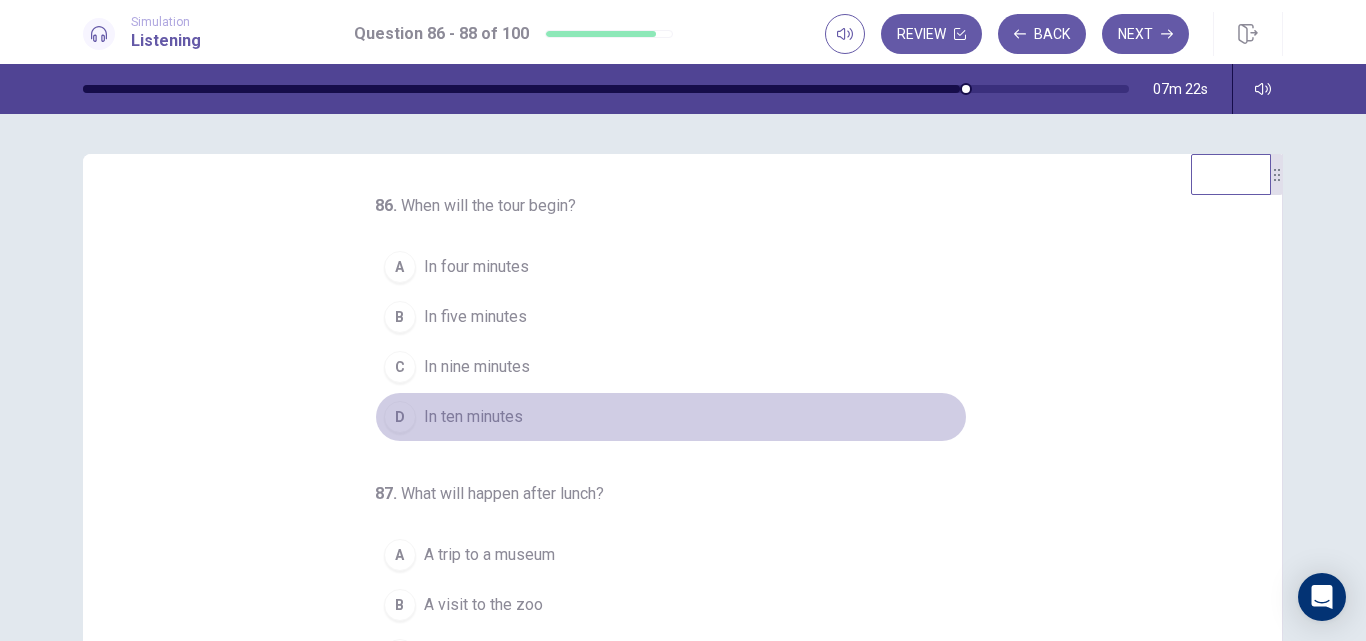 click on "In ten minutes" at bounding box center [473, 417] 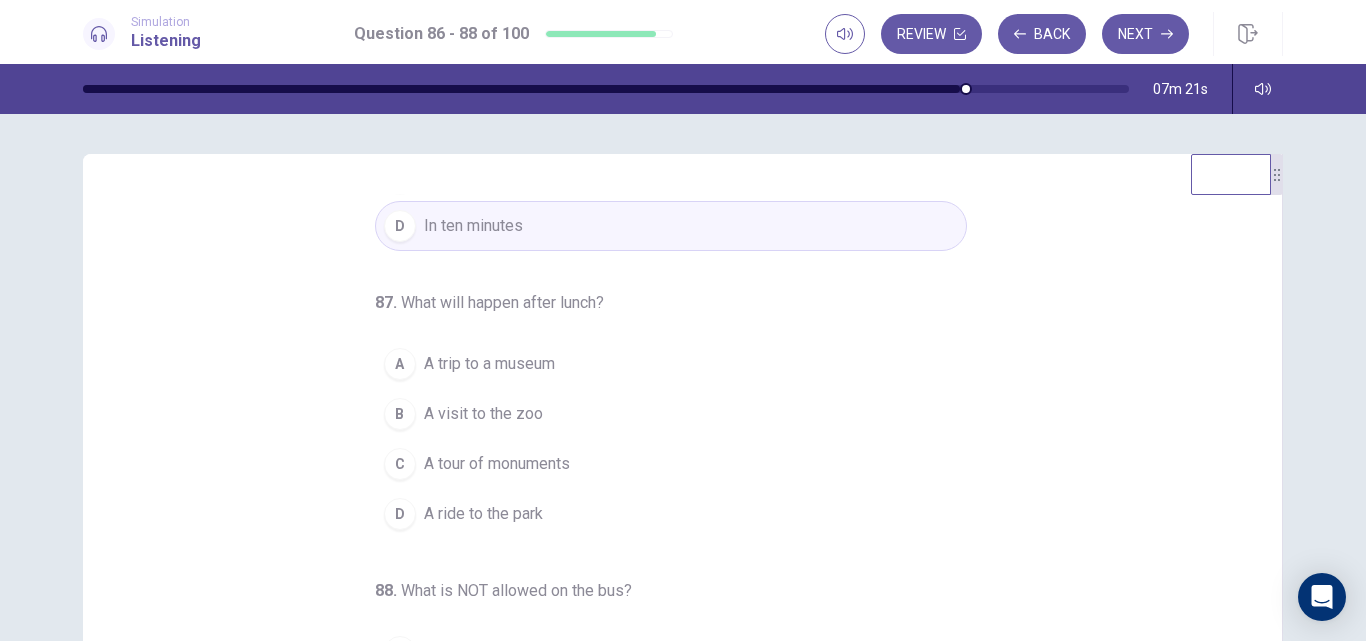 scroll, scrollTop: 209, scrollLeft: 0, axis: vertical 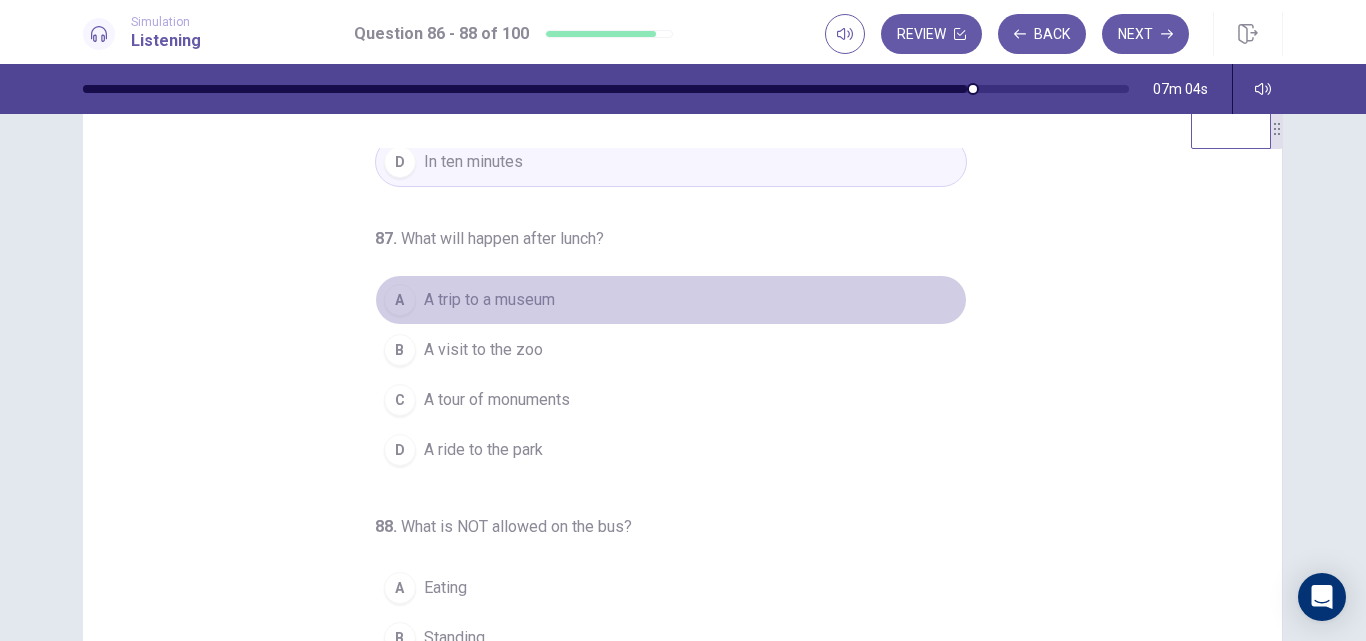 click on "A A trip to a museum" at bounding box center [671, 300] 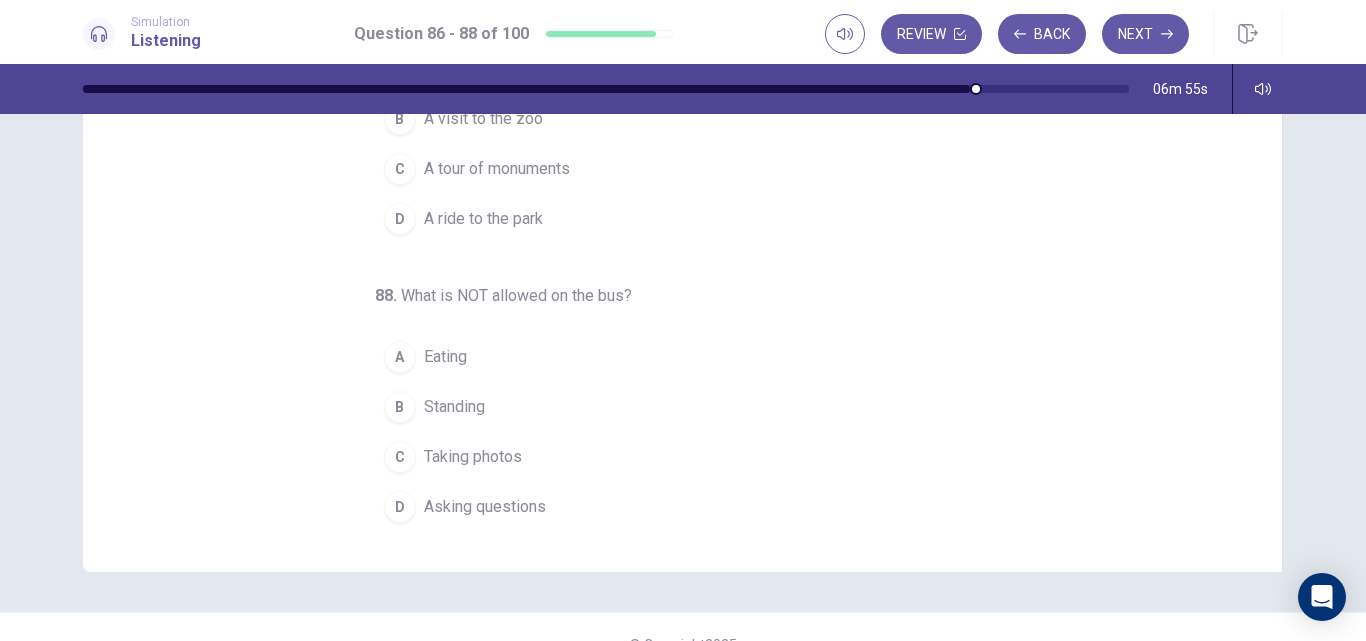 scroll, scrollTop: 291, scrollLeft: 0, axis: vertical 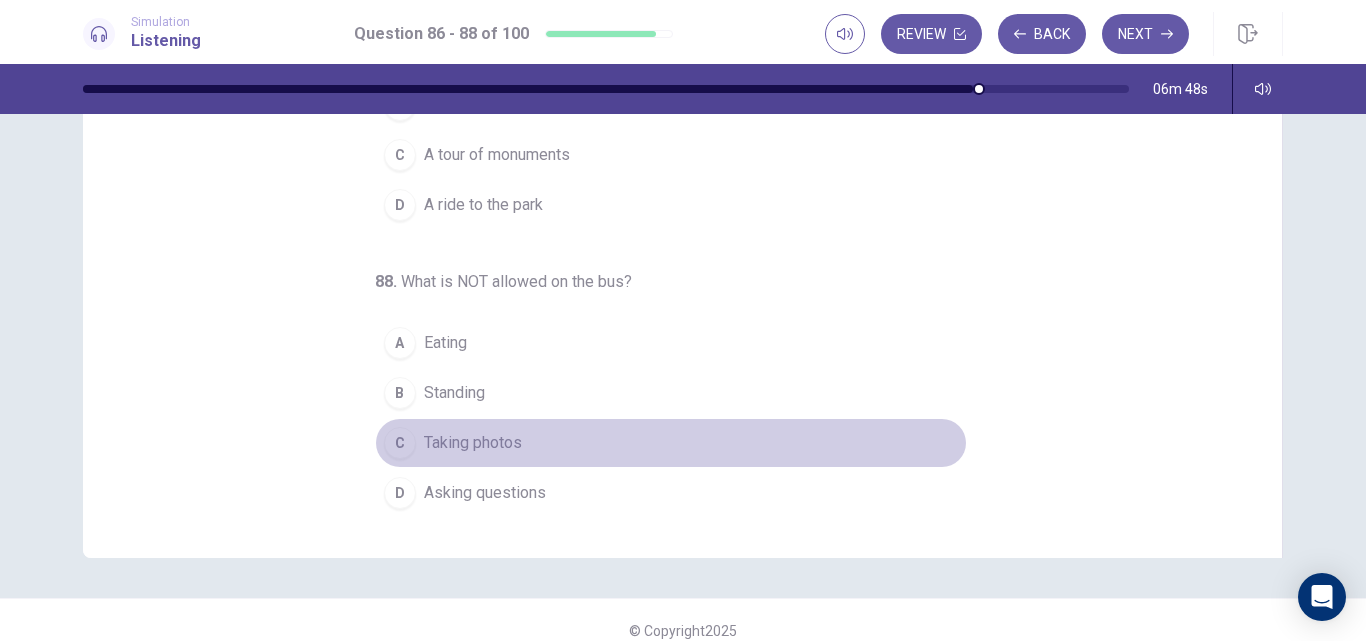 click on "Taking photos" at bounding box center [473, 443] 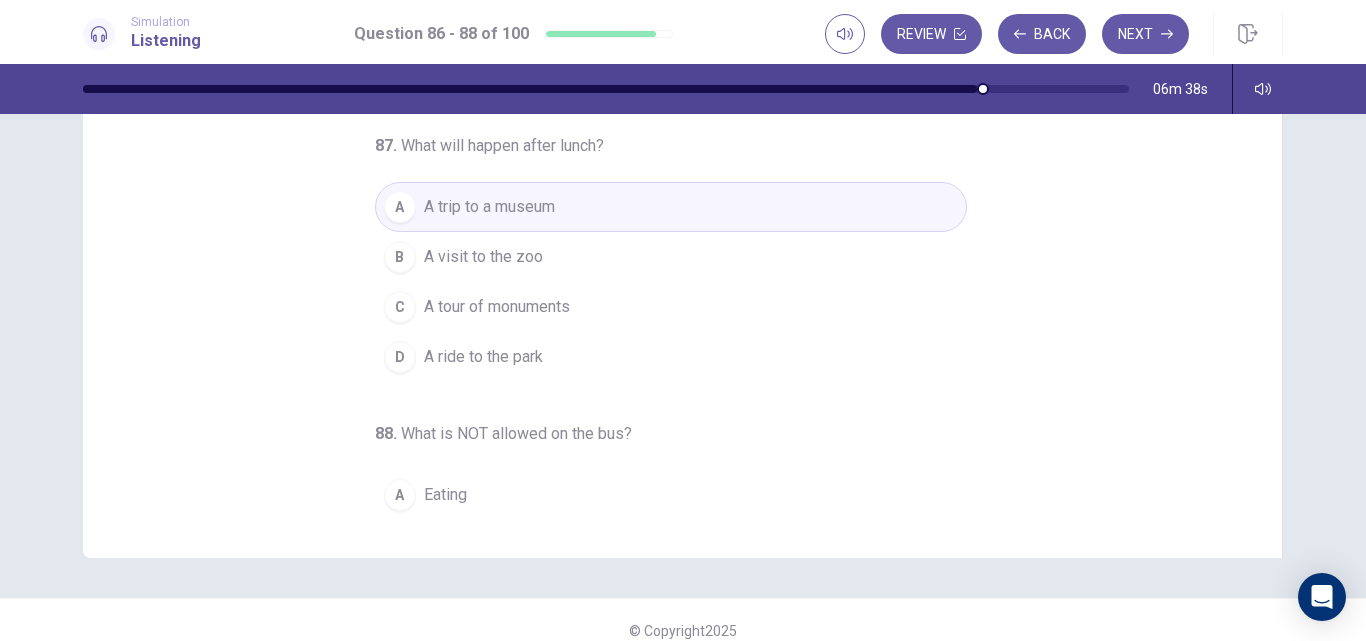 scroll, scrollTop: 0, scrollLeft: 0, axis: both 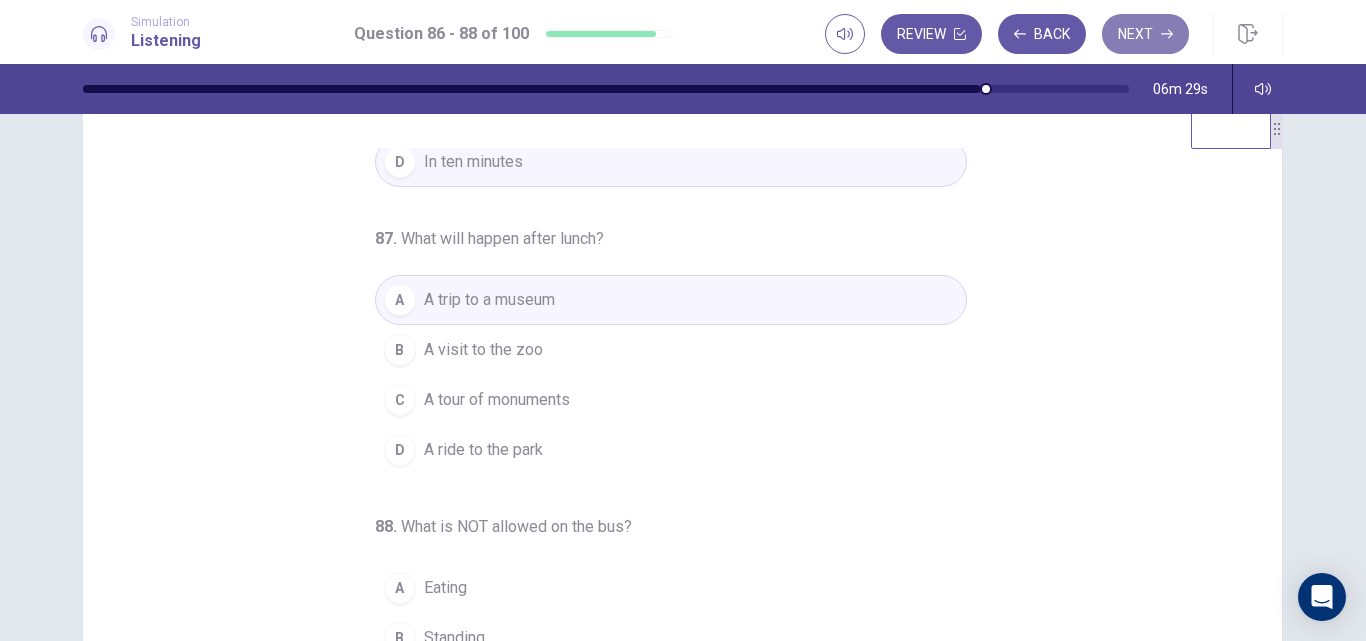 click on "Next" at bounding box center (1145, 34) 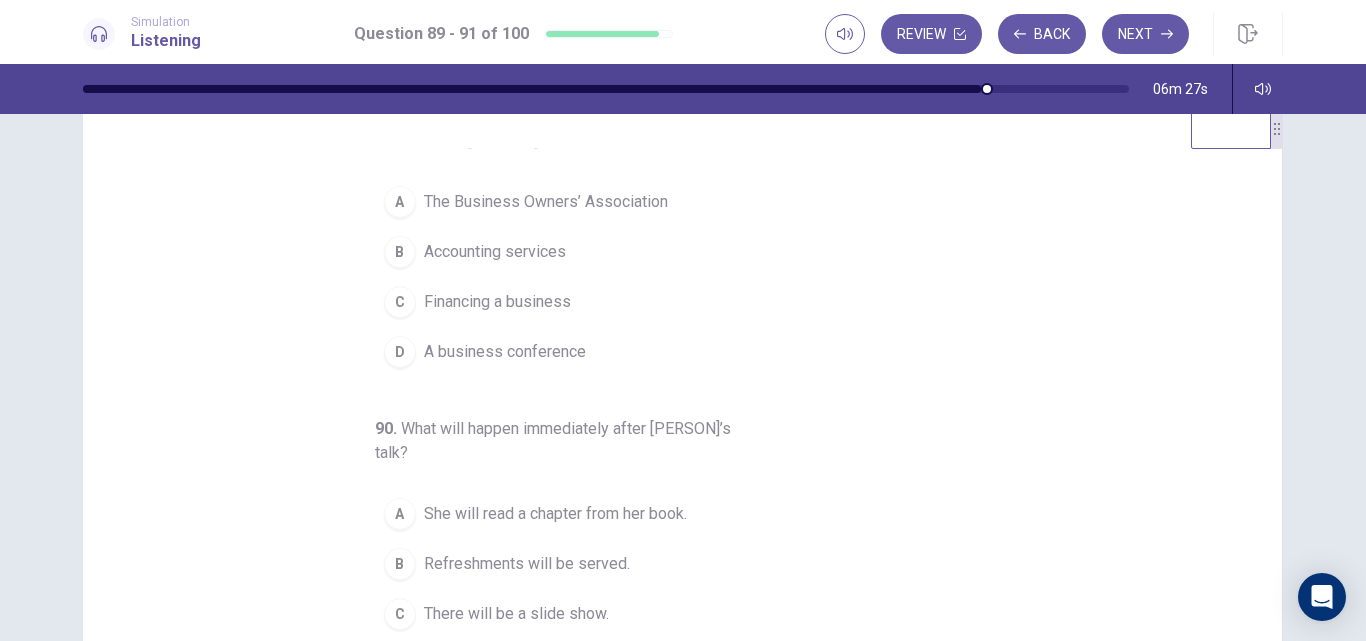 scroll, scrollTop: 0, scrollLeft: 0, axis: both 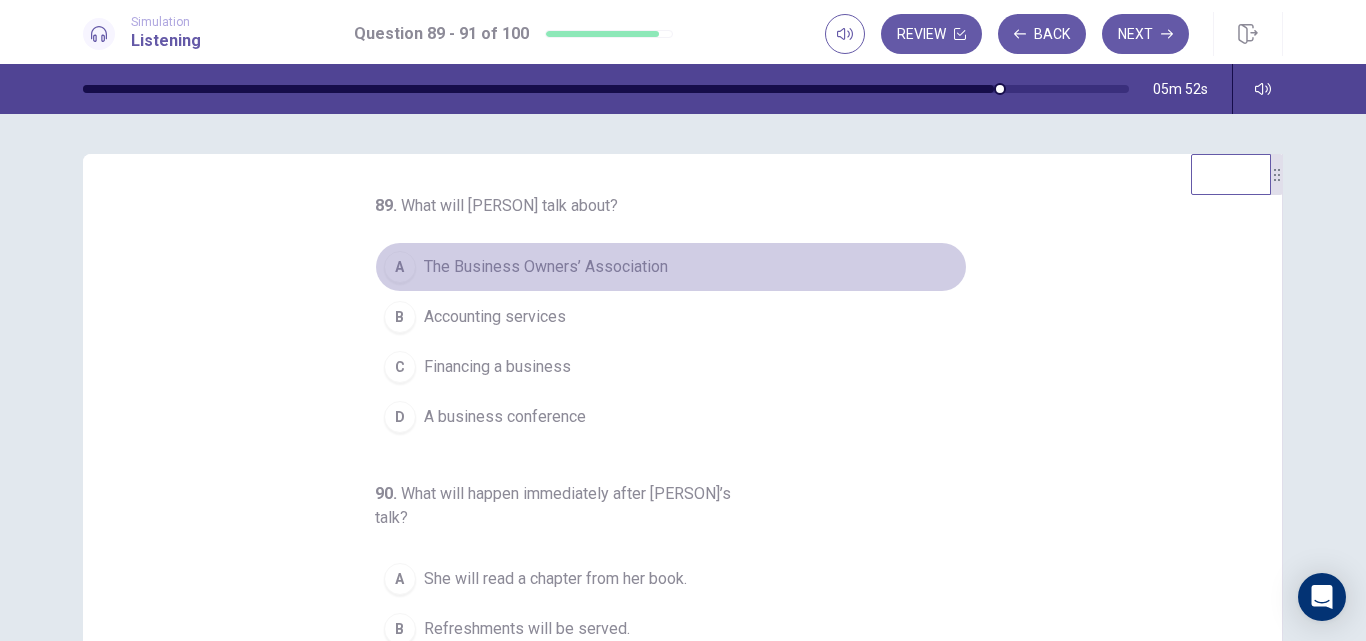 click on "The Business Owners’ Association" at bounding box center (546, 267) 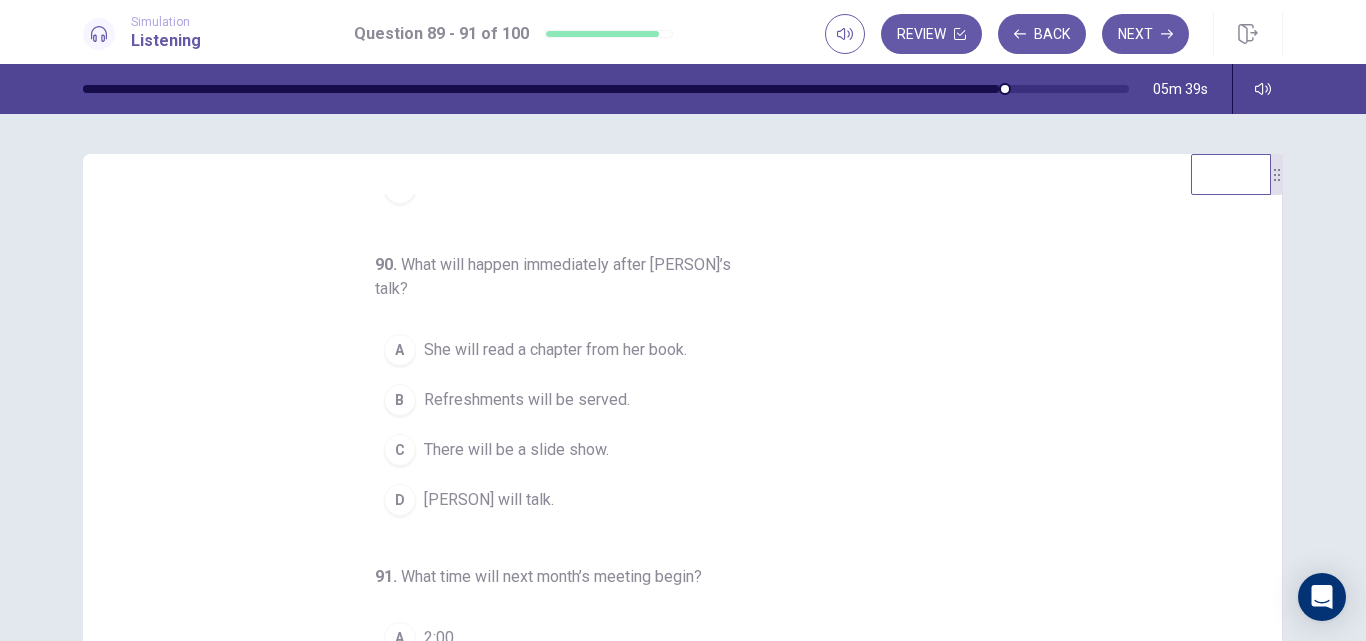 scroll, scrollTop: 233, scrollLeft: 0, axis: vertical 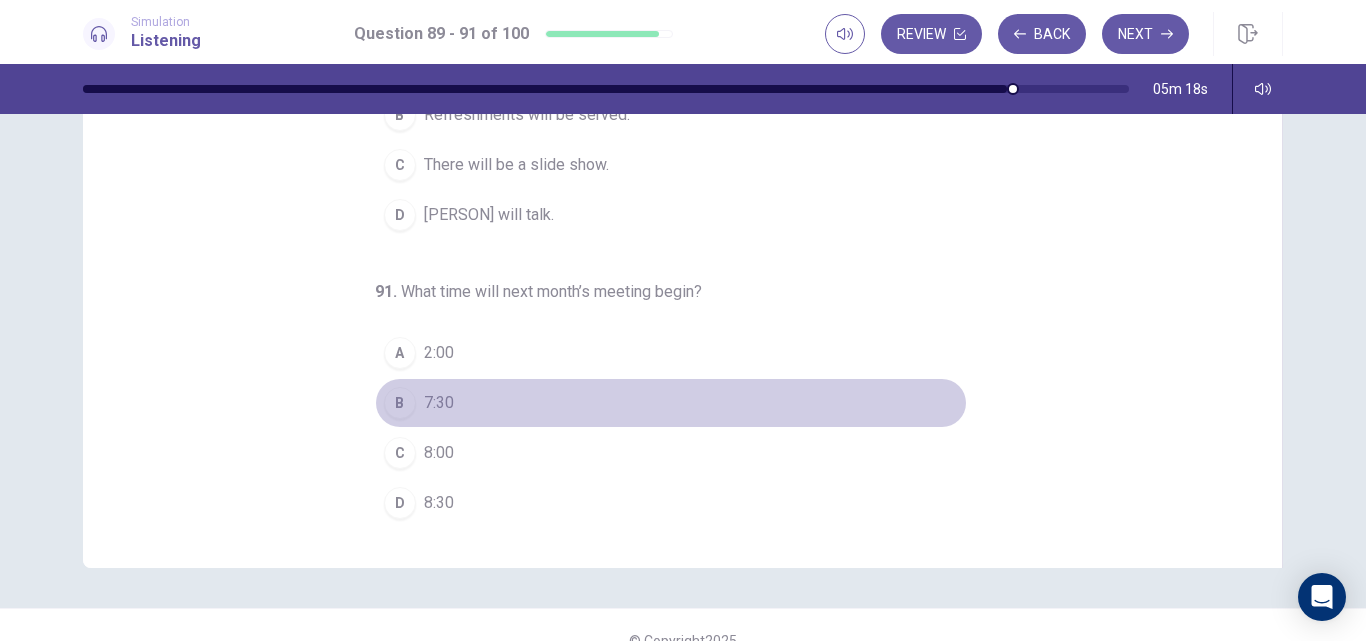 click on "7:30" at bounding box center (439, 403) 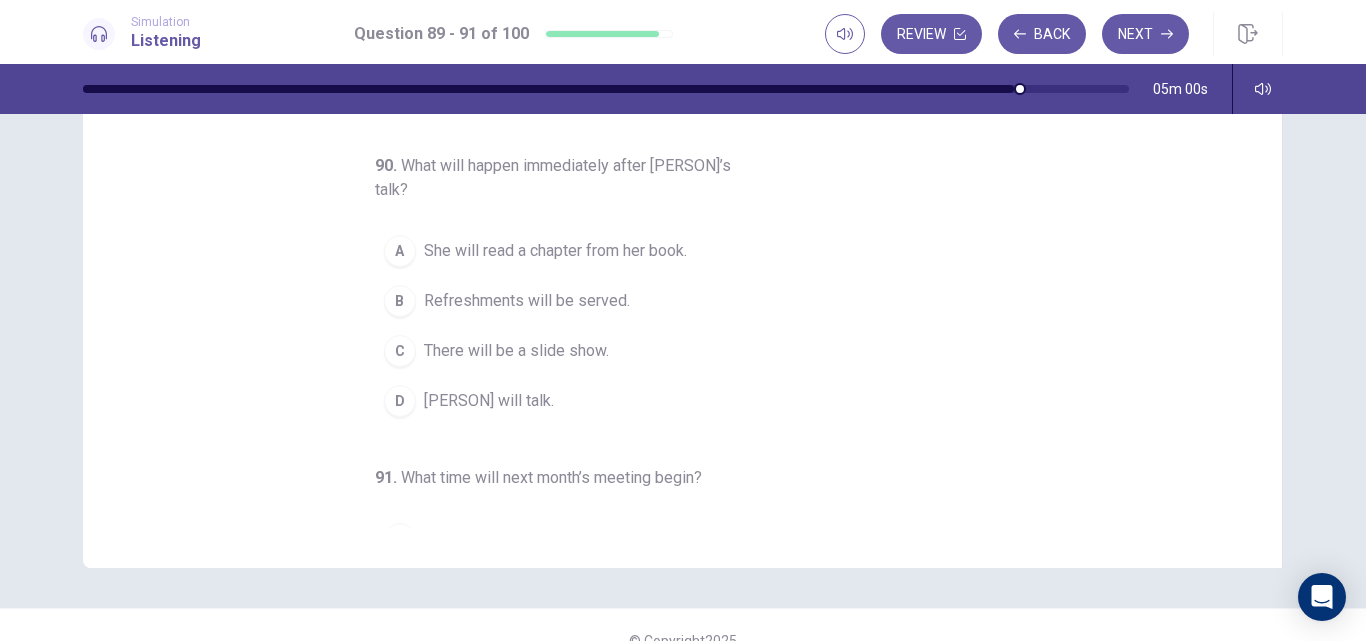 scroll, scrollTop: 0, scrollLeft: 0, axis: both 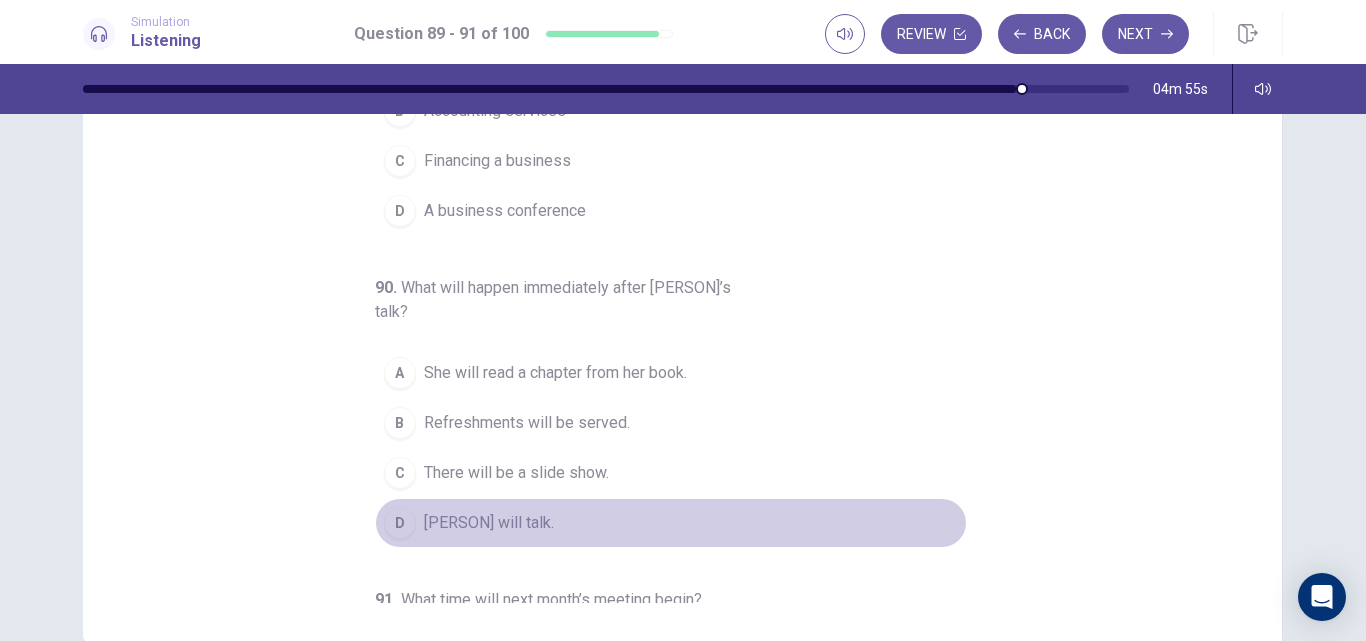 click on "John Jones will talk." at bounding box center [489, 523] 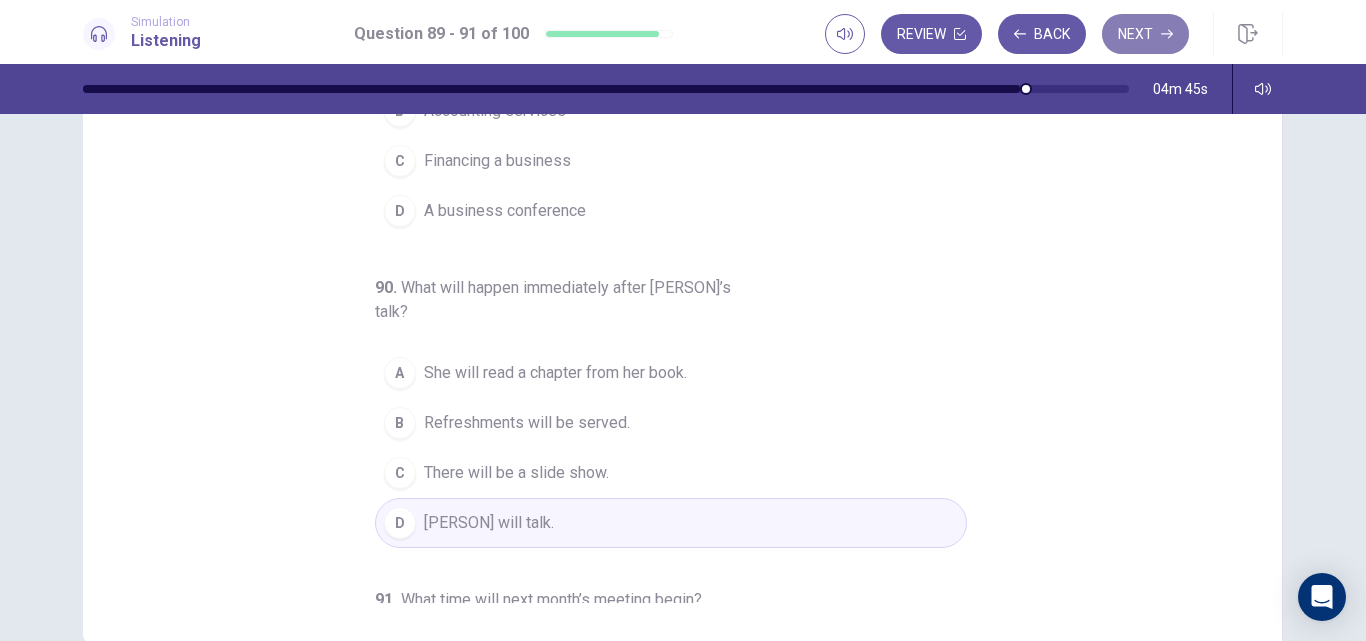 click on "Next" at bounding box center (1145, 34) 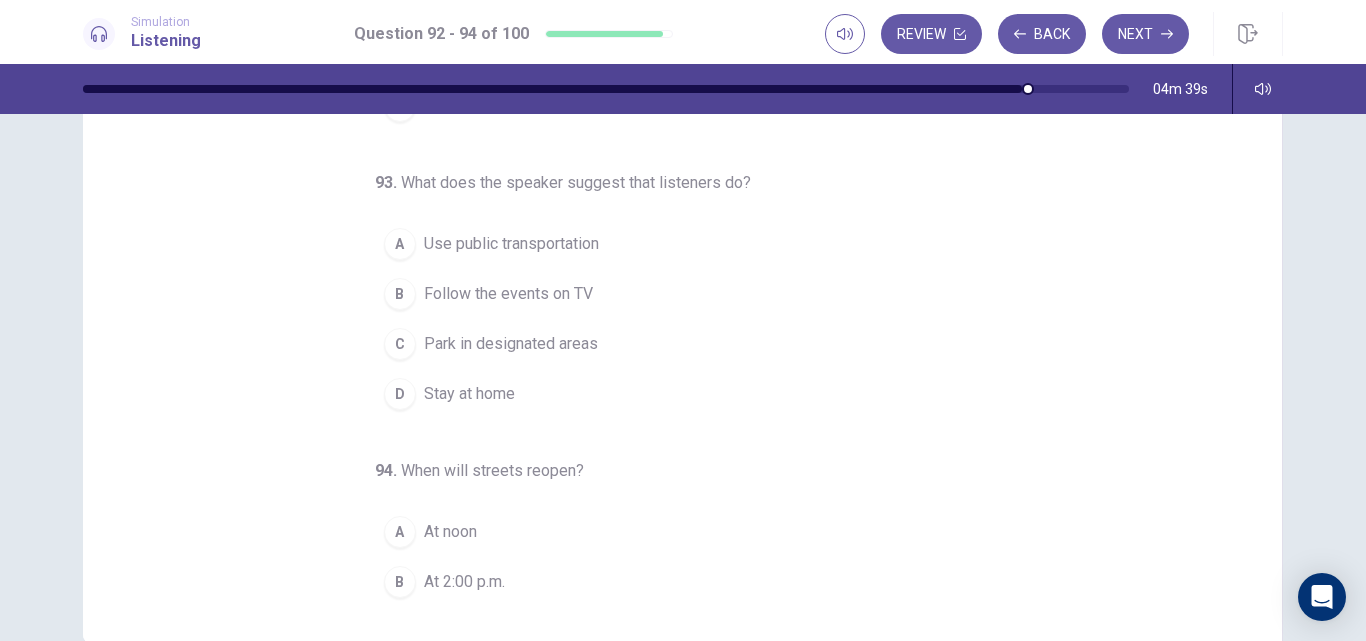 scroll, scrollTop: 0, scrollLeft: 0, axis: both 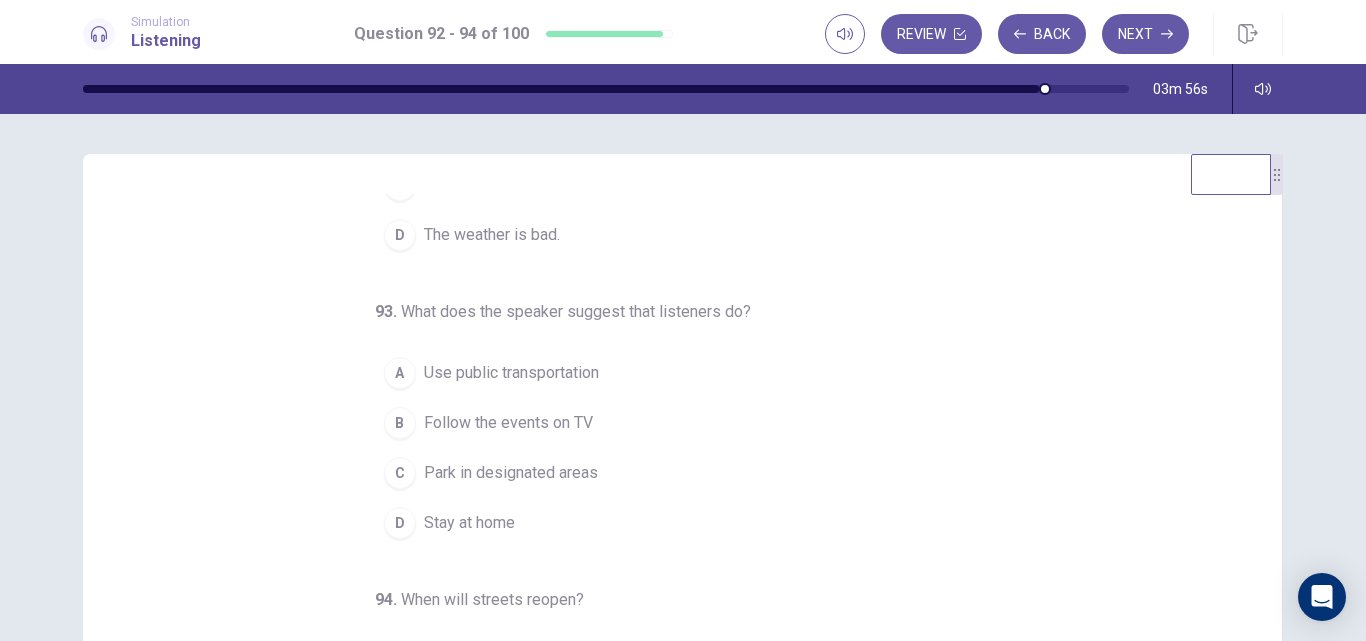 click on "Park in designated areas" at bounding box center [511, 473] 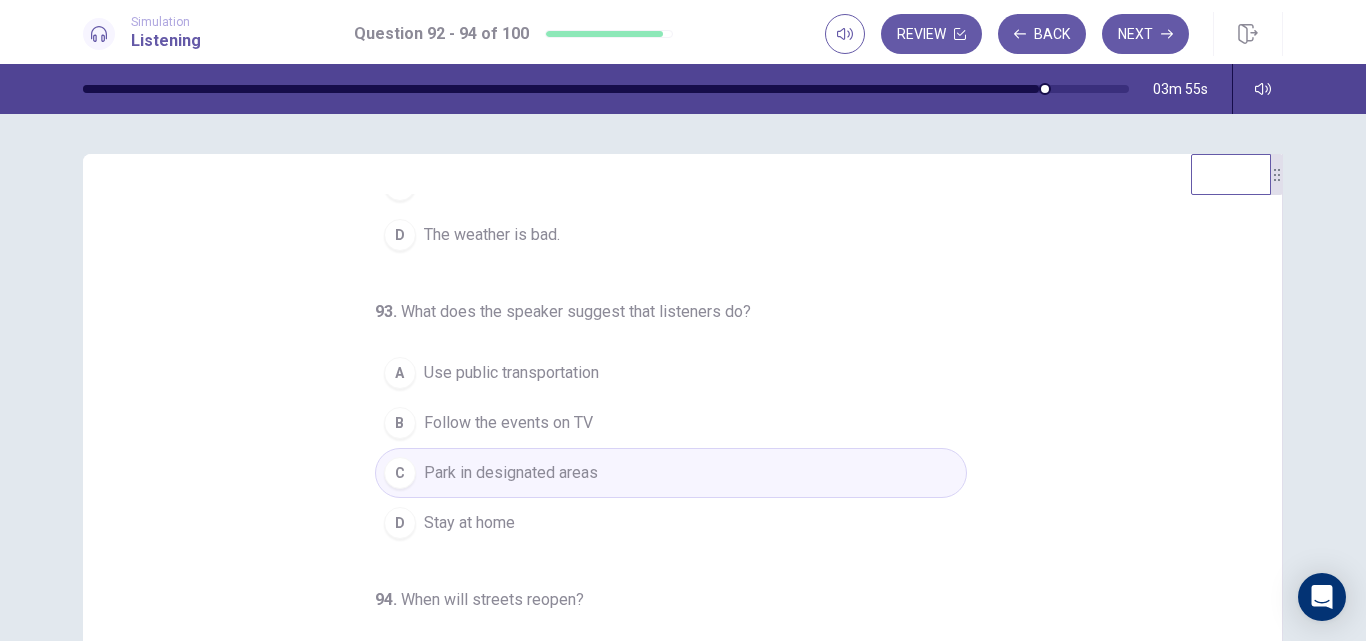 scroll, scrollTop: 209, scrollLeft: 0, axis: vertical 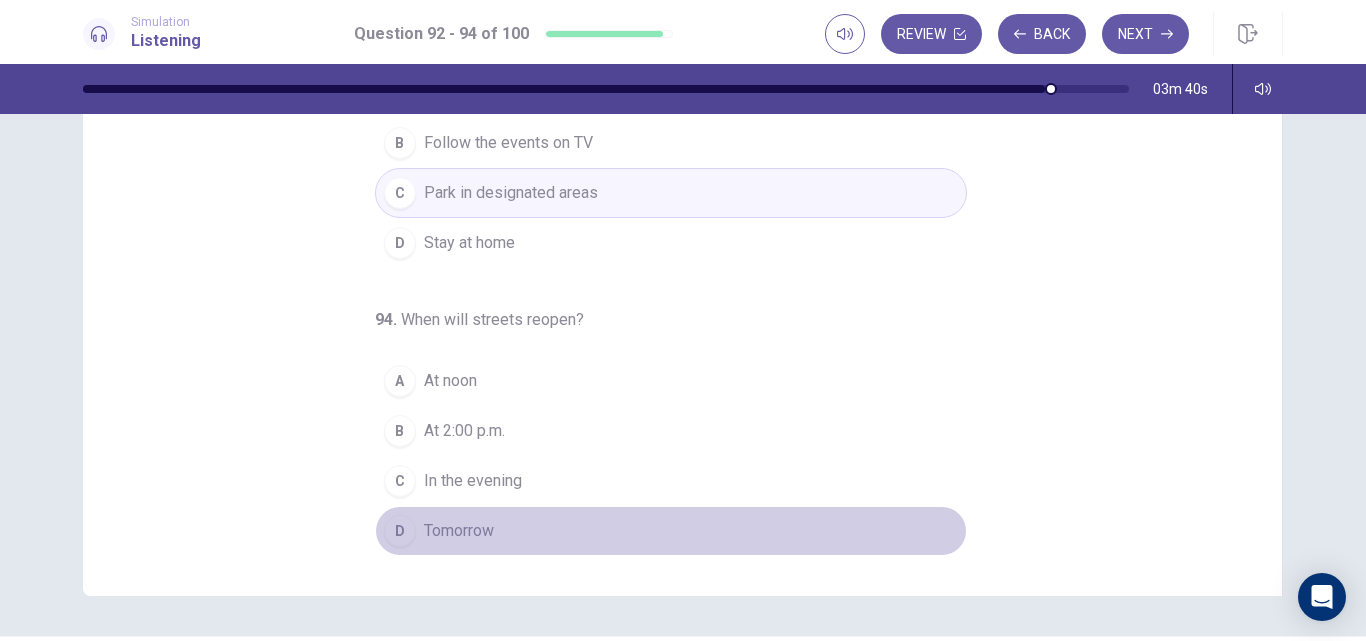 click on "Tomorrow" at bounding box center [459, 531] 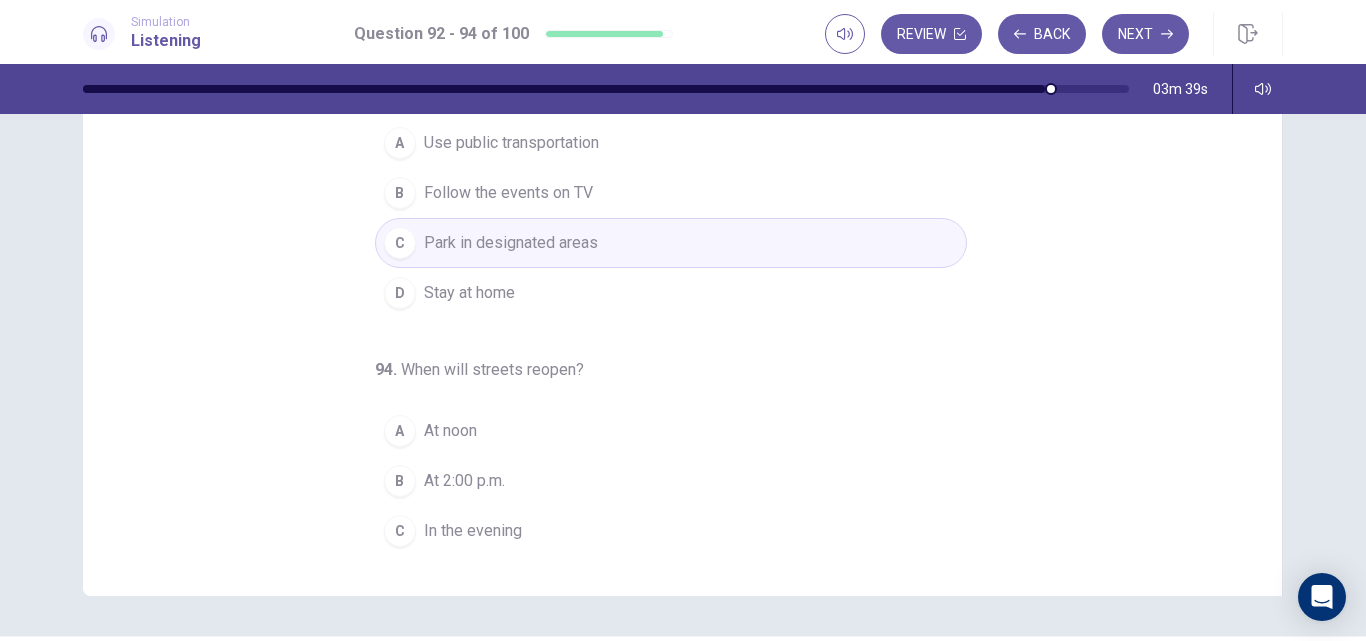 scroll, scrollTop: 0, scrollLeft: 0, axis: both 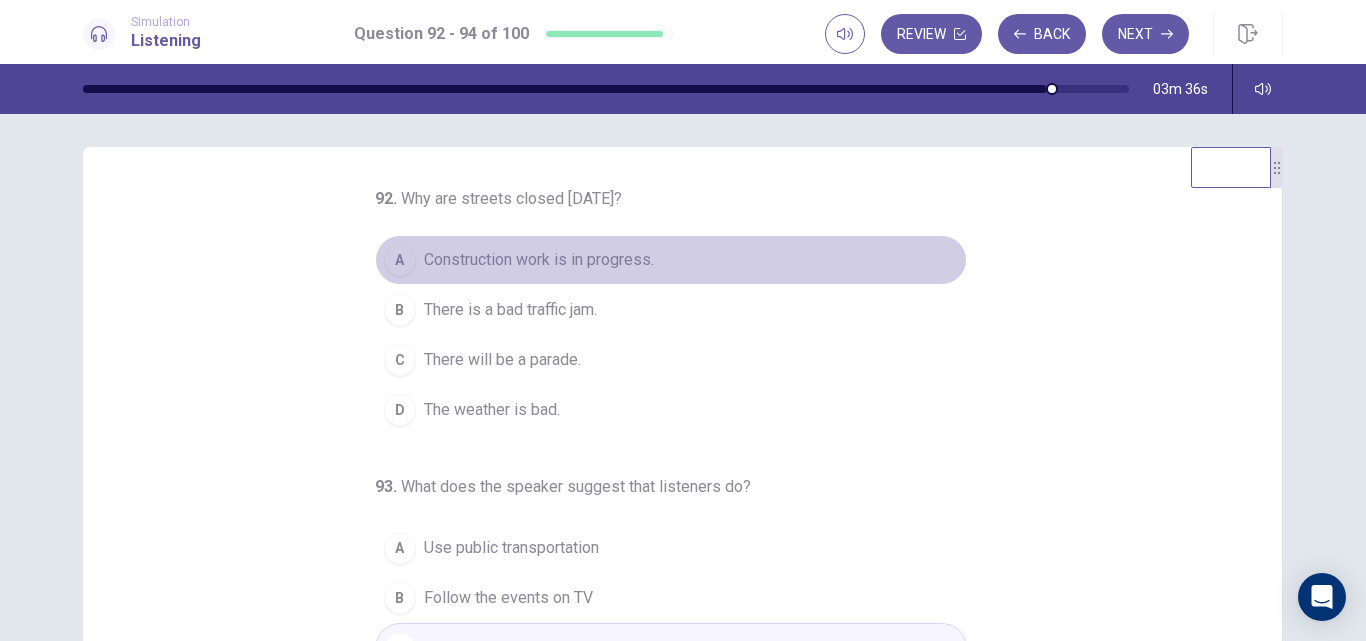 click on "Construction work is in progress." at bounding box center [539, 260] 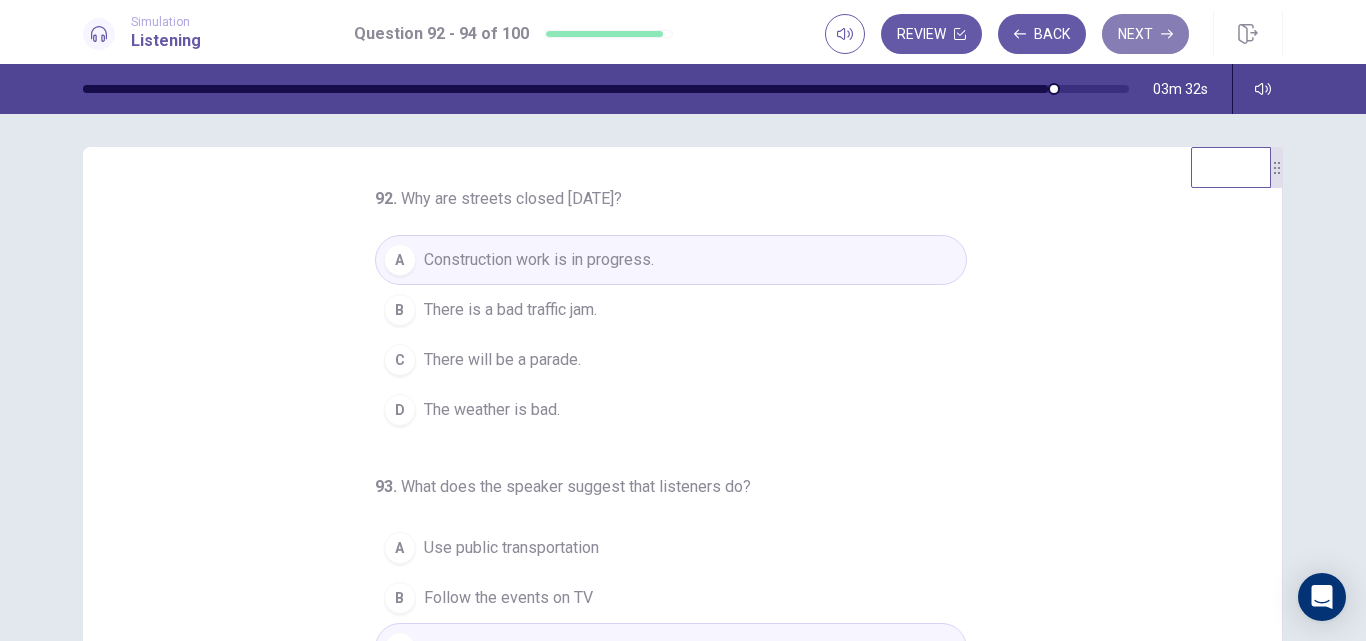 click on "Next" at bounding box center [1145, 34] 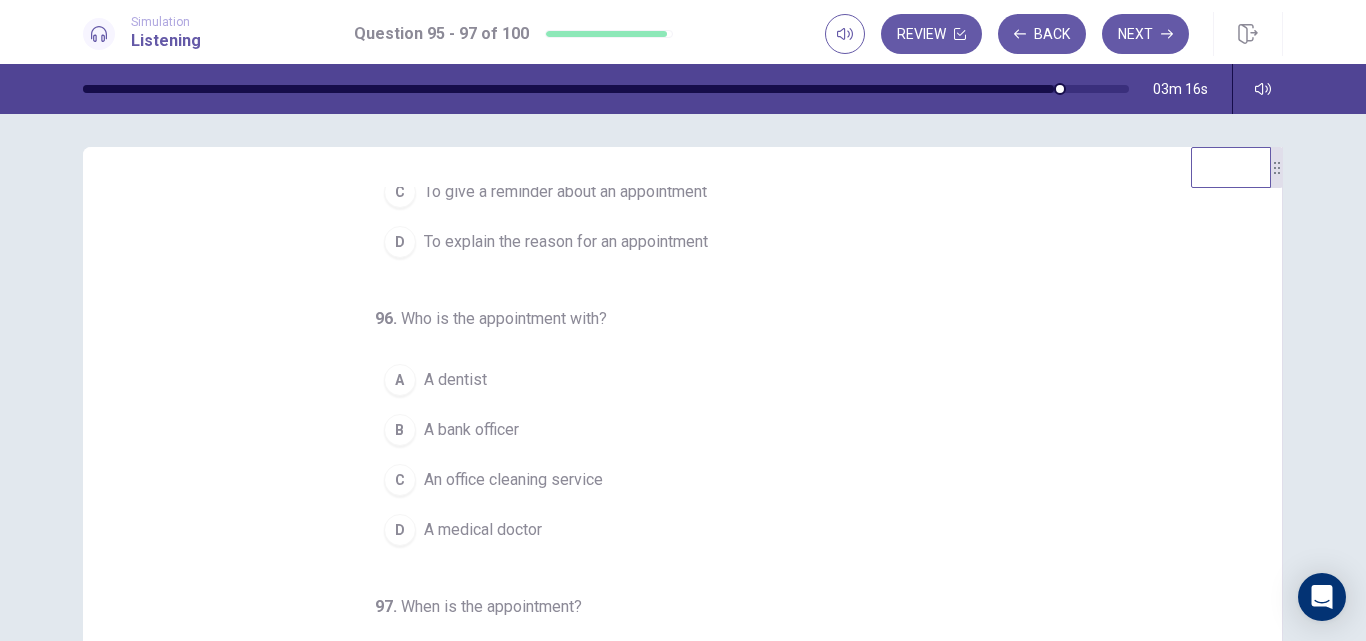 scroll, scrollTop: 209, scrollLeft: 0, axis: vertical 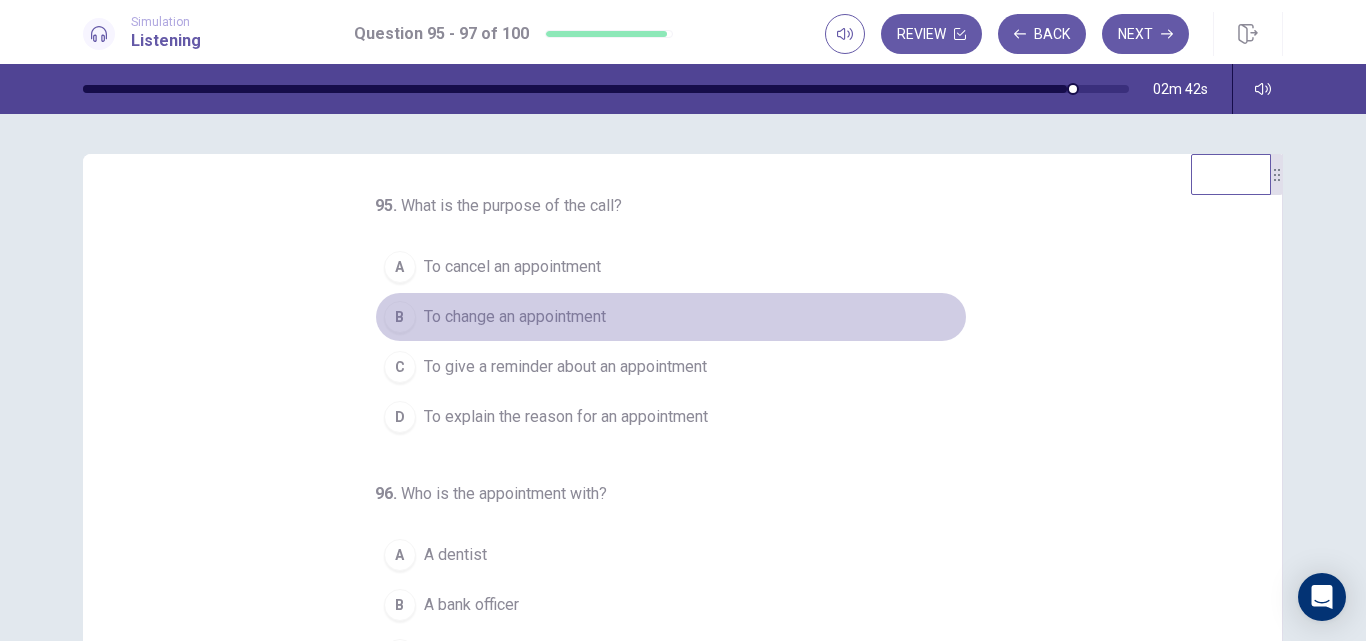 click on "To change an appointment" at bounding box center [515, 317] 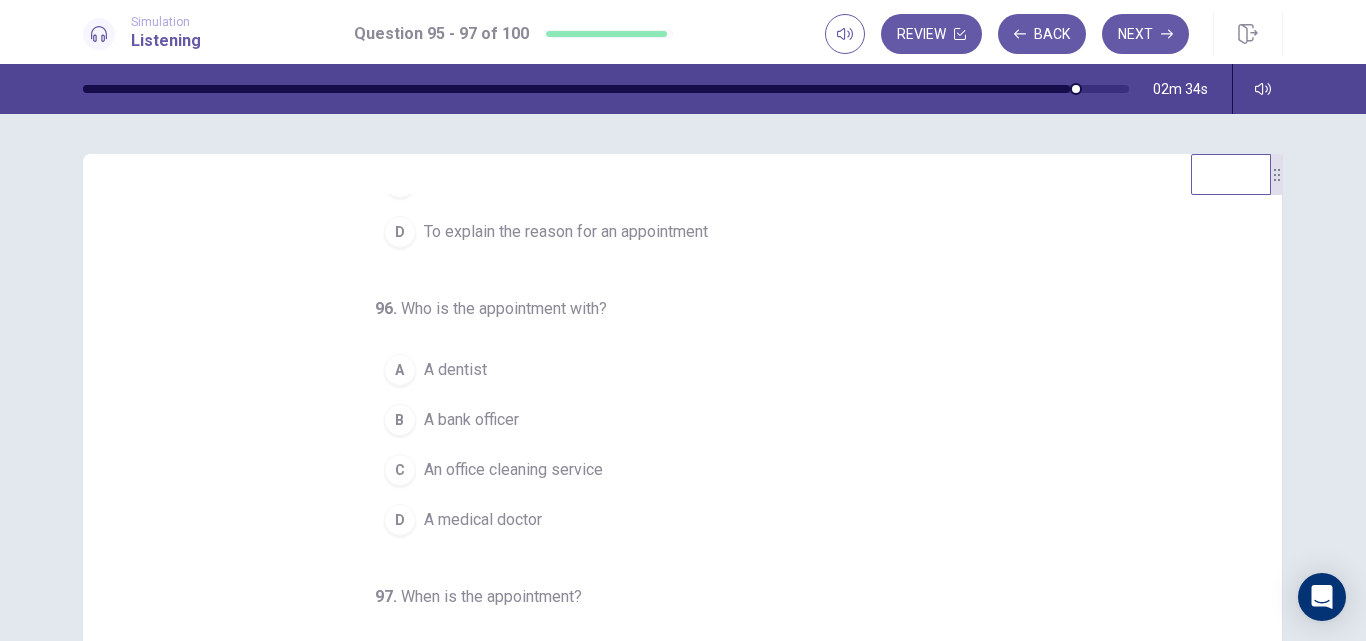 scroll, scrollTop: 209, scrollLeft: 0, axis: vertical 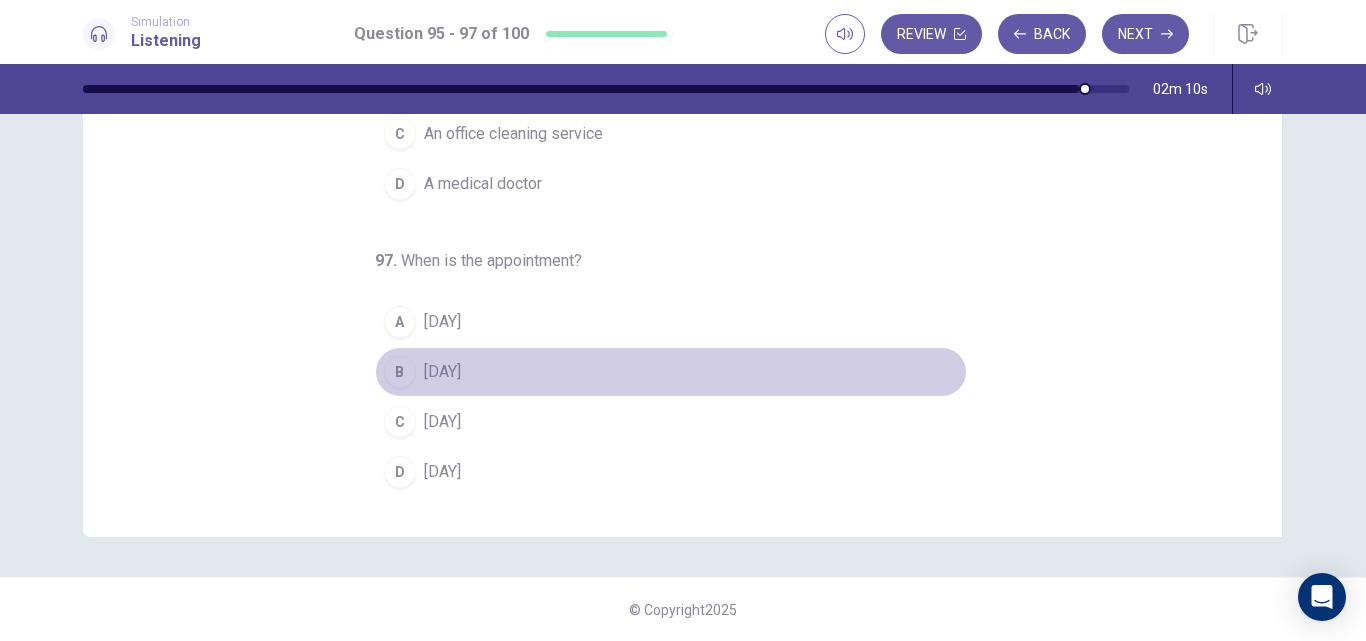 click on "Monday" at bounding box center [442, 372] 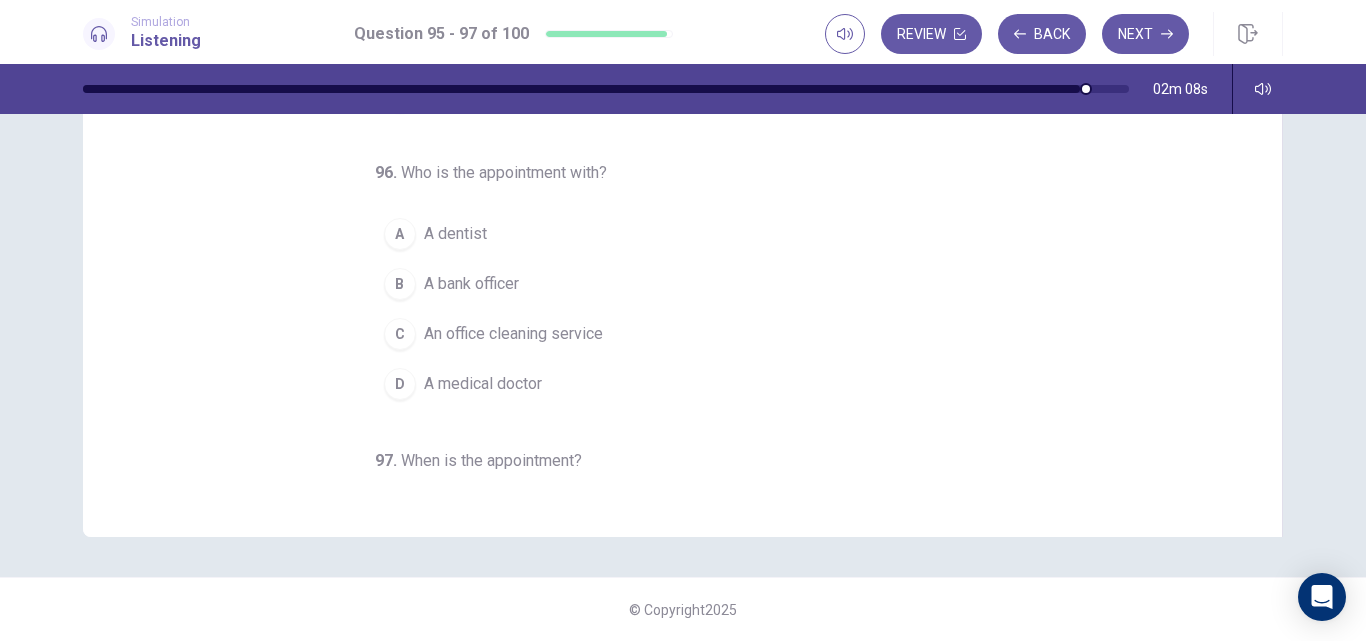 scroll, scrollTop: 0, scrollLeft: 0, axis: both 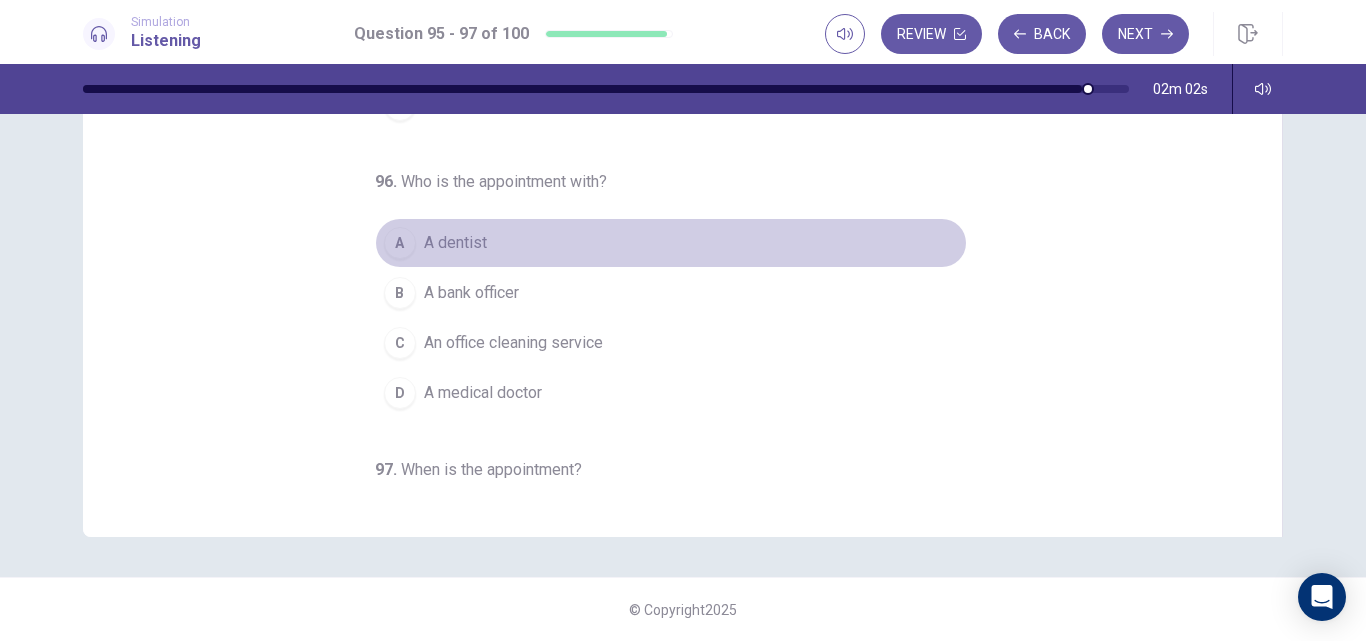 click on "A dentist" at bounding box center [455, 243] 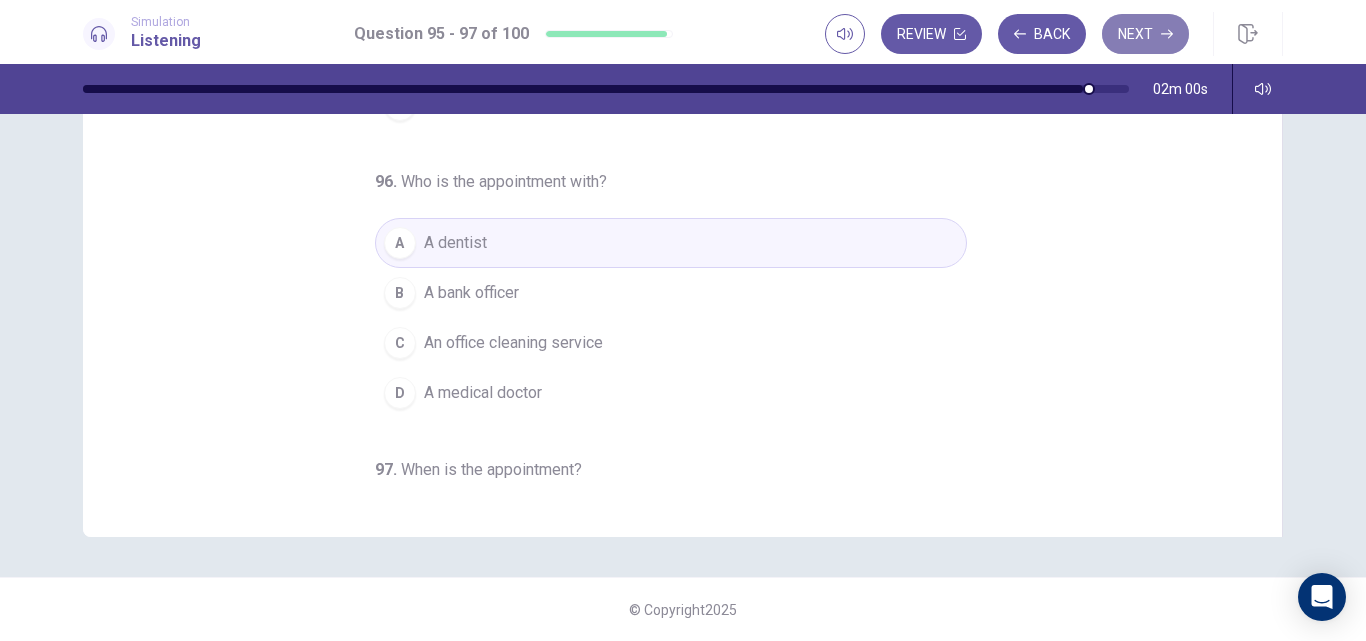 click on "Next" at bounding box center (1145, 34) 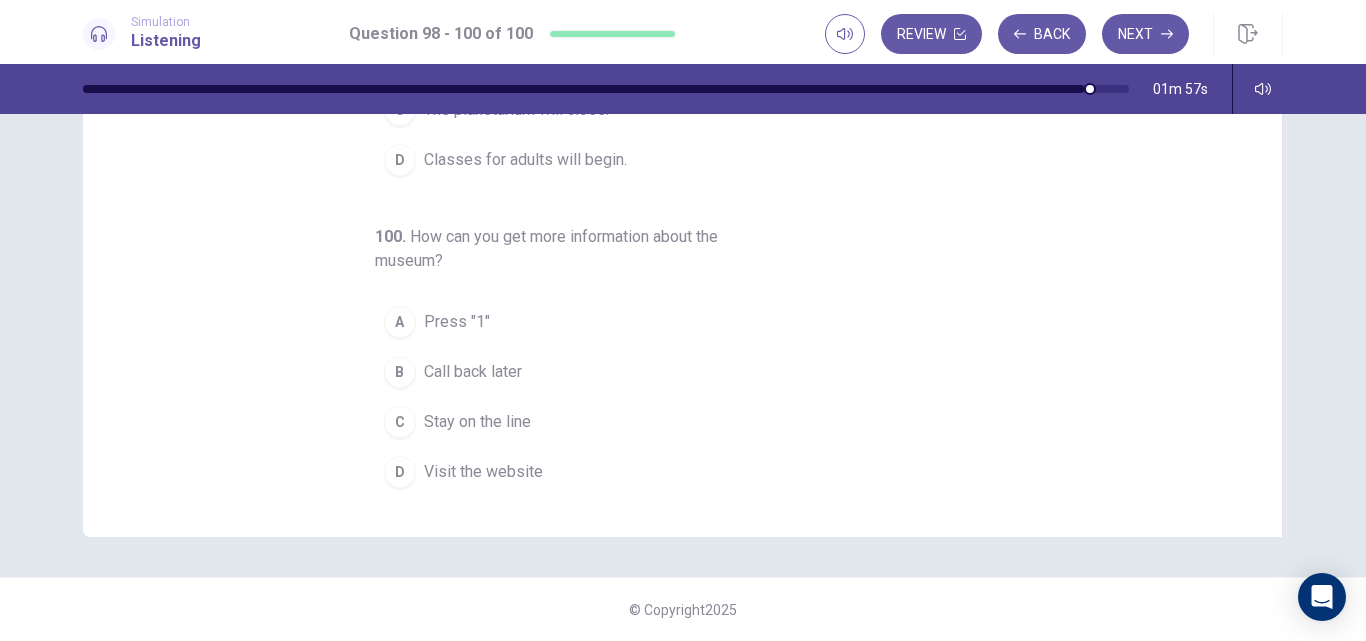 scroll, scrollTop: 0, scrollLeft: 0, axis: both 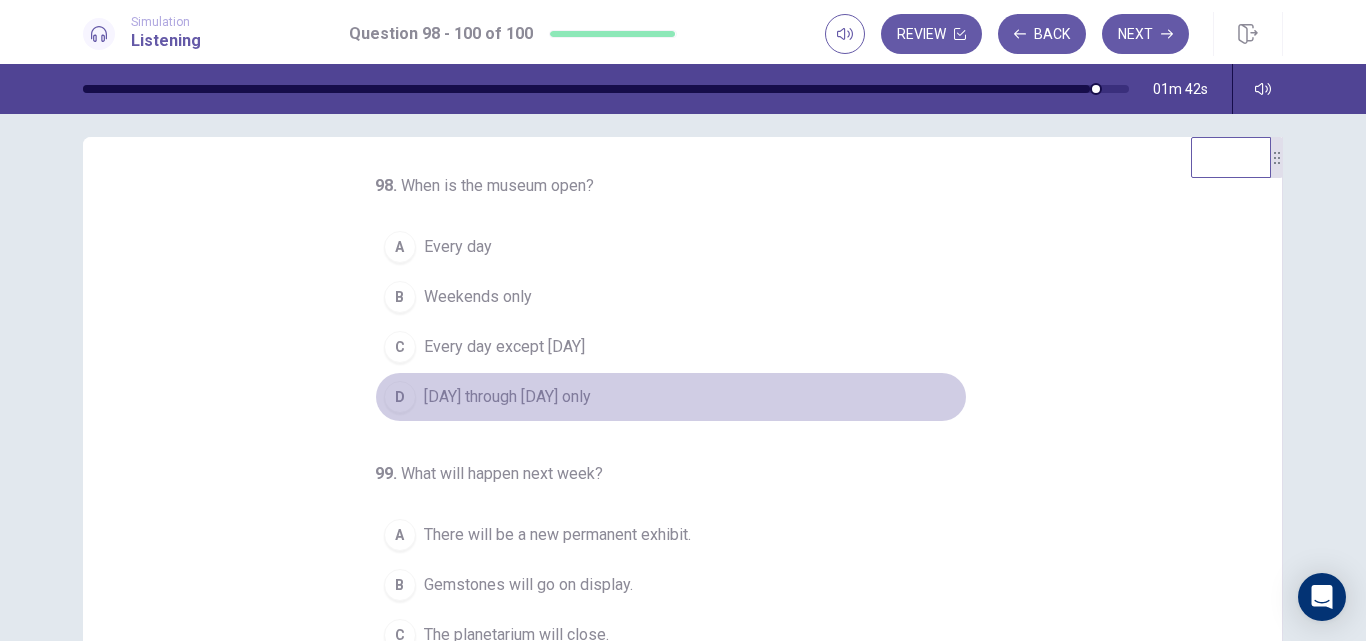 click on "Monday through Friday only" at bounding box center (507, 397) 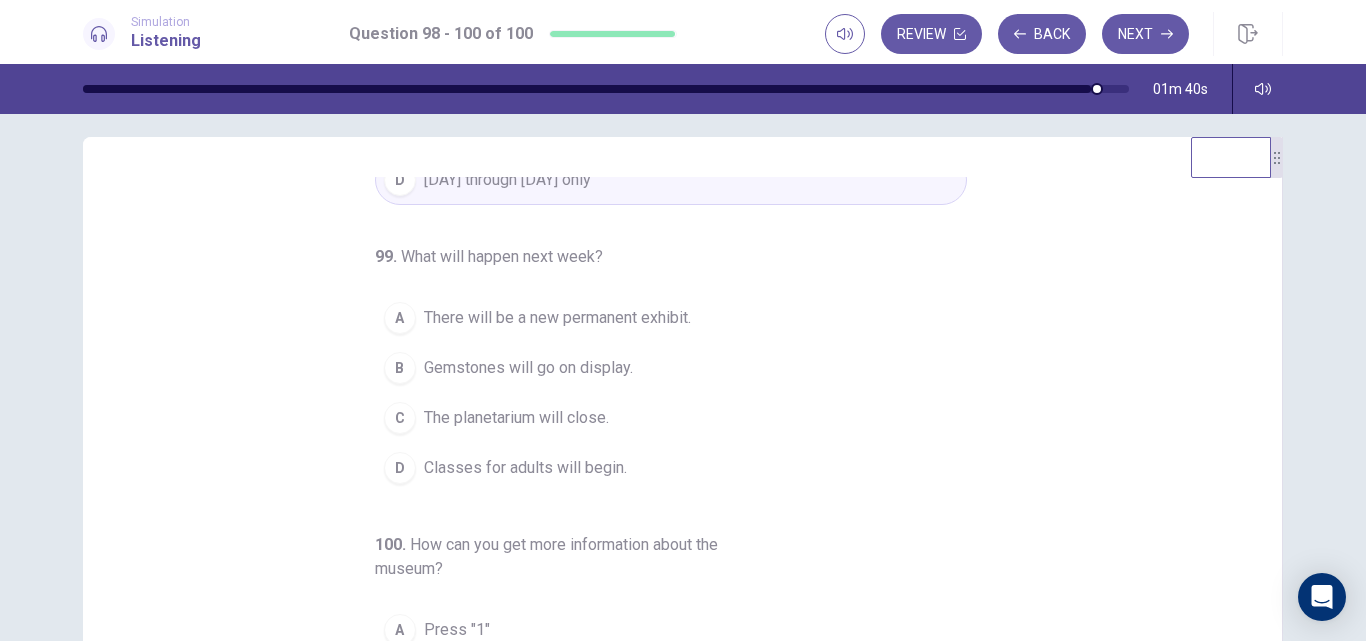 scroll, scrollTop: 225, scrollLeft: 0, axis: vertical 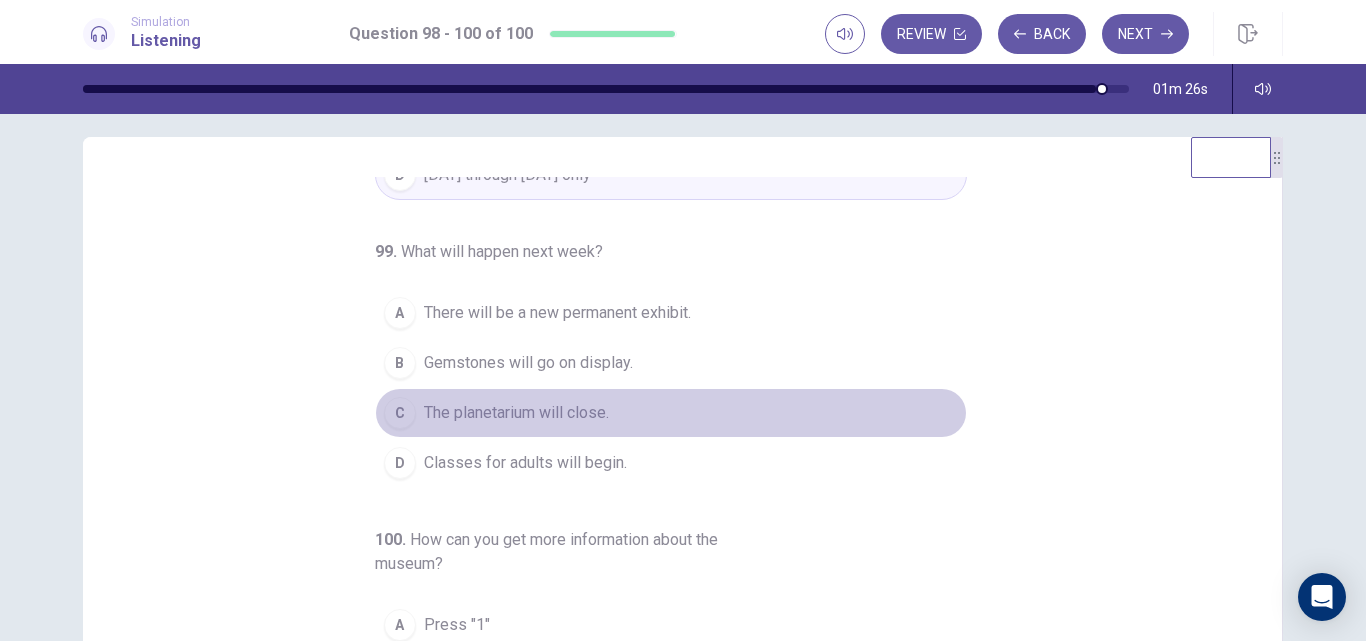 click on "The planetarium will close." at bounding box center [516, 413] 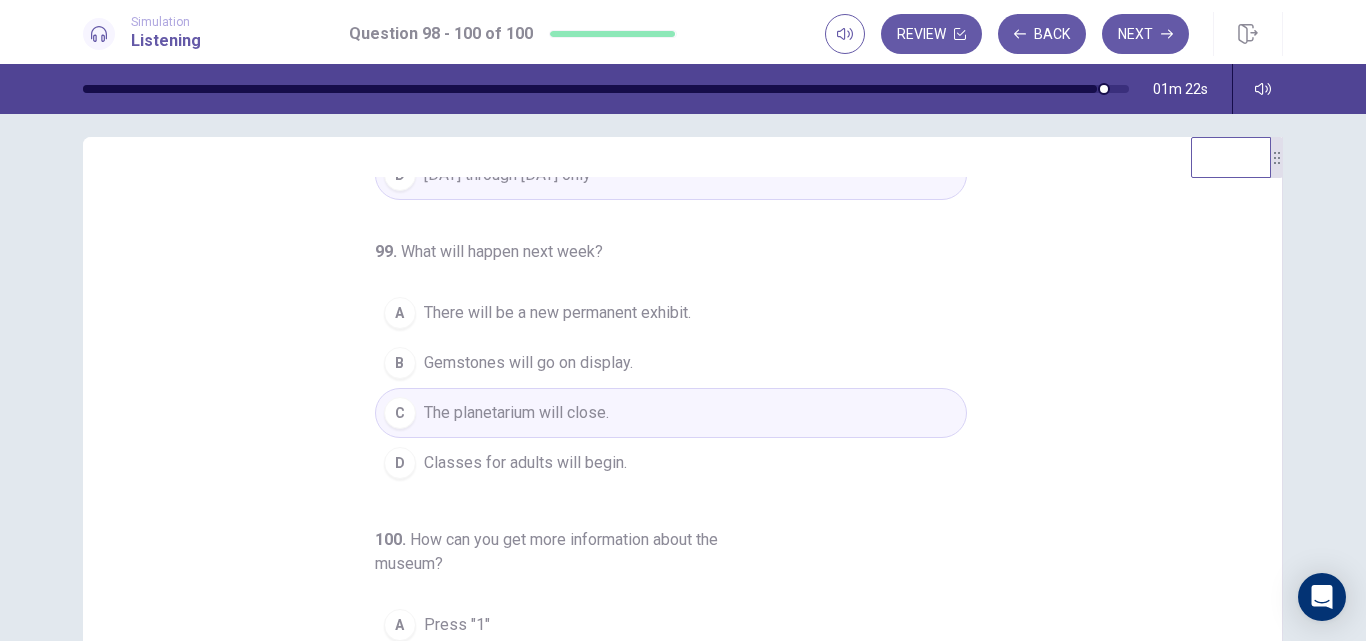 scroll, scrollTop: 233, scrollLeft: 0, axis: vertical 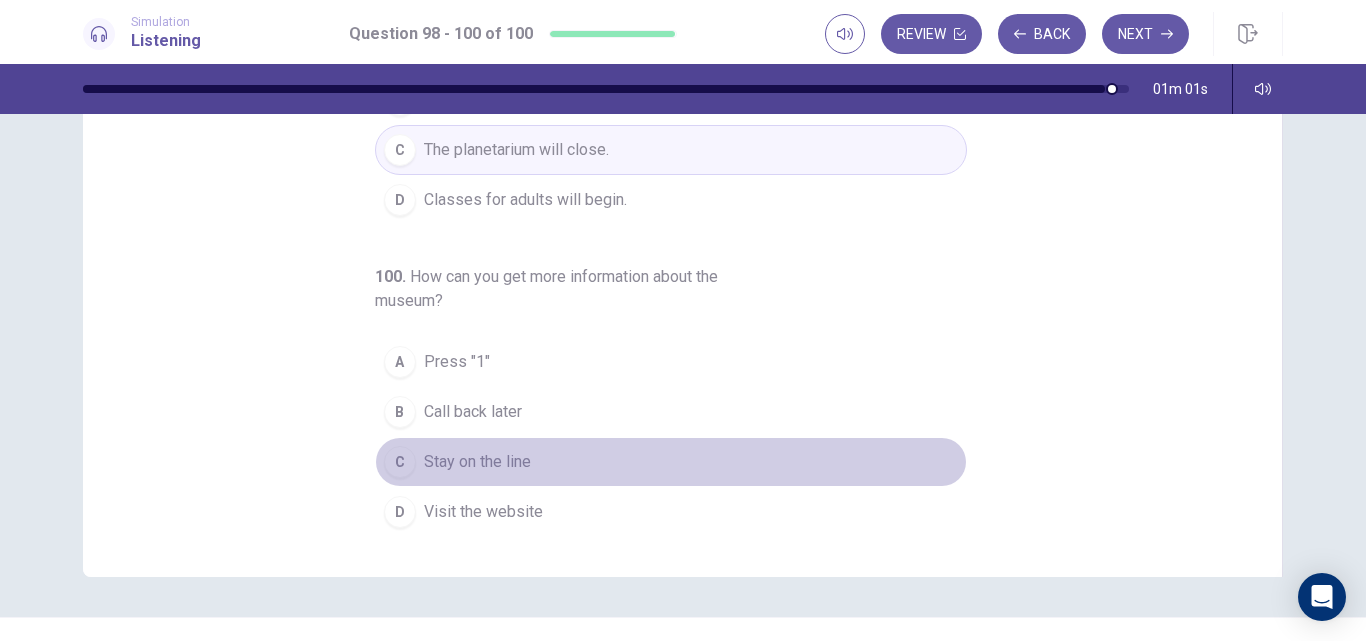 click on "Stay on the line" at bounding box center (477, 462) 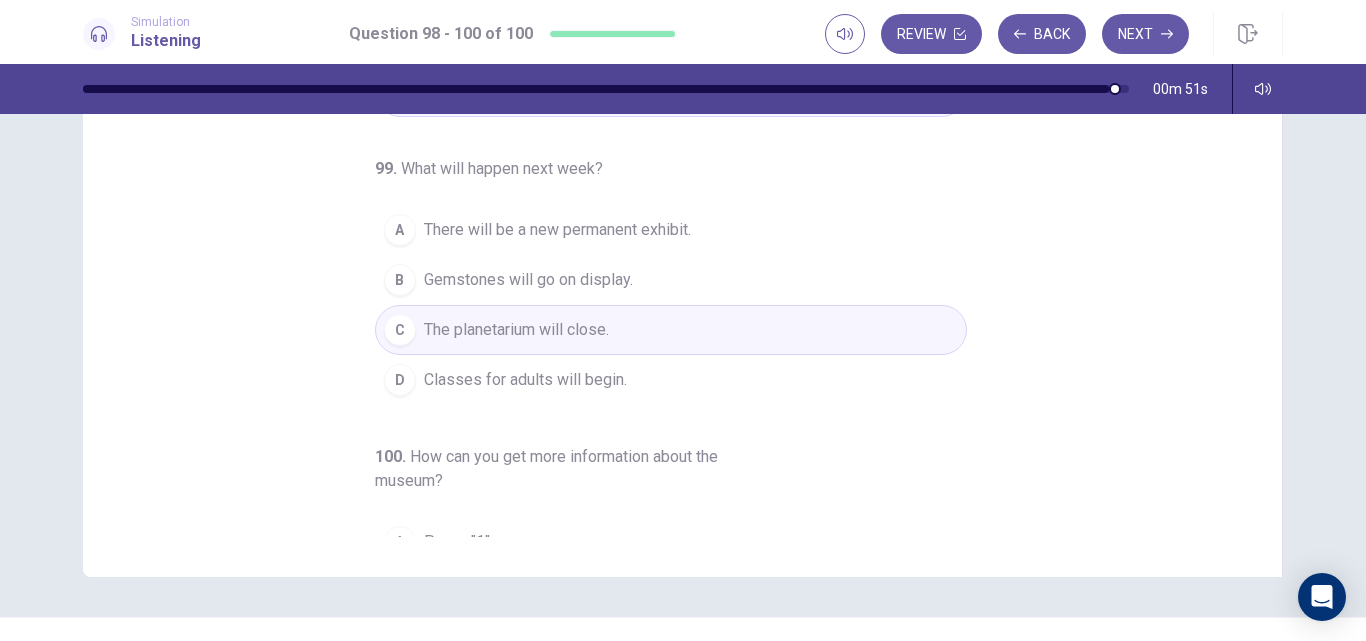 scroll, scrollTop: 52, scrollLeft: 0, axis: vertical 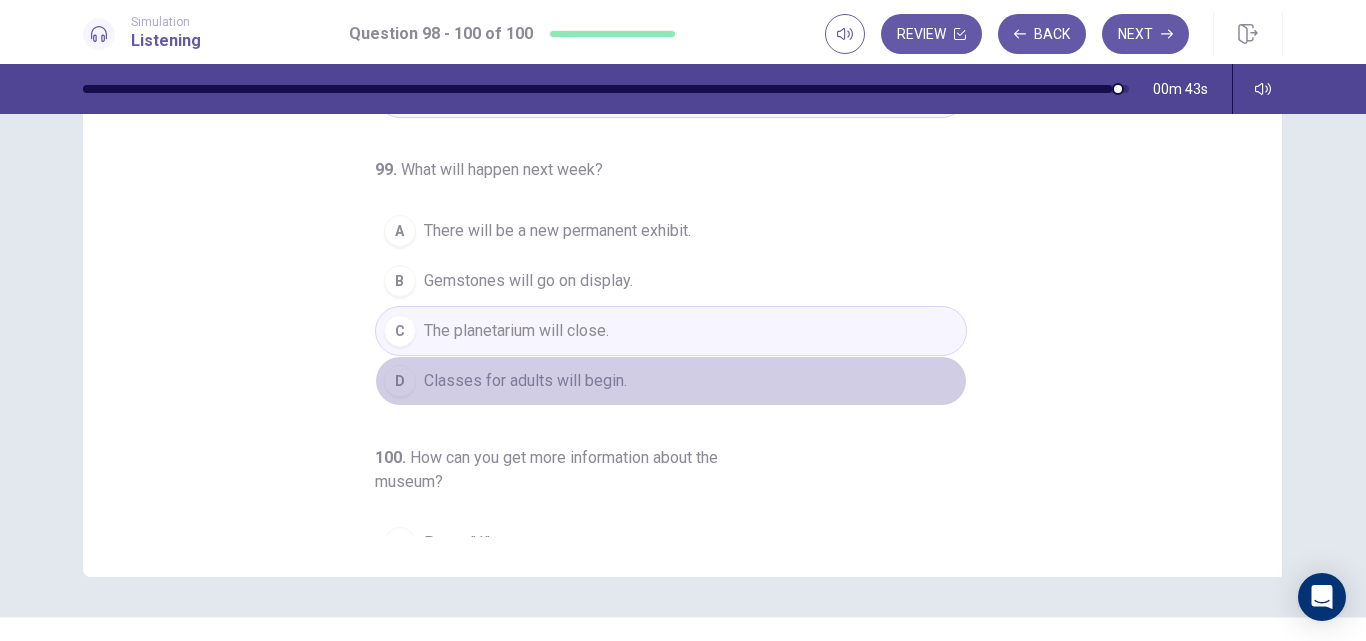 click on "Classes for adults will begin." at bounding box center (525, 381) 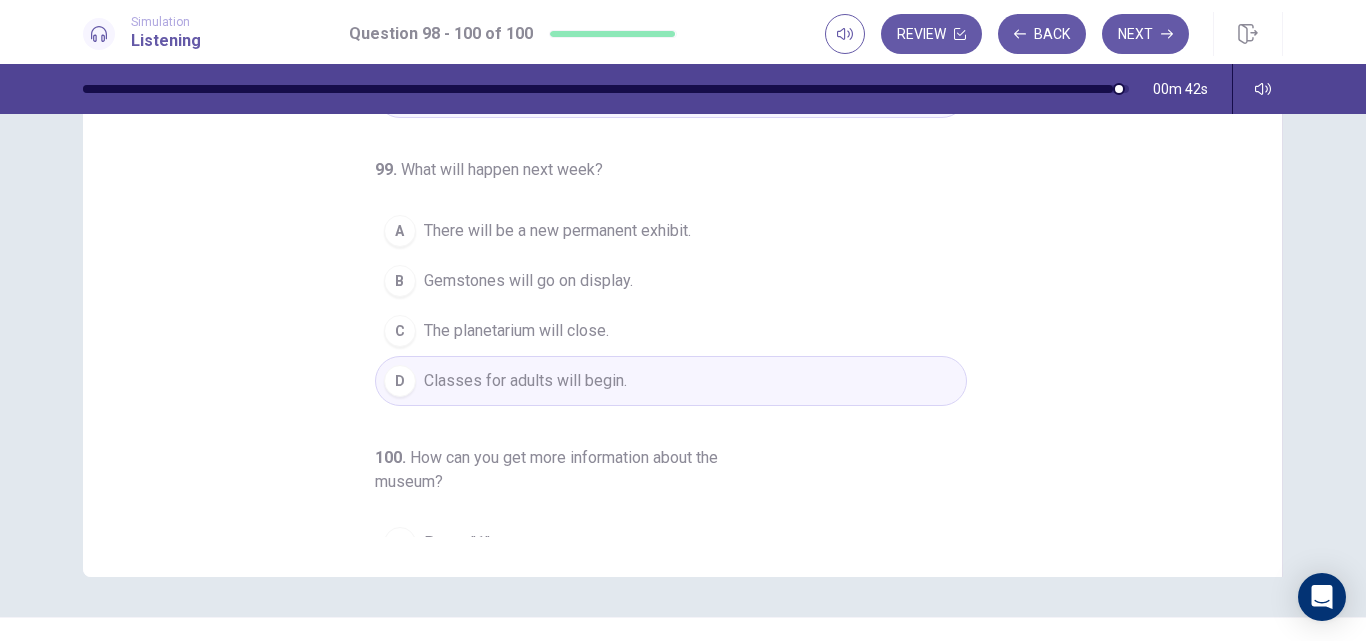 scroll, scrollTop: 0, scrollLeft: 0, axis: both 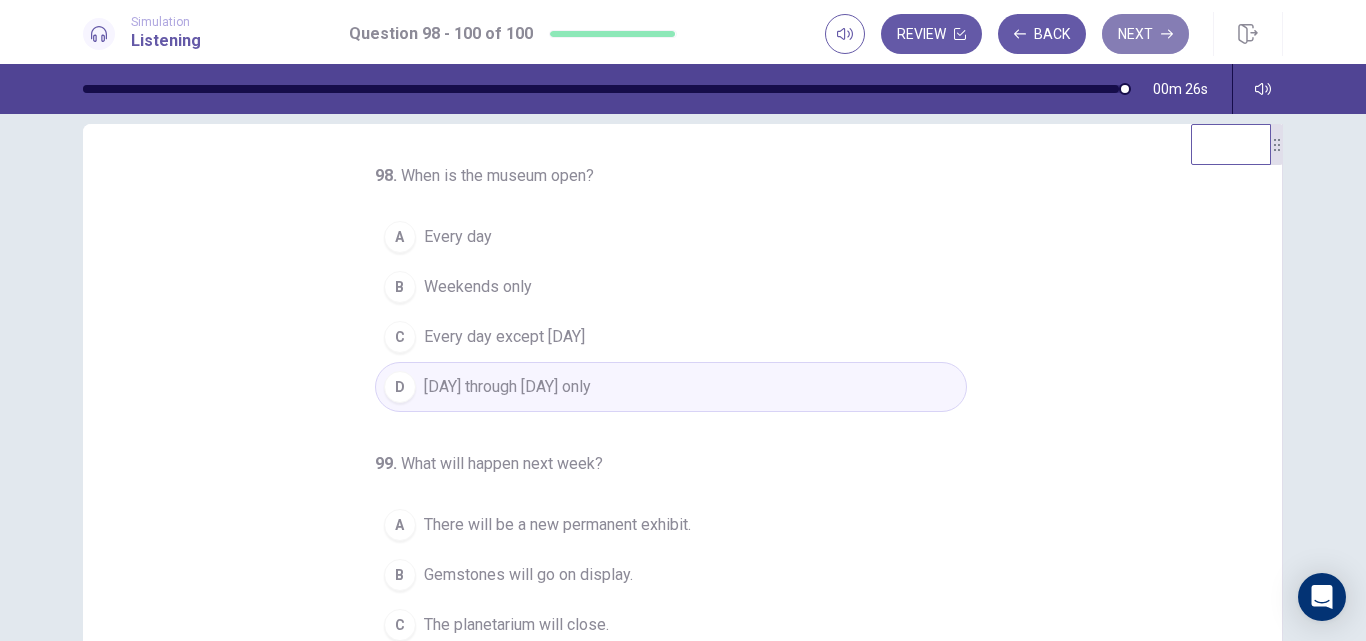 click on "Next" at bounding box center [1145, 34] 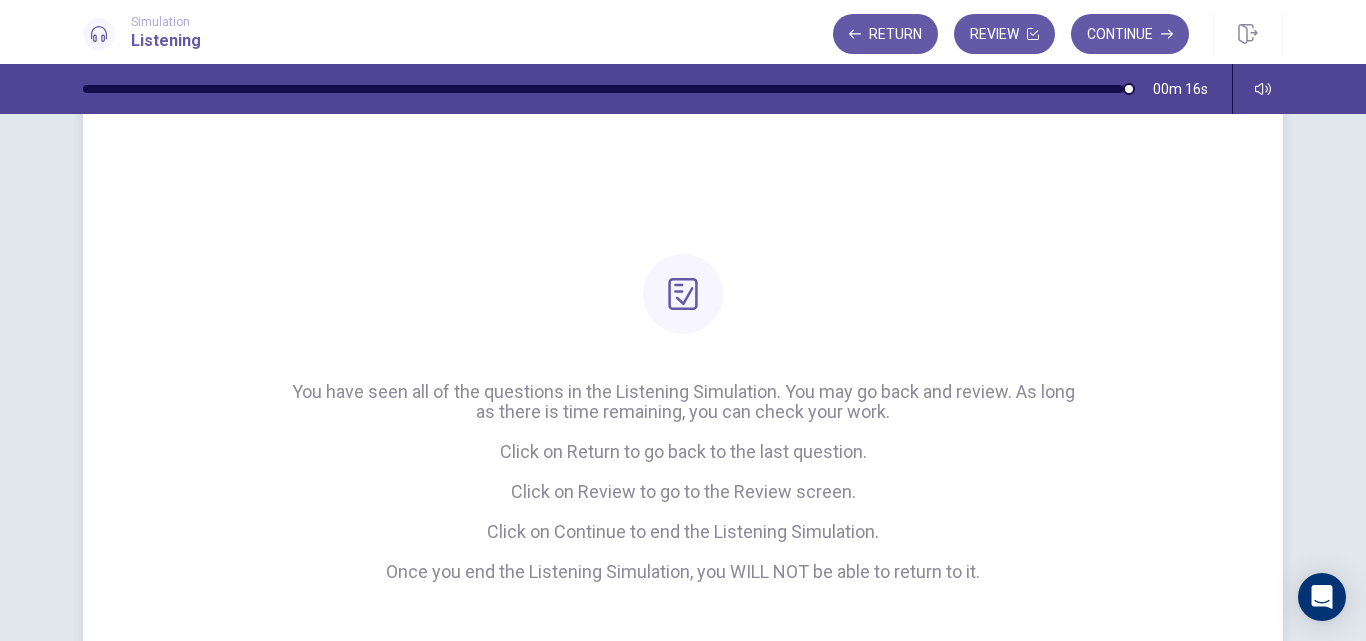 scroll, scrollTop: 0, scrollLeft: 0, axis: both 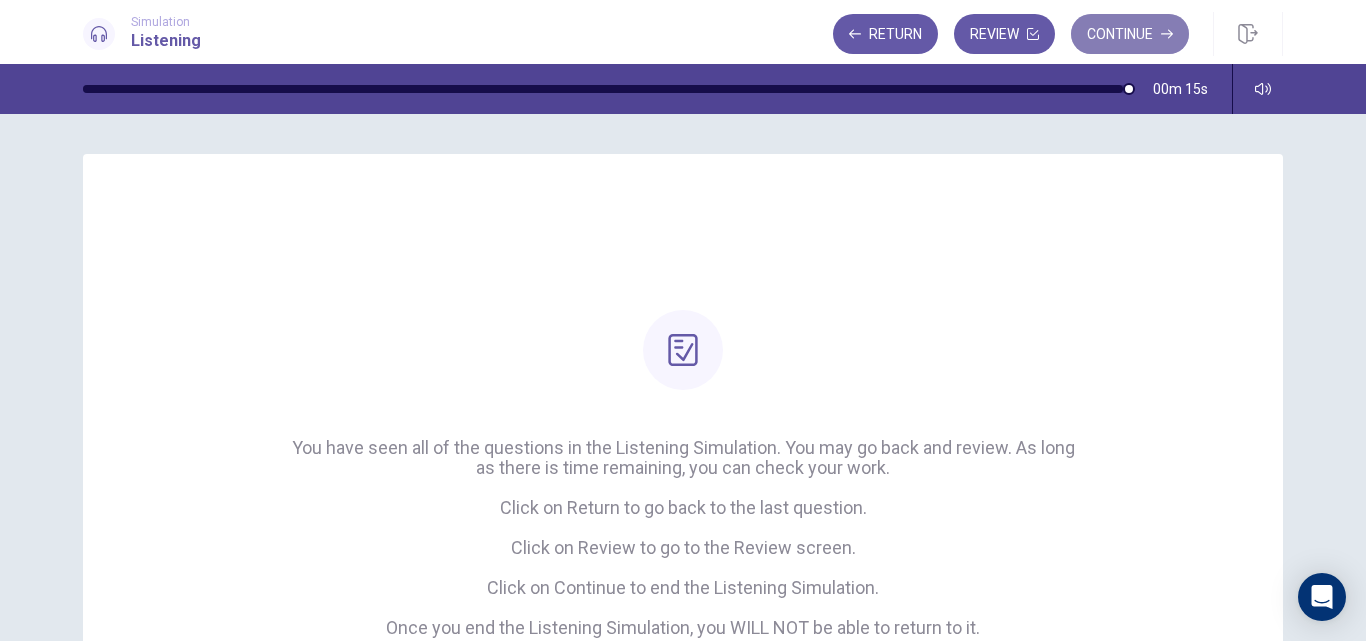 click on "Continue" at bounding box center [1130, 34] 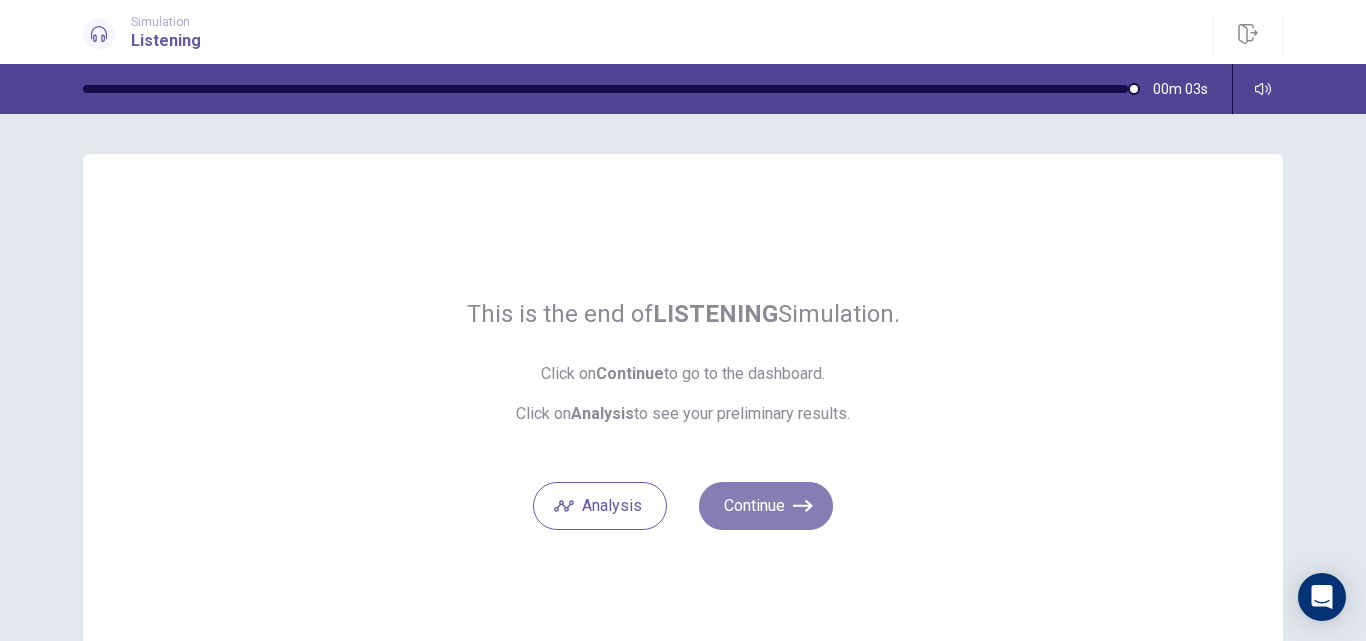 click on "Continue" at bounding box center (766, 506) 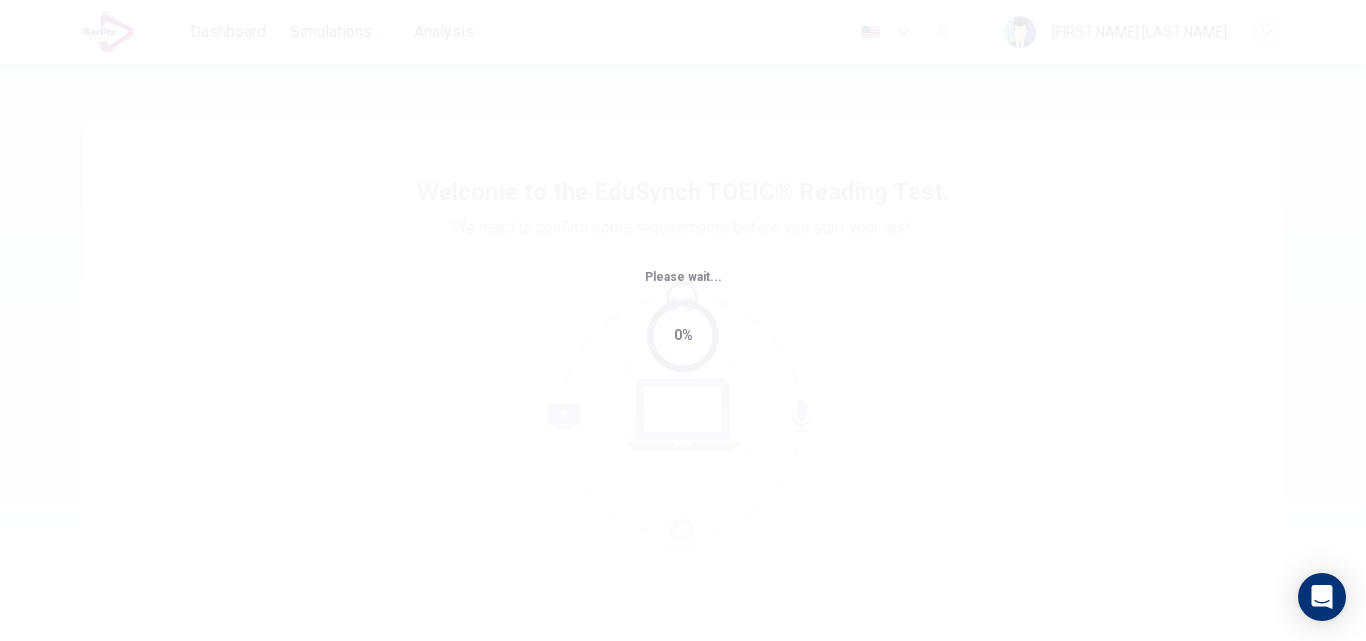 scroll, scrollTop: 0, scrollLeft: 0, axis: both 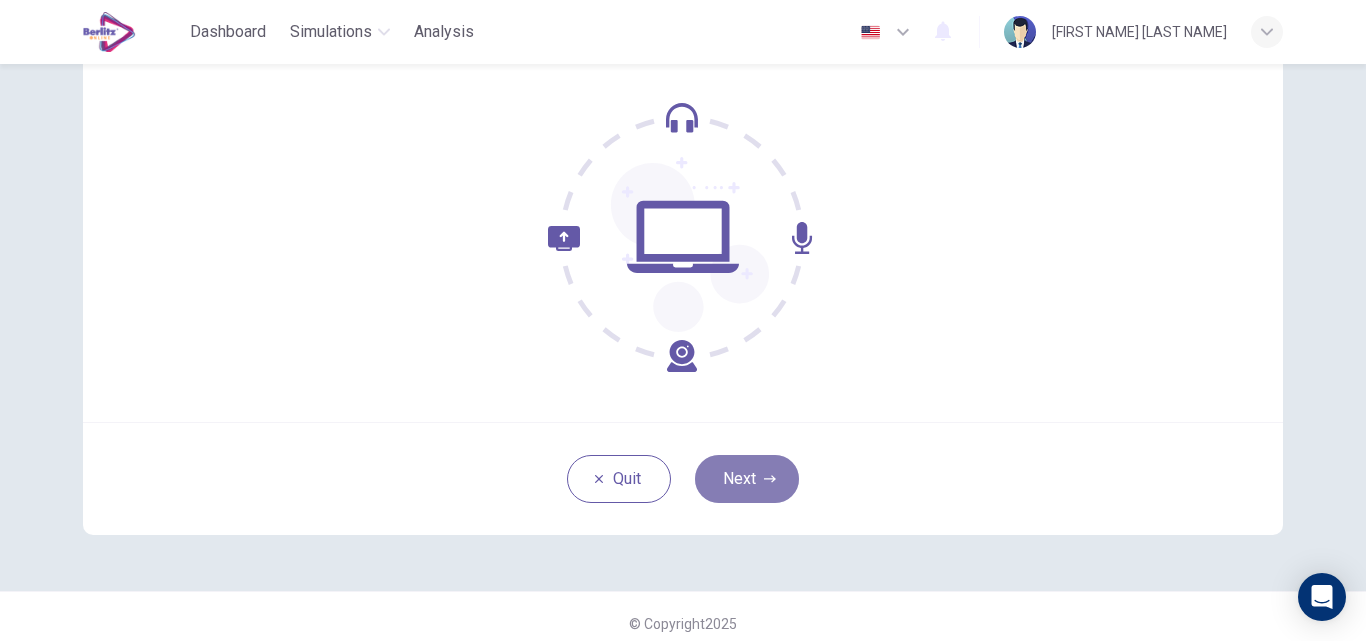 click on "Next" at bounding box center (747, 479) 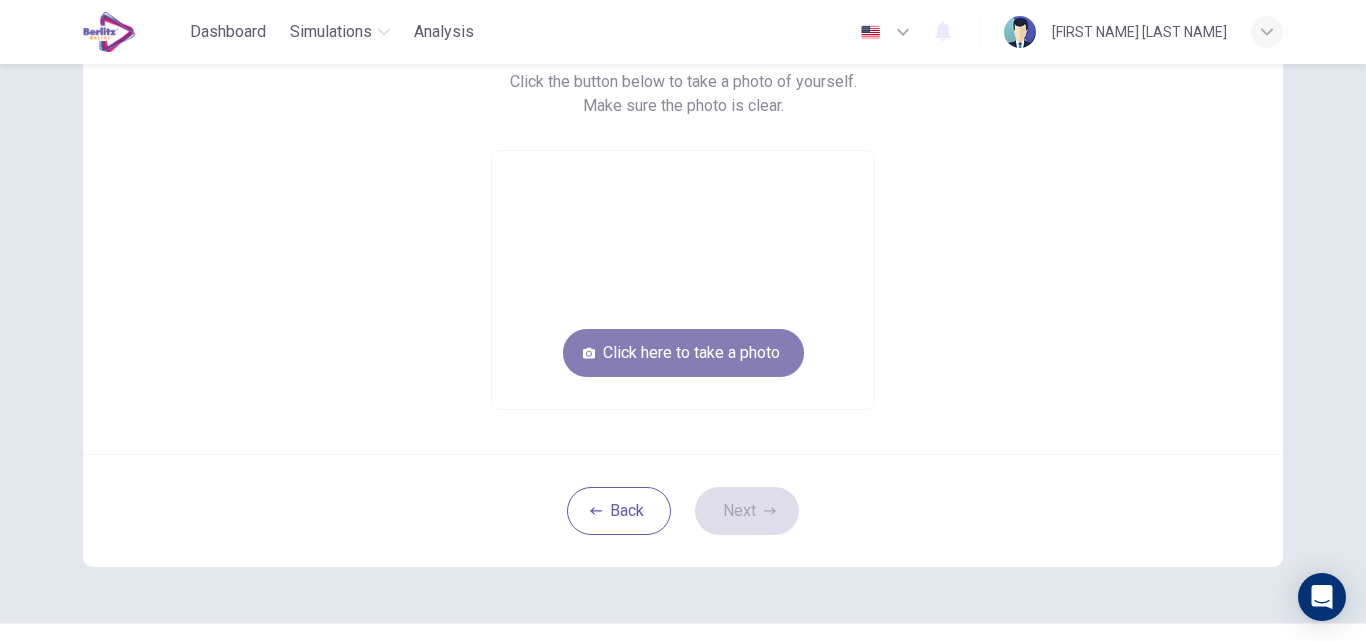 click on "Click here to take a photo" at bounding box center (683, 353) 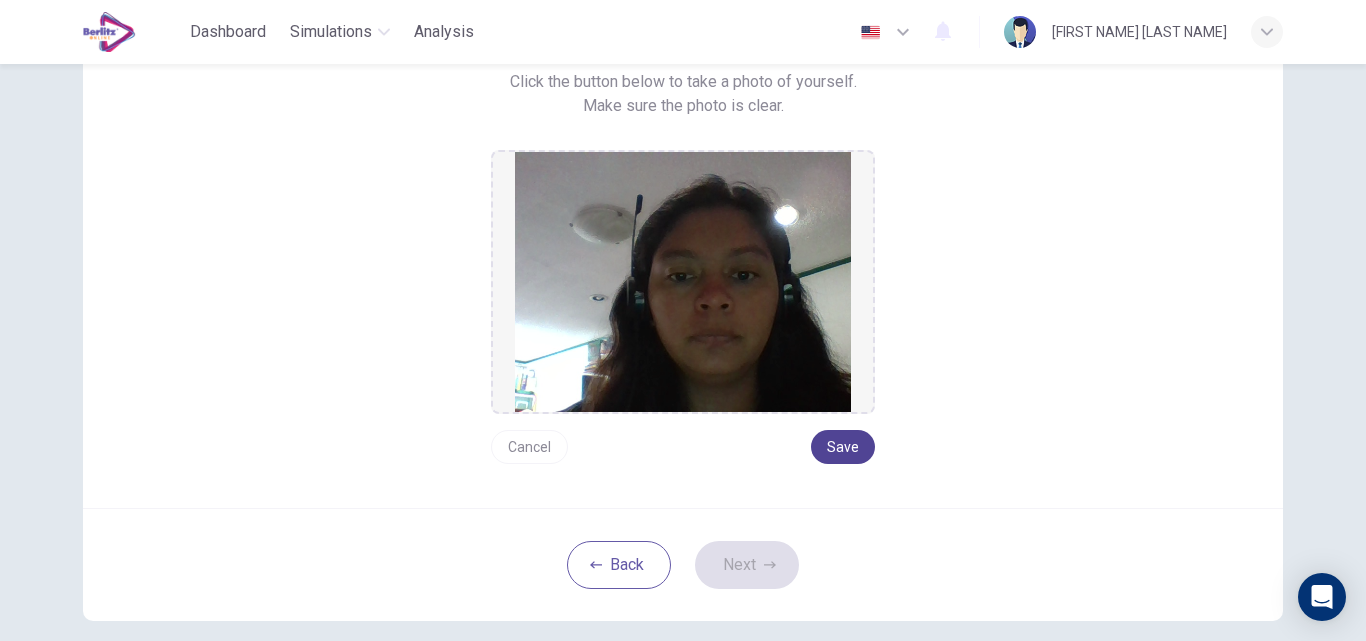 click on "Save" at bounding box center (843, 447) 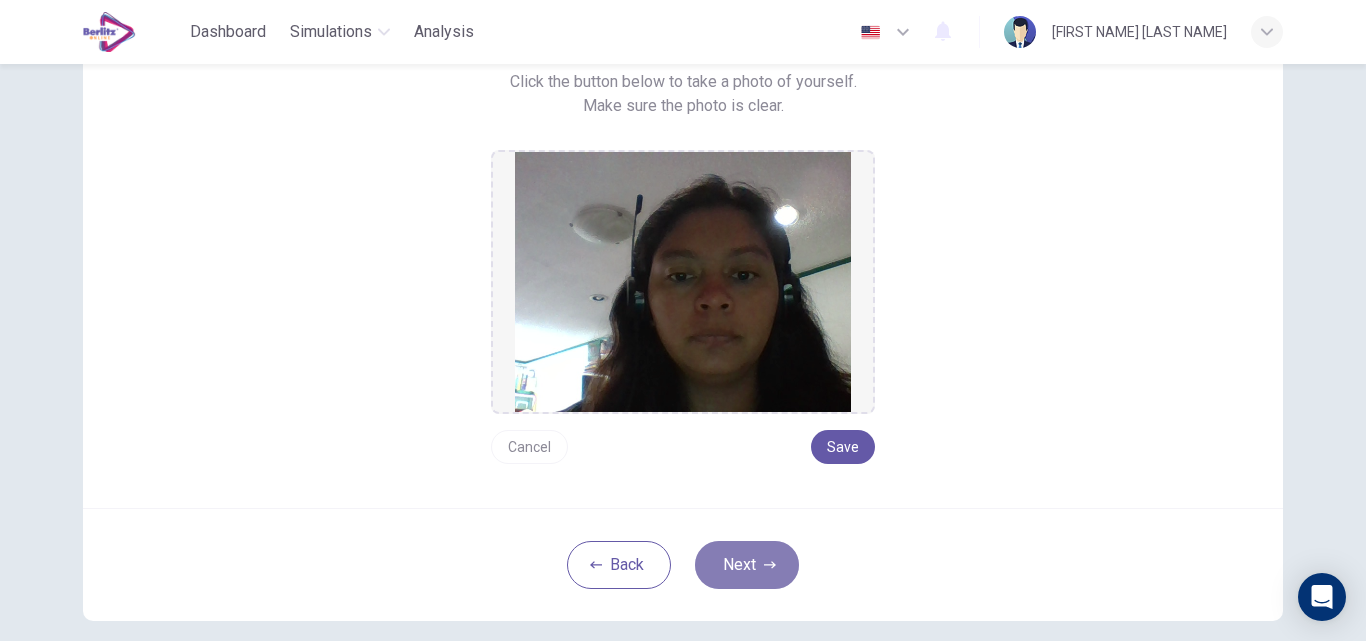 click on "Next" at bounding box center [747, 565] 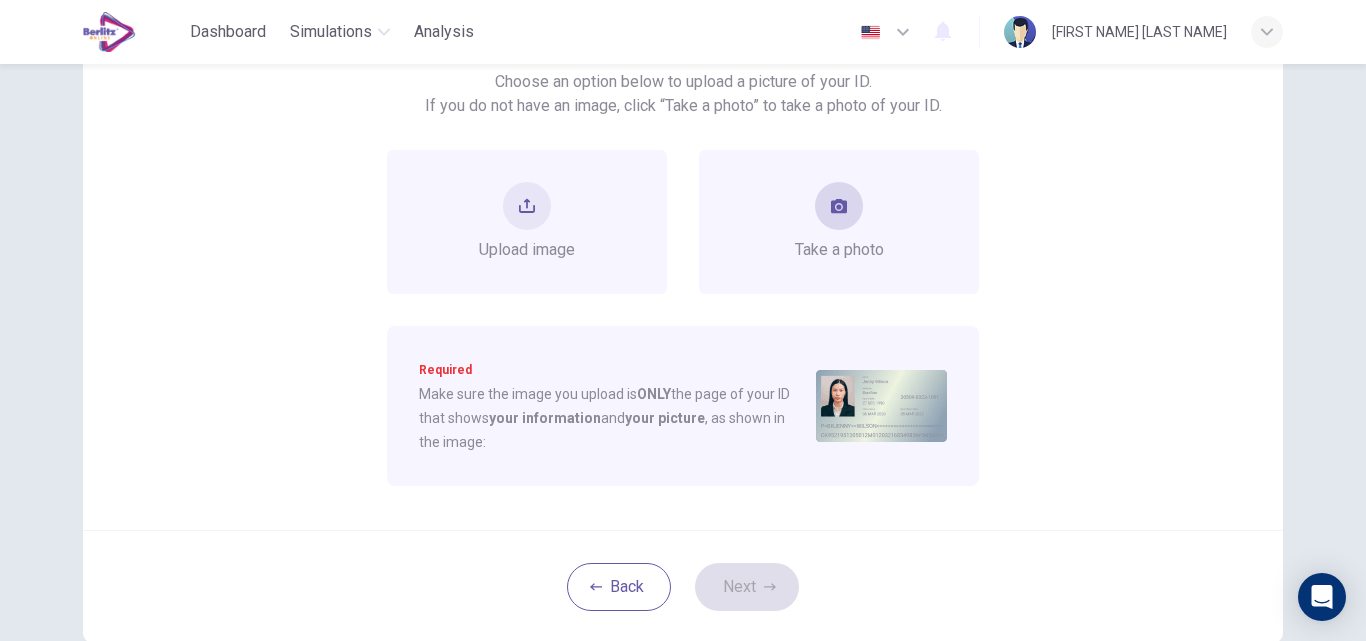click on "Take a photo" at bounding box center (839, 222) 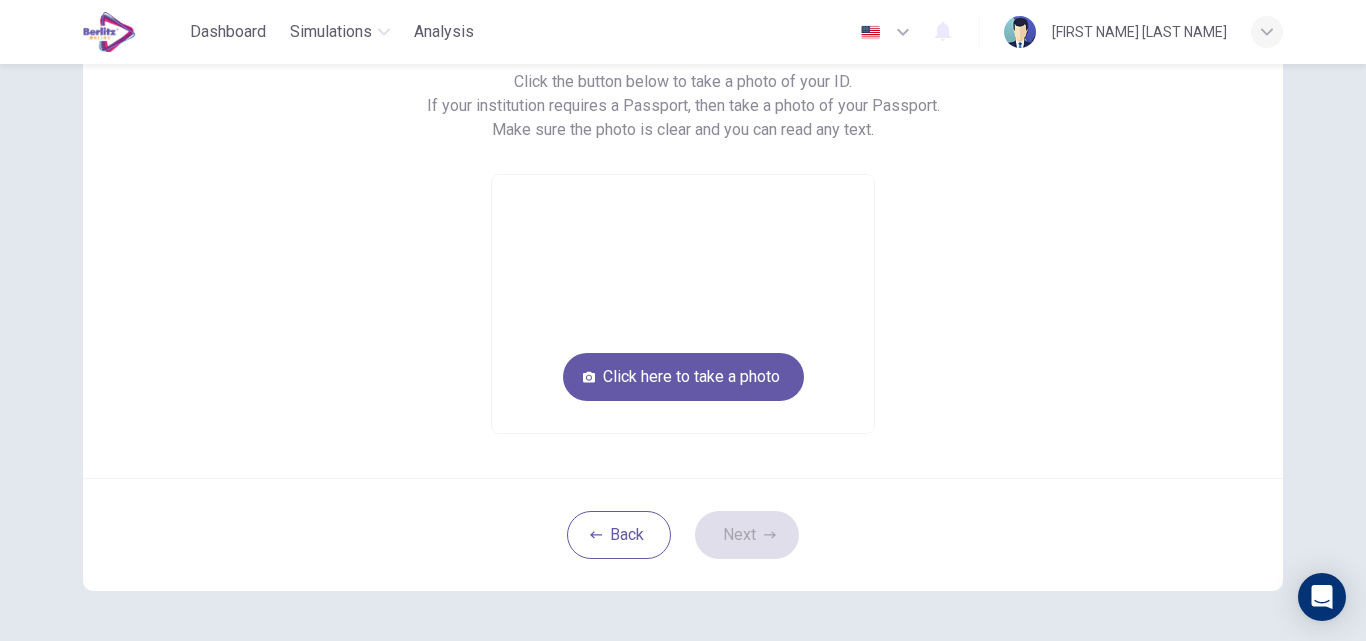 click on "Take a photo of your ID. Click the button below to take a photo of your ID.   If your institution requires a Passport, then take a photo of your Passport. Make sure the photo is clear and you can read any text. Click here to take a photo" at bounding box center (683, 210) 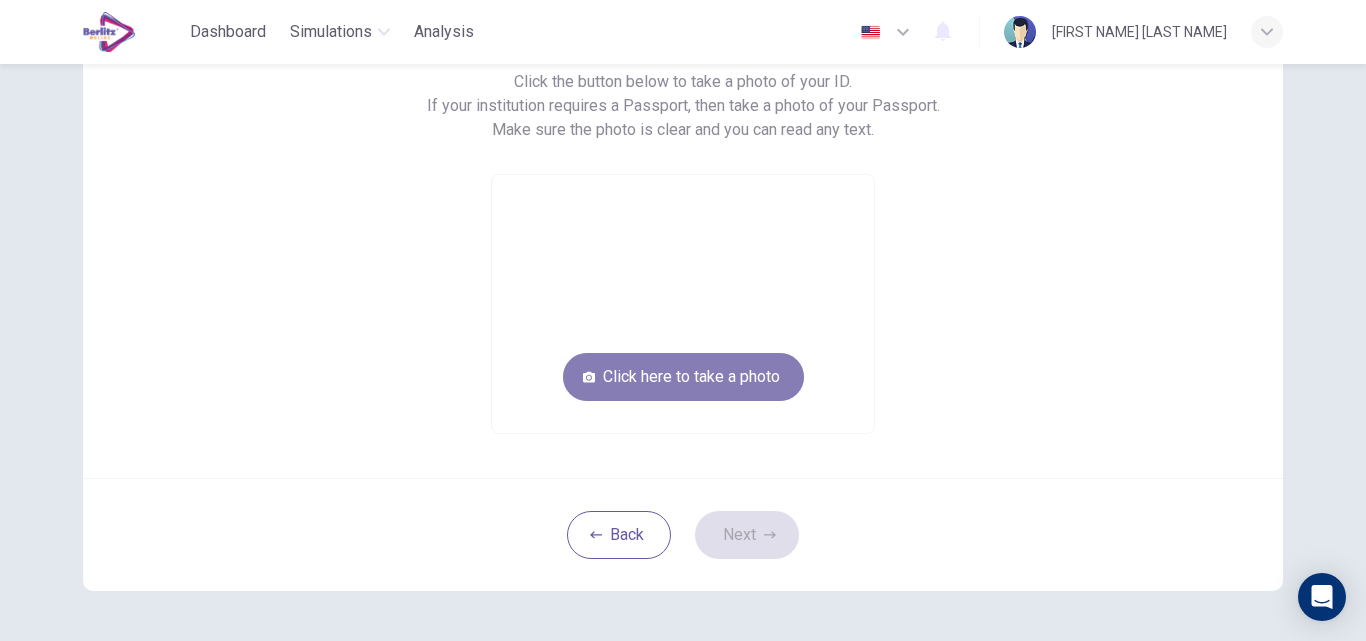 click on "Click here to take a photo" at bounding box center [683, 377] 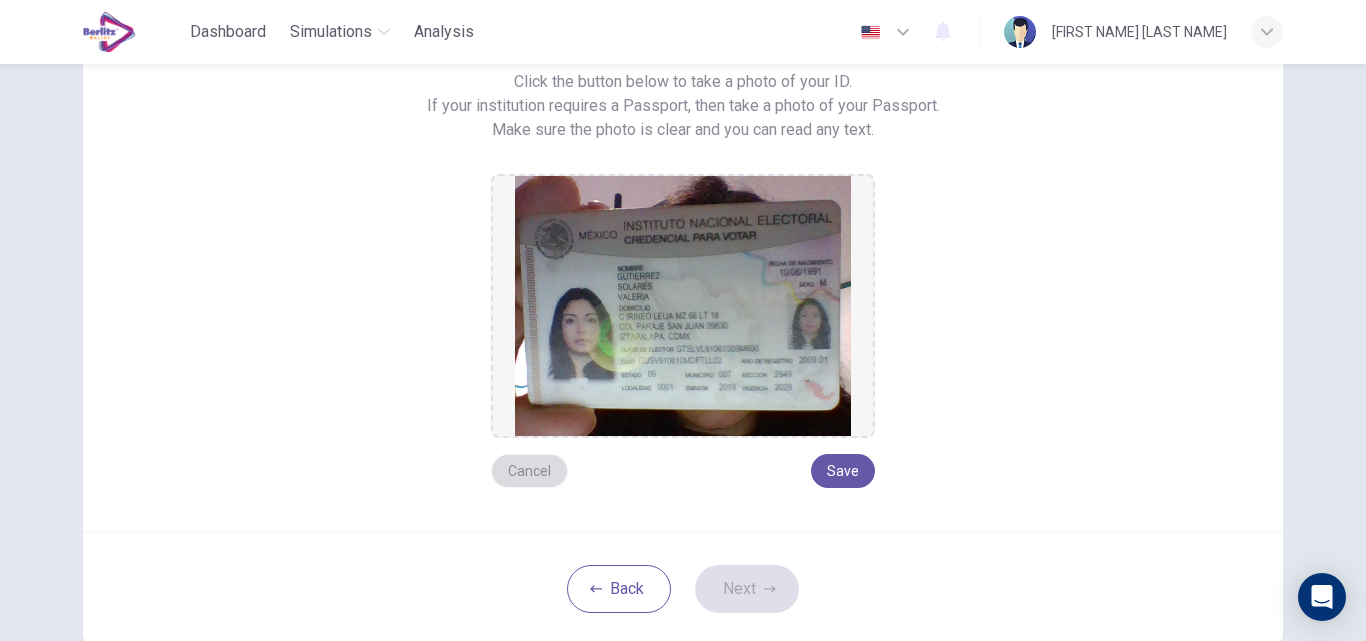click on "Cancel" at bounding box center [529, 471] 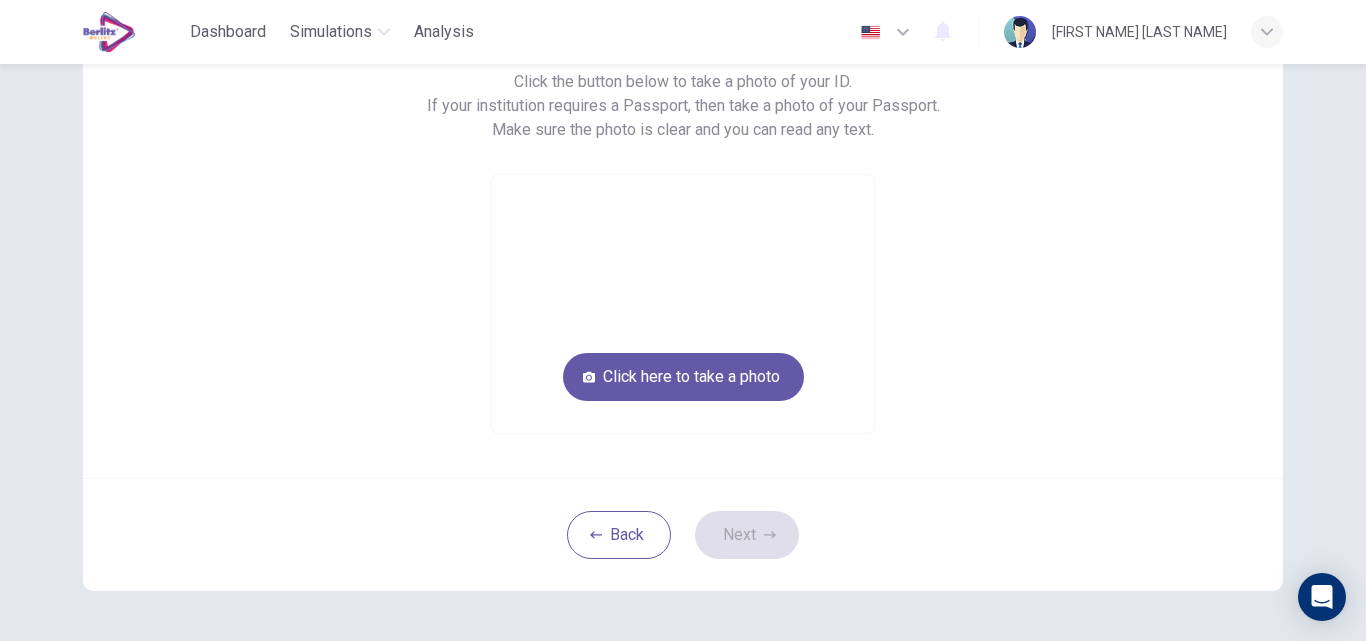 click on "Take a photo of your ID. Click the button below to take a photo of your ID.   If your institution requires a Passport, then take a photo of your Passport. Make sure the photo is clear and you can read any text. Click here to take a photo" at bounding box center (683, 210) 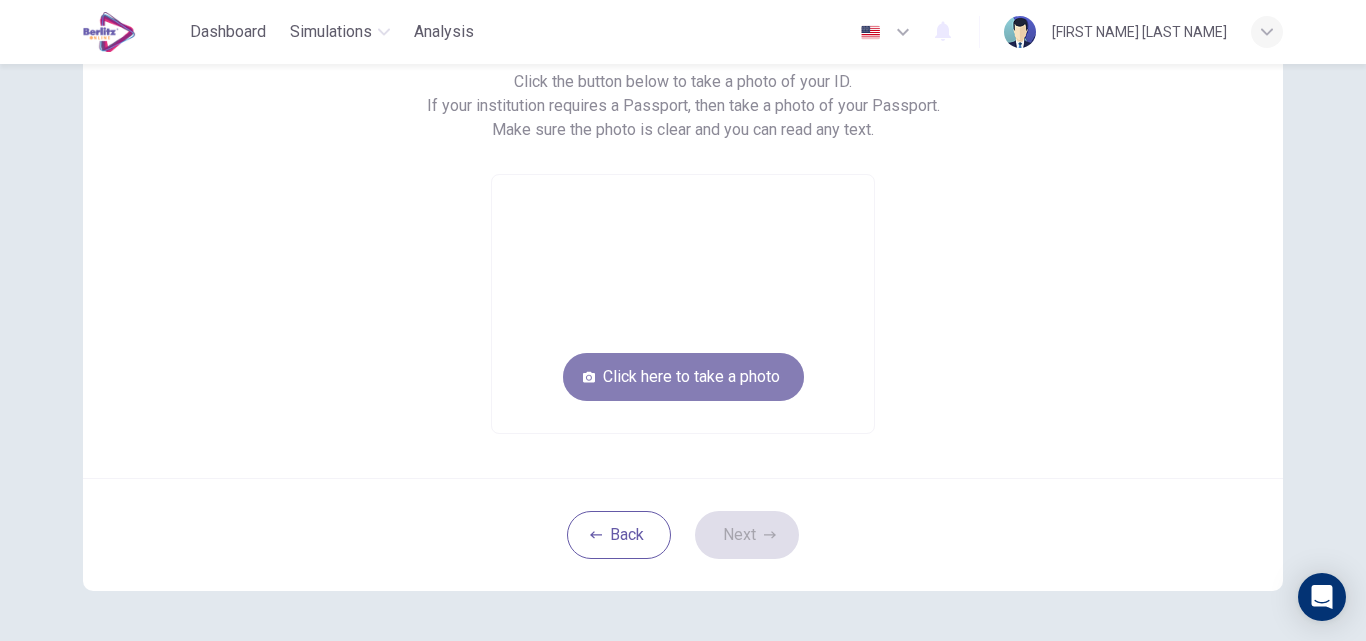 click on "Click here to take a photo" at bounding box center (683, 377) 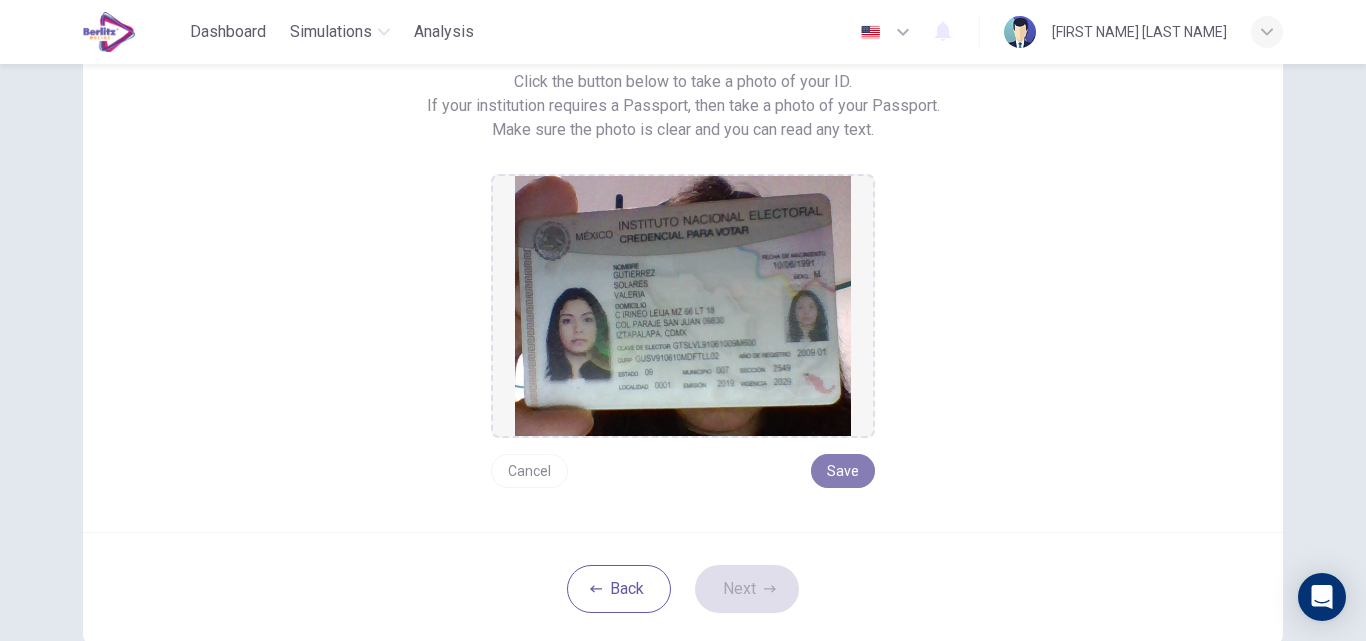 click on "Save" at bounding box center (843, 471) 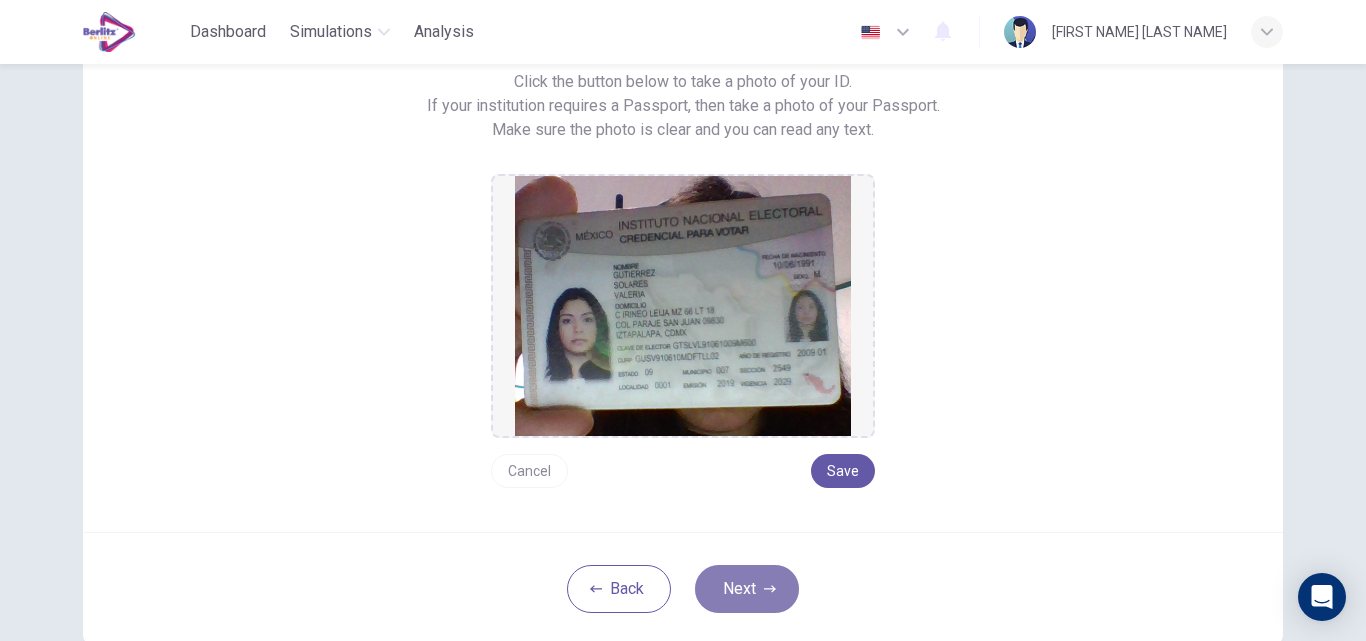 click on "Next" at bounding box center (747, 589) 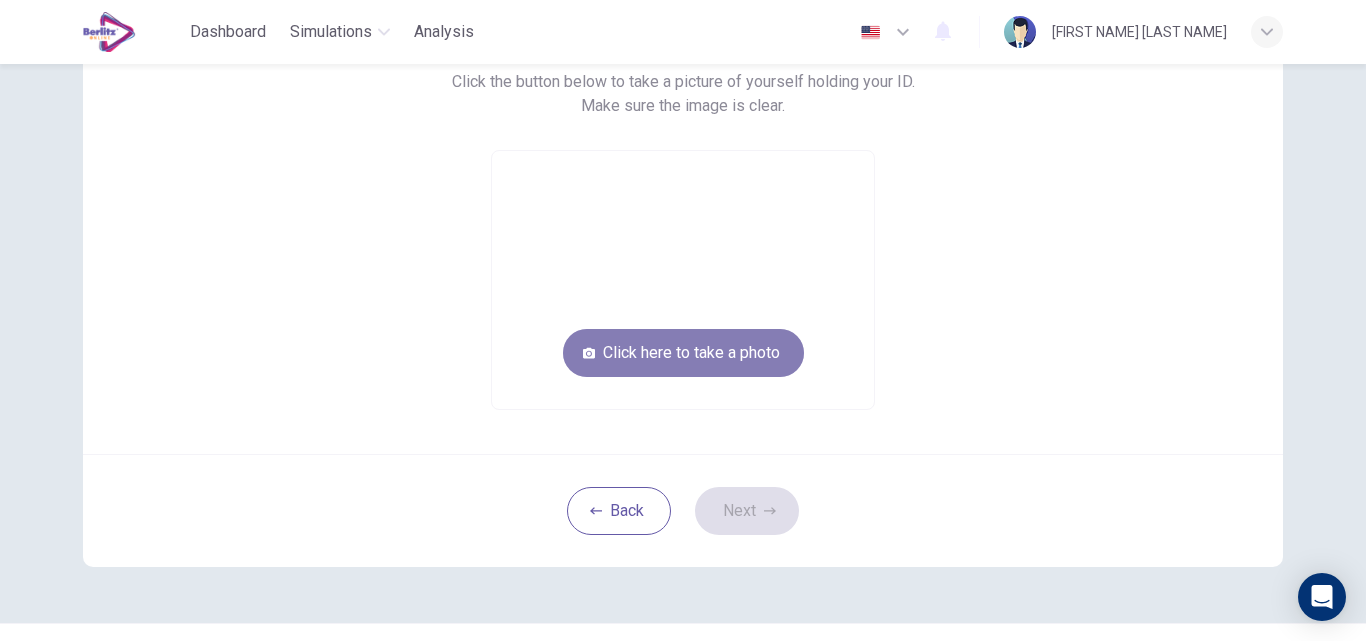 click on "Click here to take a photo" at bounding box center (683, 353) 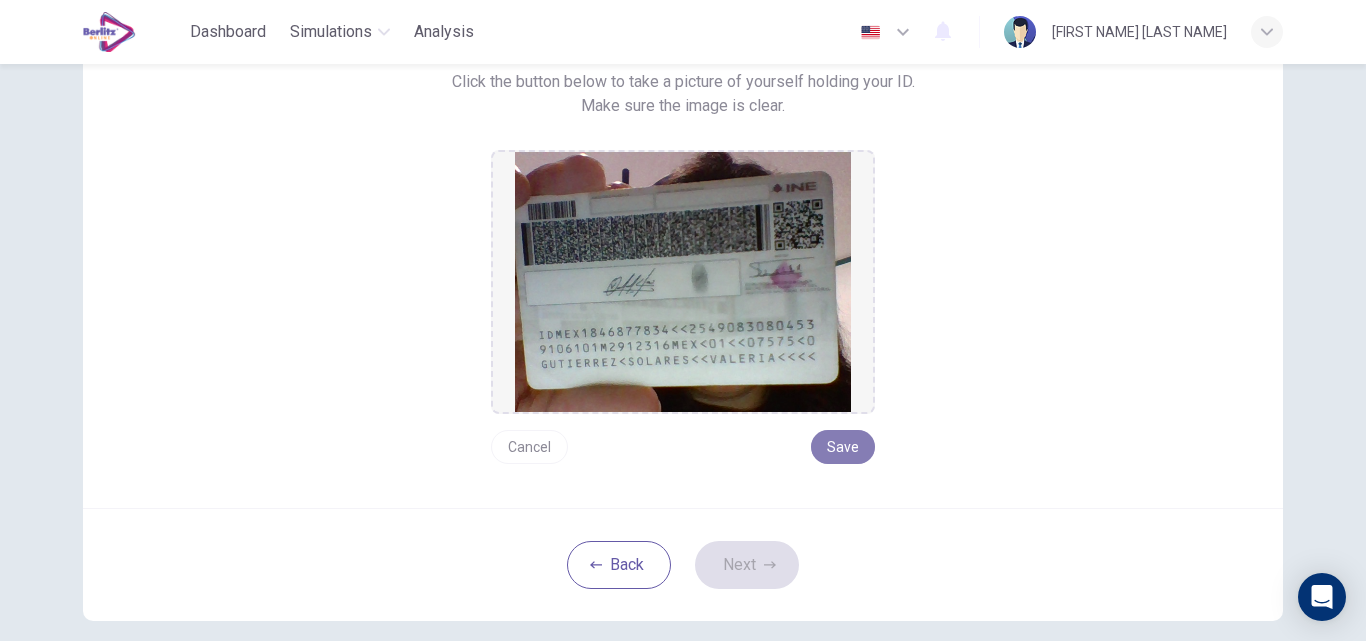 click on "Save" at bounding box center (843, 447) 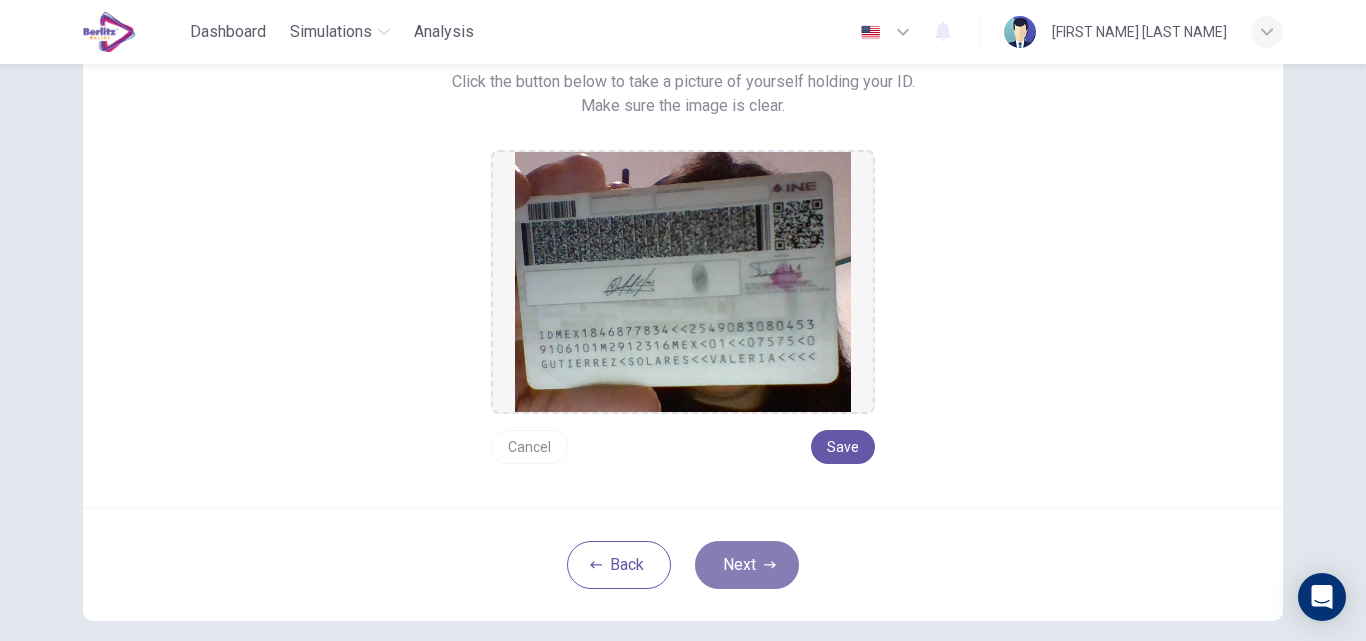 click on "Next" at bounding box center (747, 565) 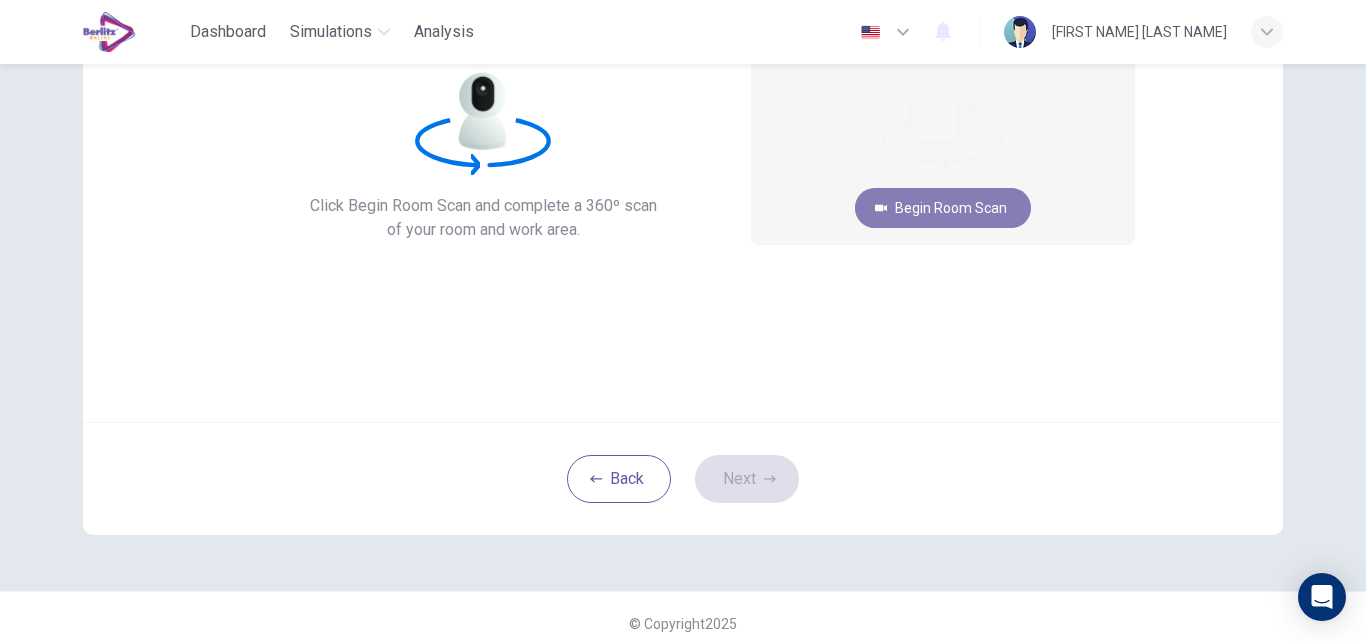 click on "Begin Room Scan" at bounding box center (943, 208) 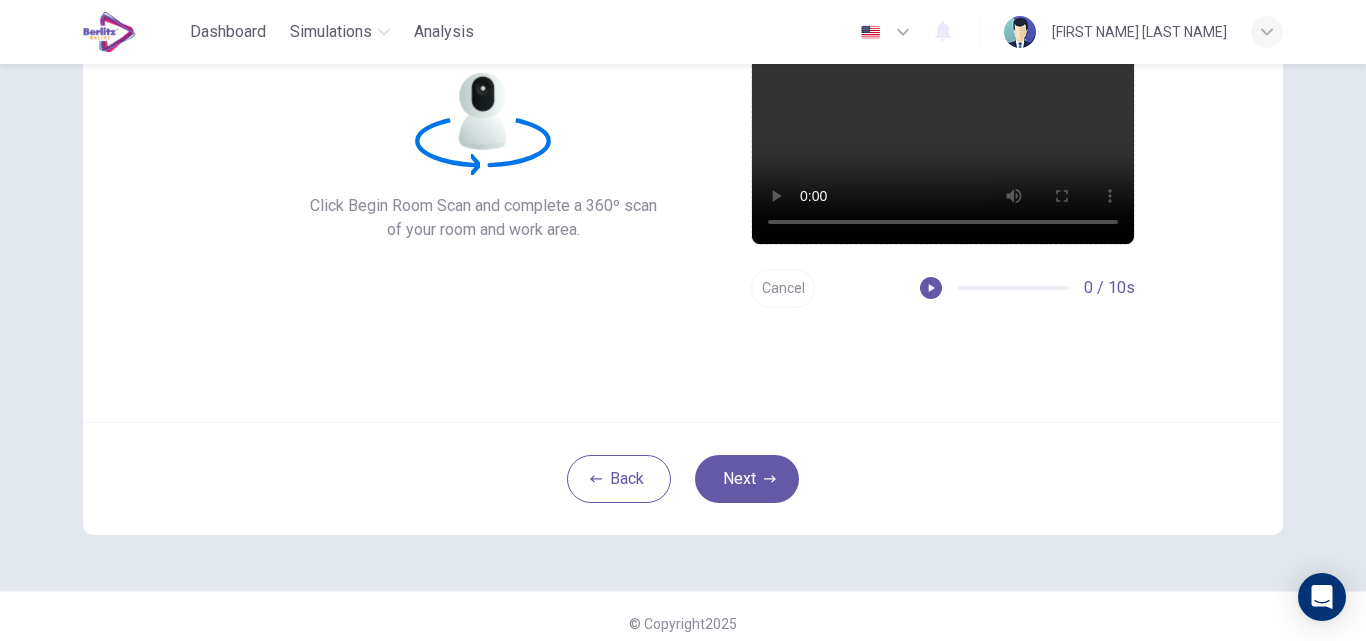 click on "Cancel" at bounding box center (783, 288) 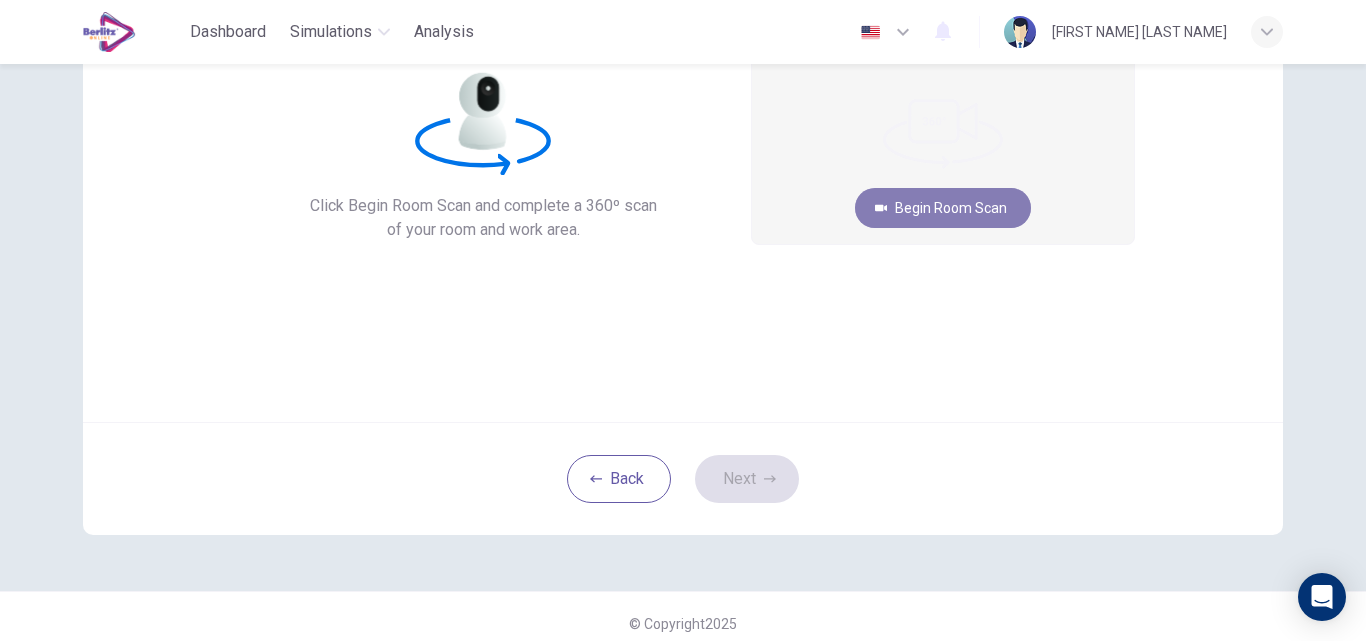click on "Begin Room Scan" at bounding box center (943, 208) 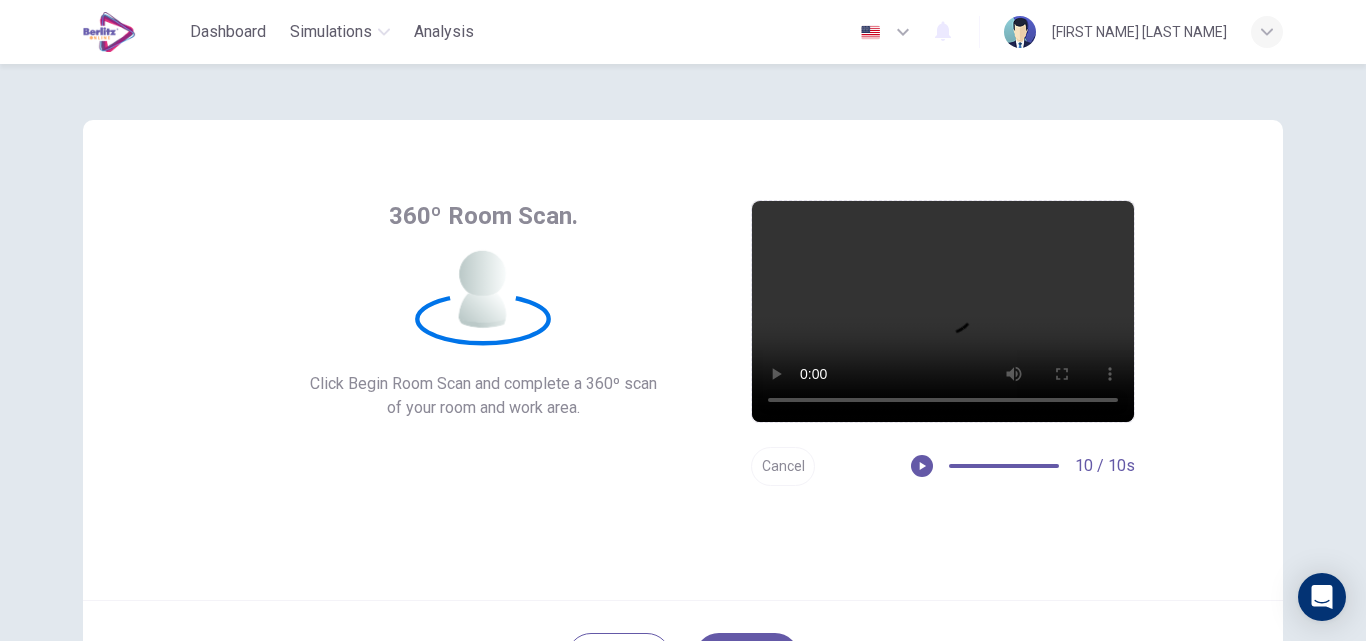 scroll, scrollTop: 192, scrollLeft: 0, axis: vertical 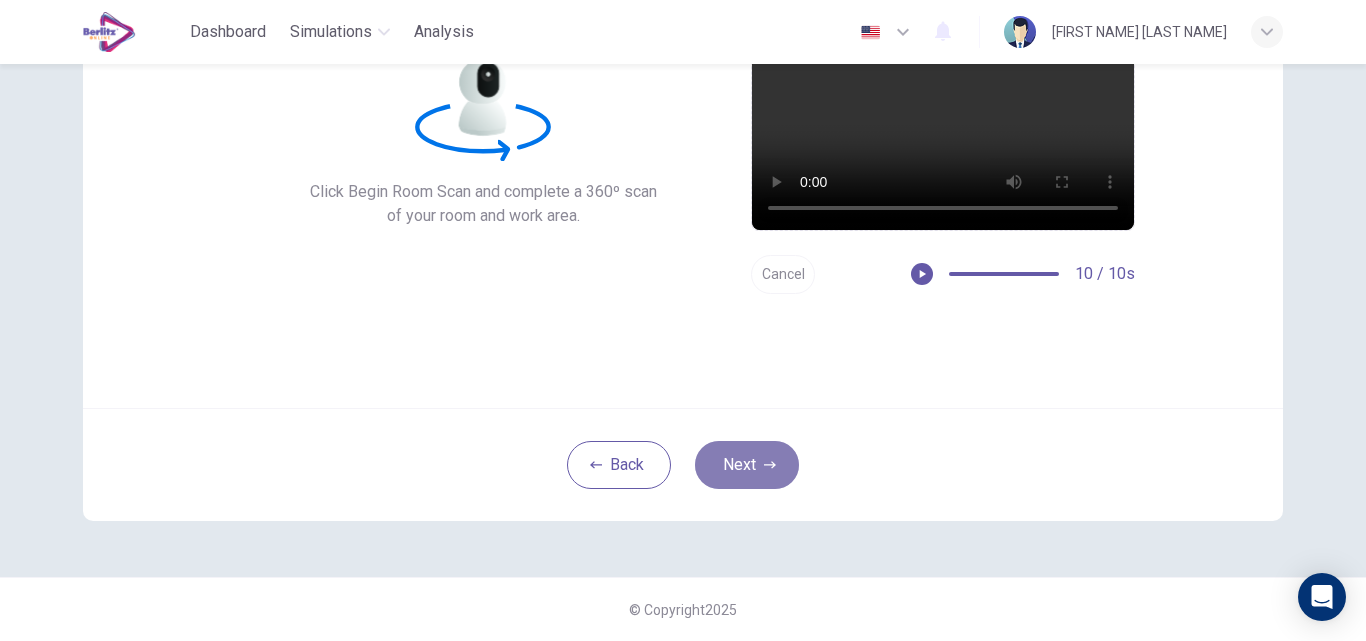 click on "Next" at bounding box center (747, 465) 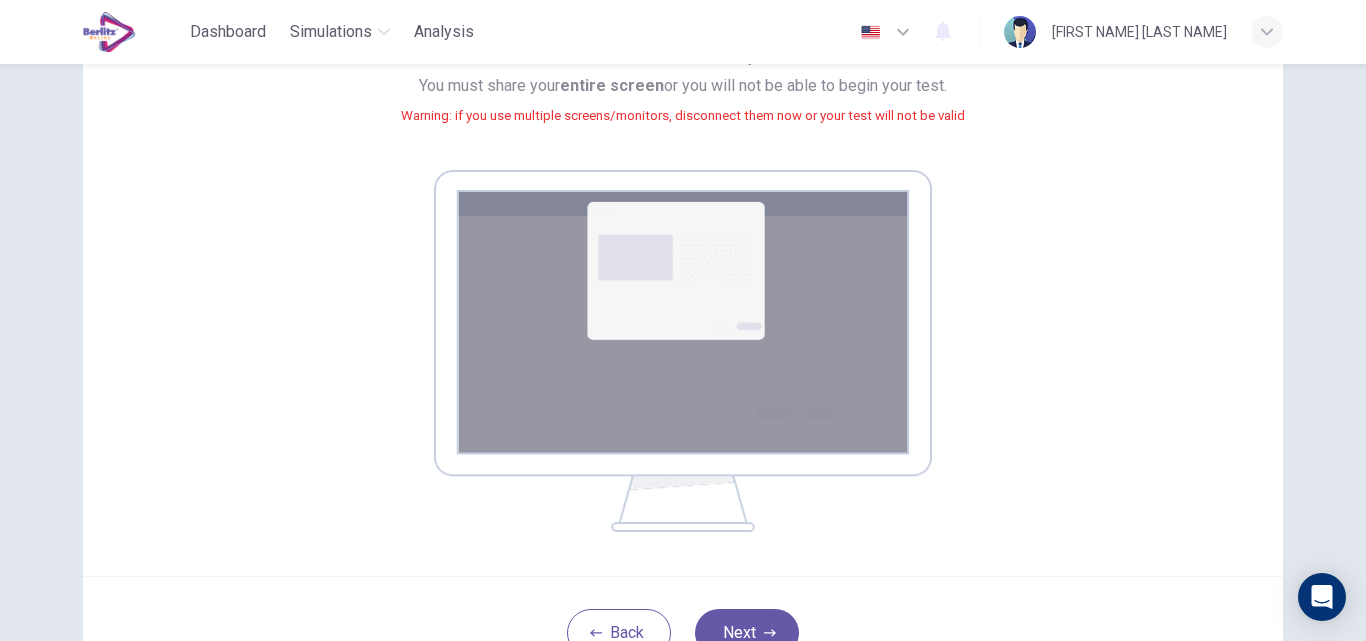 scroll, scrollTop: 230, scrollLeft: 0, axis: vertical 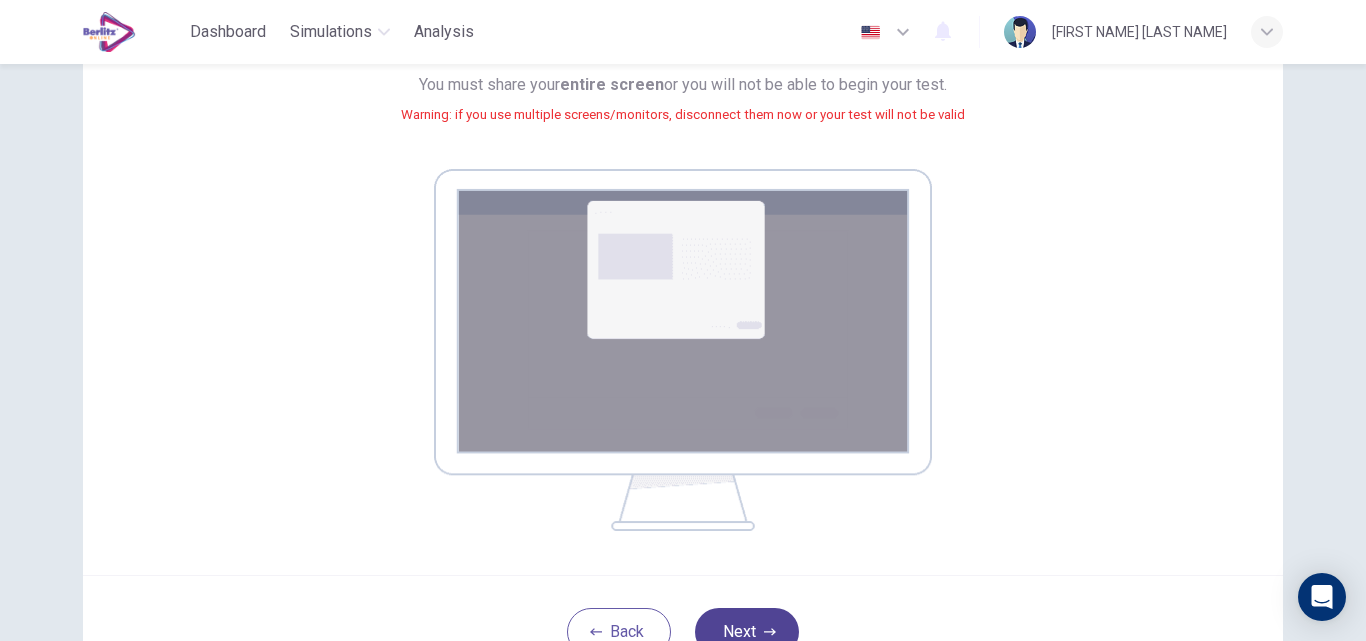 click on "Next" at bounding box center [747, 632] 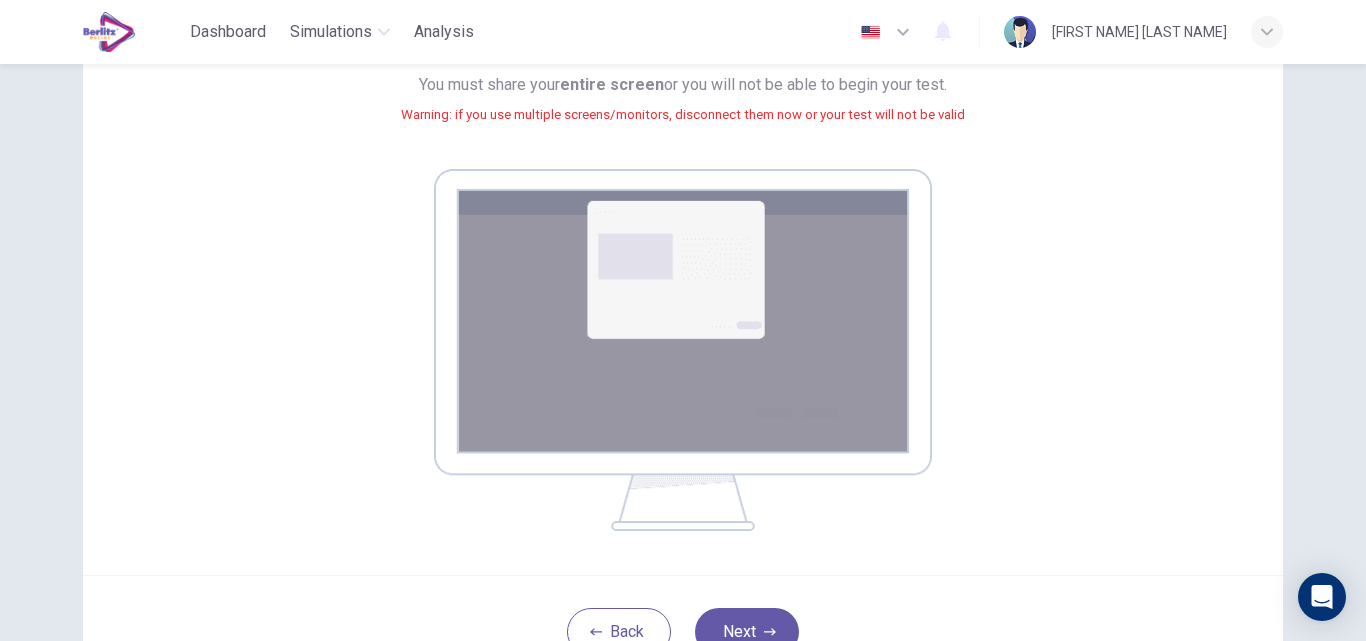 scroll, scrollTop: 192, scrollLeft: 0, axis: vertical 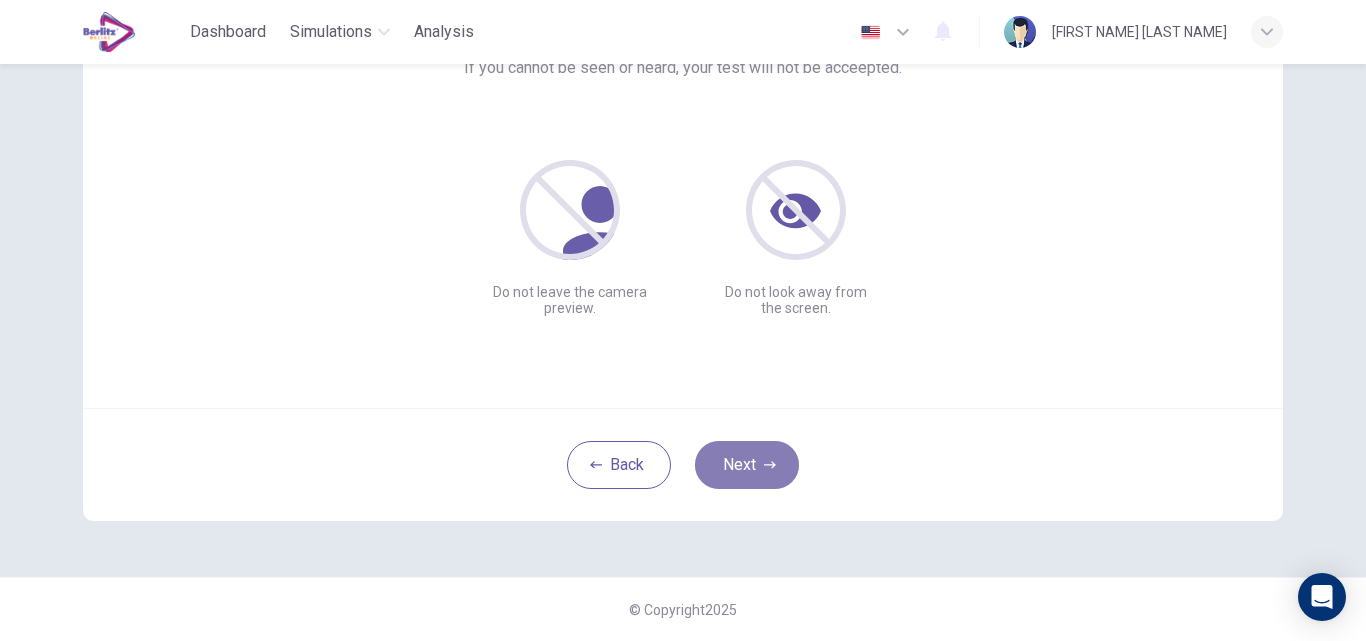 click on "Next" at bounding box center [747, 465] 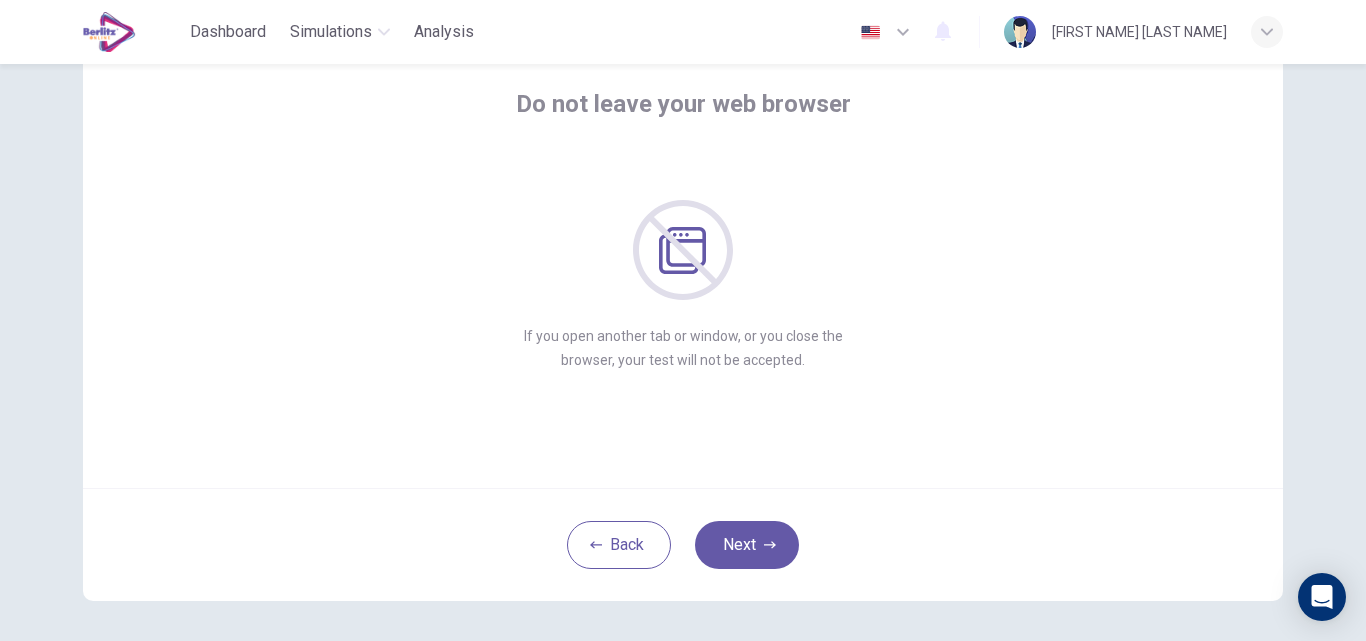 scroll, scrollTop: 192, scrollLeft: 0, axis: vertical 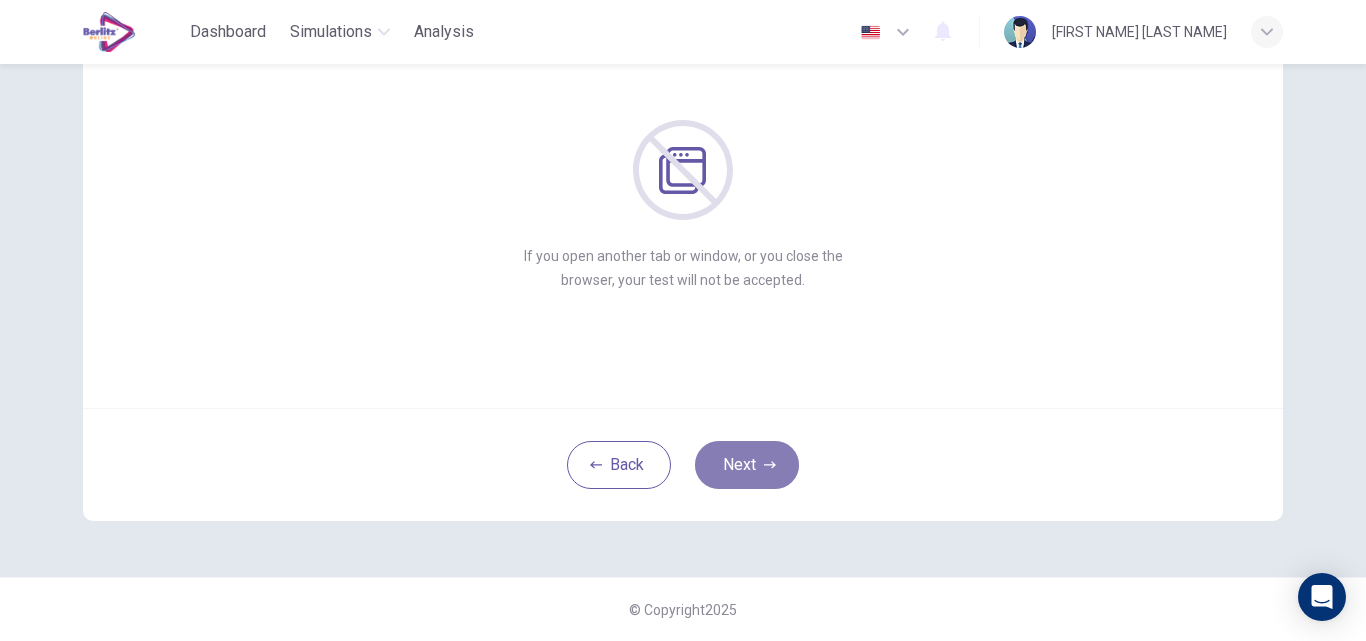 click on "Next" at bounding box center [747, 465] 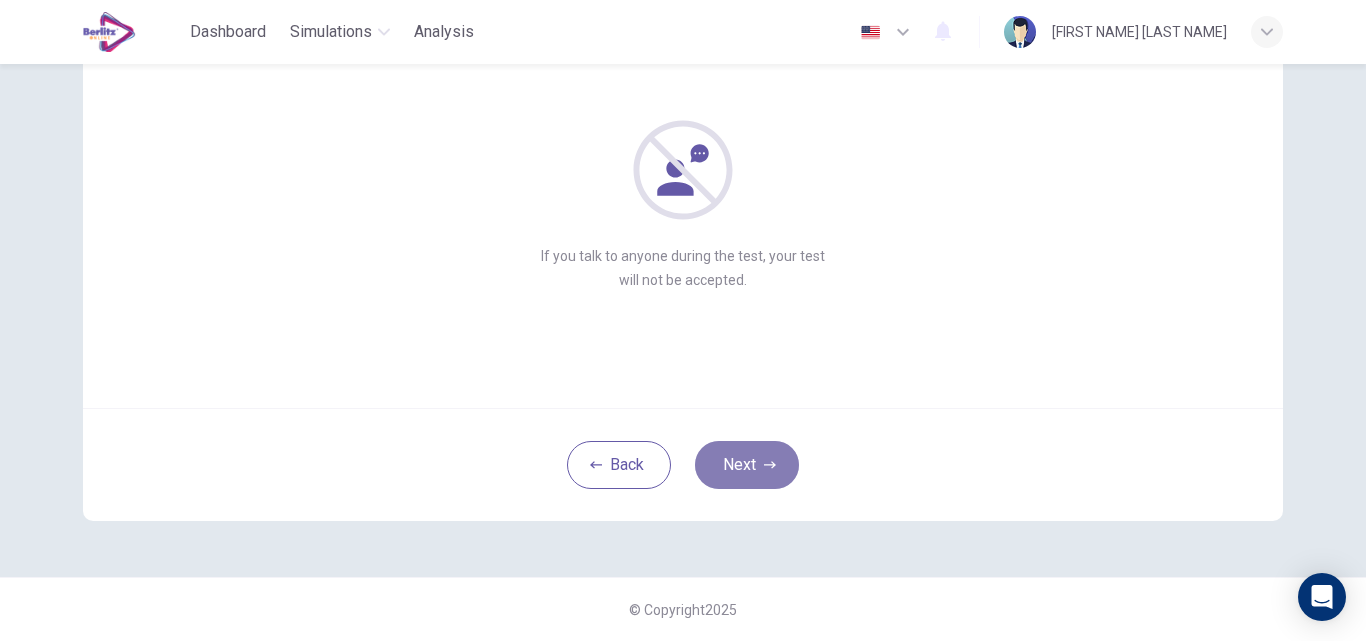 click on "Next" at bounding box center (747, 465) 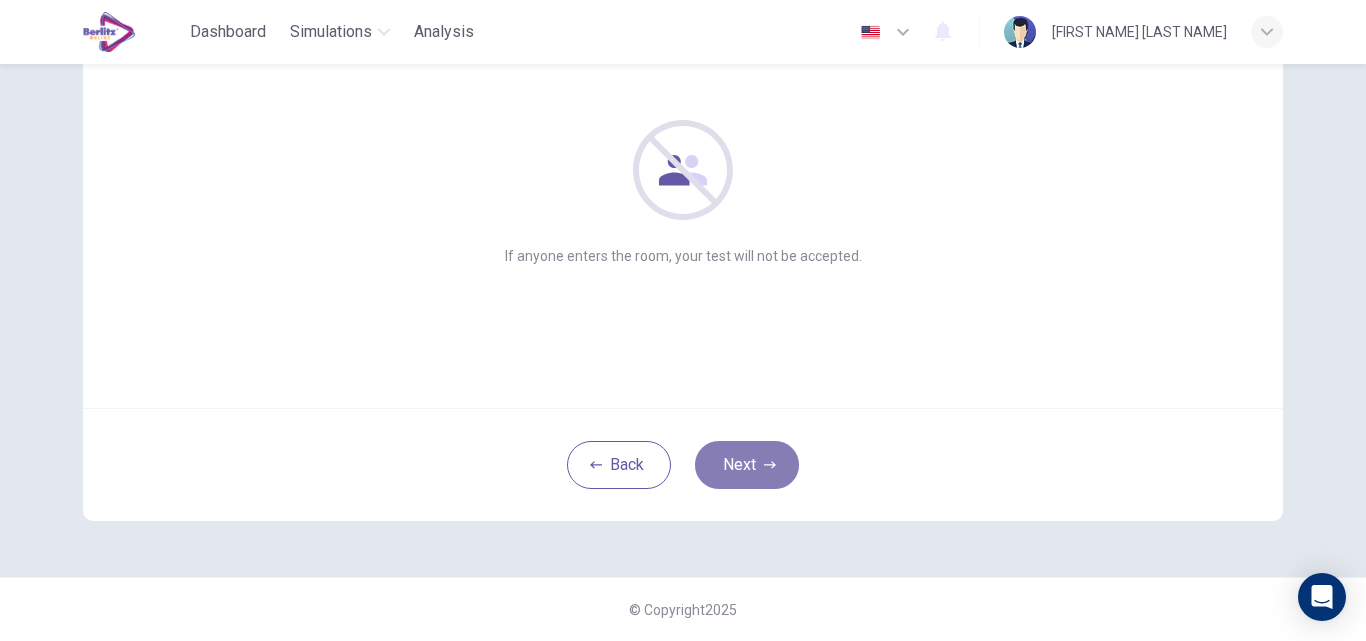 click on "Next" at bounding box center (747, 465) 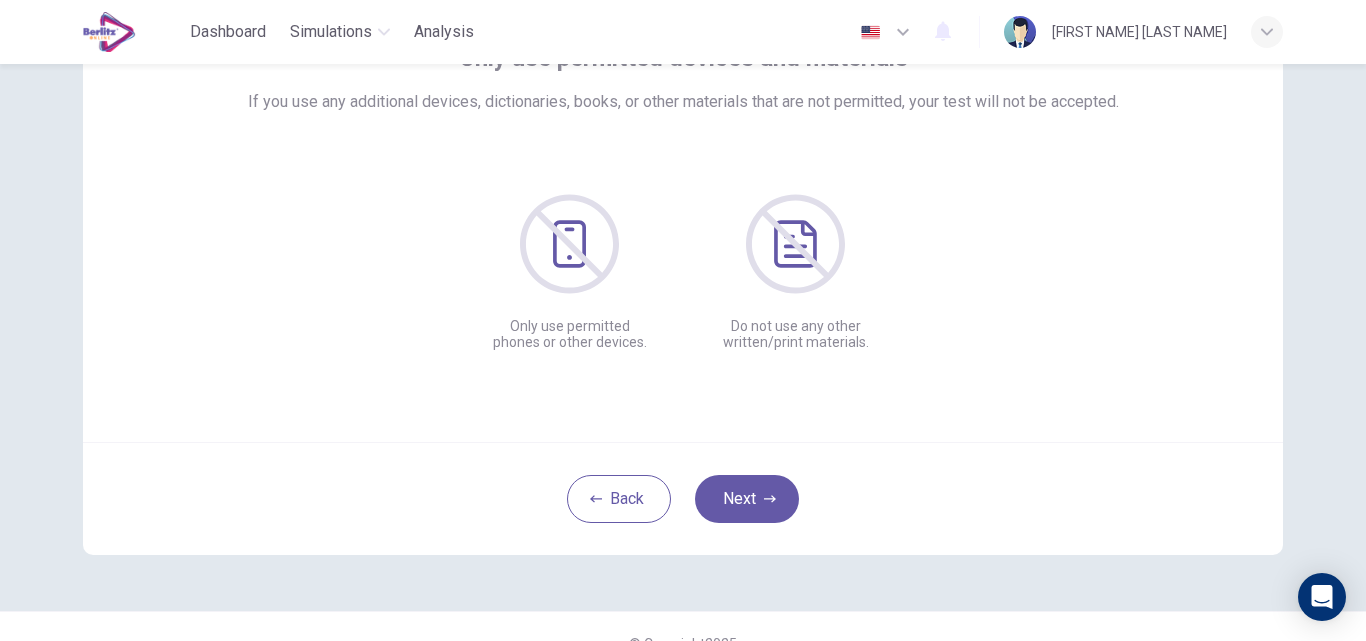 scroll, scrollTop: 192, scrollLeft: 0, axis: vertical 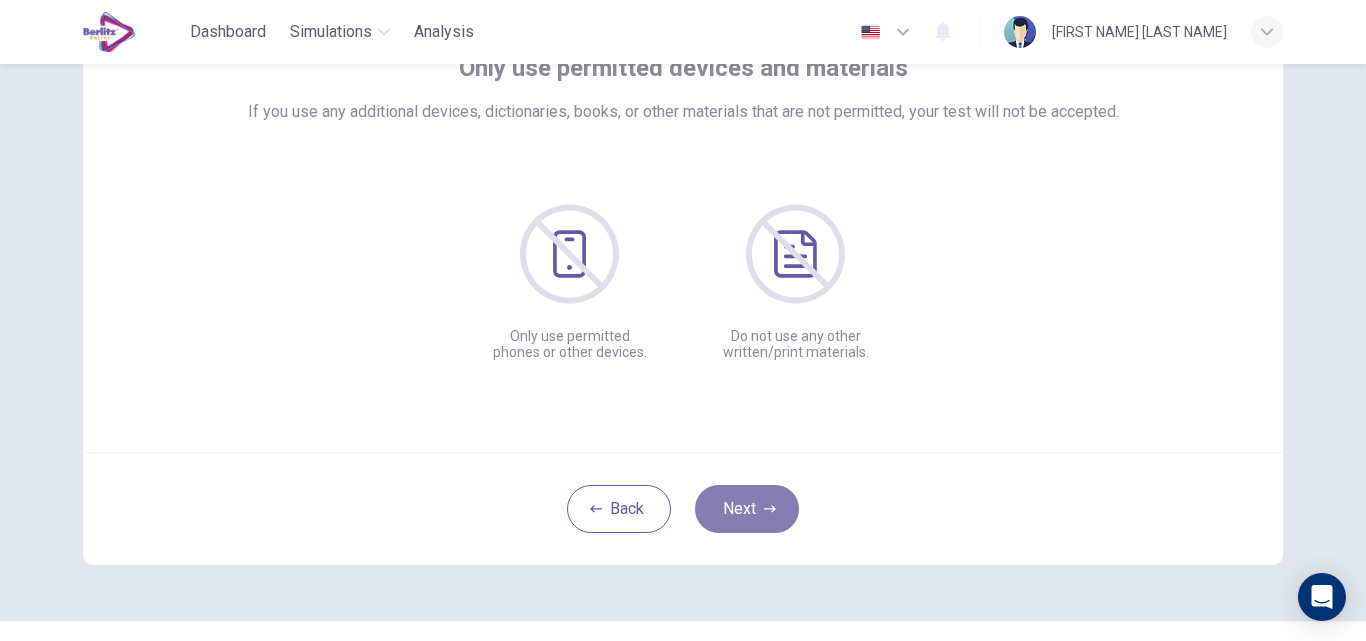 click on "Next" at bounding box center [747, 509] 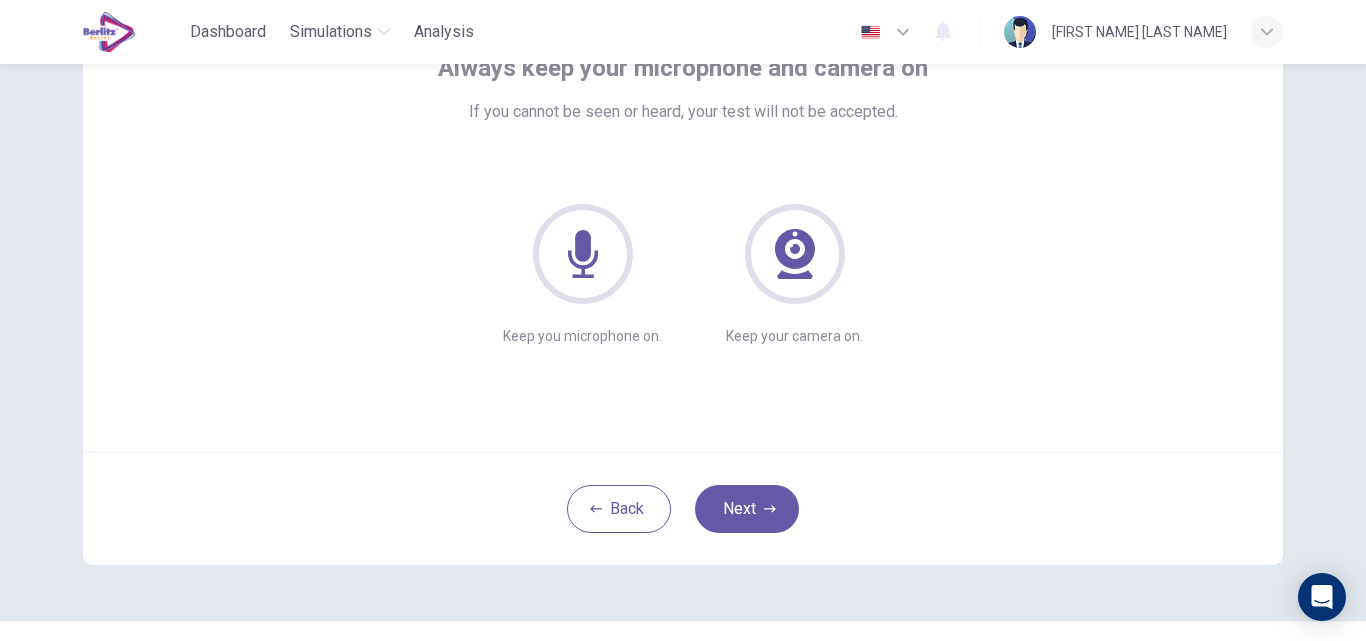 click 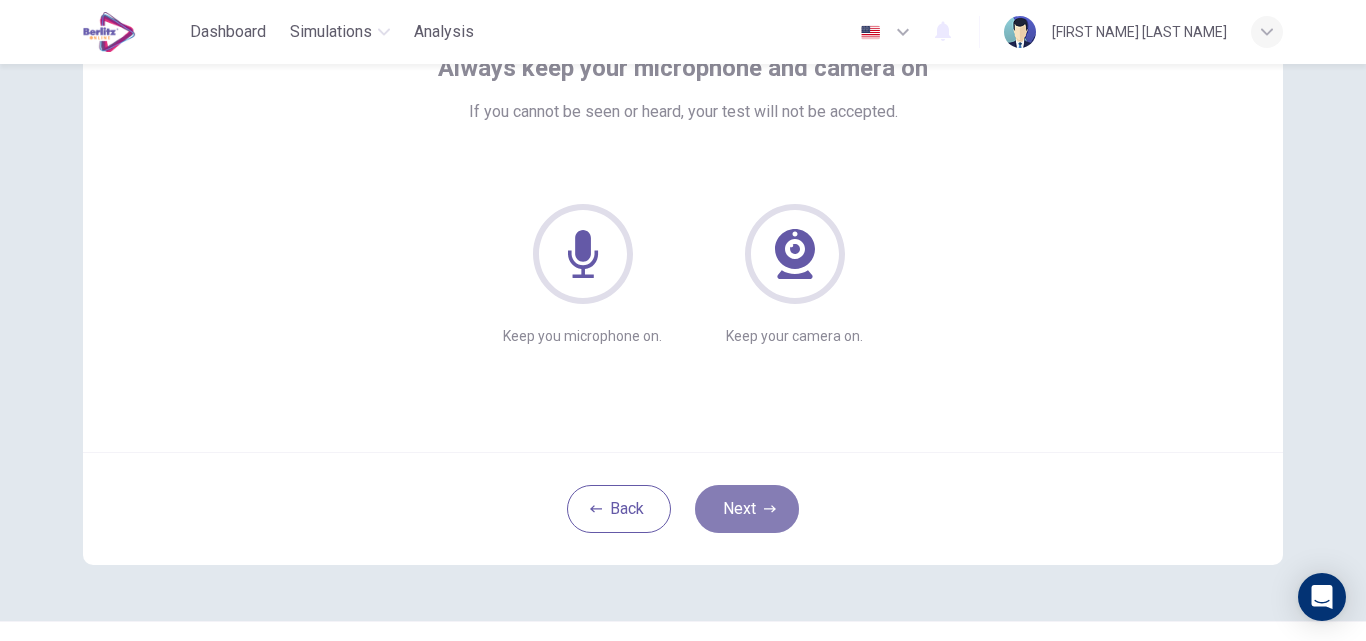 click on "Next" at bounding box center (747, 509) 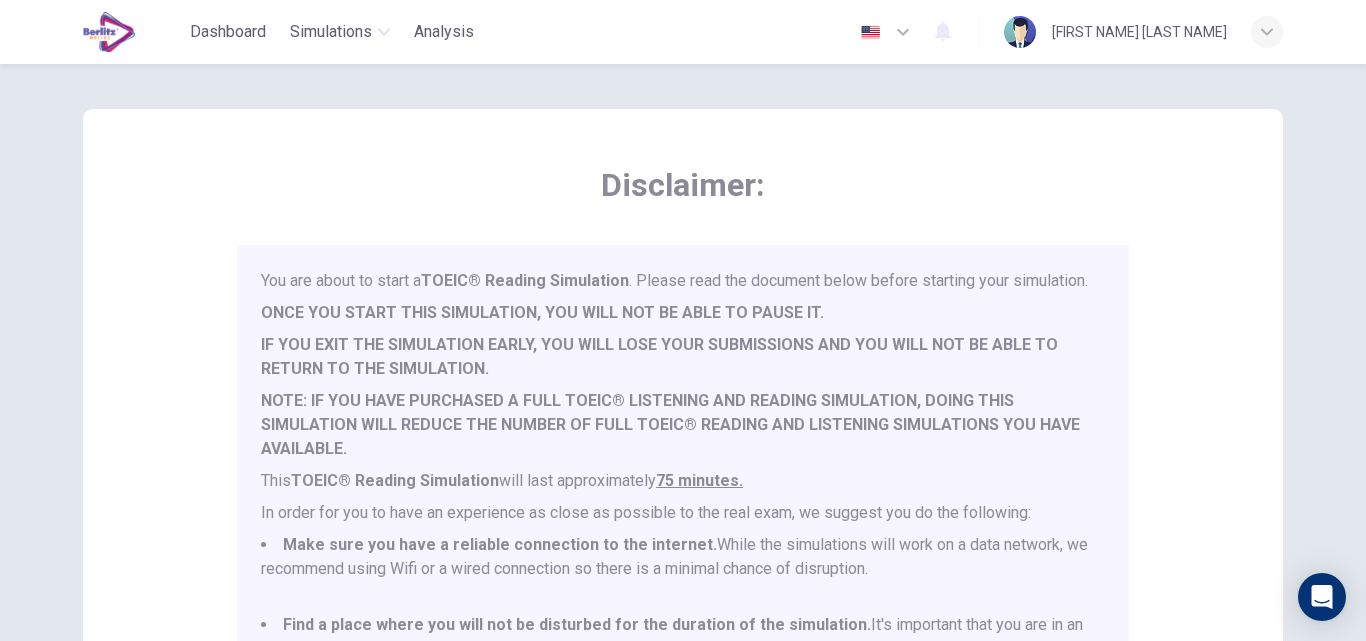 scroll, scrollTop: 0, scrollLeft: 0, axis: both 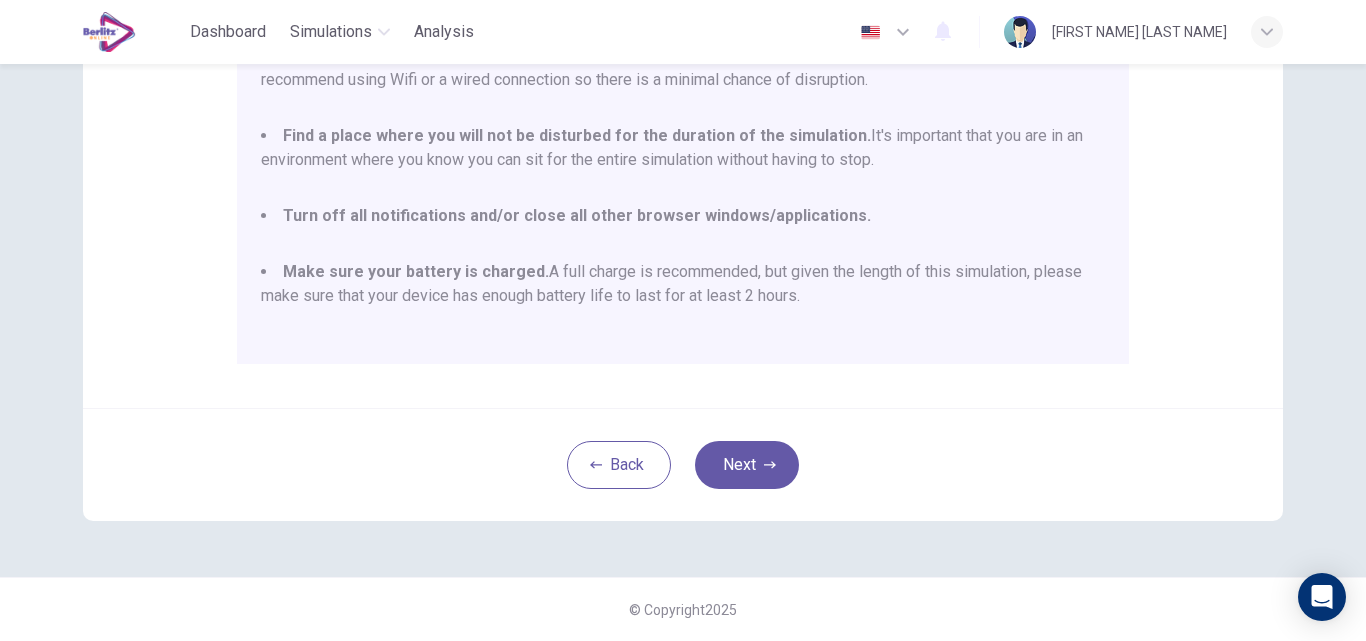 drag, startPoint x: 731, startPoint y: 464, endPoint x: 709, endPoint y: 430, distance: 40.496914 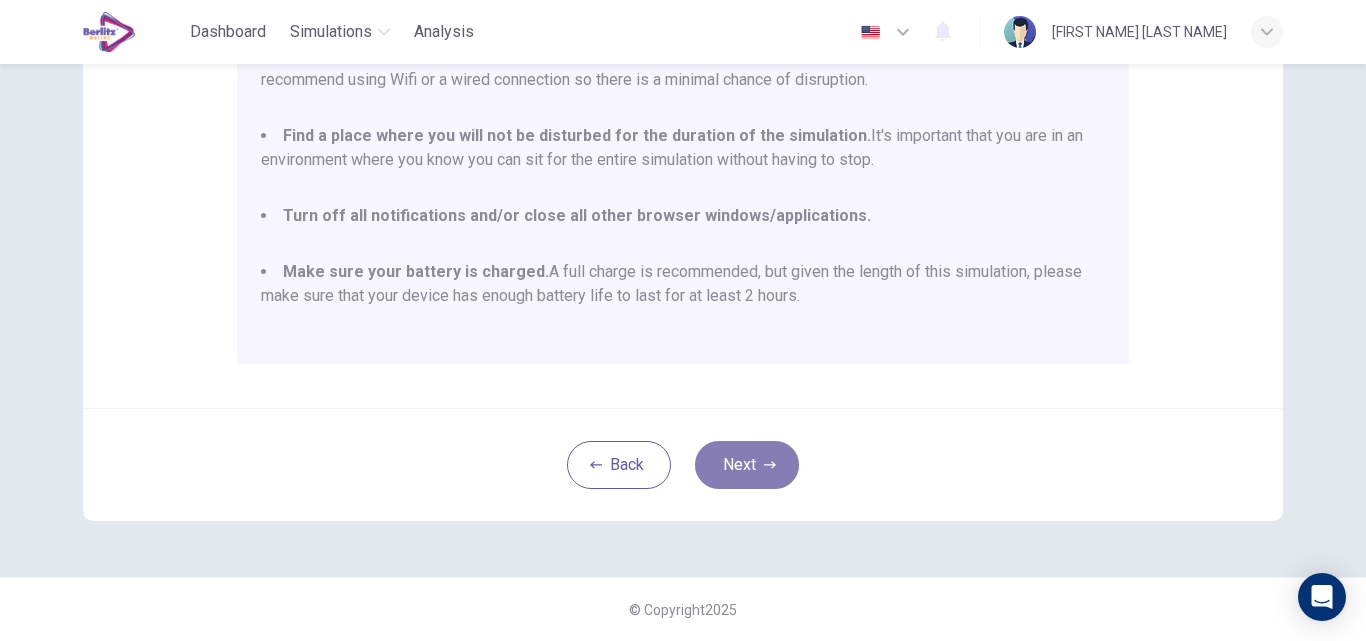 click on "Next" at bounding box center [747, 465] 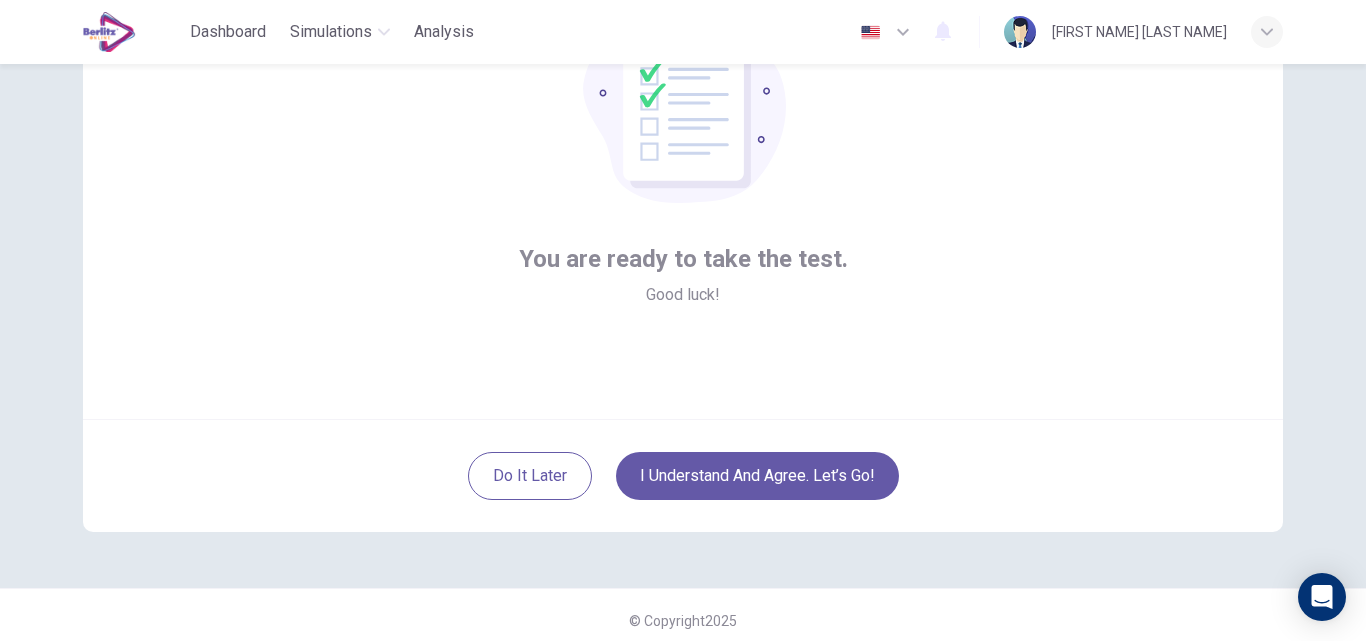 scroll, scrollTop: 192, scrollLeft: 0, axis: vertical 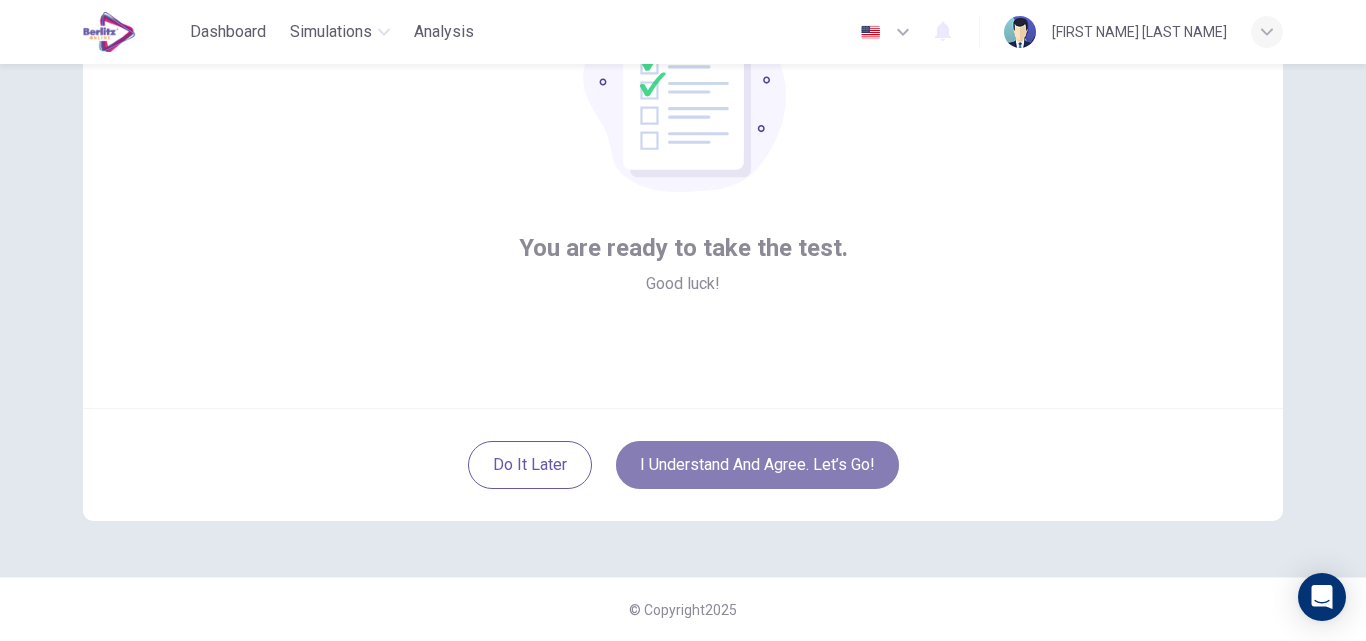 click on "I understand and agree. Let’s go!" at bounding box center [757, 465] 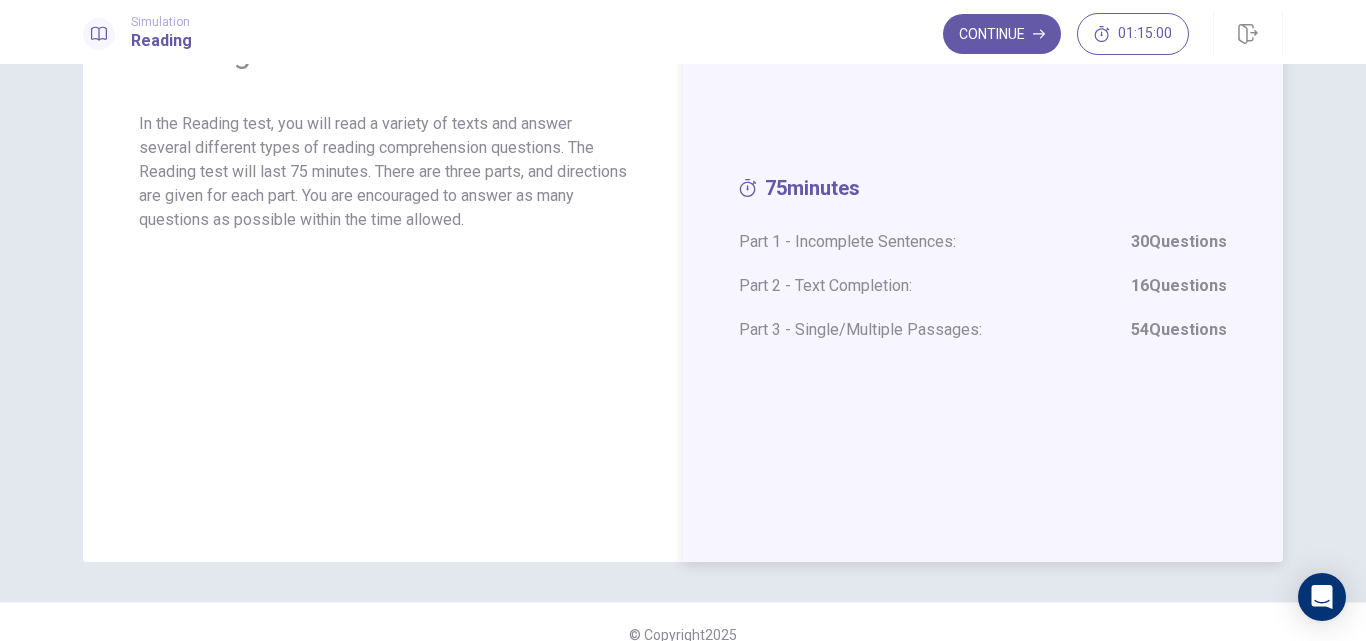 scroll, scrollTop: 129, scrollLeft: 0, axis: vertical 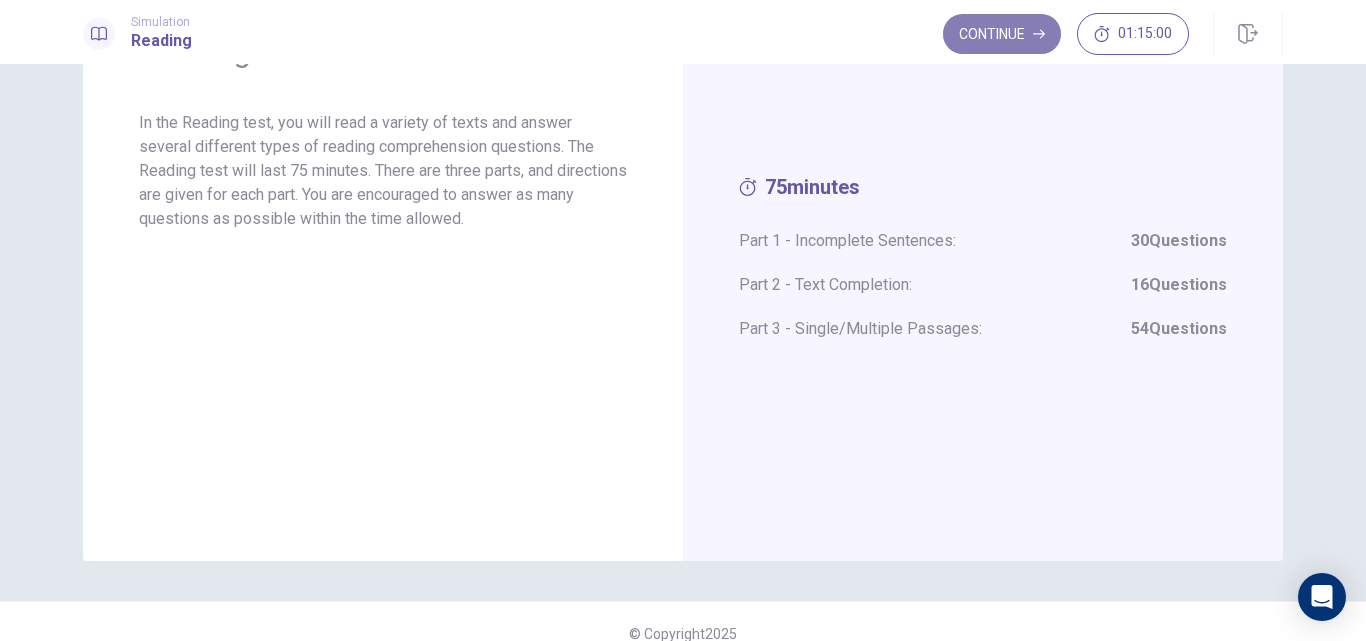 click on "Continue" at bounding box center [1002, 34] 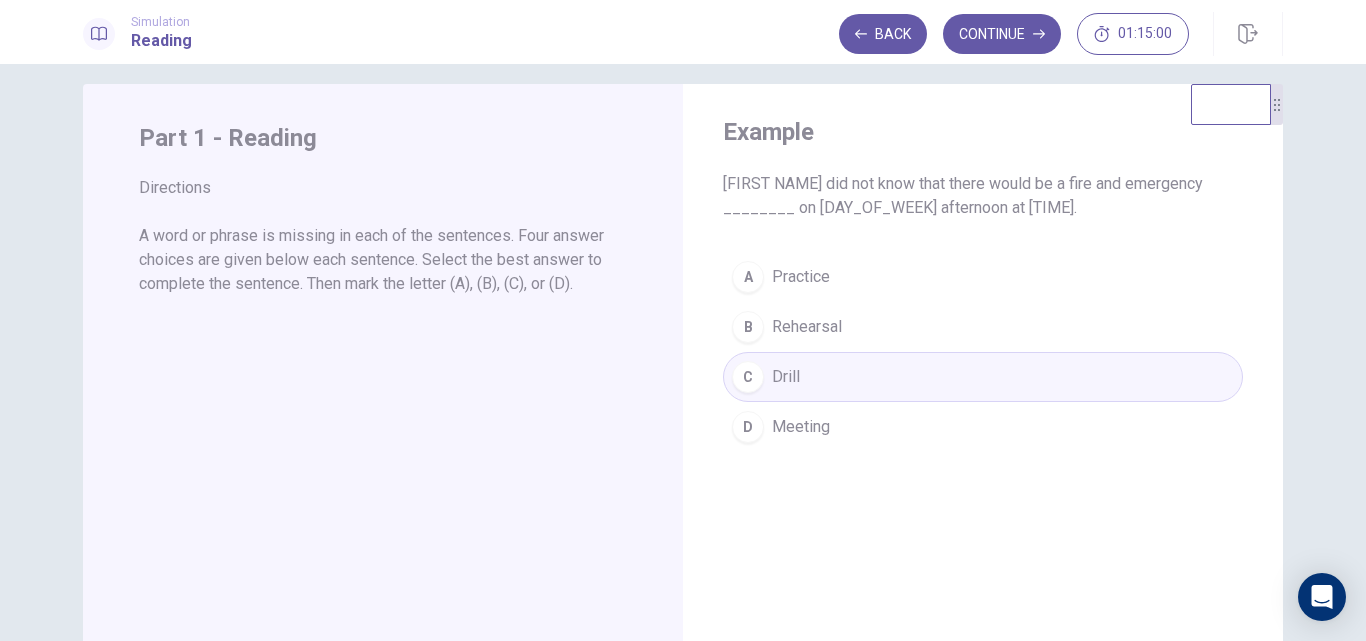 scroll, scrollTop: 19, scrollLeft: 0, axis: vertical 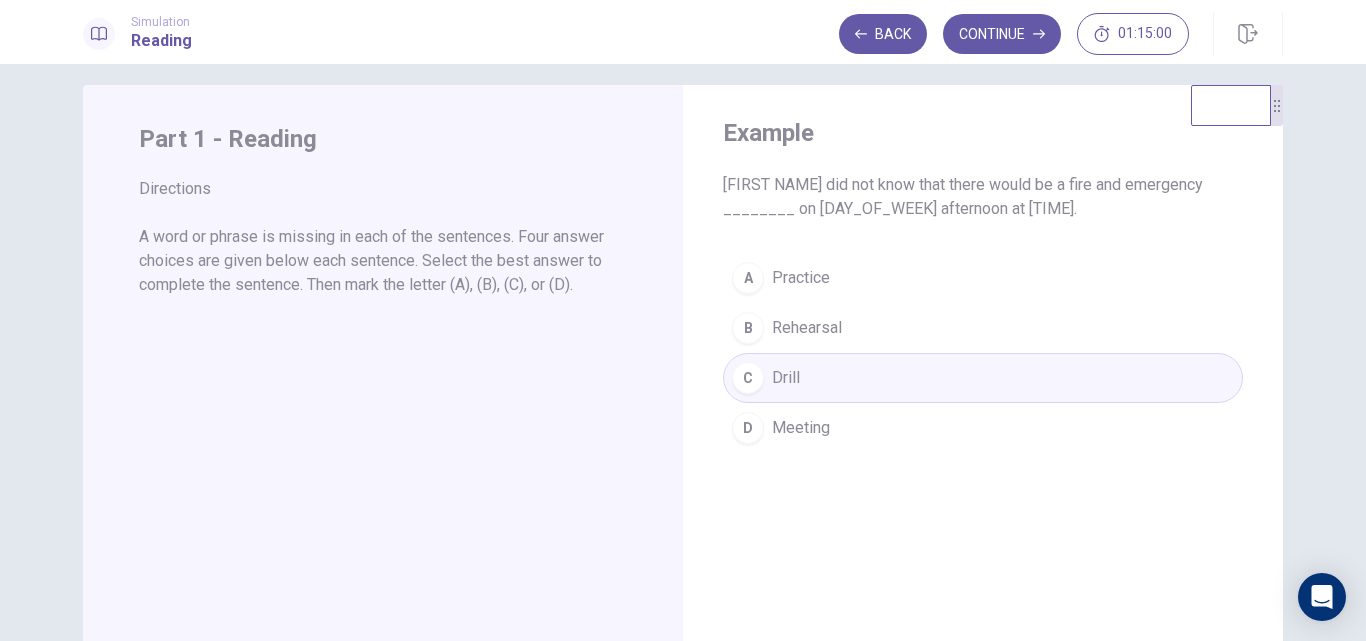 click on "A Practice B Rehearsal C Drill D Meeting" at bounding box center (983, 353) 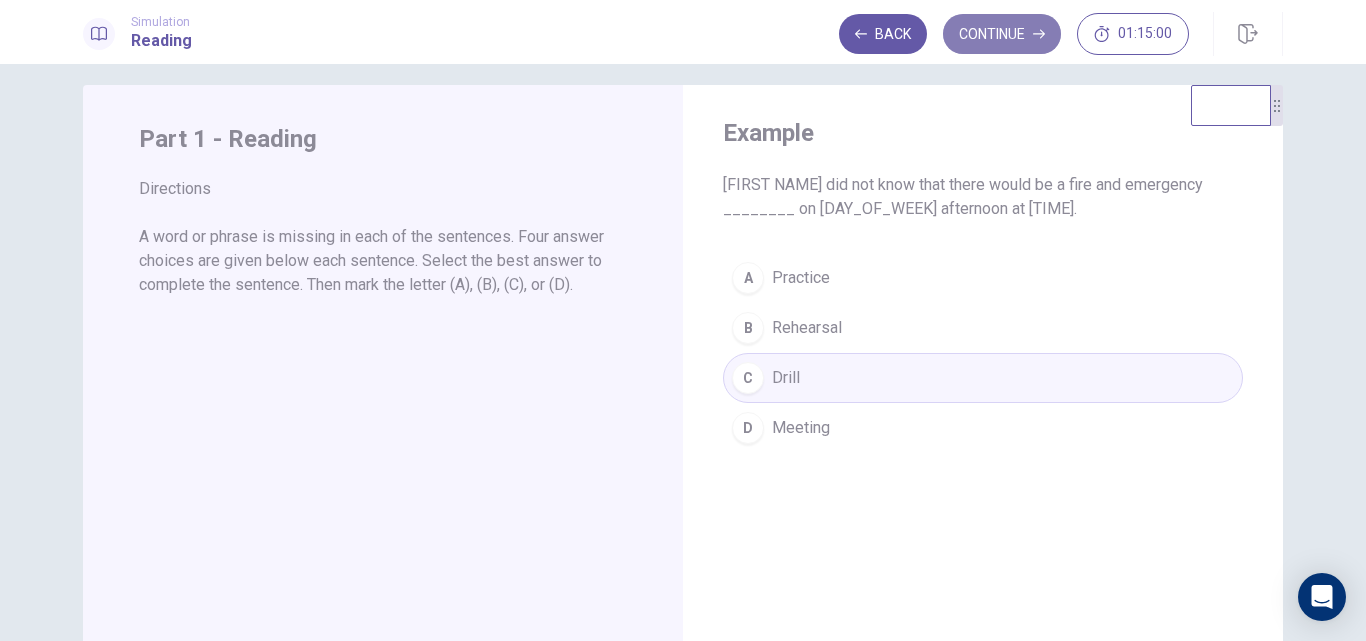 click on "Continue" at bounding box center [1002, 34] 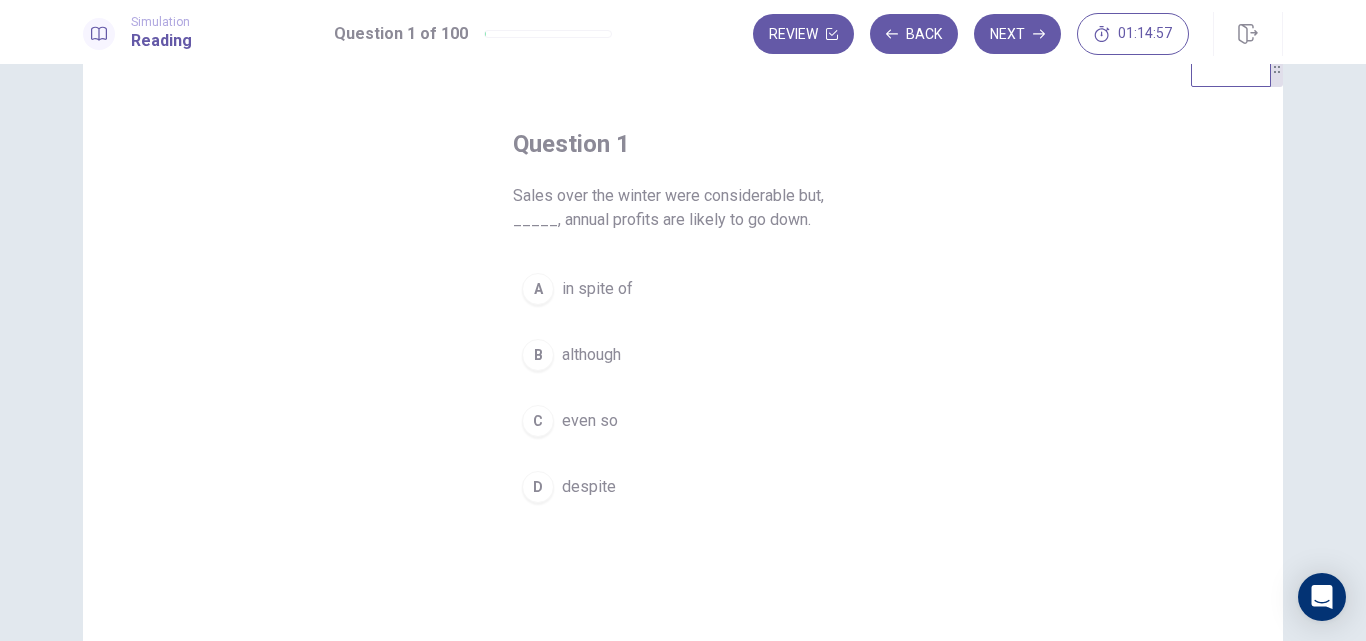 scroll, scrollTop: 55, scrollLeft: 0, axis: vertical 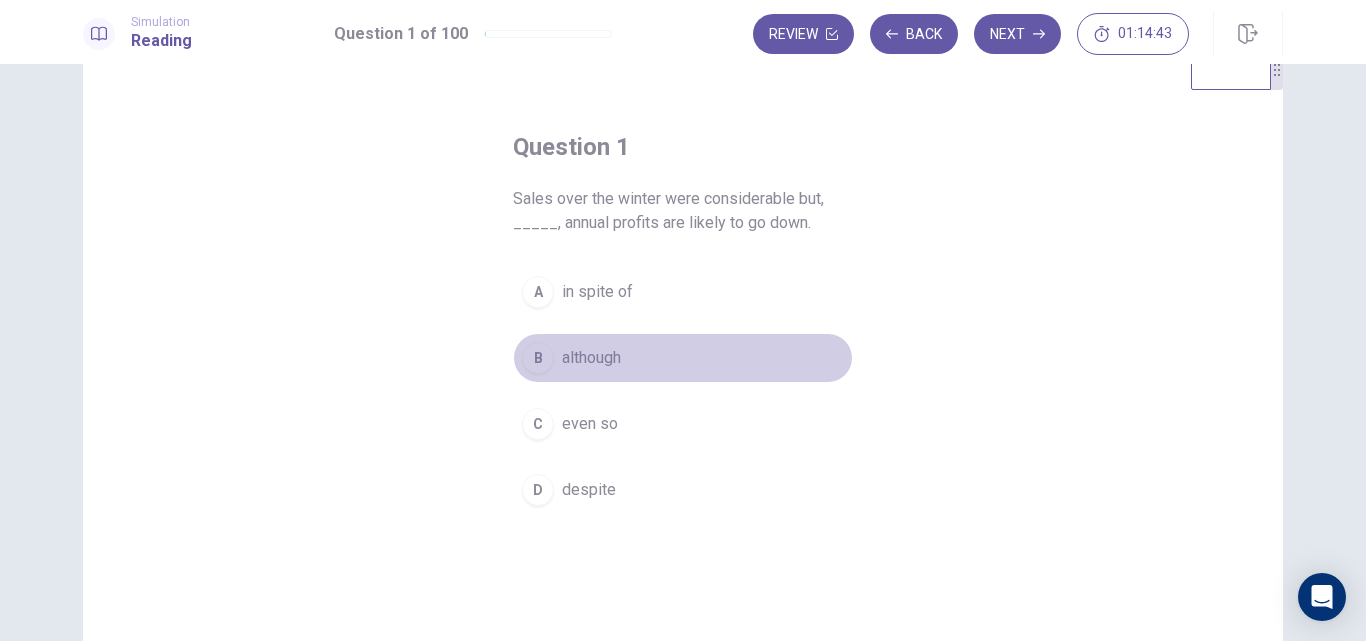 click on "although" at bounding box center [591, 358] 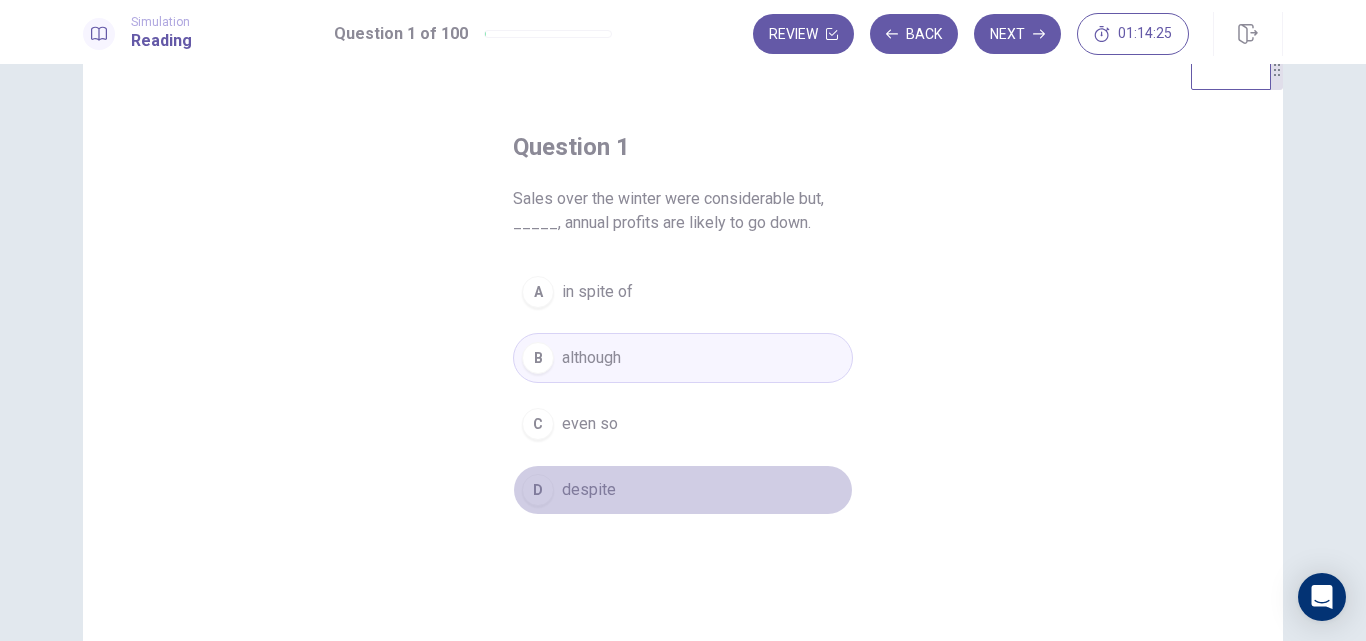 click on "despite" at bounding box center [589, 490] 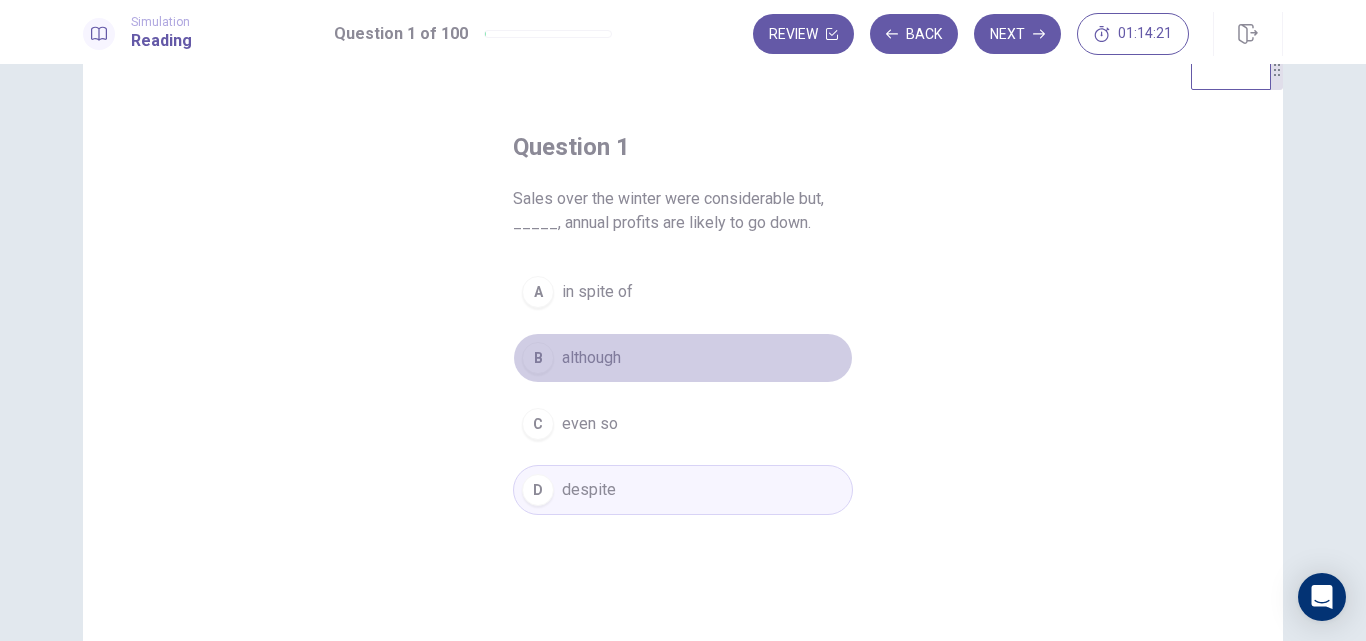 click on "although" at bounding box center (591, 358) 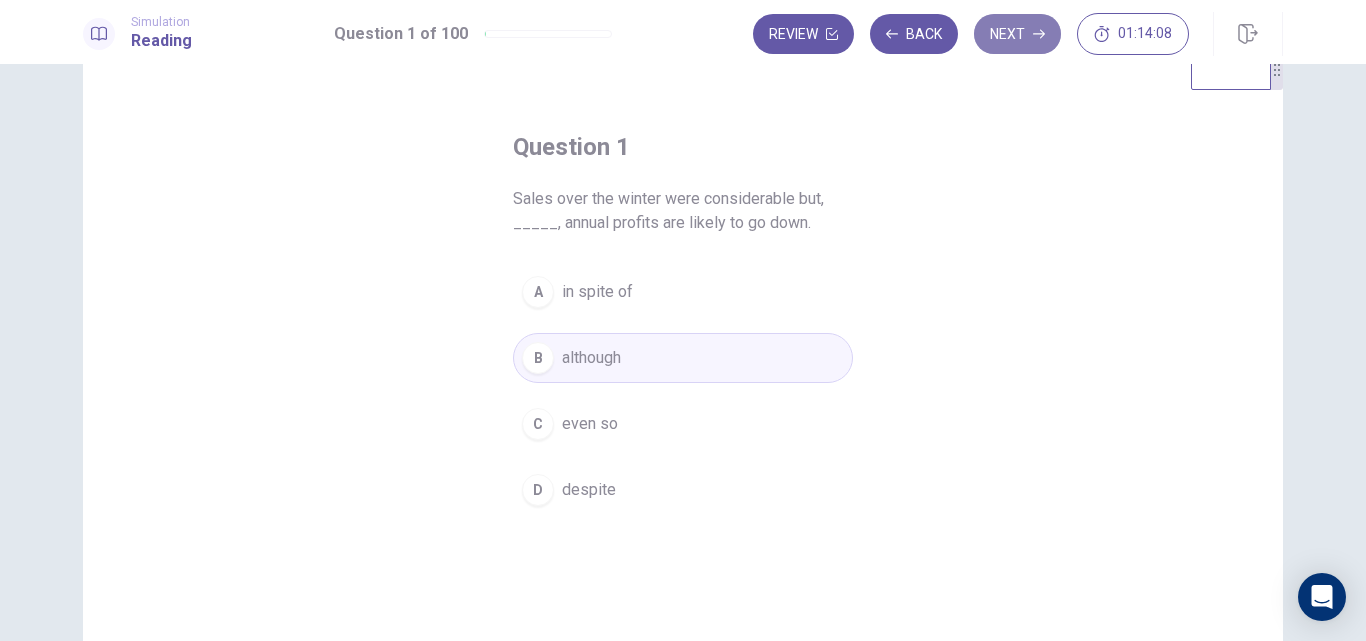 click on "Next" at bounding box center (1017, 34) 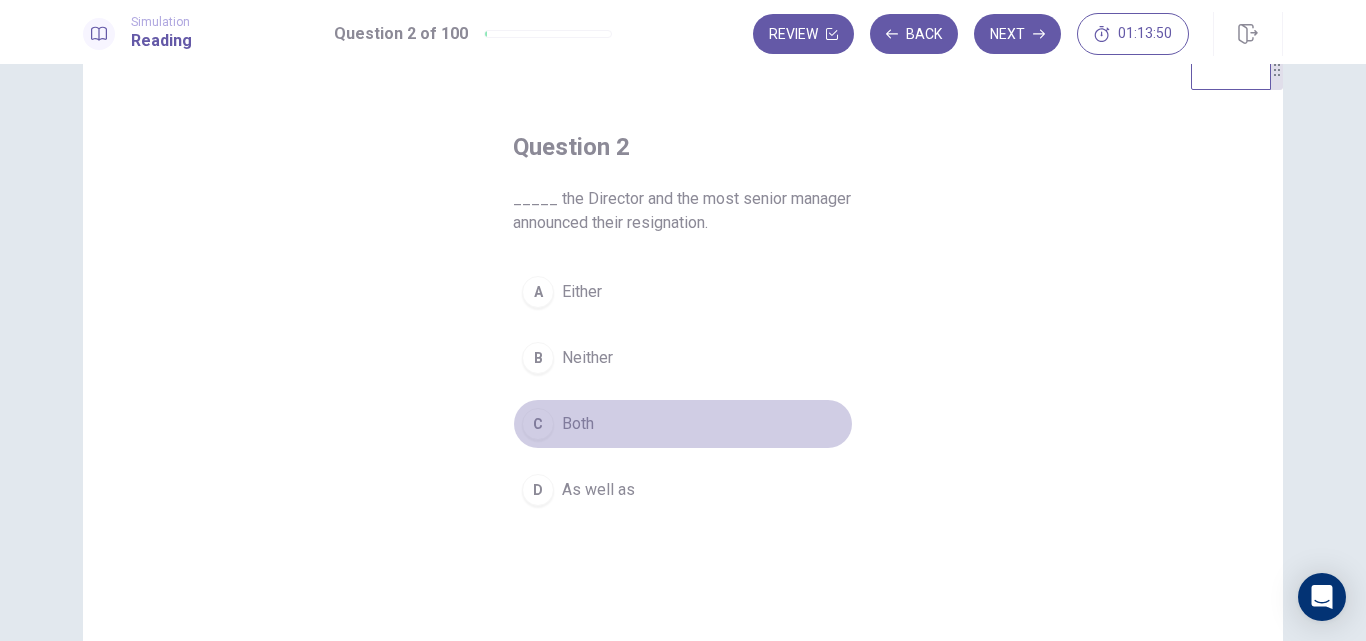 click on "Both" at bounding box center (578, 424) 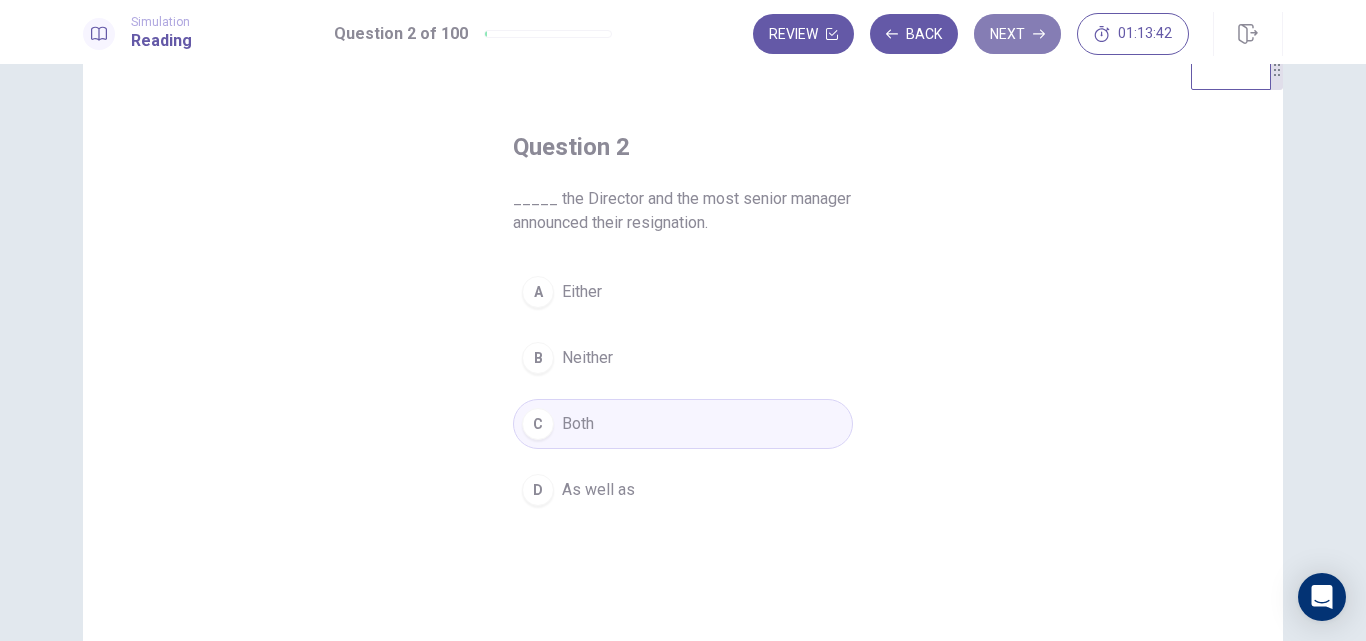 click on "Next" at bounding box center [1017, 34] 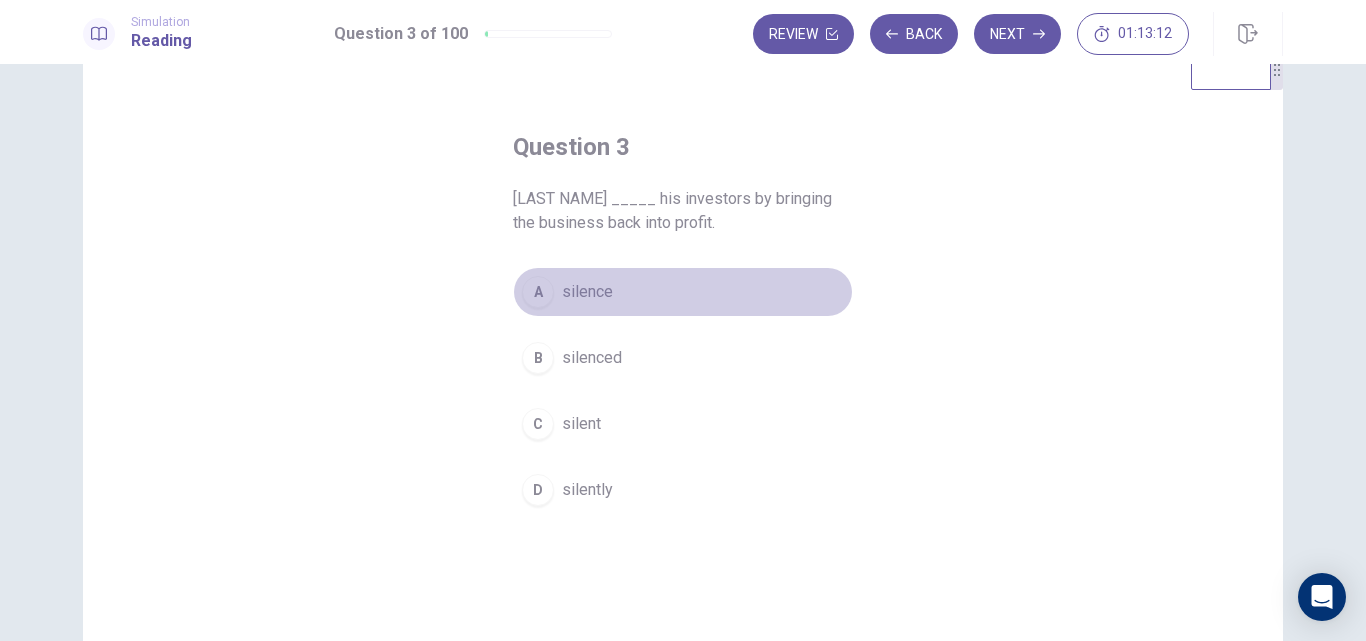 click on "silence" at bounding box center (587, 292) 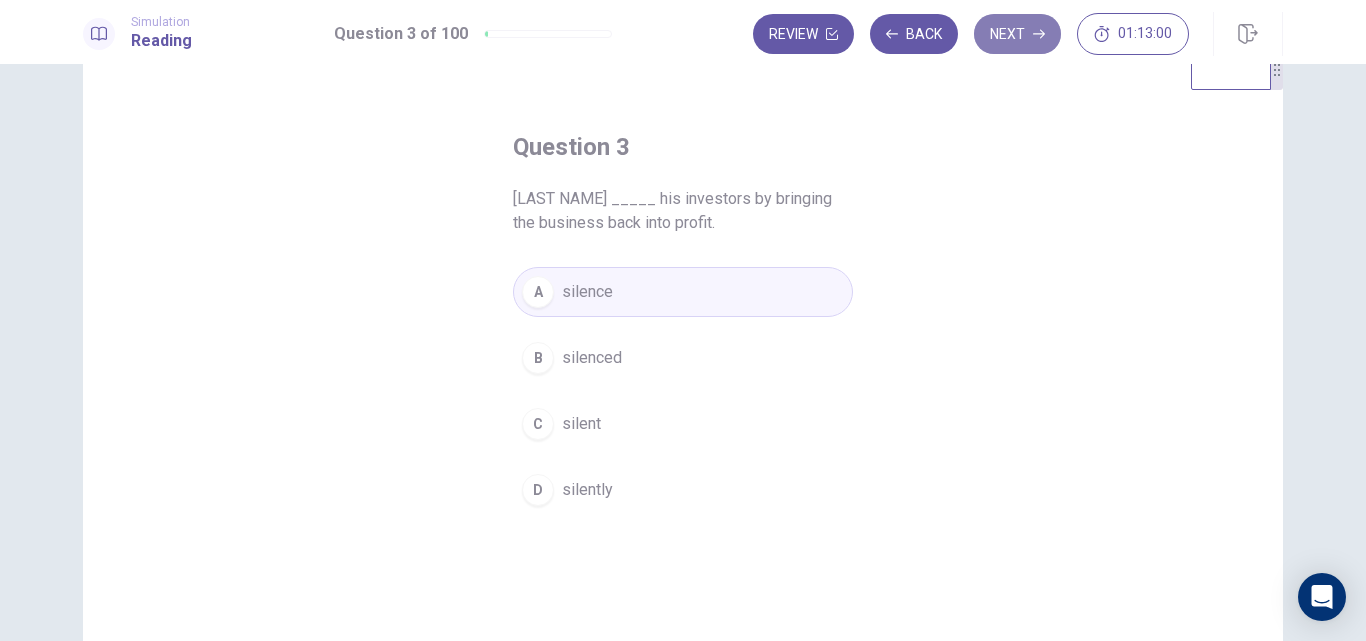 click on "Next" at bounding box center [1017, 34] 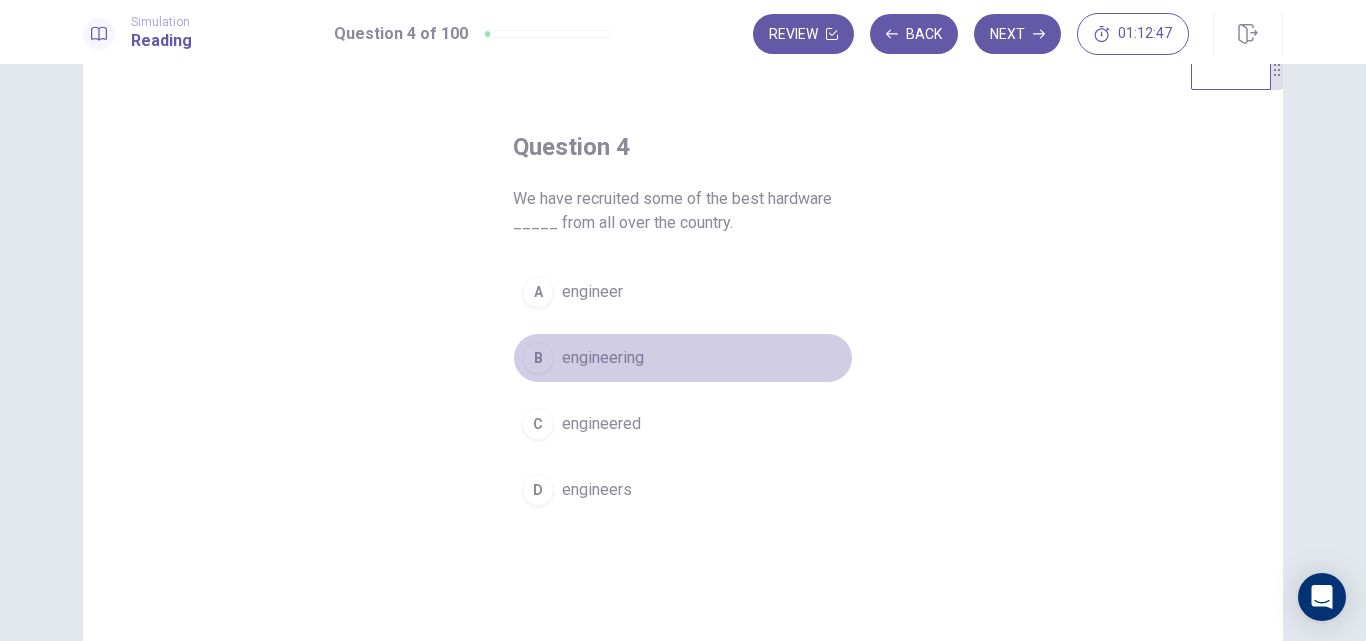 click on "B engineering" at bounding box center (683, 358) 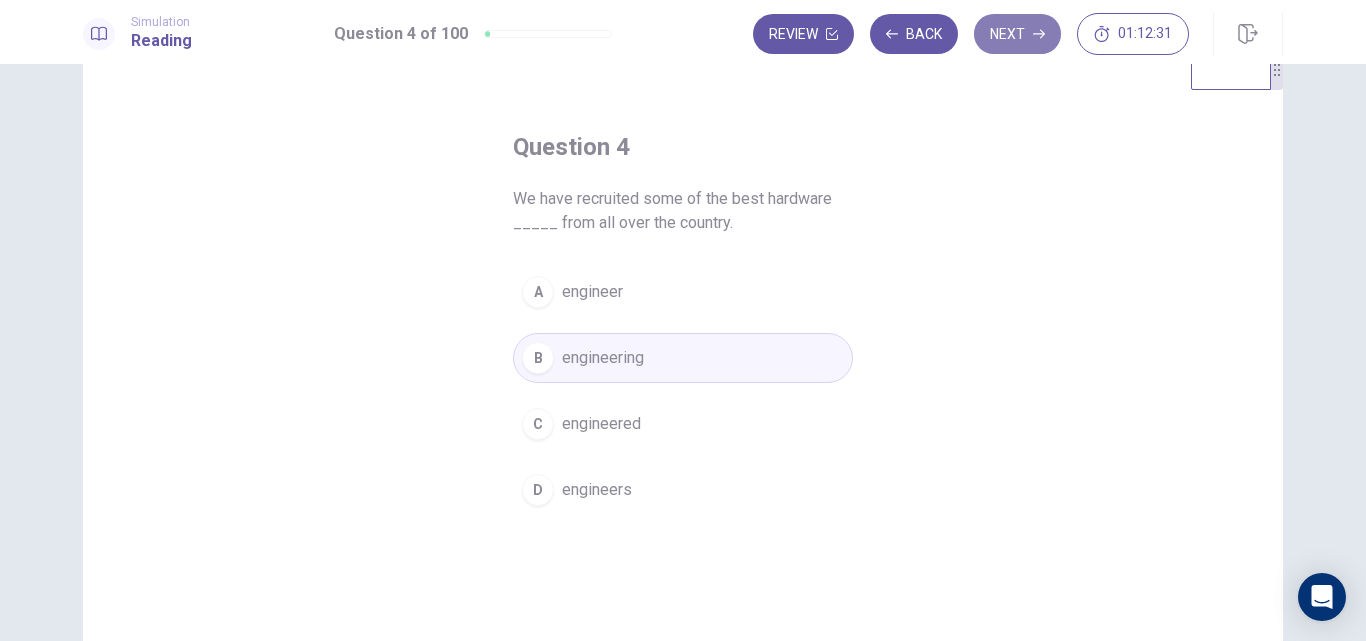 click on "Next" at bounding box center (1017, 34) 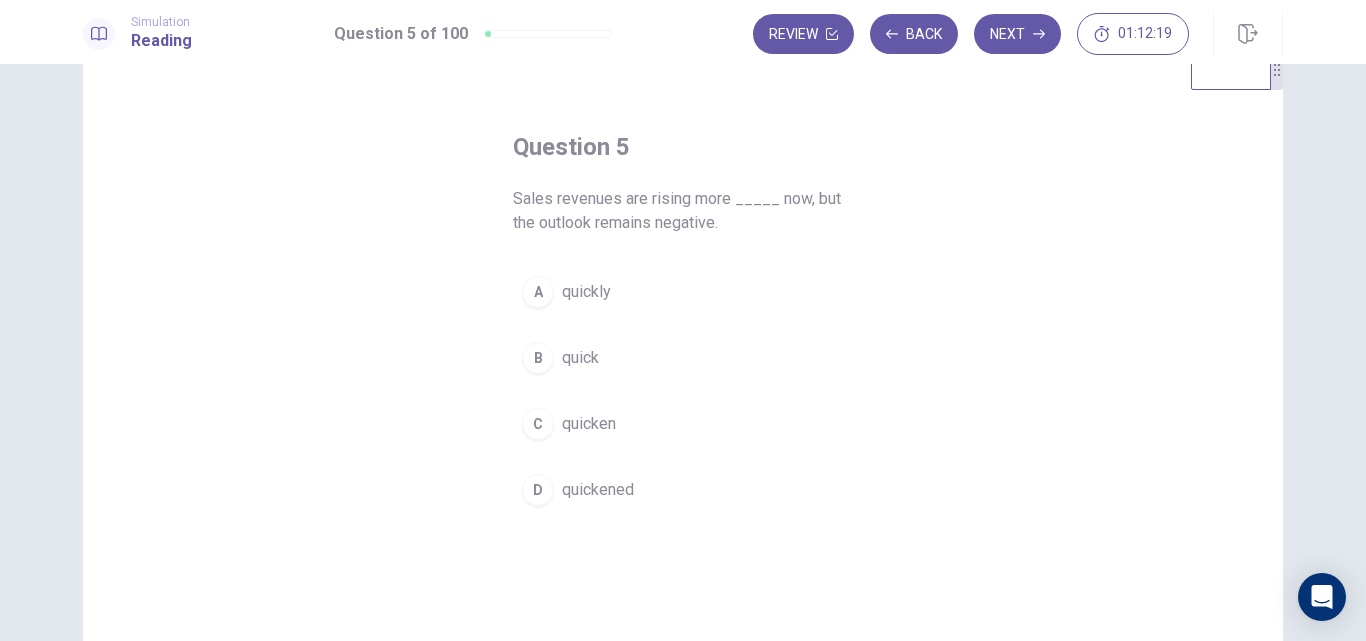click on "quickly" at bounding box center [586, 292] 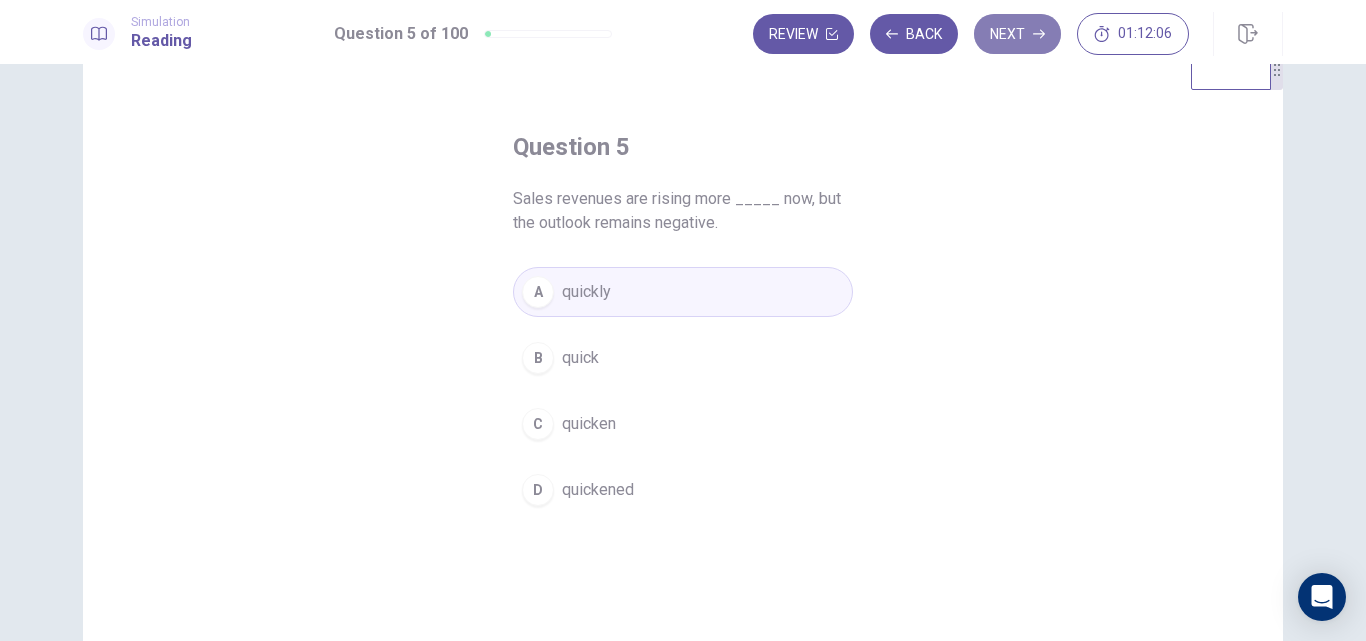 click on "Next" at bounding box center [1017, 34] 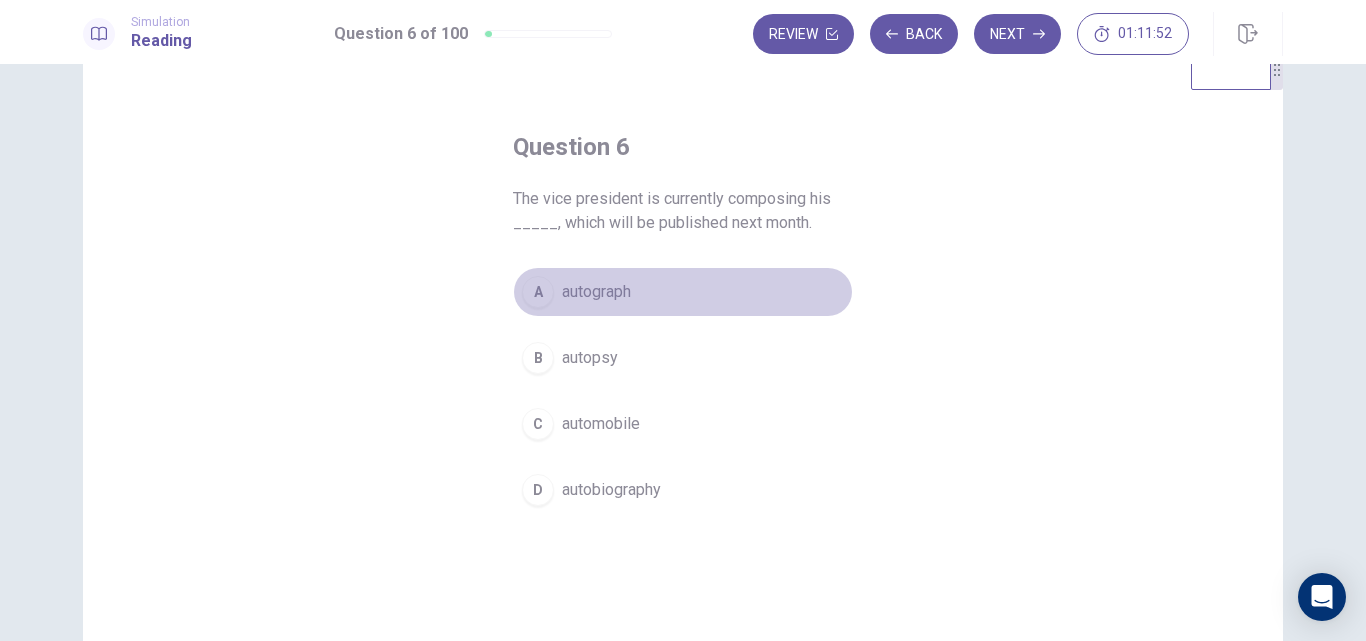 click on "autograph" at bounding box center [596, 292] 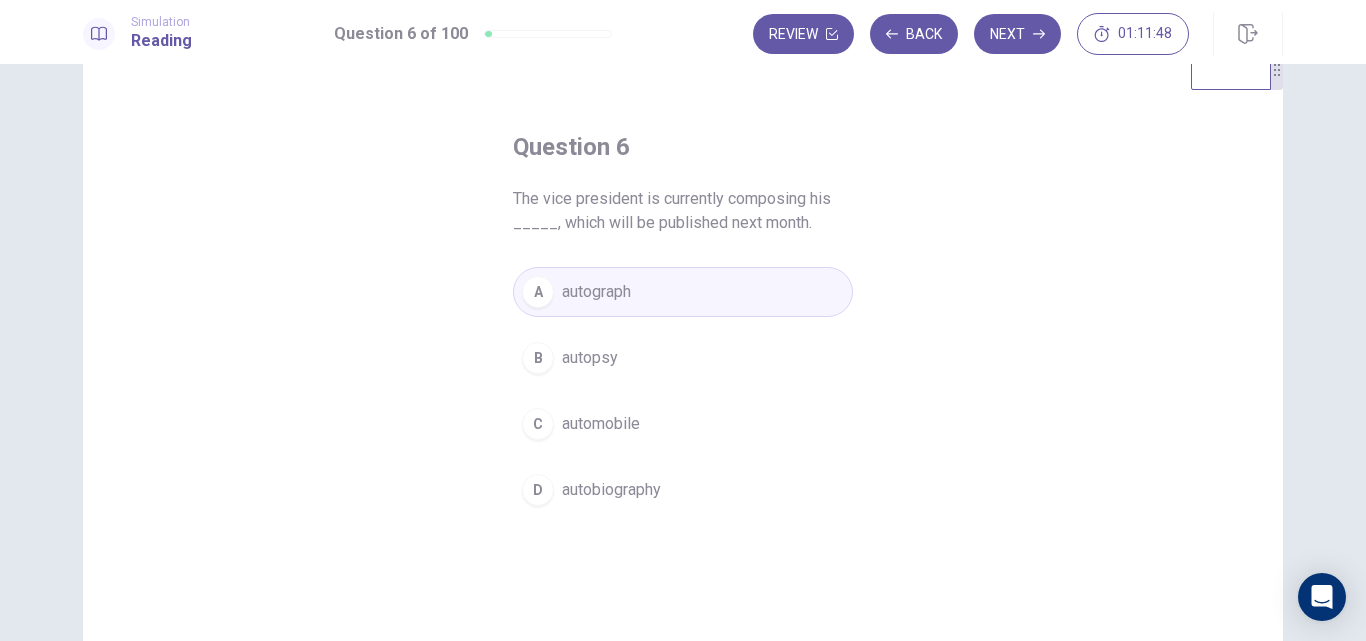 click on "autobiography" at bounding box center [611, 490] 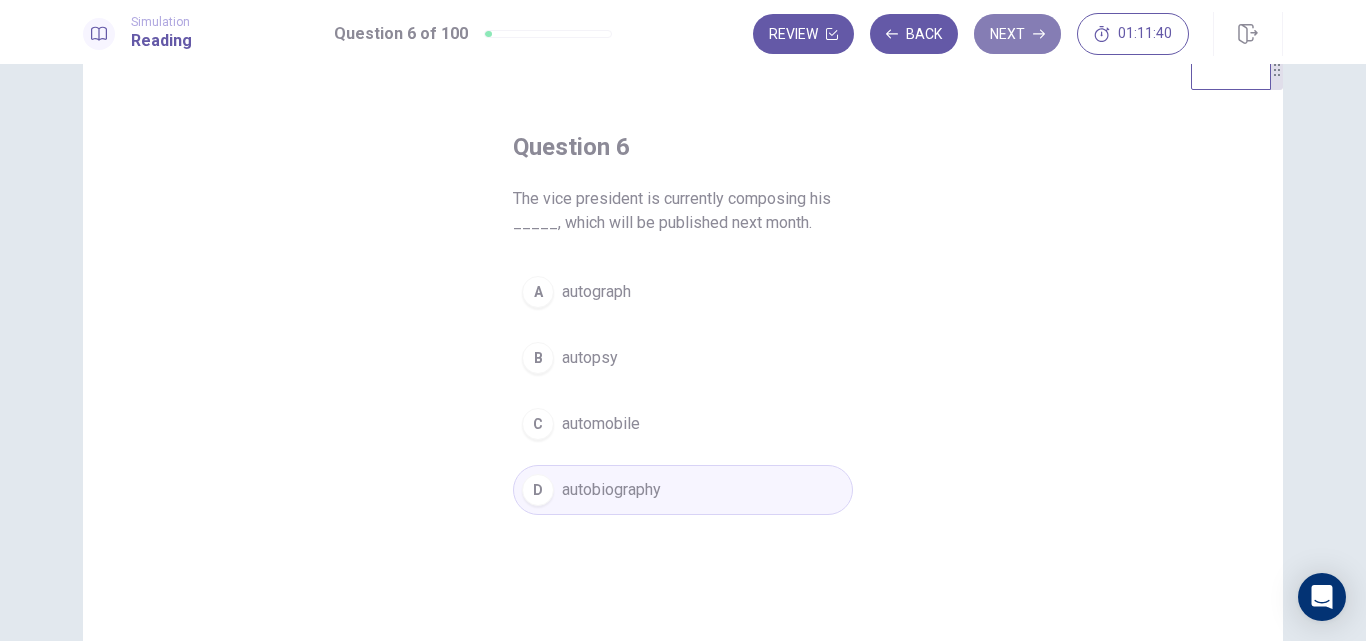 click on "Next" at bounding box center [1017, 34] 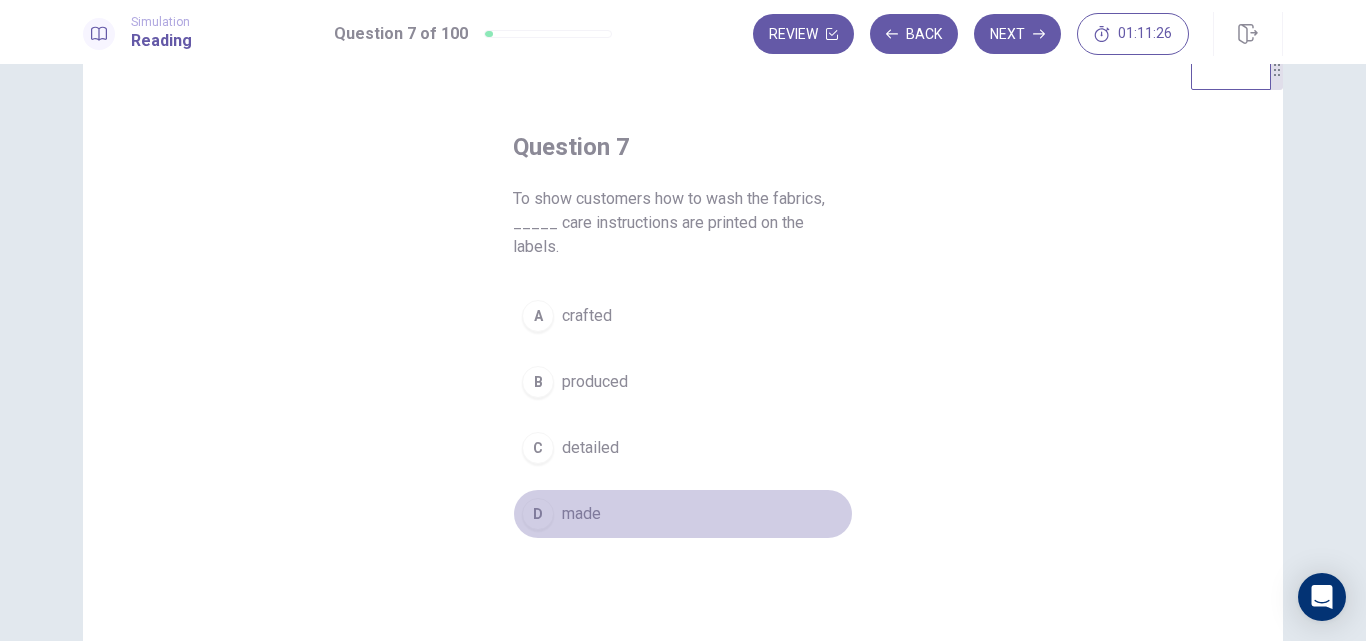 click on "made" at bounding box center (581, 514) 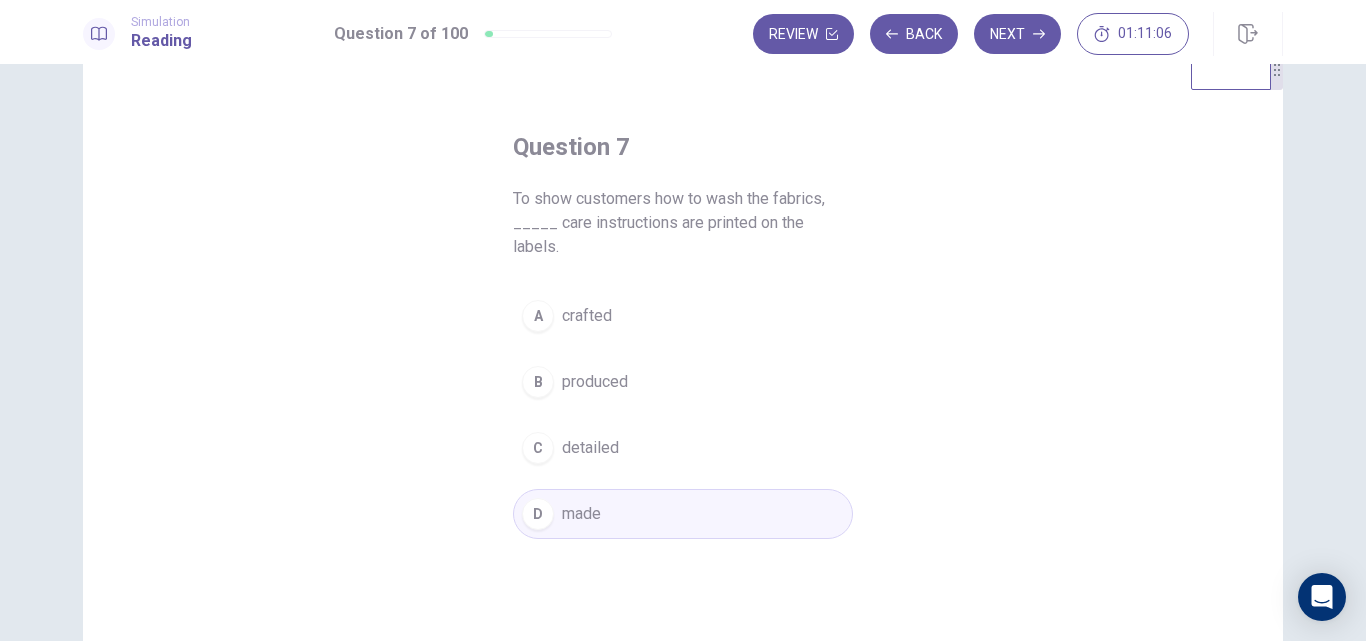 click on "produced" at bounding box center (595, 382) 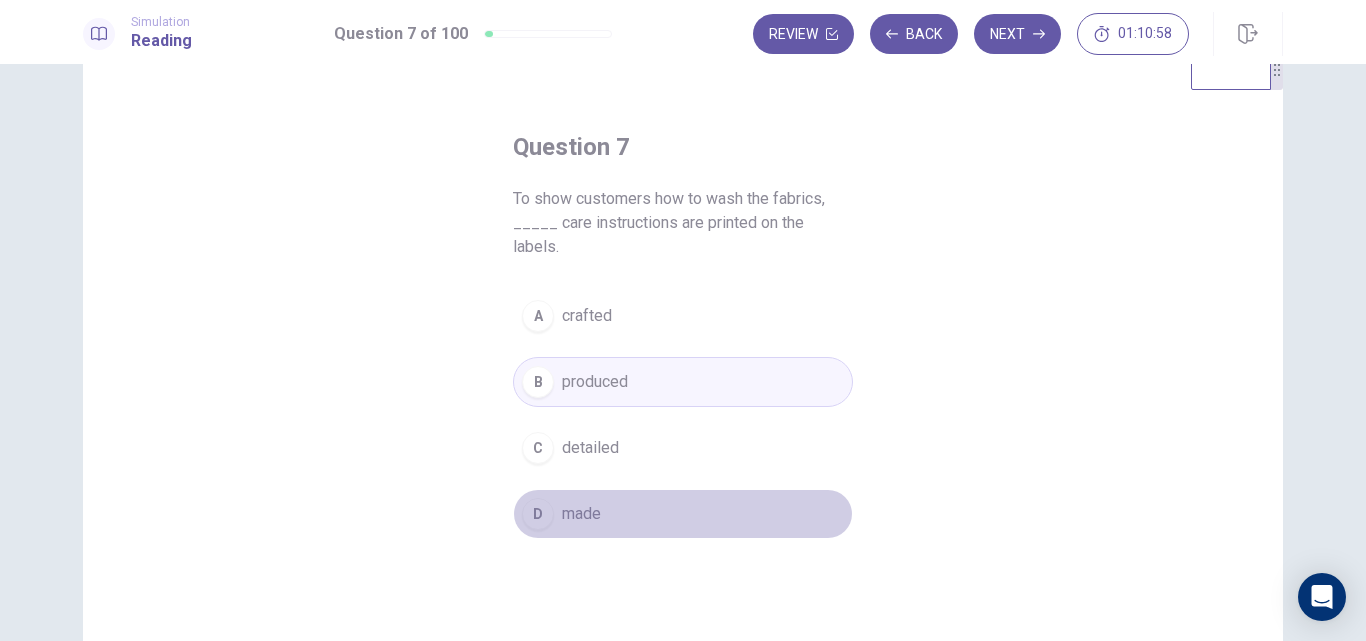 click on "D made" at bounding box center [683, 514] 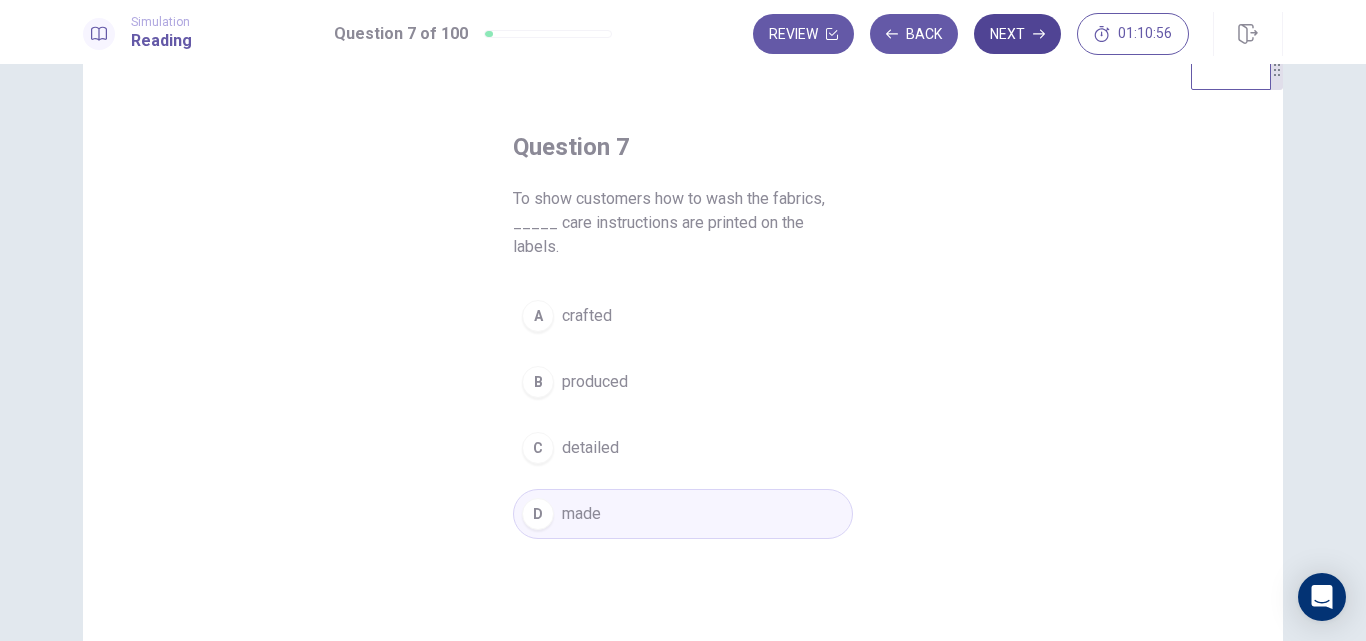 click on "Next" at bounding box center [1017, 34] 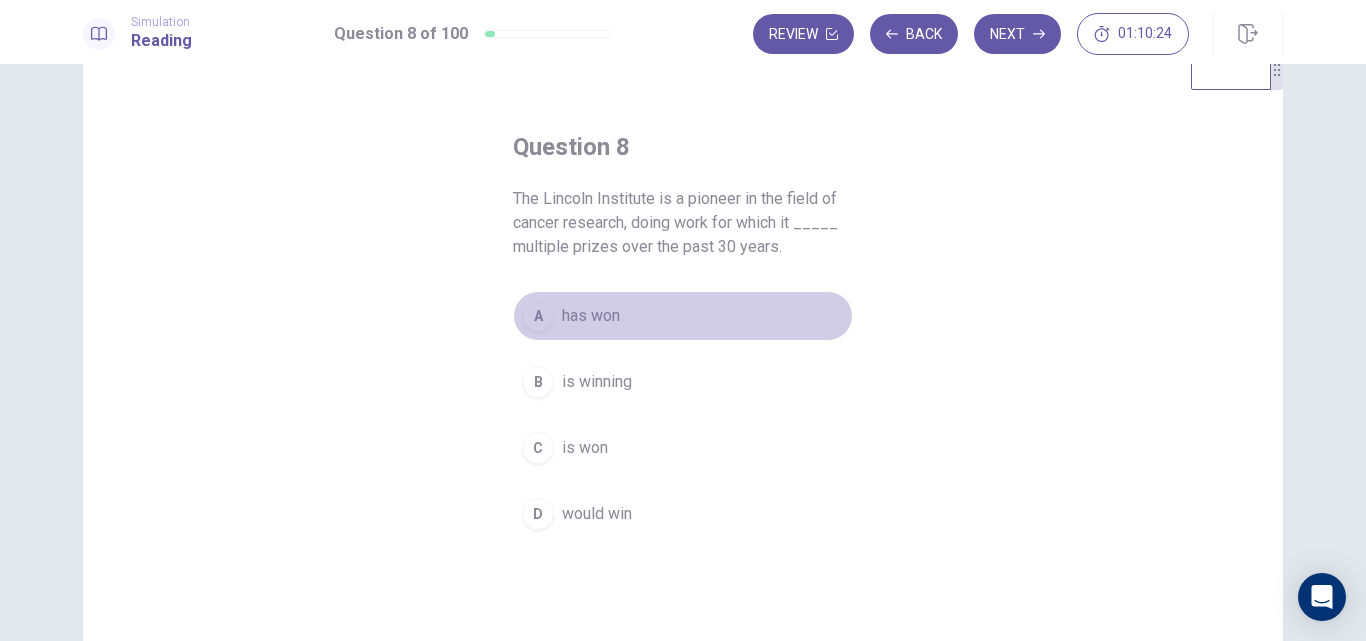click on "has won" at bounding box center [591, 316] 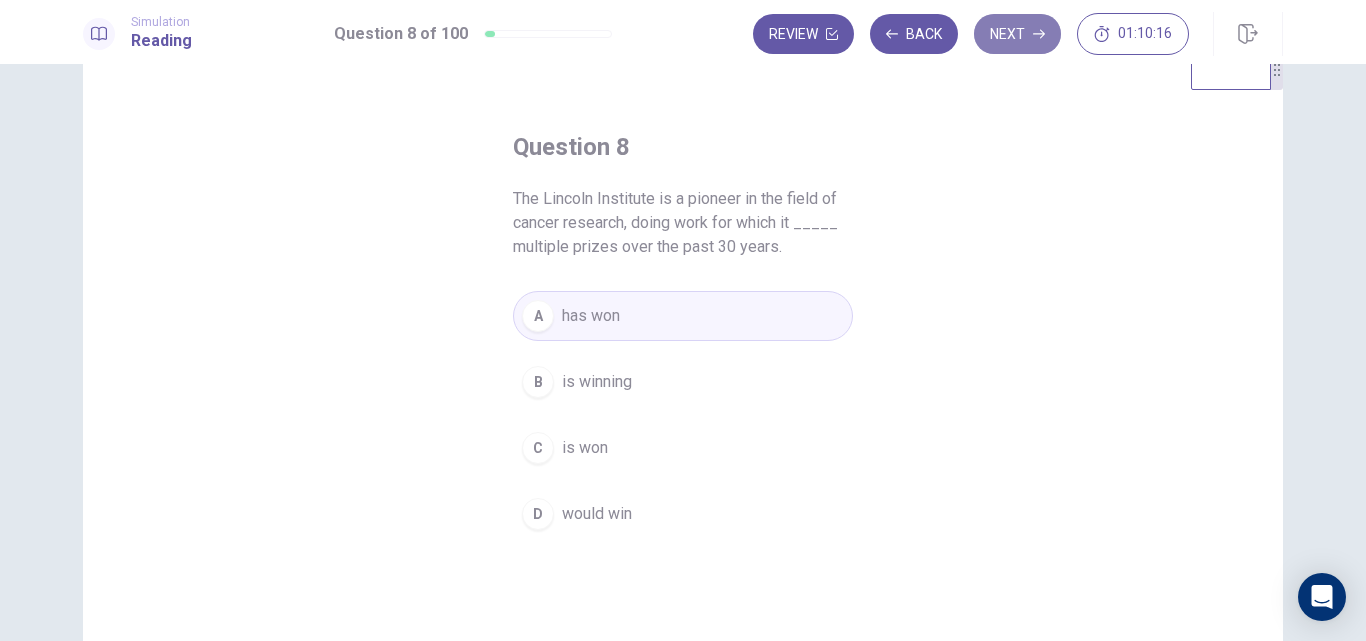 click on "Next" at bounding box center (1017, 34) 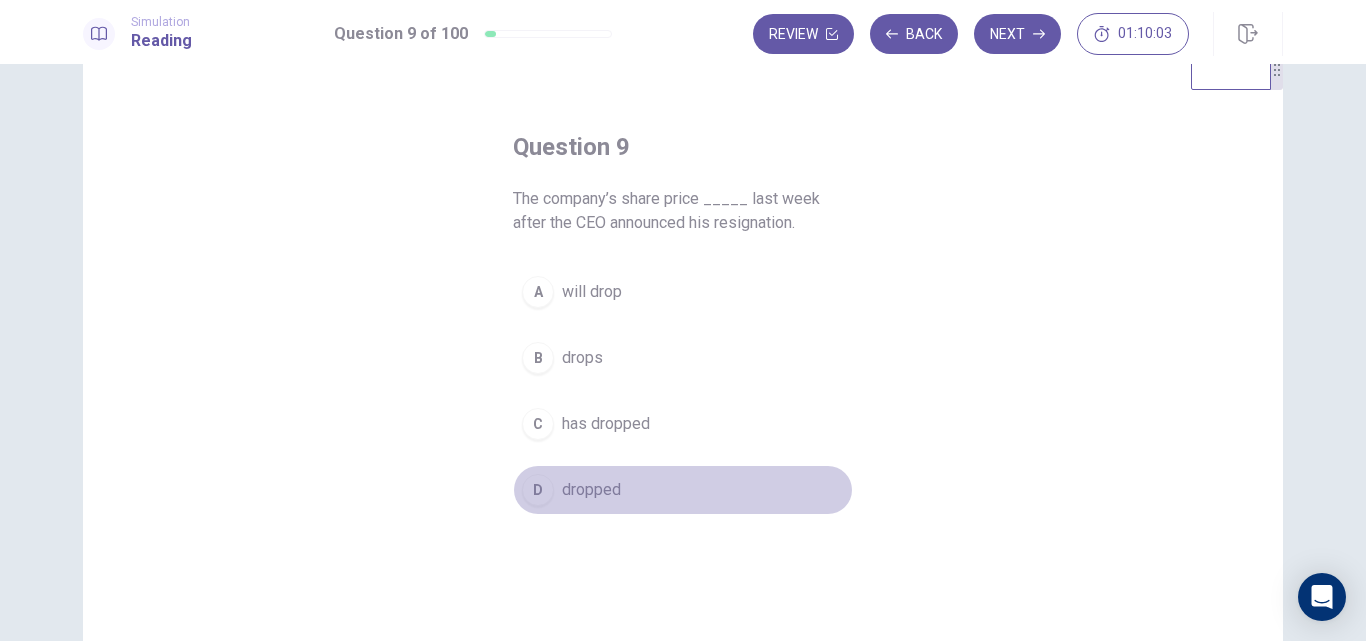 click on "dropped" at bounding box center (591, 490) 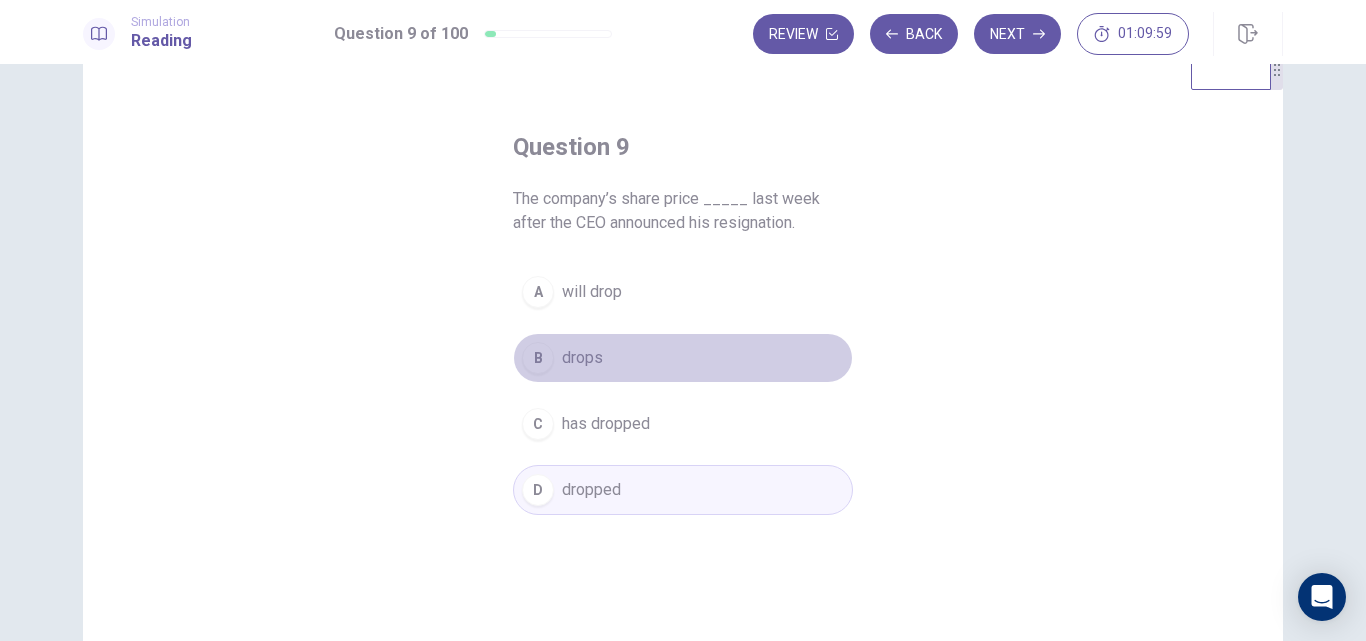 click on "drops" at bounding box center (582, 358) 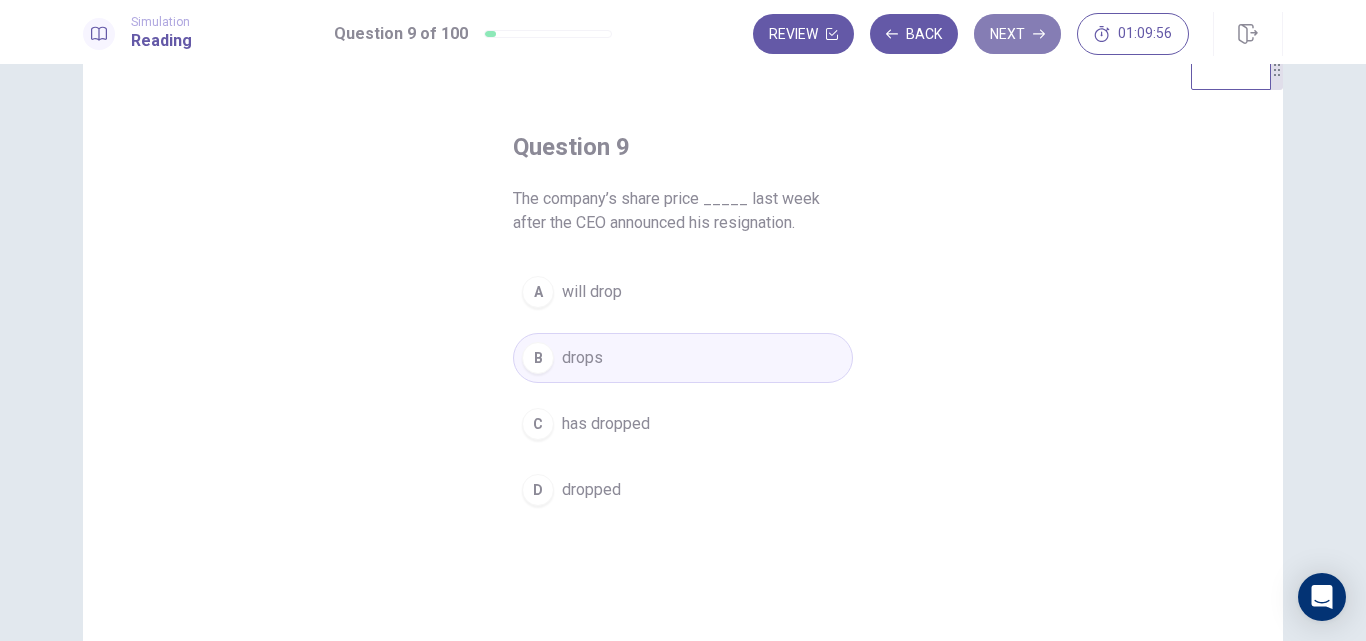click on "Next" at bounding box center [1017, 34] 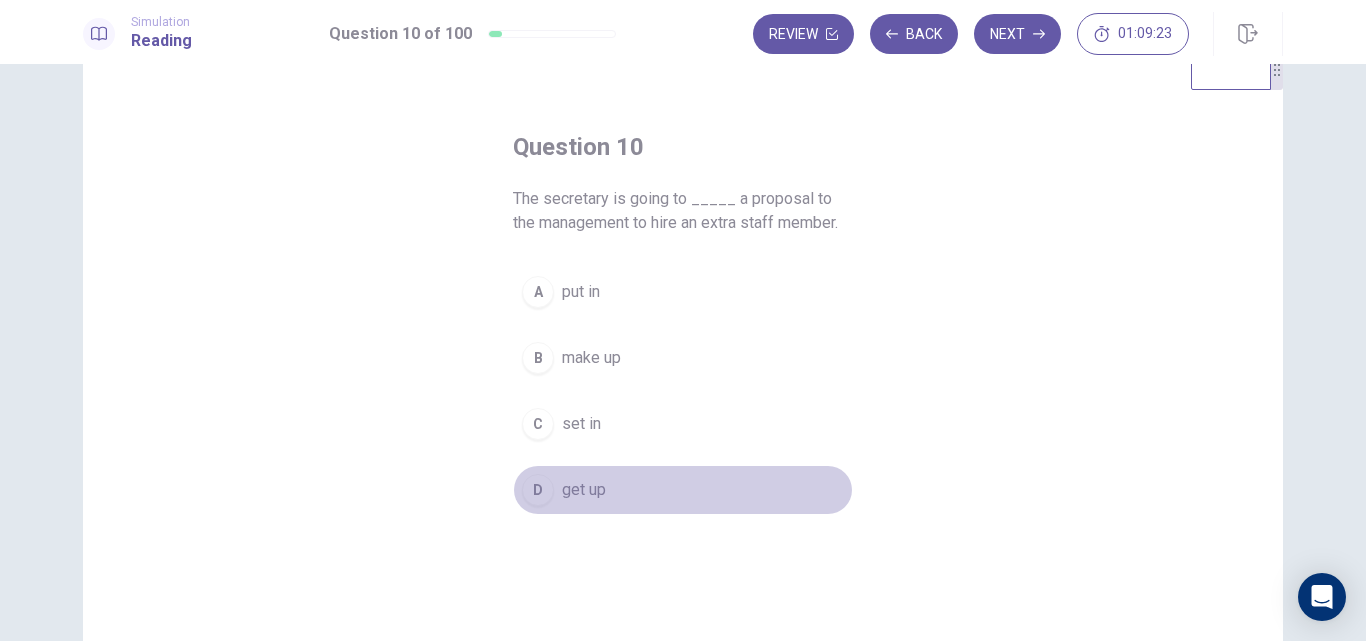 click on "get up" at bounding box center [584, 490] 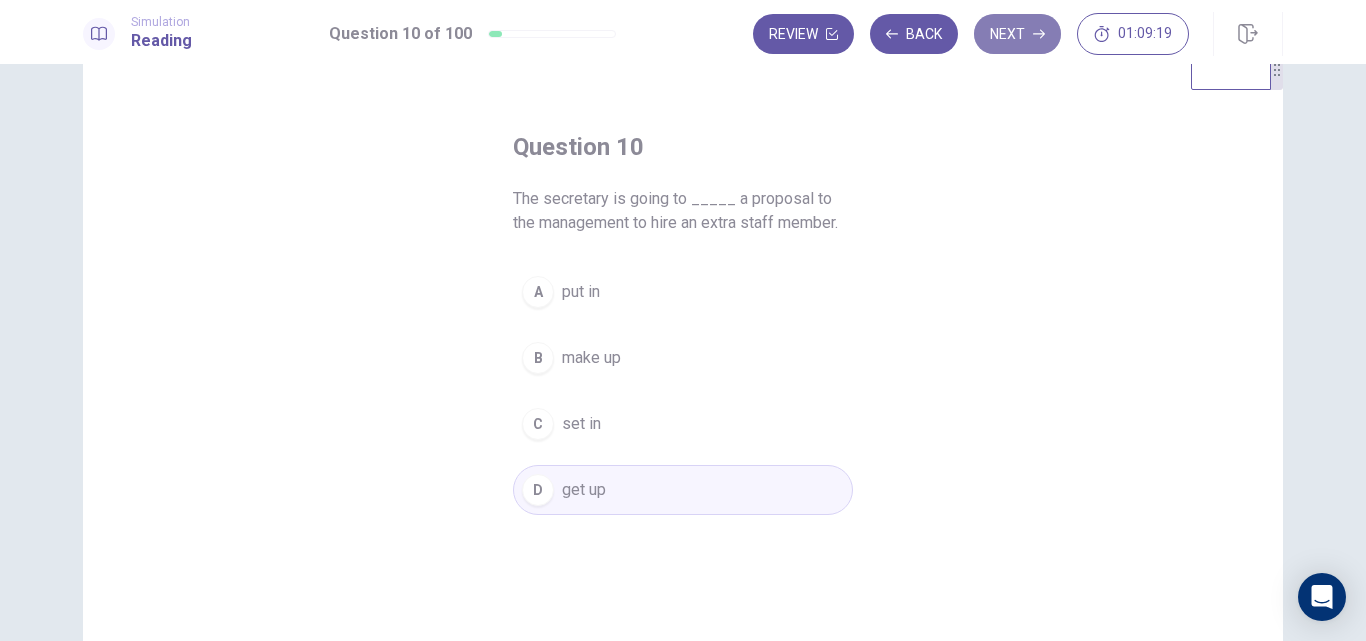 click on "Next" at bounding box center [1017, 34] 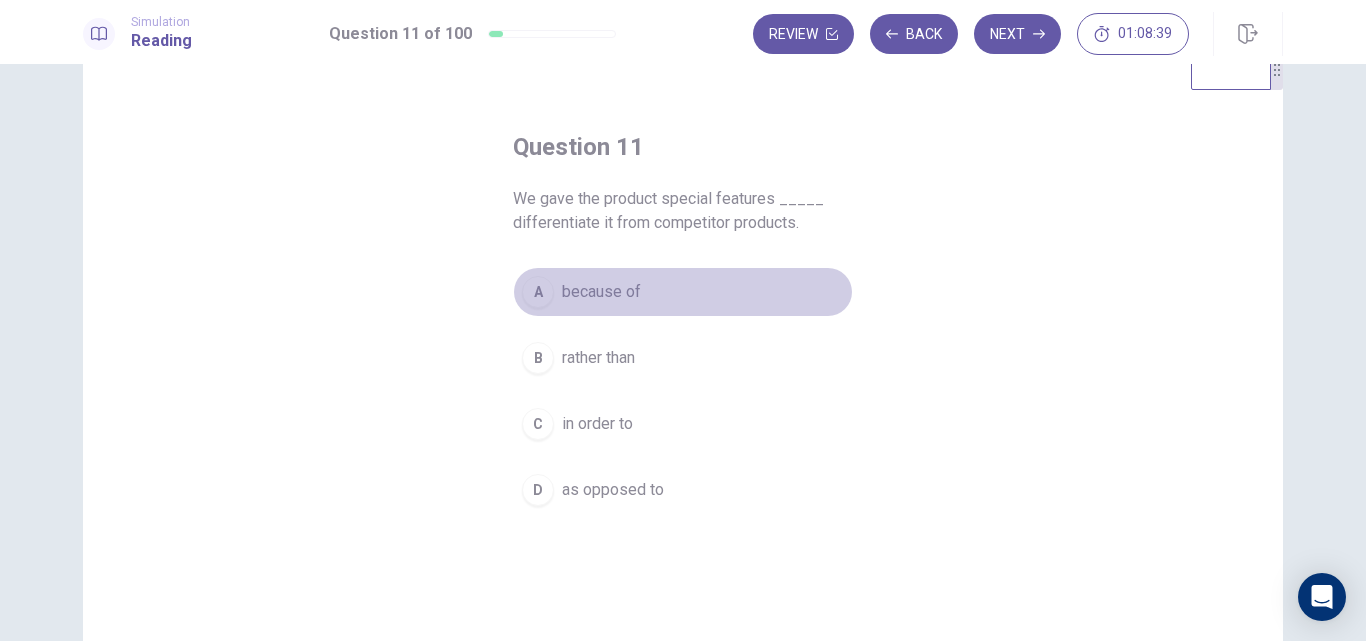 click on "because of" at bounding box center [601, 292] 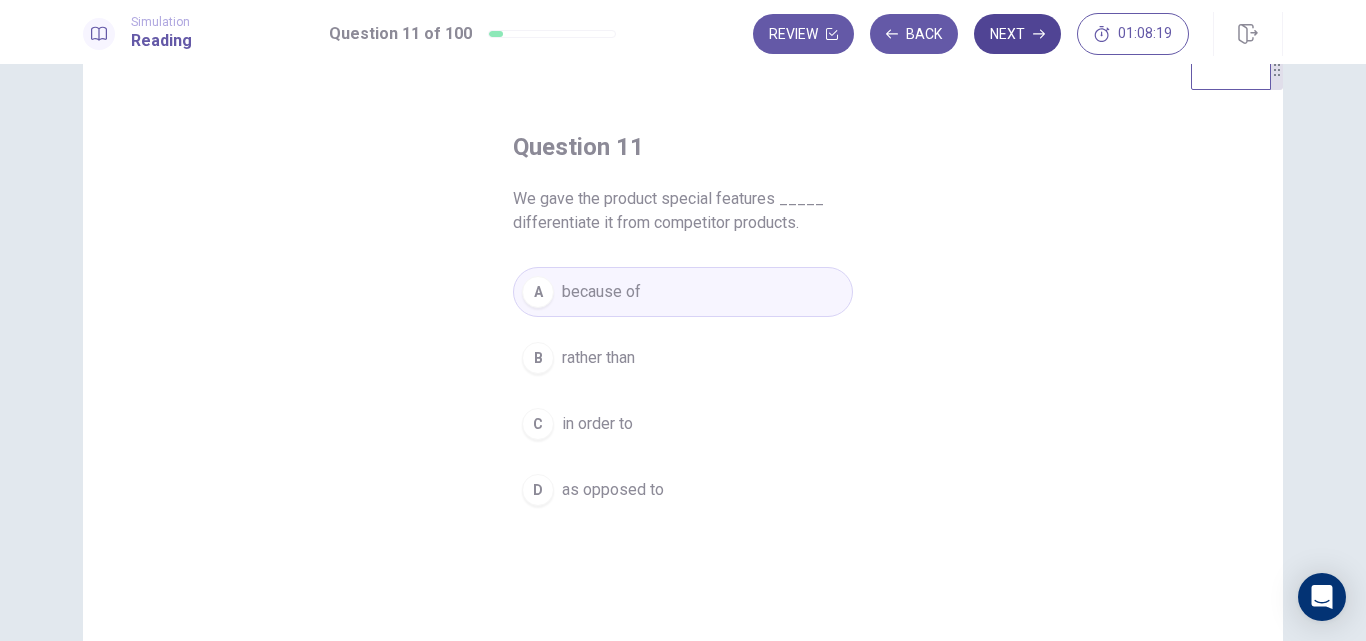 click on "Next" at bounding box center [1017, 34] 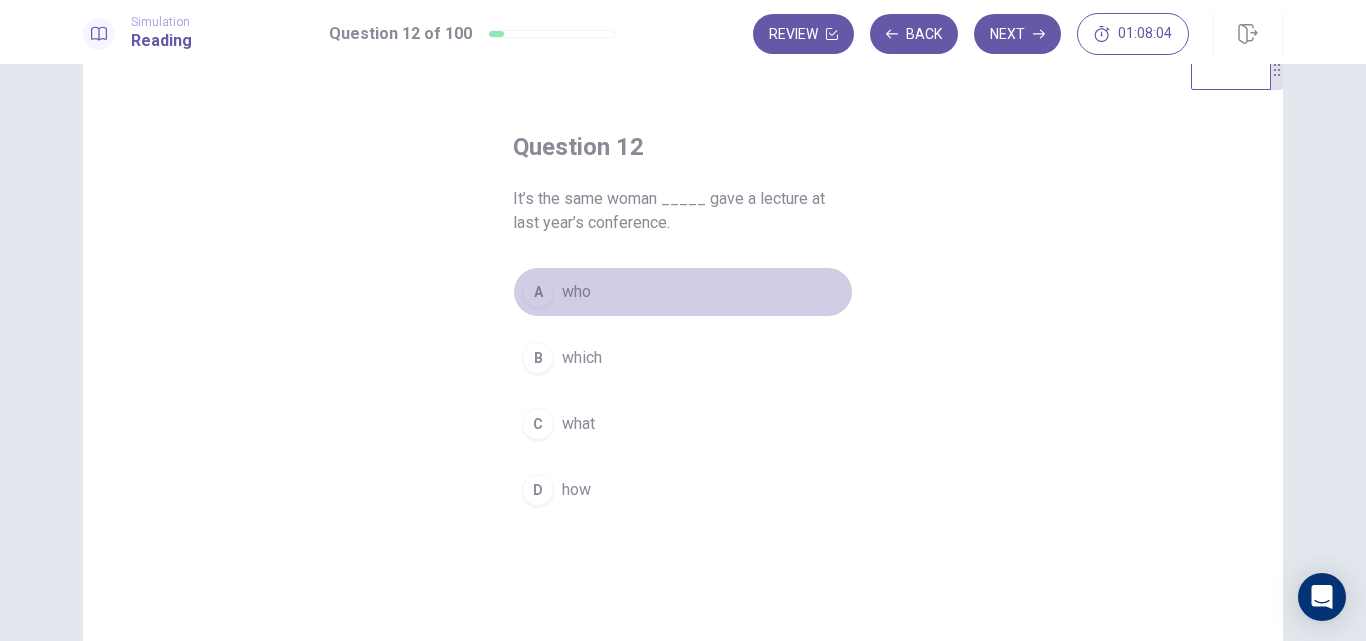 click on "A" at bounding box center (538, 292) 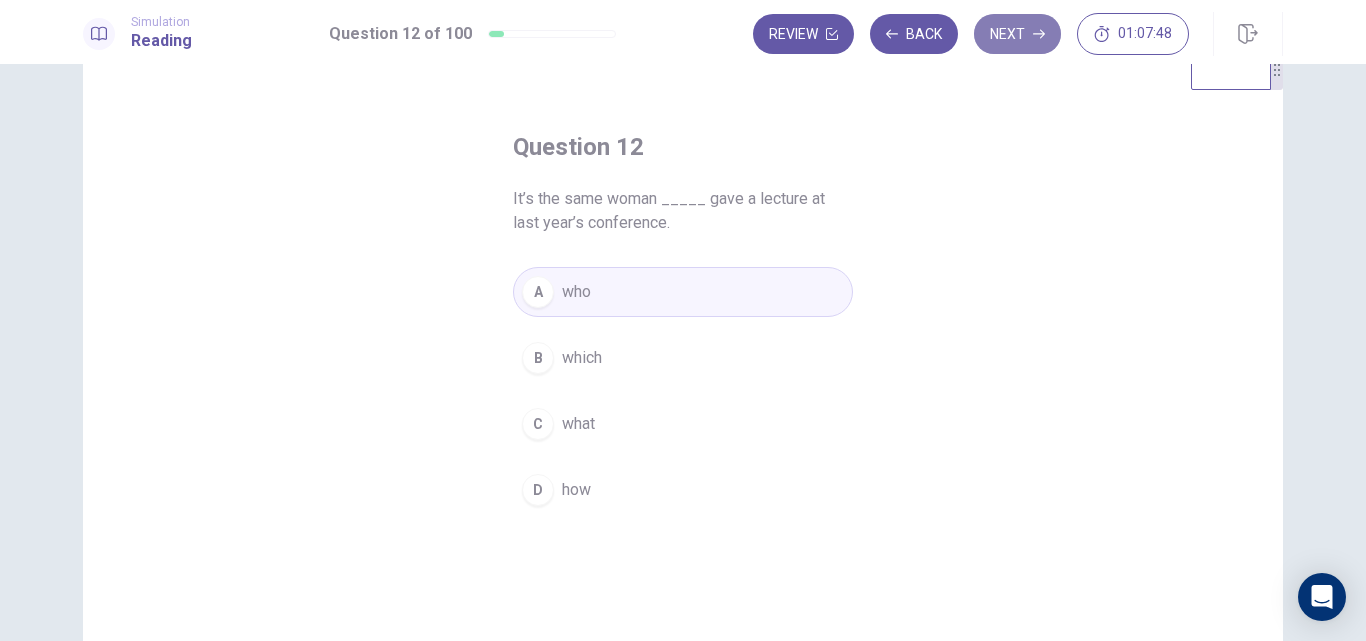click on "Next" at bounding box center [1017, 34] 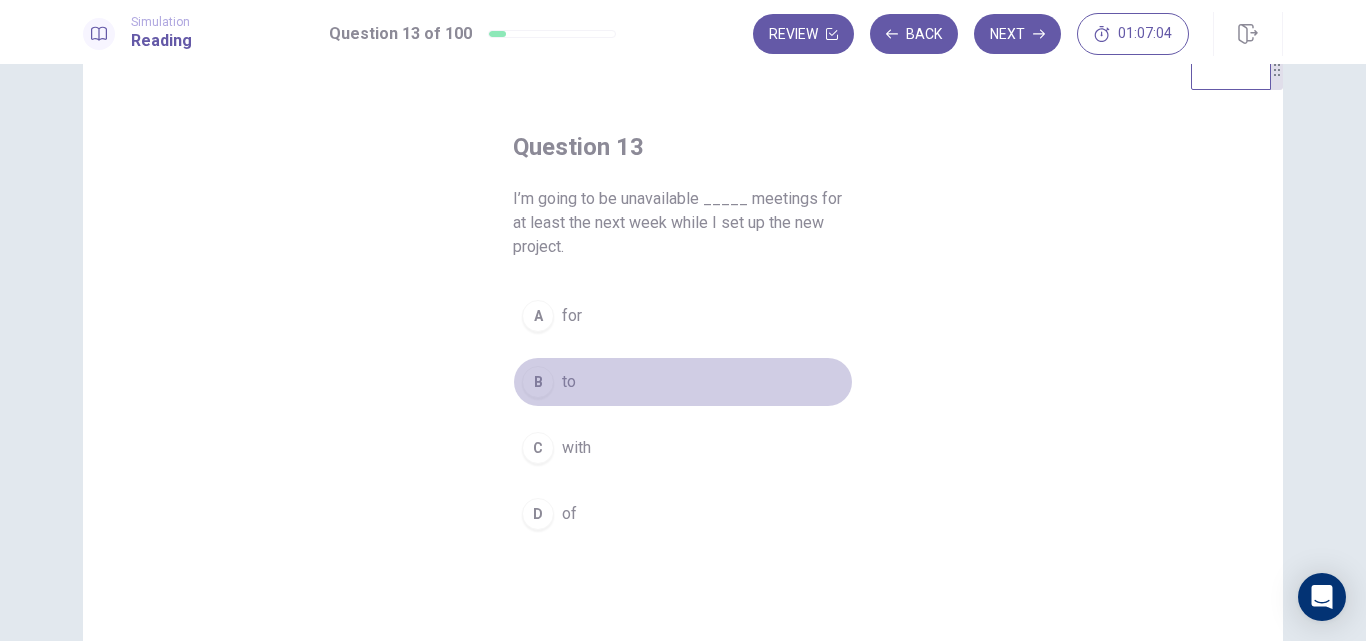 click on "to" at bounding box center (569, 382) 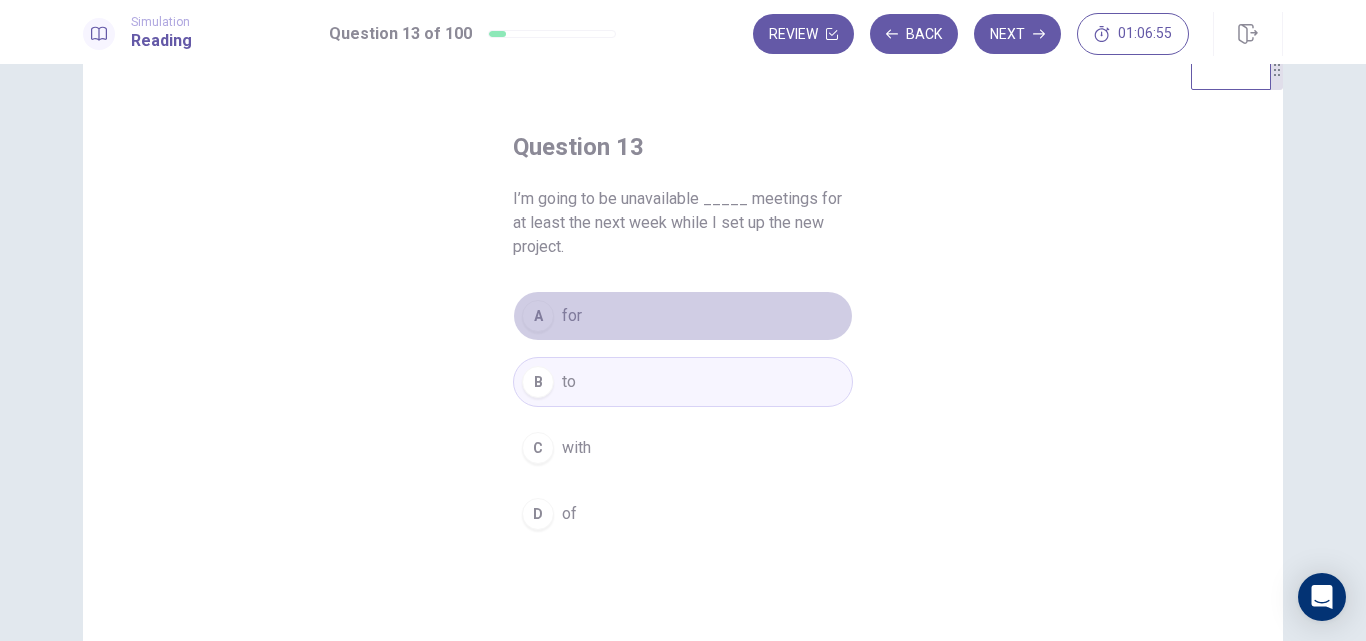 click on "for" at bounding box center [572, 316] 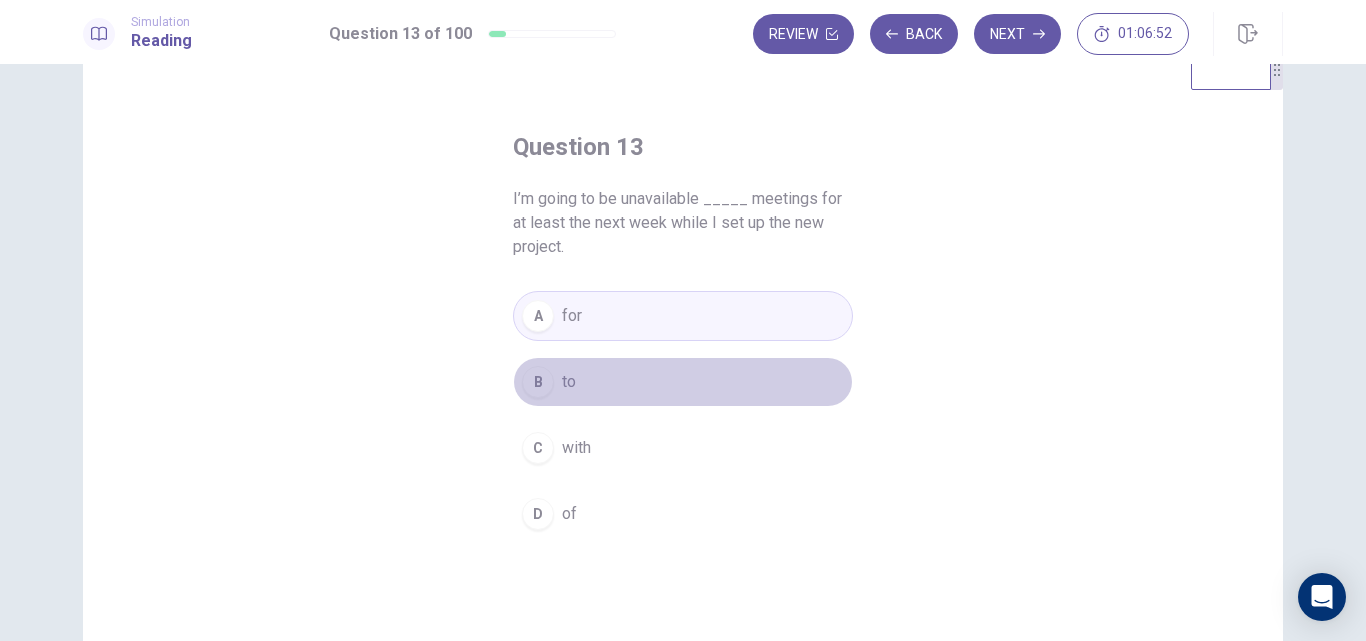 click on "to" at bounding box center (569, 382) 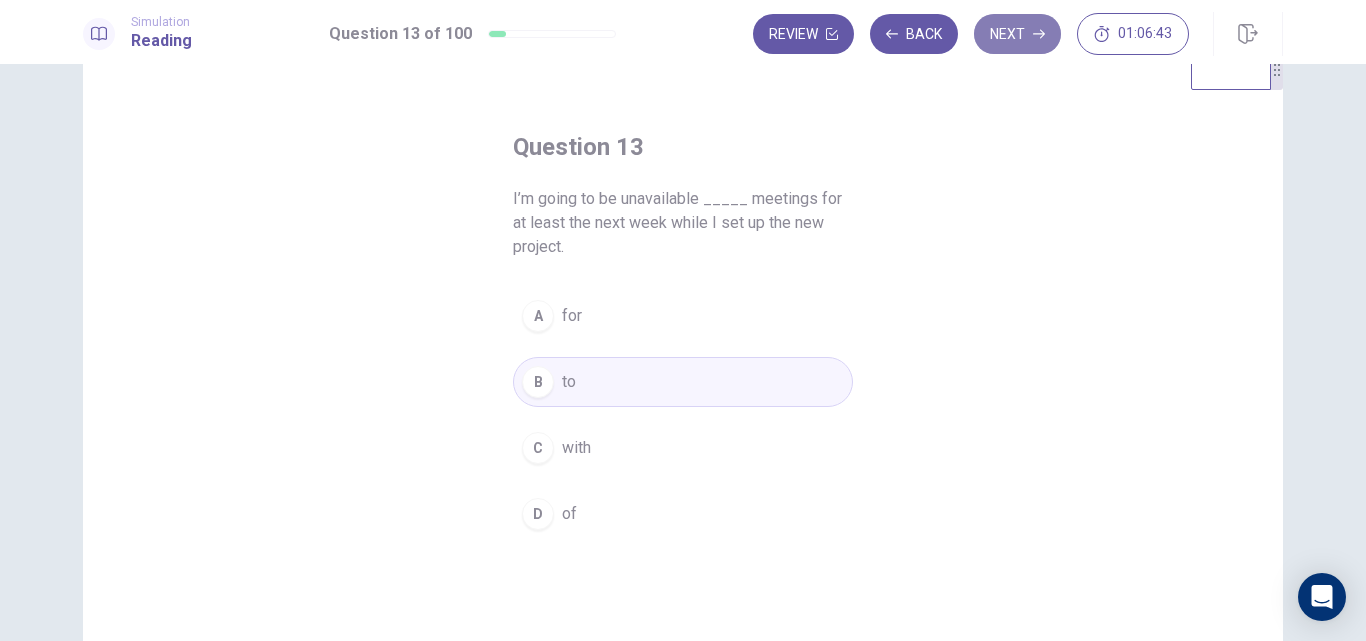 click on "Next" at bounding box center (1017, 34) 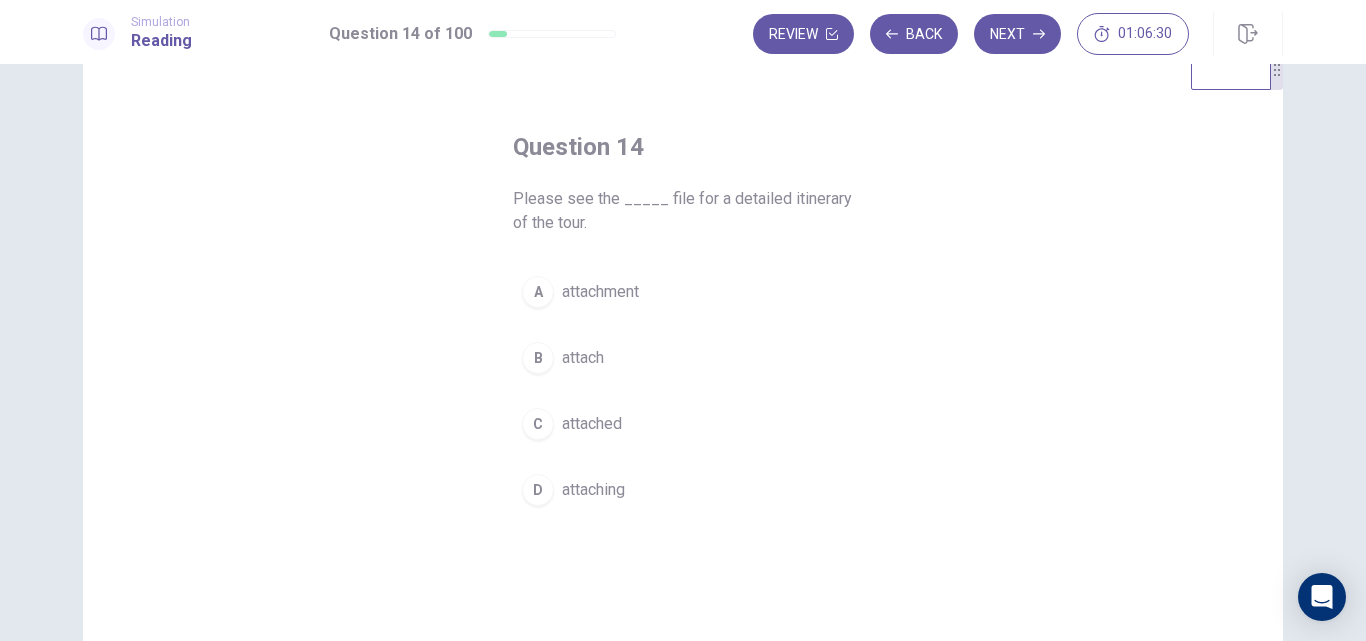 click on "attach" at bounding box center (583, 358) 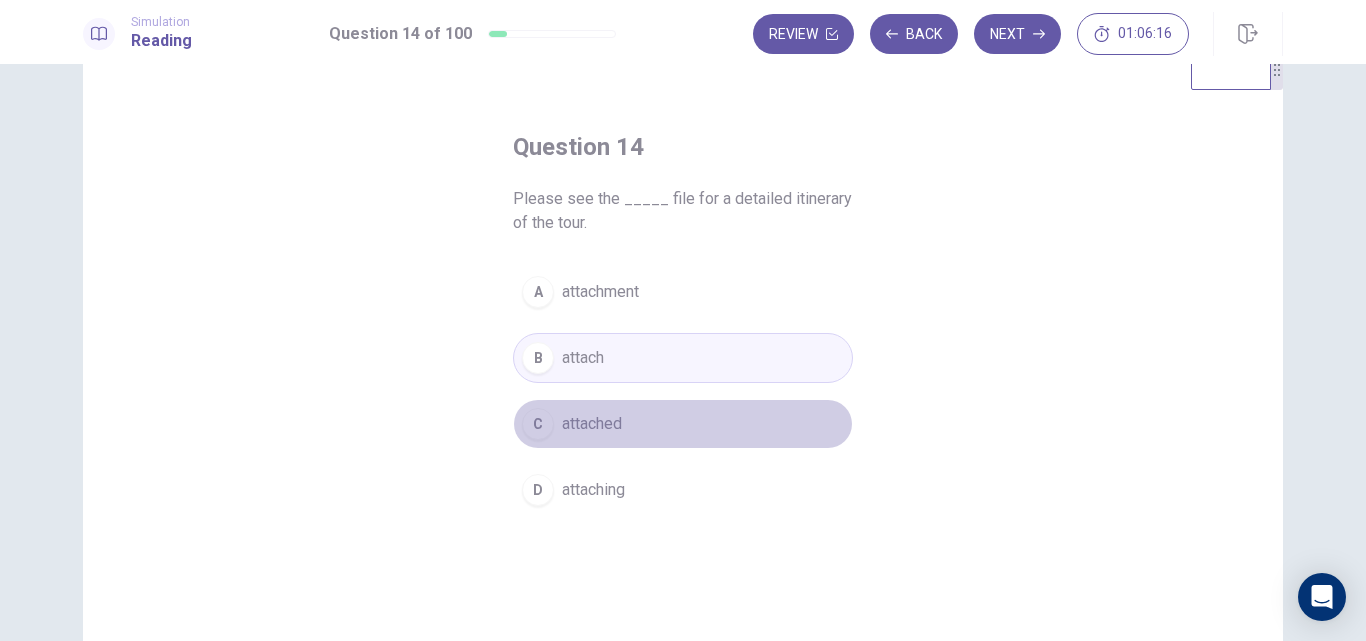 click on "attached" at bounding box center (592, 424) 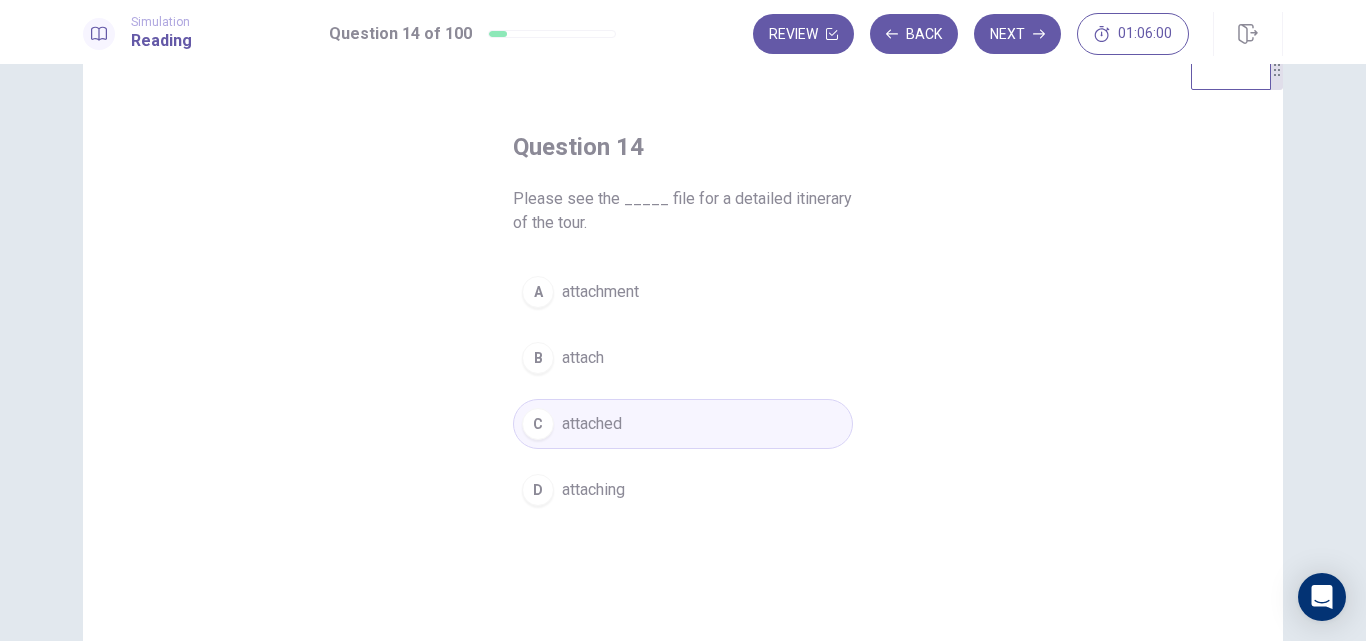 click on "attached" at bounding box center [592, 424] 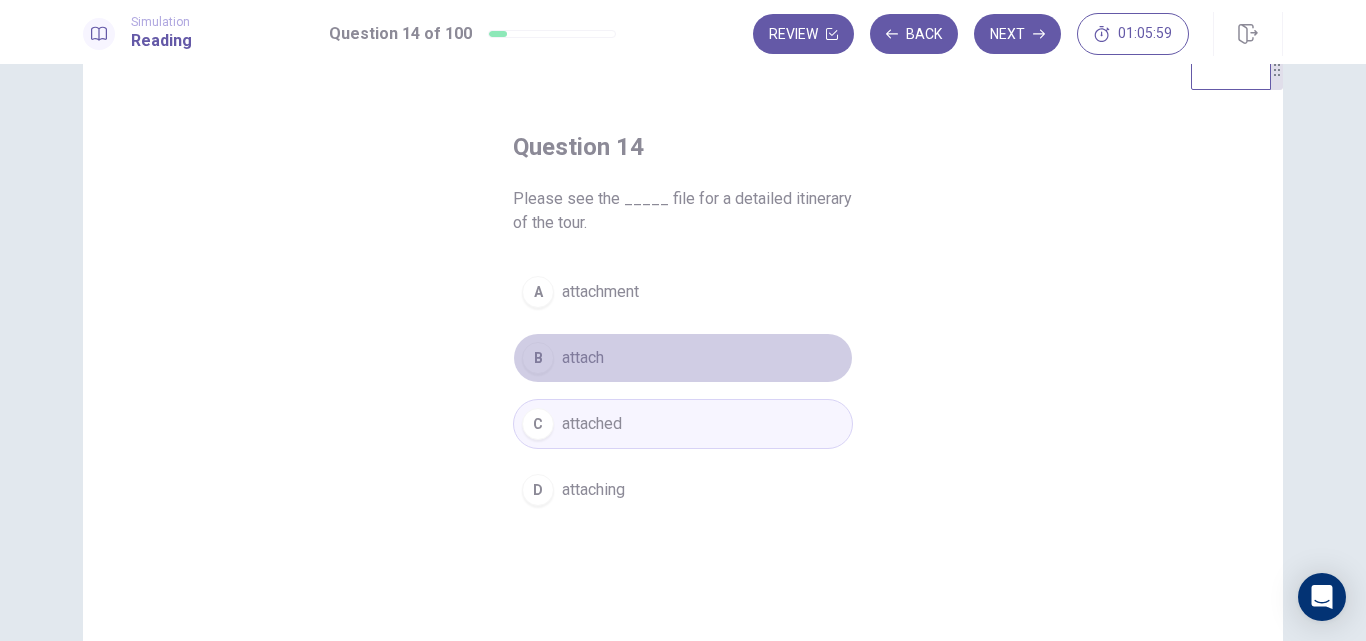 click on "attach" at bounding box center [583, 358] 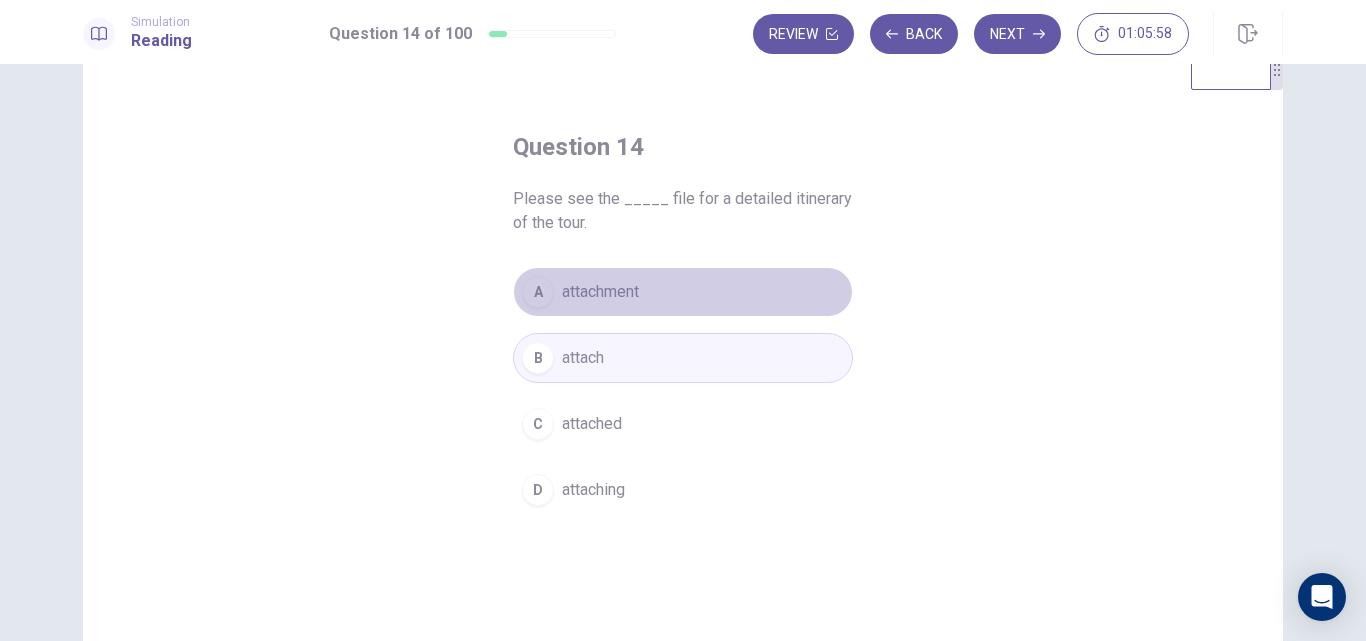 click on "A attachment" at bounding box center [683, 292] 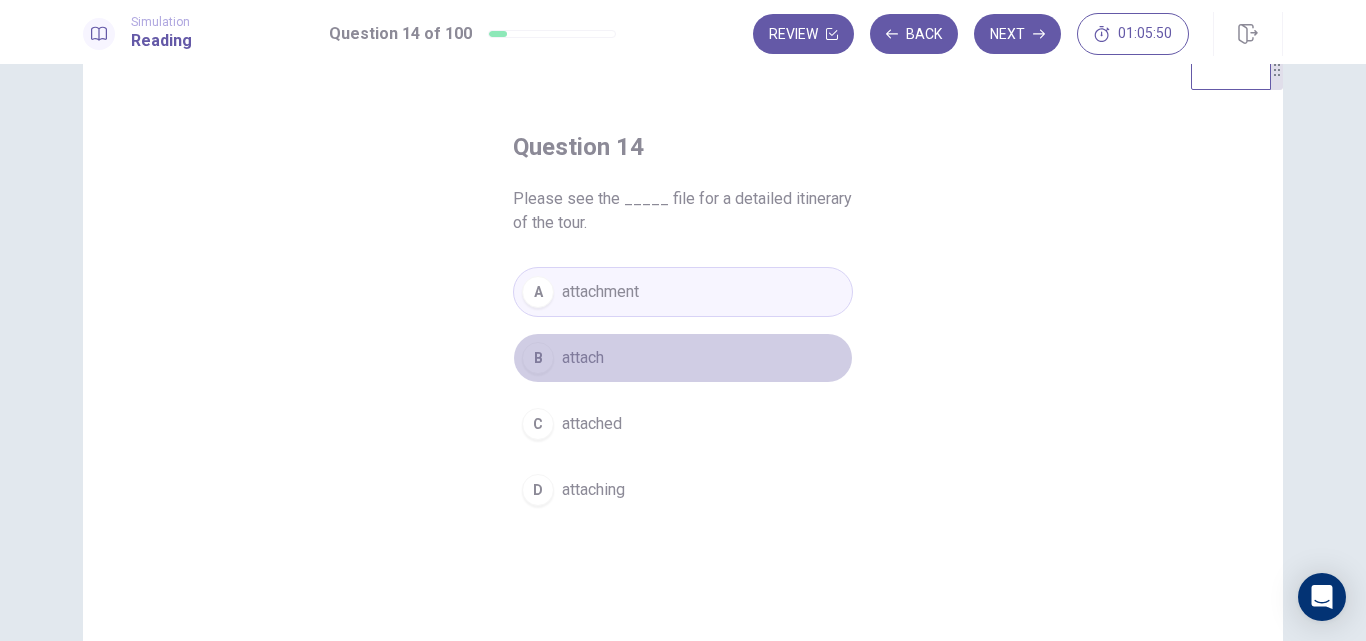 click on "attach" at bounding box center [583, 358] 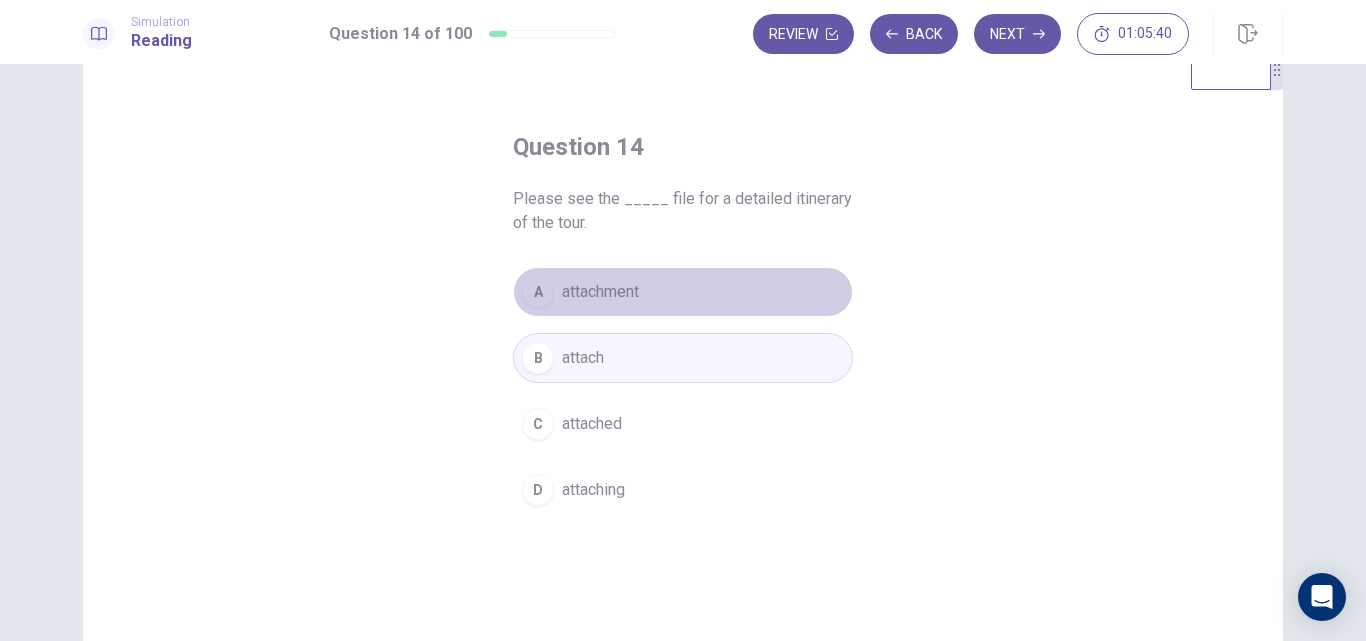 click on "attachment" at bounding box center [600, 292] 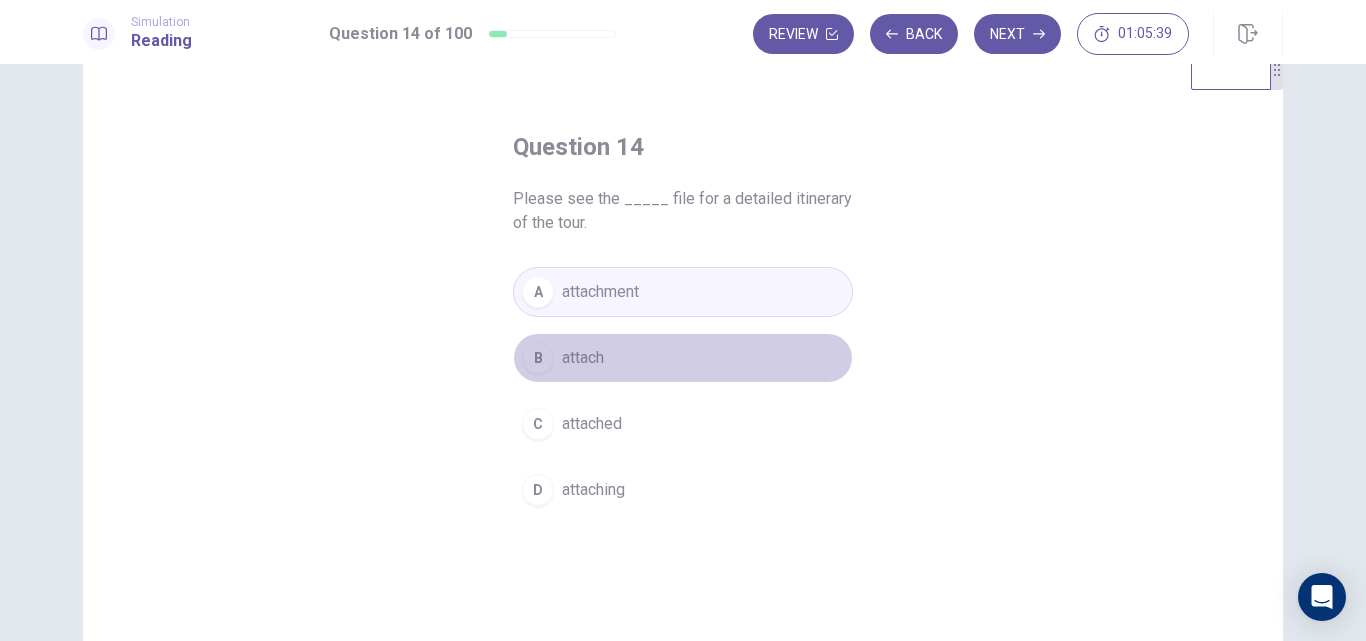 click on "attach" at bounding box center (583, 358) 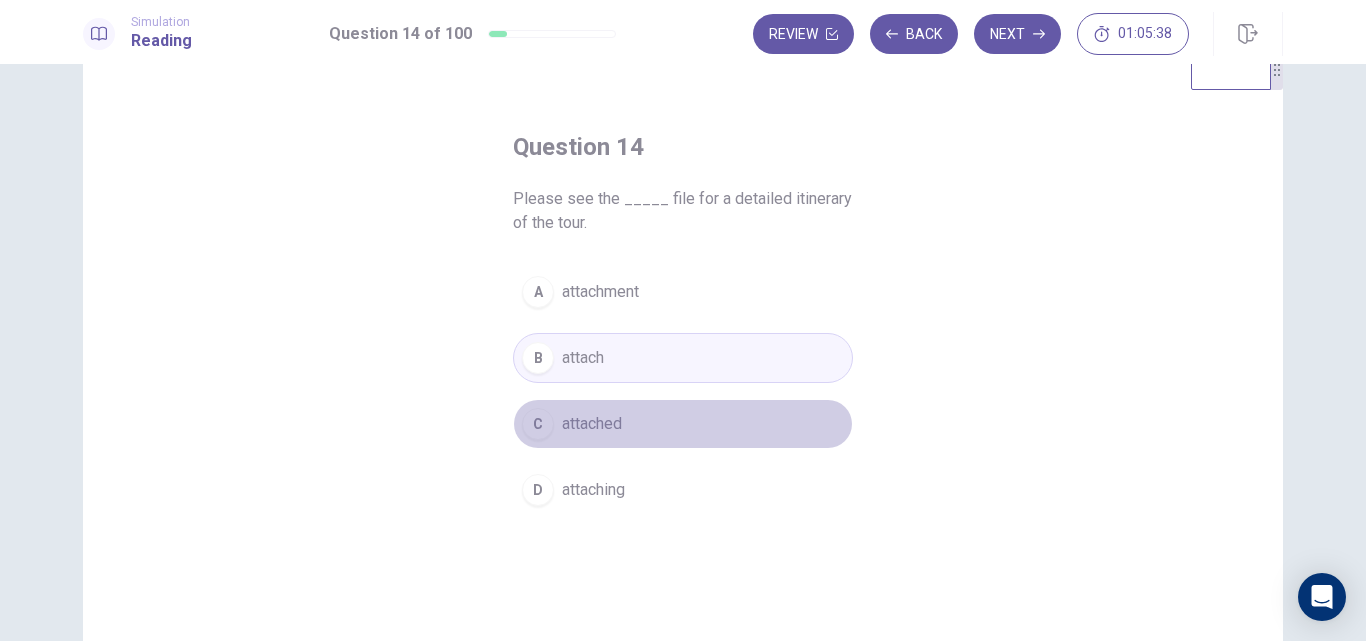 click on "attached" at bounding box center (592, 424) 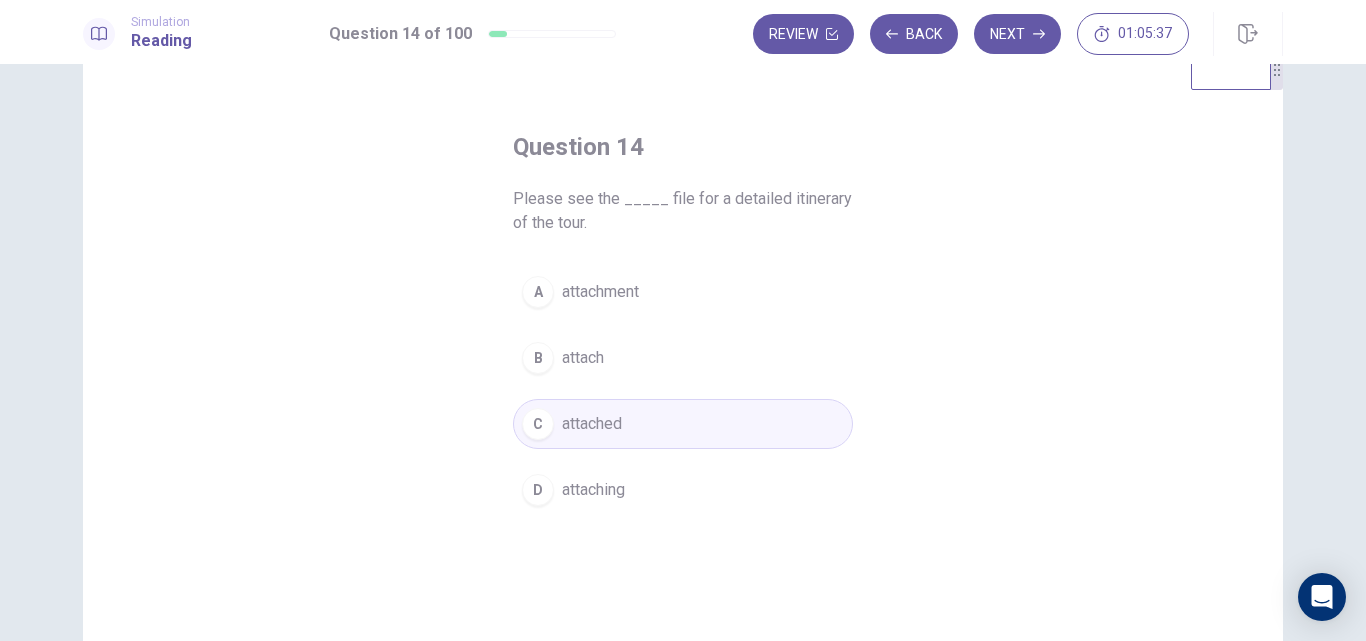 click on "attach" at bounding box center (583, 358) 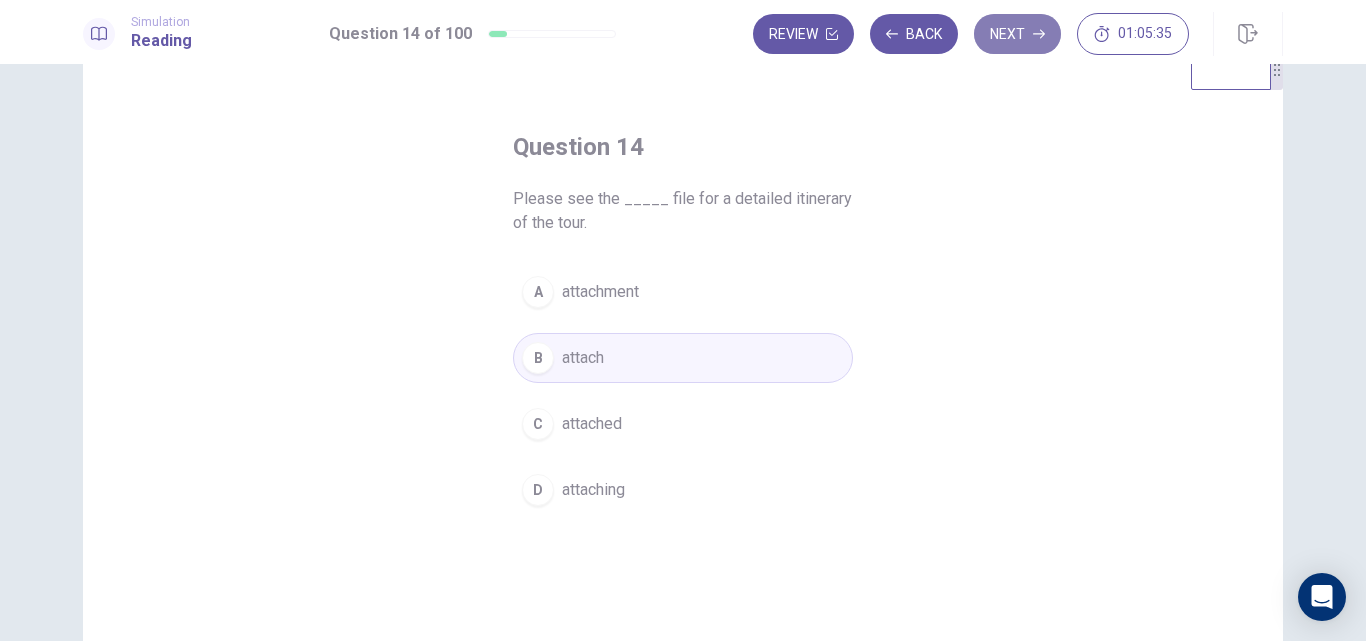 click on "Next" at bounding box center [1017, 34] 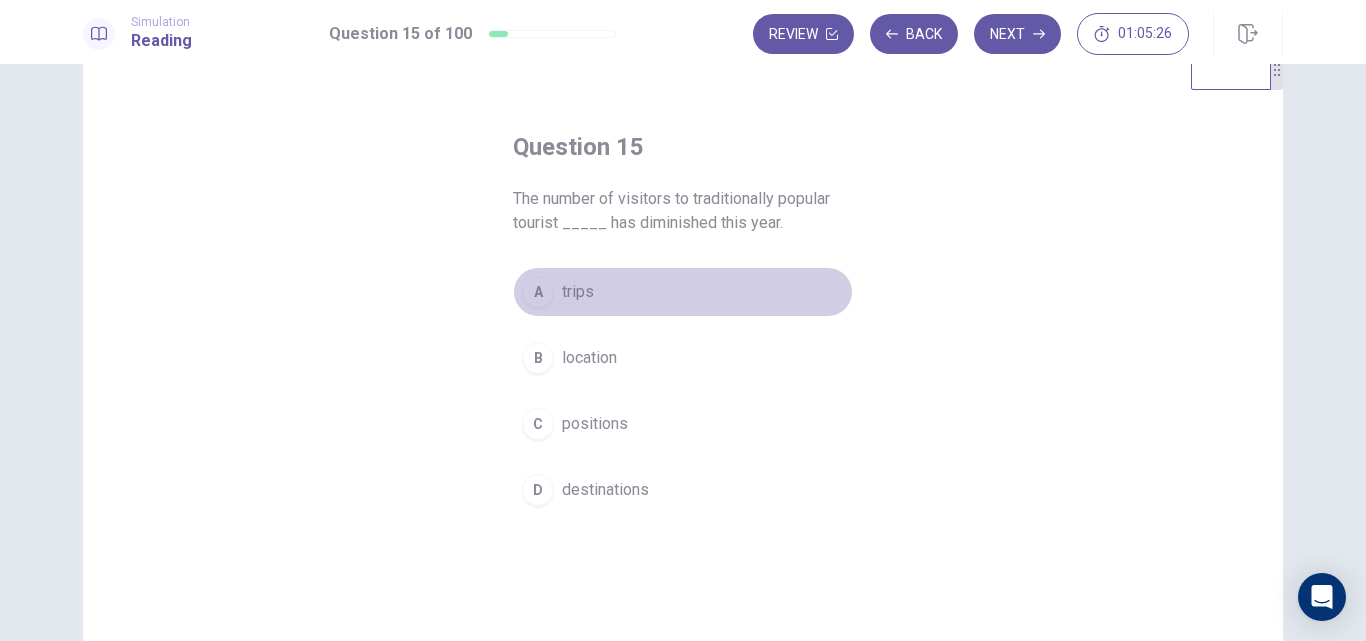 click on "trips" at bounding box center [578, 292] 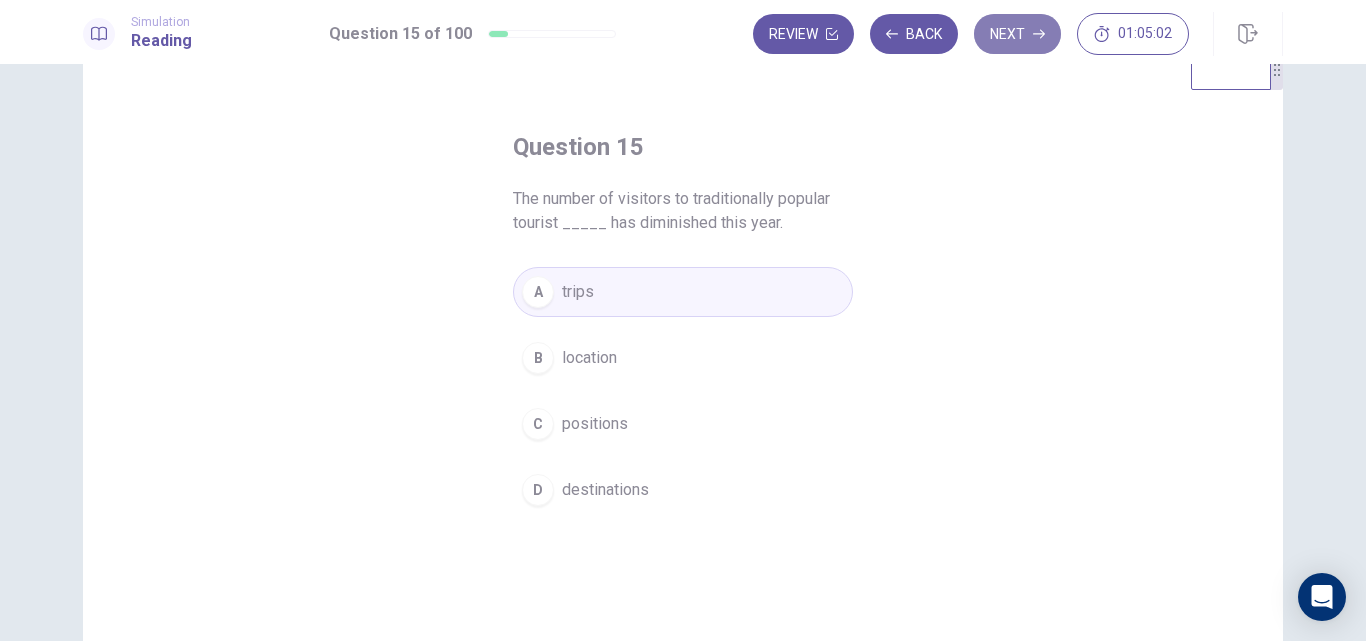 click on "Next" at bounding box center [1017, 34] 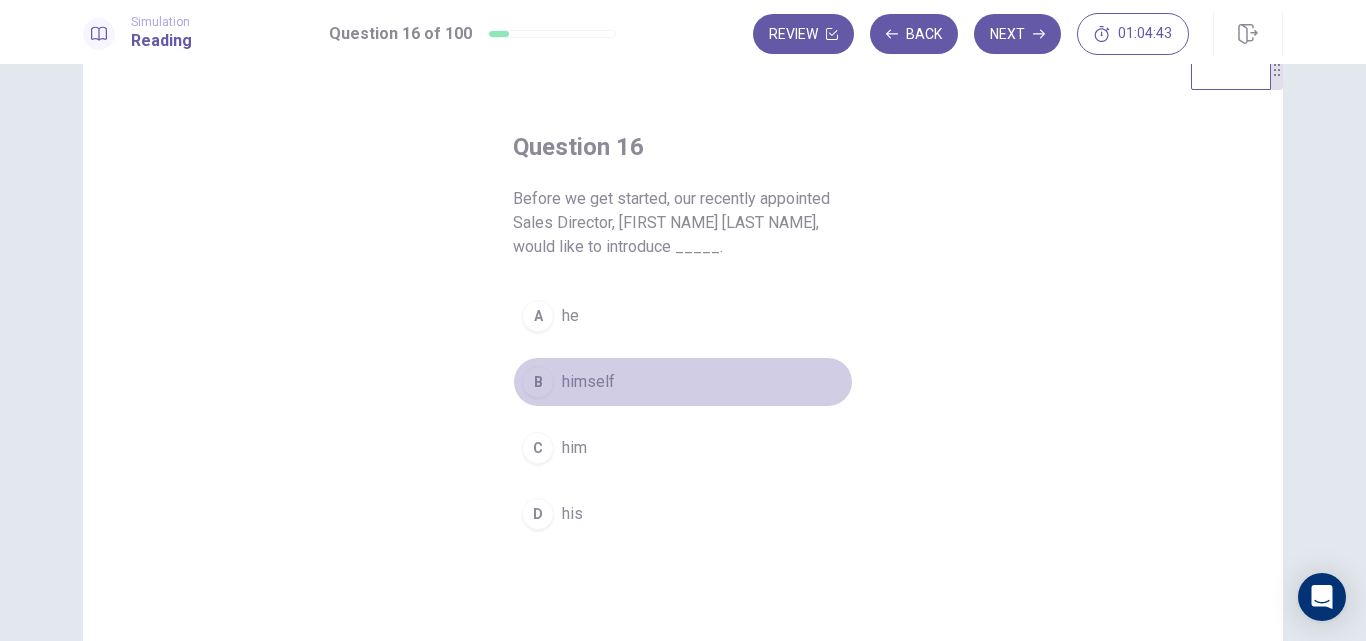 click on "himself" at bounding box center [588, 382] 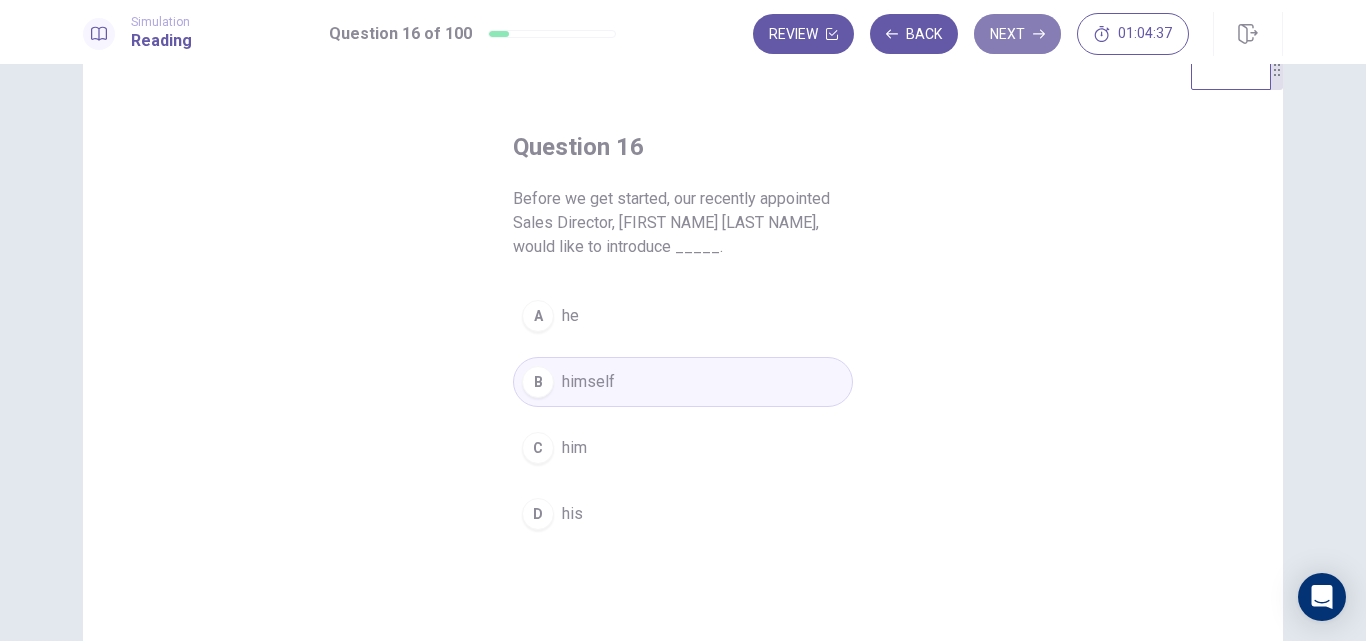 click on "Next" at bounding box center [1017, 34] 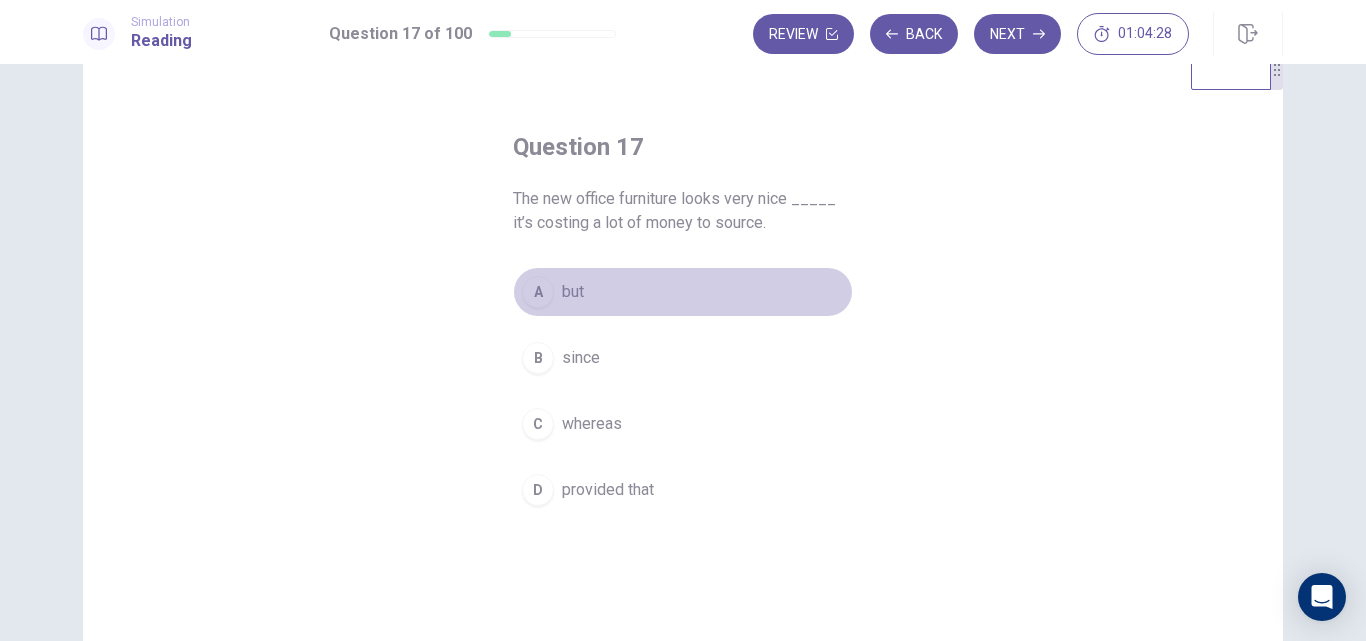 click on "A but" at bounding box center [683, 292] 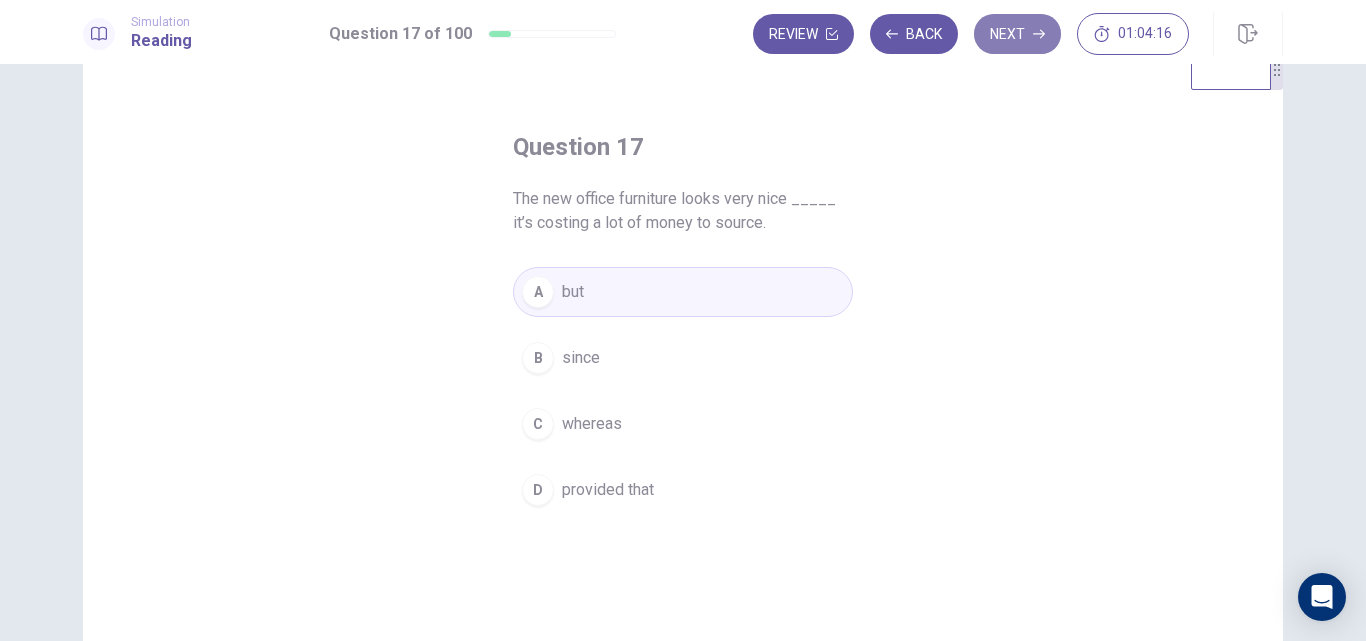 click on "Next" at bounding box center [1017, 34] 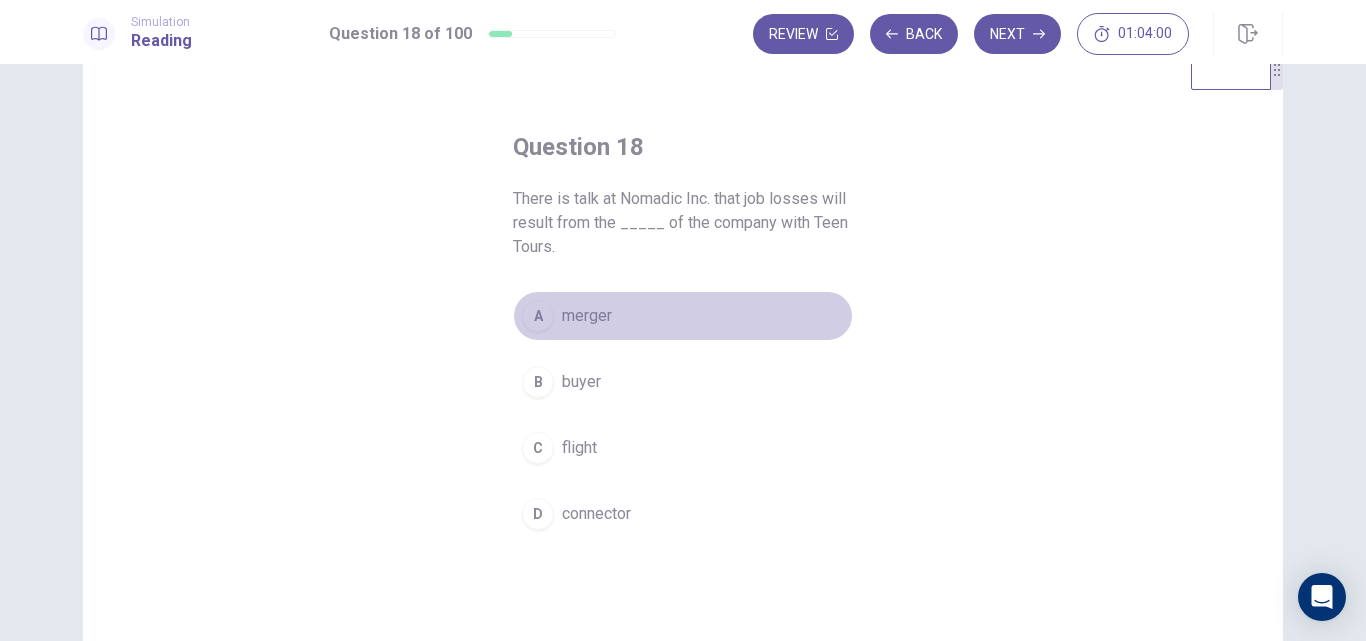click on "merger" at bounding box center (587, 316) 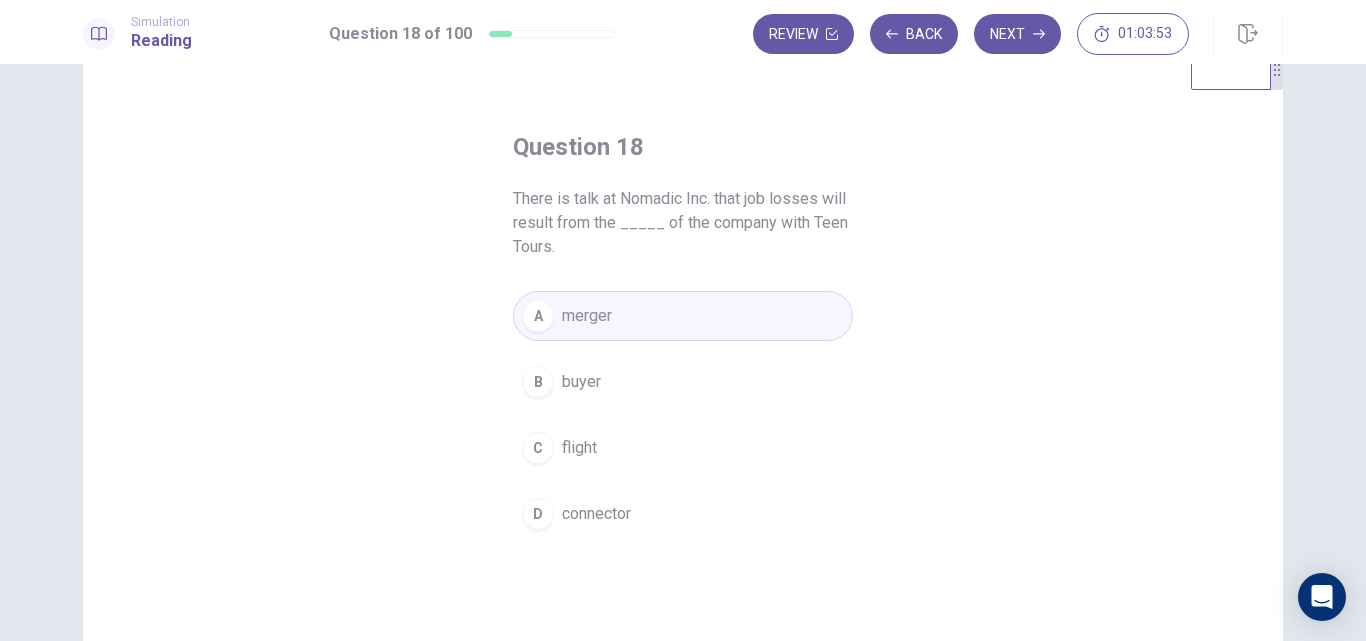 click on "B buyer" at bounding box center [683, 382] 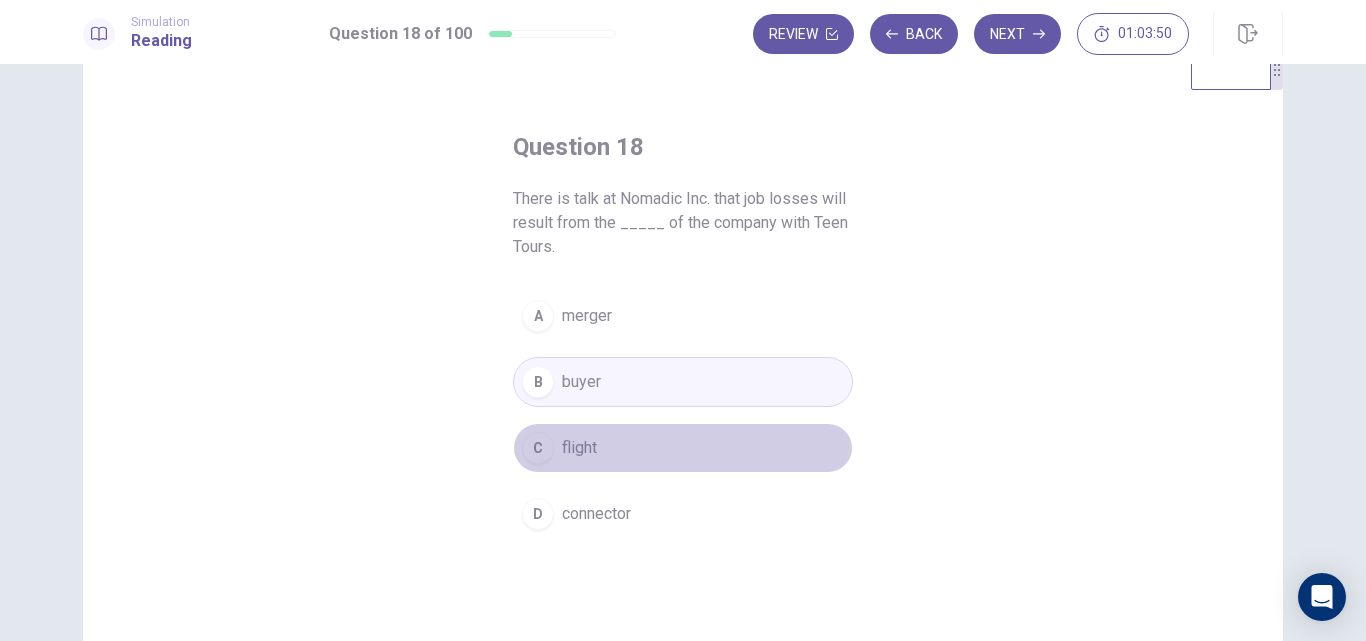 click on "flight" at bounding box center [579, 448] 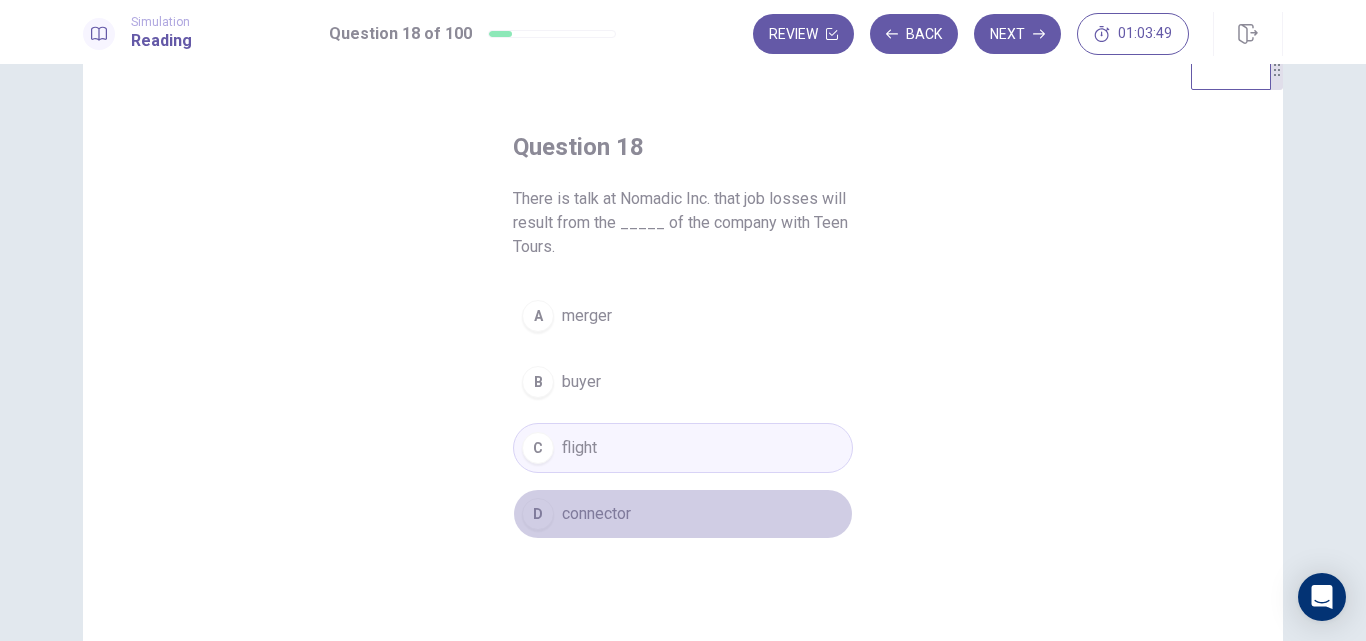 click on "connector" at bounding box center (596, 514) 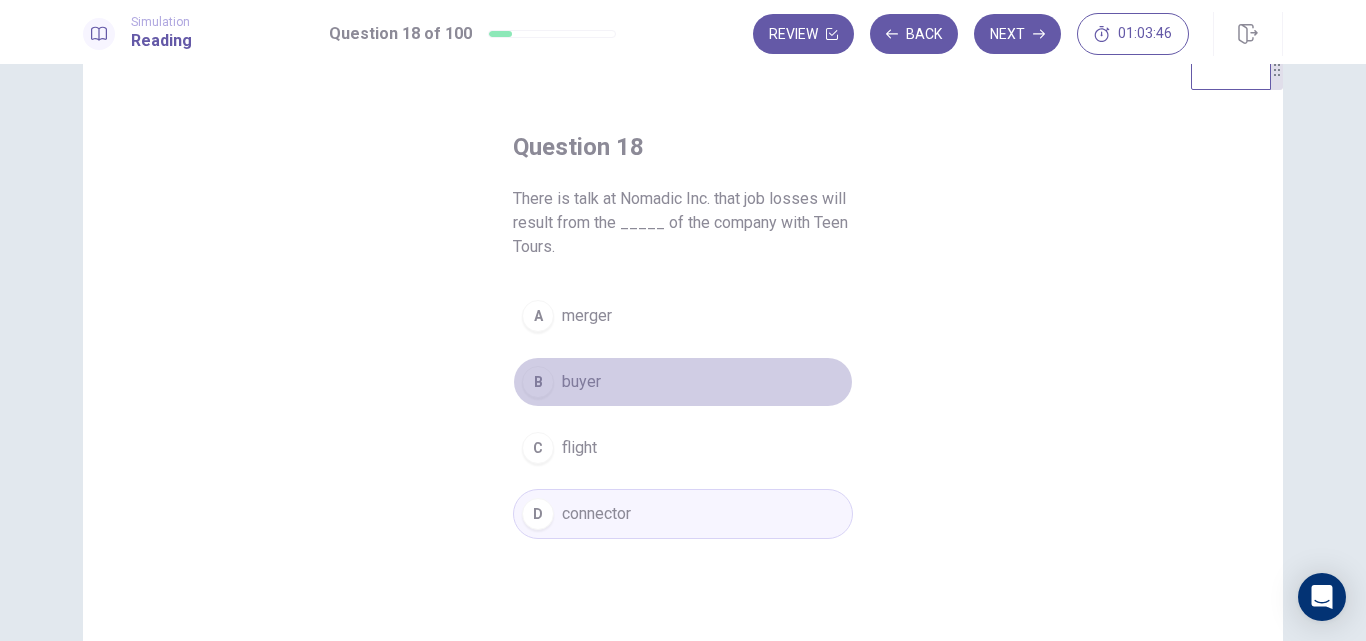 click on "buyer" at bounding box center [581, 382] 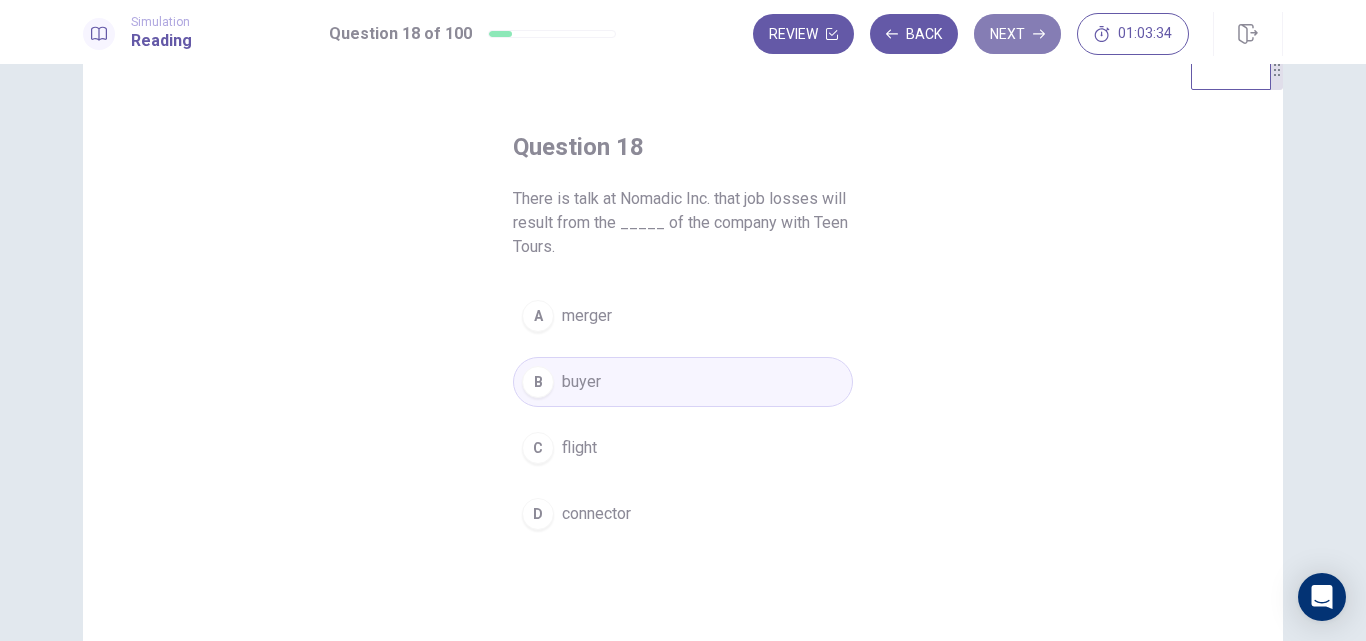 click on "Next" at bounding box center (1017, 34) 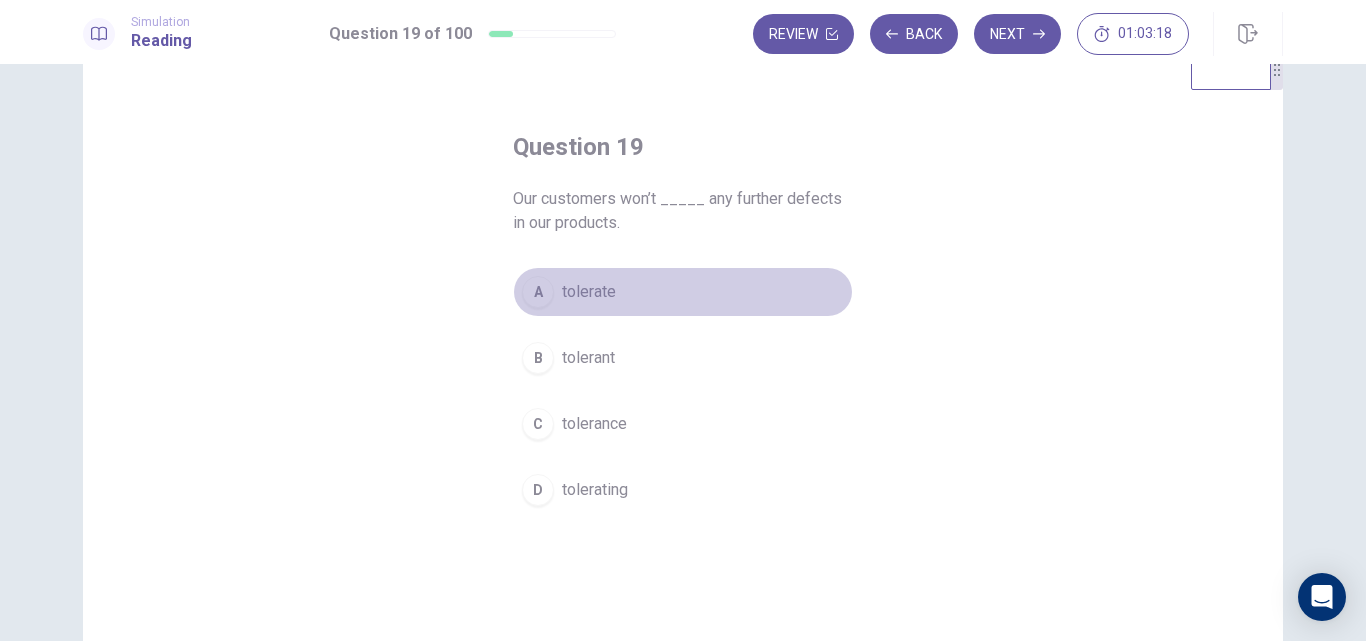 click on "A tolerate" at bounding box center (683, 292) 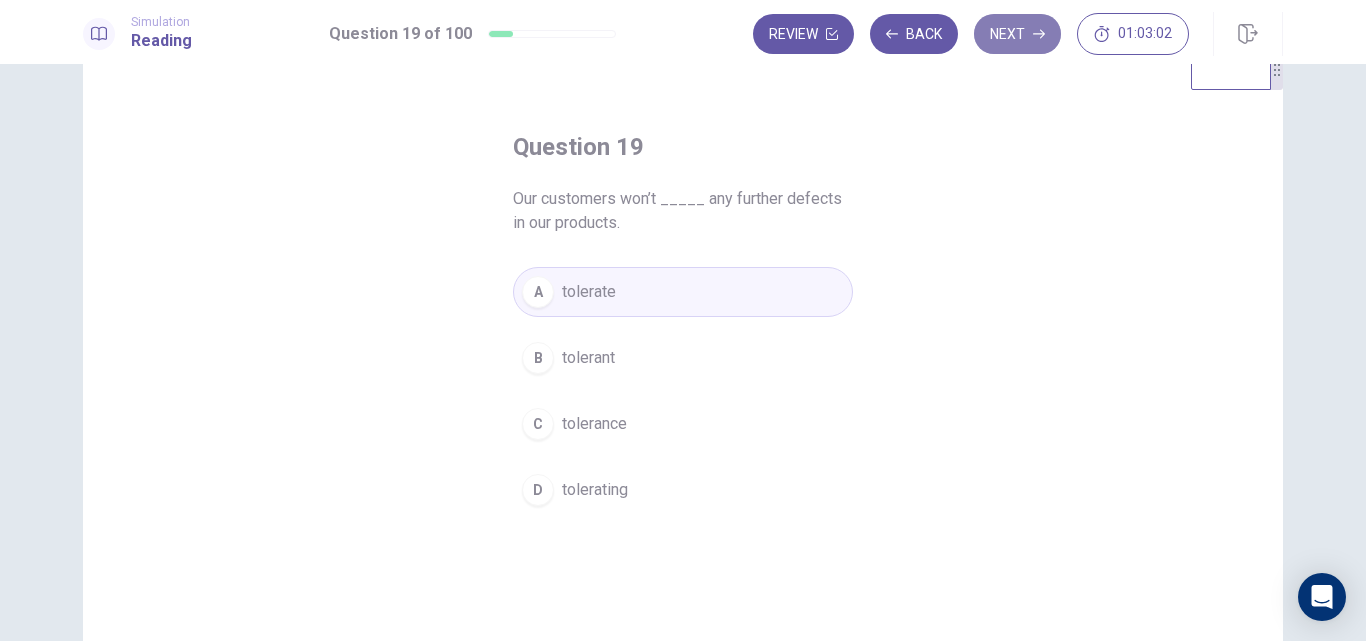 click on "Next" at bounding box center [1017, 34] 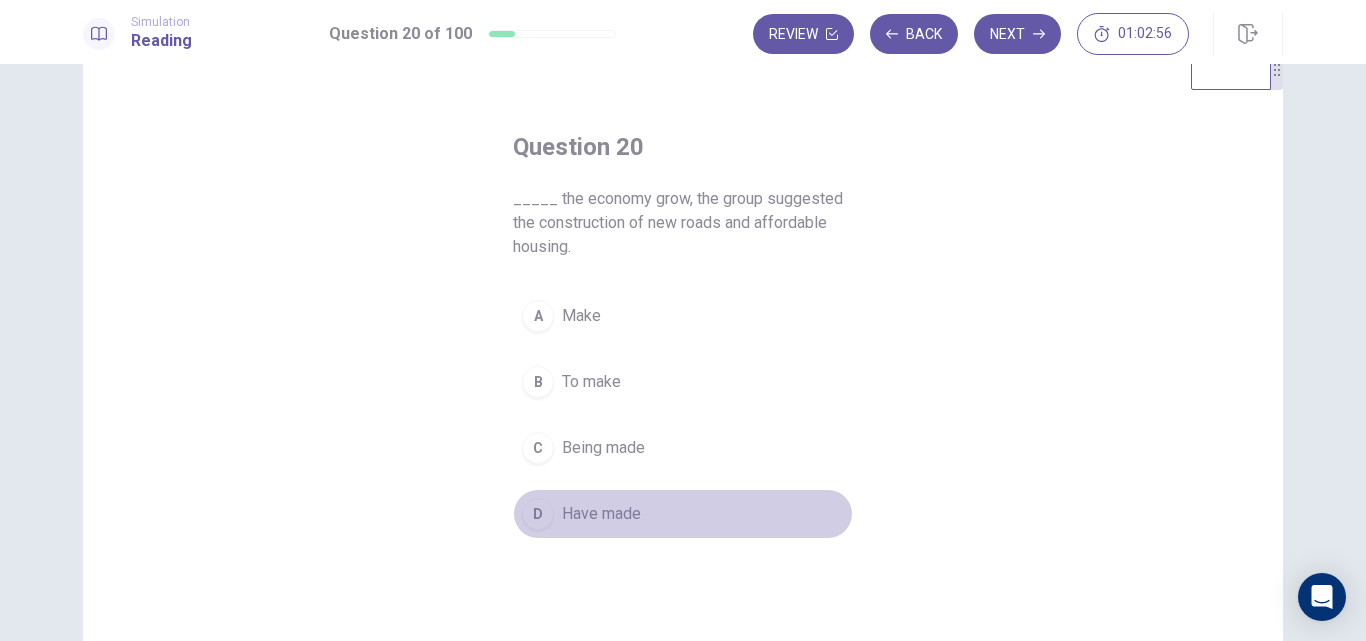 click on "Have made" at bounding box center (601, 514) 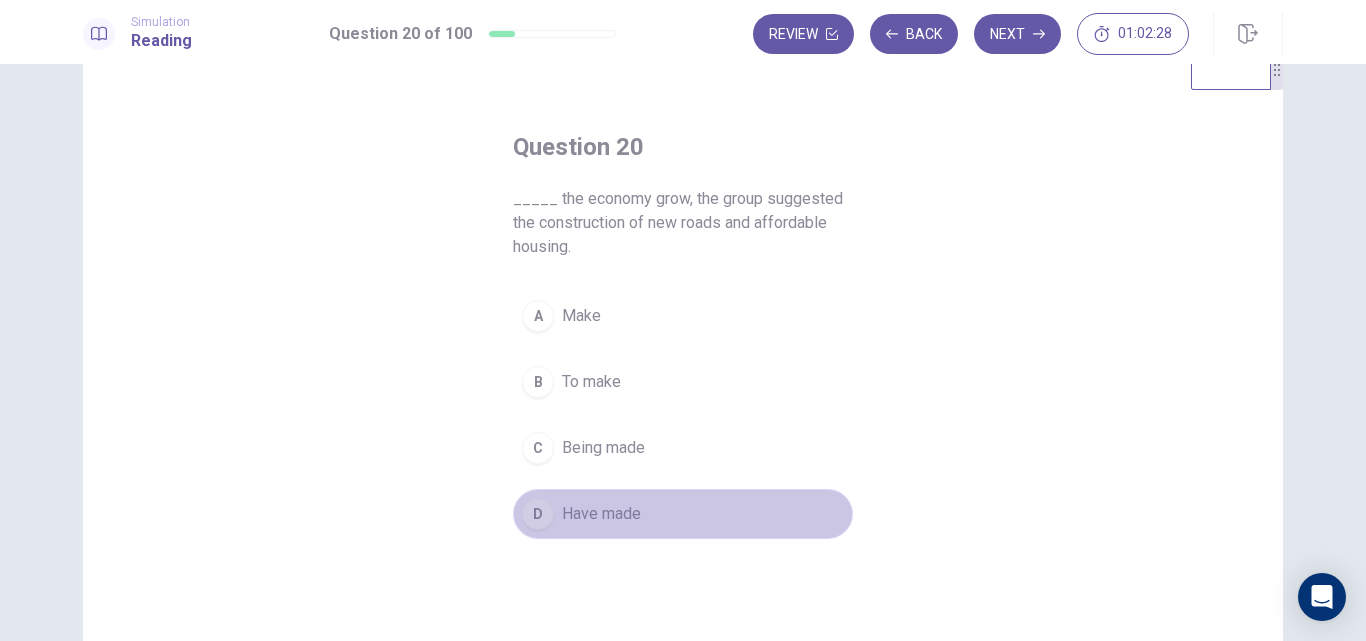 click on "Have made" at bounding box center (601, 514) 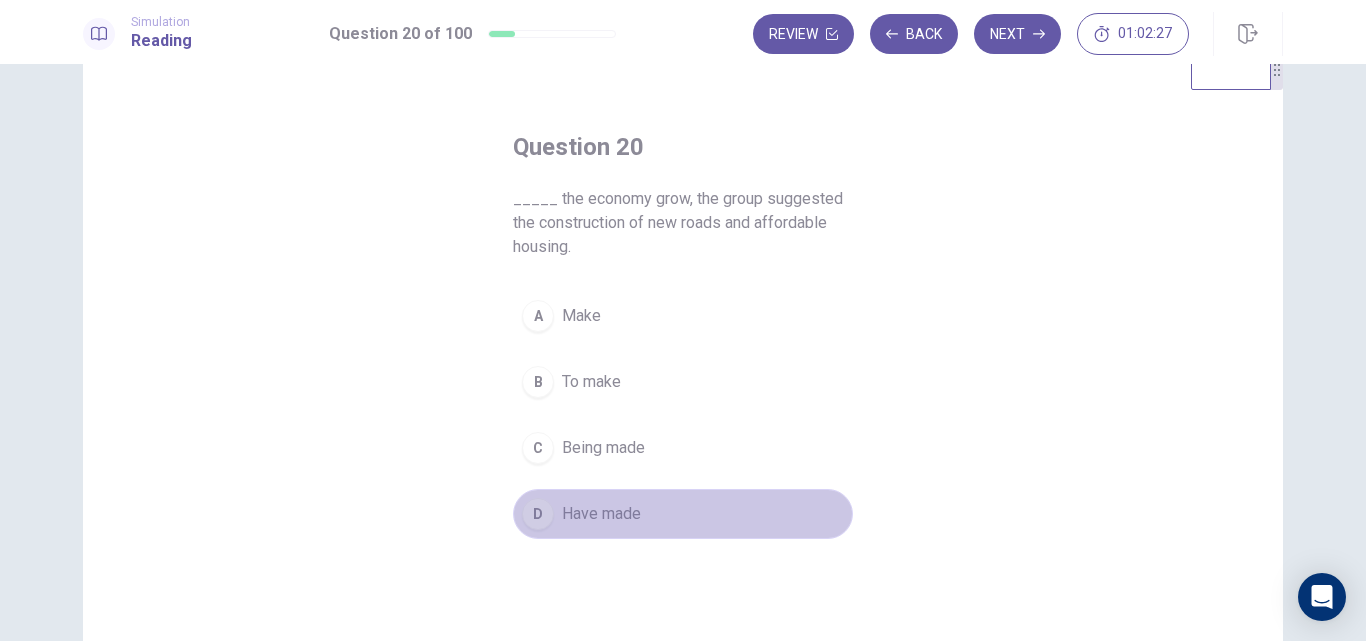 click on "Have made" at bounding box center (601, 514) 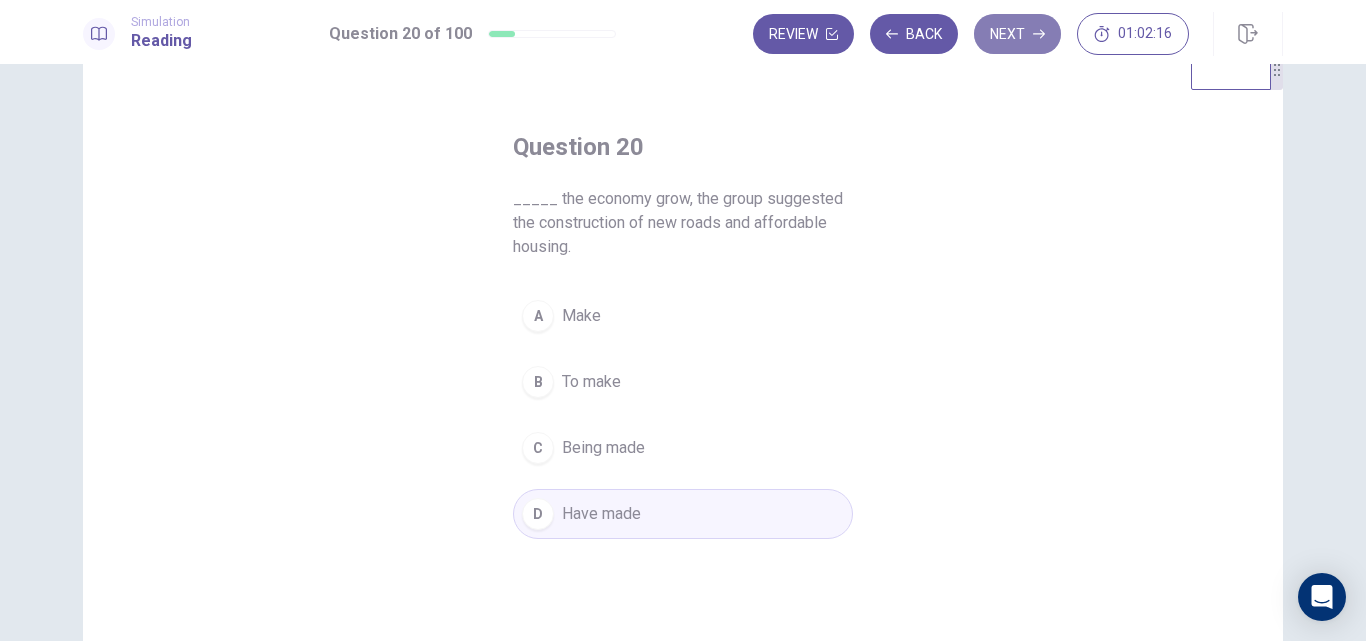 click on "Next" at bounding box center [1017, 34] 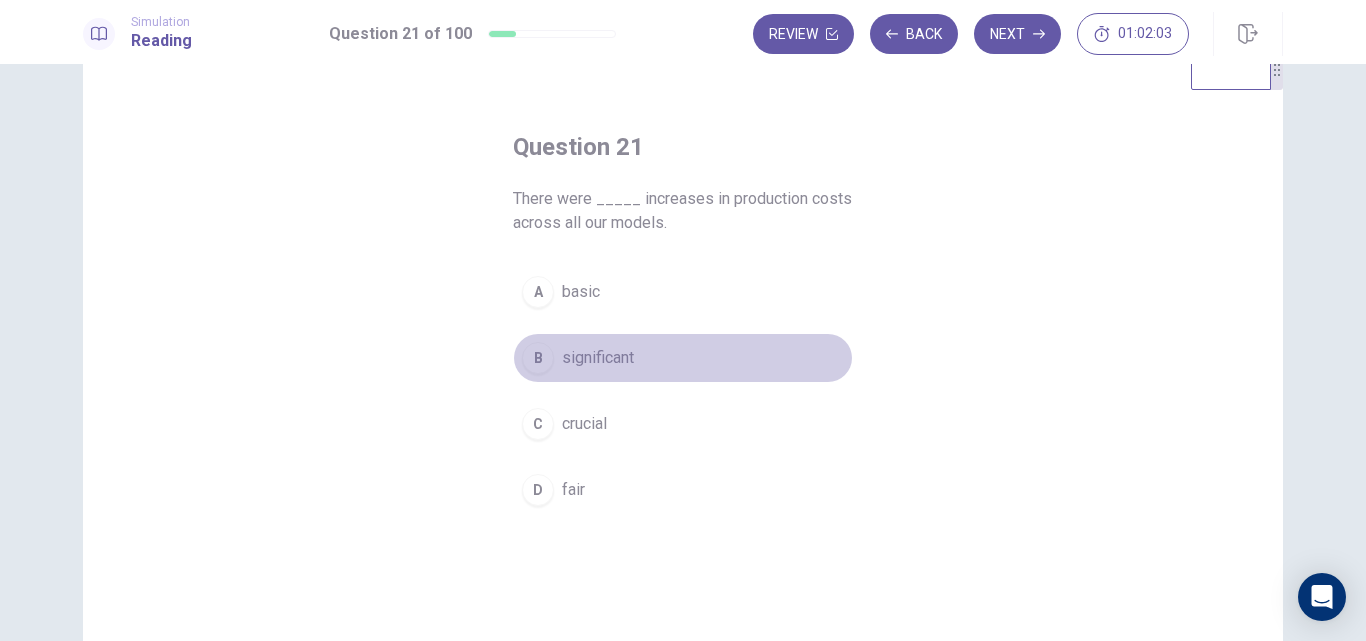 click on "significant" at bounding box center (598, 358) 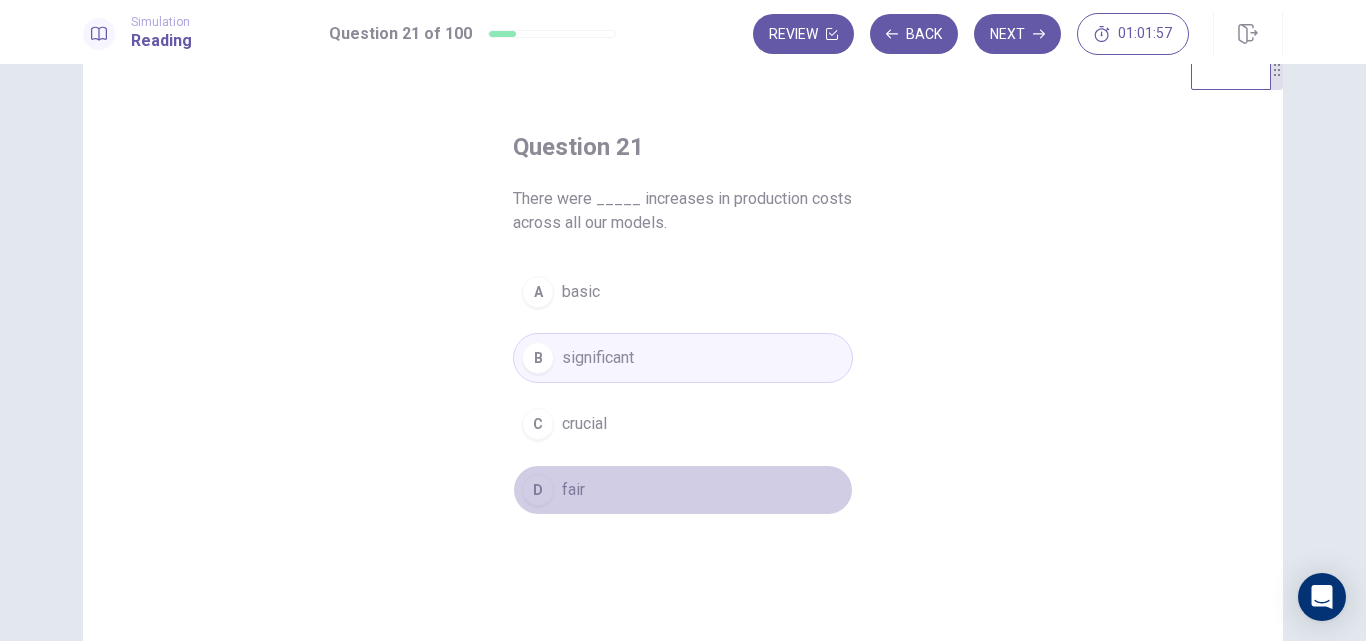 click on "fair" at bounding box center [573, 490] 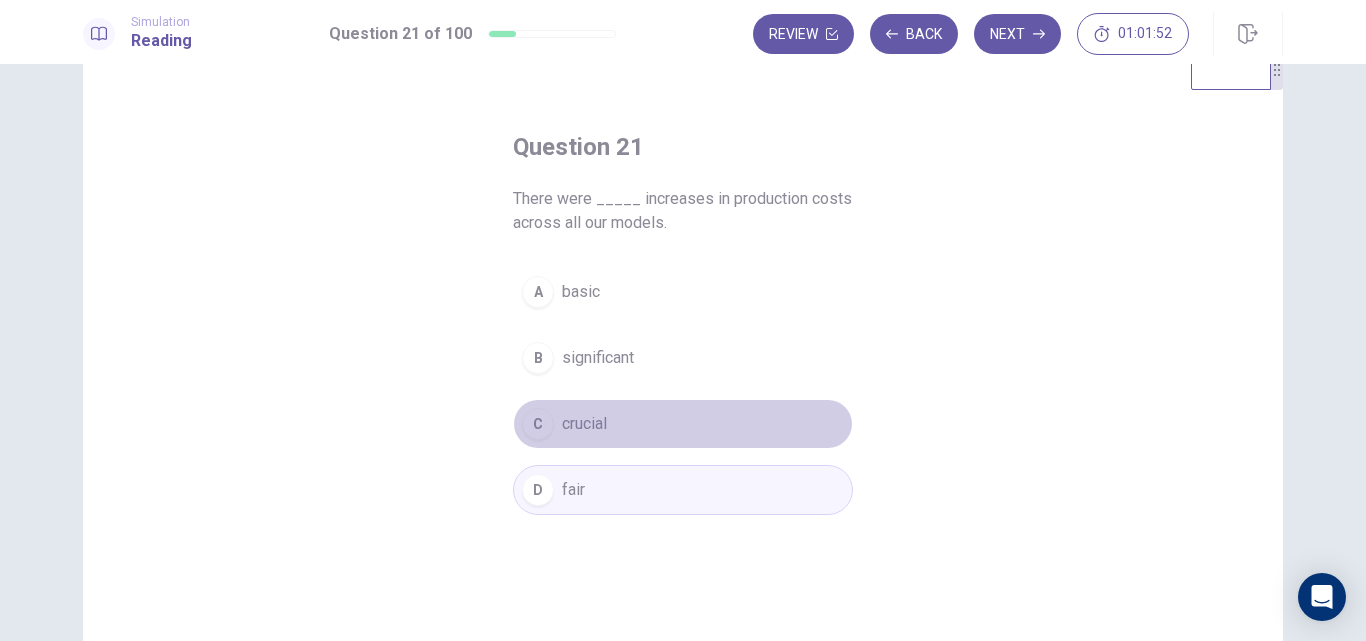 click on "C crucial" at bounding box center (683, 424) 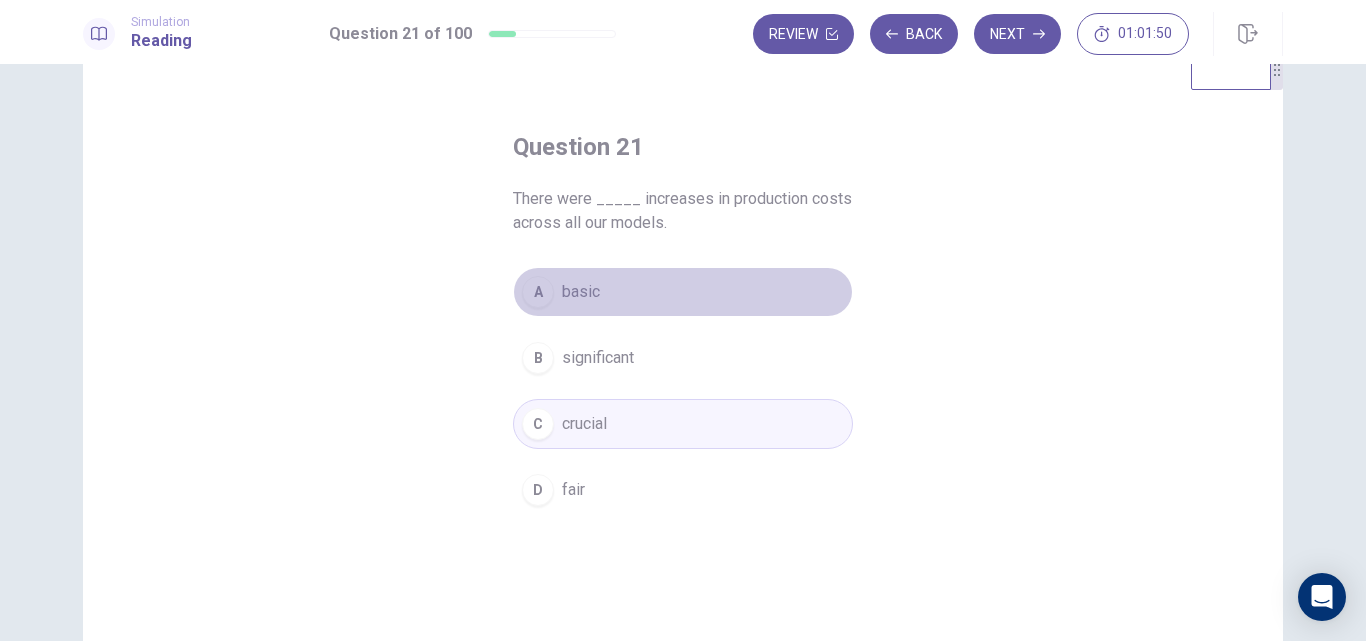 click on "basic" at bounding box center (581, 292) 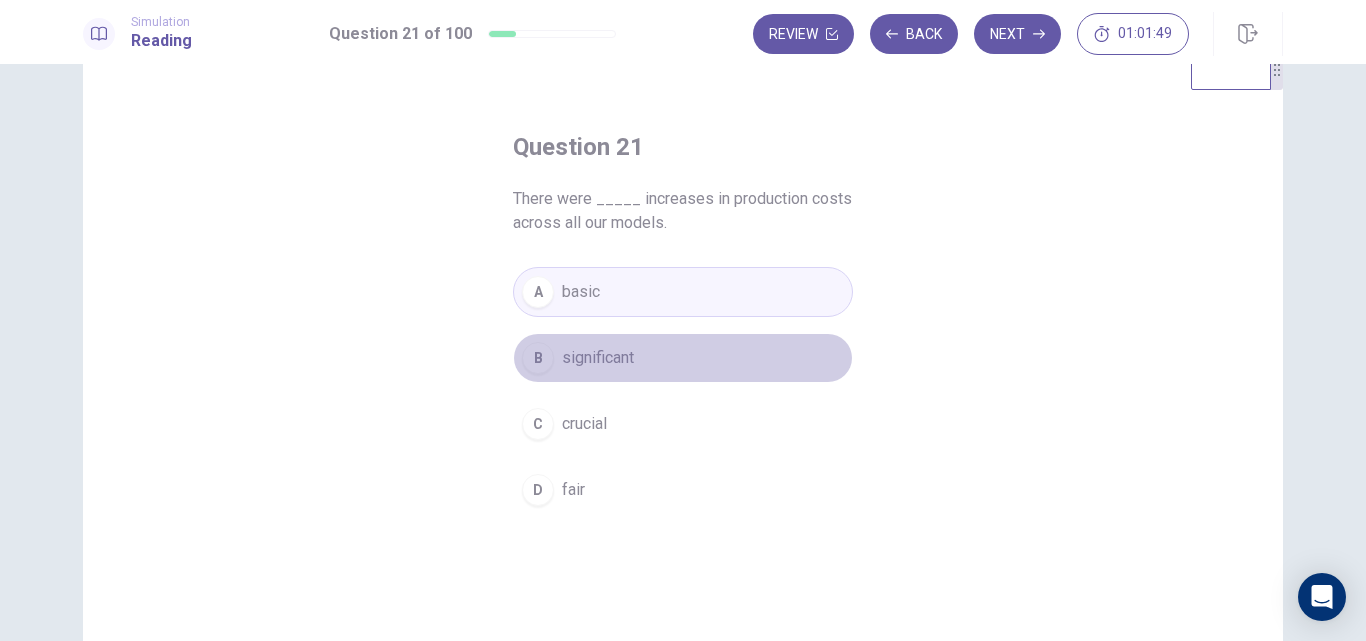 click on "significant" at bounding box center [598, 358] 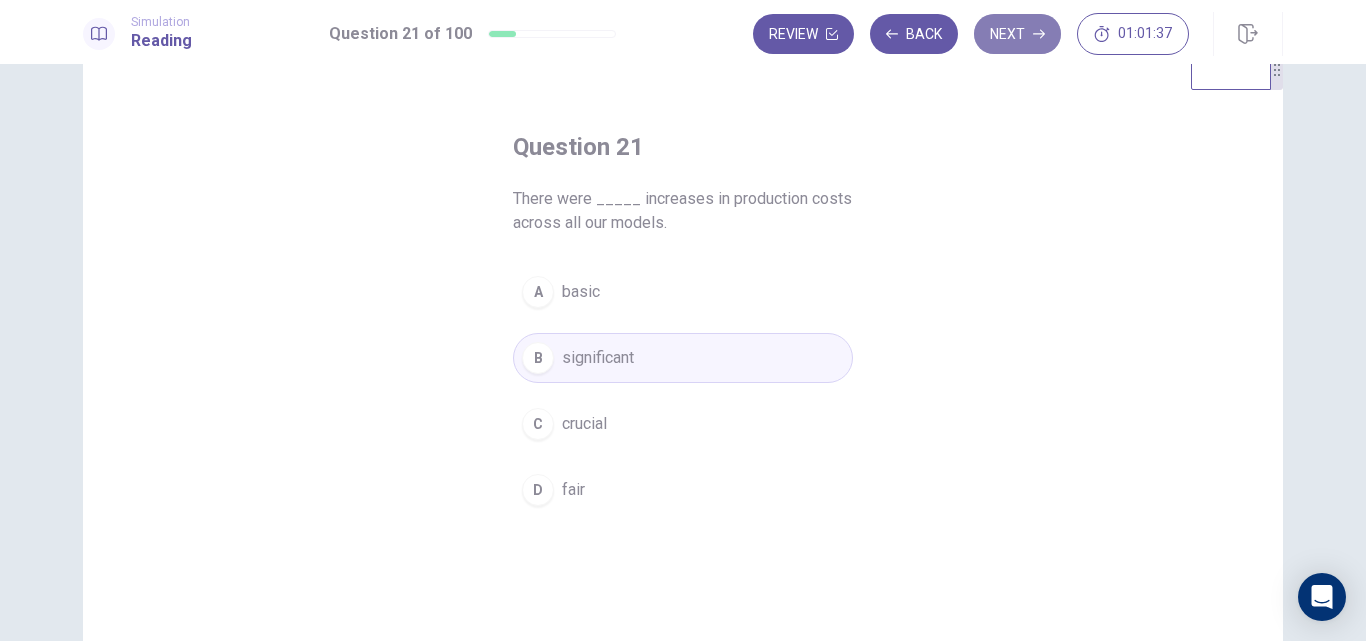 click on "Next" at bounding box center (1017, 34) 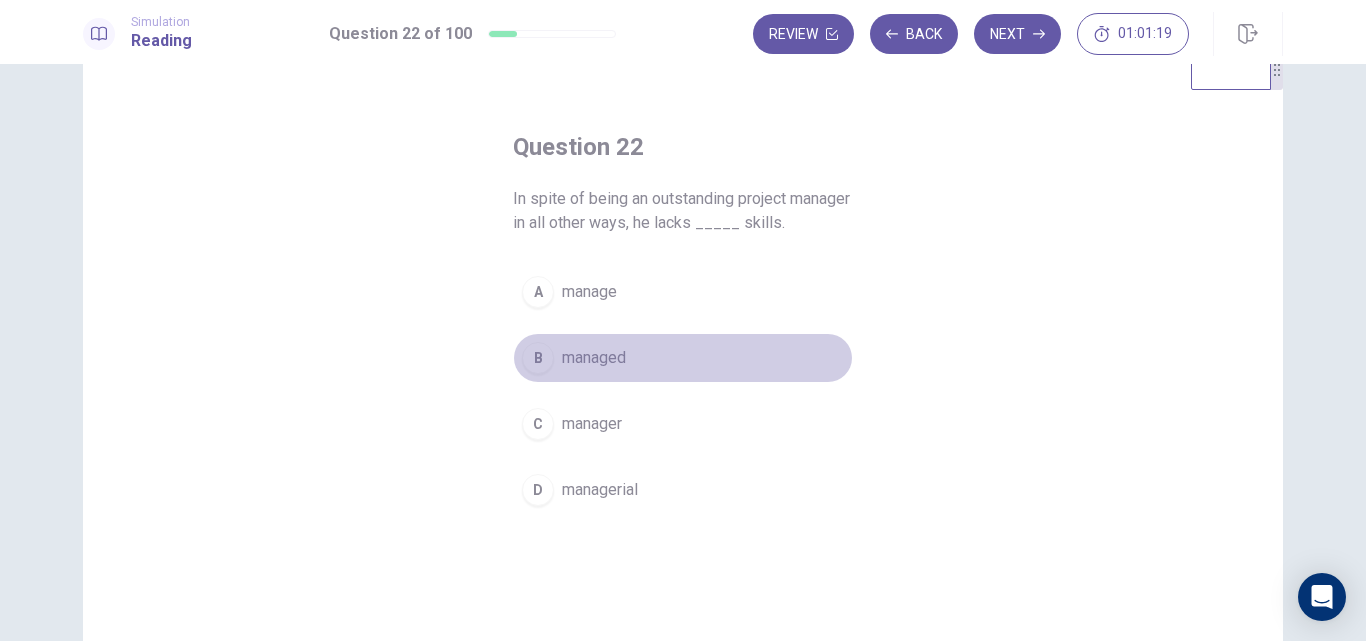 click on "managed" at bounding box center (594, 358) 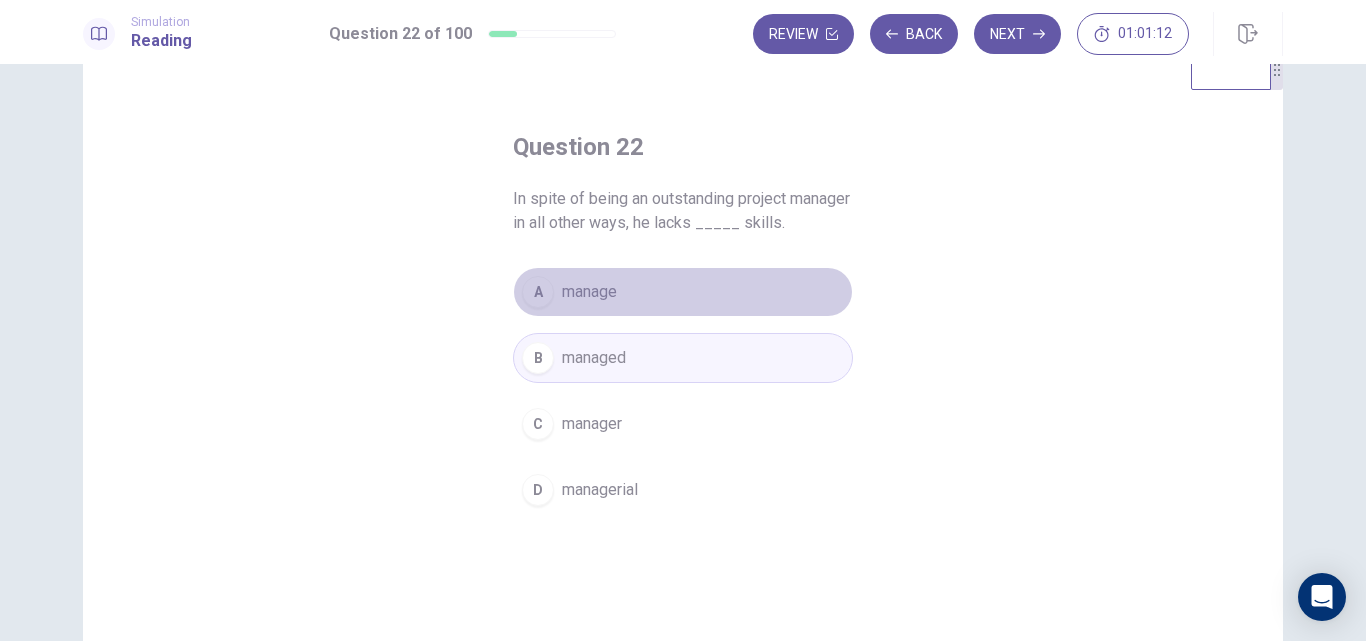 click on "A manage" at bounding box center [683, 292] 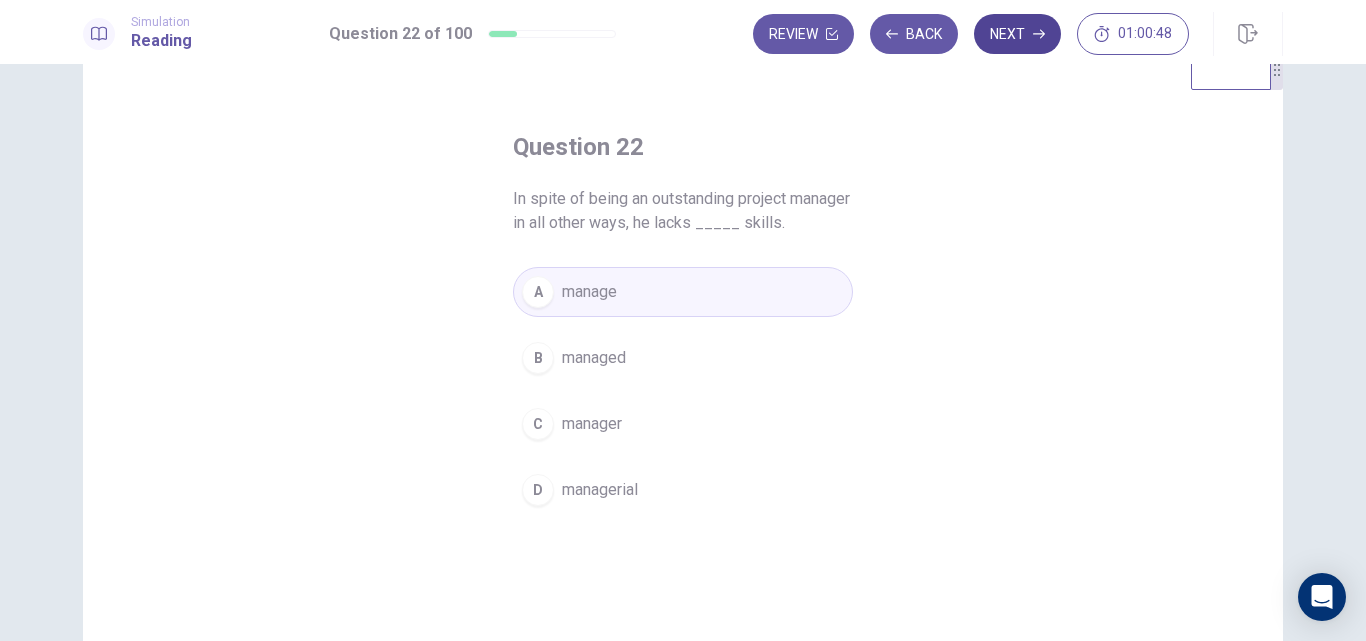 click on "Next" at bounding box center [1017, 34] 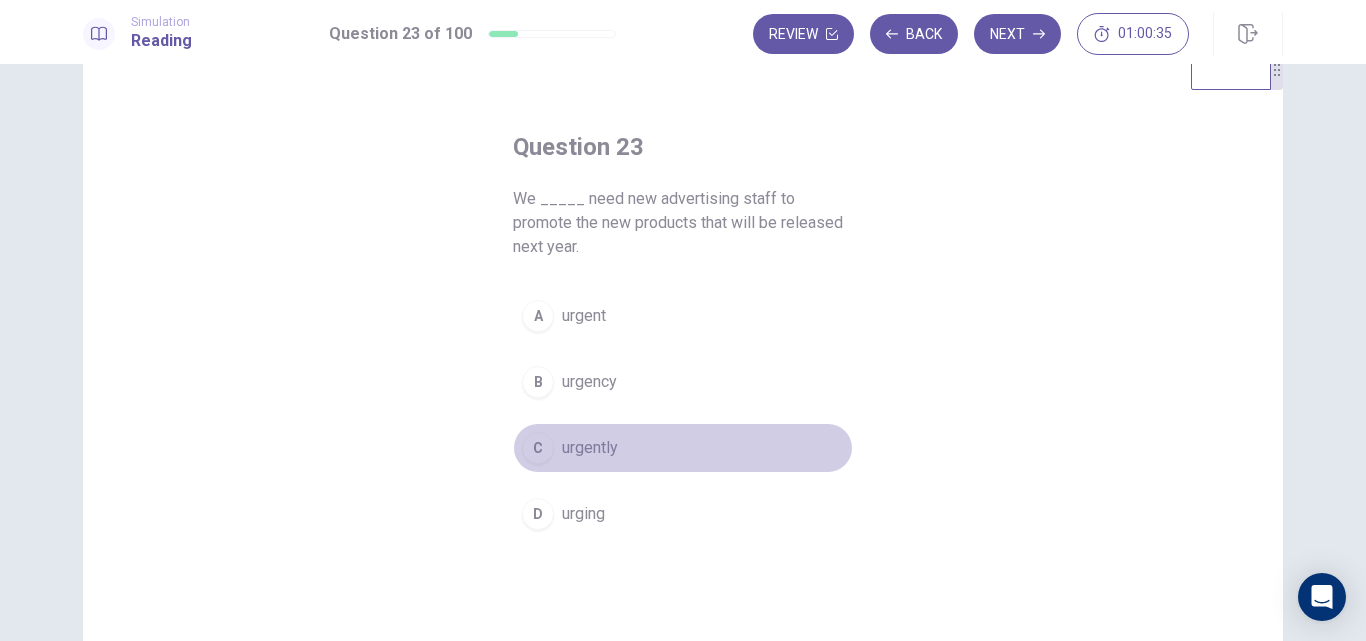 click on "C urgently" at bounding box center [683, 448] 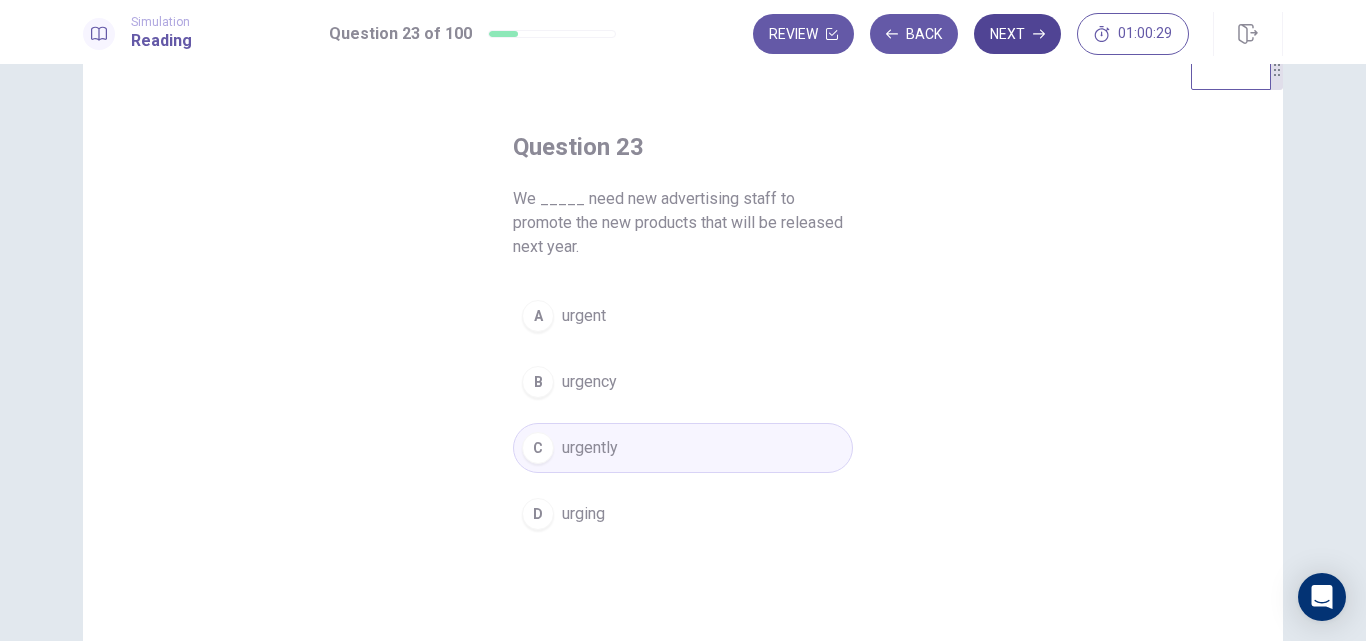 click on "Next" at bounding box center (1017, 34) 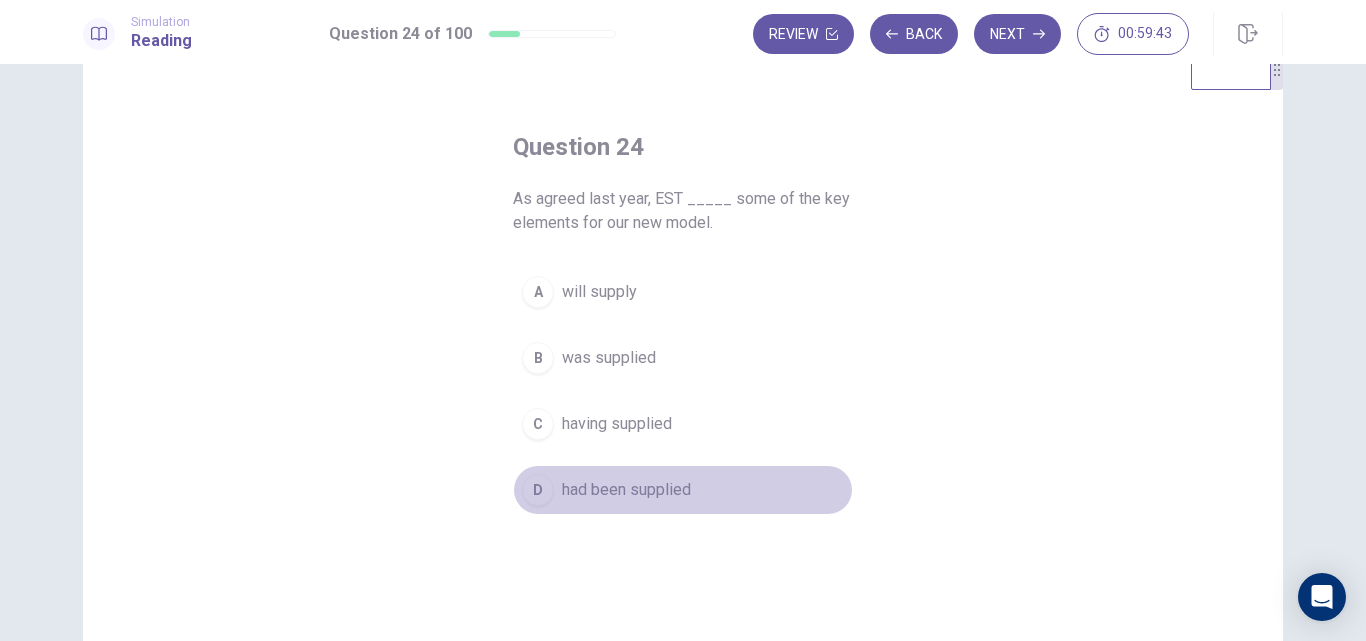 click on "had been supplied" at bounding box center (626, 490) 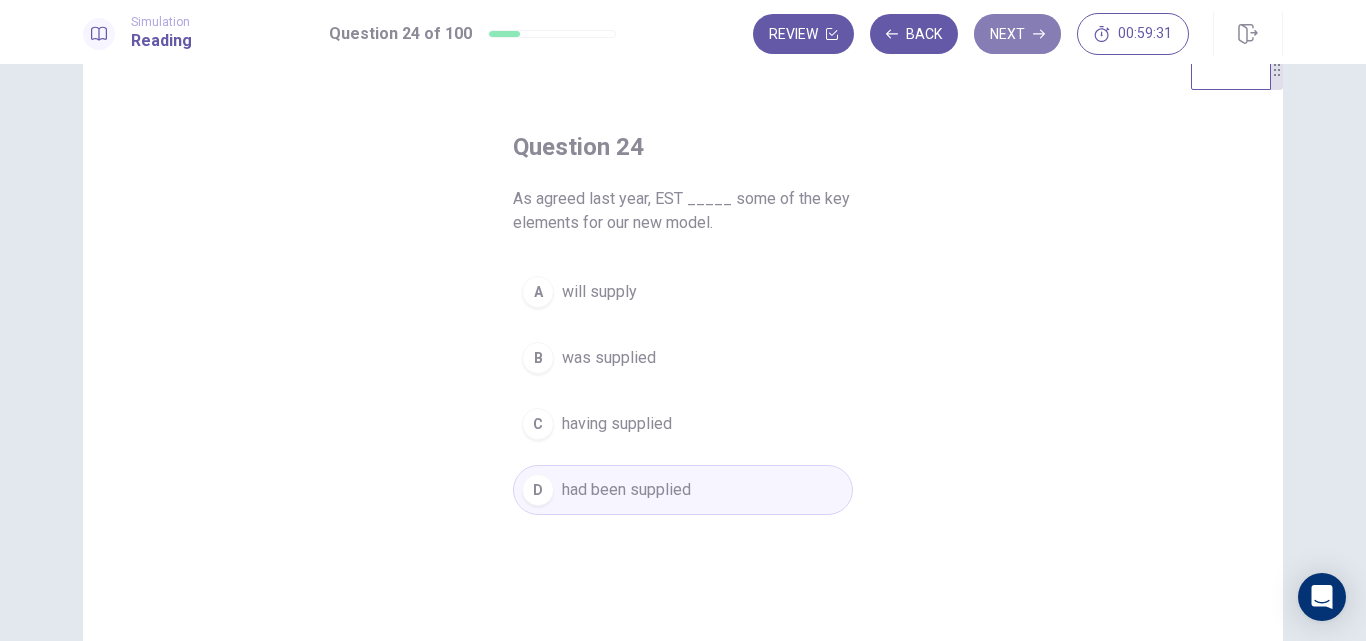 click on "Next" at bounding box center [1017, 34] 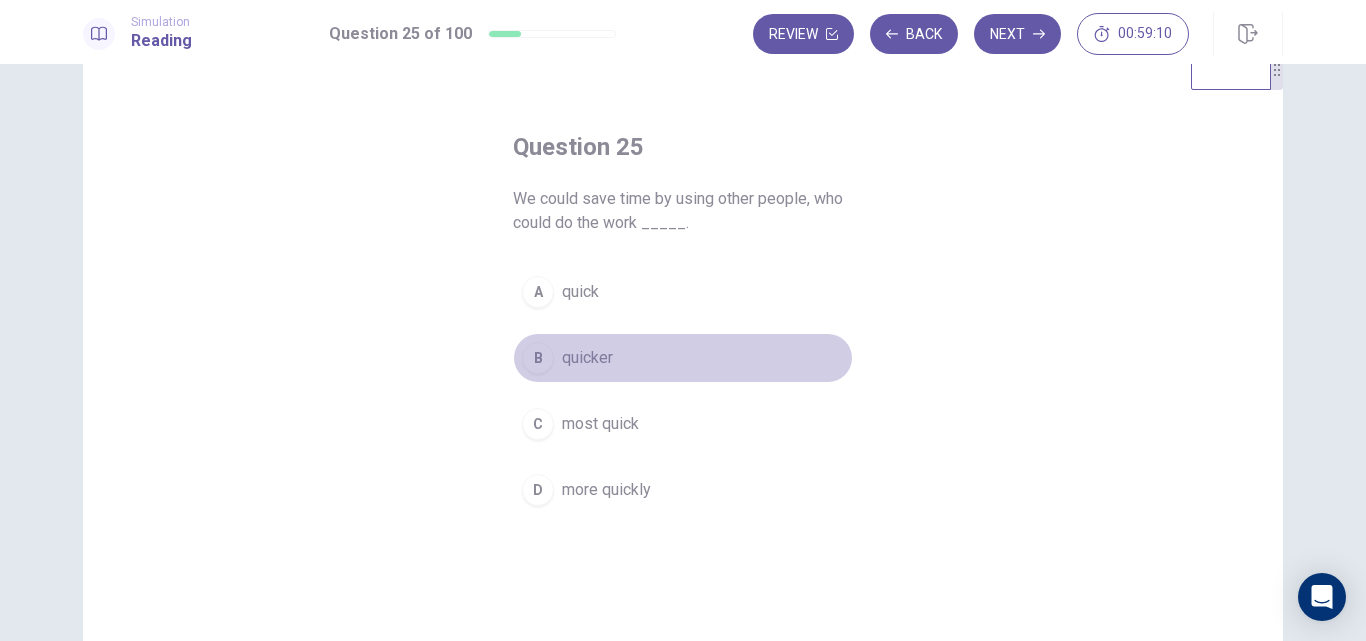 click on "quicker" at bounding box center (587, 358) 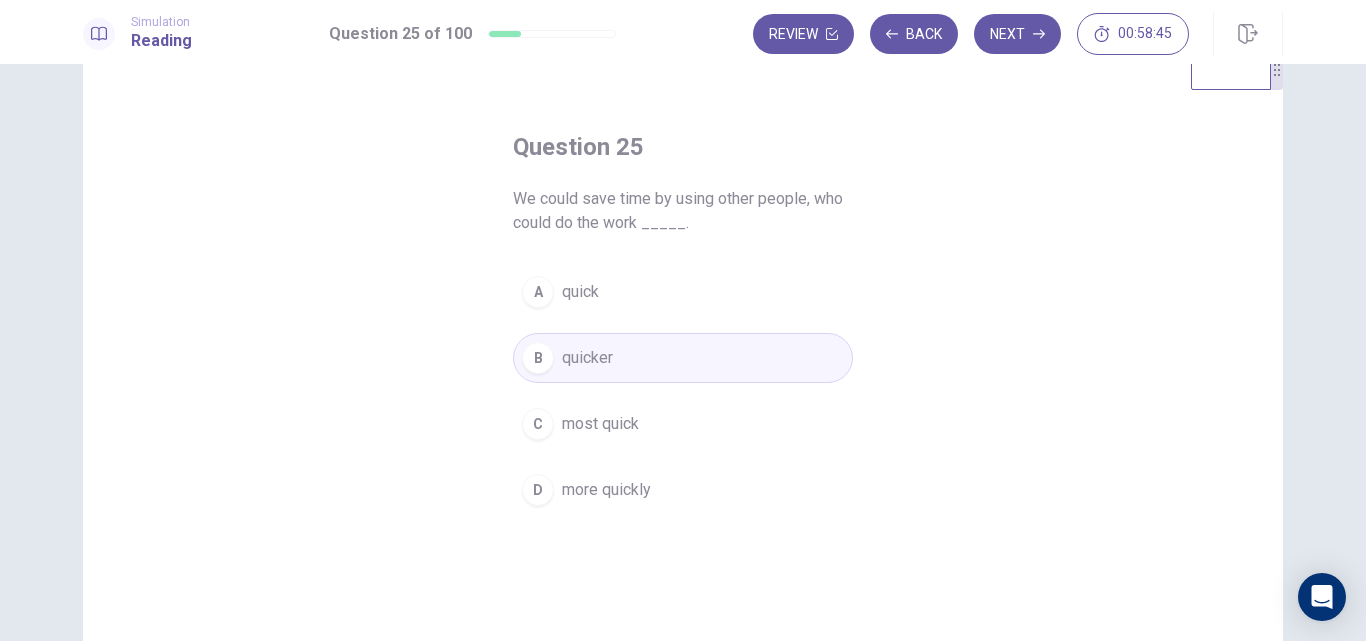 click on "most quick" at bounding box center [600, 424] 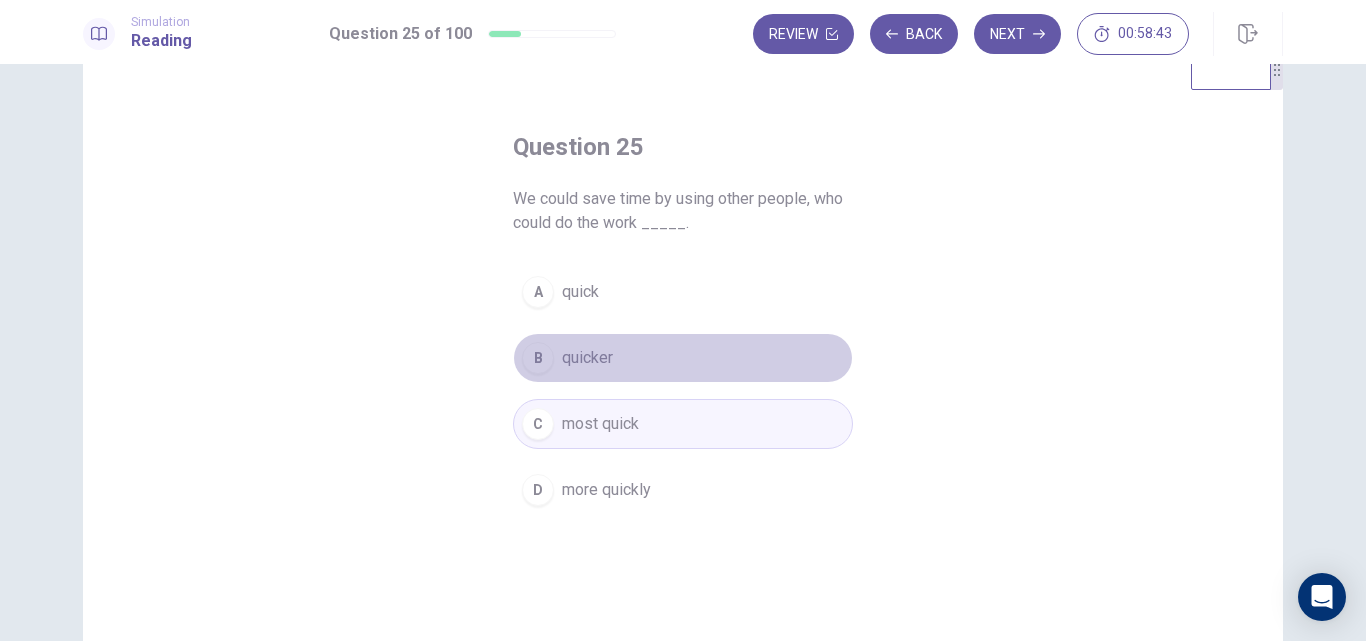 click on "quicker" at bounding box center (587, 358) 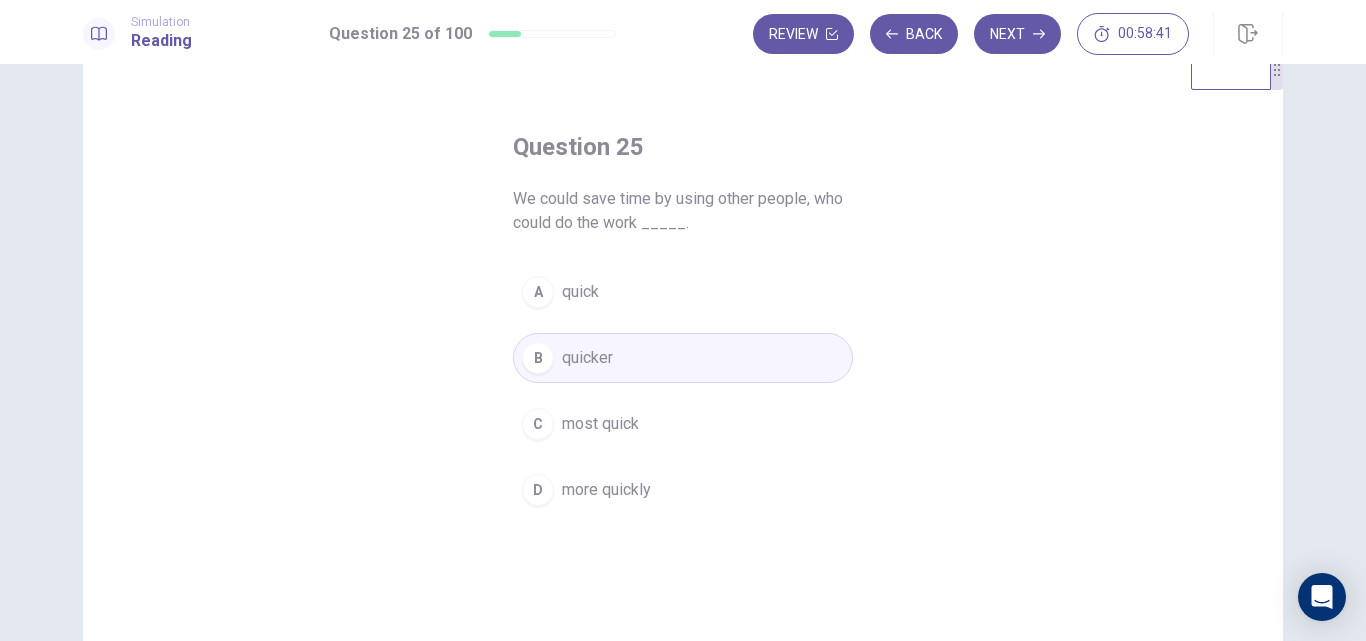 click on "more quickly" at bounding box center (606, 490) 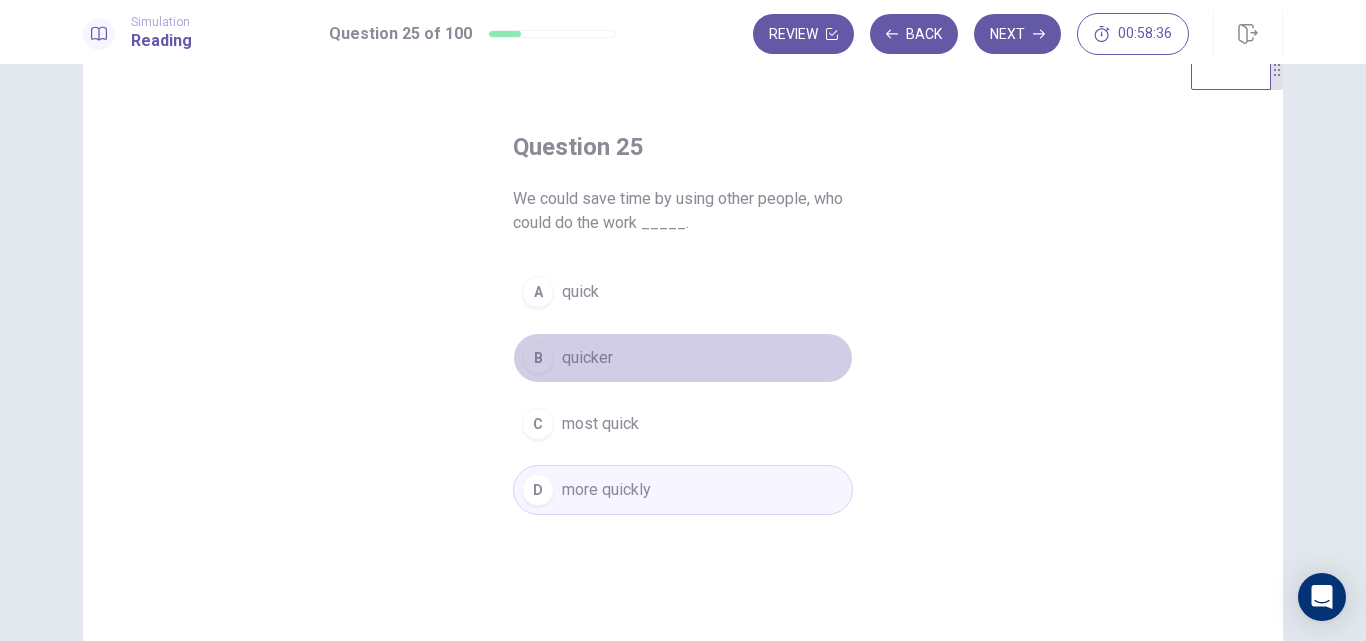 click on "quicker" at bounding box center (587, 358) 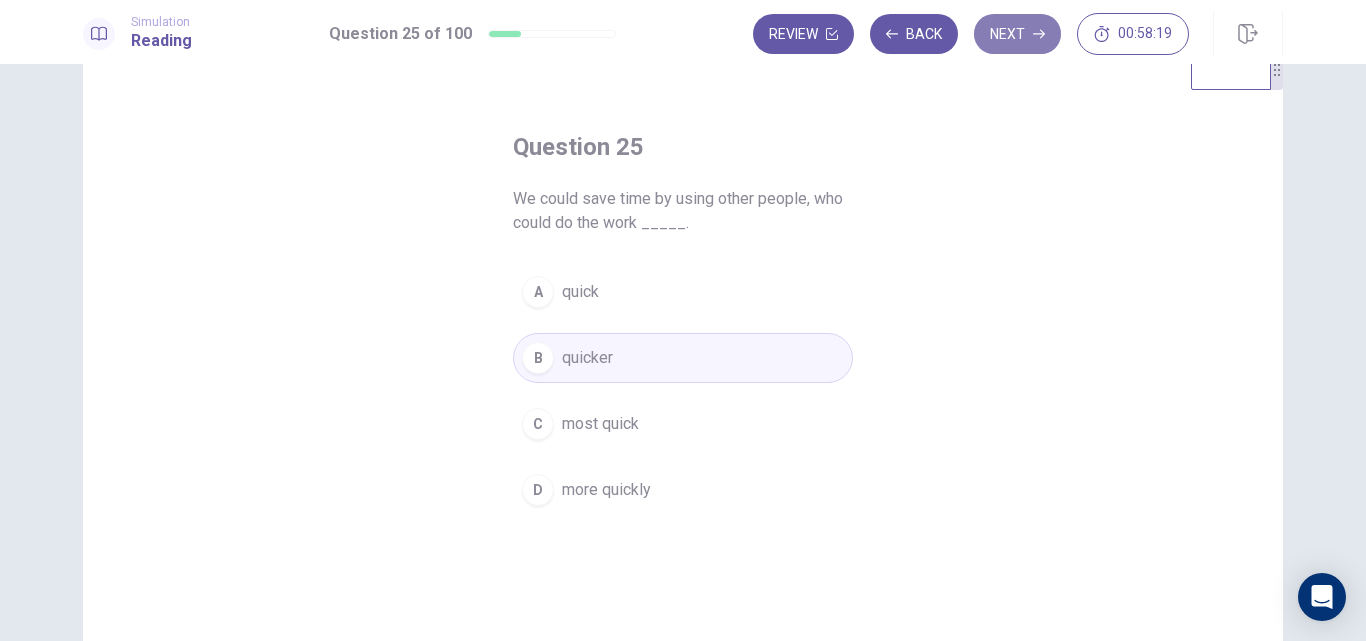 click on "Next" at bounding box center (1017, 34) 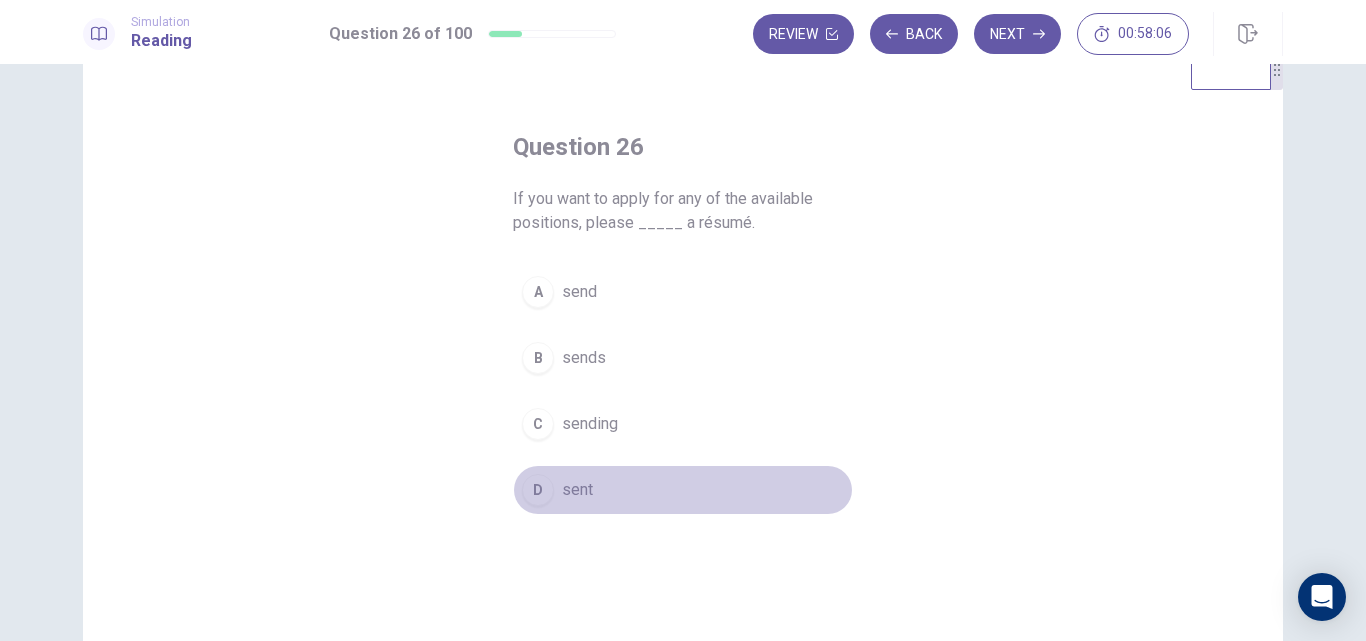 click on "sent" at bounding box center [577, 490] 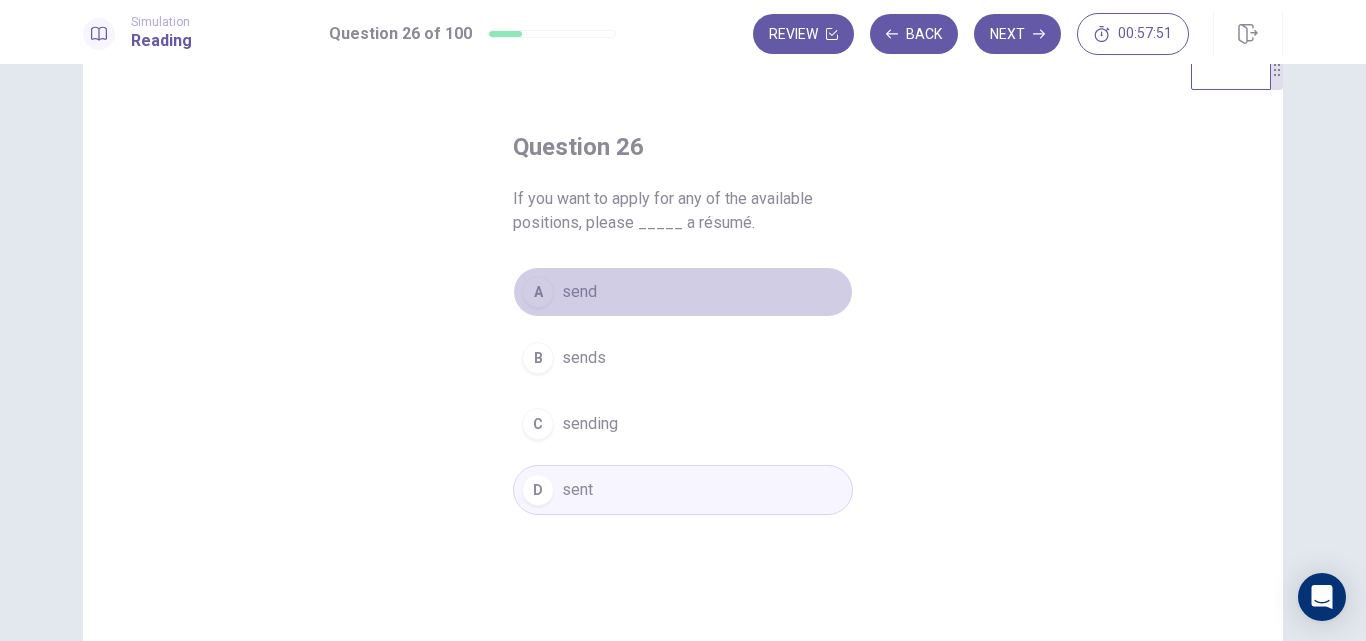 click on "send" at bounding box center [579, 292] 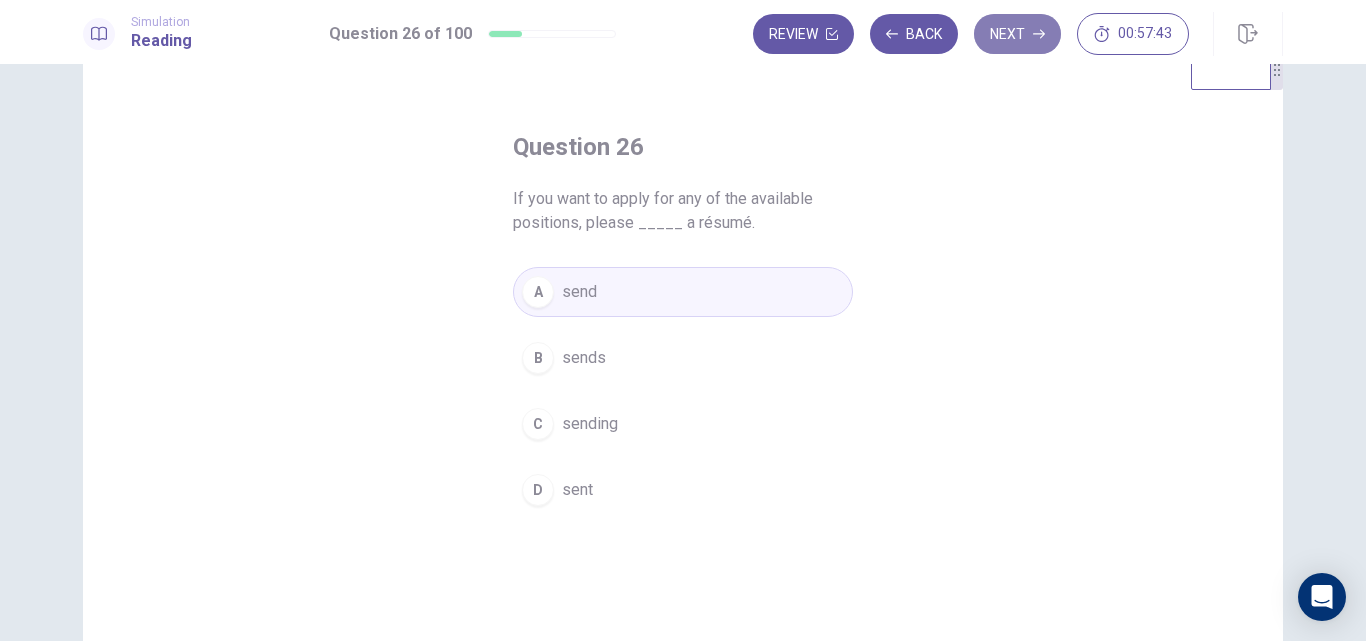 click on "Next" at bounding box center [1017, 34] 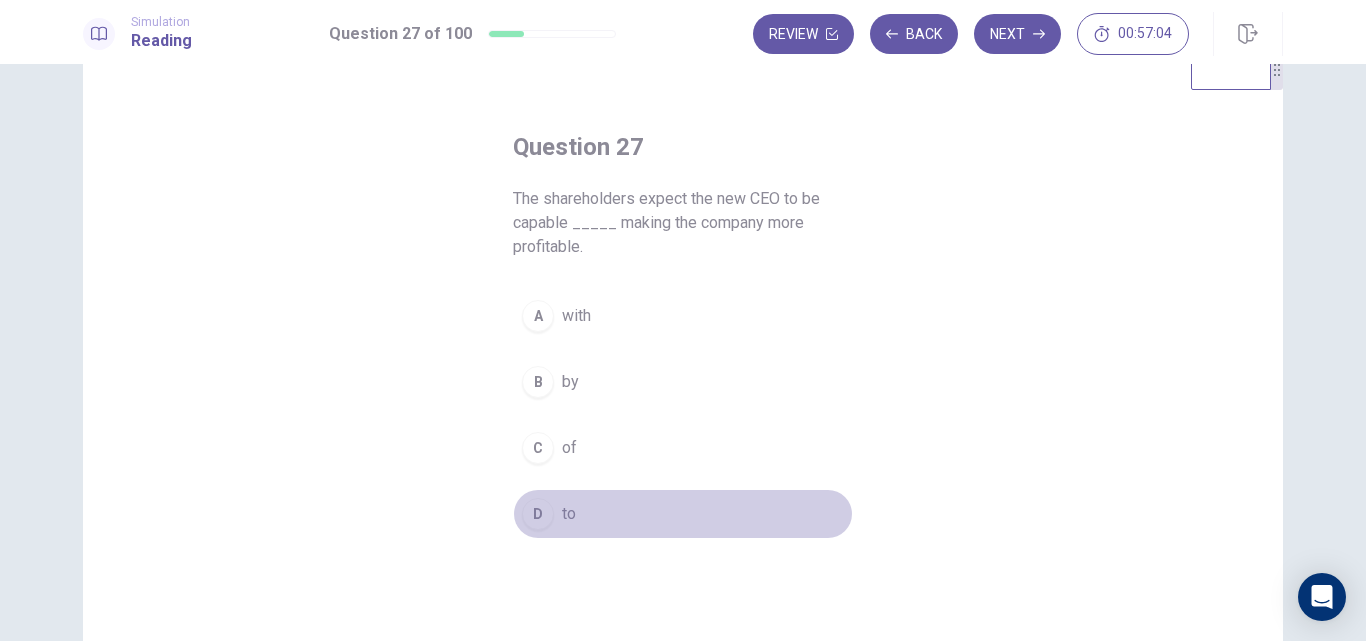 click on "to" at bounding box center [569, 514] 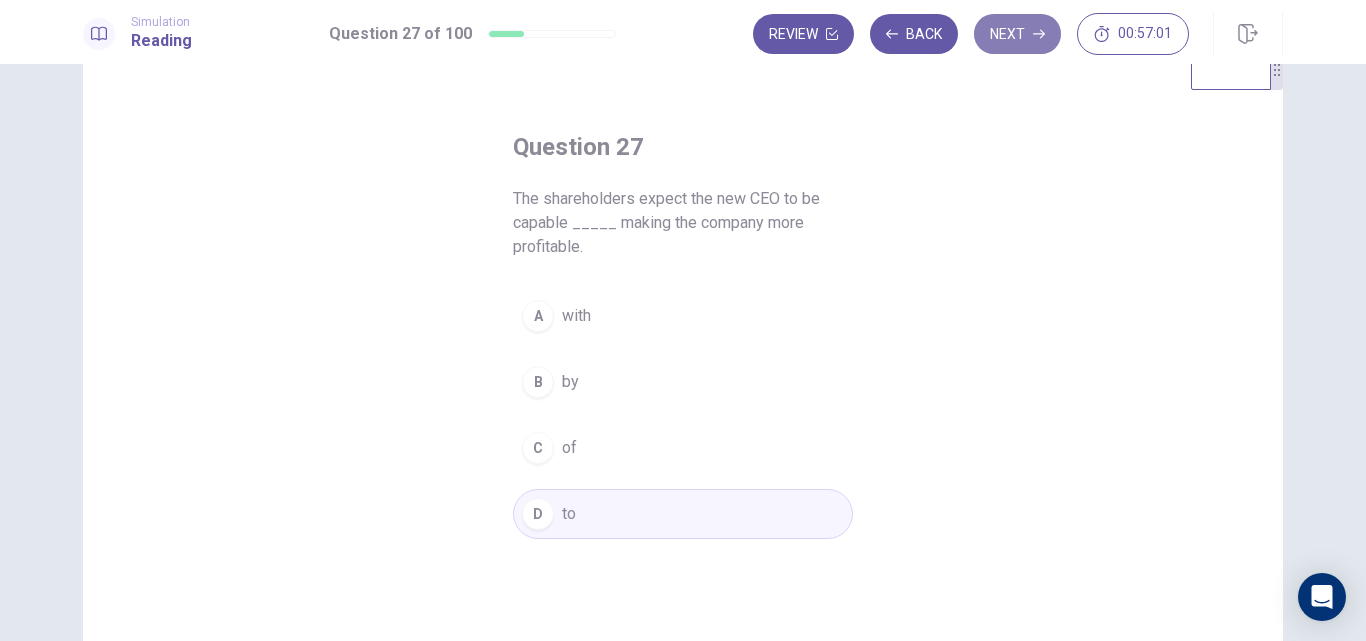 click on "Next" at bounding box center (1017, 34) 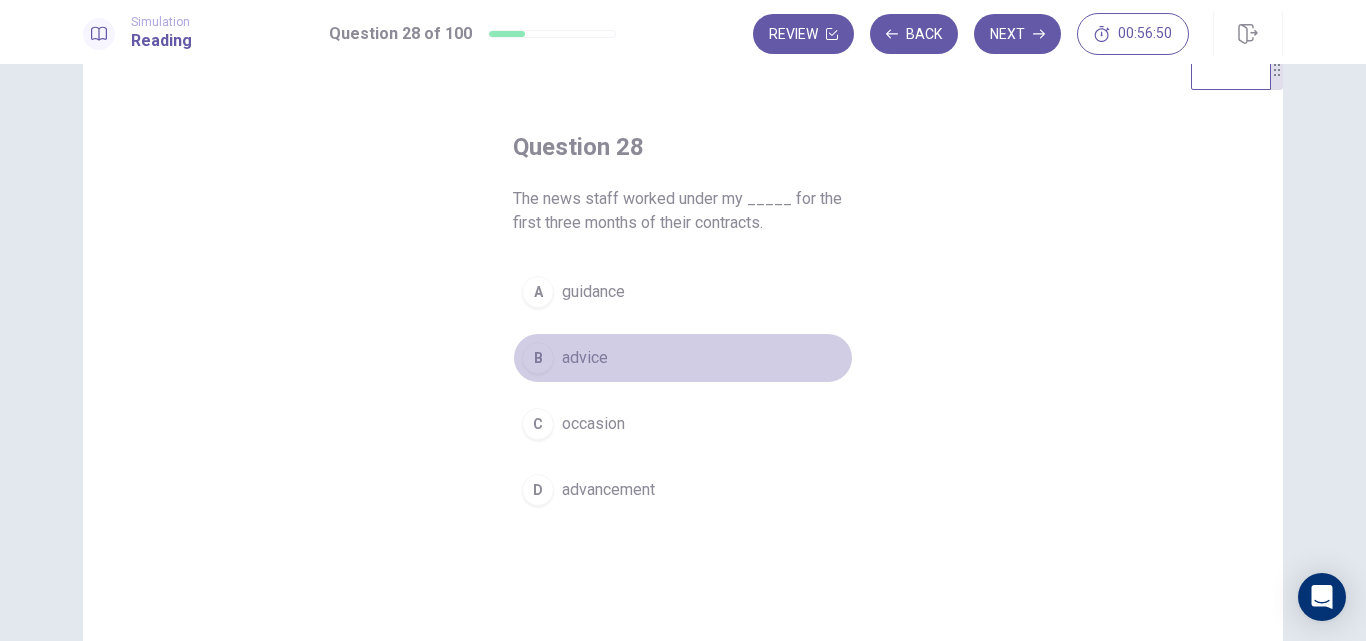 click on "advice" at bounding box center [585, 358] 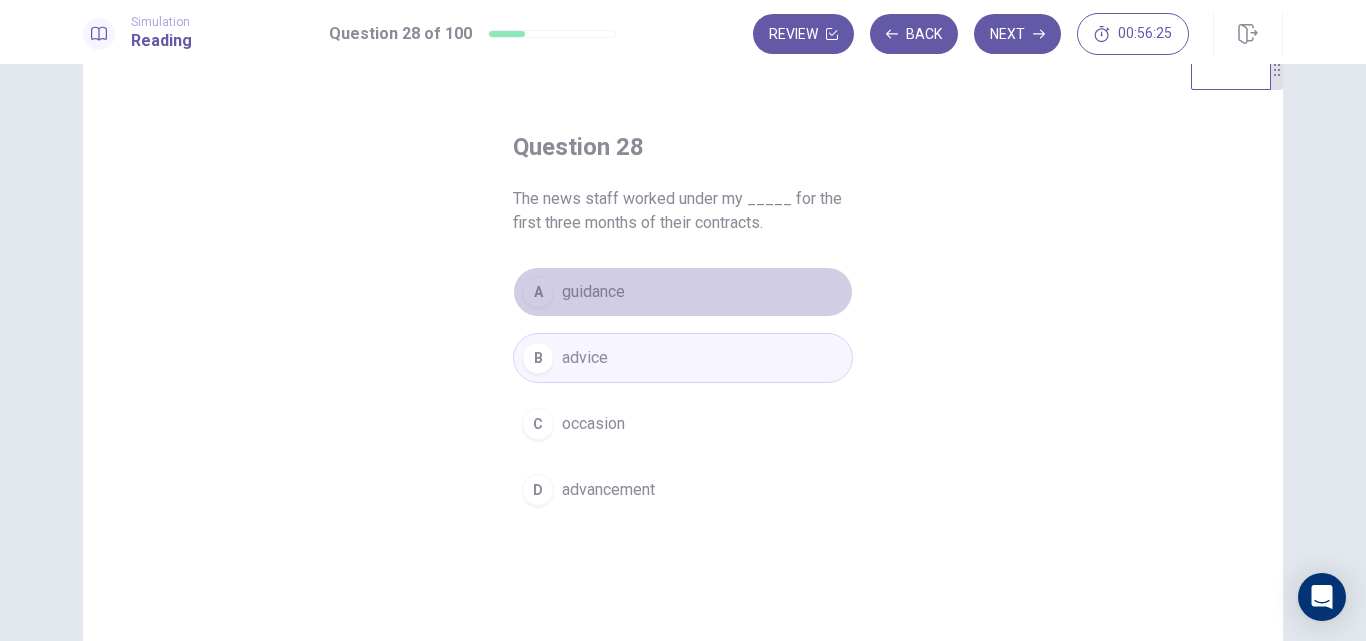 click on "guidance" at bounding box center [593, 292] 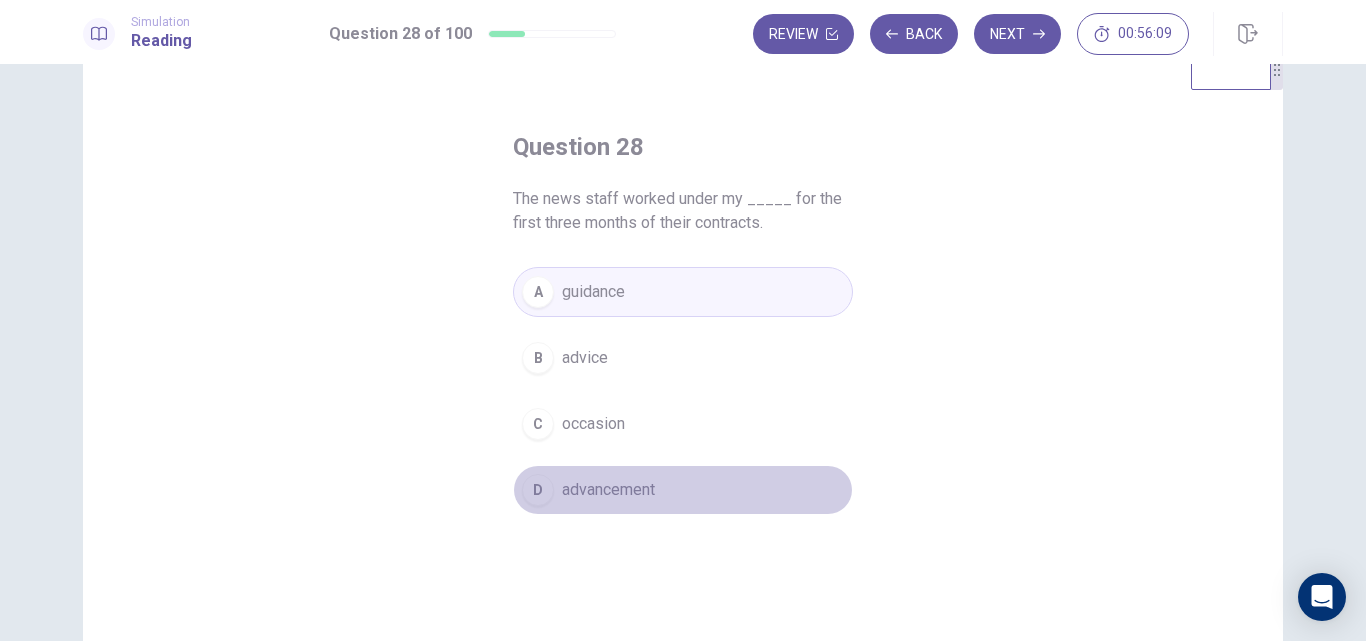 click on "advancement" at bounding box center (608, 490) 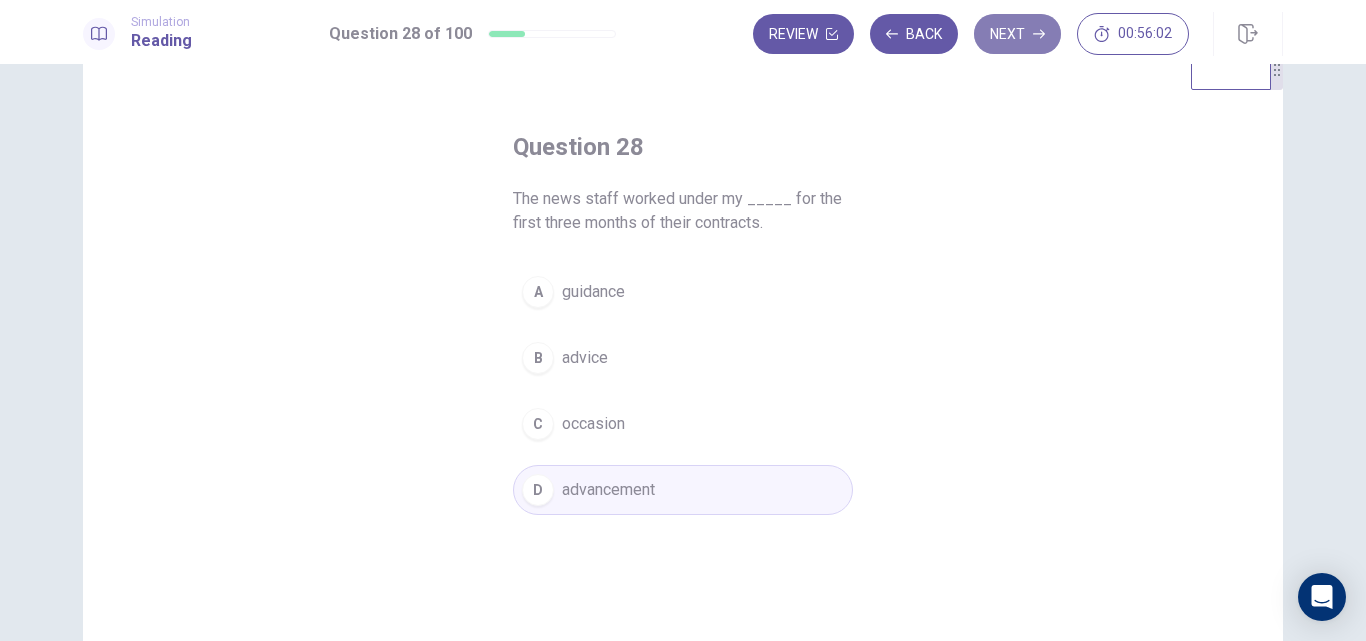 click on "Next" at bounding box center [1017, 34] 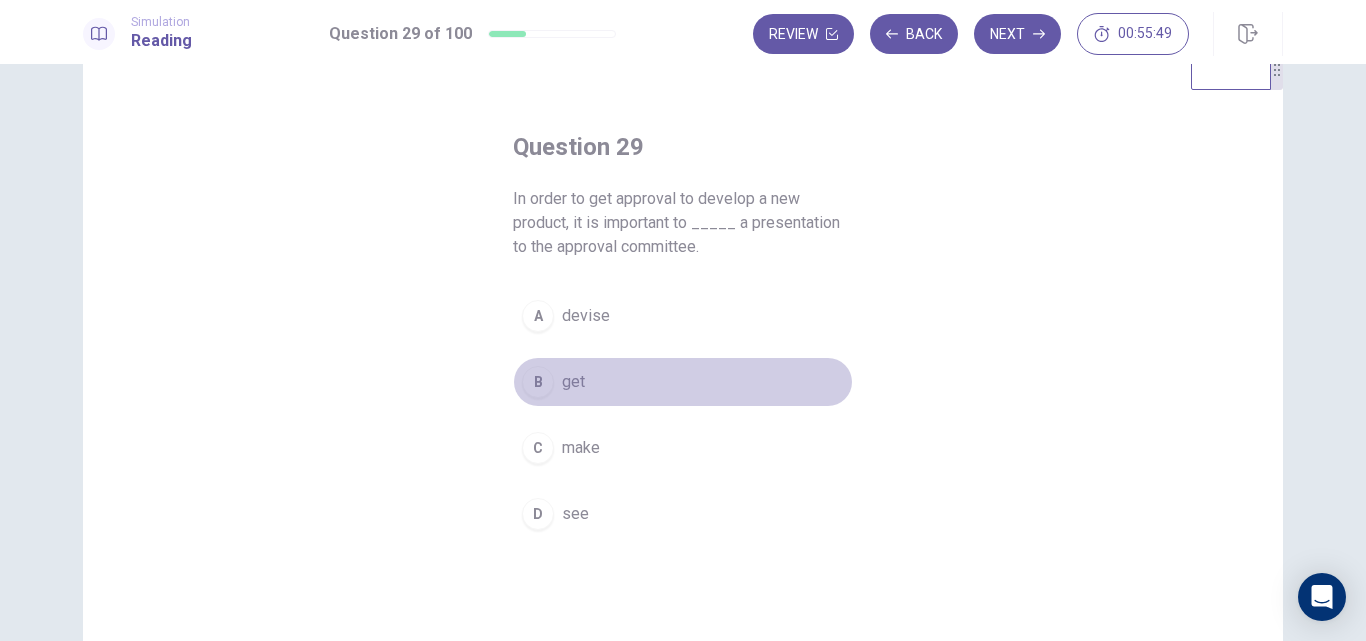 click on "get" at bounding box center (573, 382) 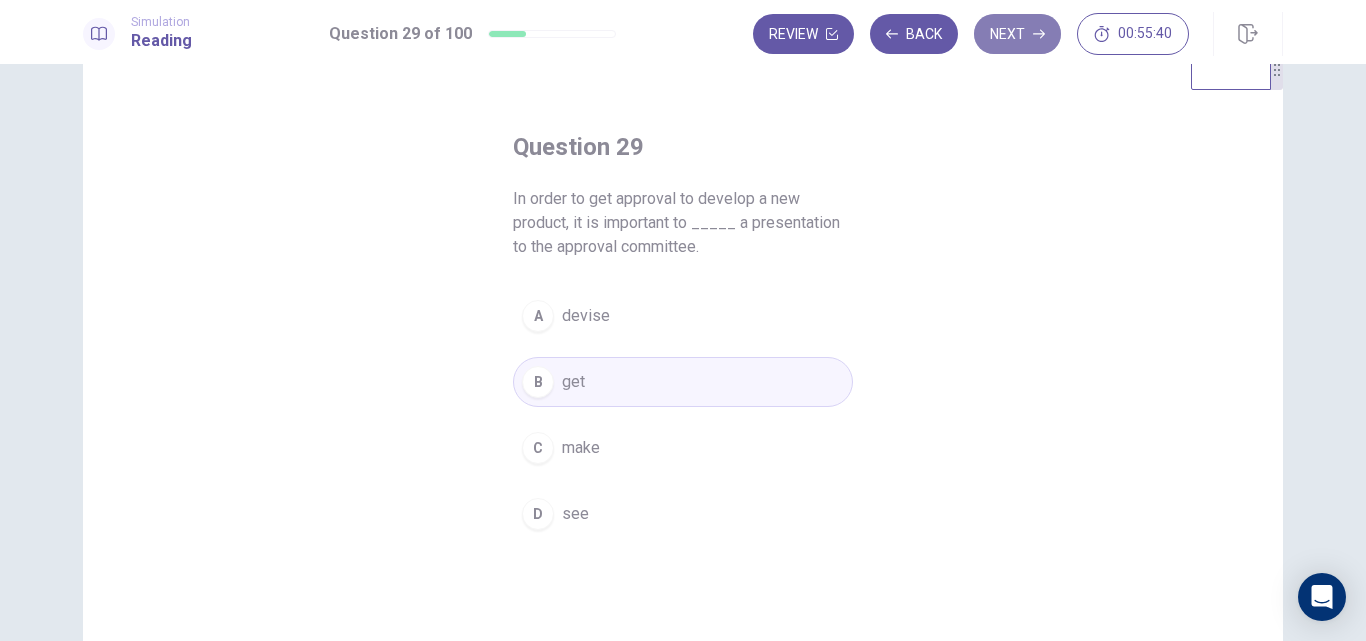click on "Next" at bounding box center [1017, 34] 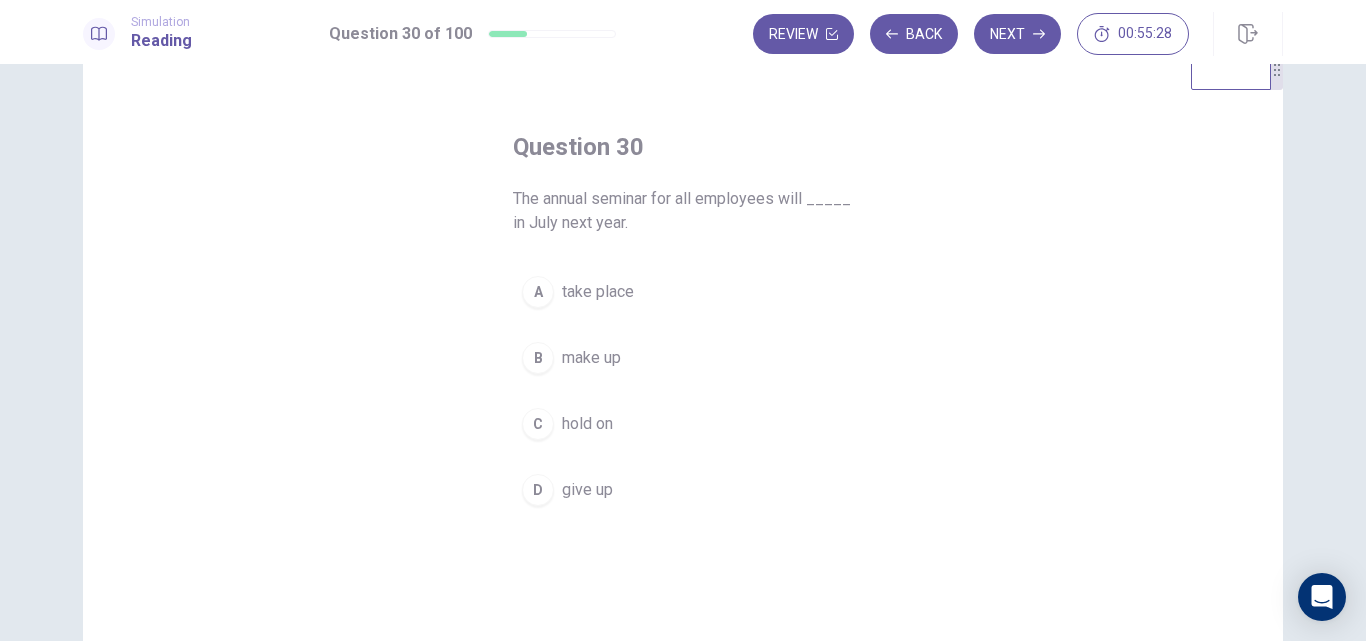 click on "take place" at bounding box center [598, 292] 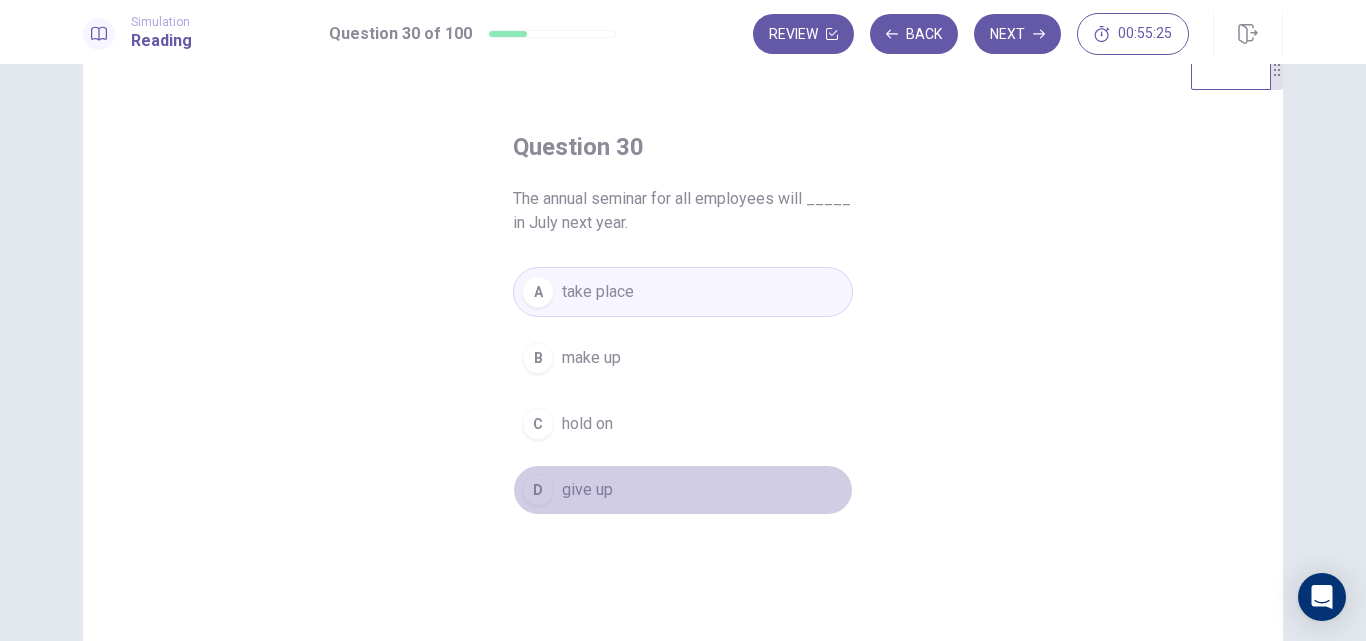 click on "give up" at bounding box center [587, 490] 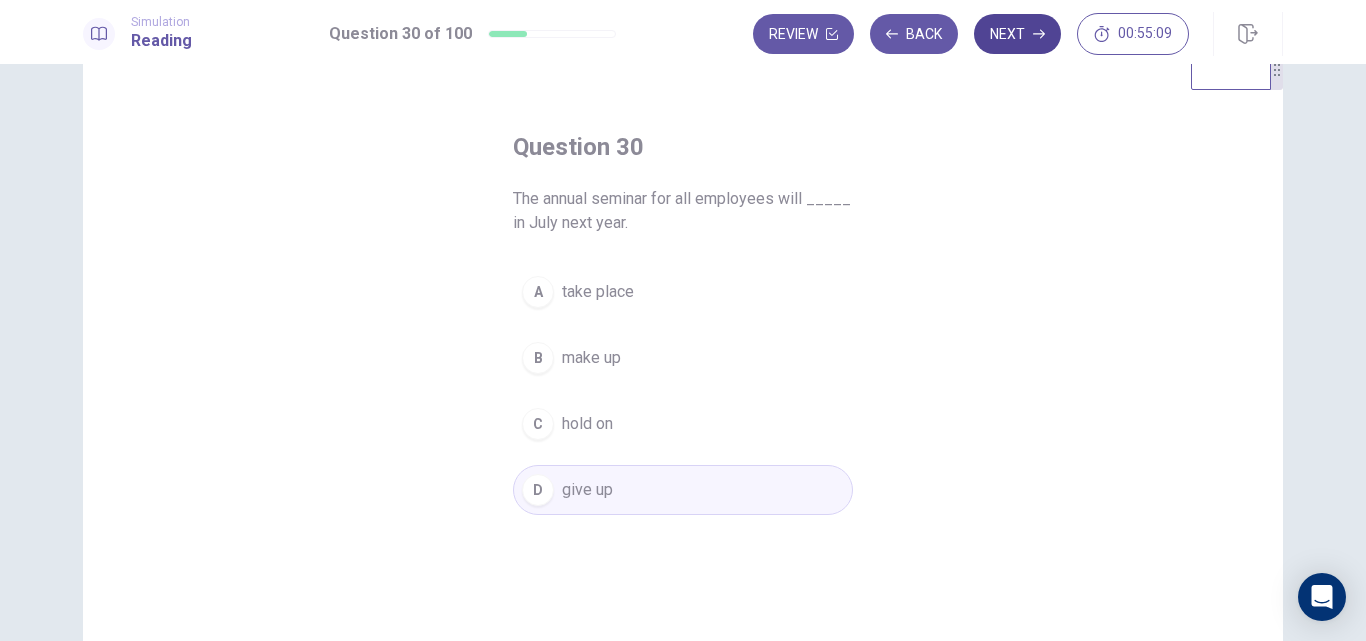 click on "Next" at bounding box center (1017, 34) 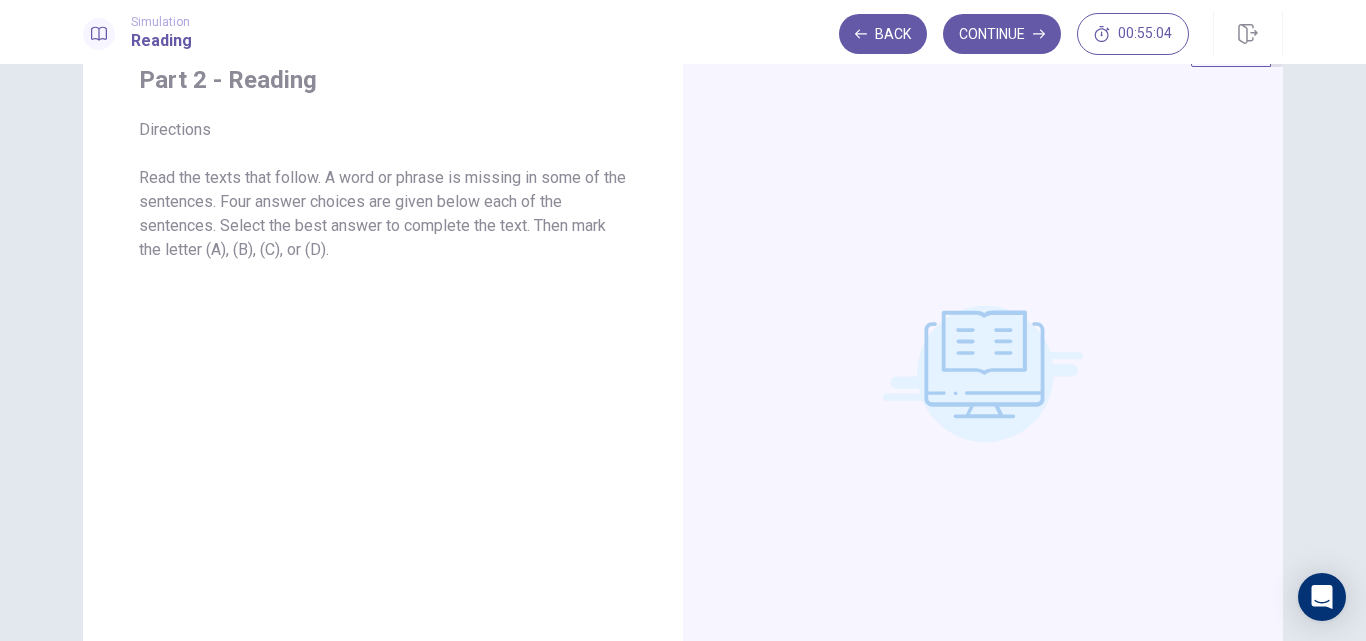scroll, scrollTop: 84, scrollLeft: 0, axis: vertical 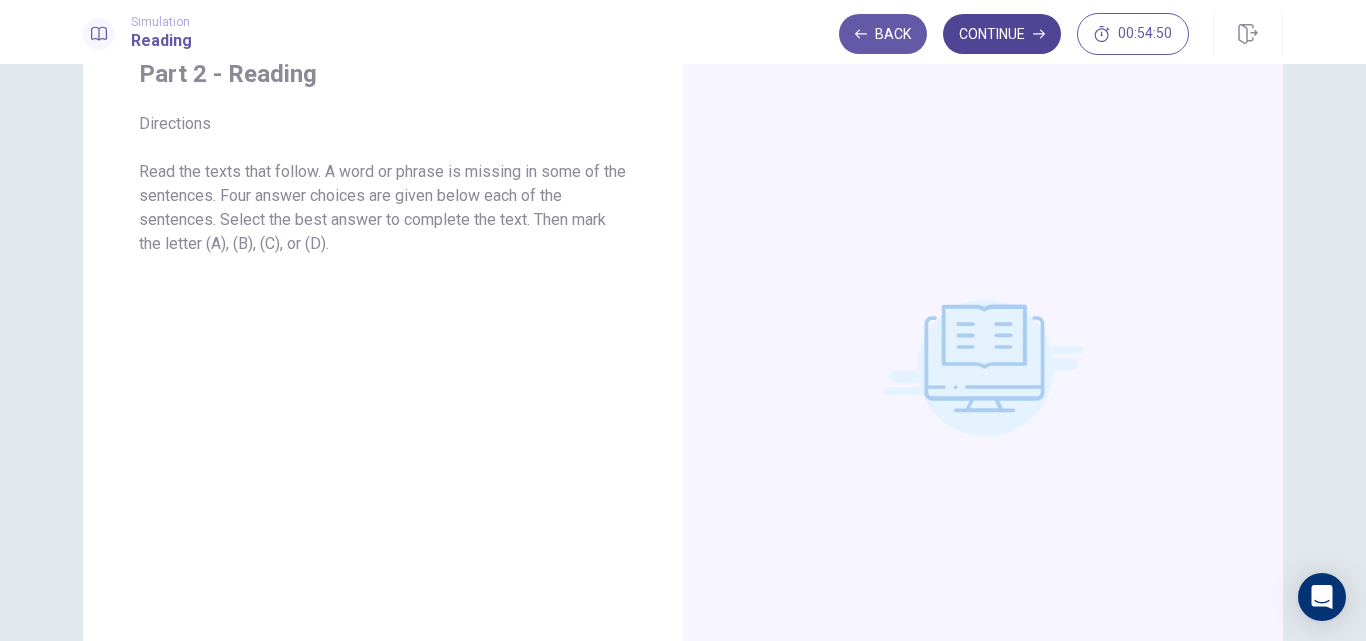 click on "Continue" at bounding box center (1002, 34) 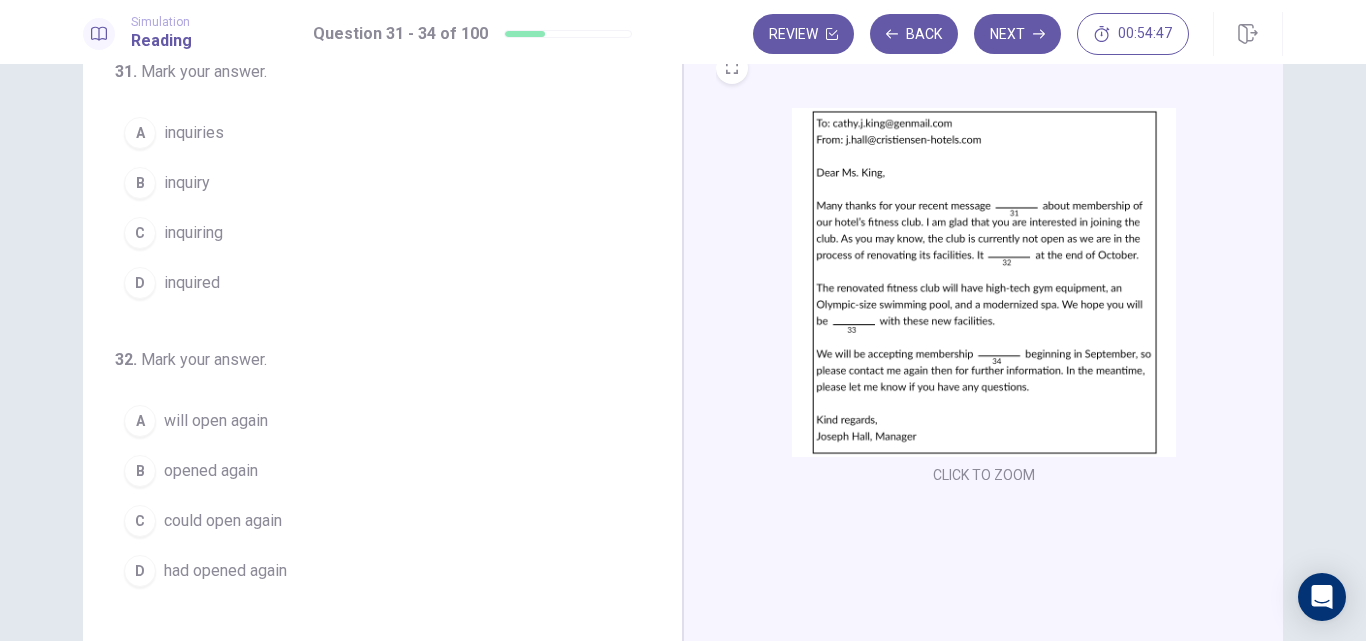 scroll, scrollTop: 0, scrollLeft: 0, axis: both 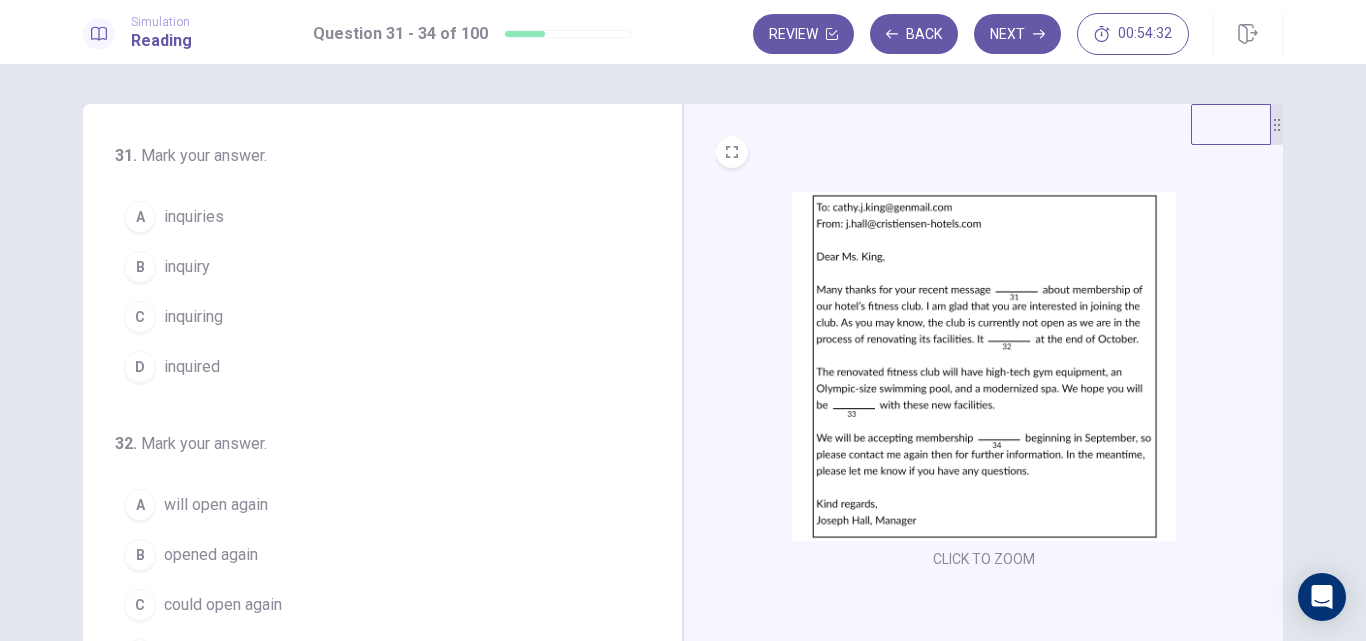click at bounding box center (984, 366) 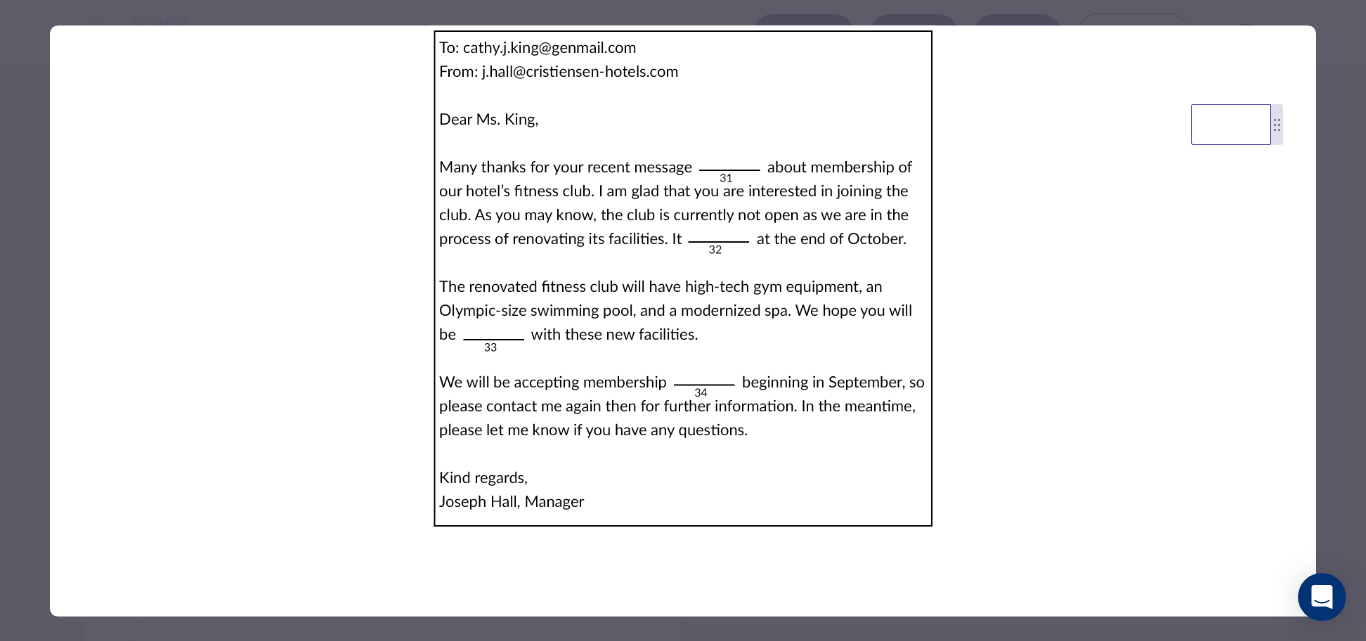 click at bounding box center [683, 278] 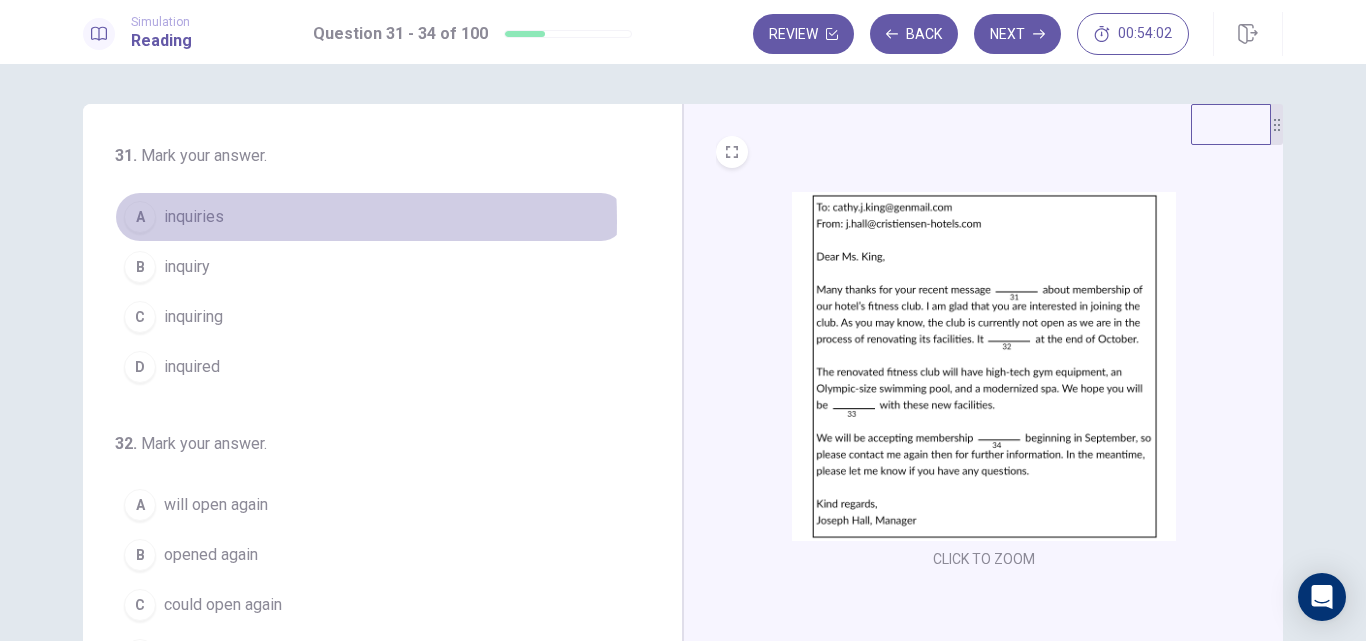 click on "A" at bounding box center (140, 217) 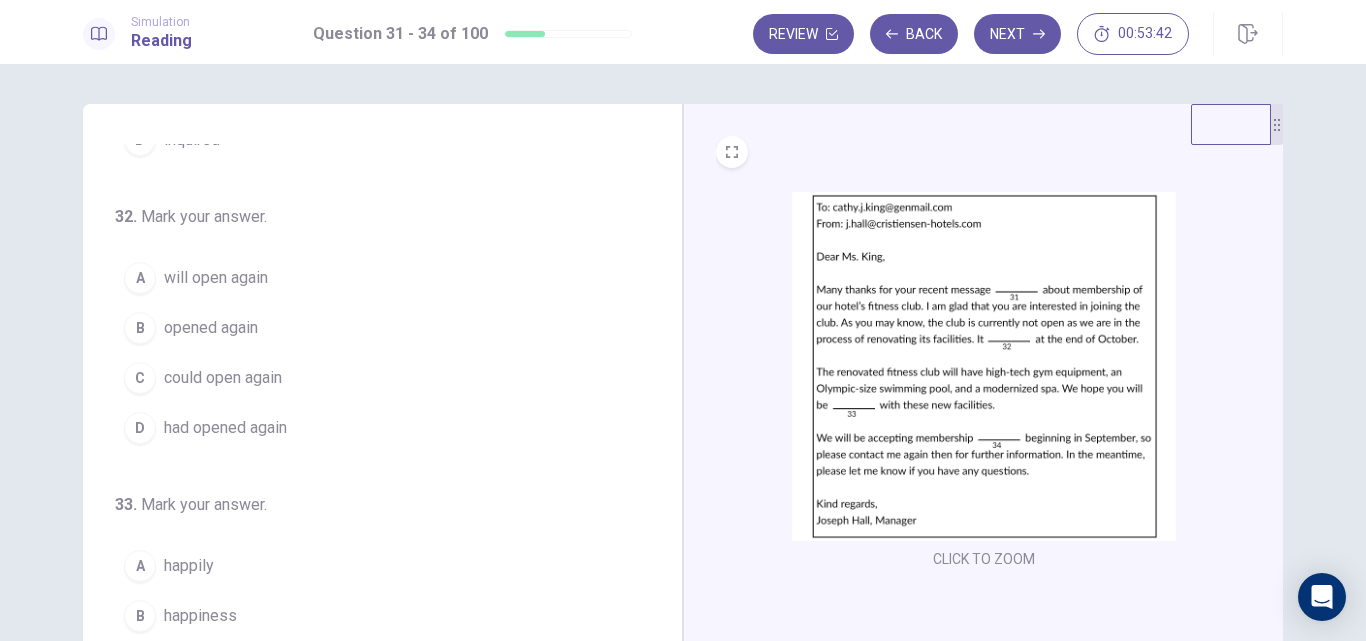 scroll, scrollTop: 228, scrollLeft: 0, axis: vertical 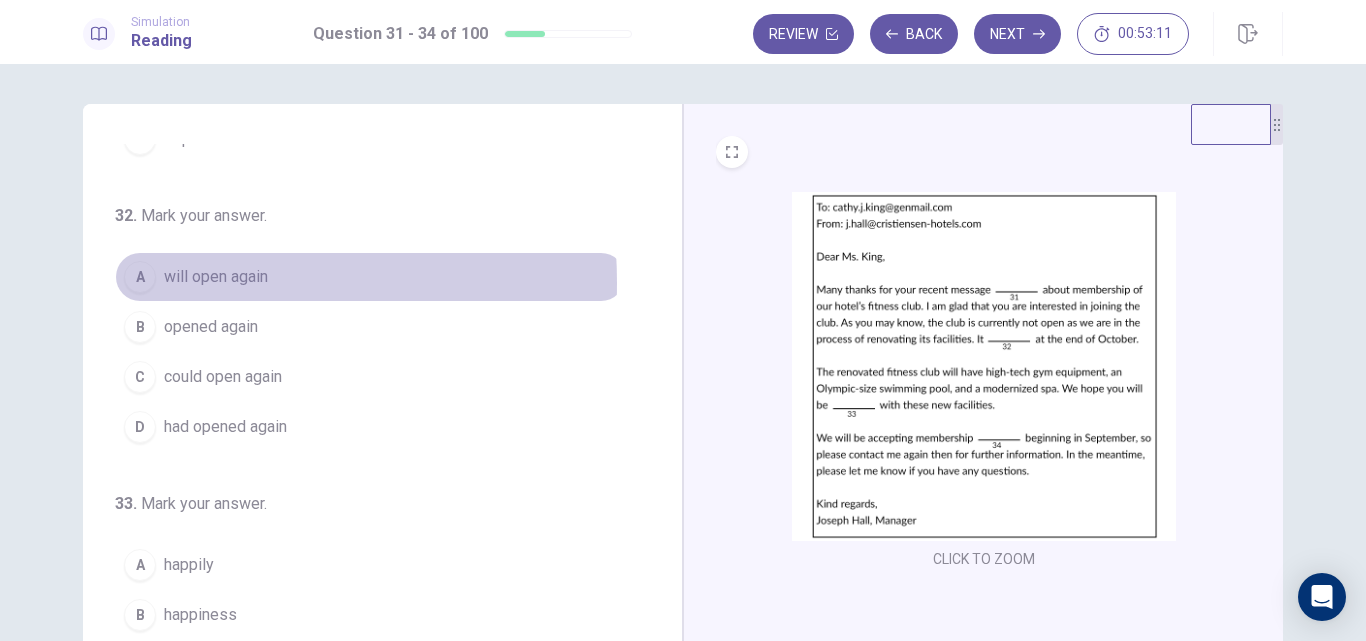 click on "A" at bounding box center [140, 277] 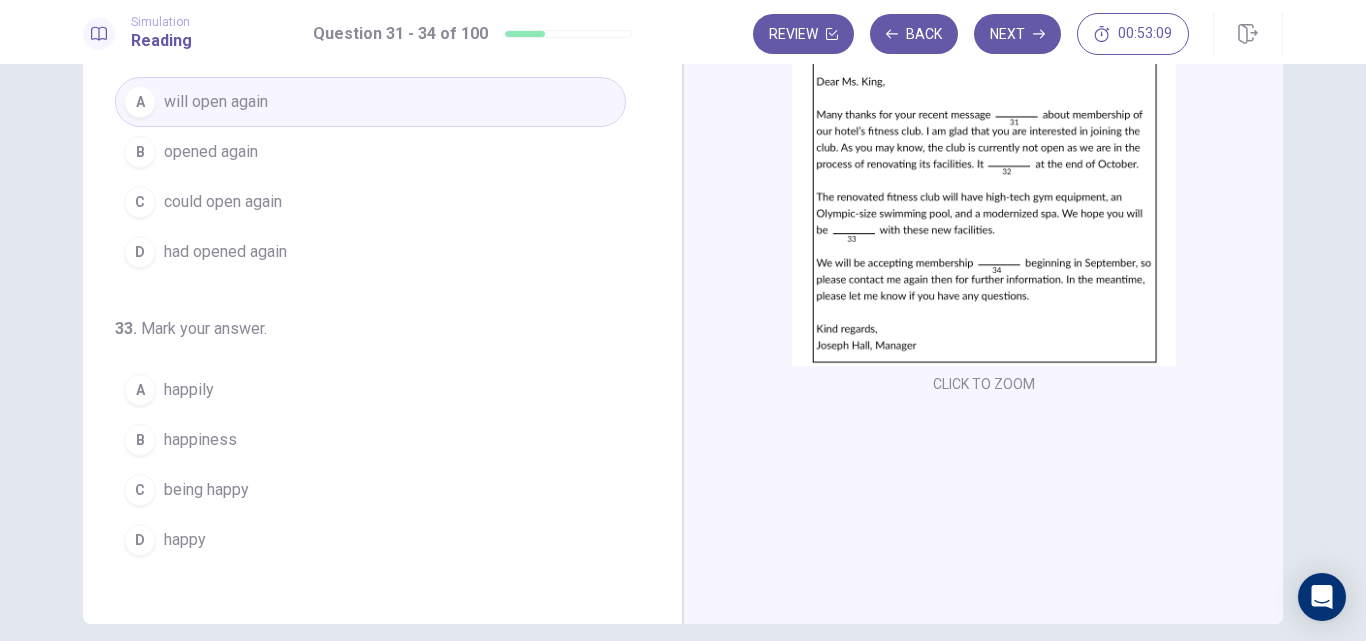 scroll, scrollTop: 177, scrollLeft: 0, axis: vertical 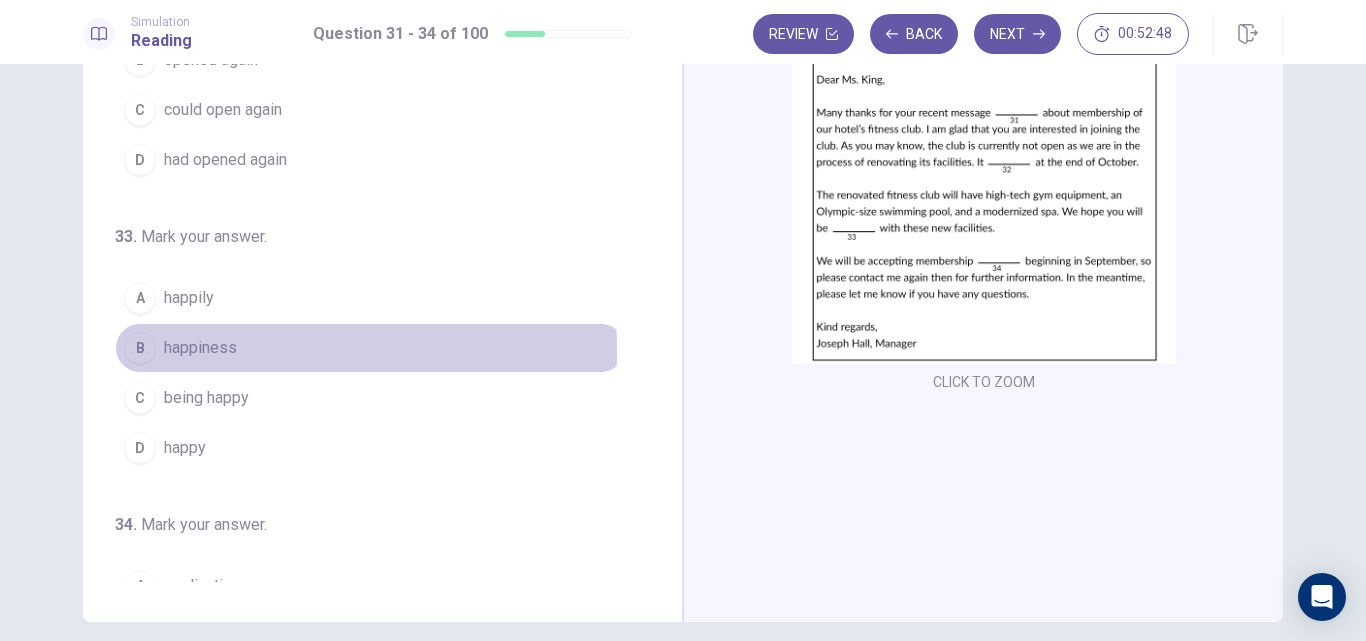click on "happiness" at bounding box center (200, 348) 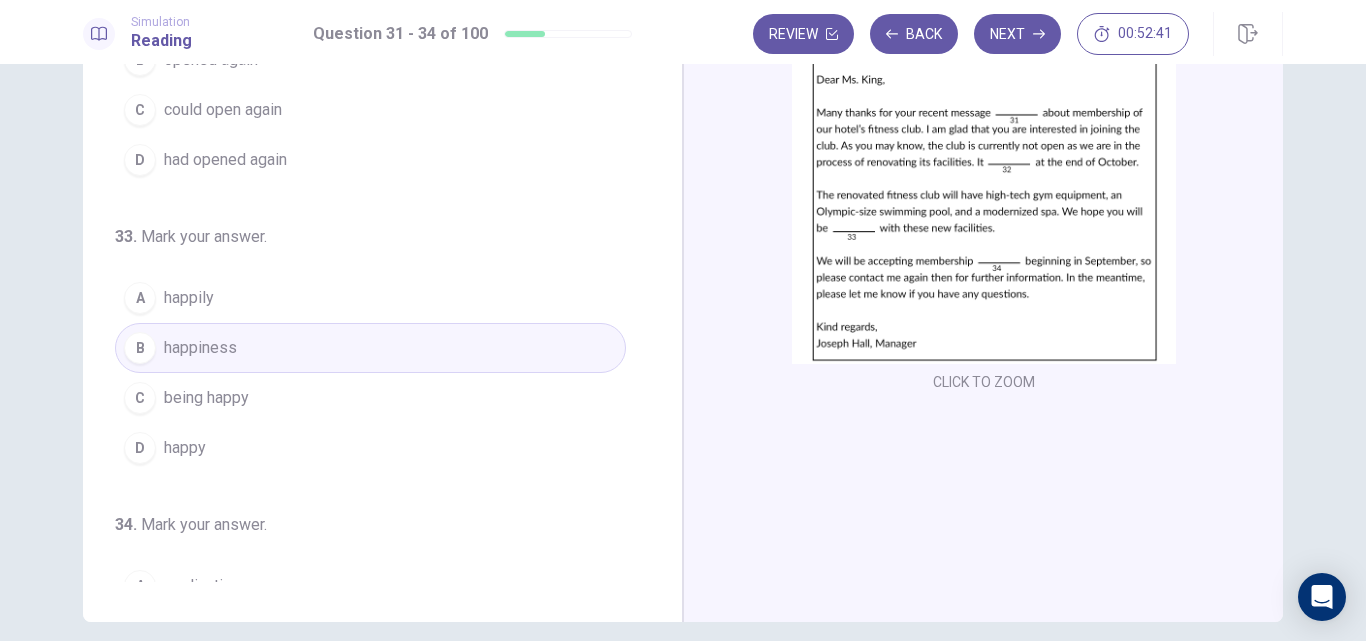 click on "happy" at bounding box center (185, 448) 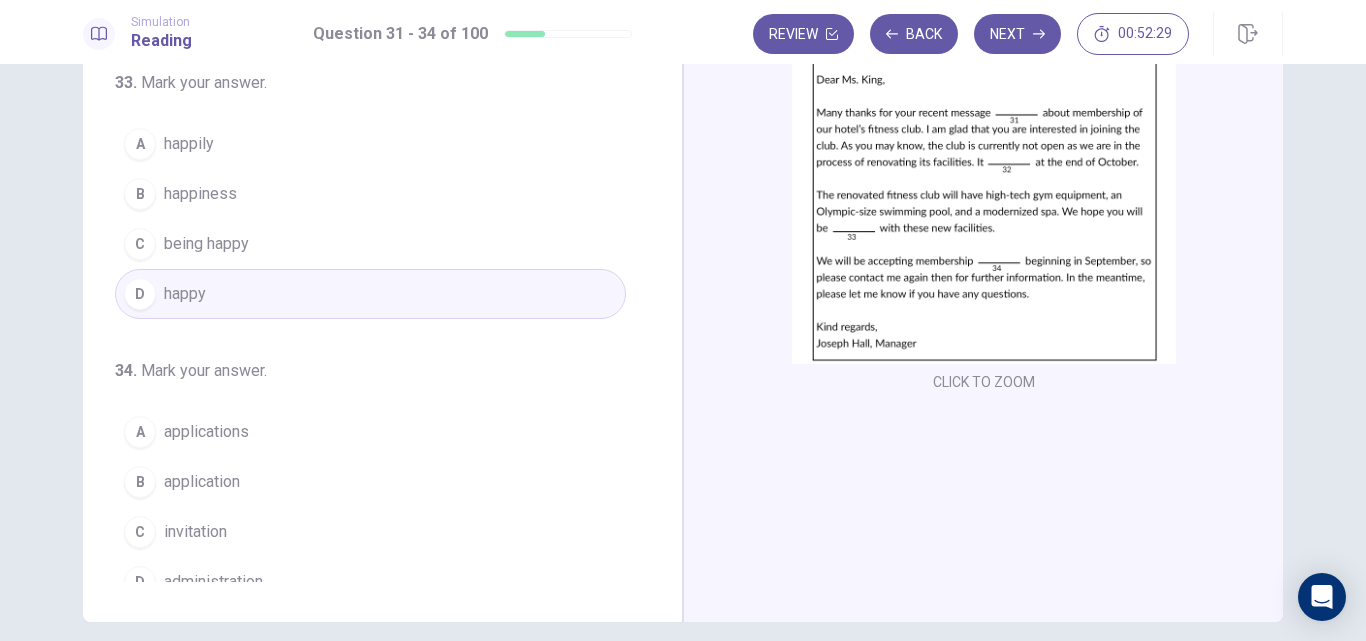 scroll, scrollTop: 497, scrollLeft: 0, axis: vertical 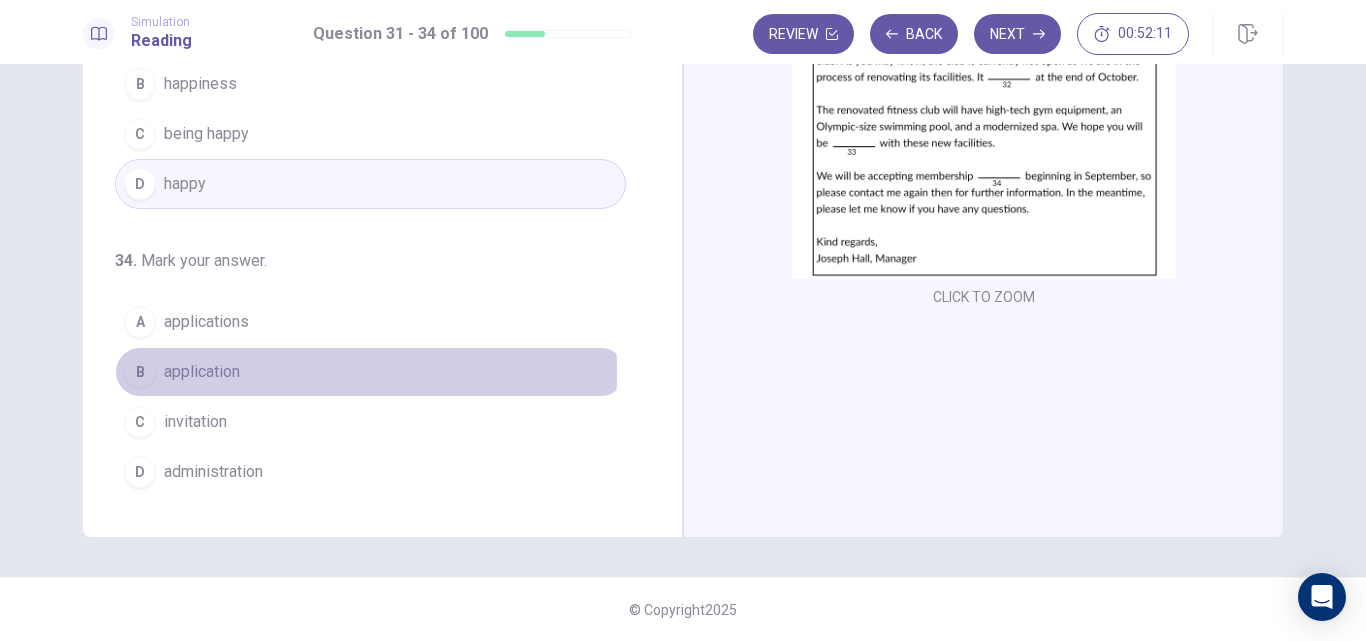 click on "application" at bounding box center [202, 372] 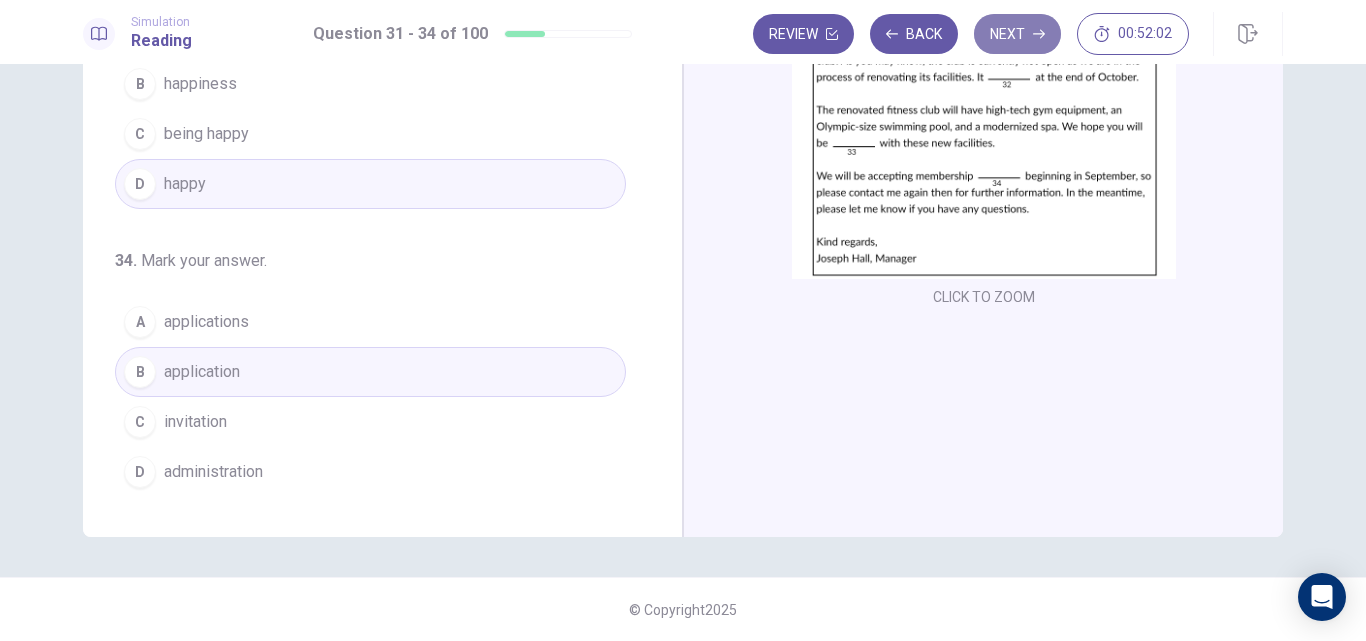click on "Next" at bounding box center [1017, 34] 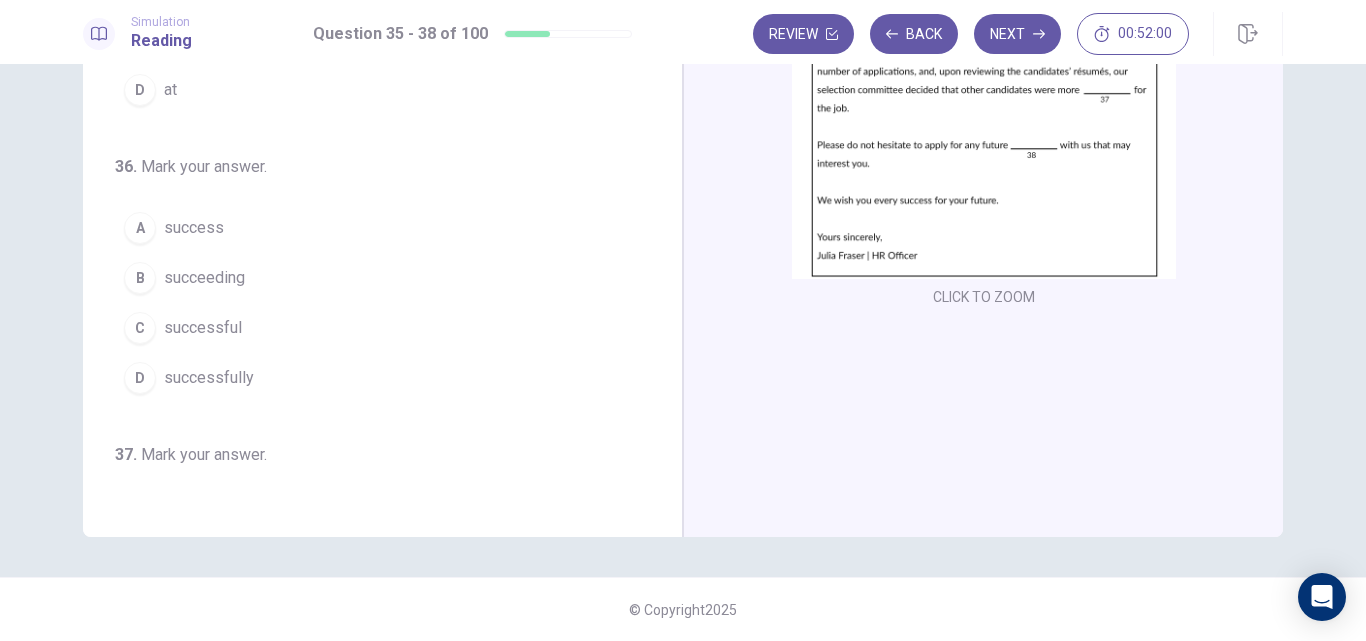 scroll, scrollTop: 0, scrollLeft: 0, axis: both 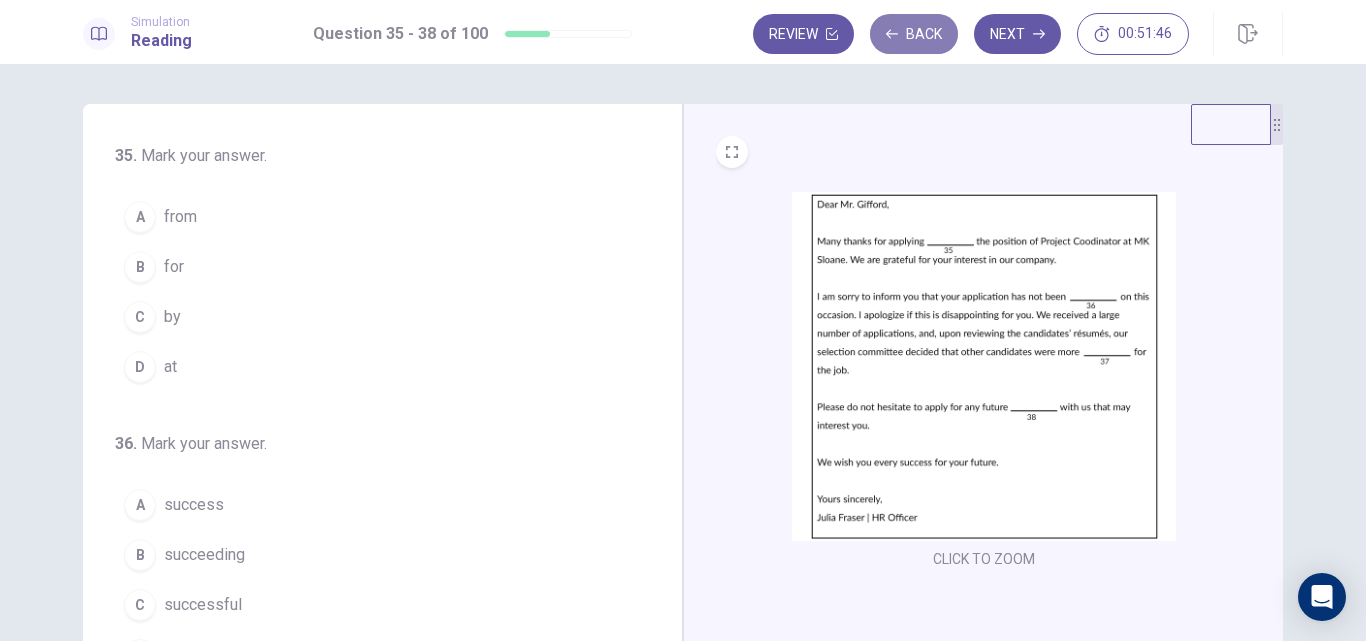 click on "Back" at bounding box center (914, 34) 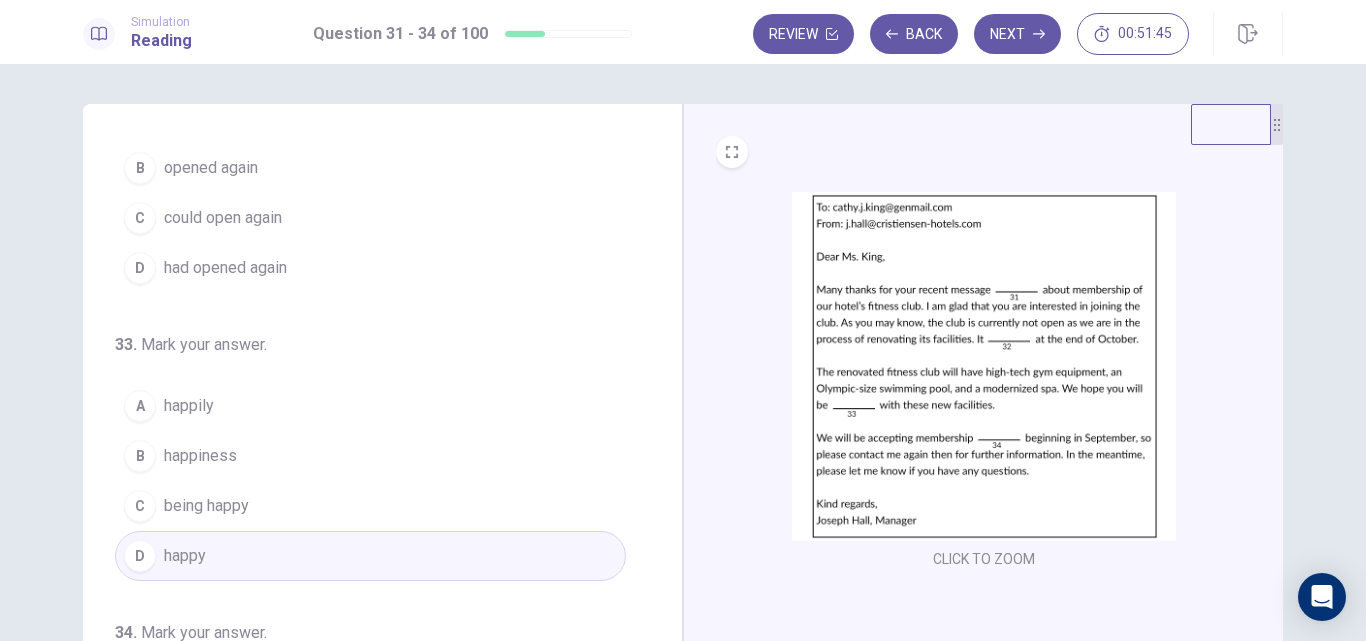 scroll, scrollTop: 497, scrollLeft: 0, axis: vertical 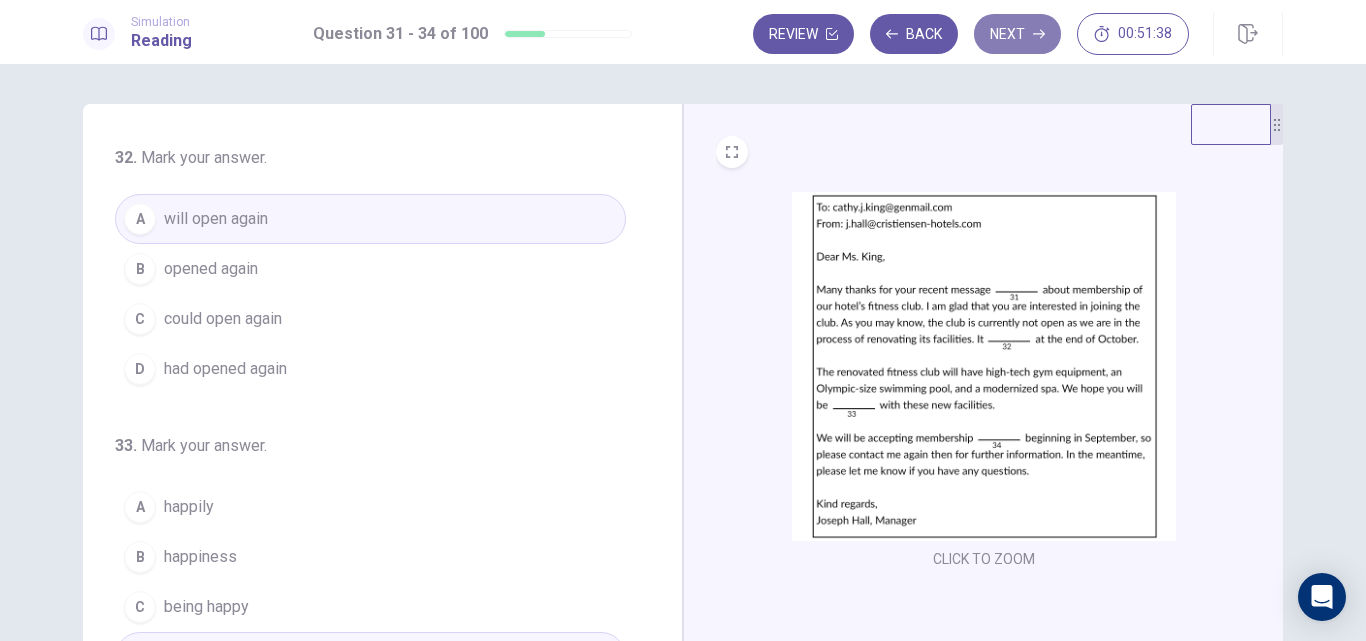 click on "Next" at bounding box center (1017, 34) 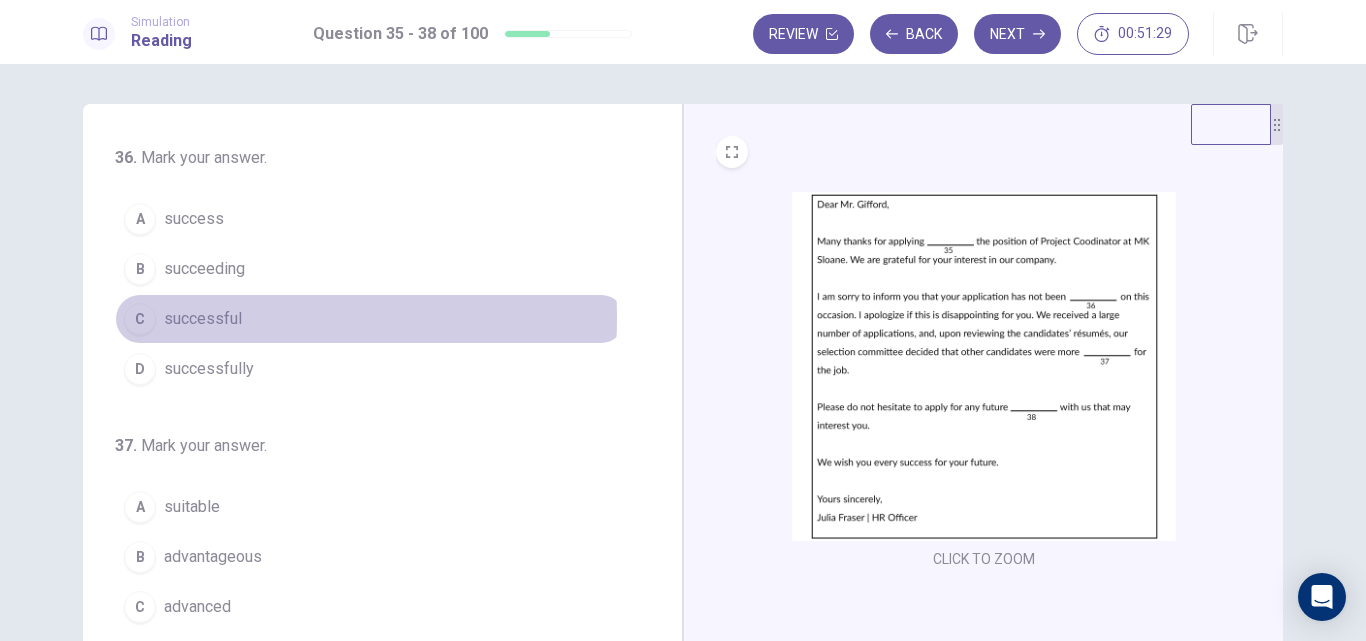 click on "successful" at bounding box center (203, 319) 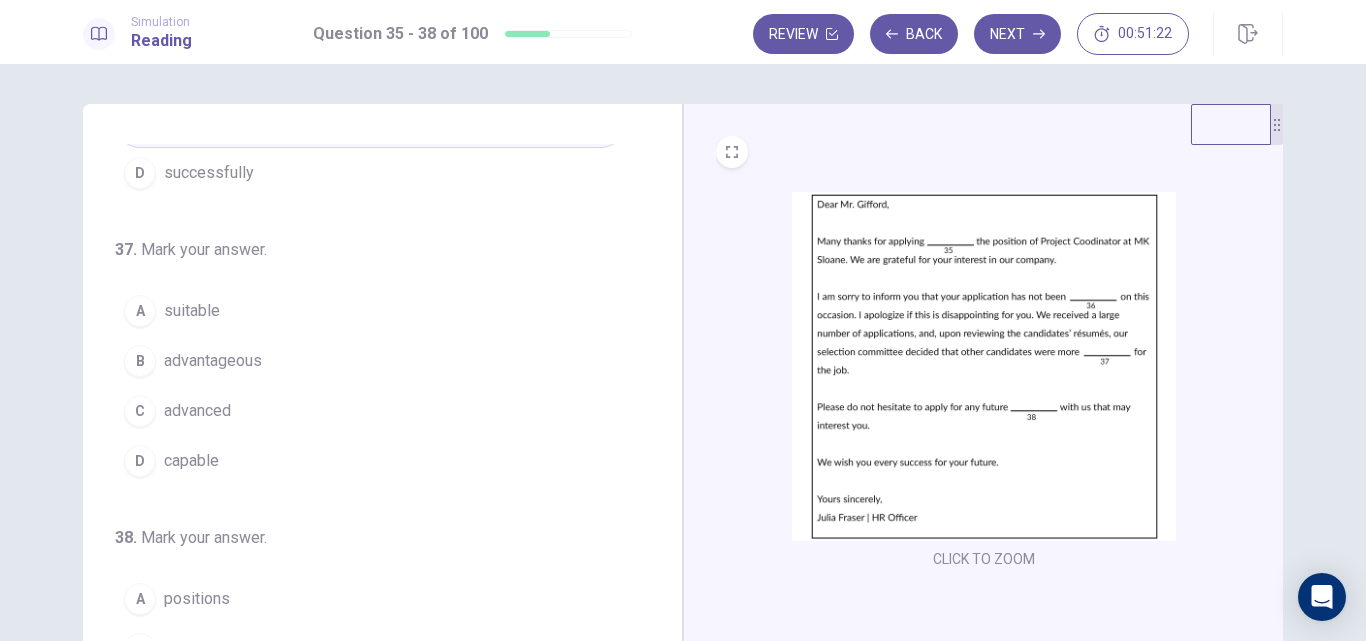 scroll, scrollTop: 497, scrollLeft: 0, axis: vertical 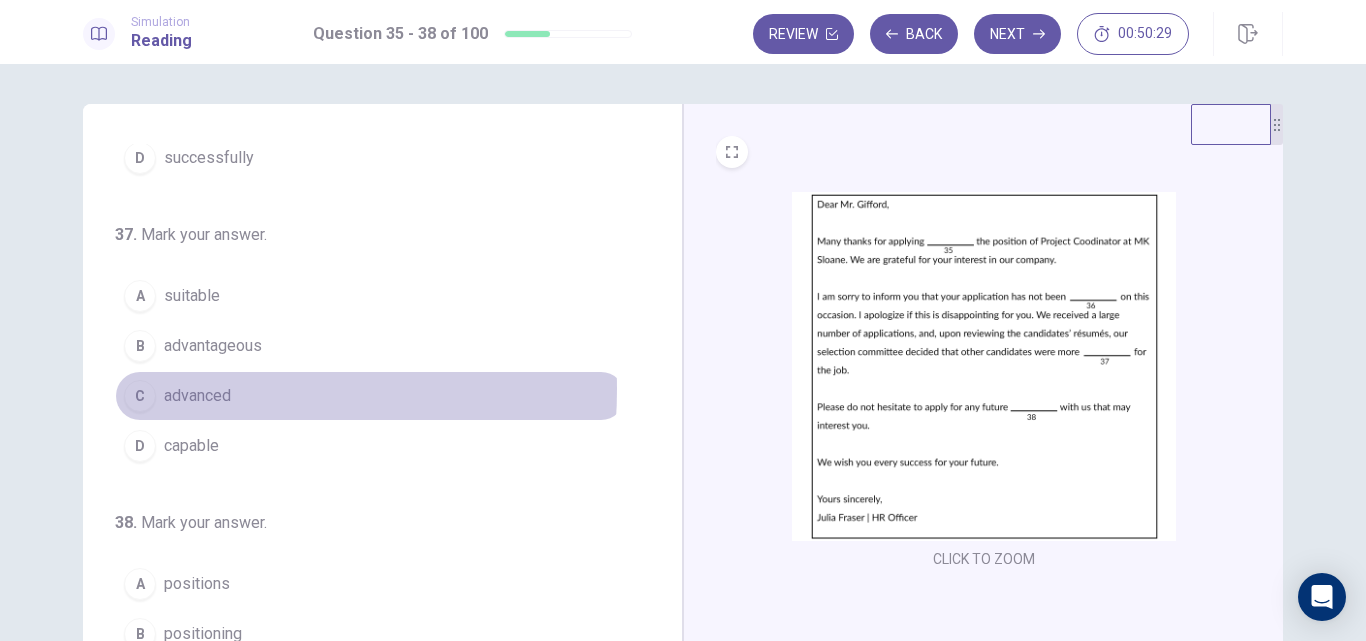 click on "advanced" at bounding box center (197, 396) 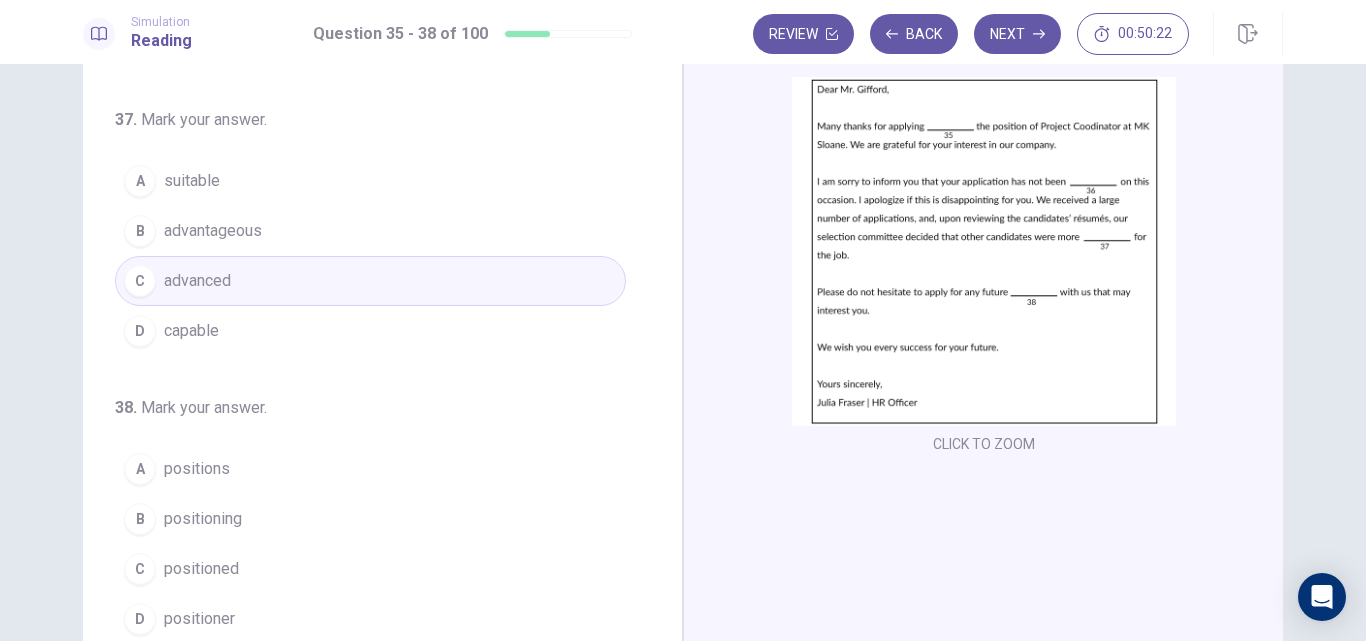 scroll, scrollTop: 139, scrollLeft: 0, axis: vertical 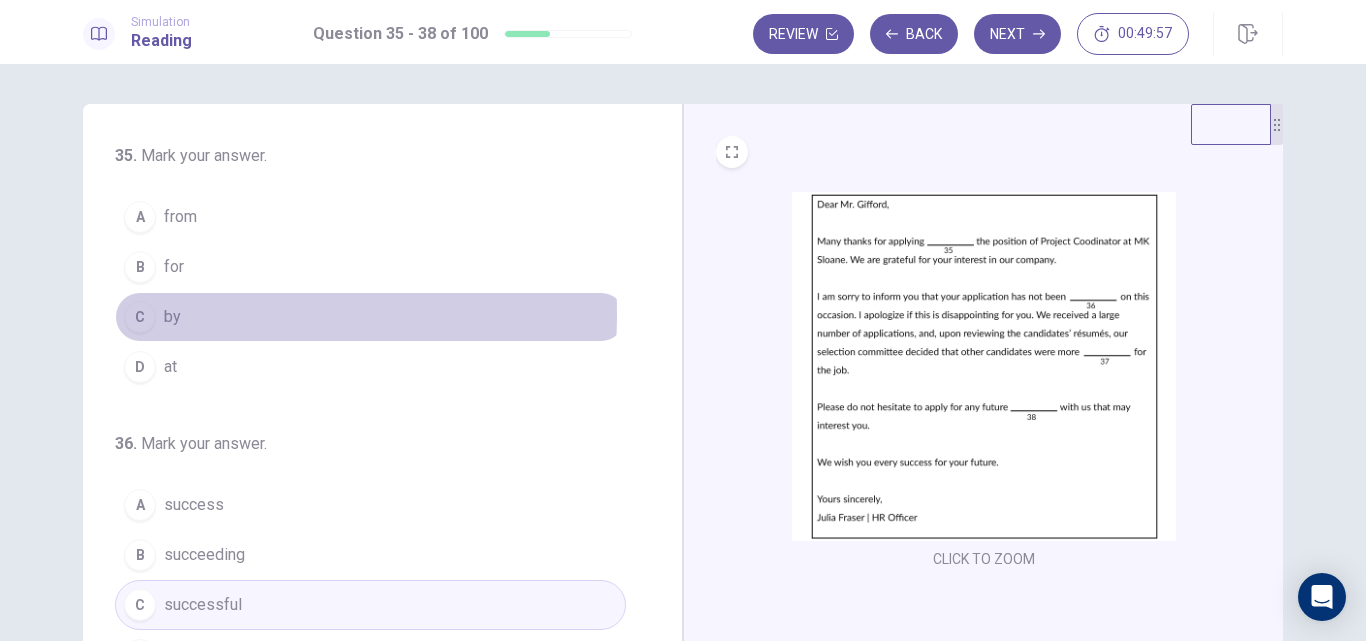 click on "C by" at bounding box center [370, 317] 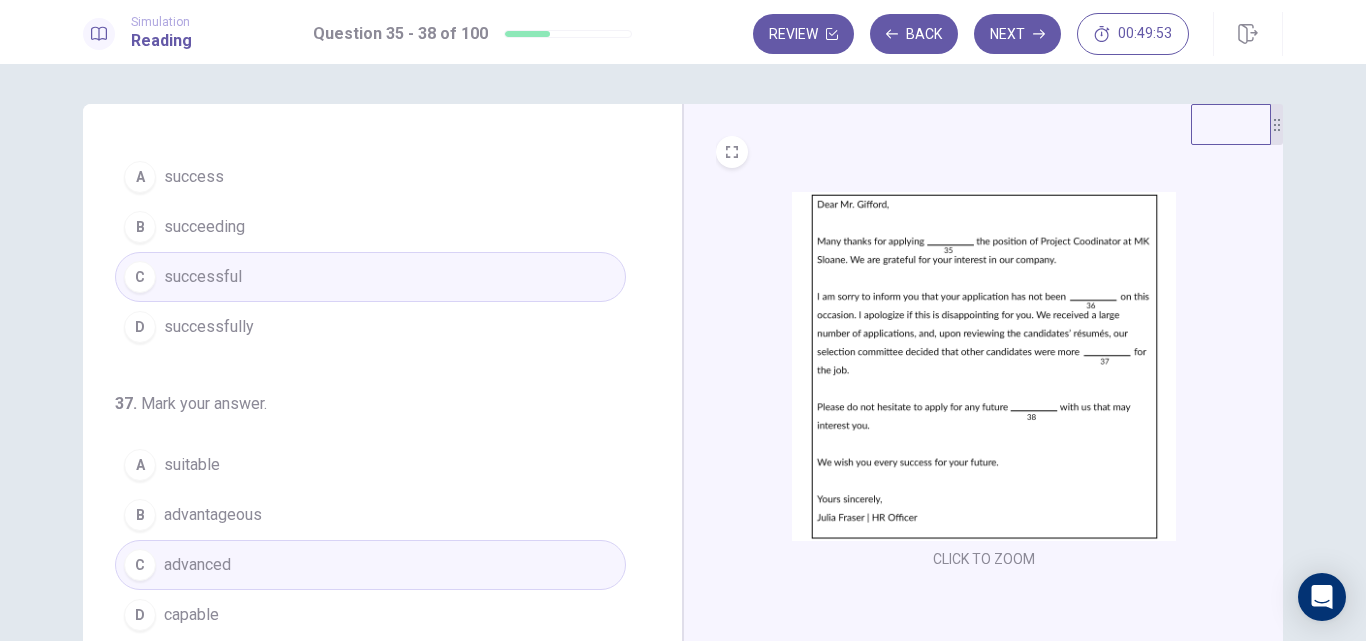 scroll, scrollTop: 497, scrollLeft: 0, axis: vertical 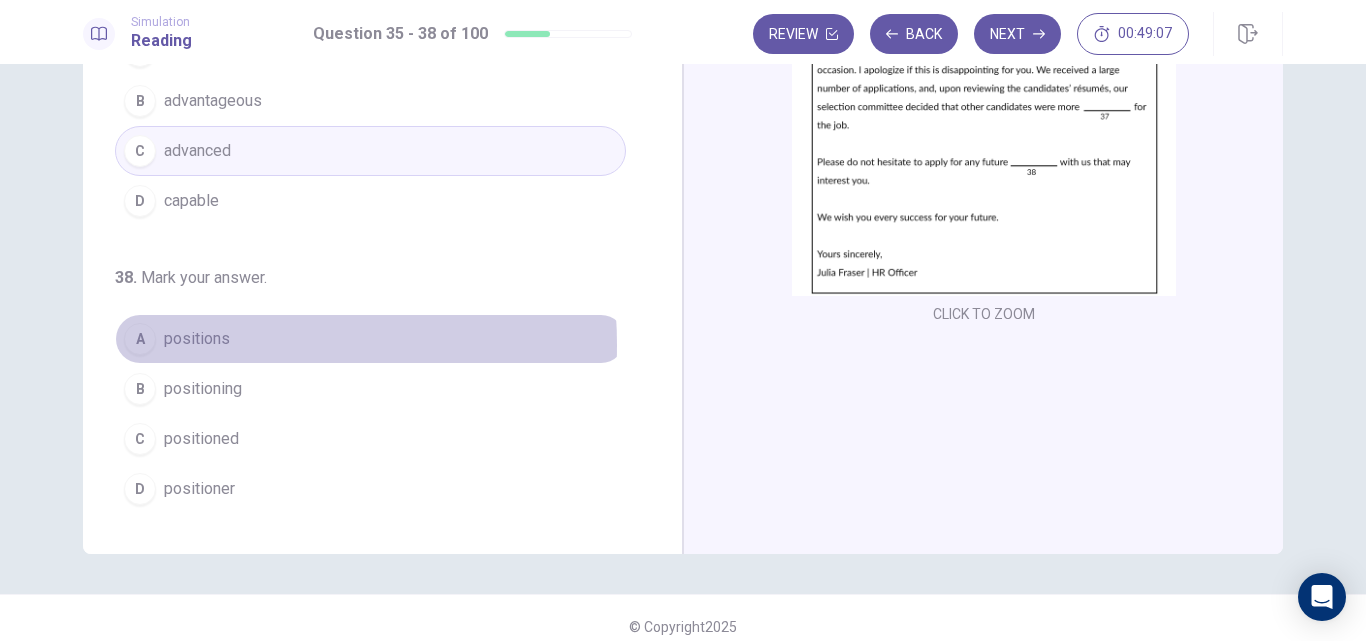 click on "positions" at bounding box center [197, 339] 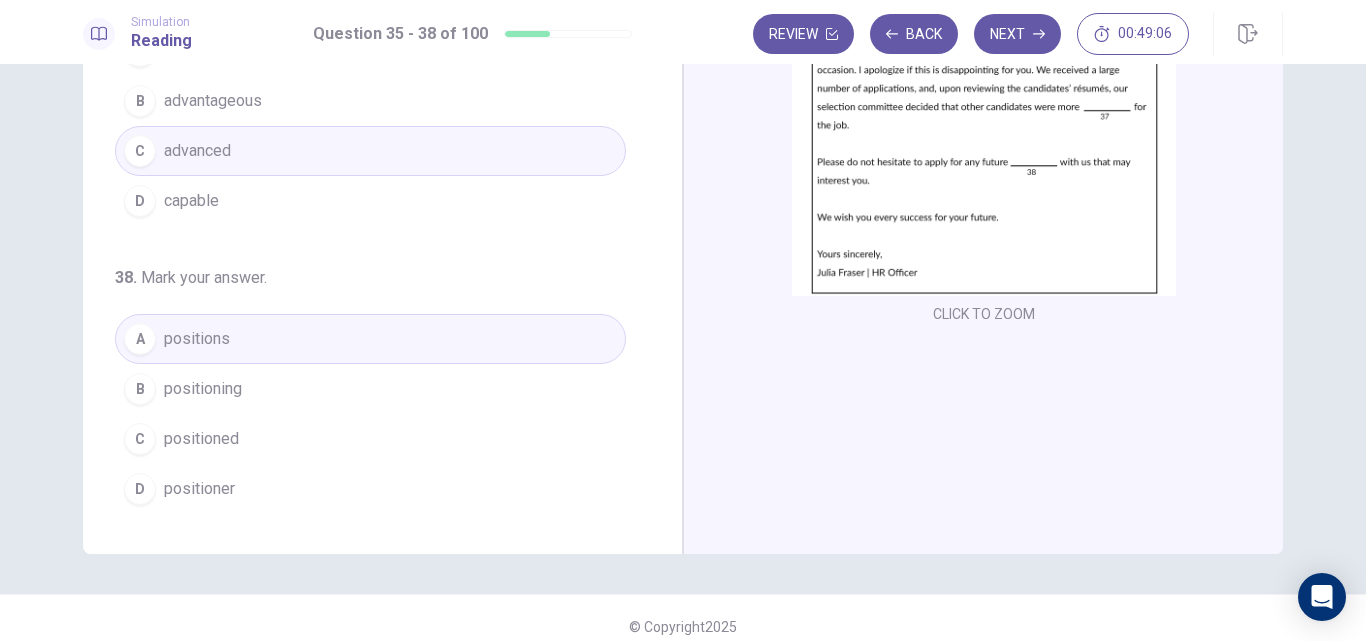 click on "CLICK TO ZOOM" at bounding box center (983, 206) 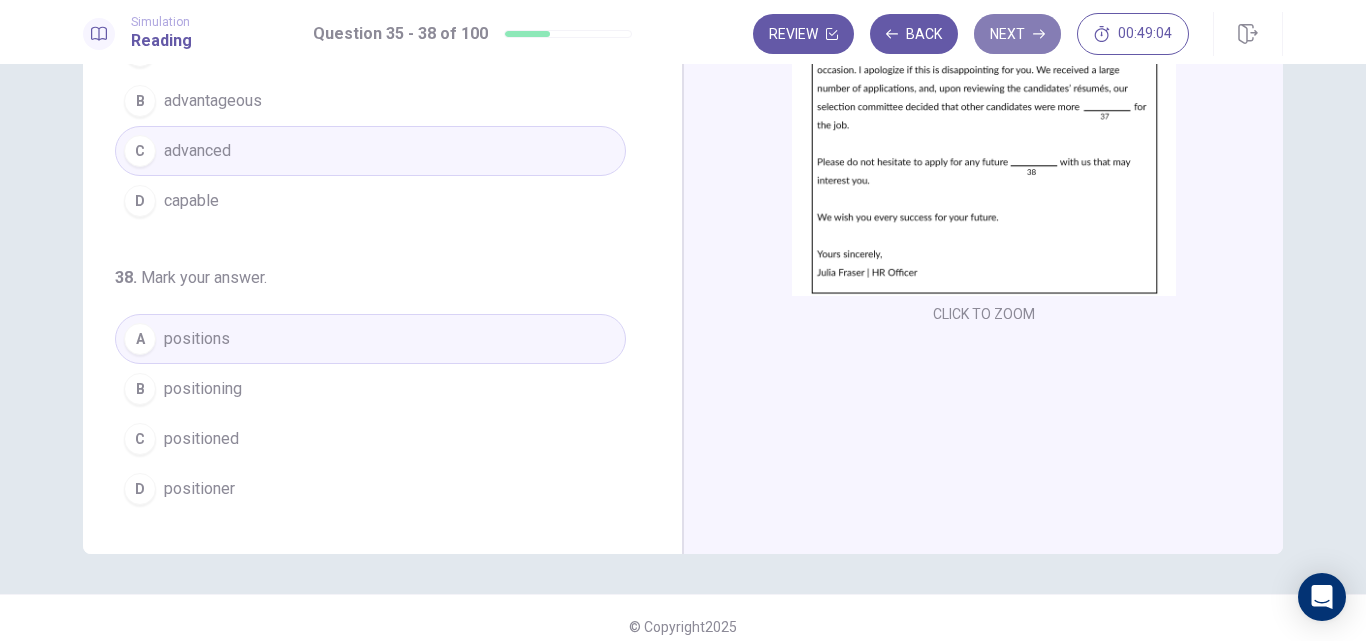 click on "Next" at bounding box center (1017, 34) 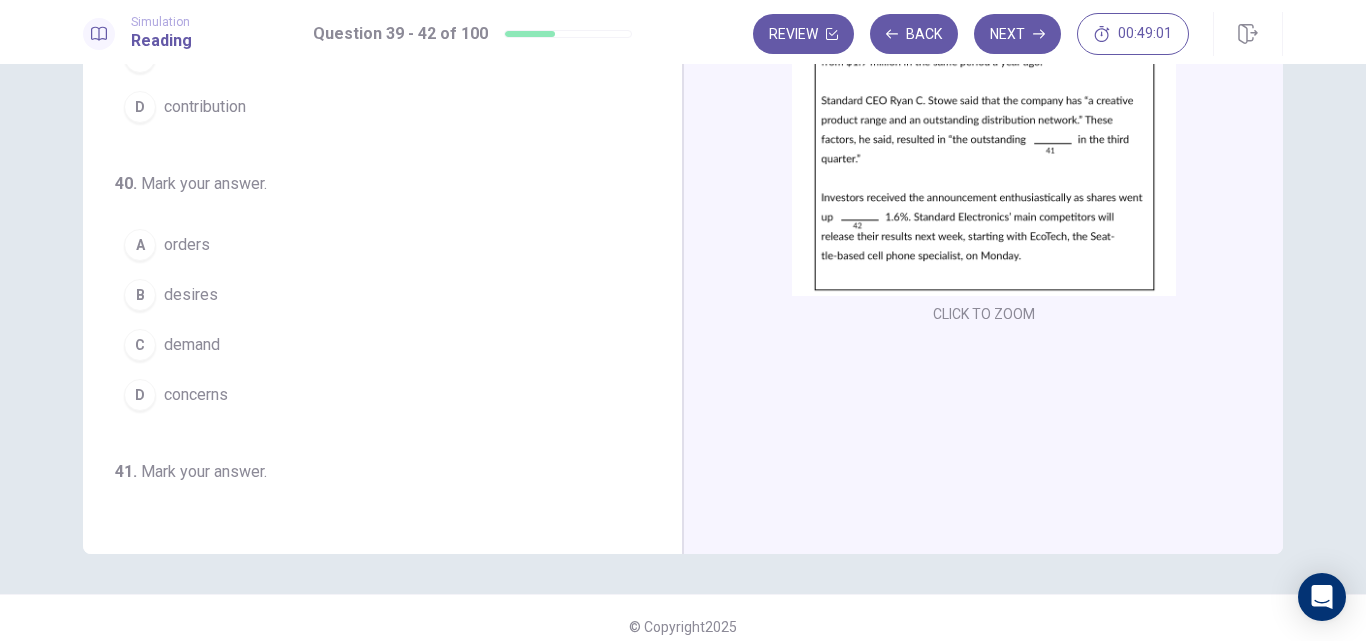 scroll, scrollTop: 0, scrollLeft: 0, axis: both 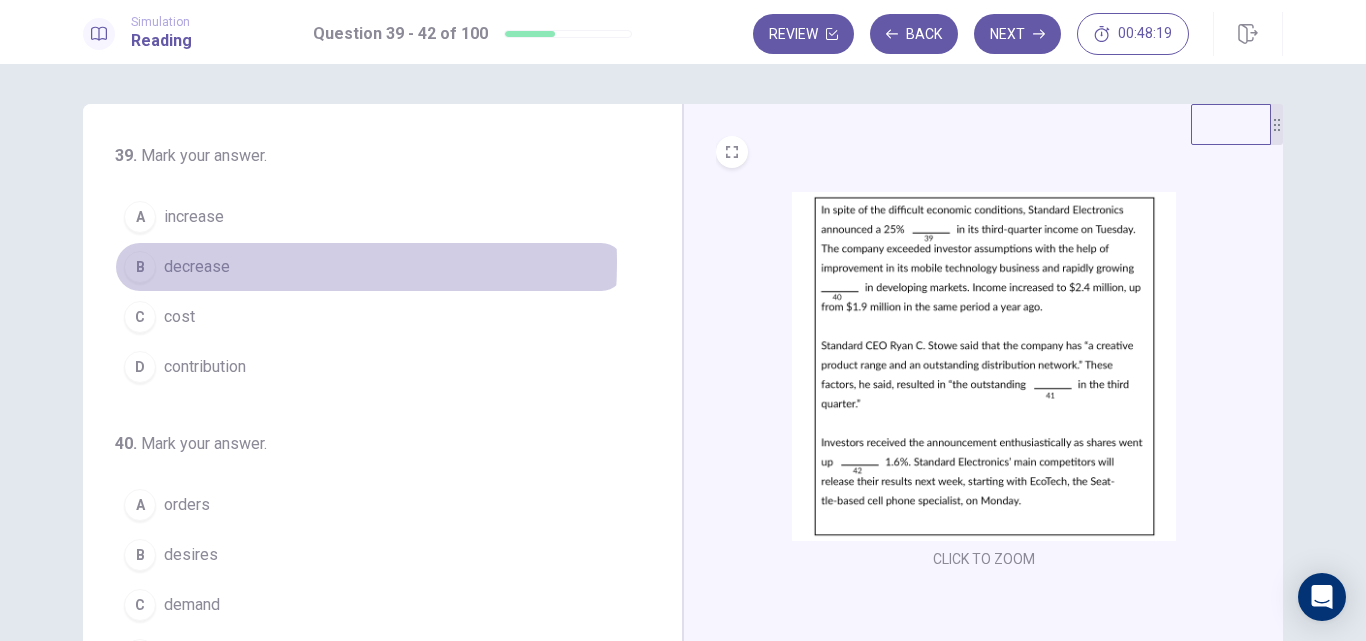 click on "decrease" at bounding box center (197, 267) 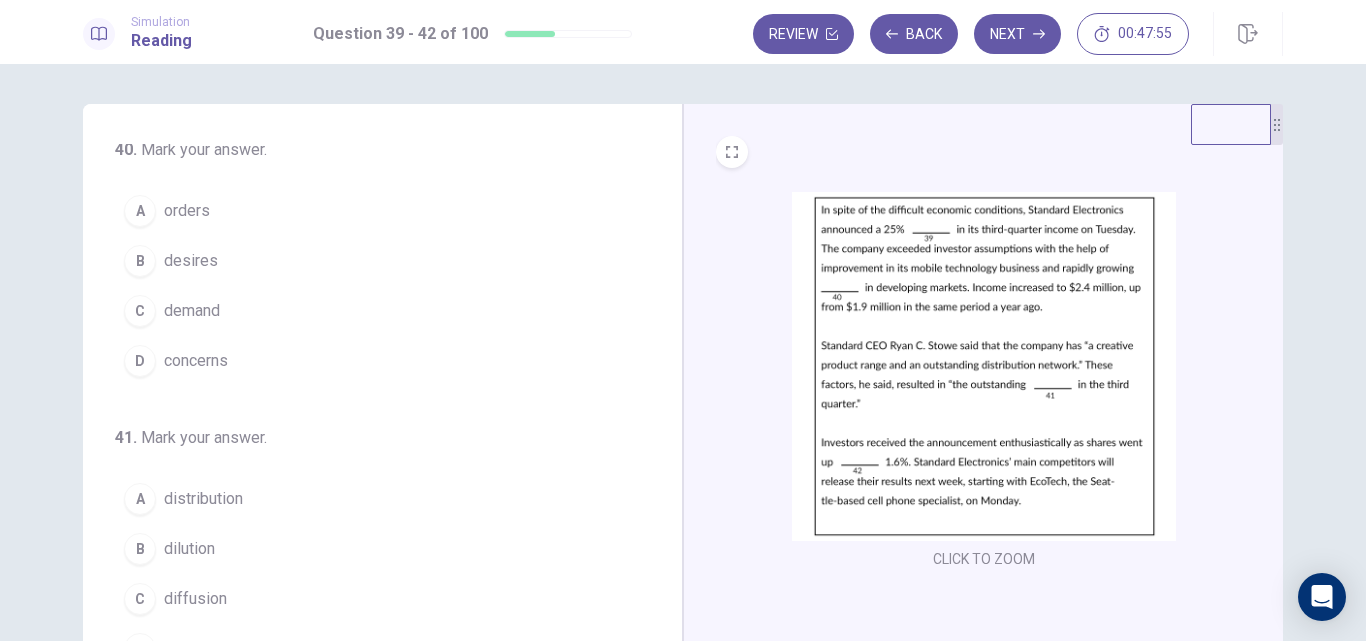 scroll, scrollTop: 295, scrollLeft: 0, axis: vertical 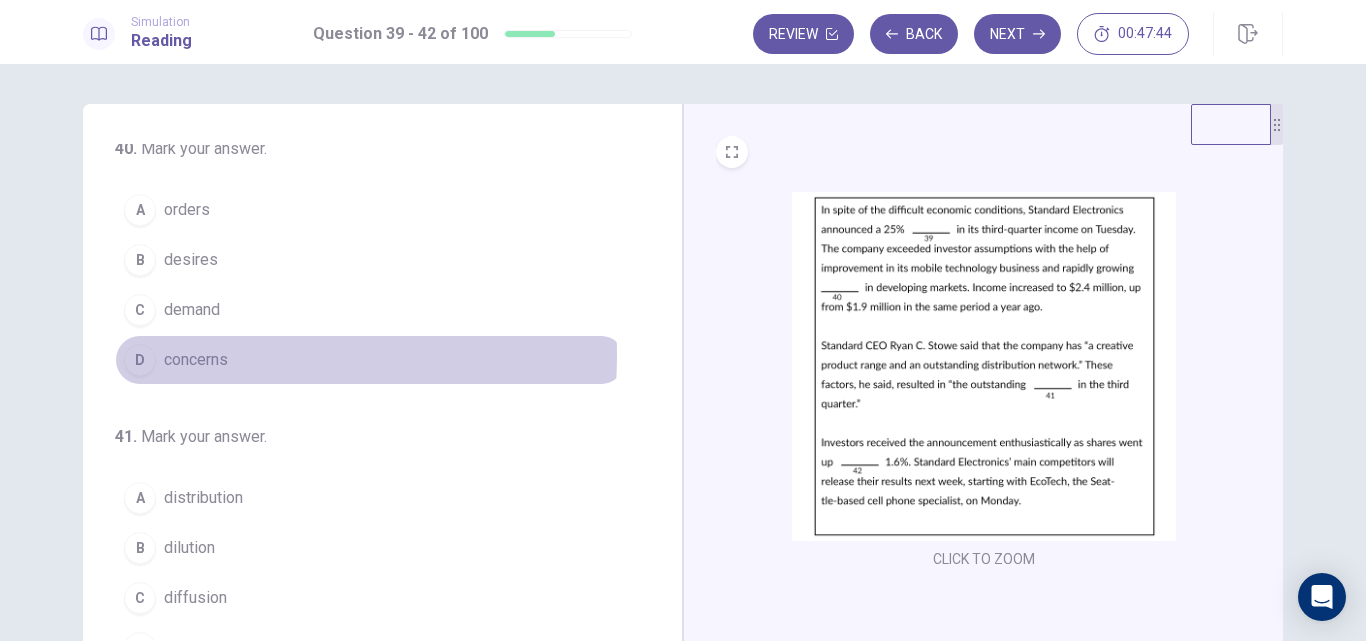 click on "concerns" at bounding box center [196, 360] 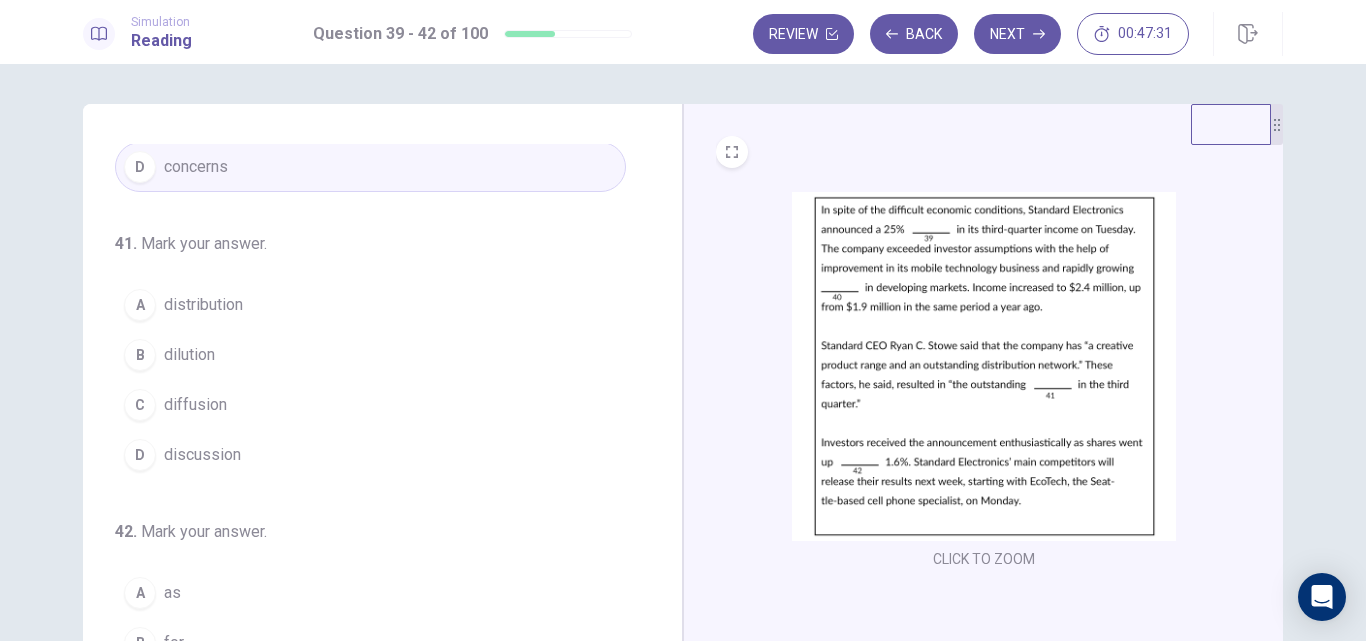 scroll, scrollTop: 492, scrollLeft: 0, axis: vertical 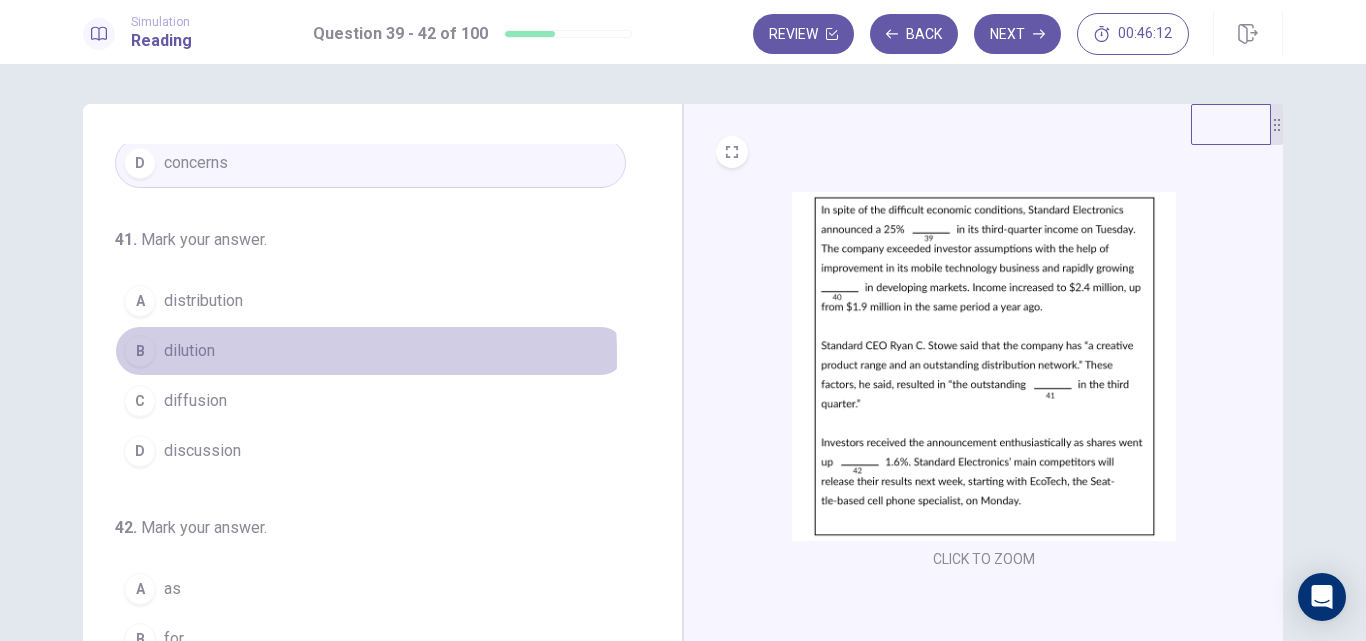 click on "dilution" at bounding box center (189, 351) 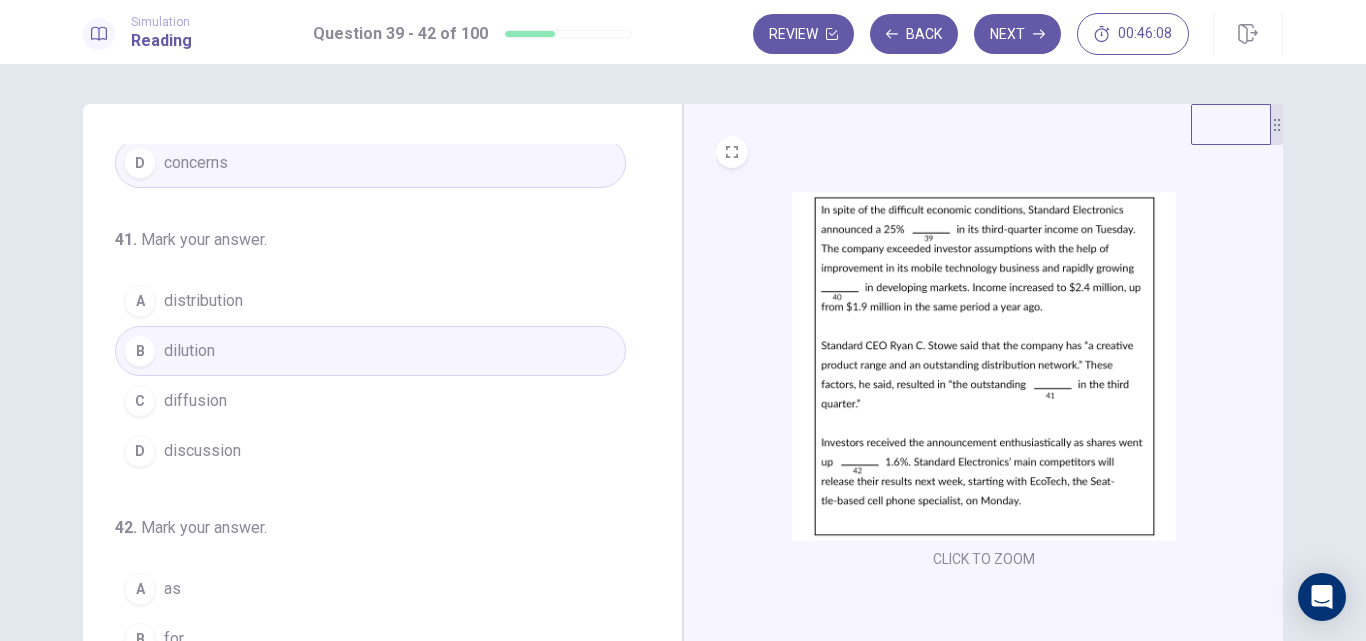 scroll, scrollTop: 497, scrollLeft: 0, axis: vertical 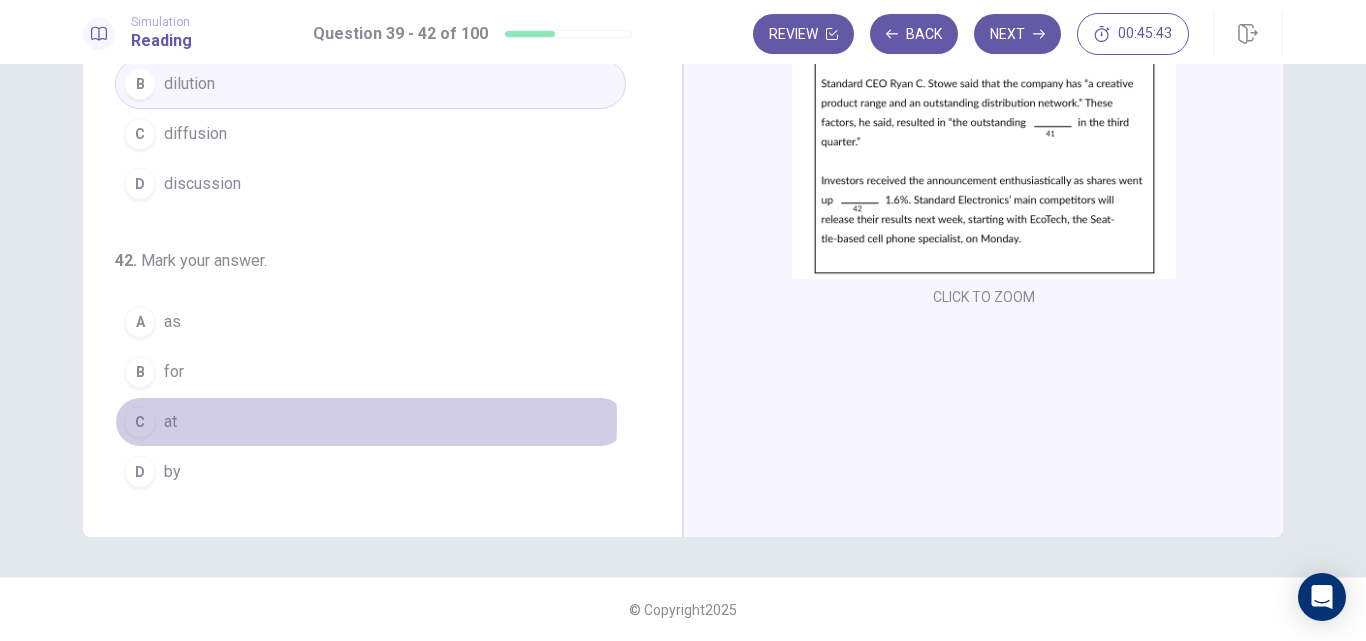 click on "C at" at bounding box center [370, 422] 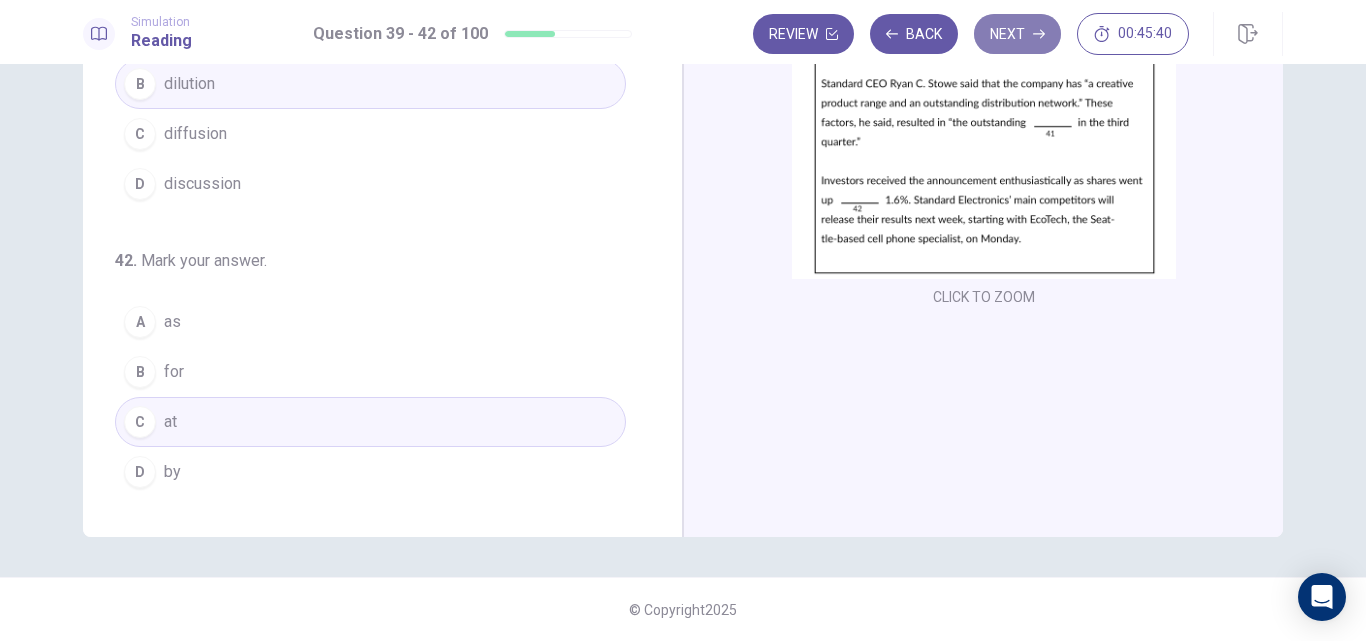 click on "Next" at bounding box center (1017, 34) 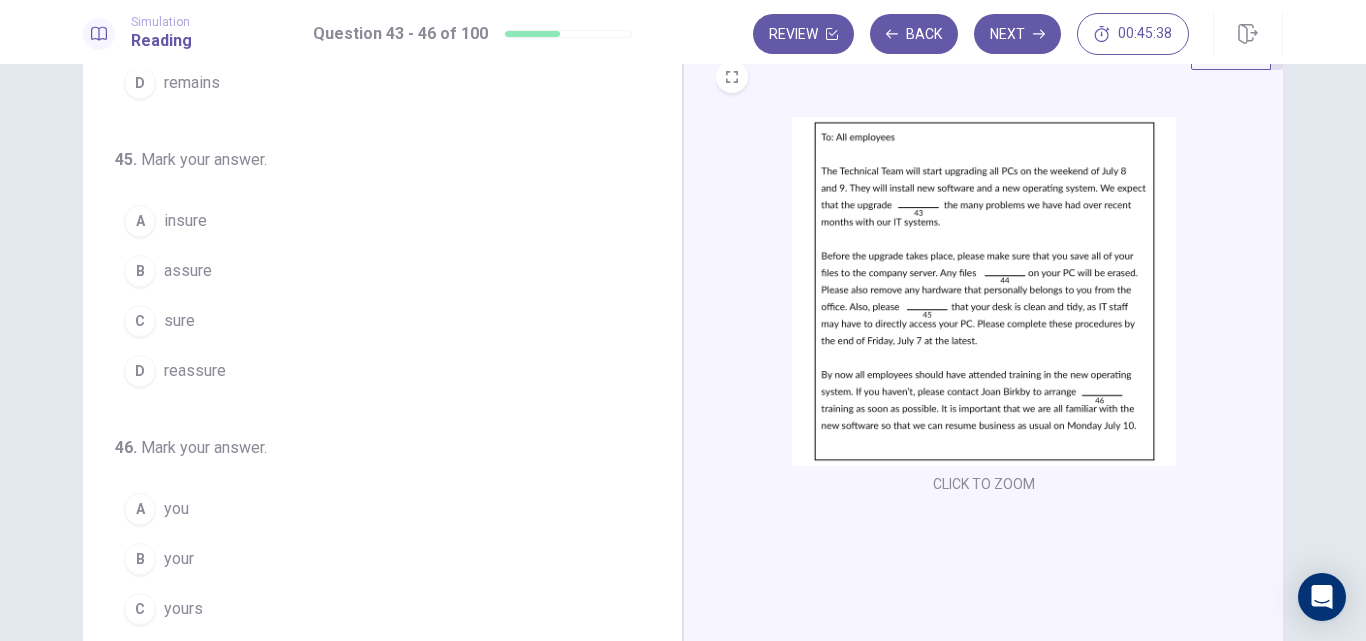 scroll, scrollTop: 74, scrollLeft: 0, axis: vertical 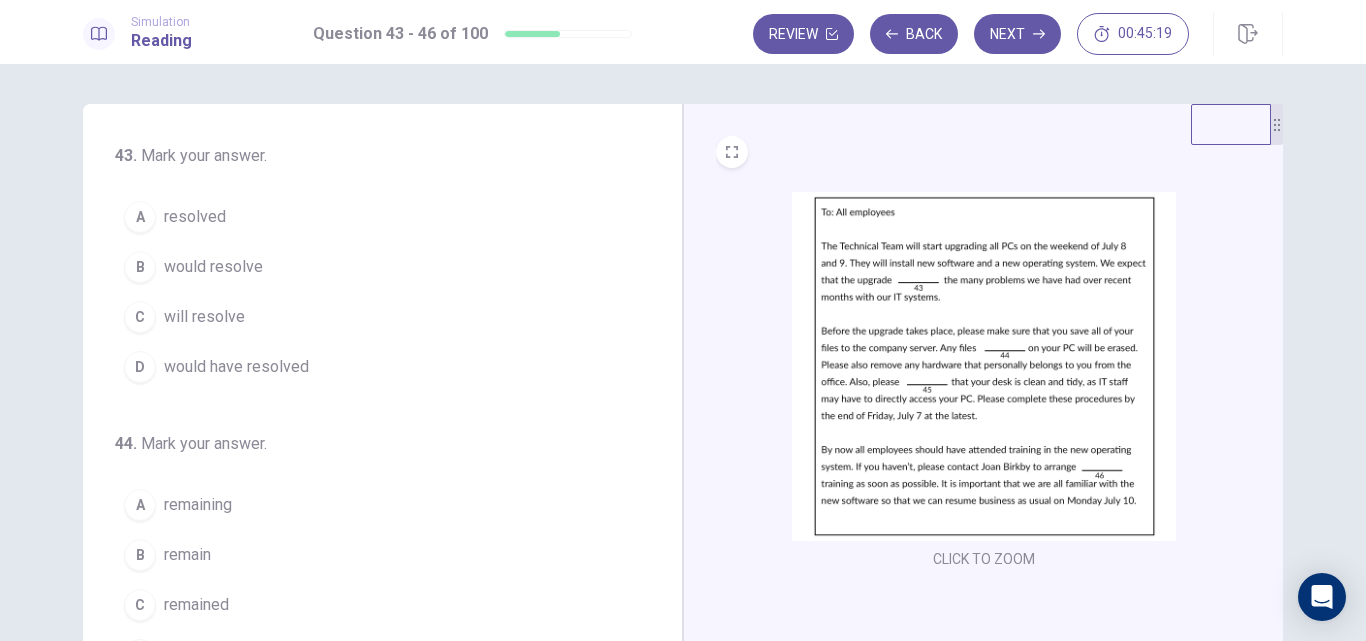 click at bounding box center (984, 366) 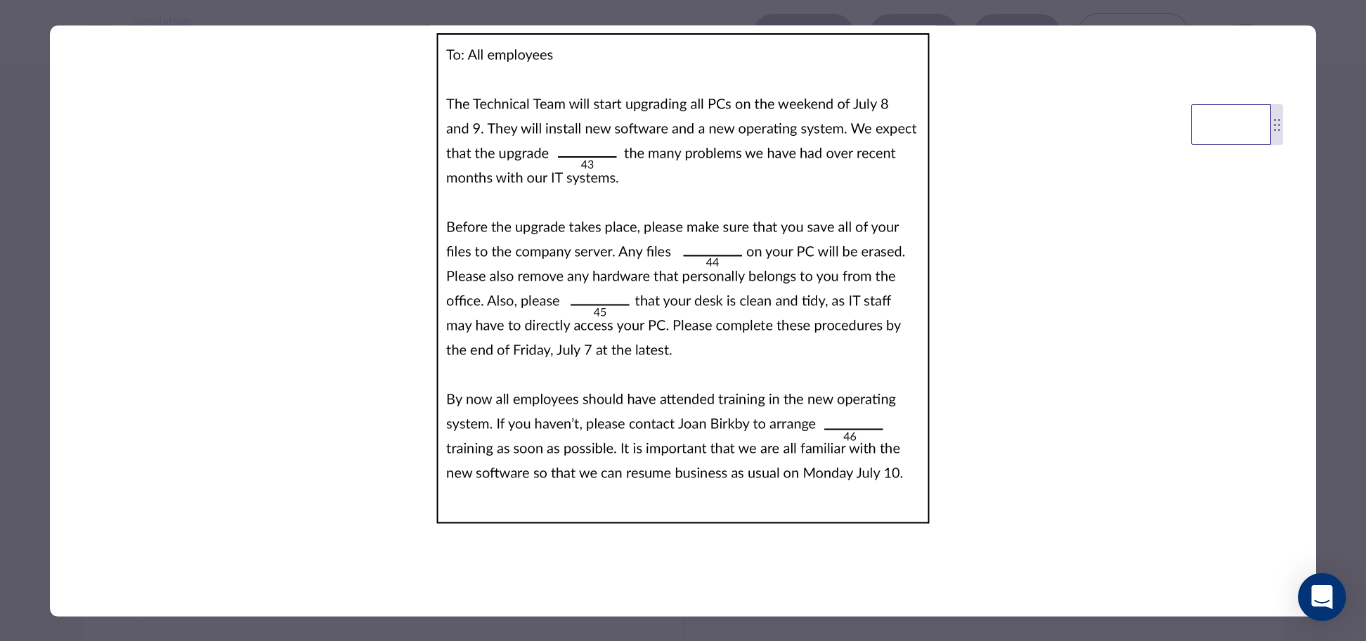 click at bounding box center [683, 278] 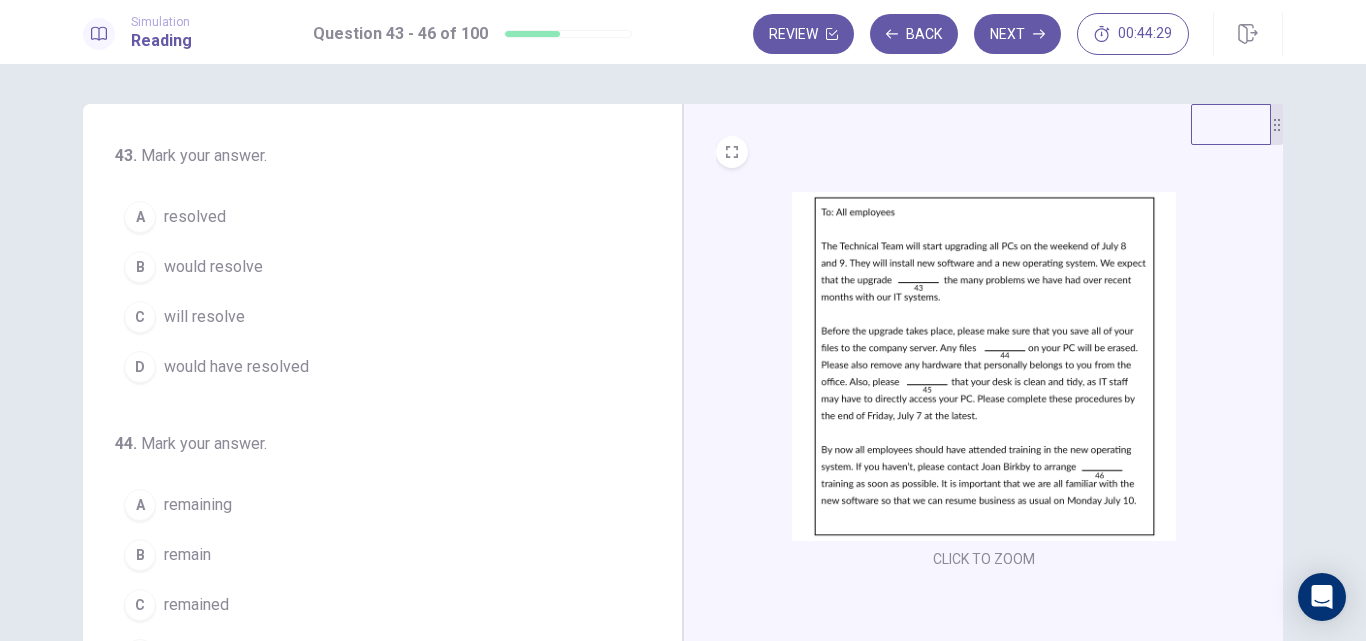 click on "would have resolved" at bounding box center [236, 367] 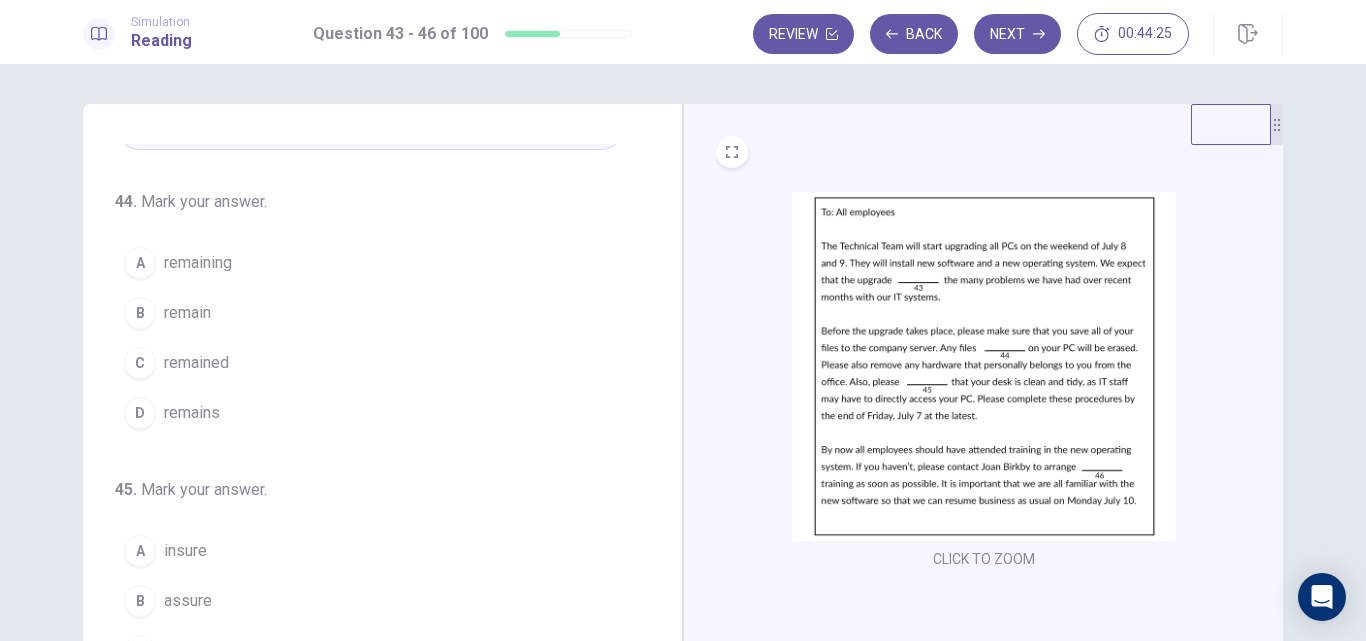 scroll, scrollTop: 243, scrollLeft: 0, axis: vertical 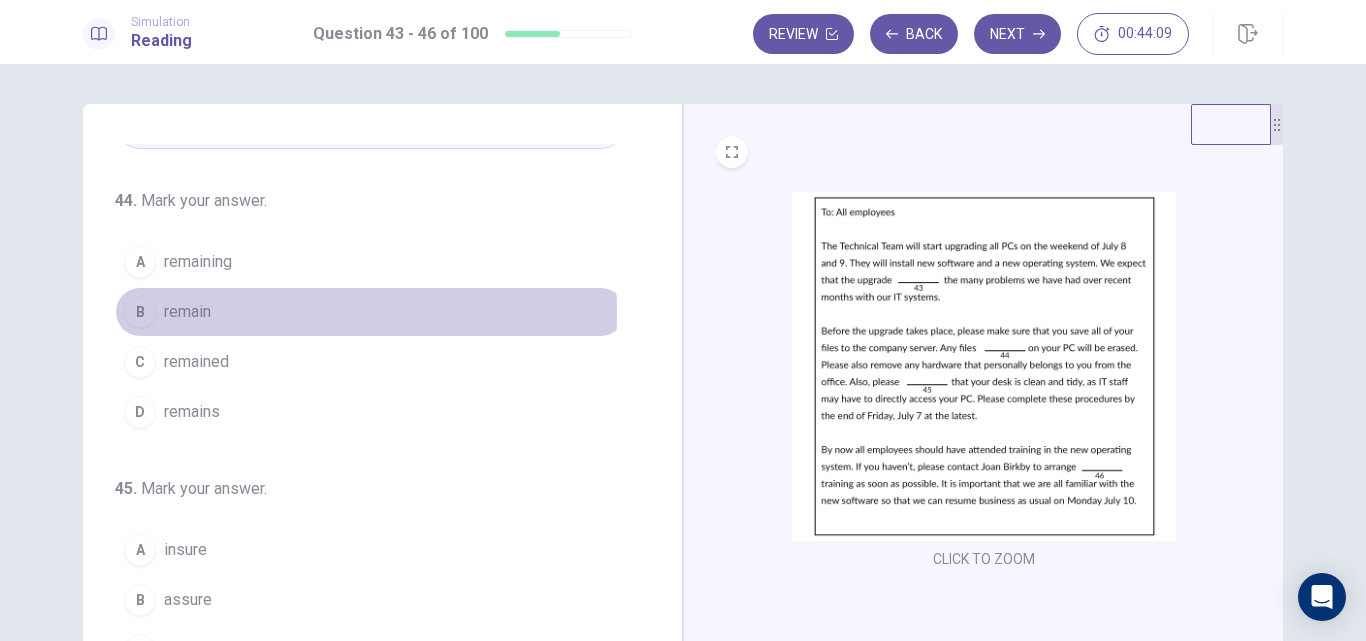 click on "remain" at bounding box center [187, 312] 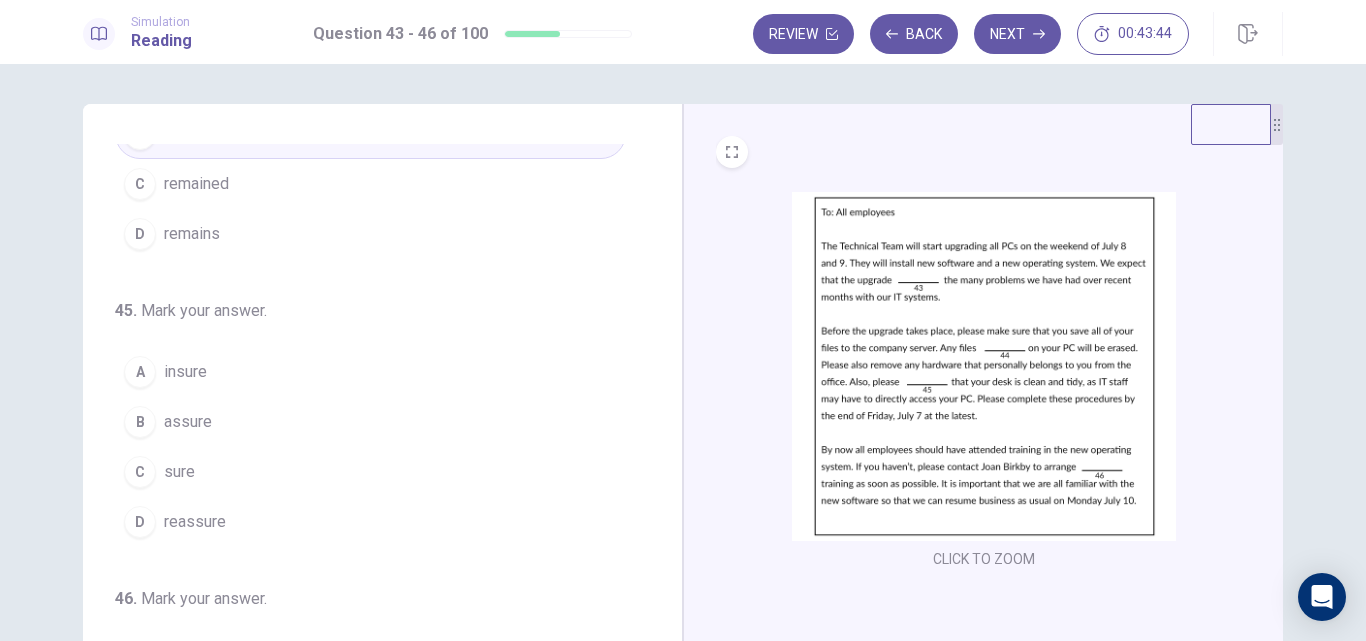 scroll, scrollTop: 497, scrollLeft: 0, axis: vertical 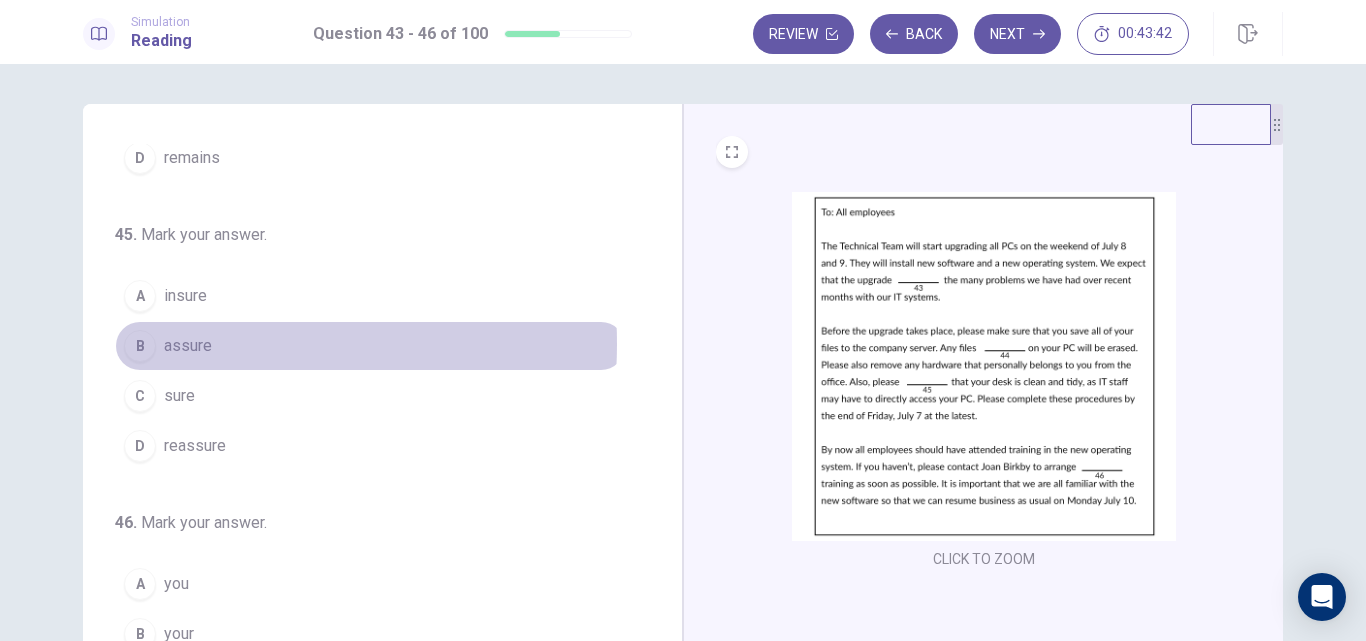 click on "assure" at bounding box center (188, 346) 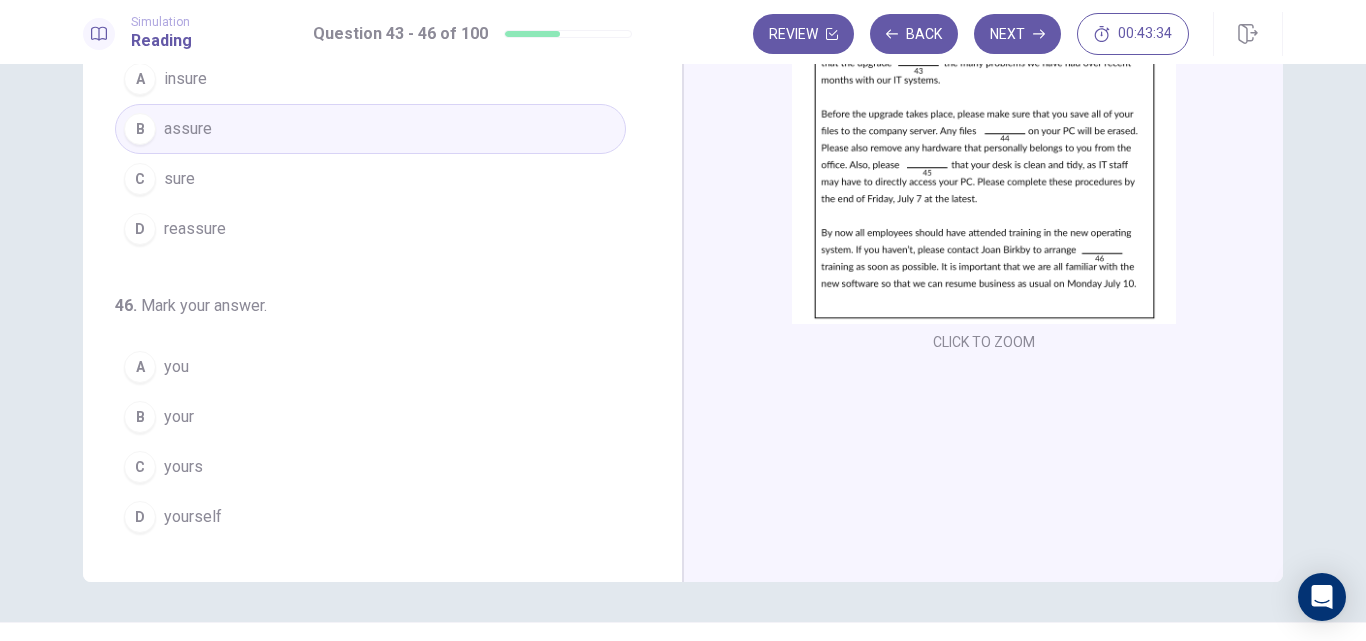 scroll, scrollTop: 262, scrollLeft: 0, axis: vertical 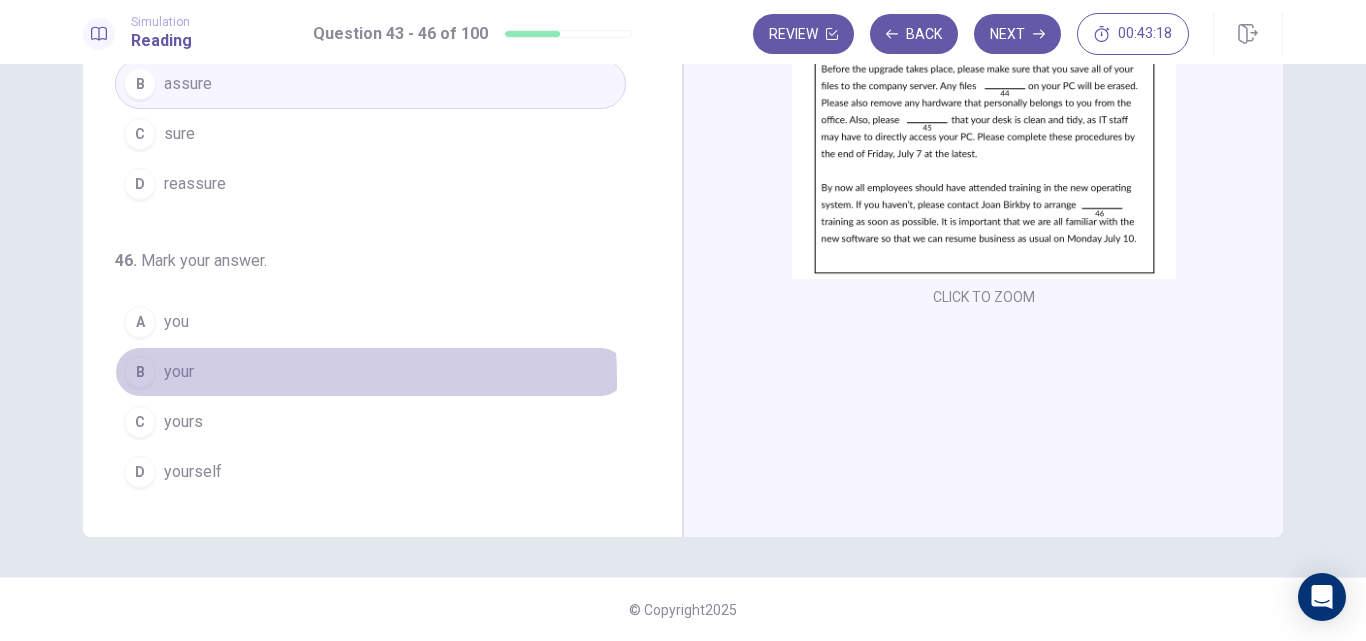 click on "your" at bounding box center [179, 372] 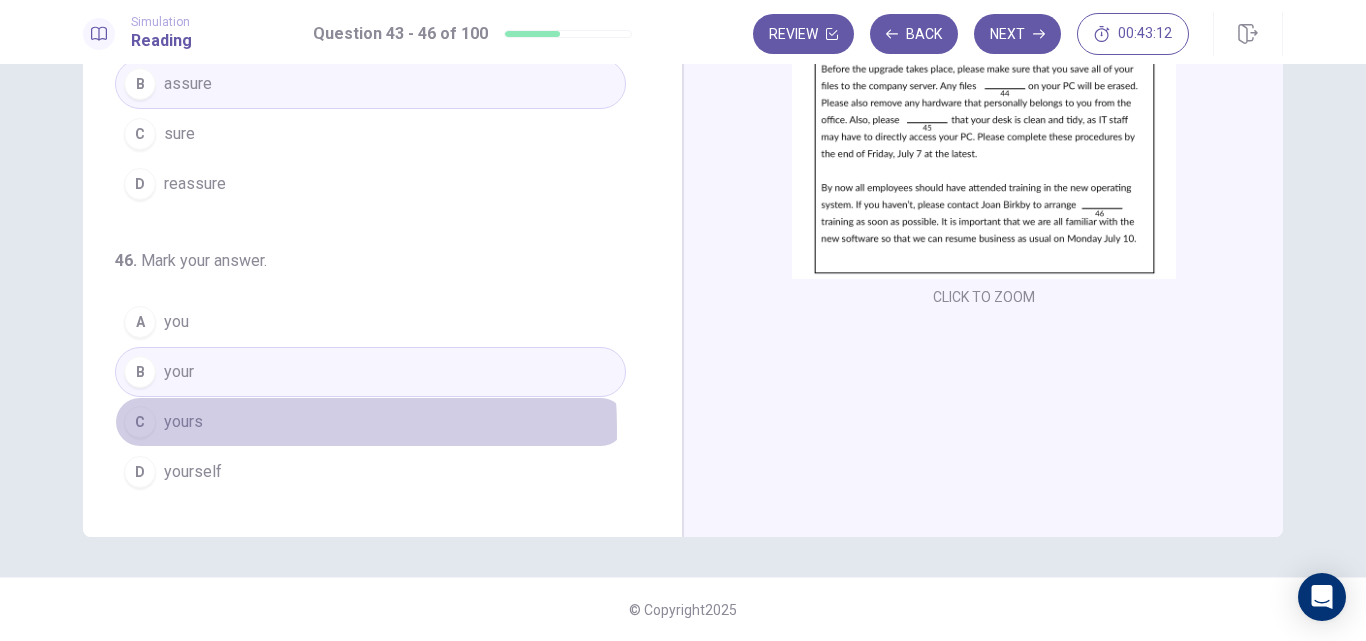 click on "yours" at bounding box center [183, 422] 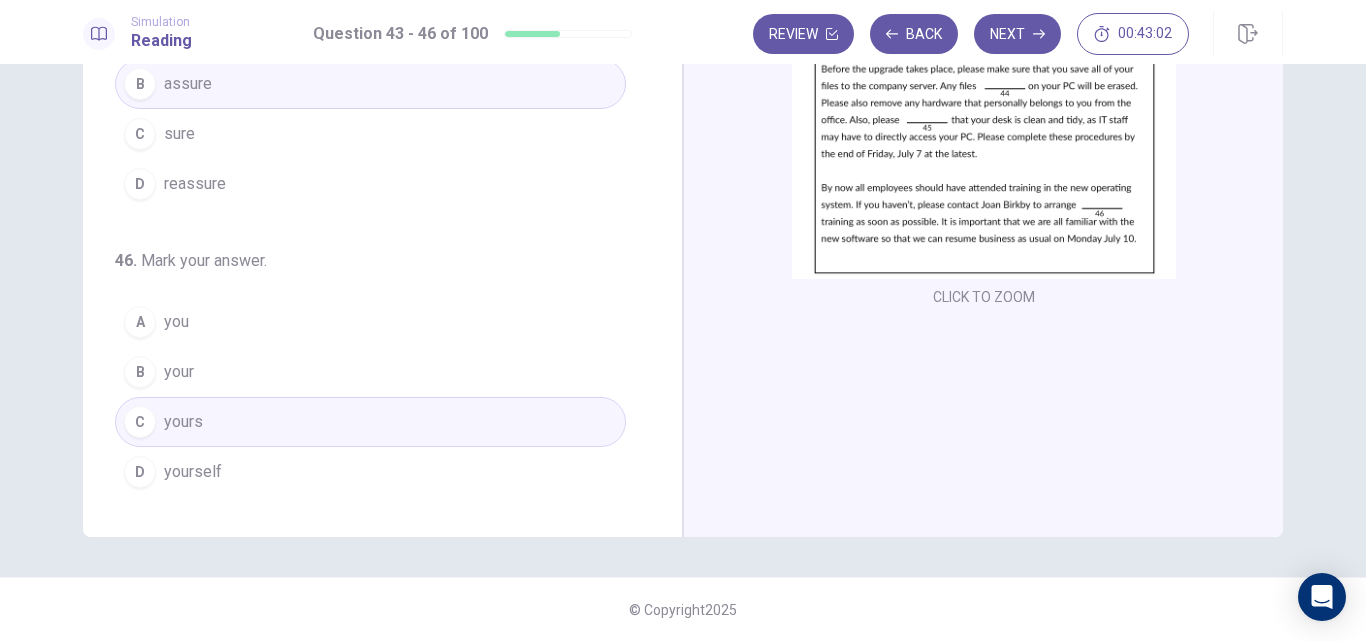 click on "B your" at bounding box center [370, 372] 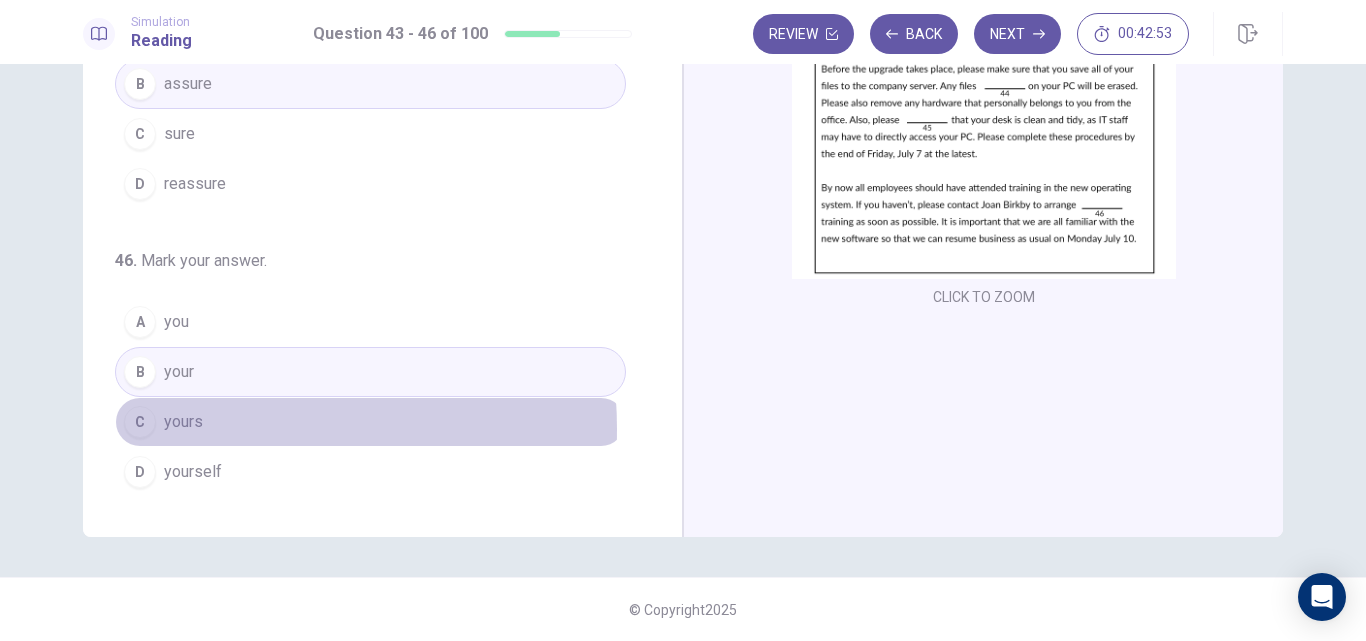 click on "yours" at bounding box center [183, 422] 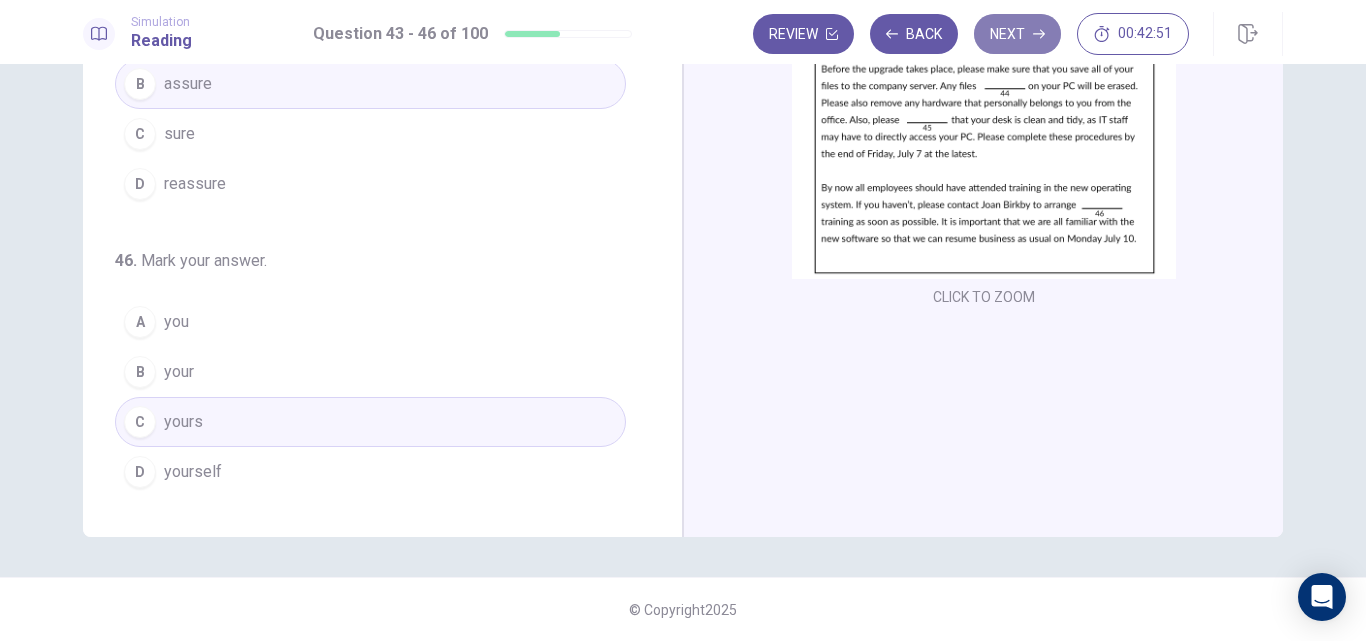 click on "Next" at bounding box center (1017, 34) 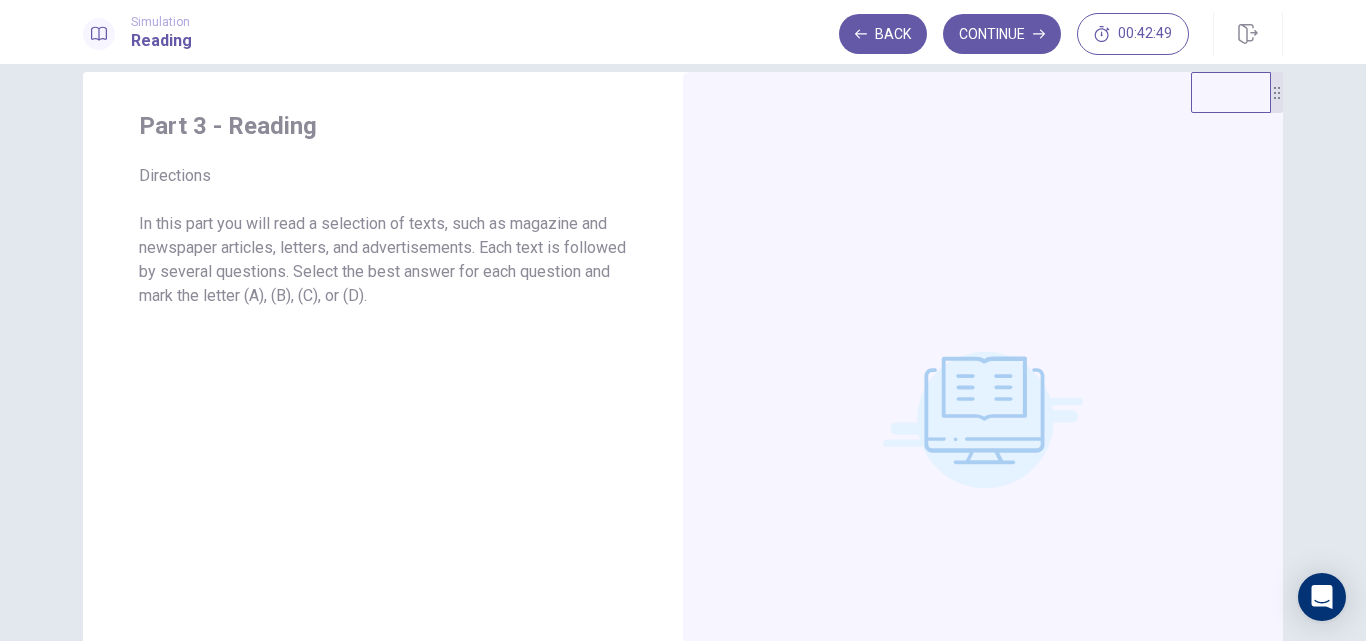scroll, scrollTop: 0, scrollLeft: 0, axis: both 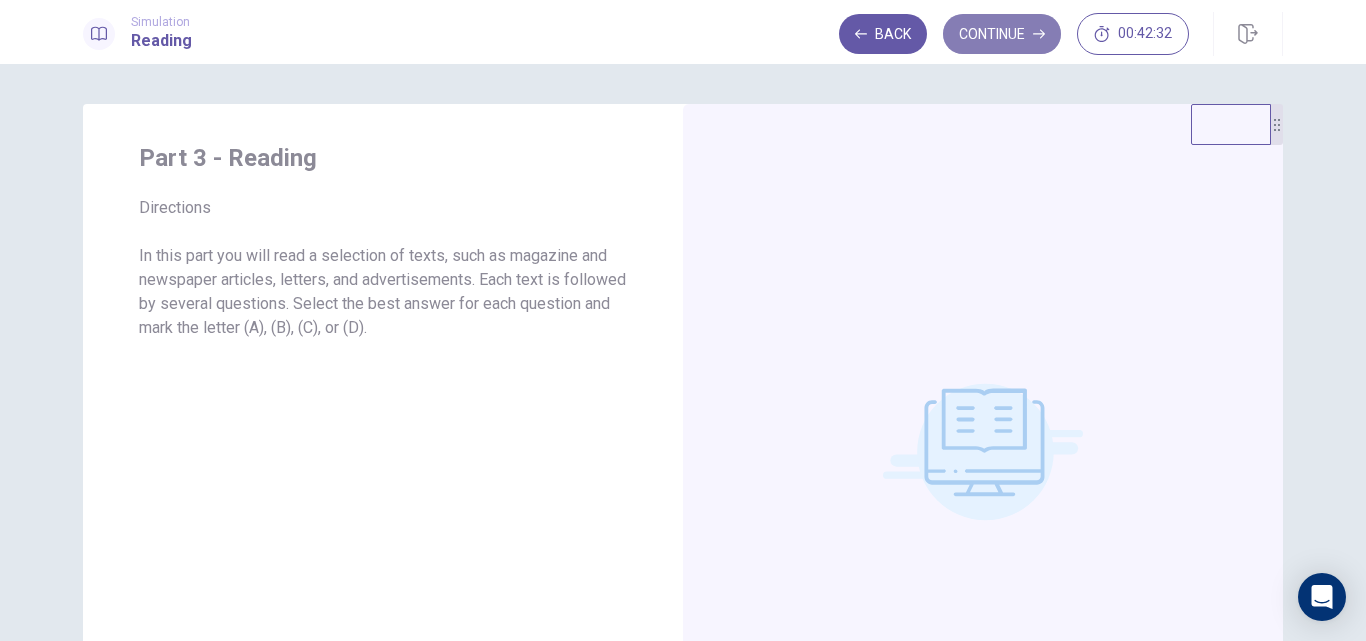 click on "Continue" at bounding box center (1002, 34) 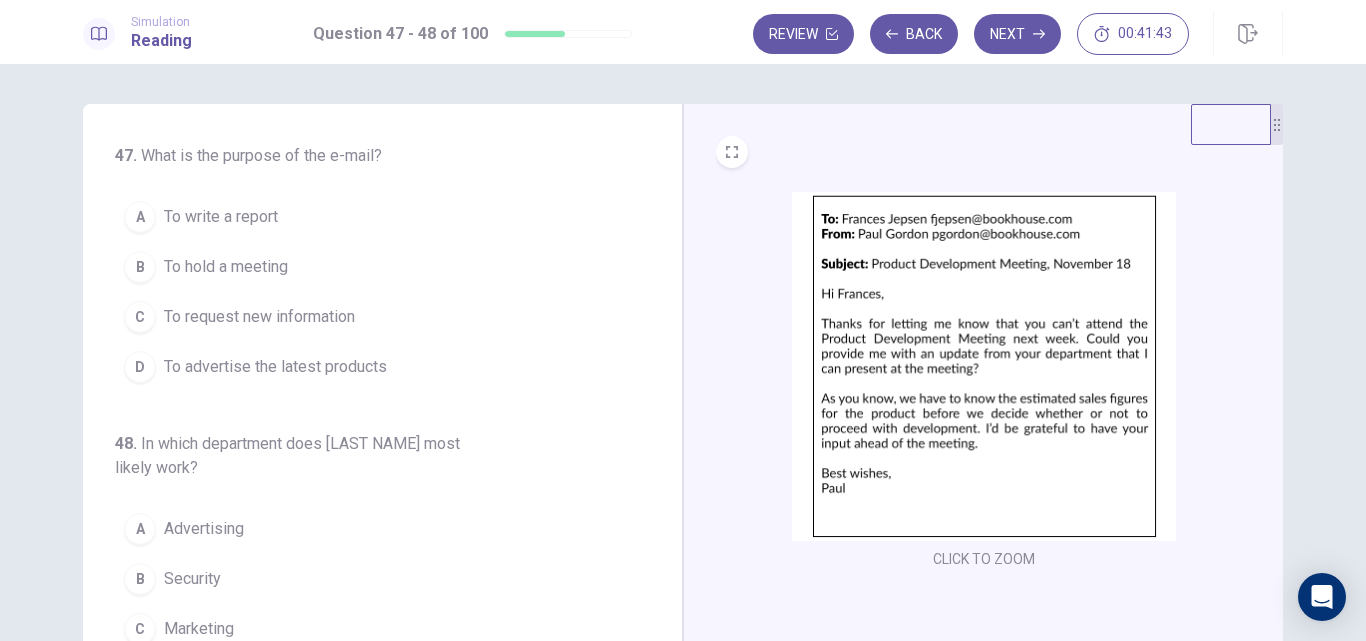click on "What is the purpose of the e-mail?" at bounding box center (261, 155) 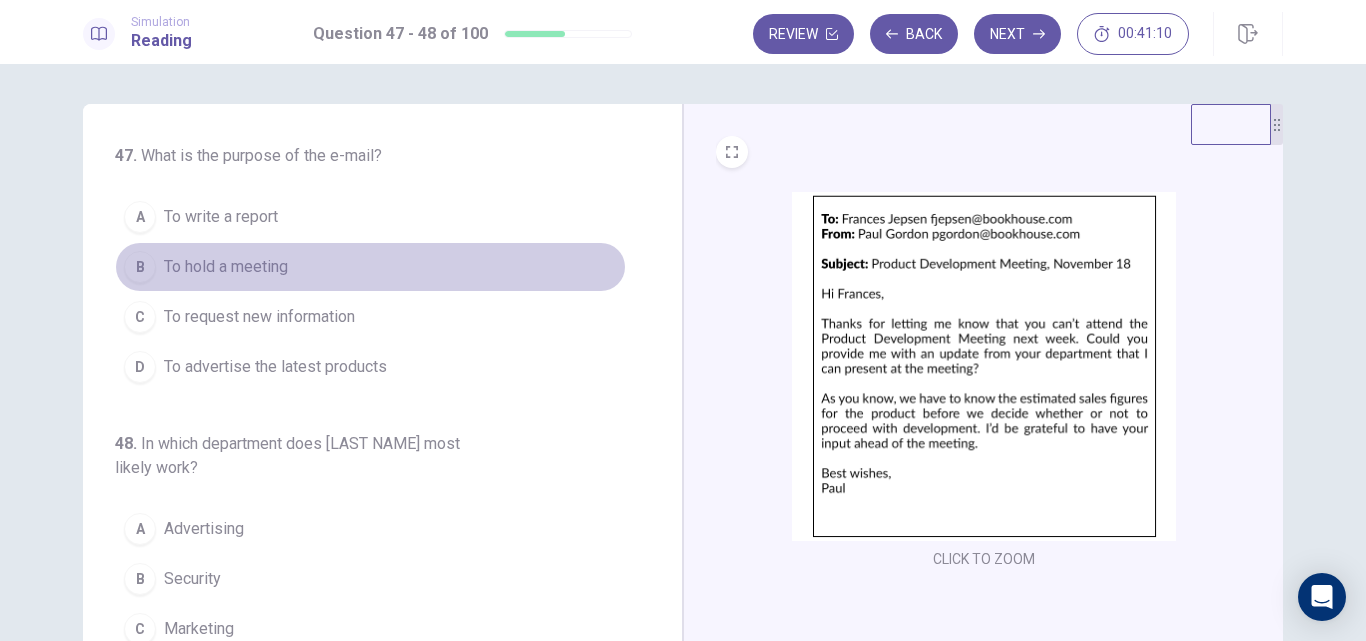 click on "To hold a meeting" at bounding box center [226, 267] 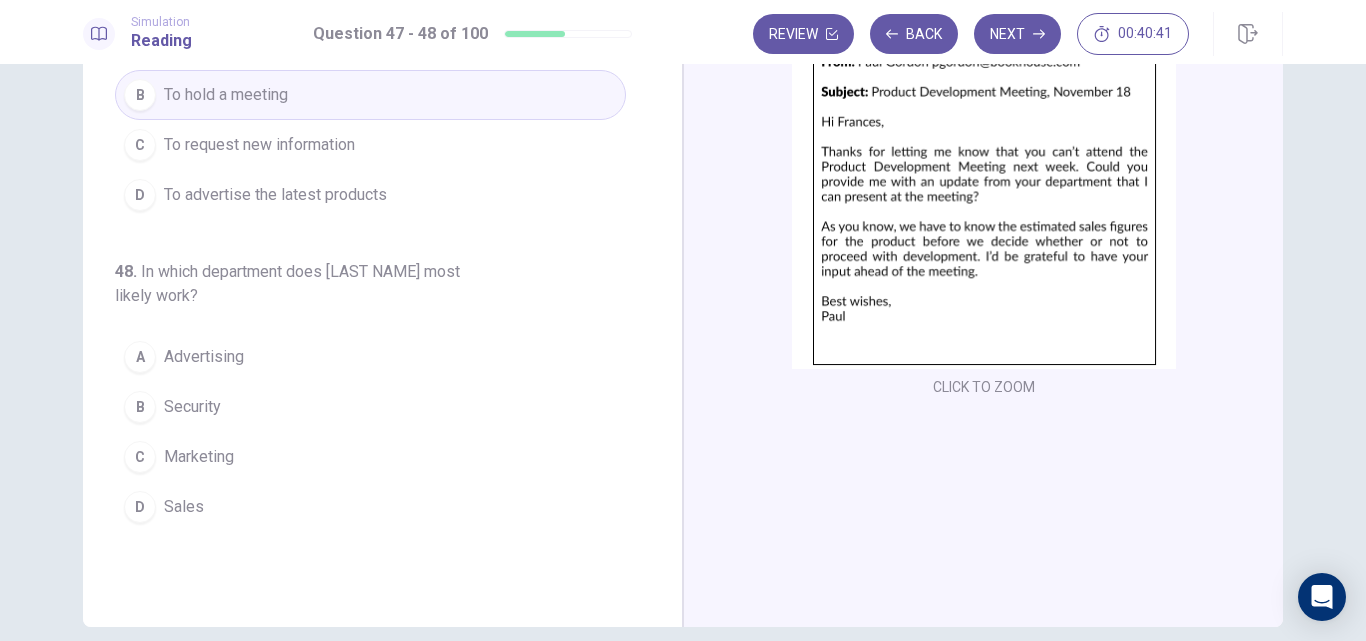 scroll, scrollTop: 157, scrollLeft: 0, axis: vertical 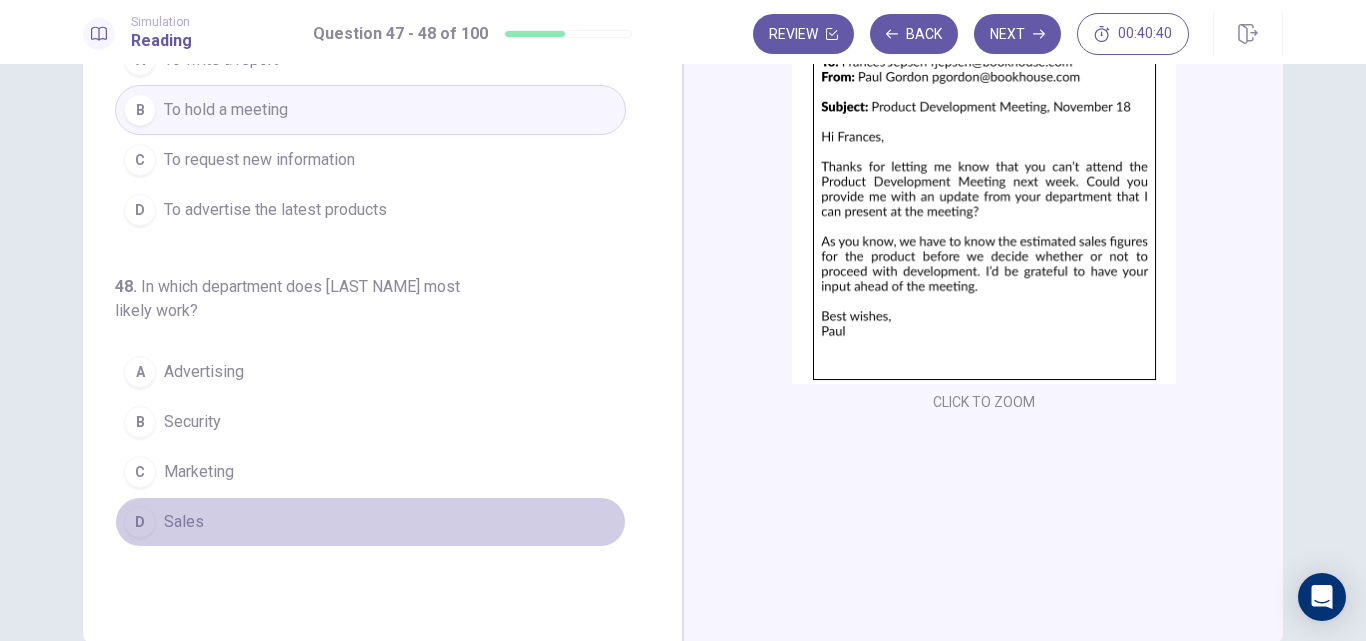 click on "D Sales" at bounding box center (370, 522) 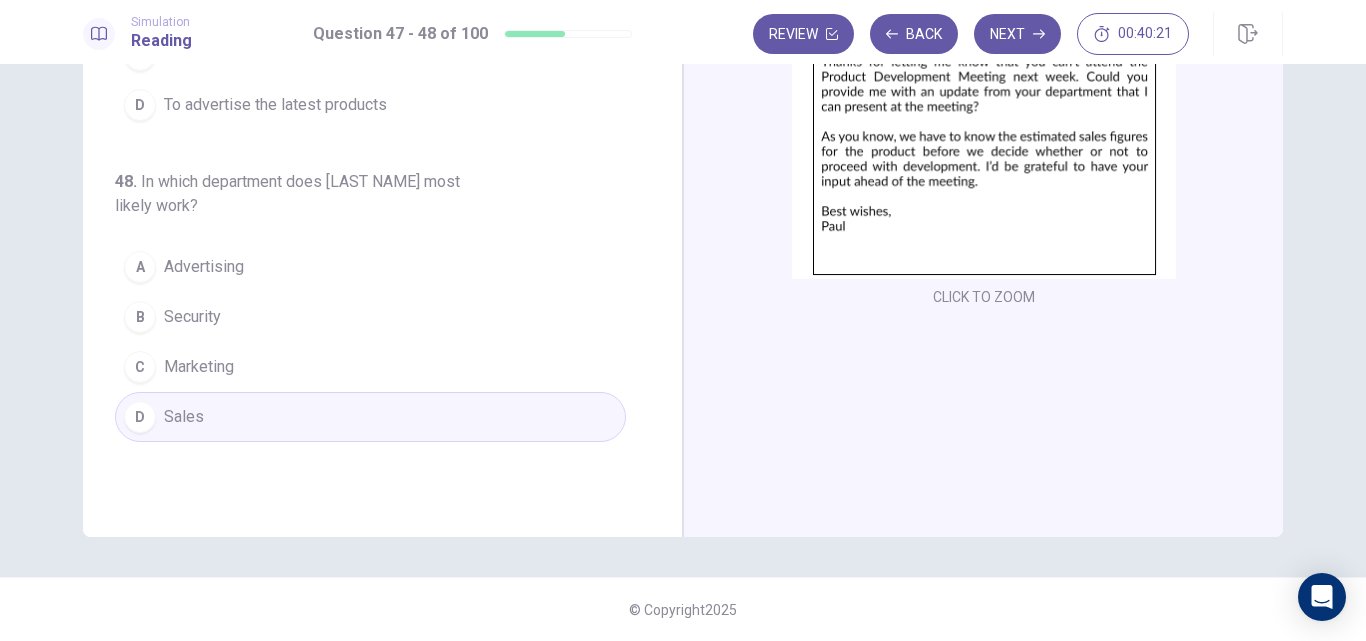 scroll, scrollTop: 0, scrollLeft: 0, axis: both 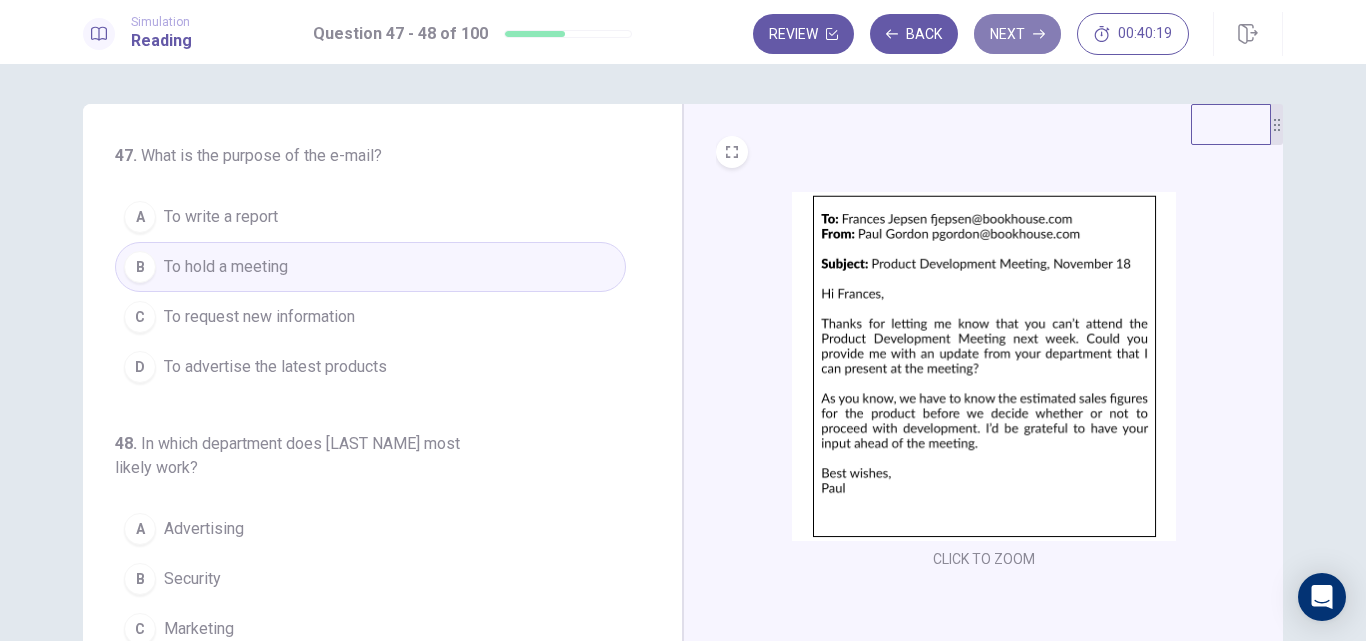 click on "Next" at bounding box center [1017, 34] 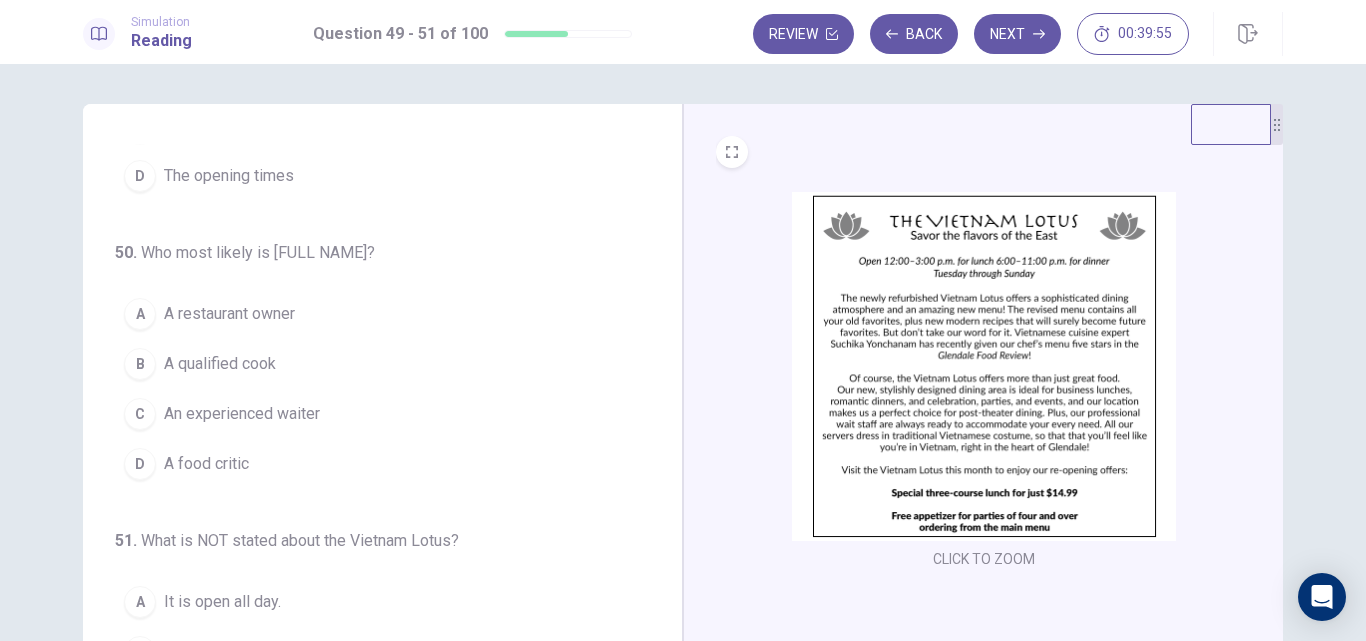 scroll, scrollTop: 209, scrollLeft: 0, axis: vertical 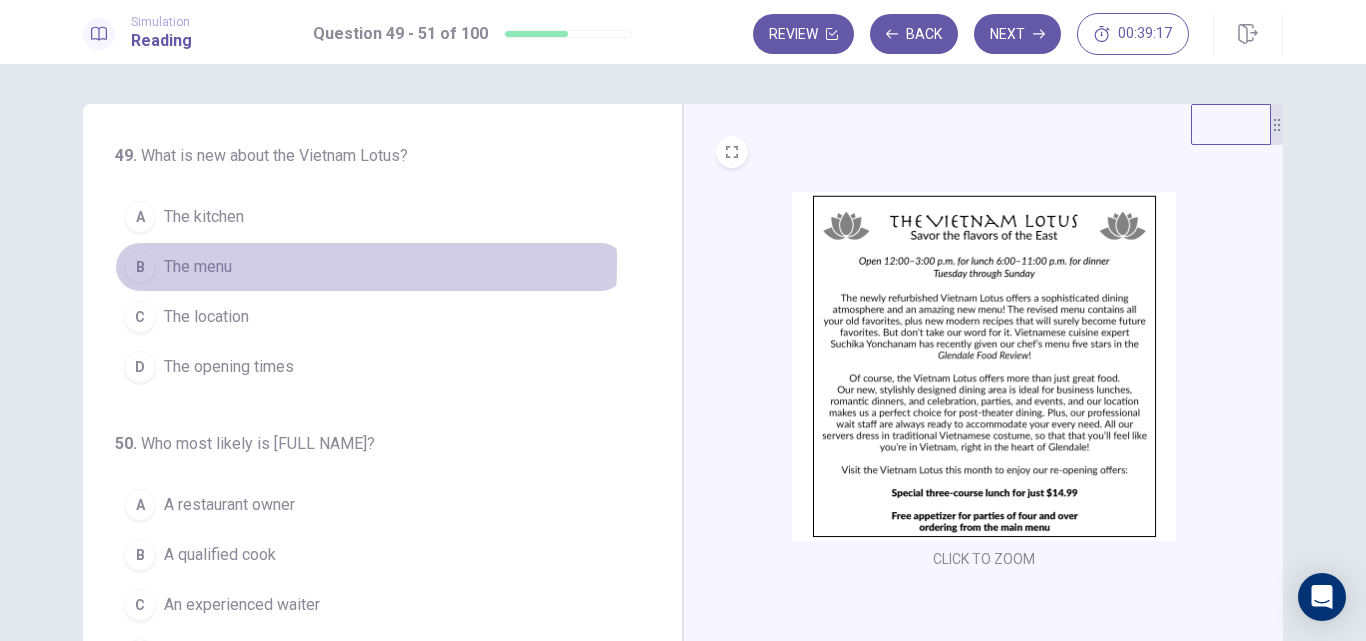 click on "The menu" at bounding box center (198, 267) 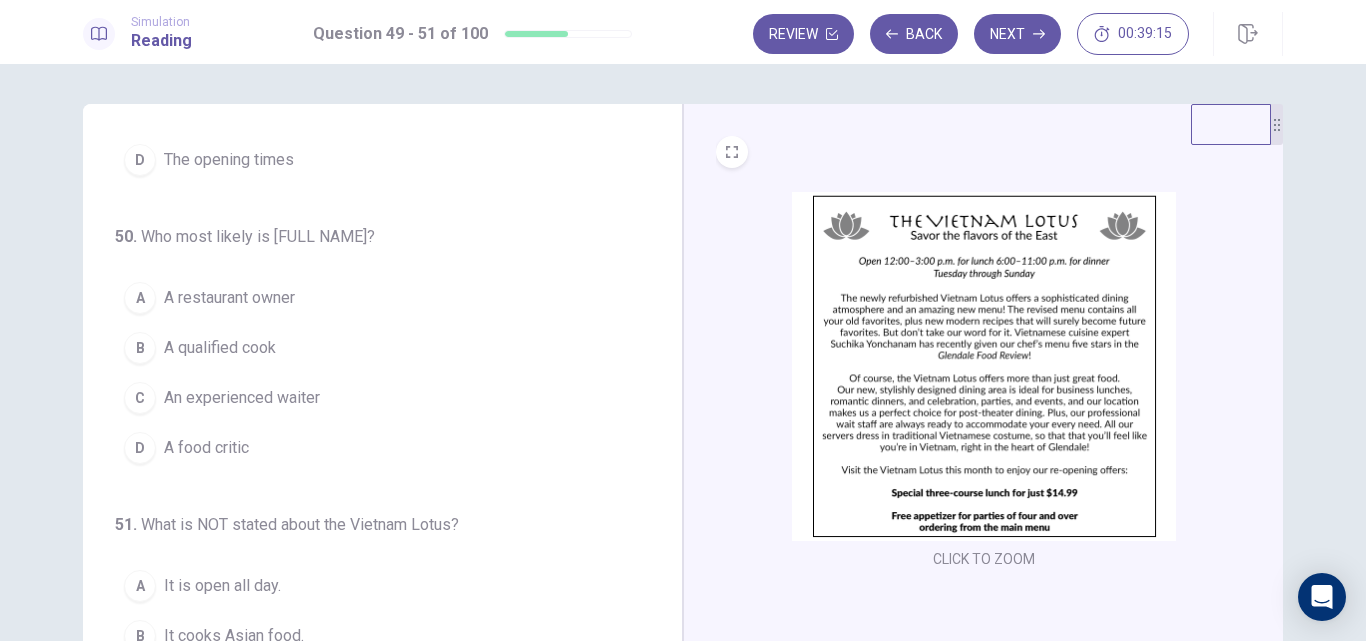 scroll, scrollTop: 209, scrollLeft: 0, axis: vertical 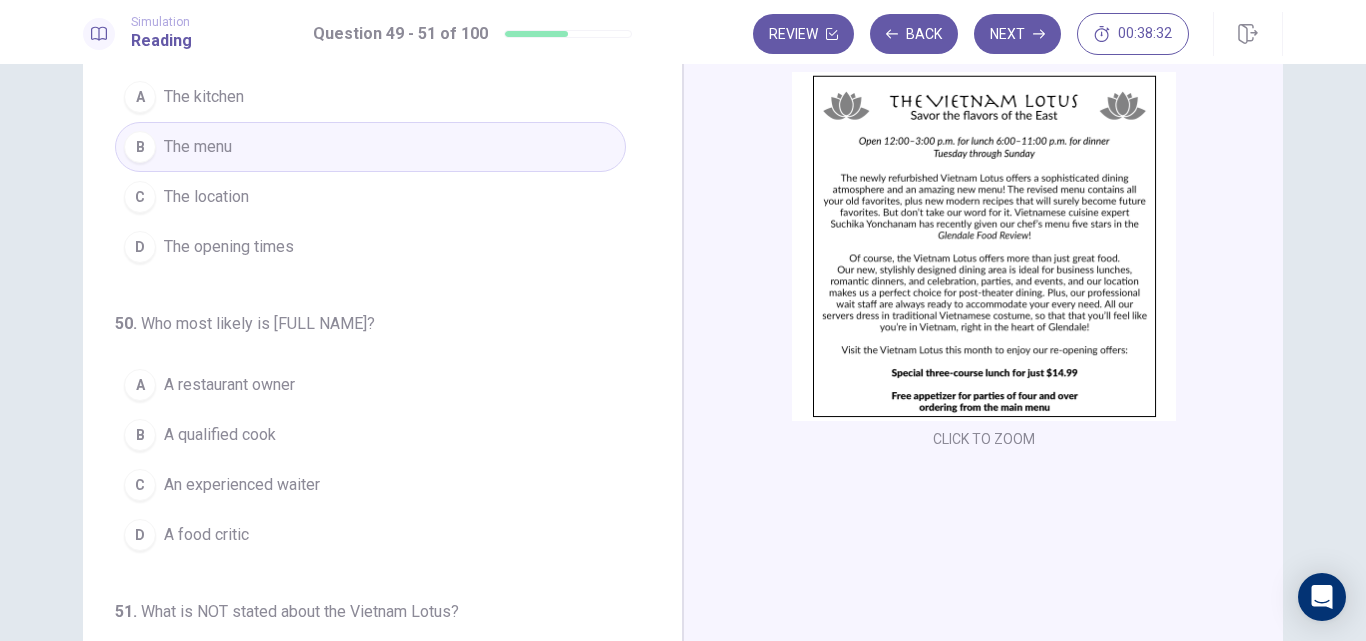 click on "A qualified cook" at bounding box center [220, 435] 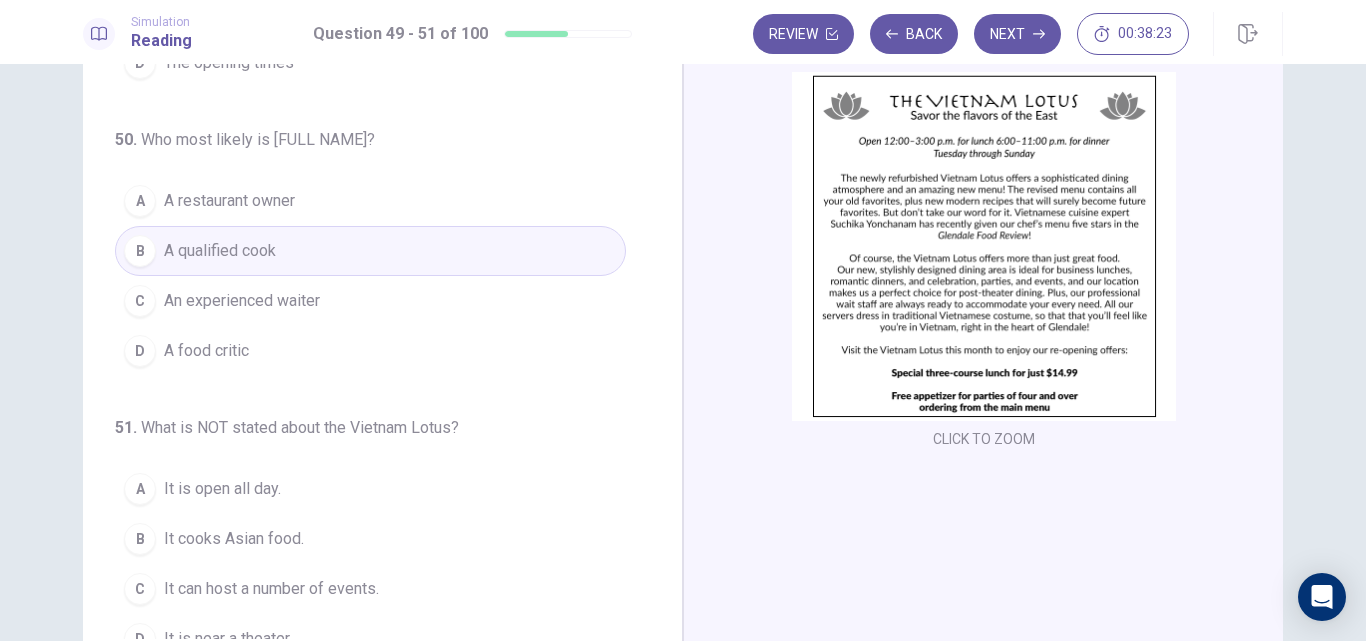 scroll, scrollTop: 209, scrollLeft: 0, axis: vertical 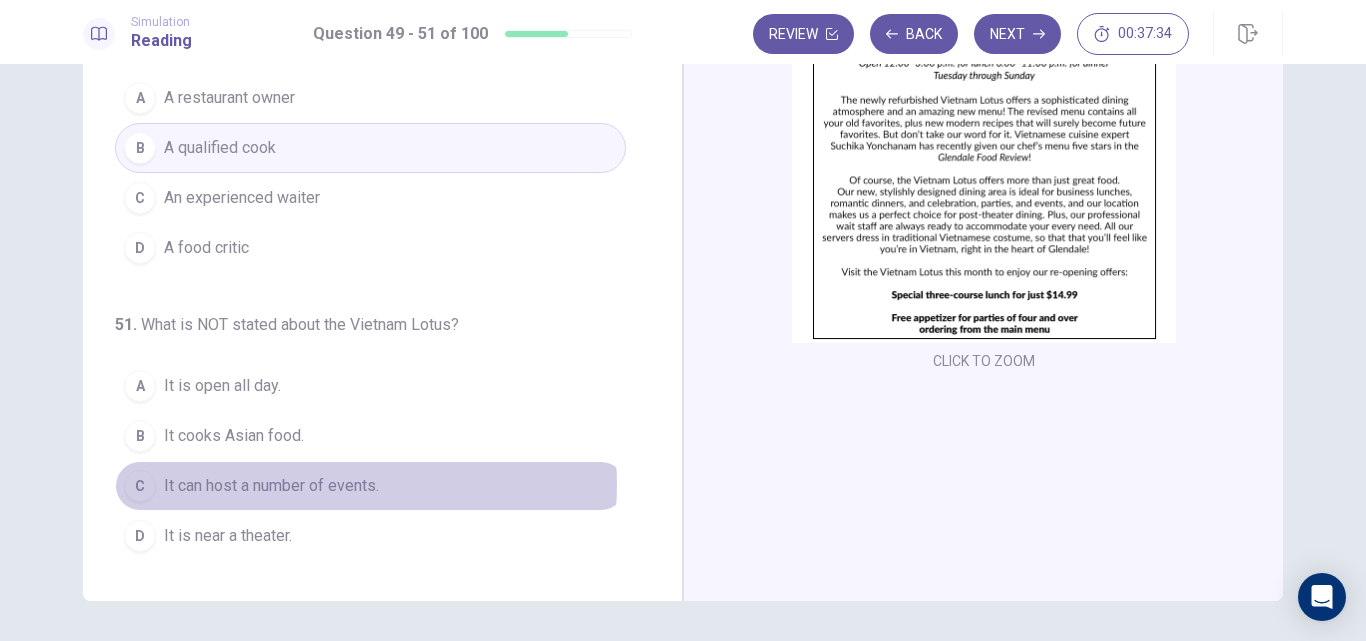 click on "It can host a number of events." at bounding box center [271, 486] 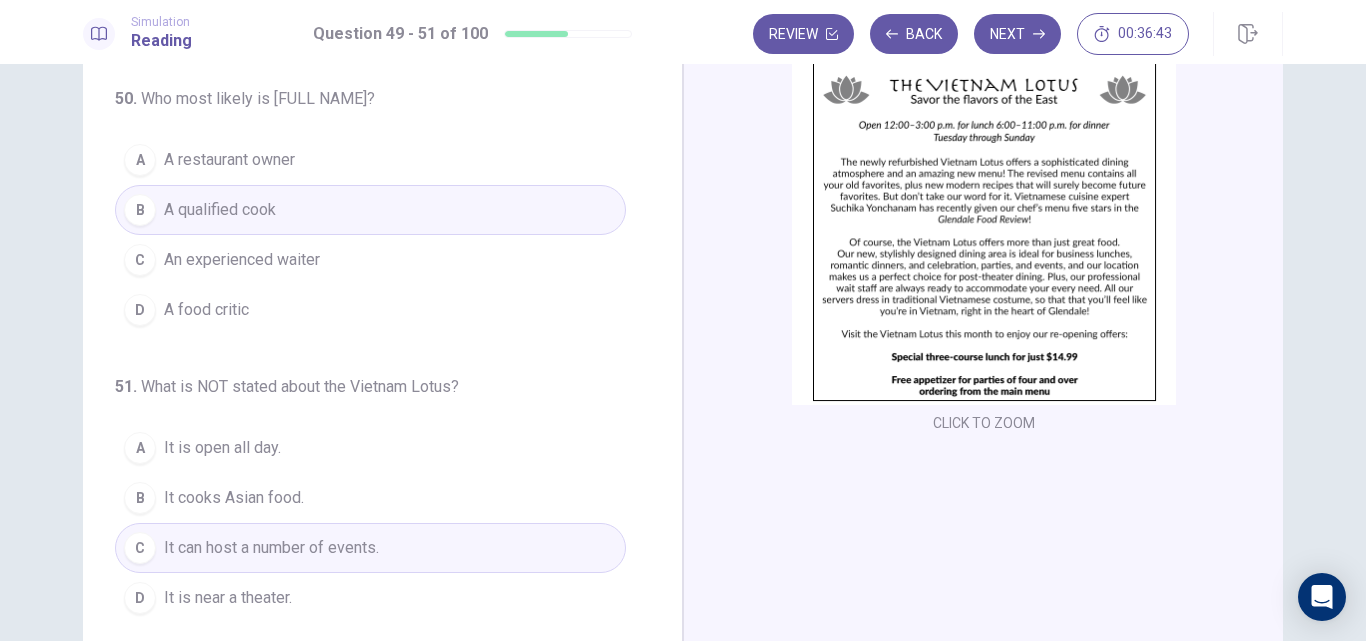 scroll, scrollTop: 192, scrollLeft: 0, axis: vertical 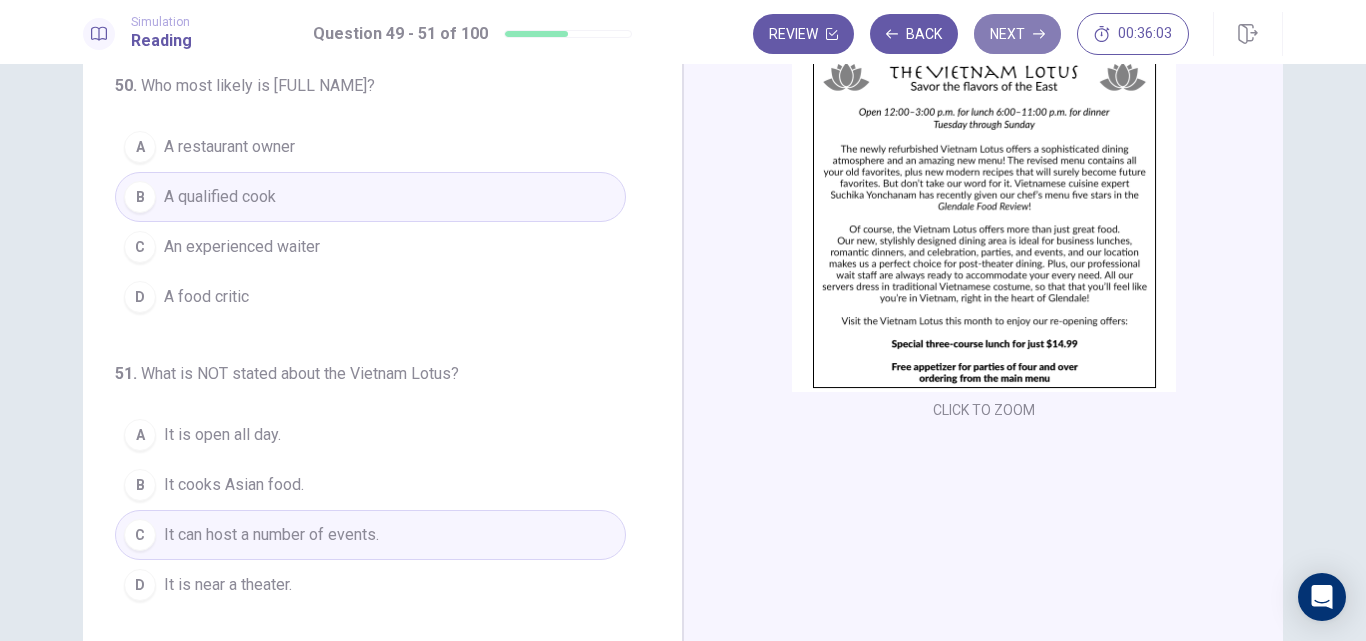 click on "Next" at bounding box center [1017, 34] 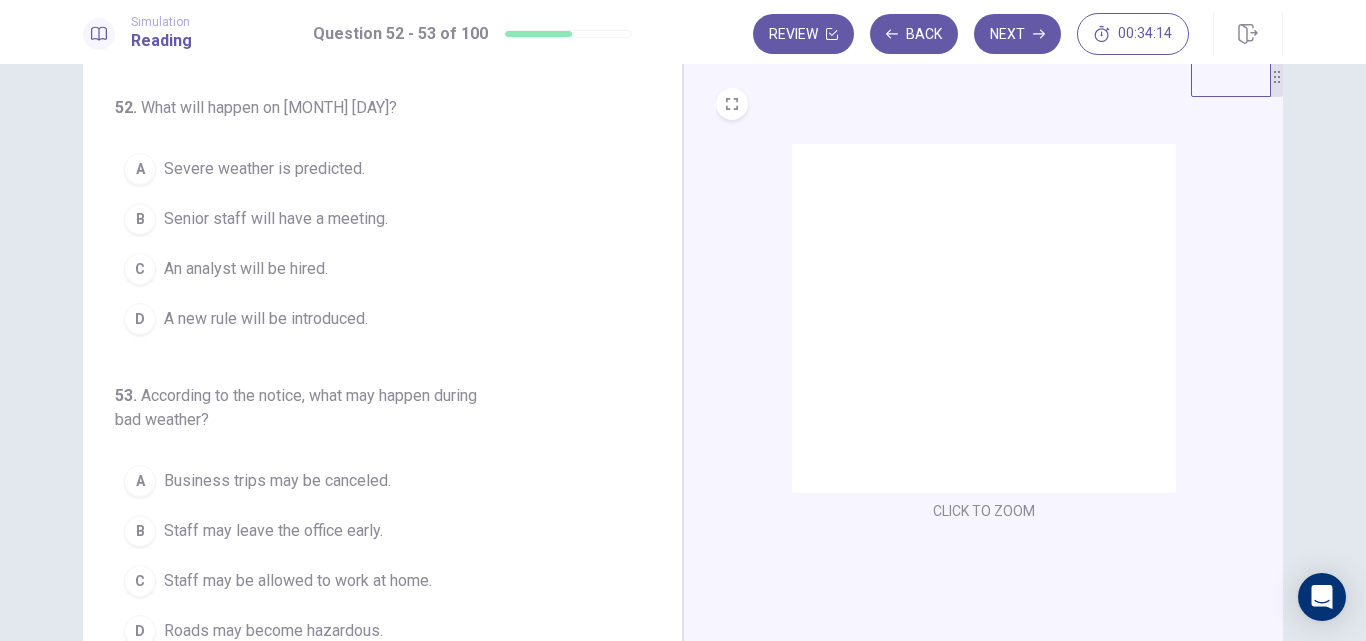 scroll, scrollTop: 47, scrollLeft: 0, axis: vertical 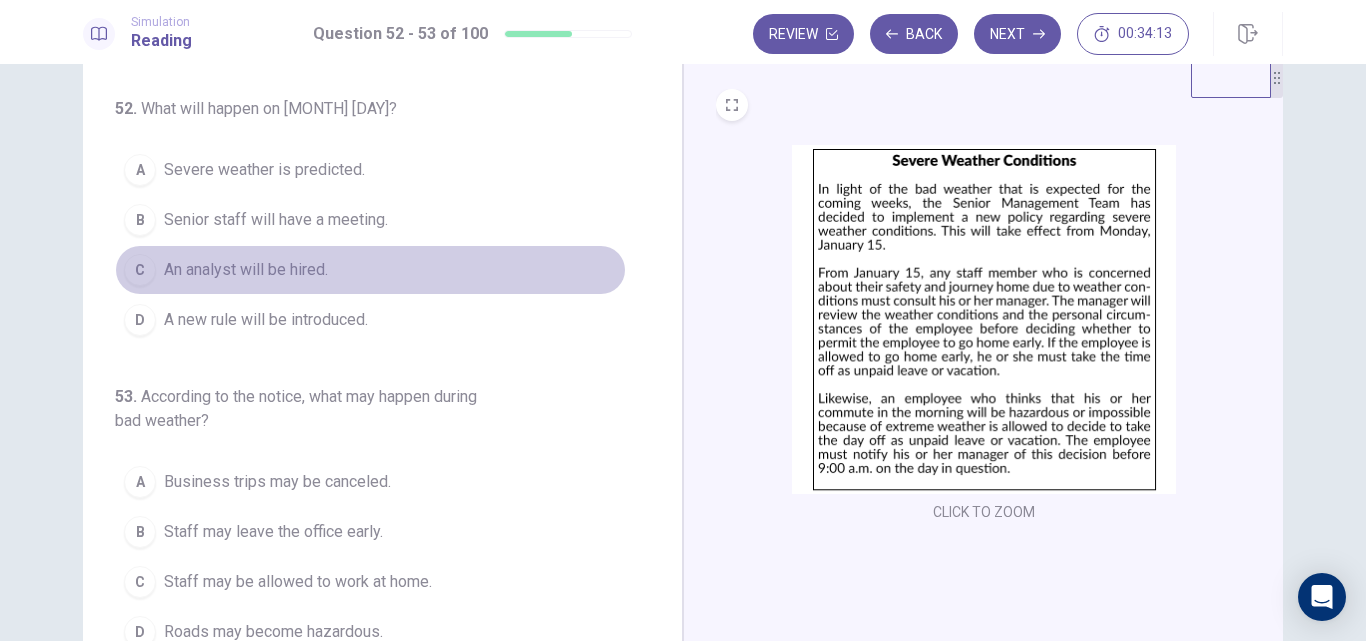 click on "An analyst will be hired." at bounding box center [246, 270] 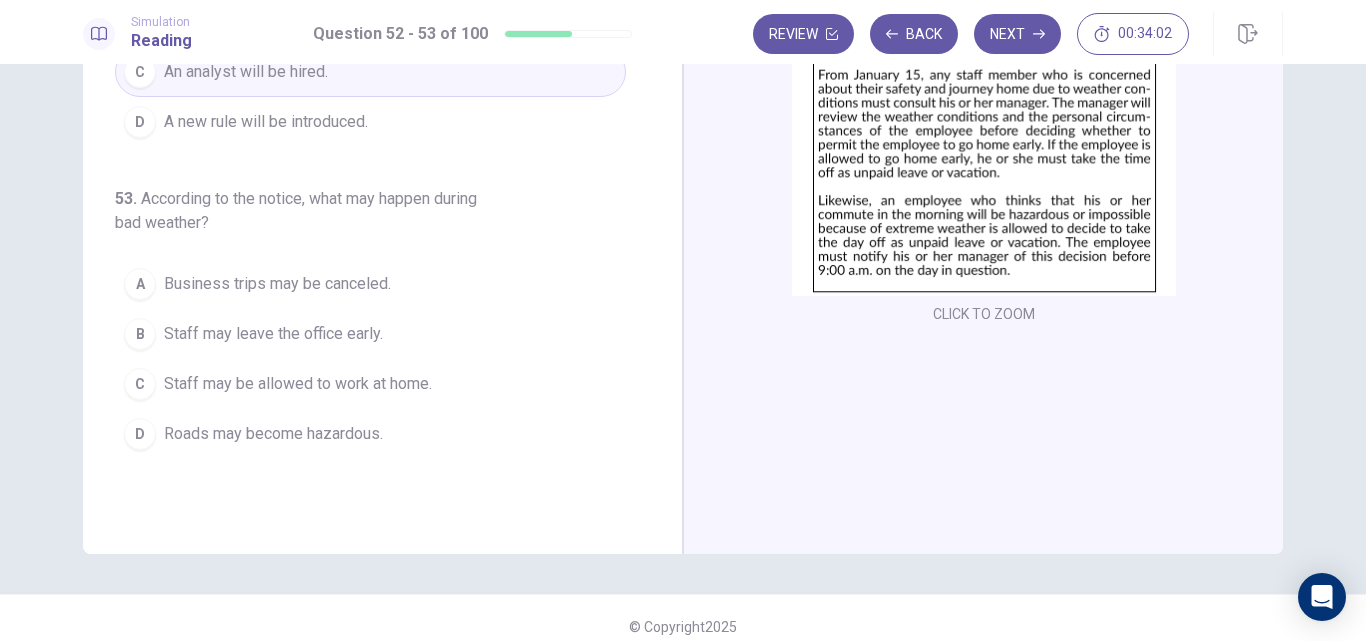 scroll, scrollTop: 246, scrollLeft: 0, axis: vertical 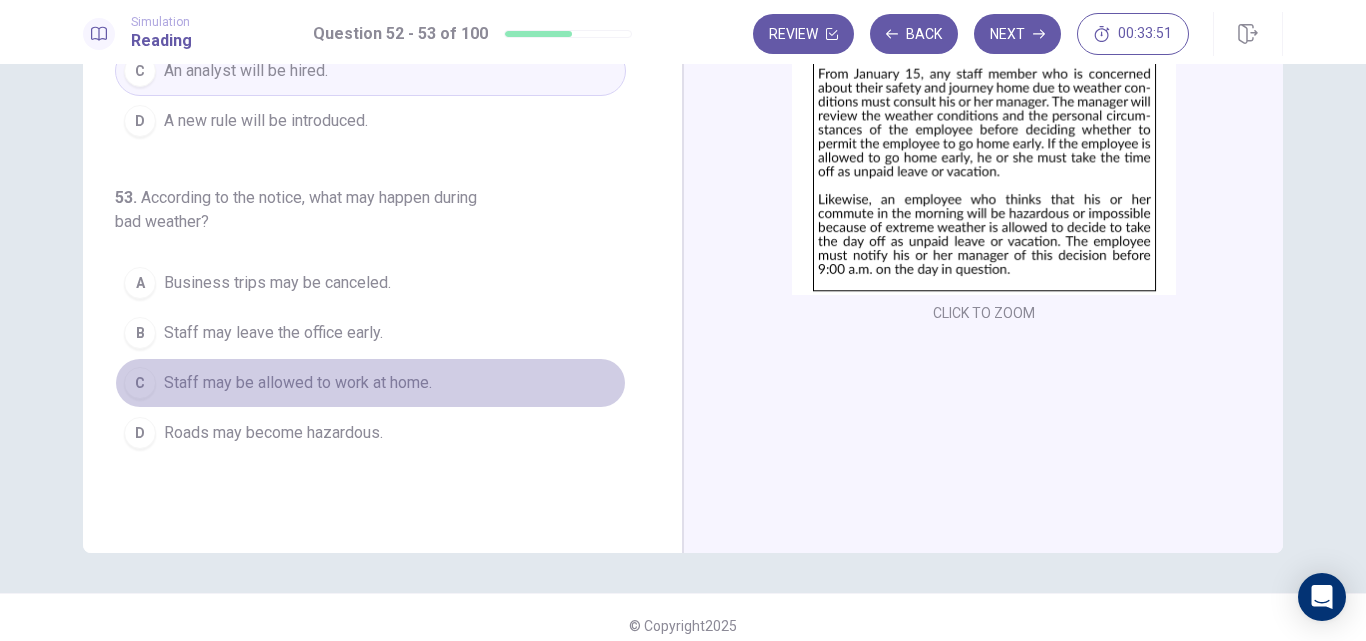 click on "Staff may be allowed to work at home." at bounding box center [298, 383] 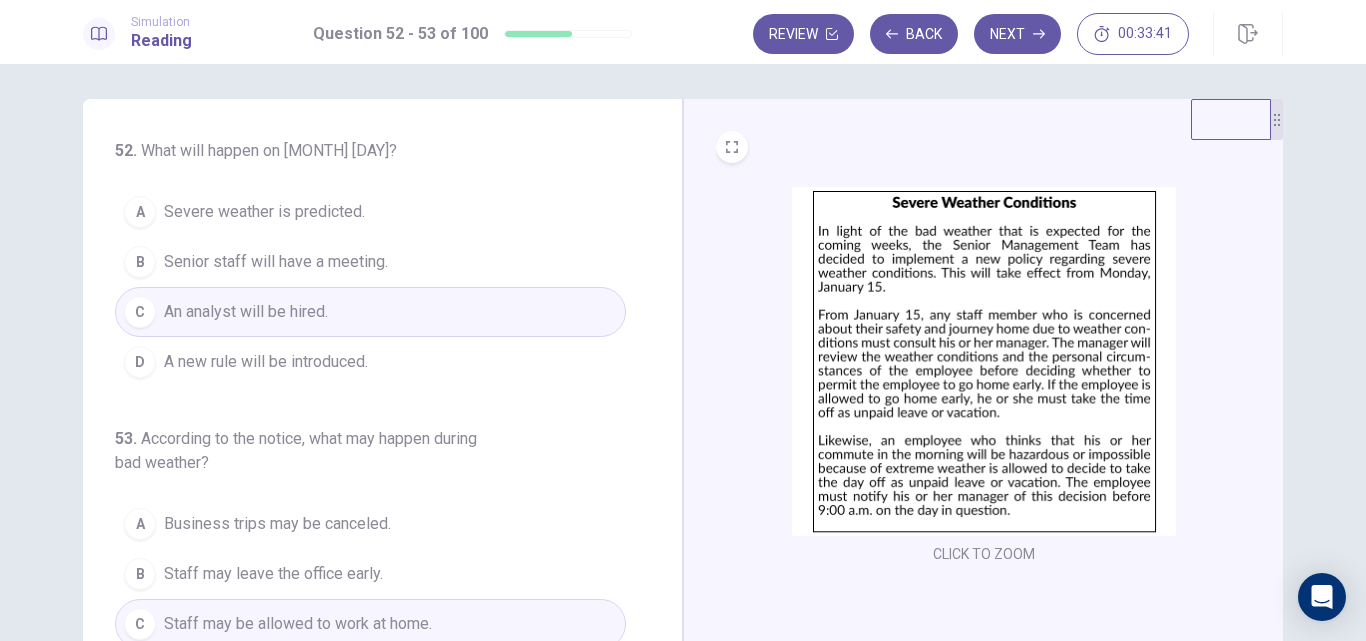 scroll, scrollTop: 0, scrollLeft: 0, axis: both 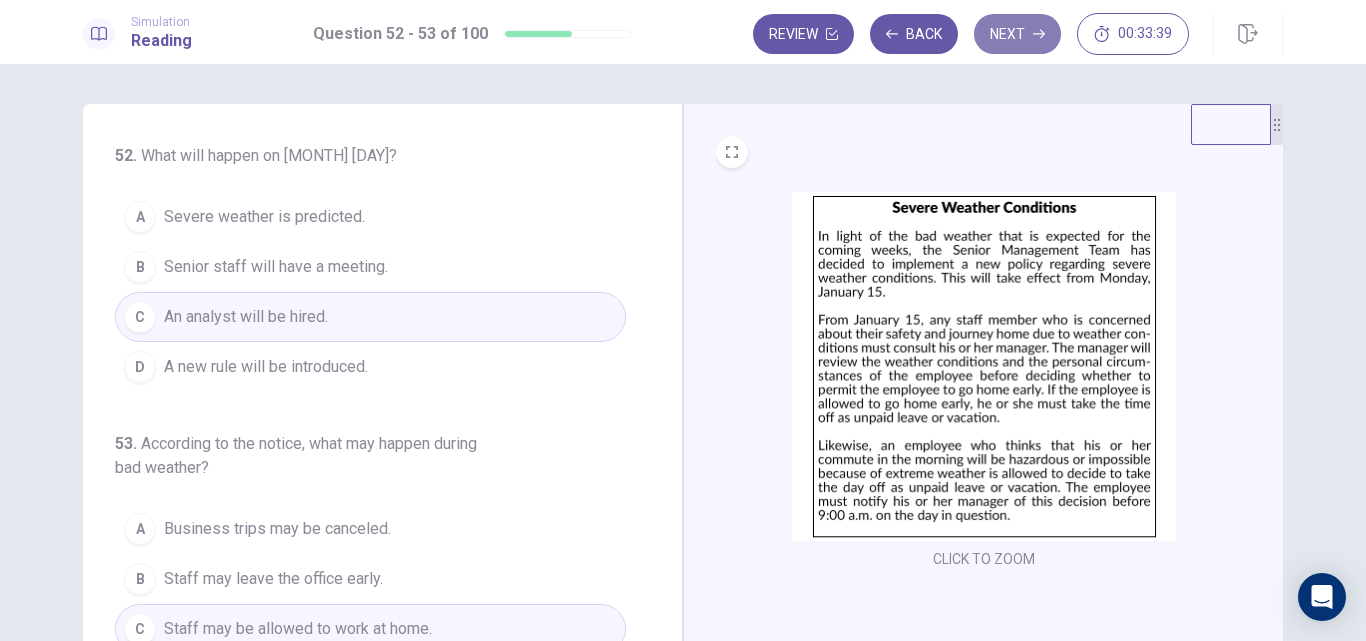click on "Next" at bounding box center [1017, 34] 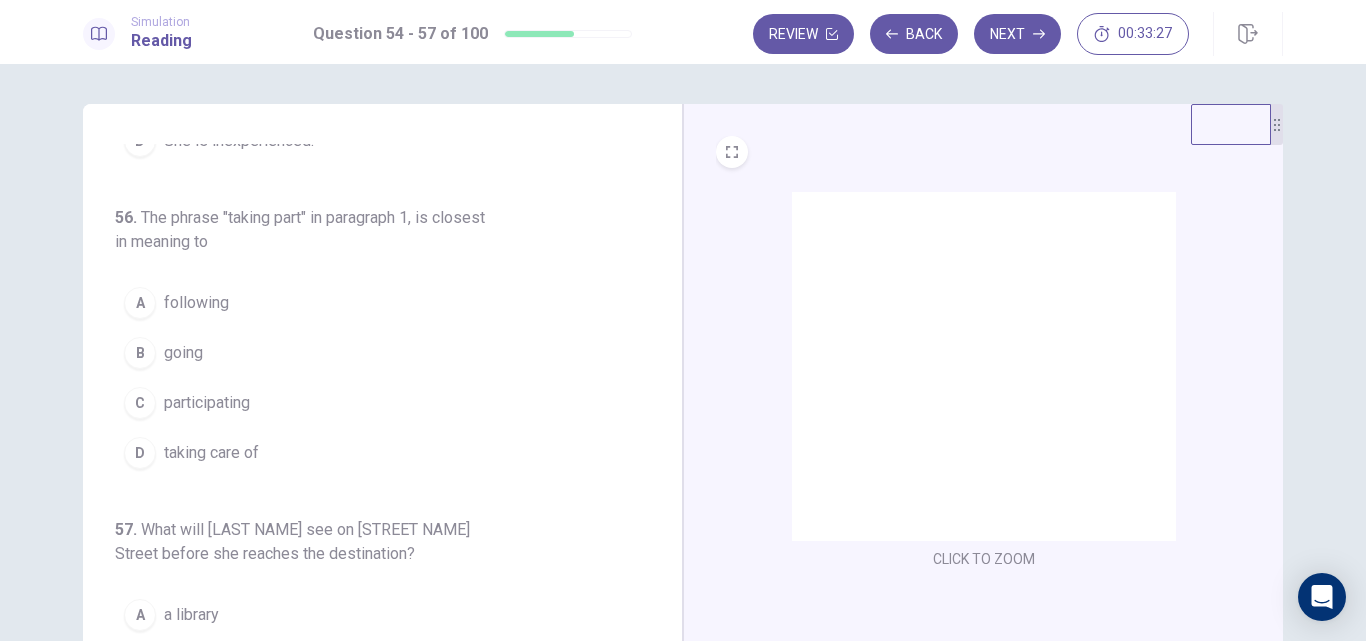 scroll, scrollTop: 515, scrollLeft: 0, axis: vertical 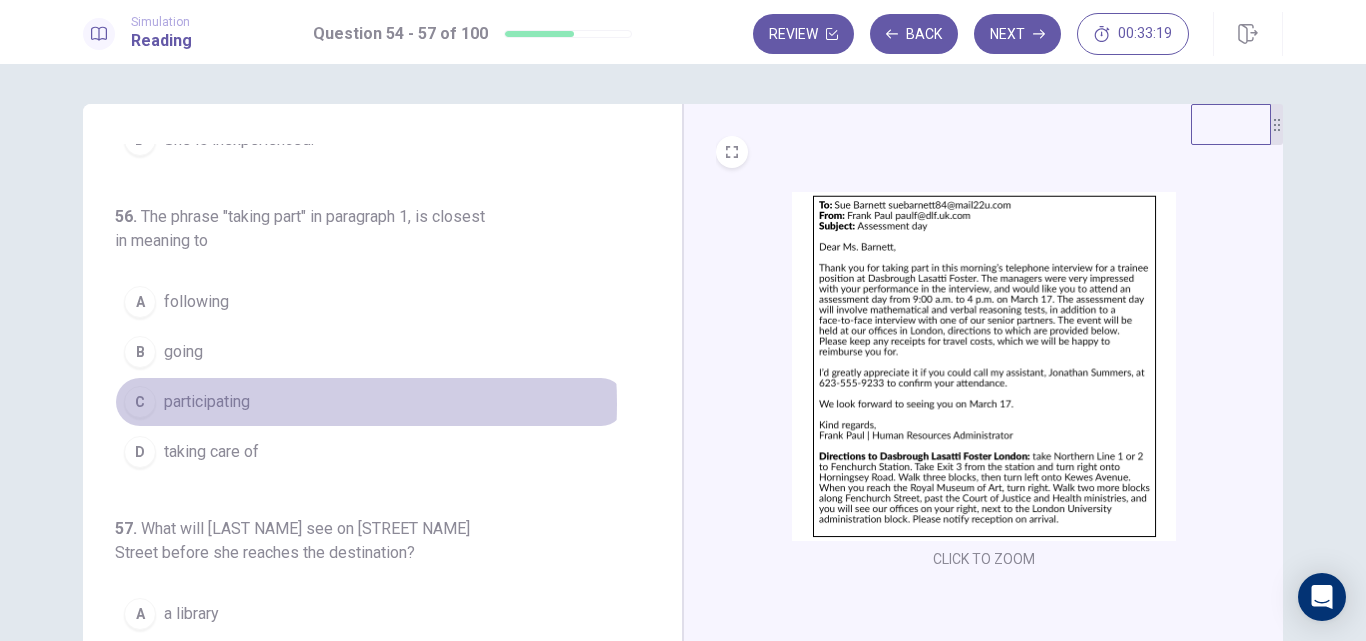 click on "participating" at bounding box center [207, 402] 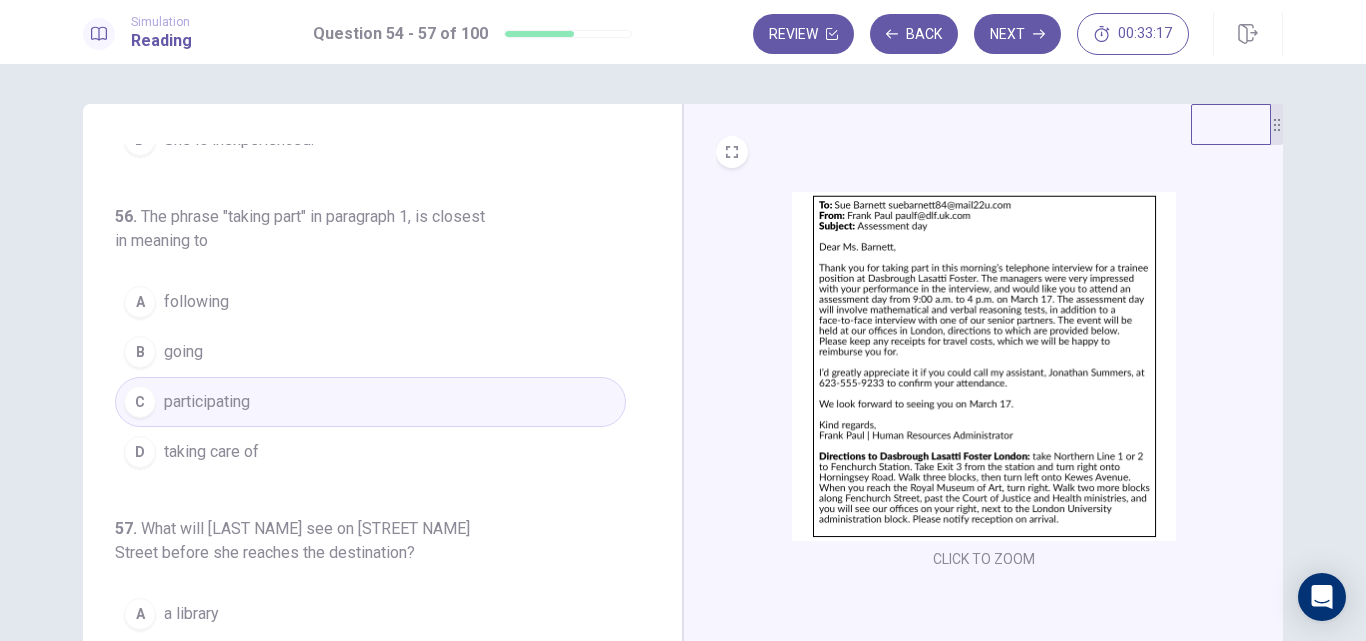scroll, scrollTop: 545, scrollLeft: 0, axis: vertical 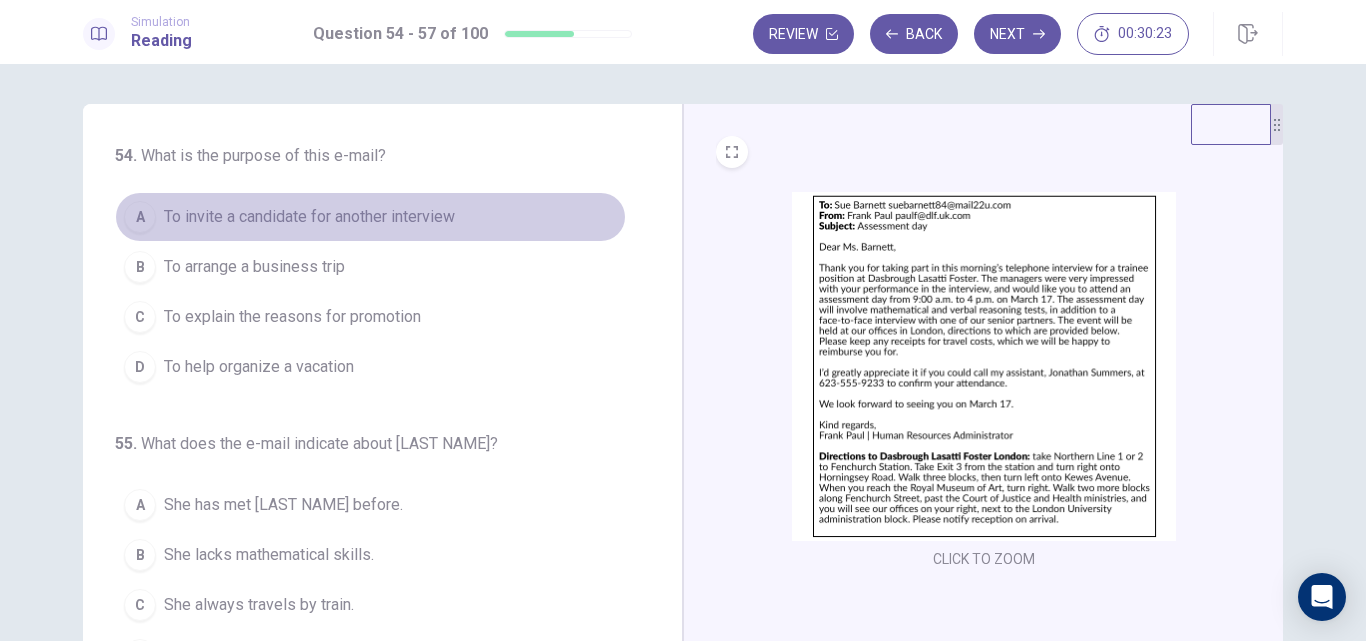 click on "To invite a candidate for another interview" at bounding box center [309, 217] 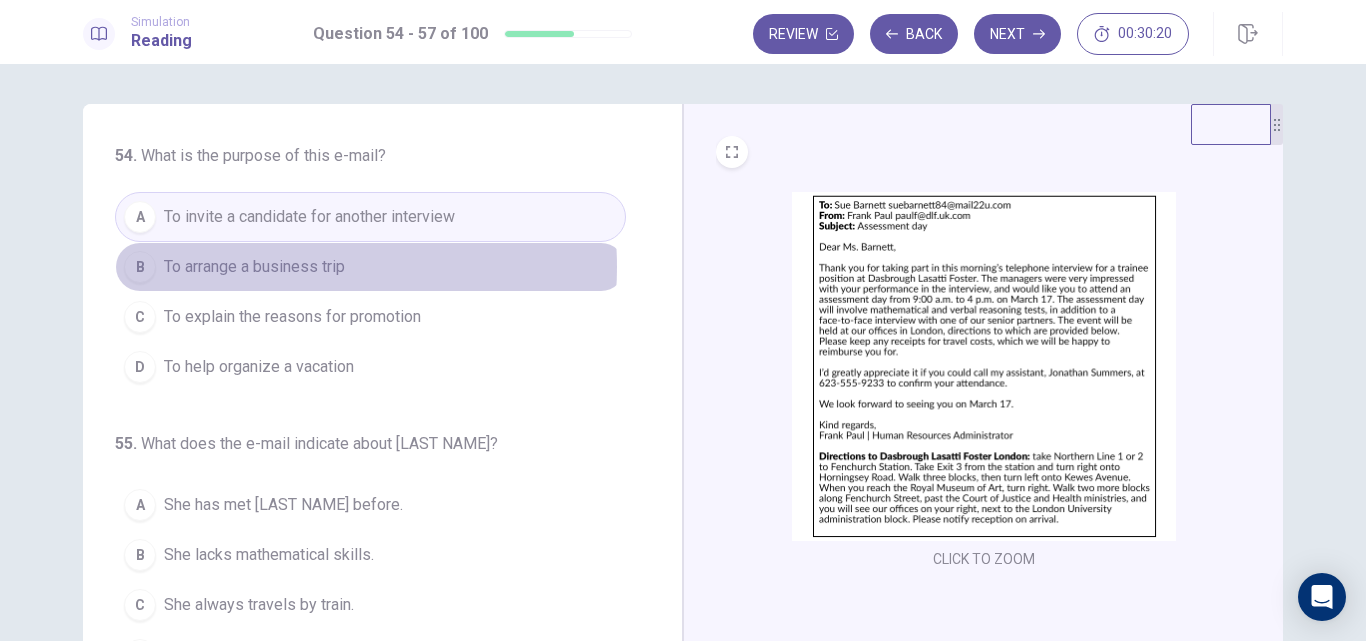 click on "To arrange a business trip" at bounding box center (254, 267) 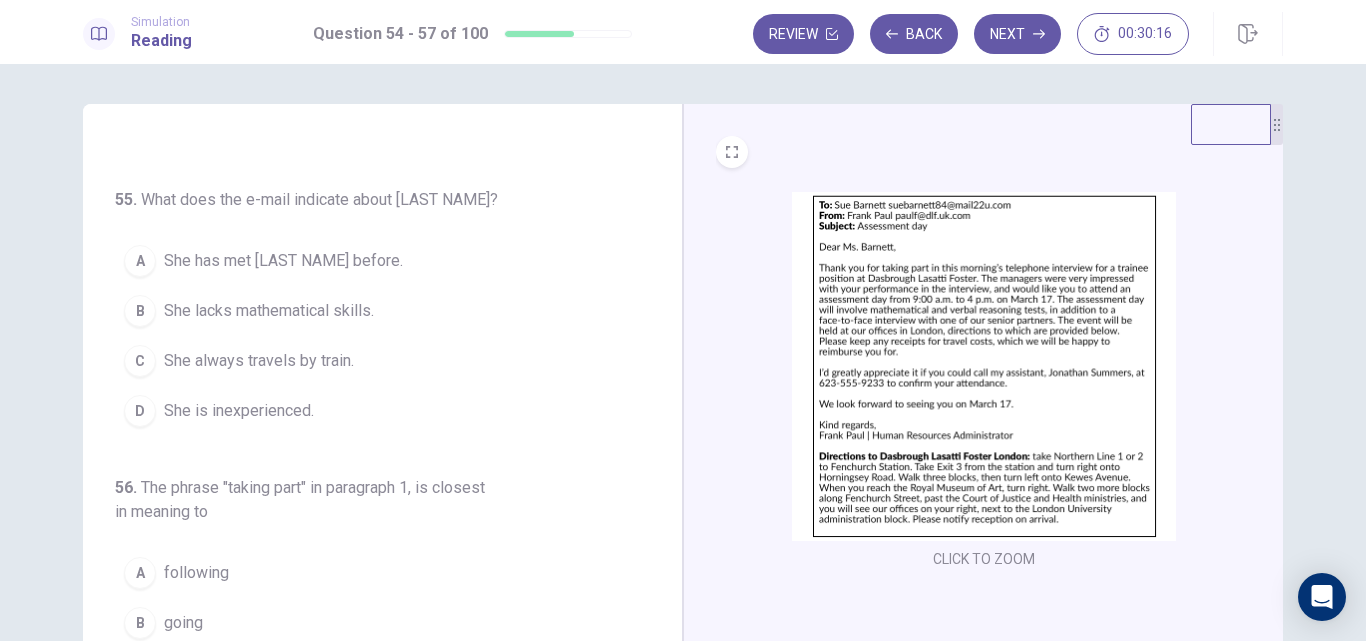 scroll, scrollTop: 245, scrollLeft: 0, axis: vertical 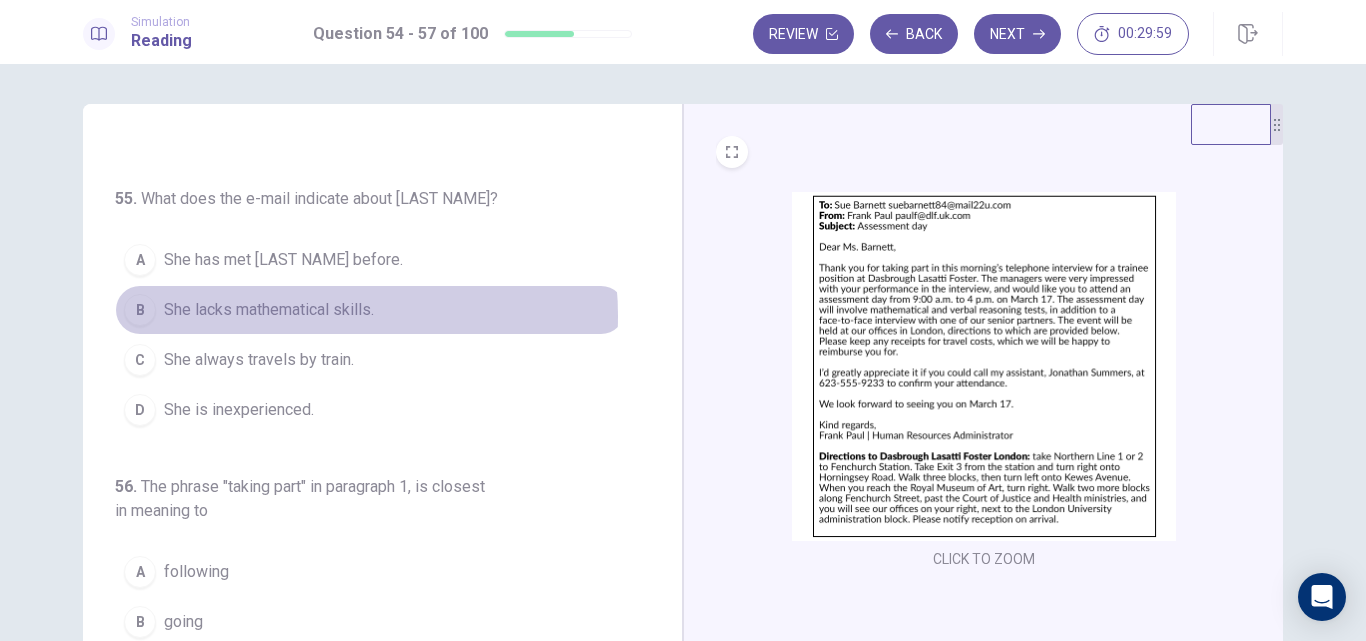 click on "She lacks mathematical skills." at bounding box center [269, 310] 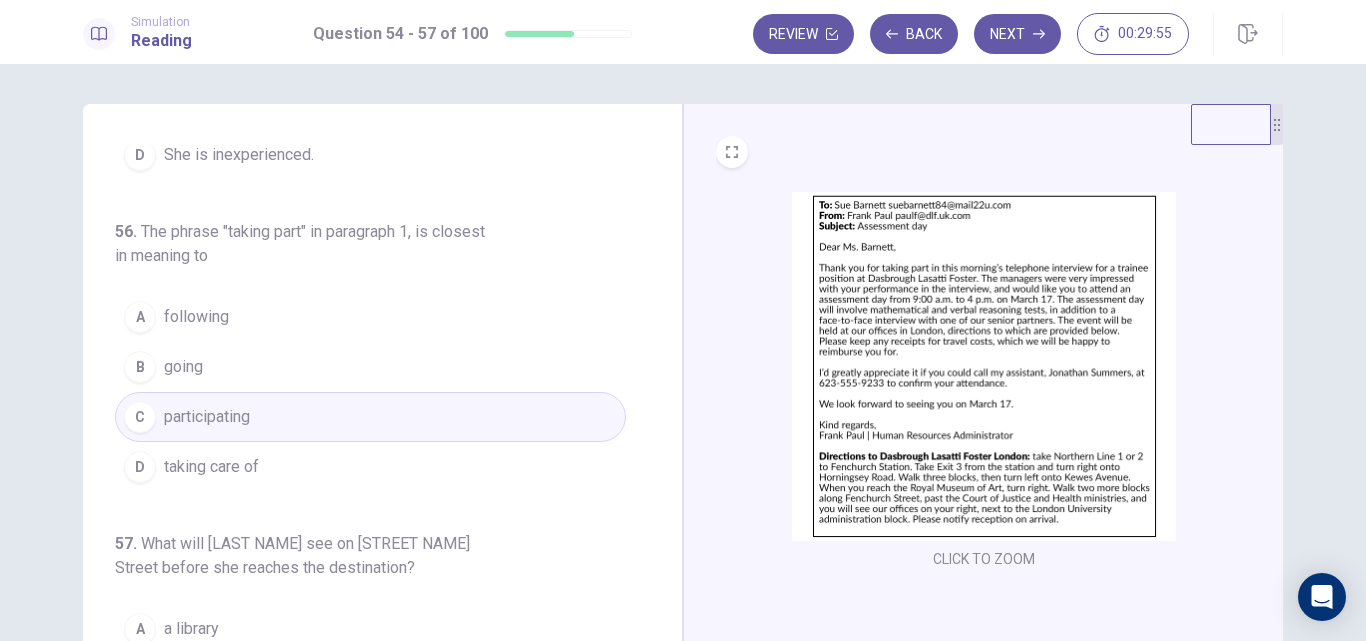 scroll, scrollTop: 545, scrollLeft: 0, axis: vertical 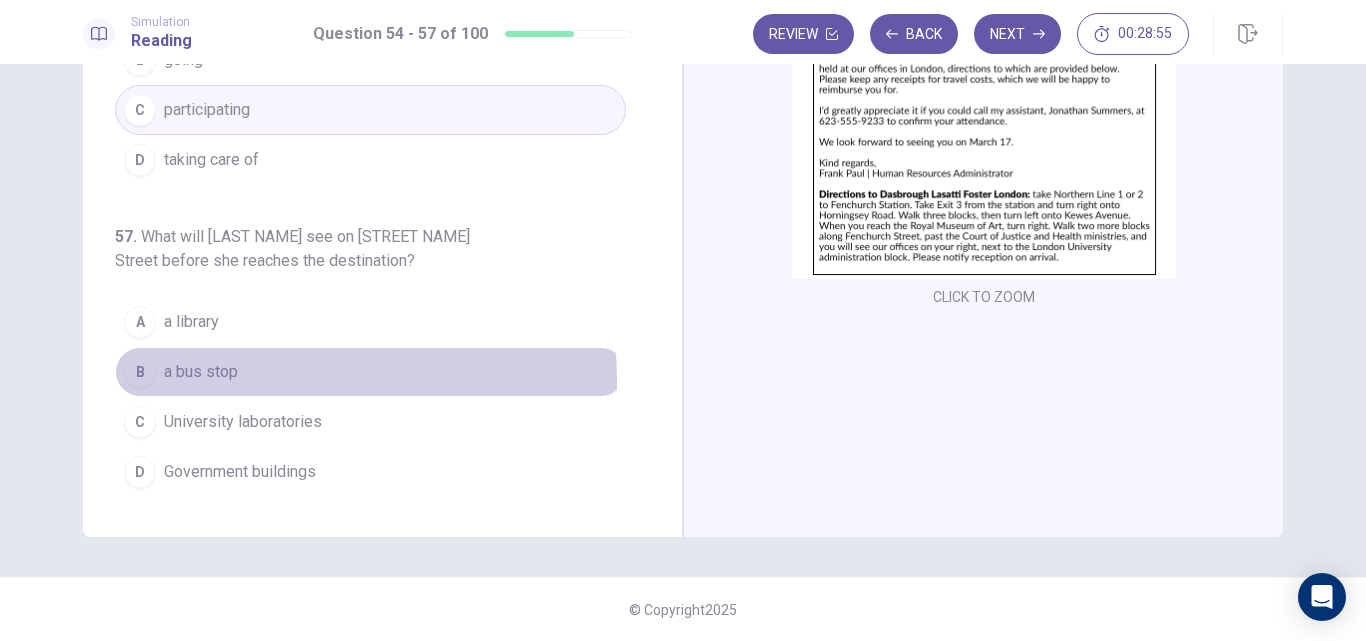 click on "a bus stop" at bounding box center (201, 372) 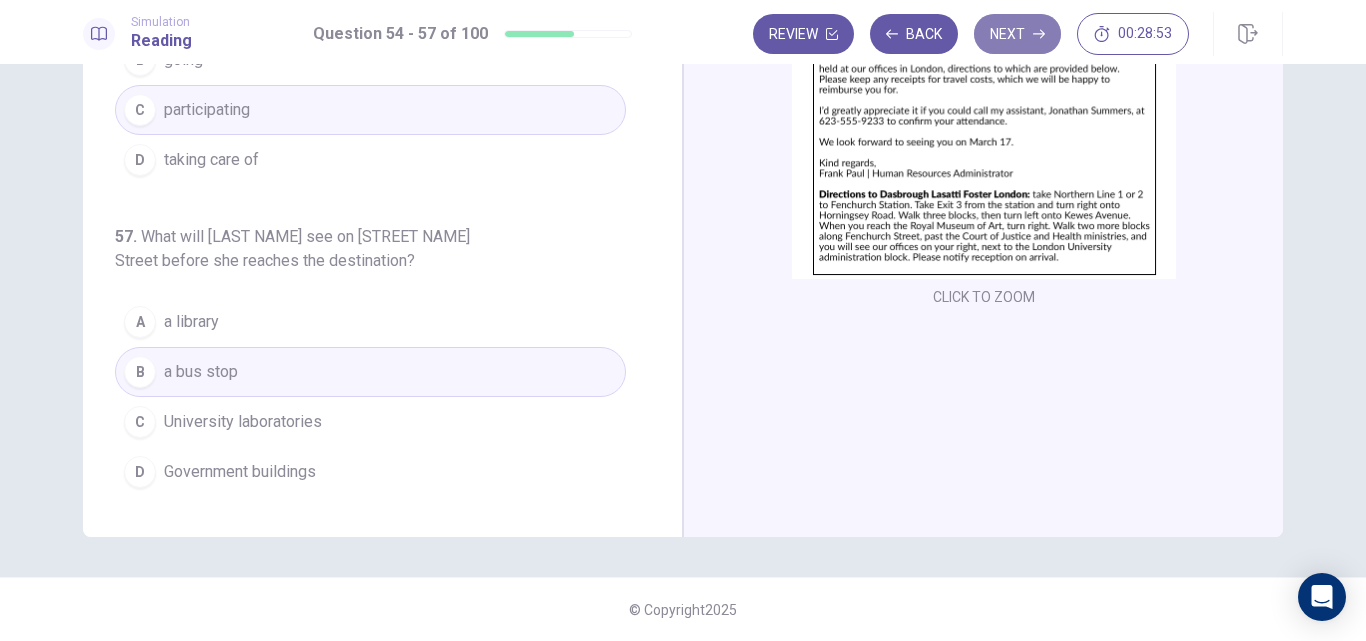 click on "Next" at bounding box center [1017, 34] 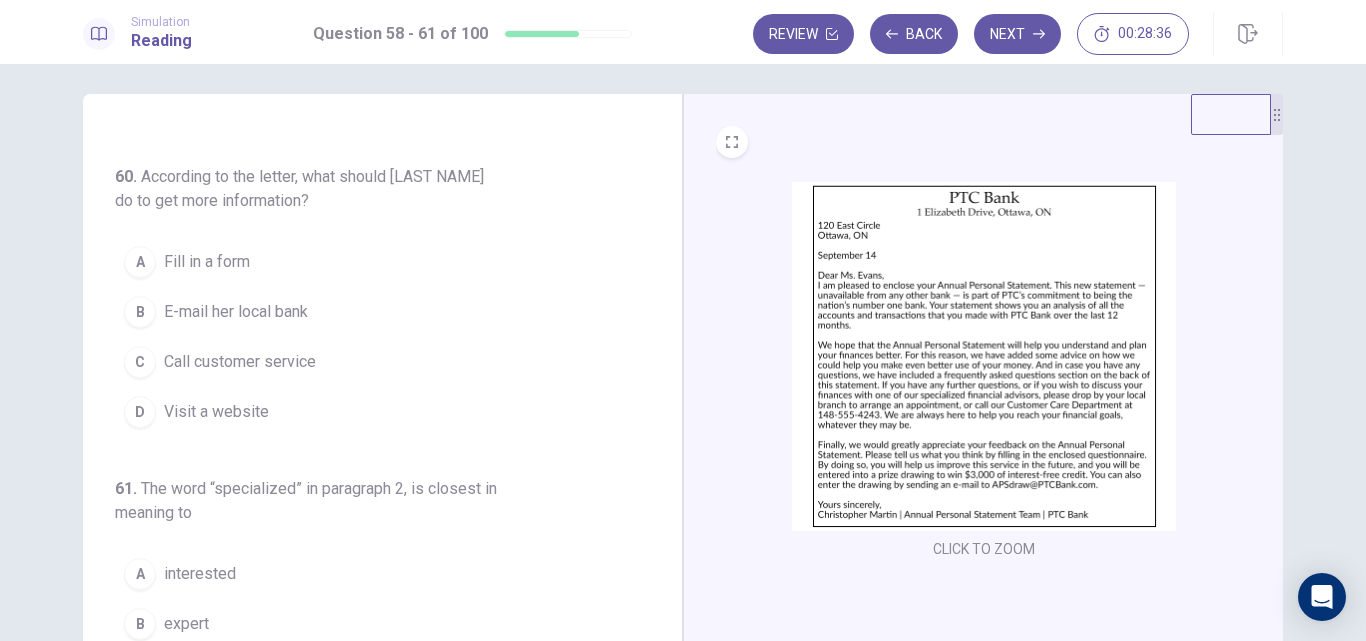 scroll, scrollTop: 0, scrollLeft: 0, axis: both 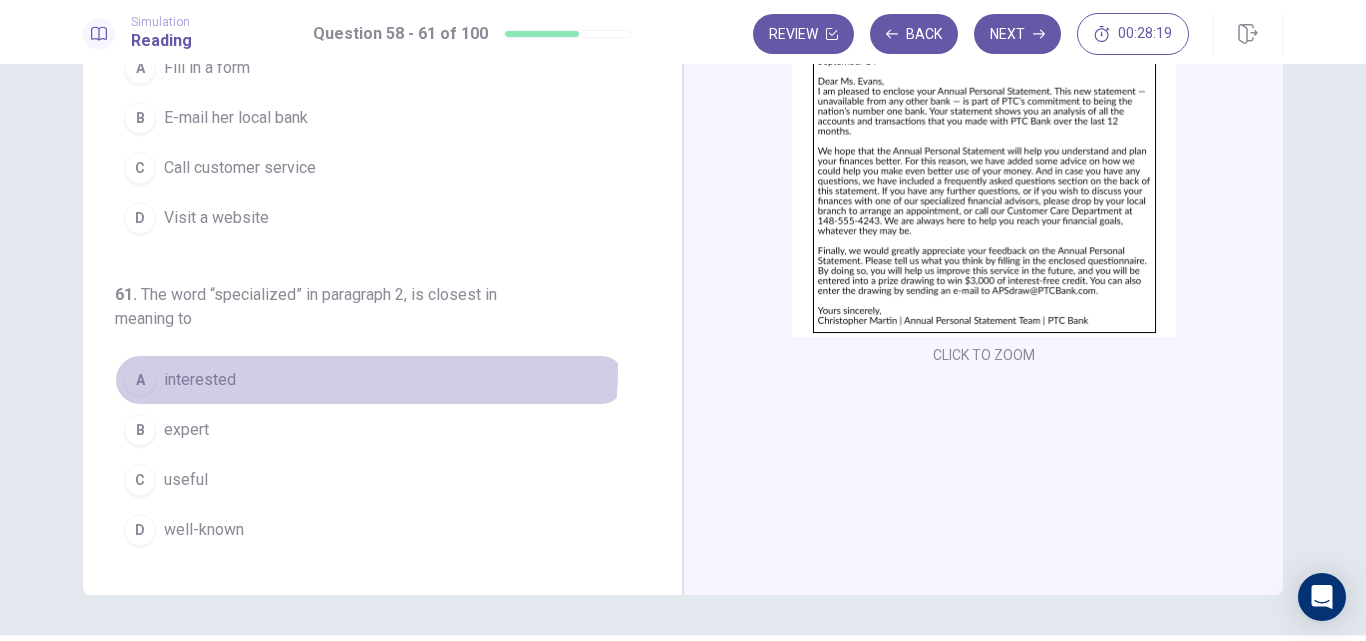 click on "A interested" at bounding box center (370, 380) 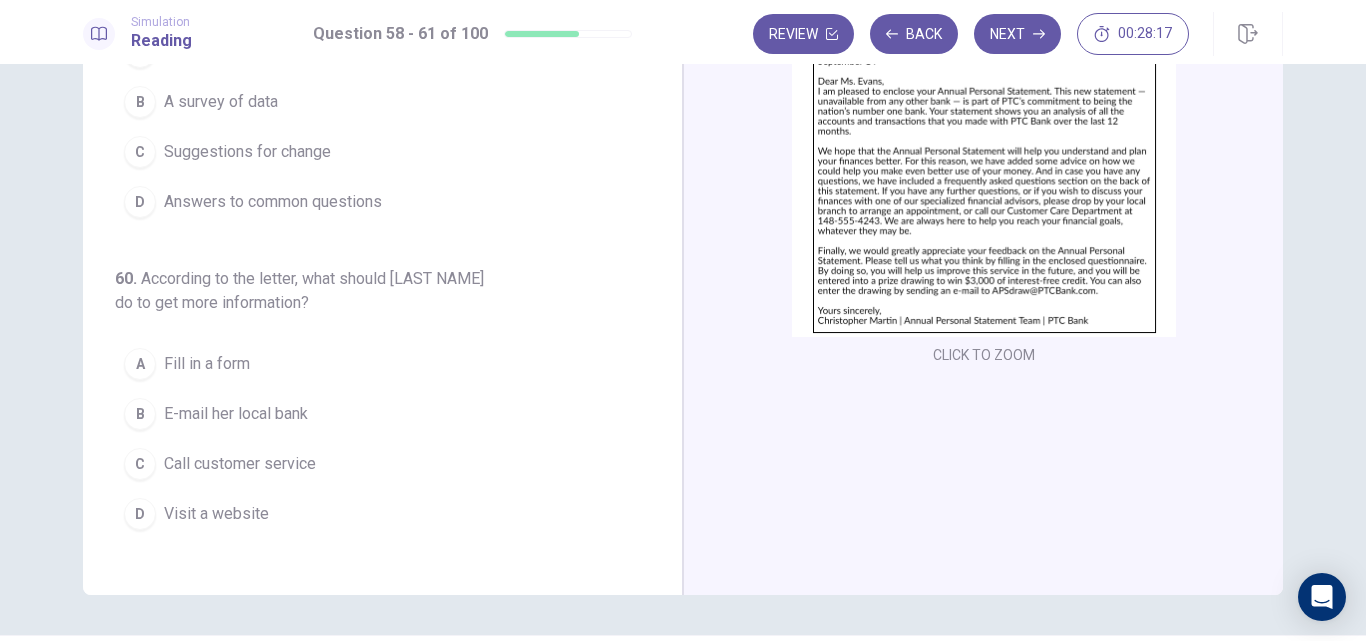 scroll, scrollTop: 0, scrollLeft: 0, axis: both 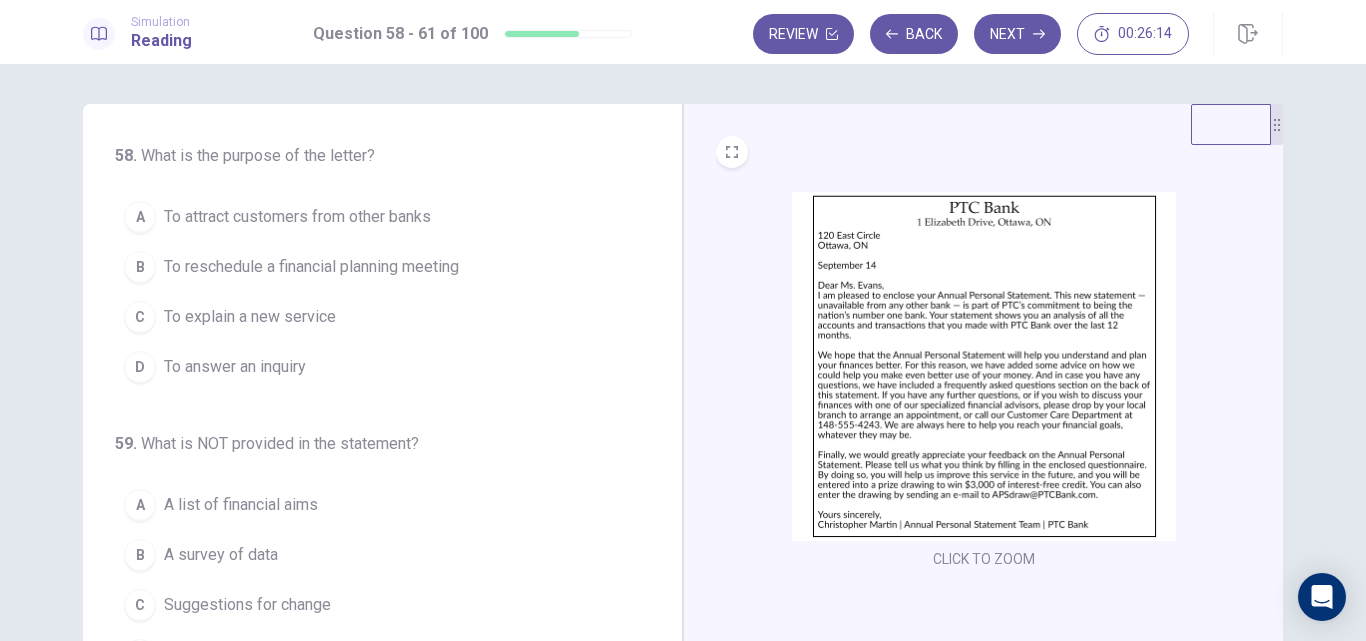 click on "To reschedule a financial planning meeting" at bounding box center (311, 267) 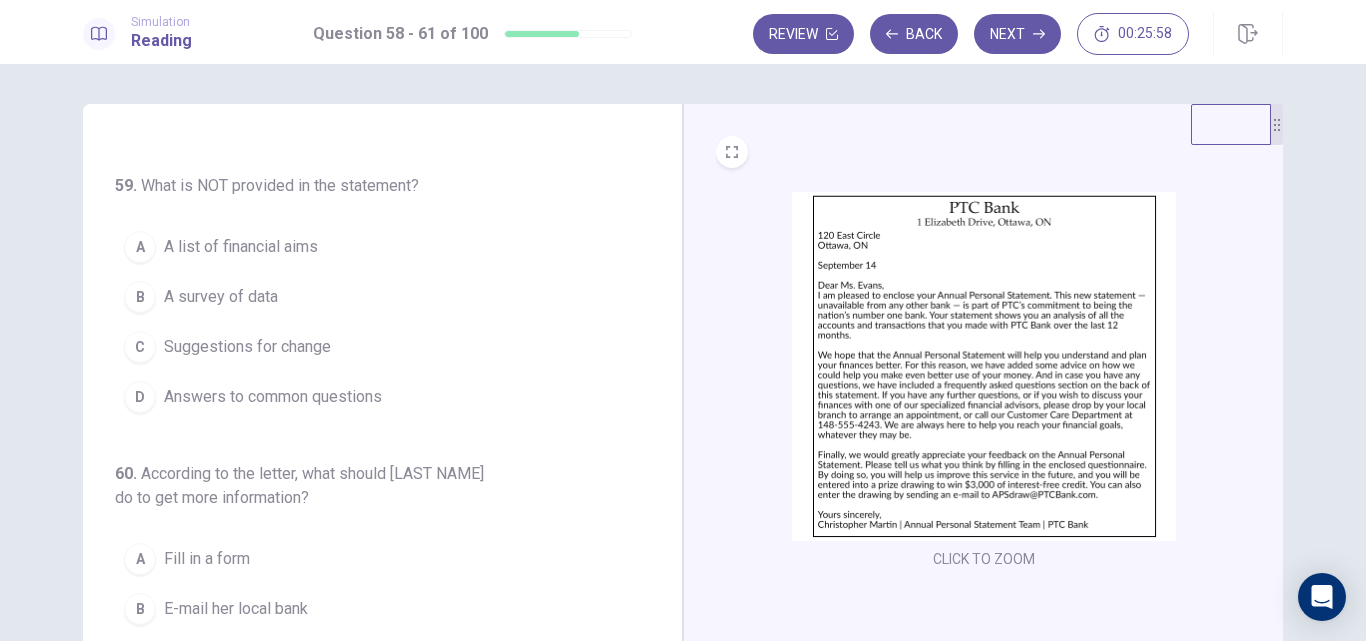 scroll, scrollTop: 259, scrollLeft: 0, axis: vertical 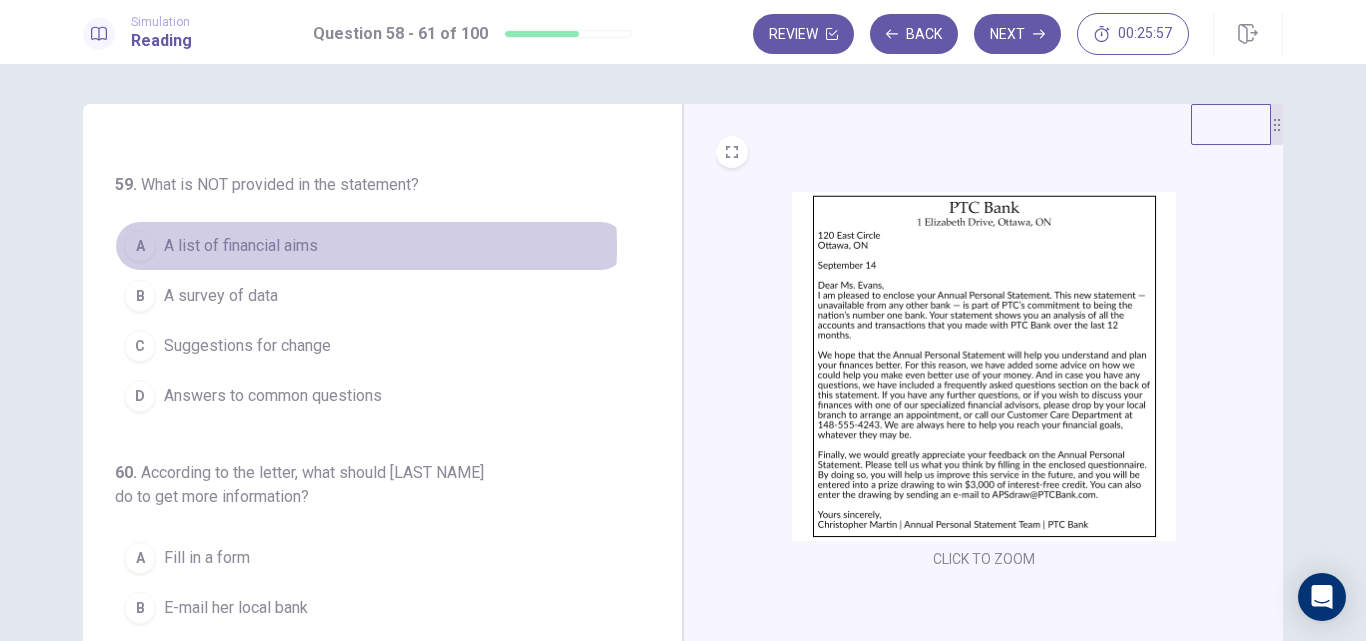 click on "A list of financial aims" at bounding box center (241, 246) 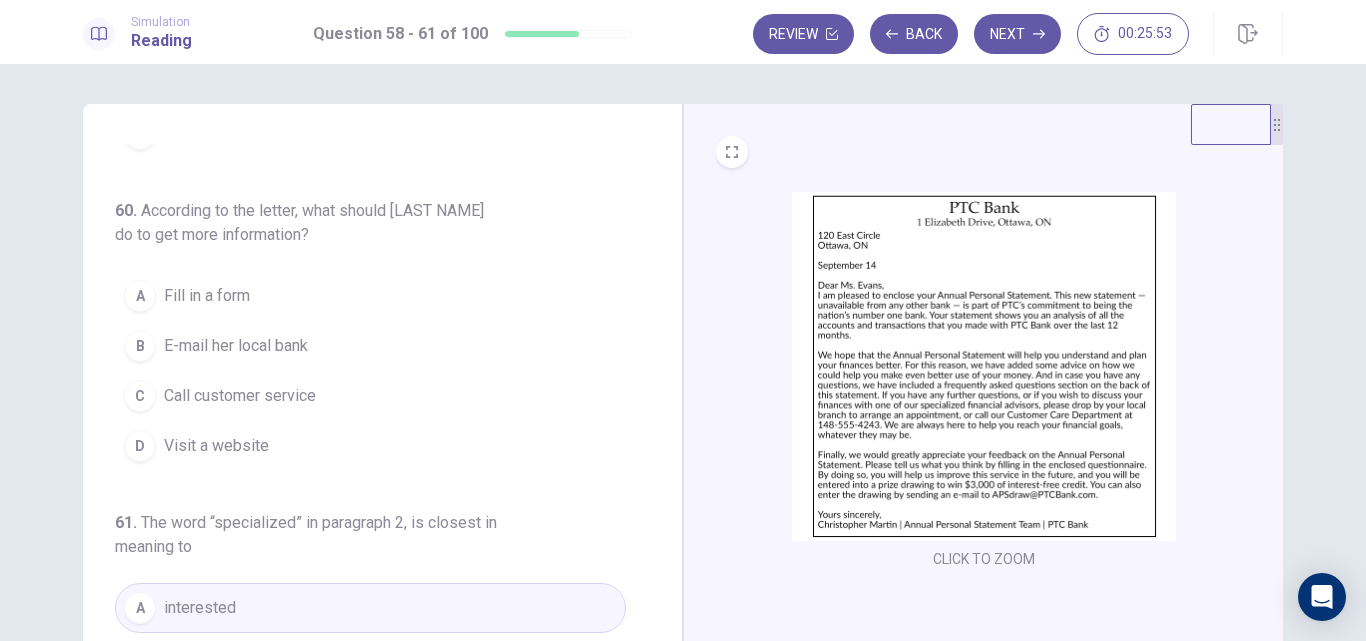 scroll, scrollTop: 545, scrollLeft: 0, axis: vertical 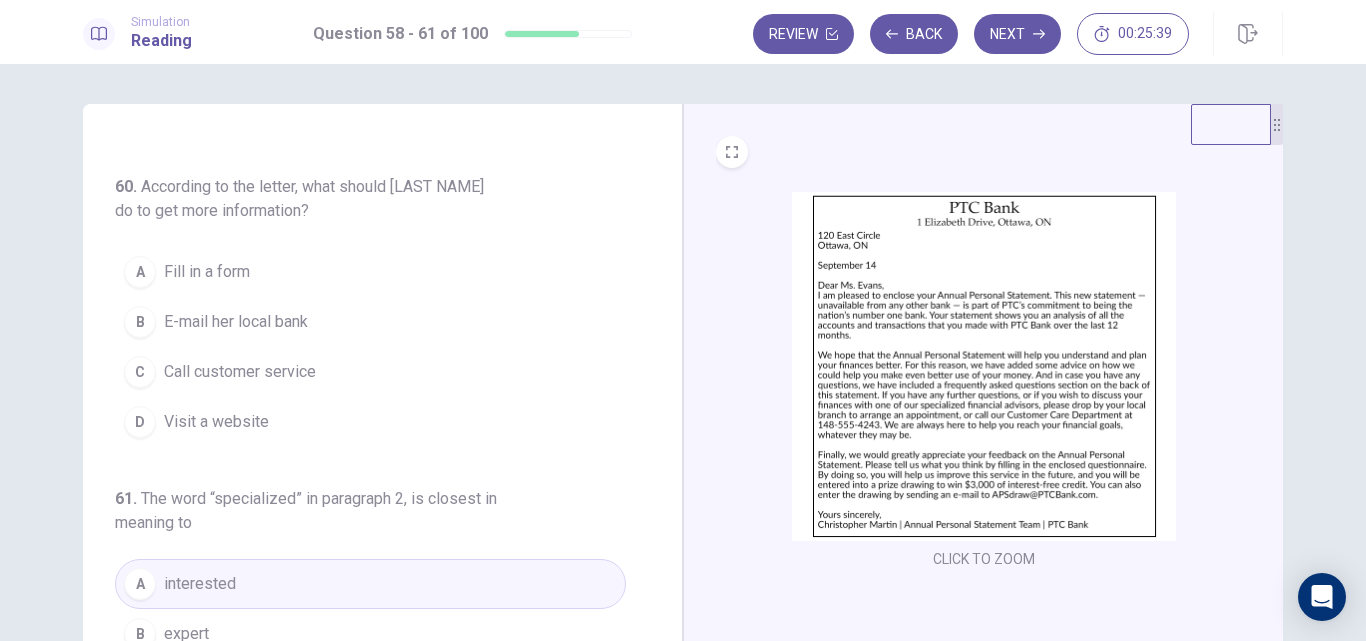 click on "E-mail her local bank" at bounding box center [236, 322] 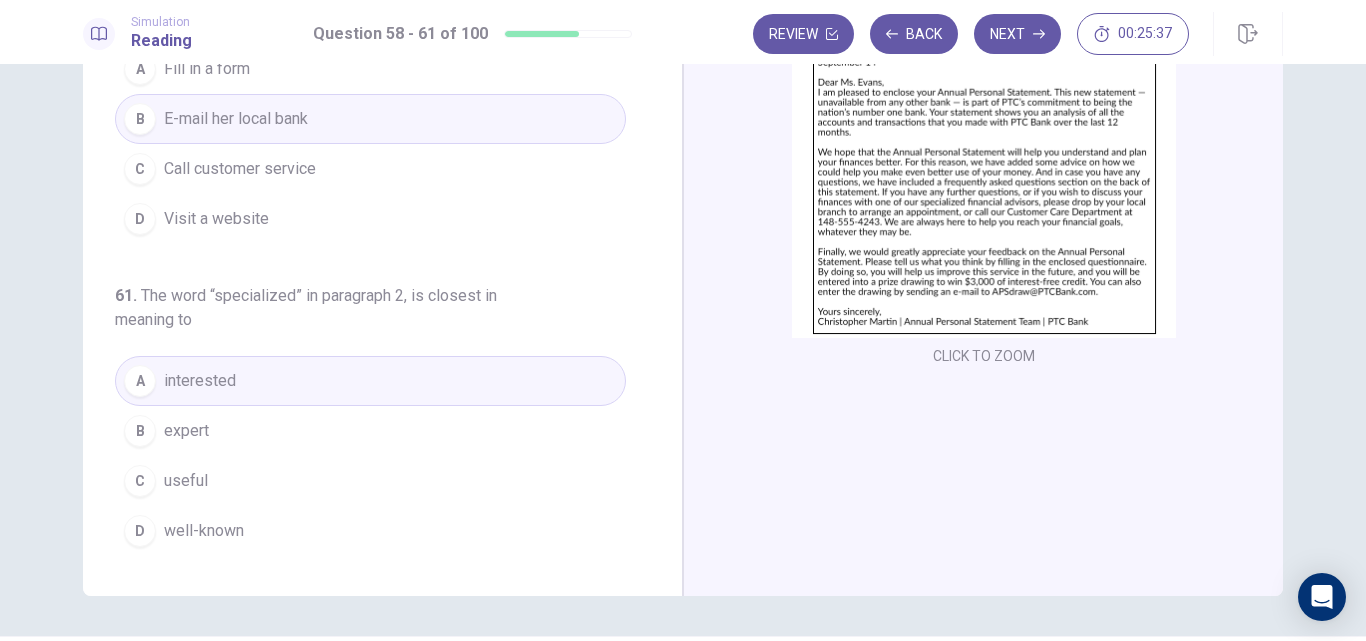 scroll, scrollTop: 262, scrollLeft: 0, axis: vertical 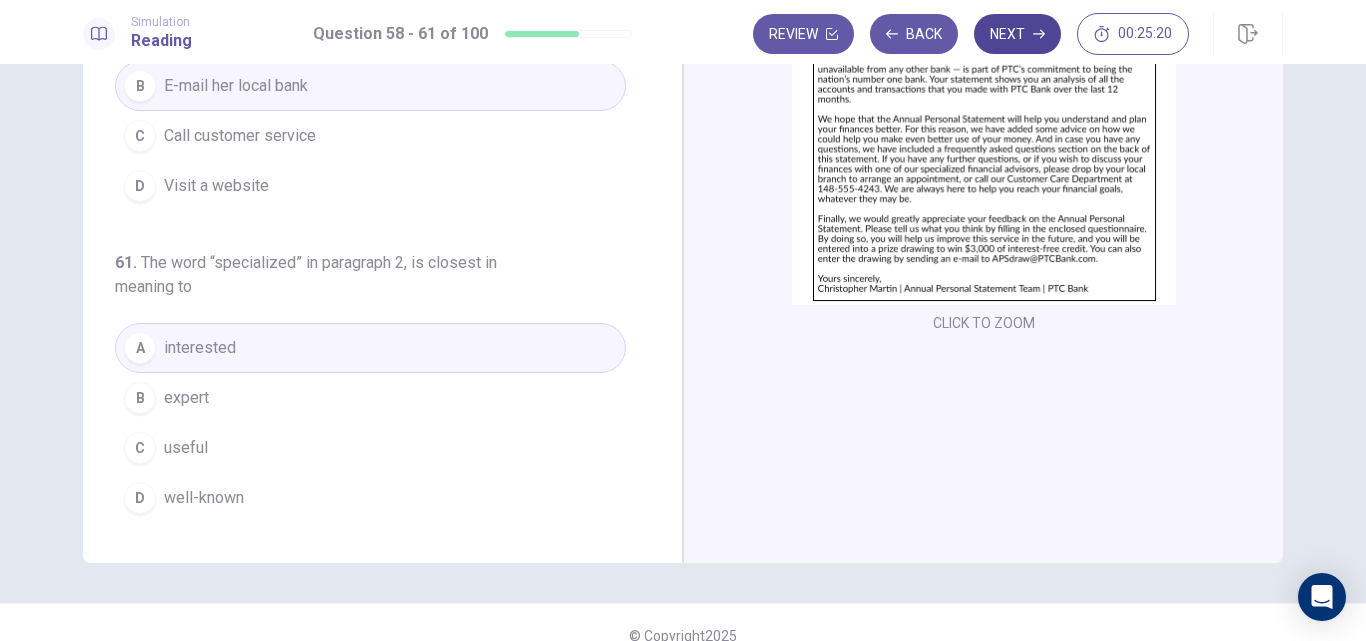 click on "Next" at bounding box center [1017, 34] 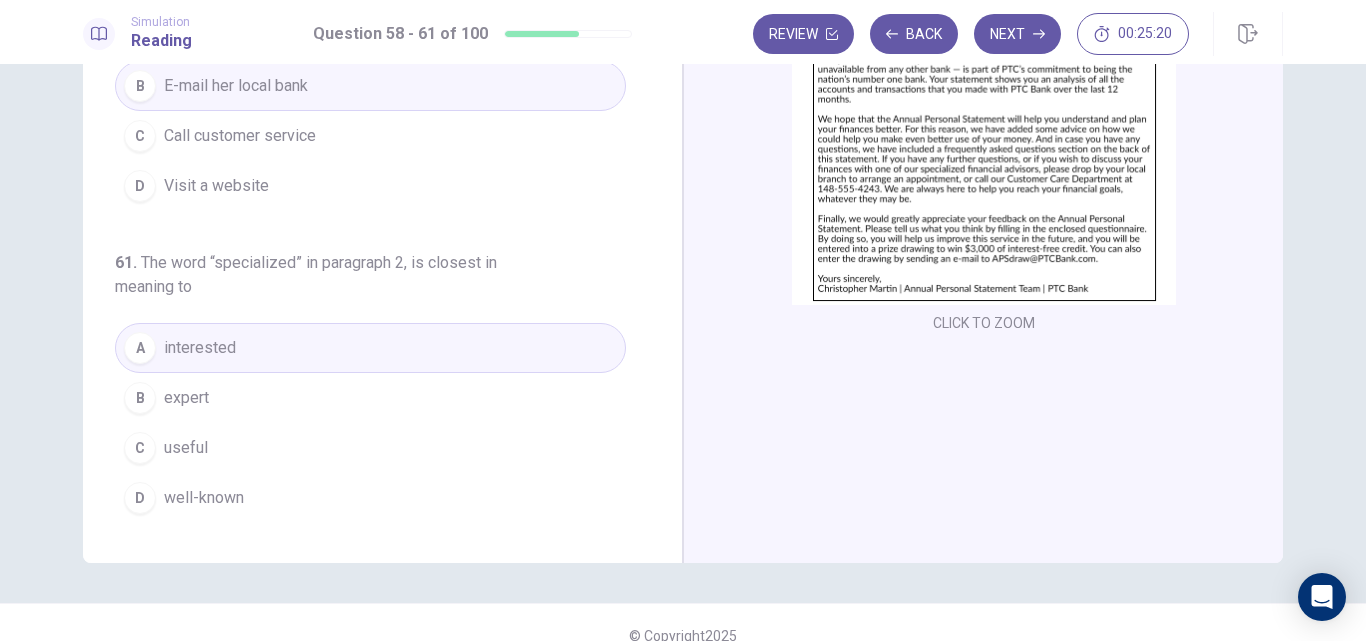scroll, scrollTop: 209, scrollLeft: 0, axis: vertical 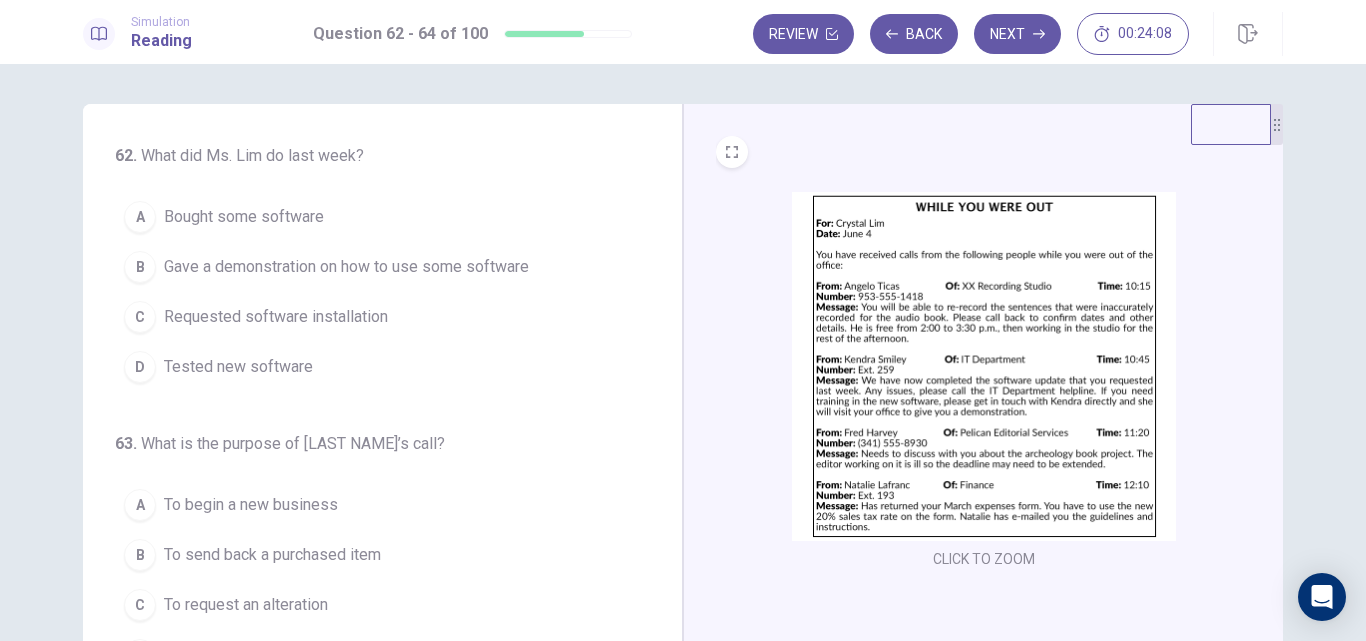 click at bounding box center (984, 366) 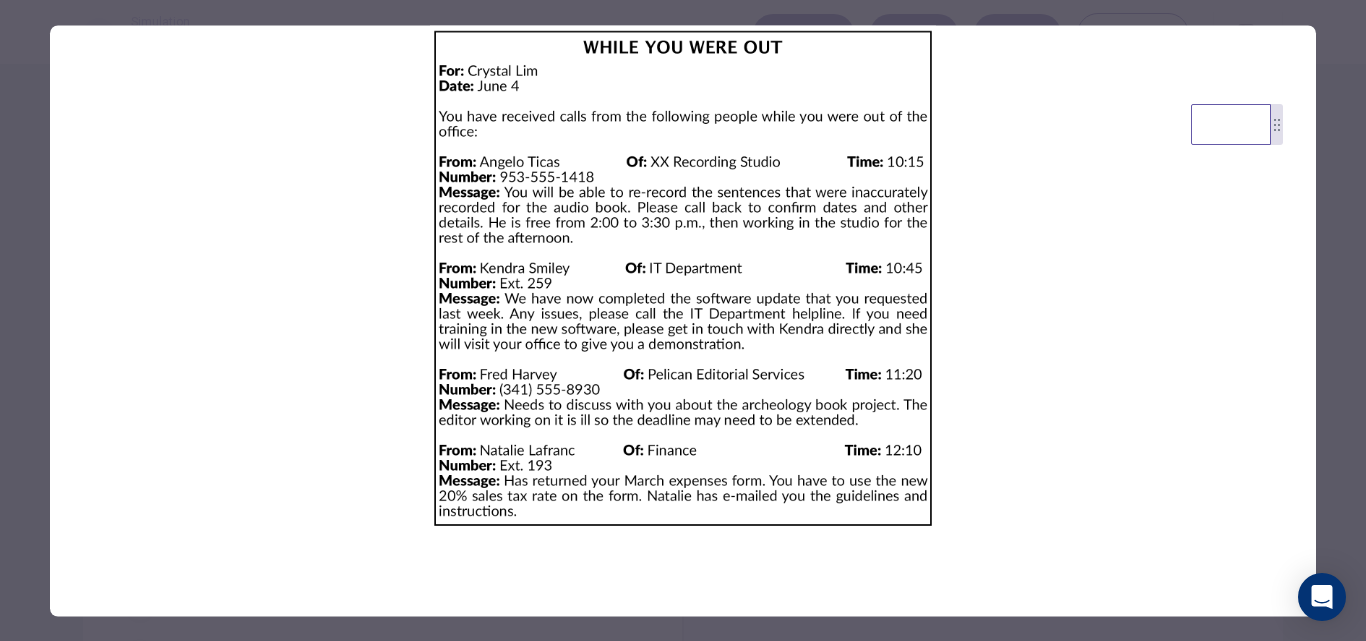 click at bounding box center (683, 278) 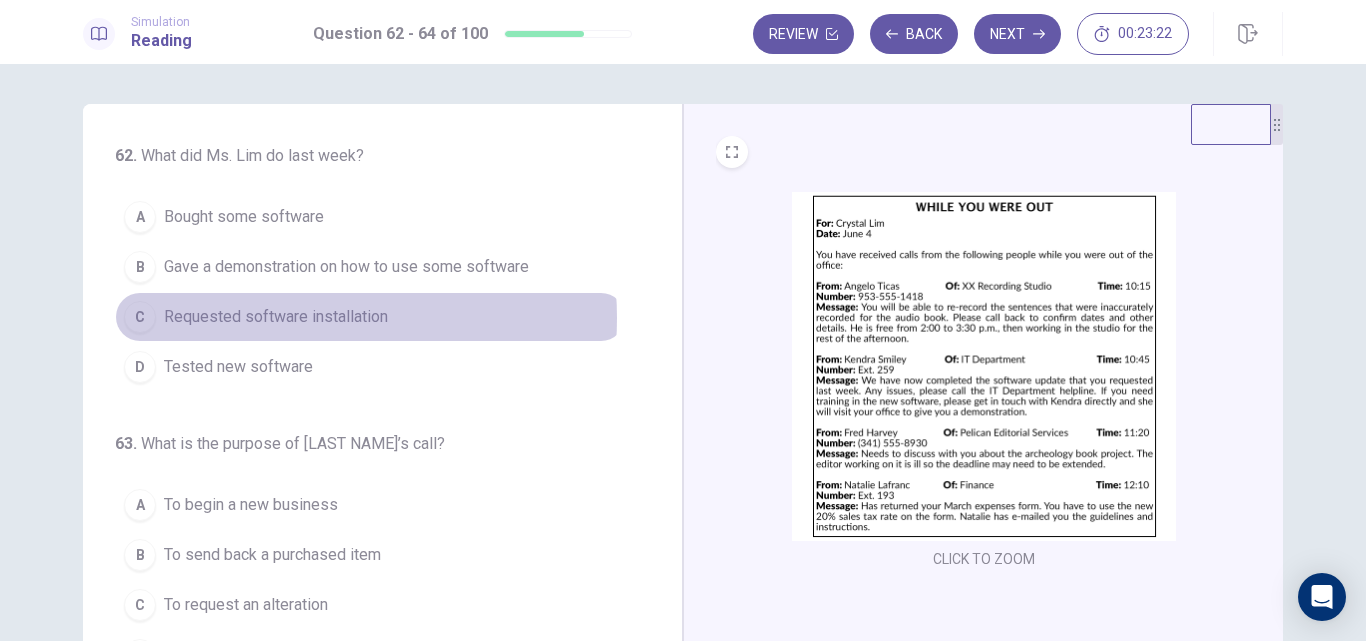 click on "Requested software installation" at bounding box center [276, 317] 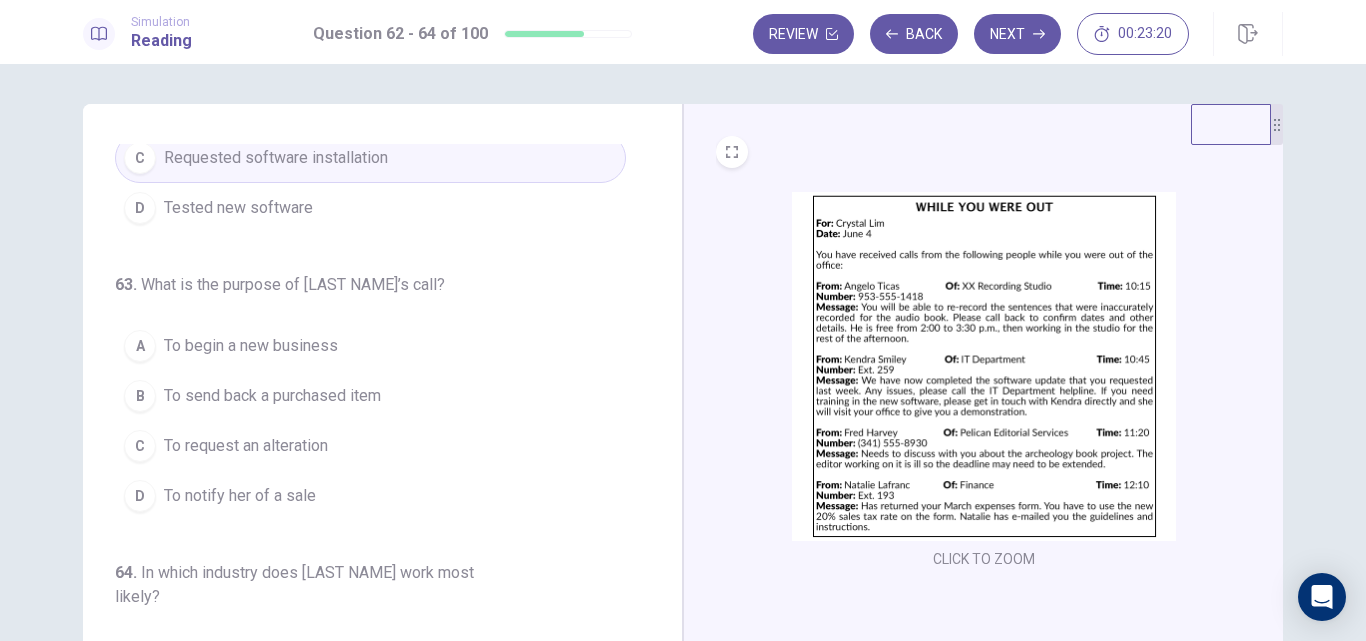 scroll, scrollTop: 209, scrollLeft: 0, axis: vertical 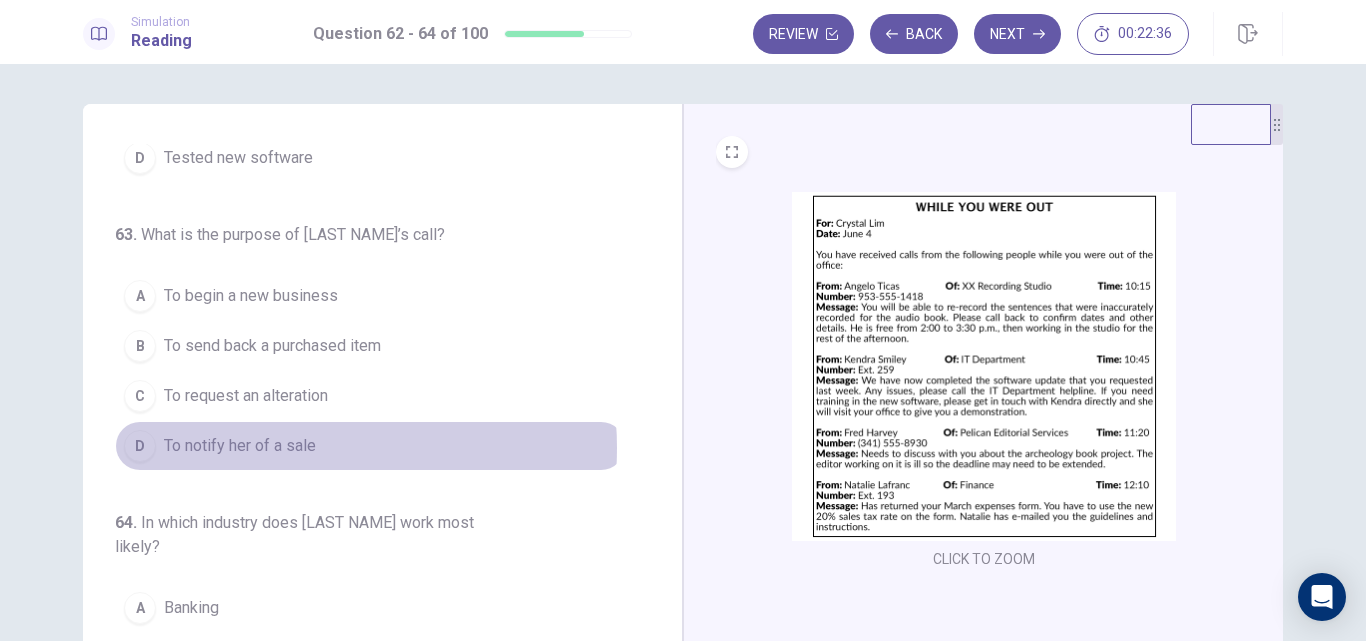 click on "To notify her of a sale" at bounding box center (240, 446) 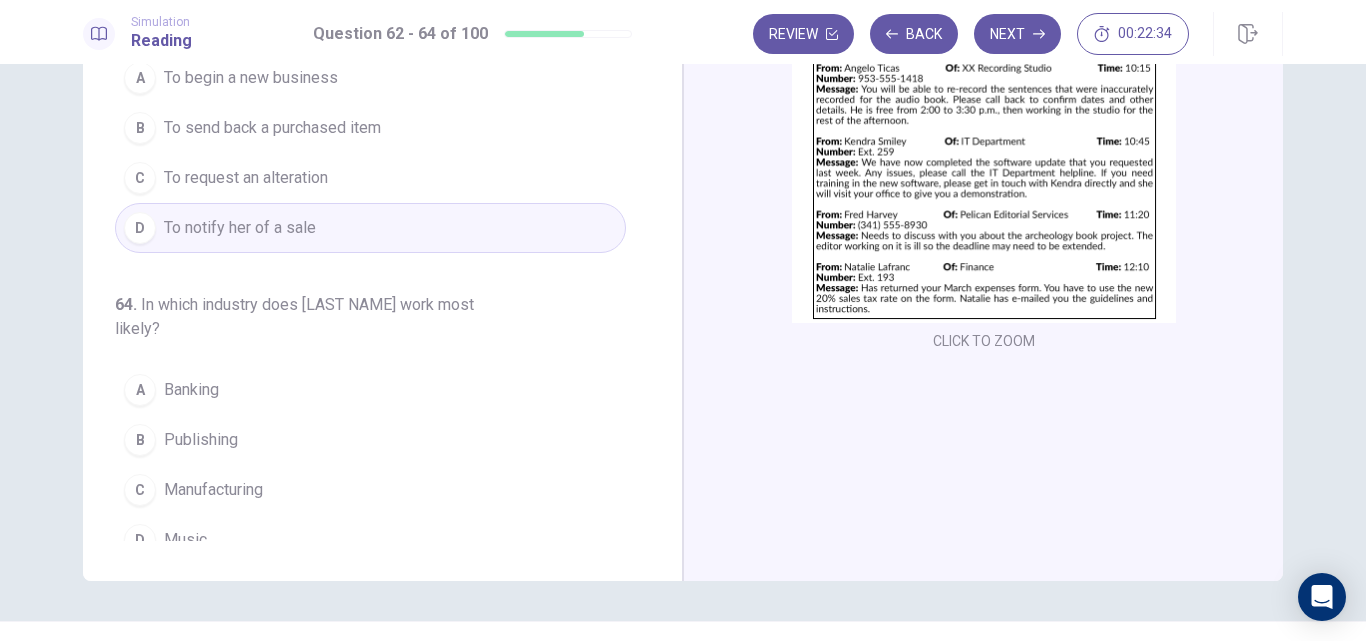 scroll, scrollTop: 262, scrollLeft: 0, axis: vertical 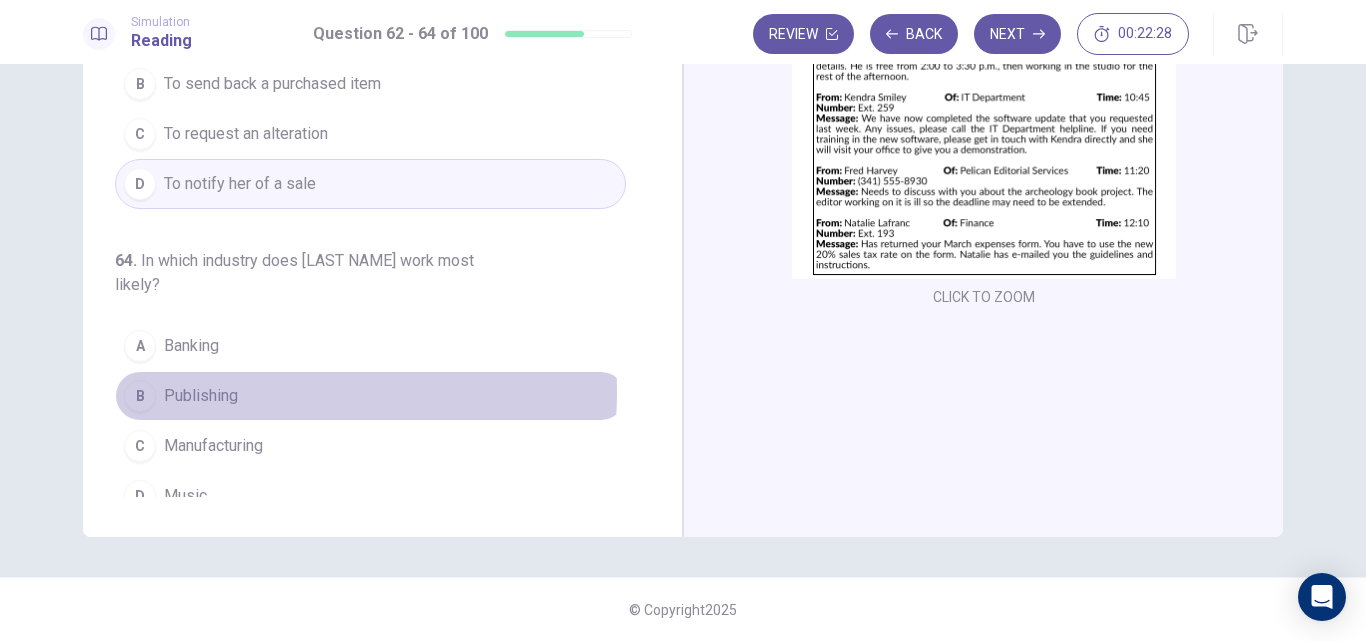 click on "Publishing" at bounding box center [201, 396] 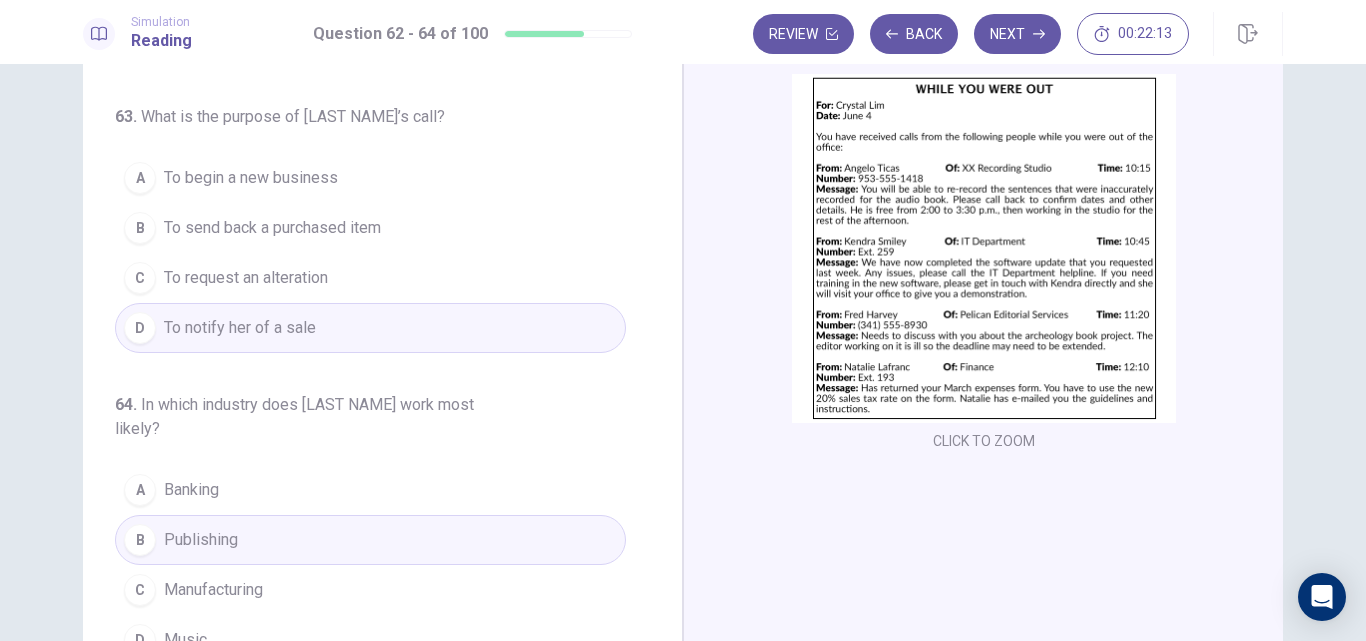 scroll, scrollTop: 117, scrollLeft: 0, axis: vertical 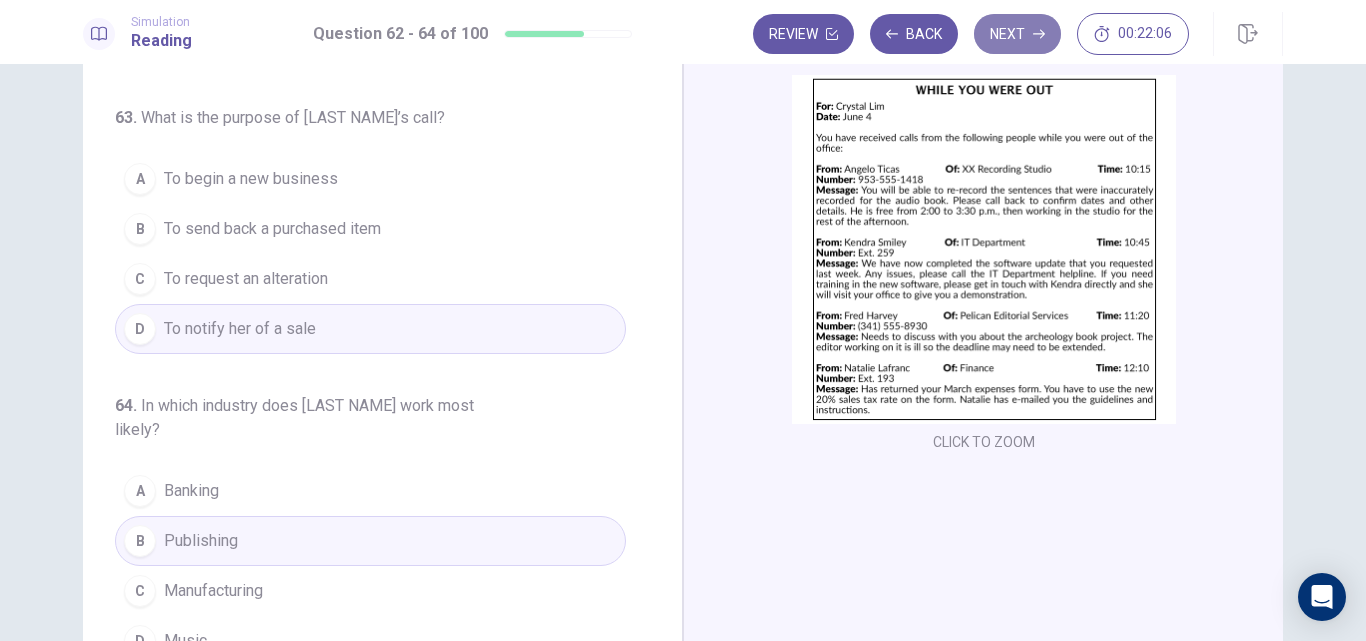 click on "Next" at bounding box center (1017, 34) 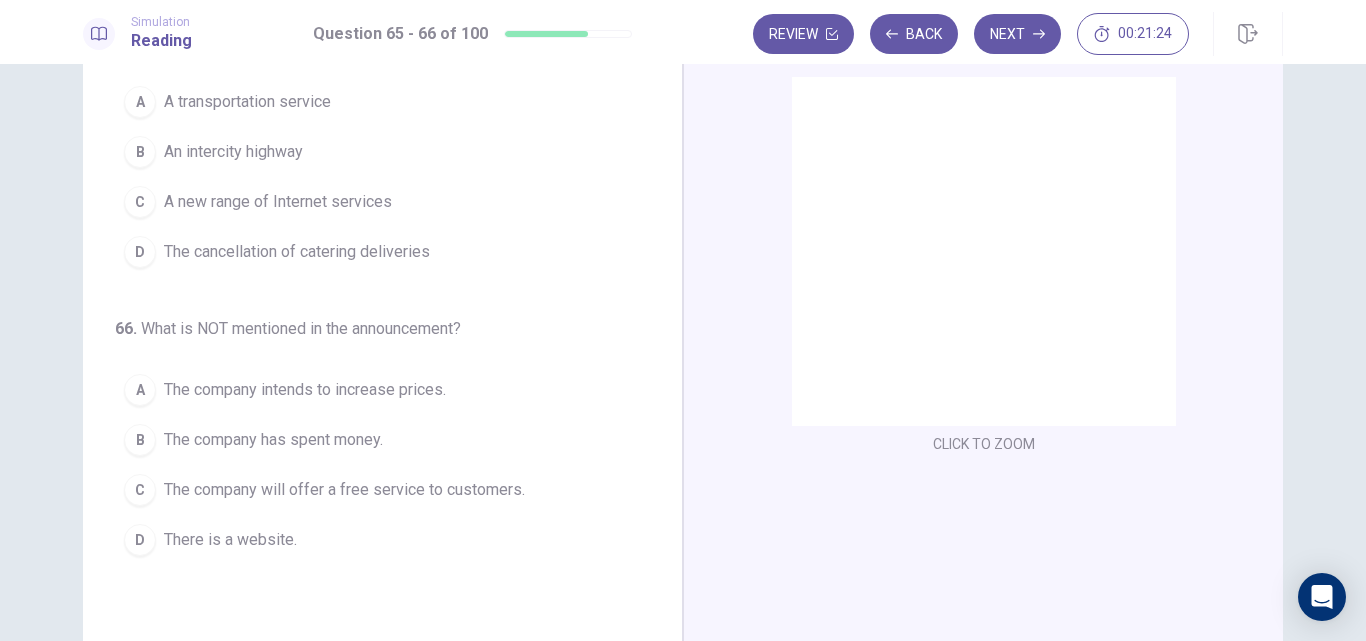 scroll, scrollTop: 0, scrollLeft: 0, axis: both 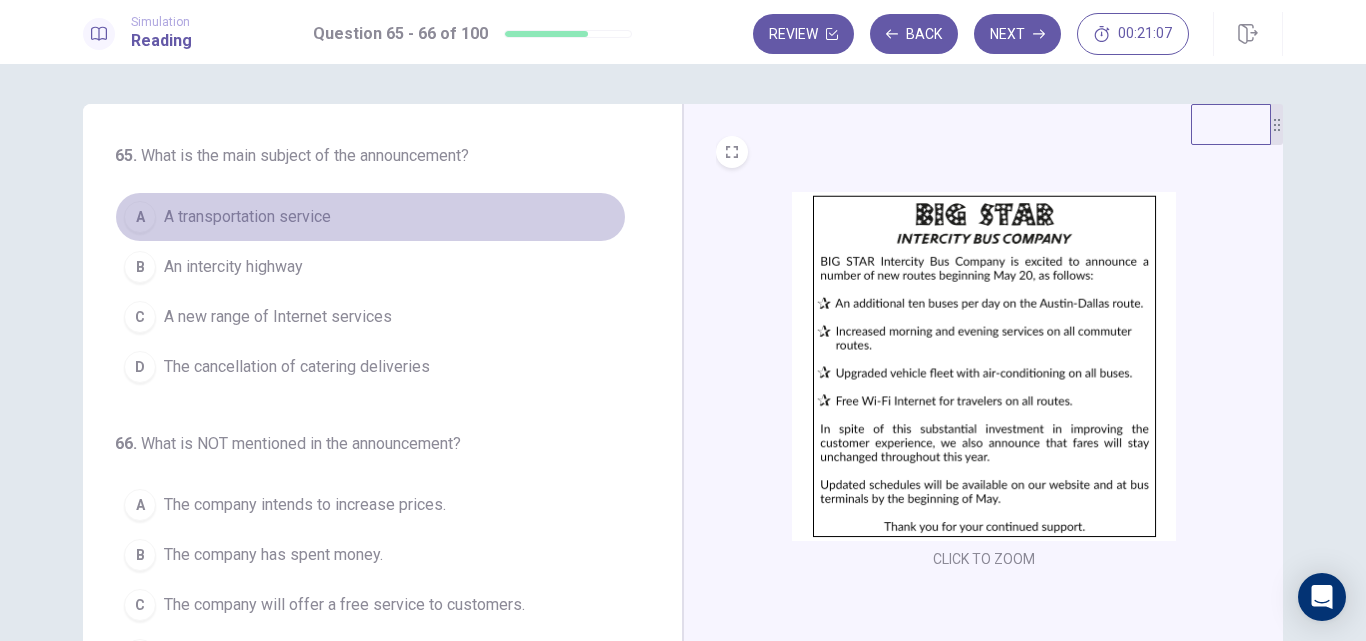 click on "A transportation service" at bounding box center [247, 217] 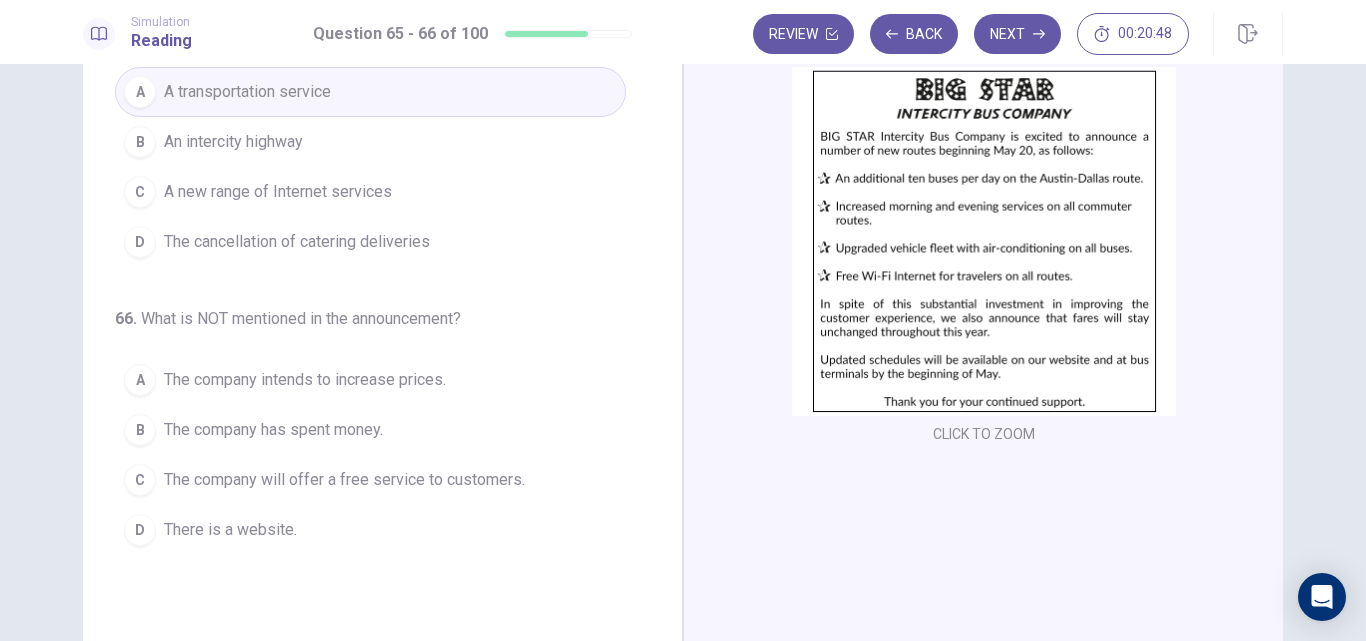 scroll, scrollTop: 124, scrollLeft: 0, axis: vertical 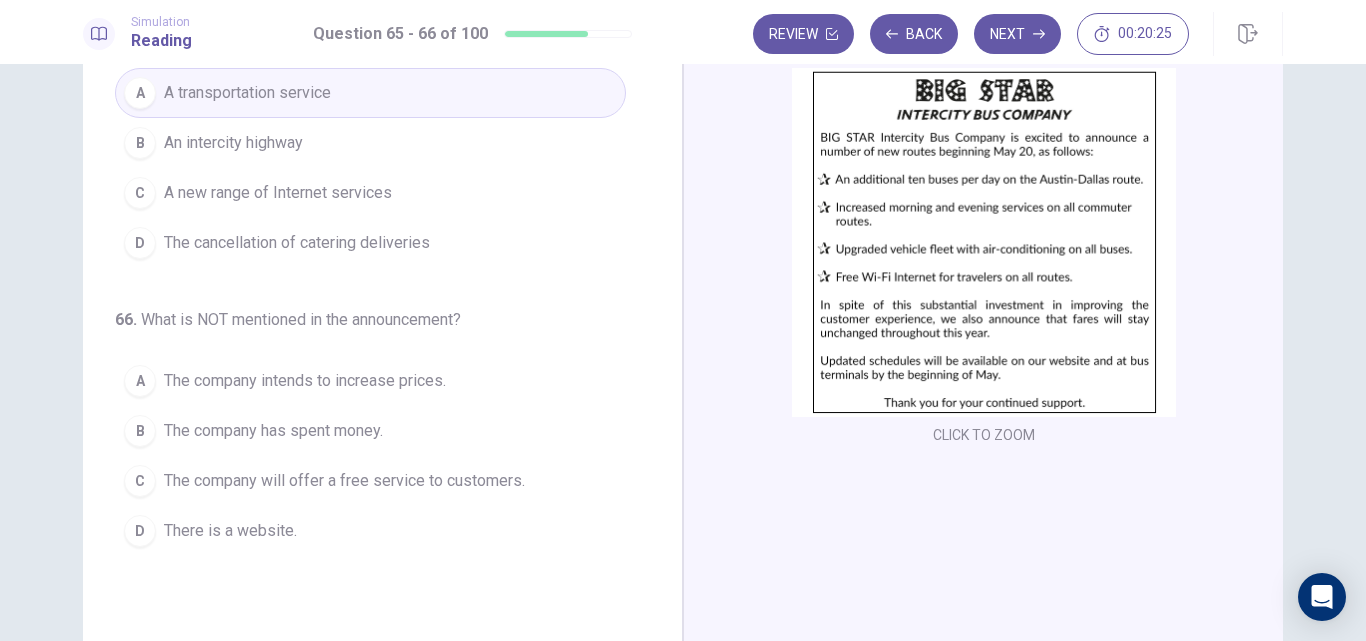 click on "B The company has spent money." at bounding box center [370, 431] 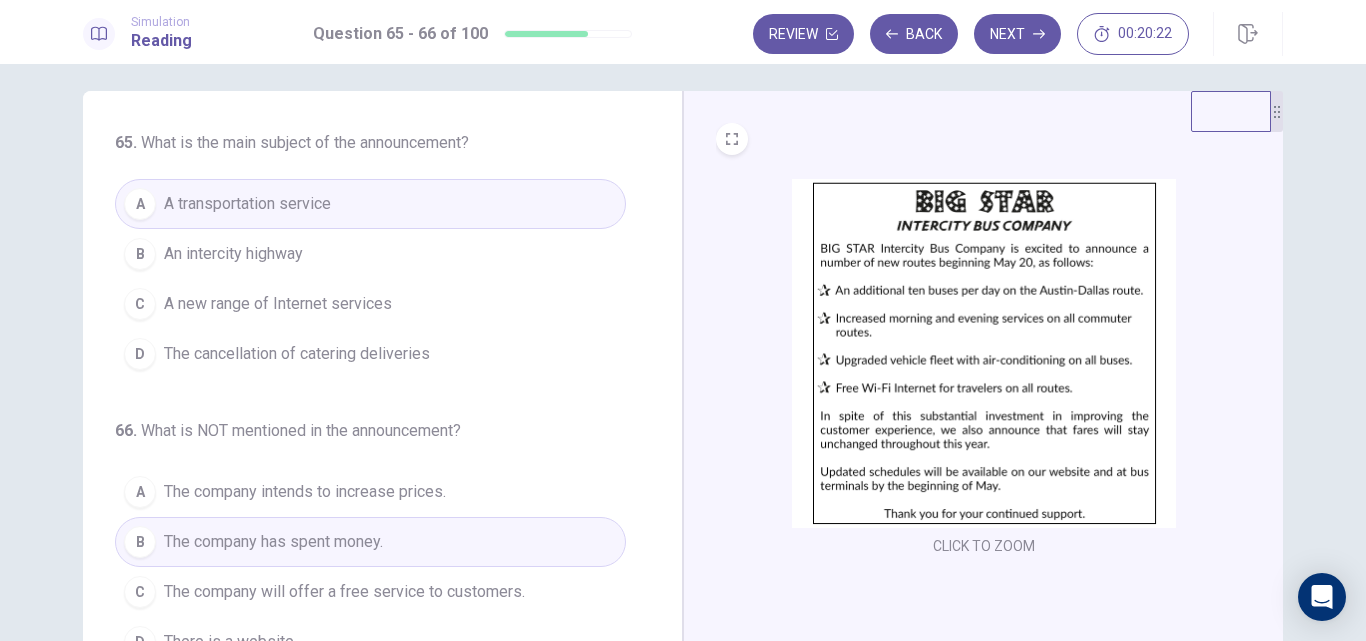 scroll, scrollTop: 0, scrollLeft: 0, axis: both 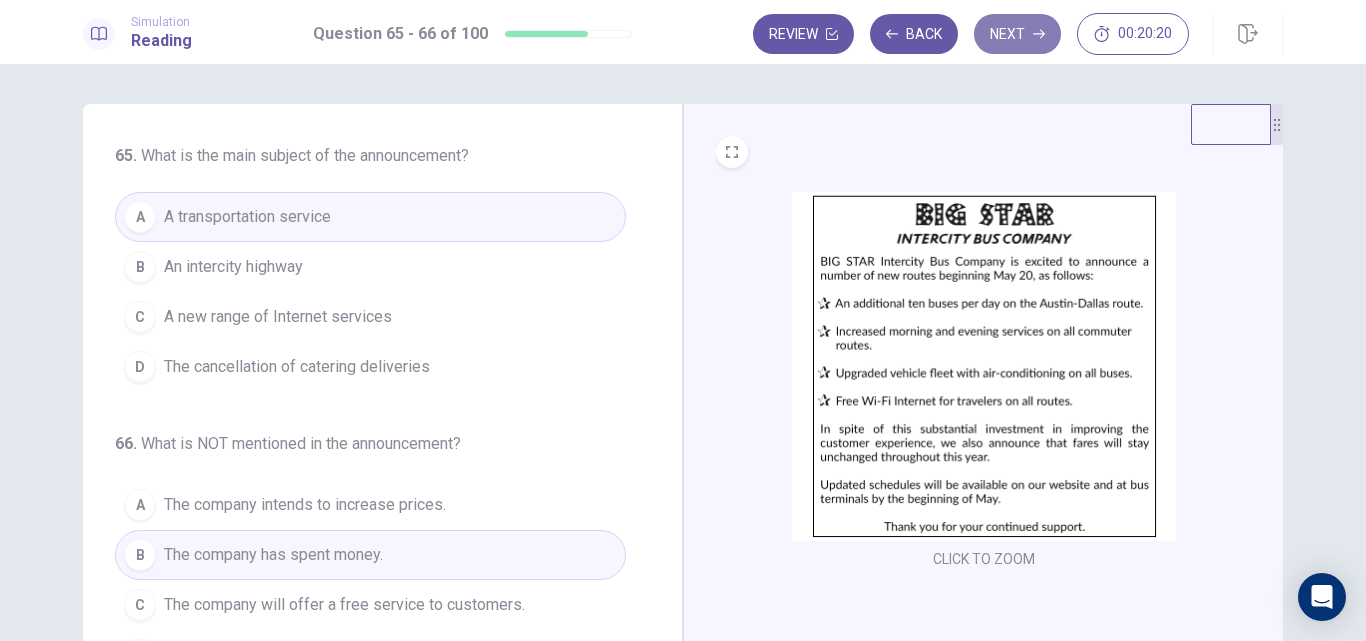 click on "Next" at bounding box center (1017, 34) 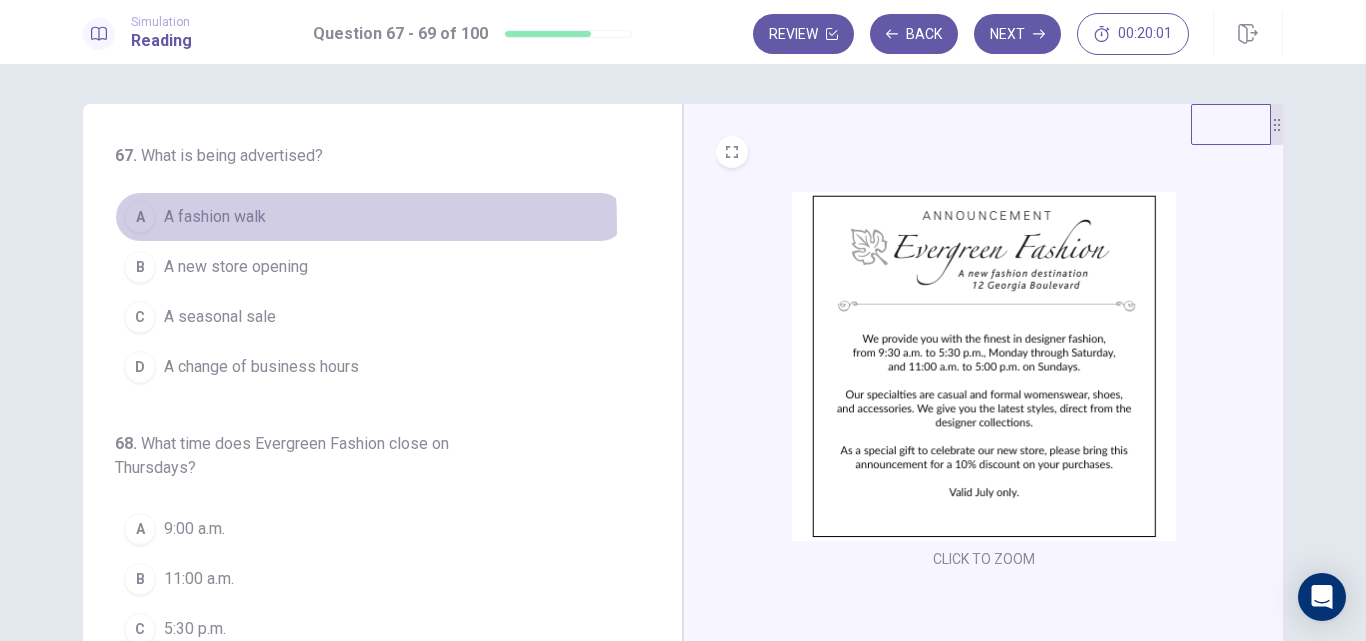 click on "A fashion walk" at bounding box center (215, 217) 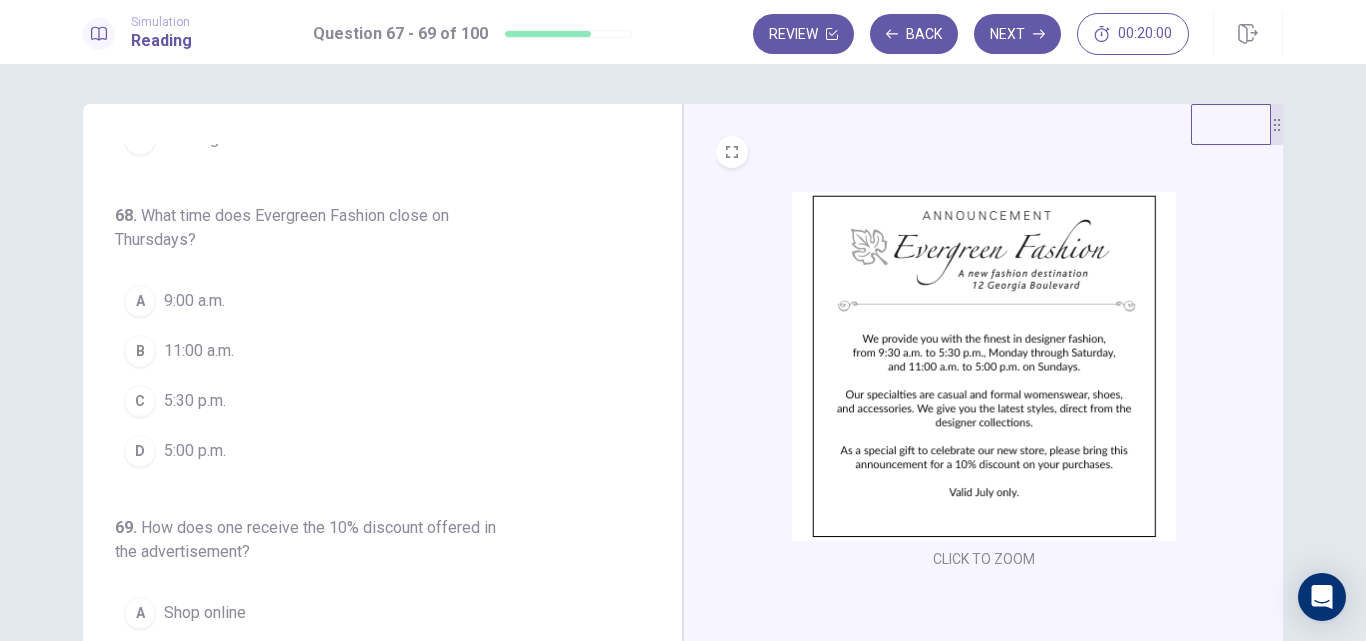 scroll, scrollTop: 257, scrollLeft: 0, axis: vertical 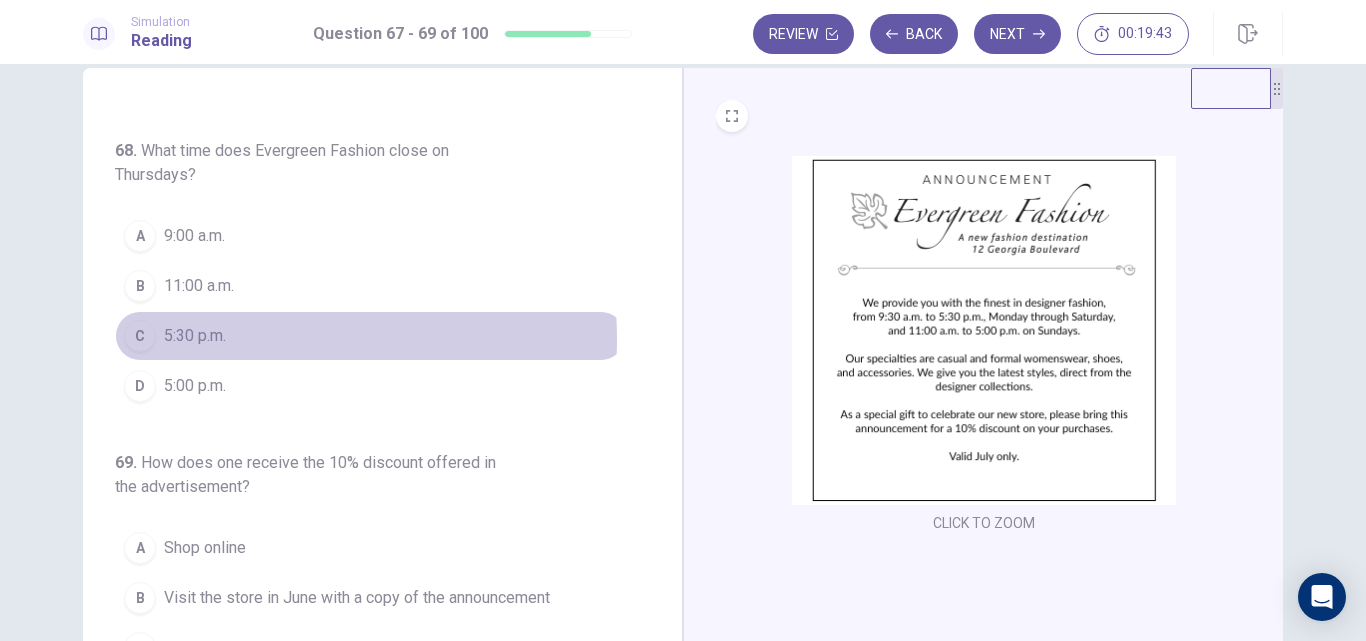 click on "5:30 p.m." at bounding box center (195, 336) 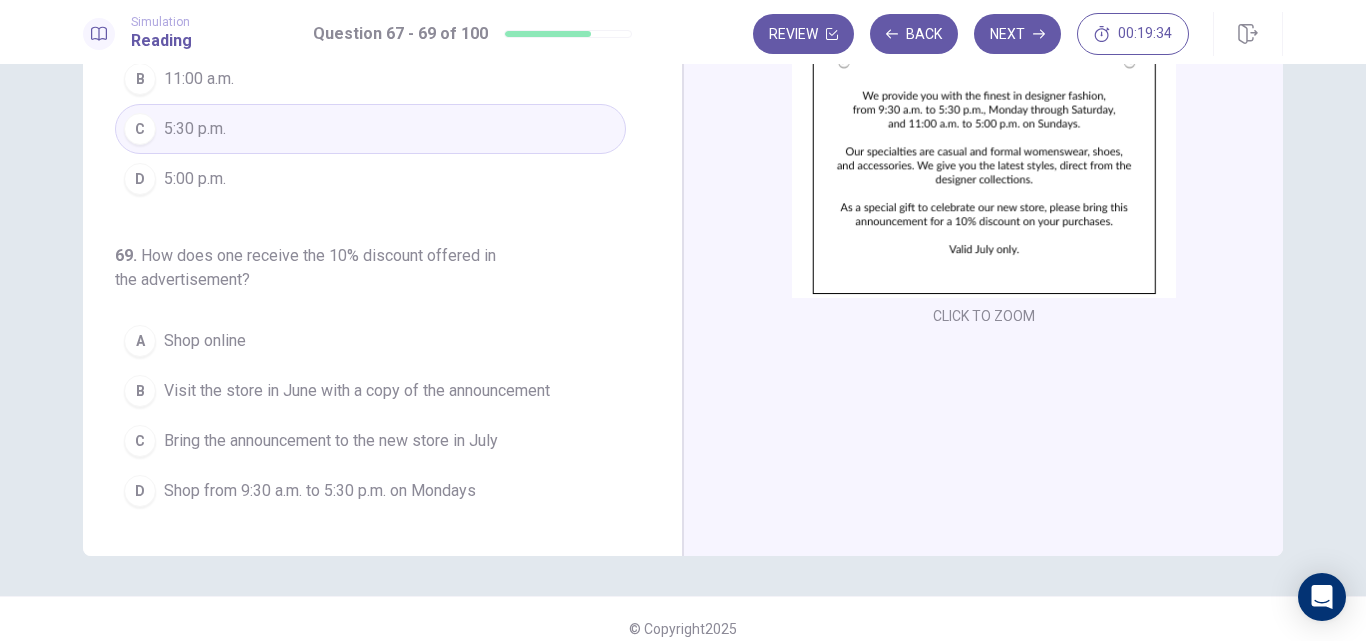 scroll, scrollTop: 250, scrollLeft: 0, axis: vertical 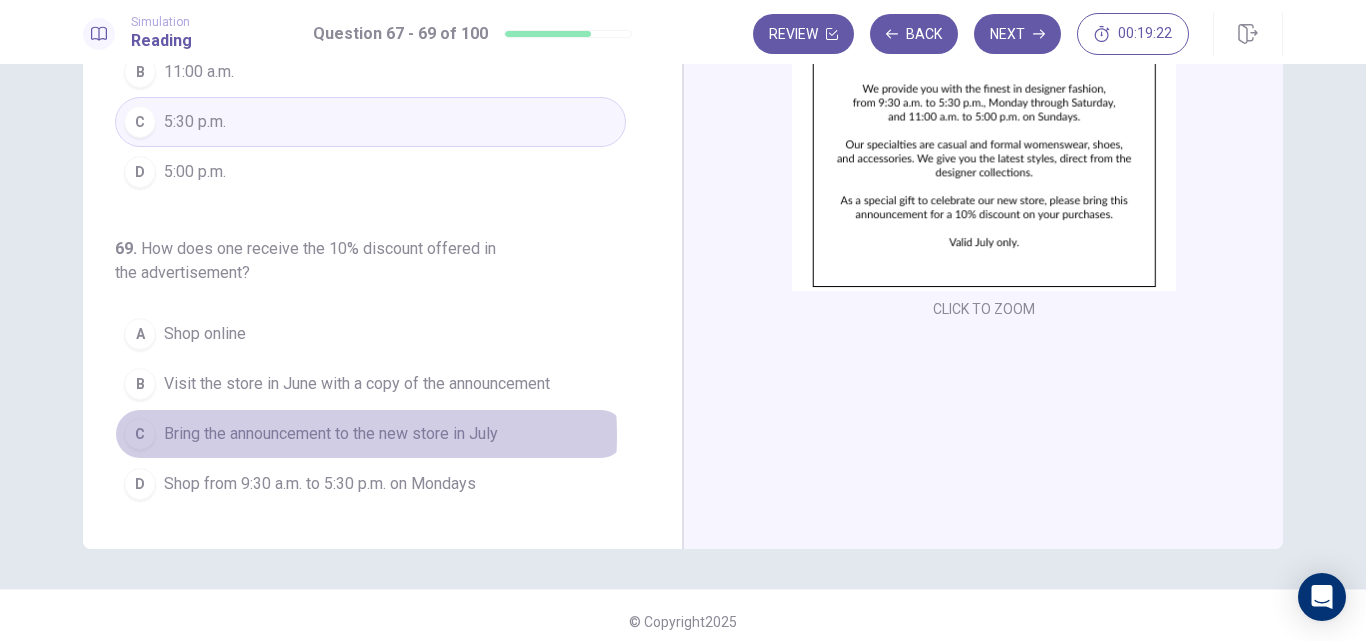 click on "Bring the announcement to the new store in July" at bounding box center [331, 434] 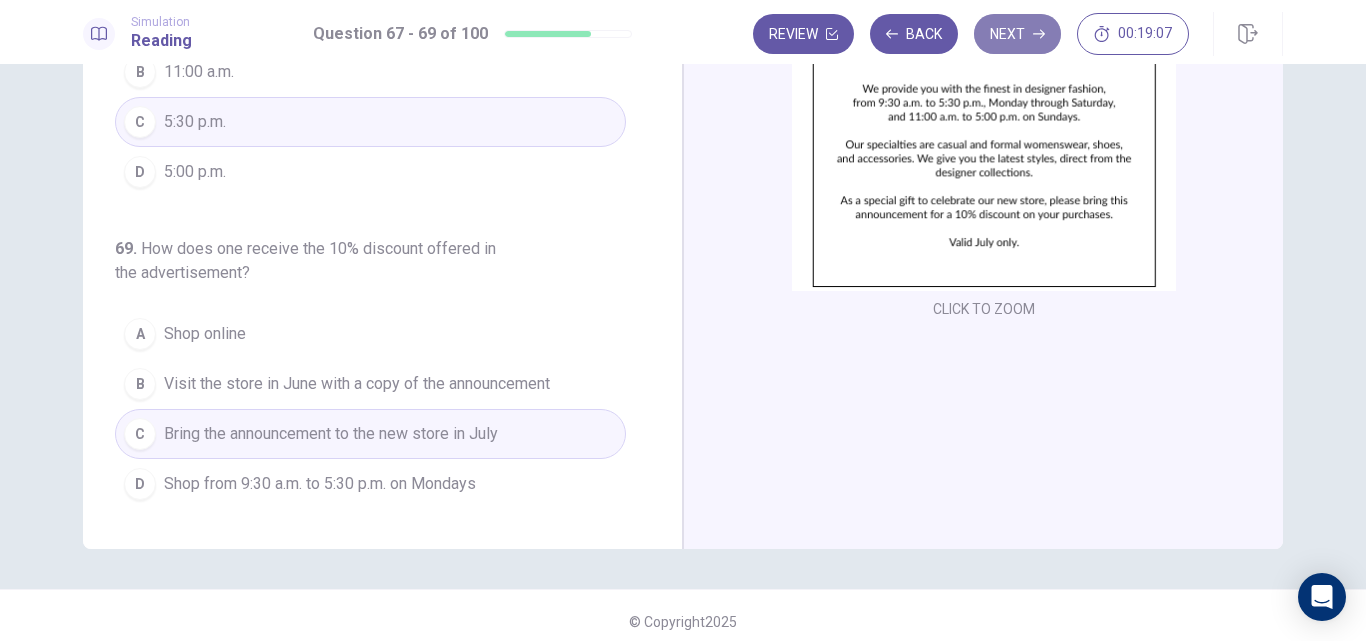 click on "Next" at bounding box center [1017, 34] 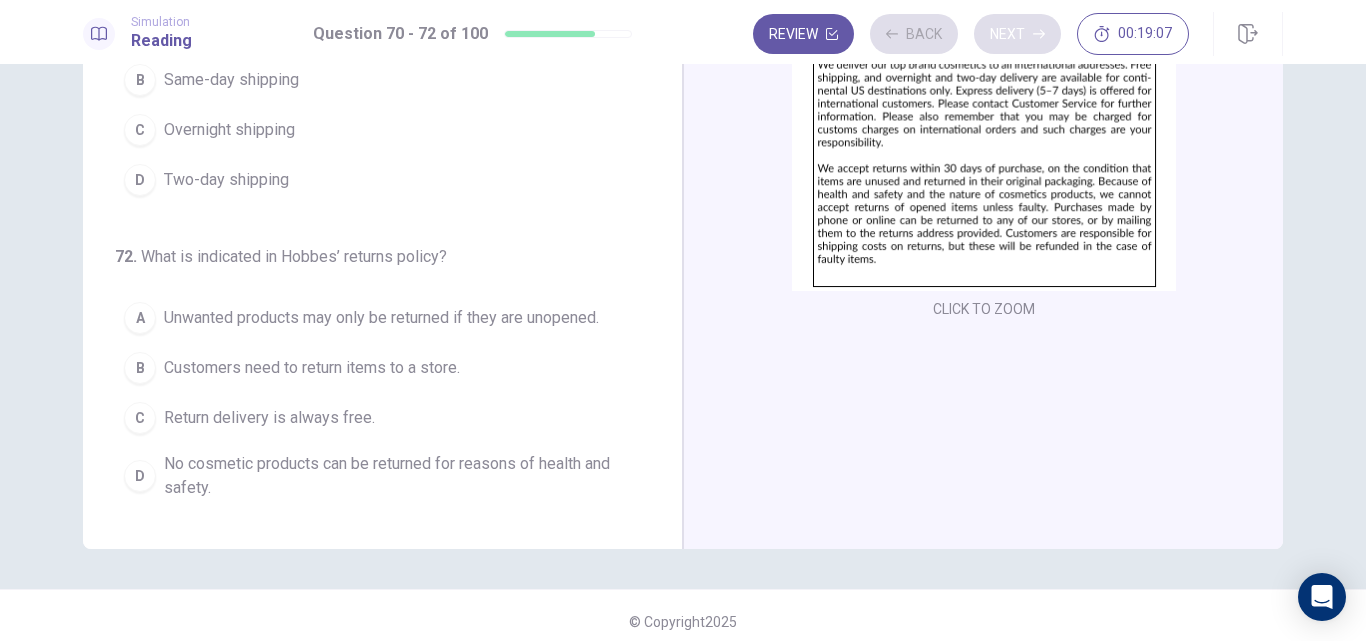 scroll, scrollTop: 241, scrollLeft: 0, axis: vertical 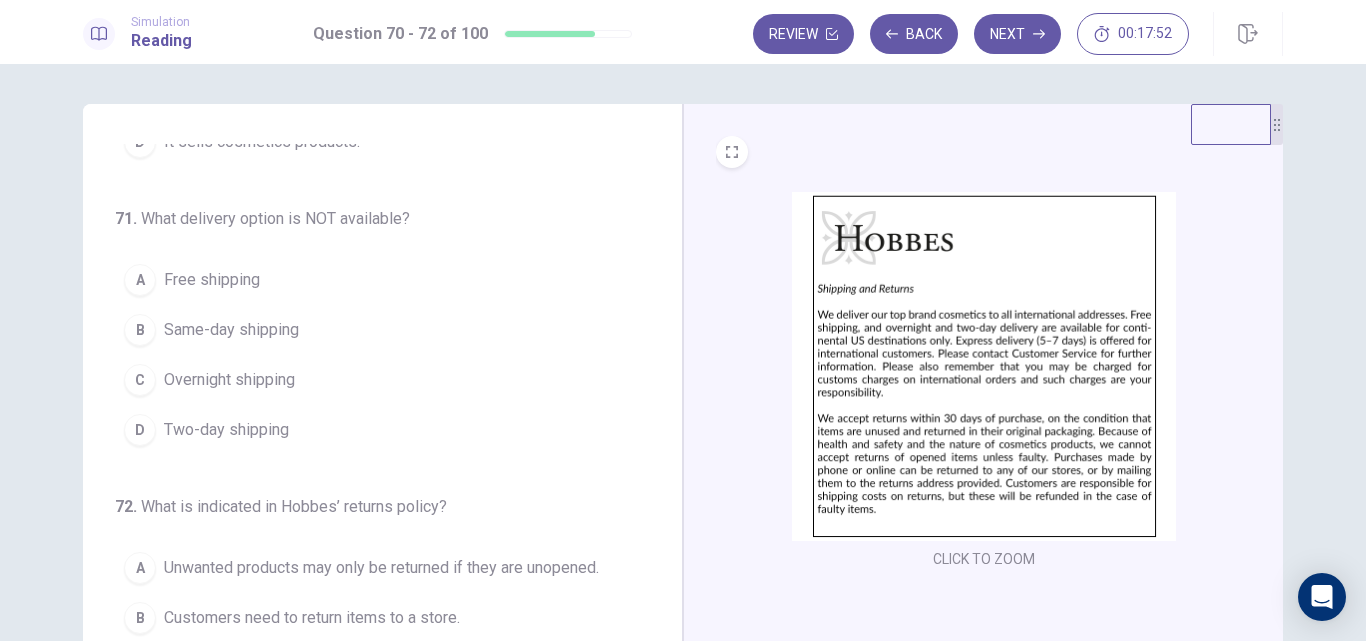 click on "Same-day shipping" at bounding box center (231, 330) 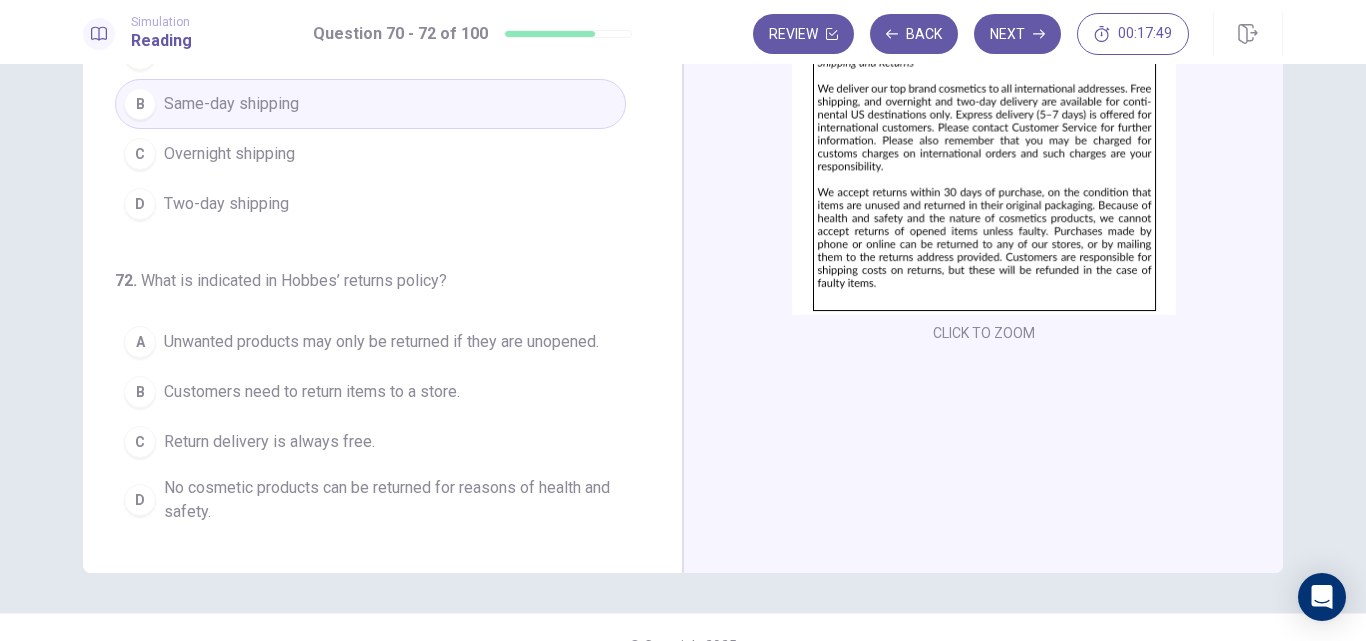 scroll, scrollTop: 262, scrollLeft: 0, axis: vertical 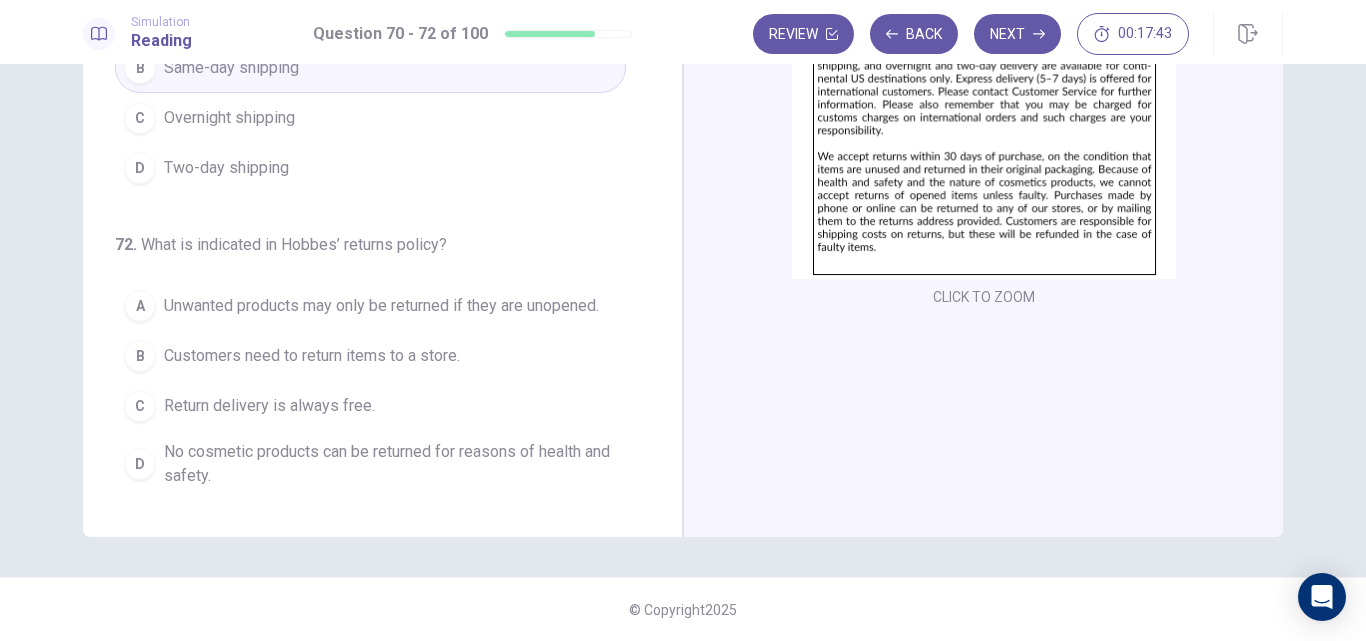 click on "No cosmetic products can be returned for
reasons of health and safety." at bounding box center (390, 464) 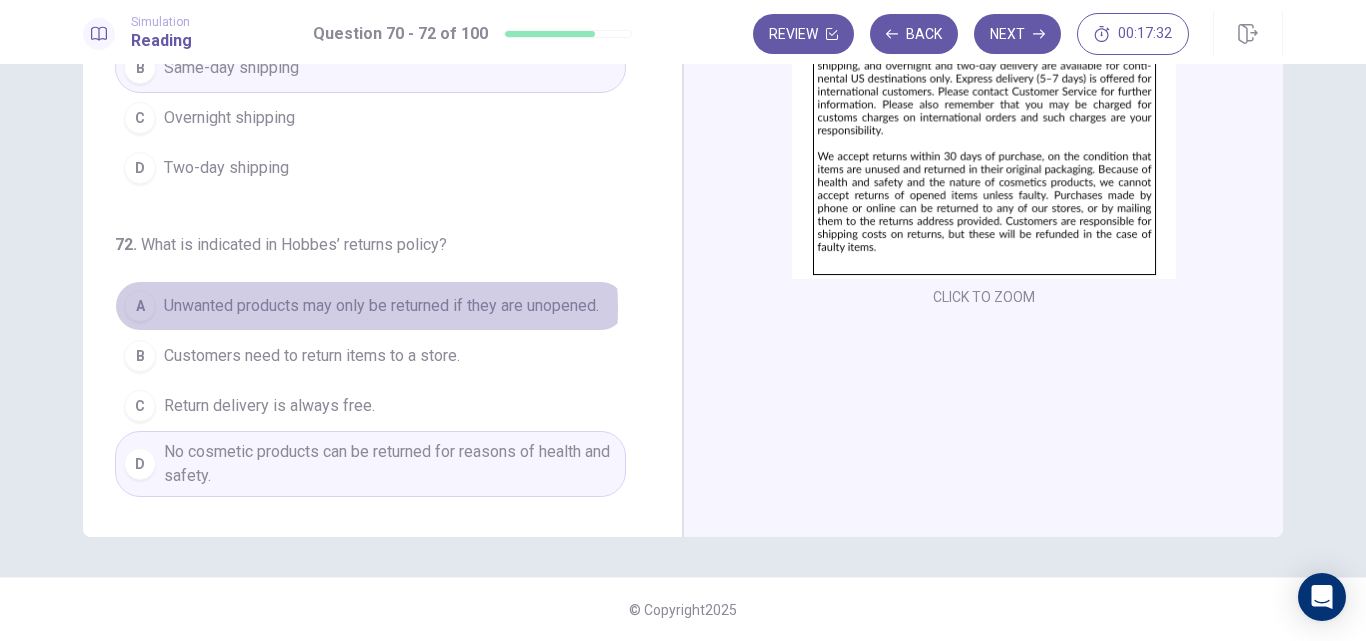 click on "Unwanted products may only be returned if they are unopened." at bounding box center (381, 306) 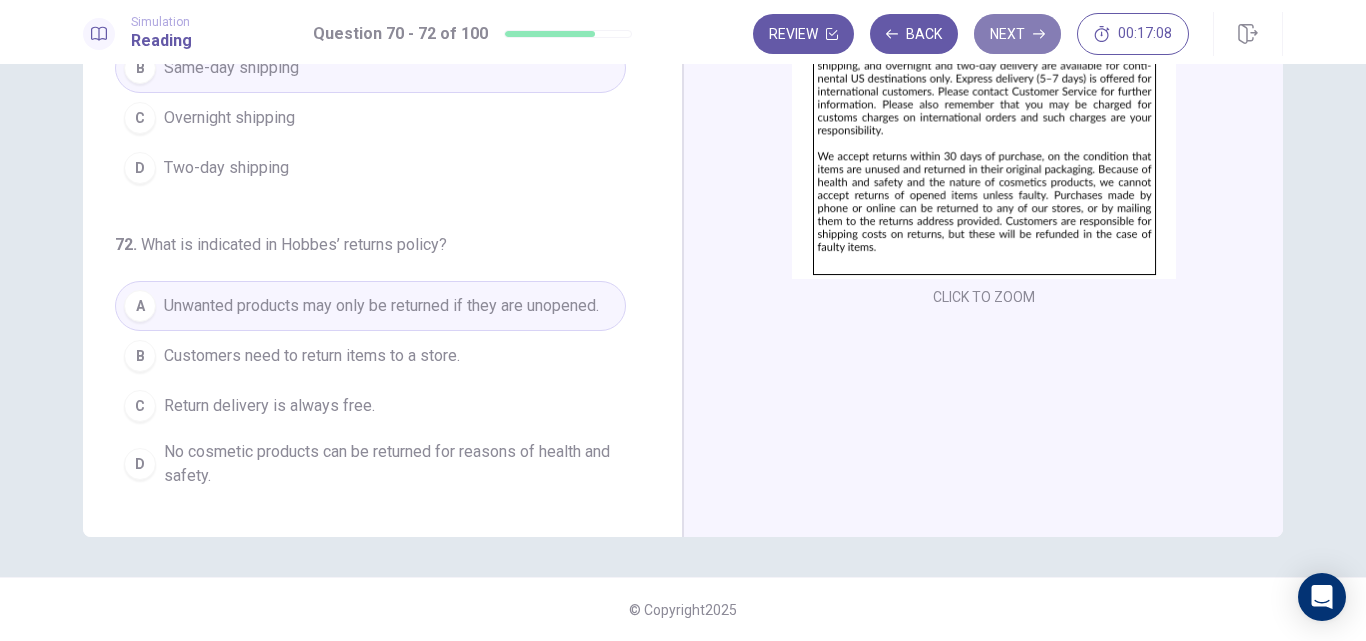 click on "Next" at bounding box center (1017, 34) 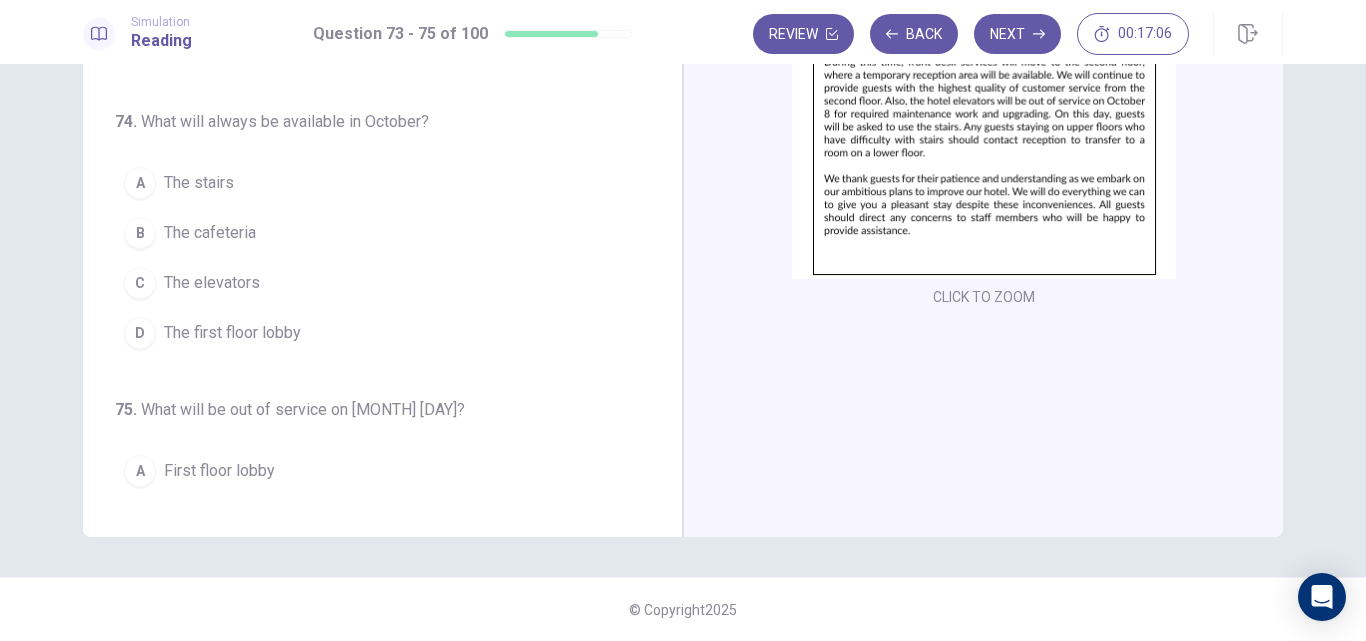 scroll, scrollTop: 0, scrollLeft: 0, axis: both 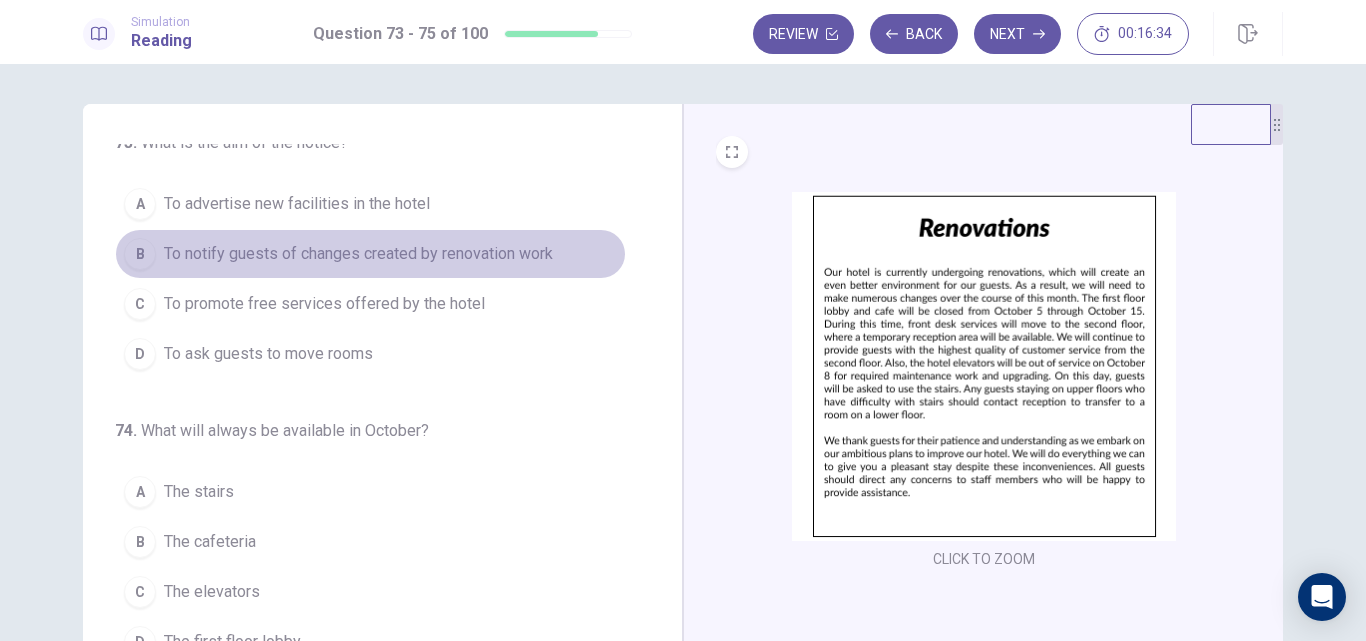 click on "To notify guests of changes created by renovation work" at bounding box center (358, 254) 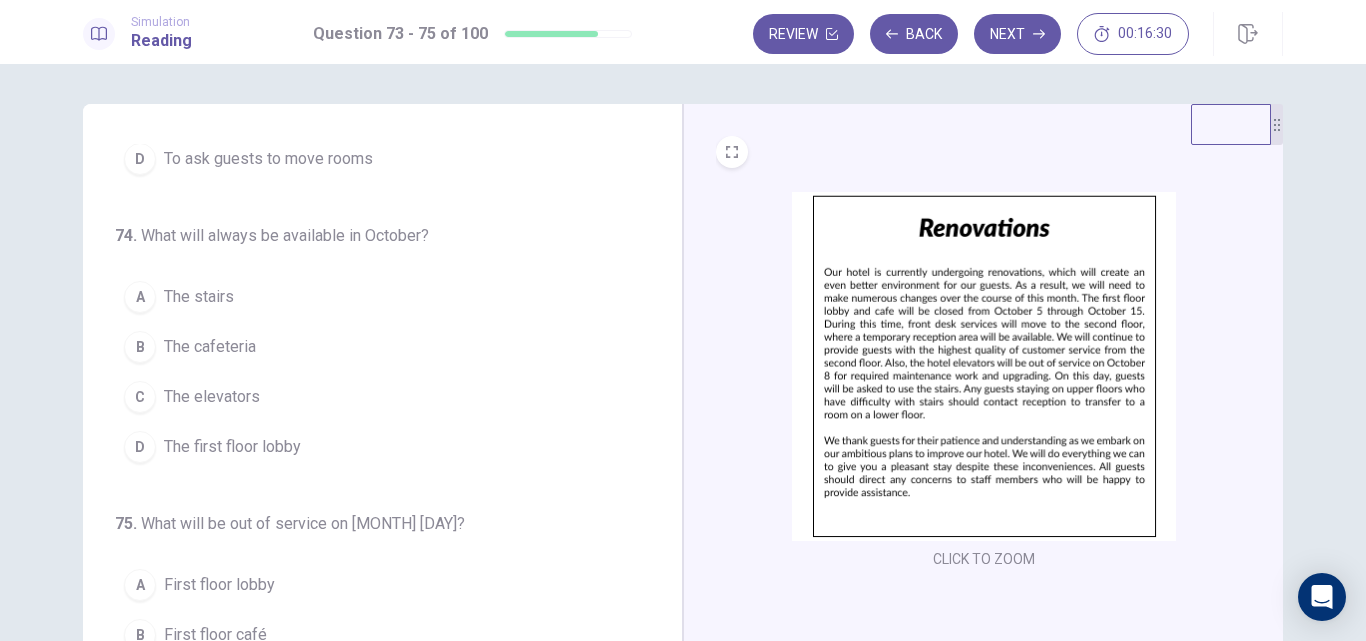 scroll, scrollTop: 209, scrollLeft: 0, axis: vertical 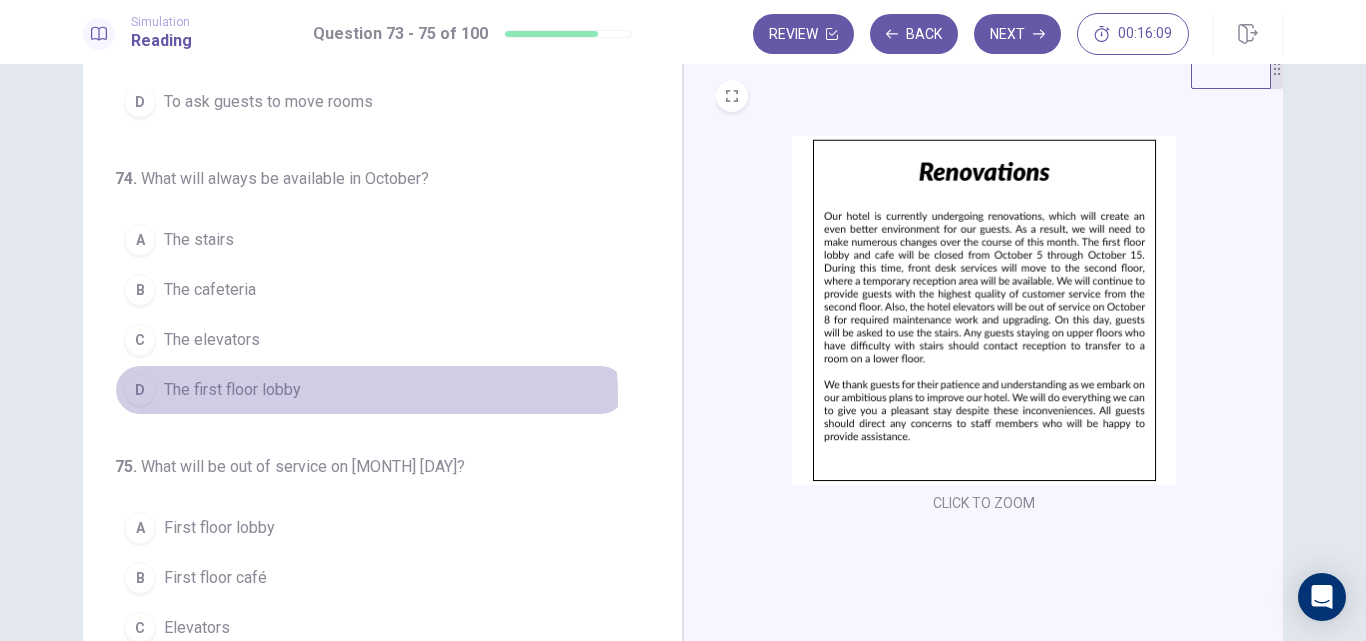 click on "The first floor lobby" at bounding box center [232, 390] 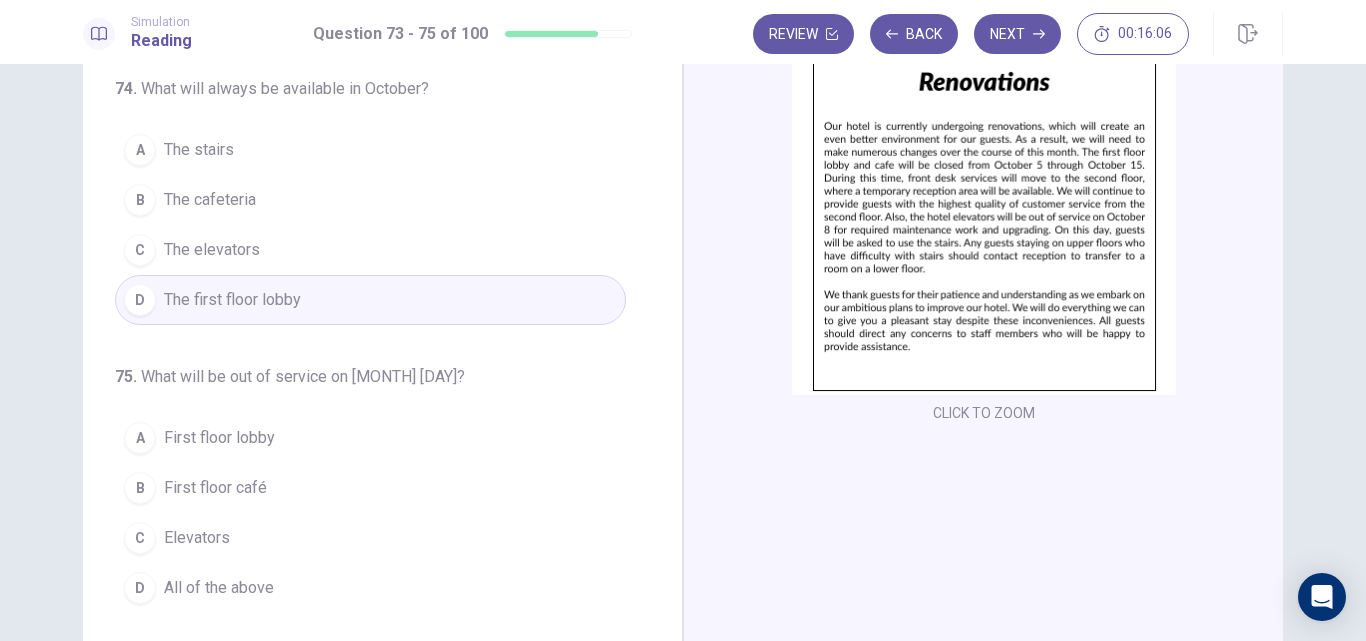 scroll, scrollTop: 145, scrollLeft: 0, axis: vertical 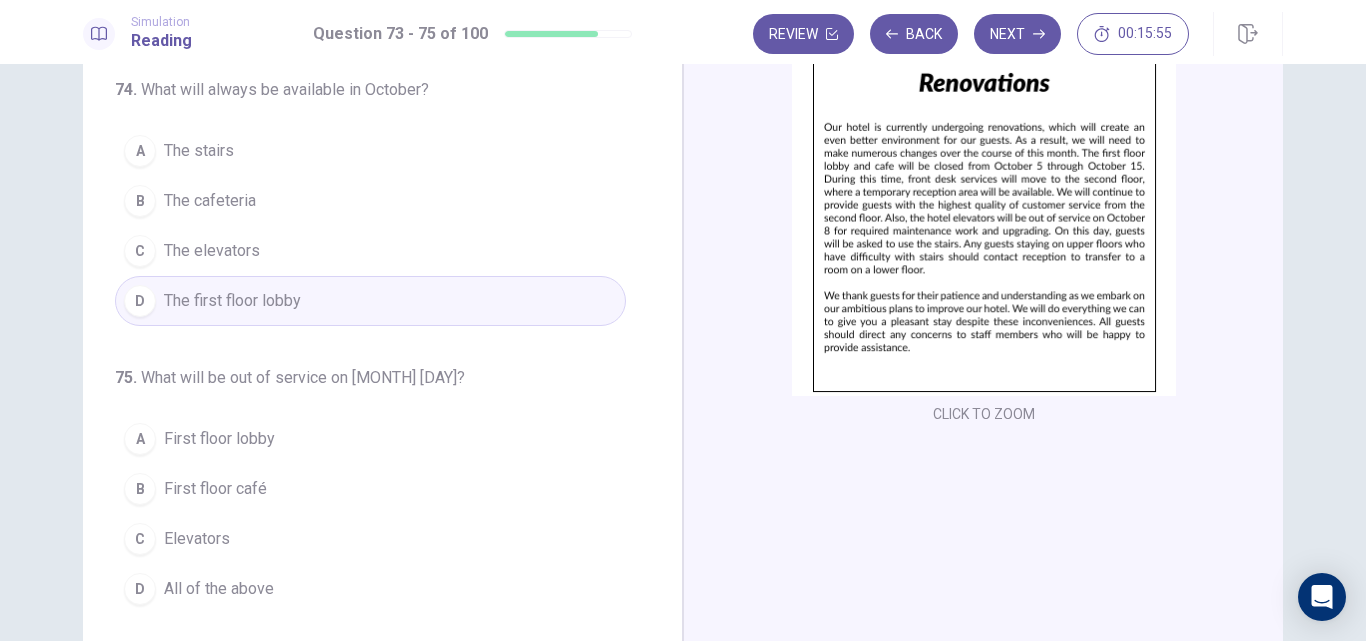 click on "Elevators" at bounding box center (197, 539) 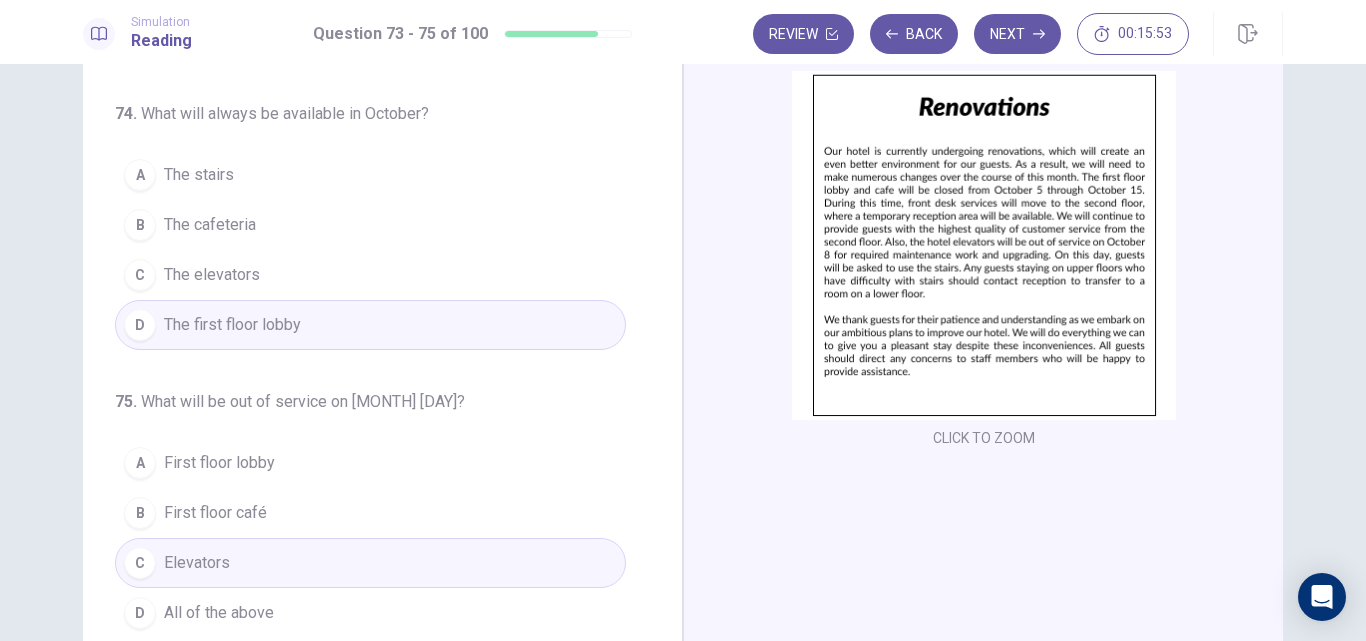 scroll, scrollTop: 117, scrollLeft: 0, axis: vertical 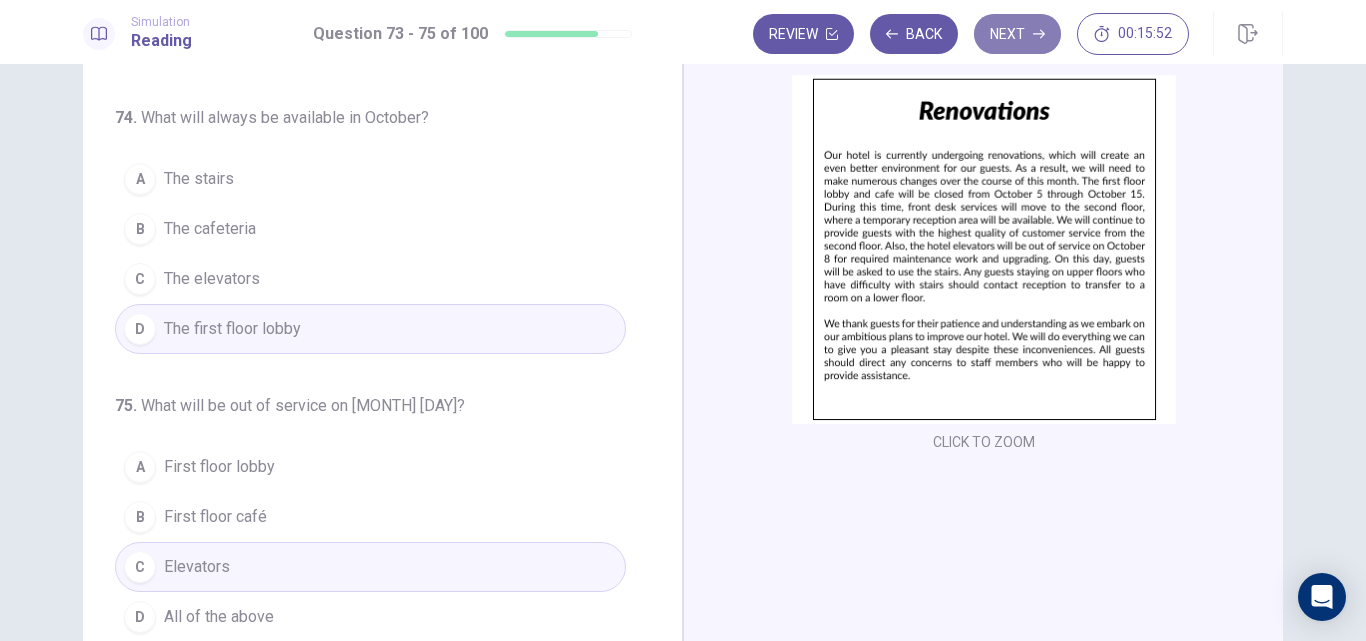 click on "Next" at bounding box center [1017, 34] 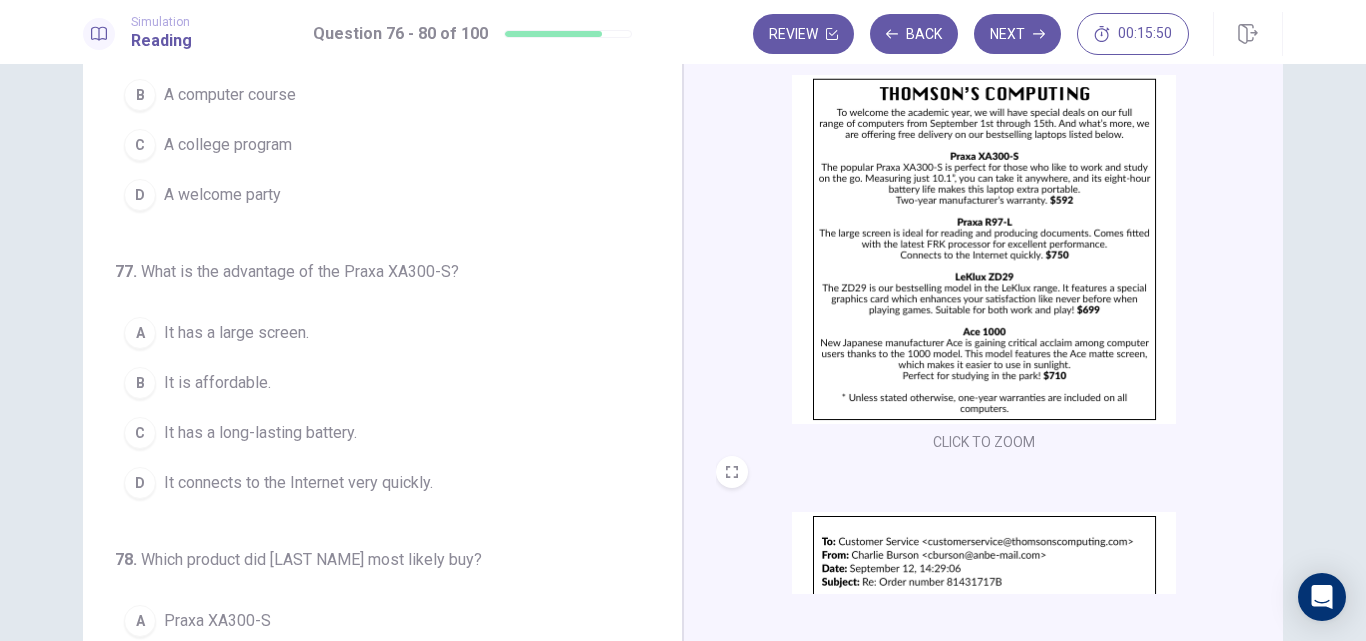 scroll, scrollTop: 0, scrollLeft: 0, axis: both 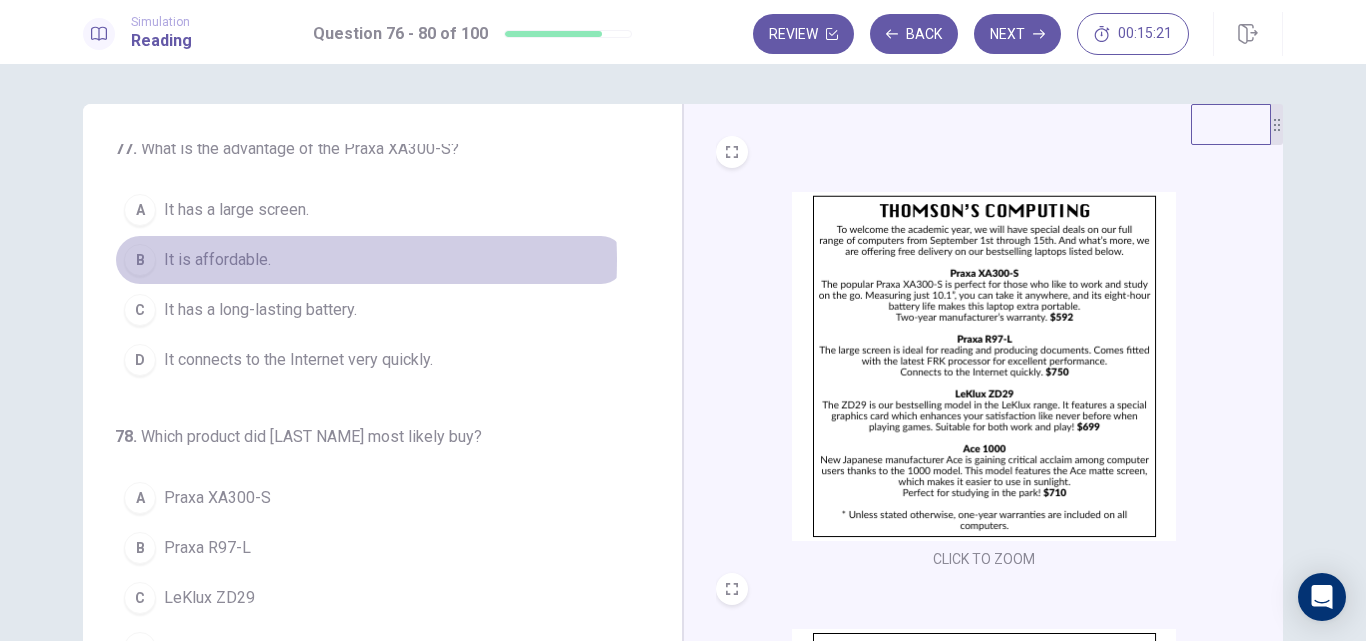 click on "It is affordable." at bounding box center (217, 260) 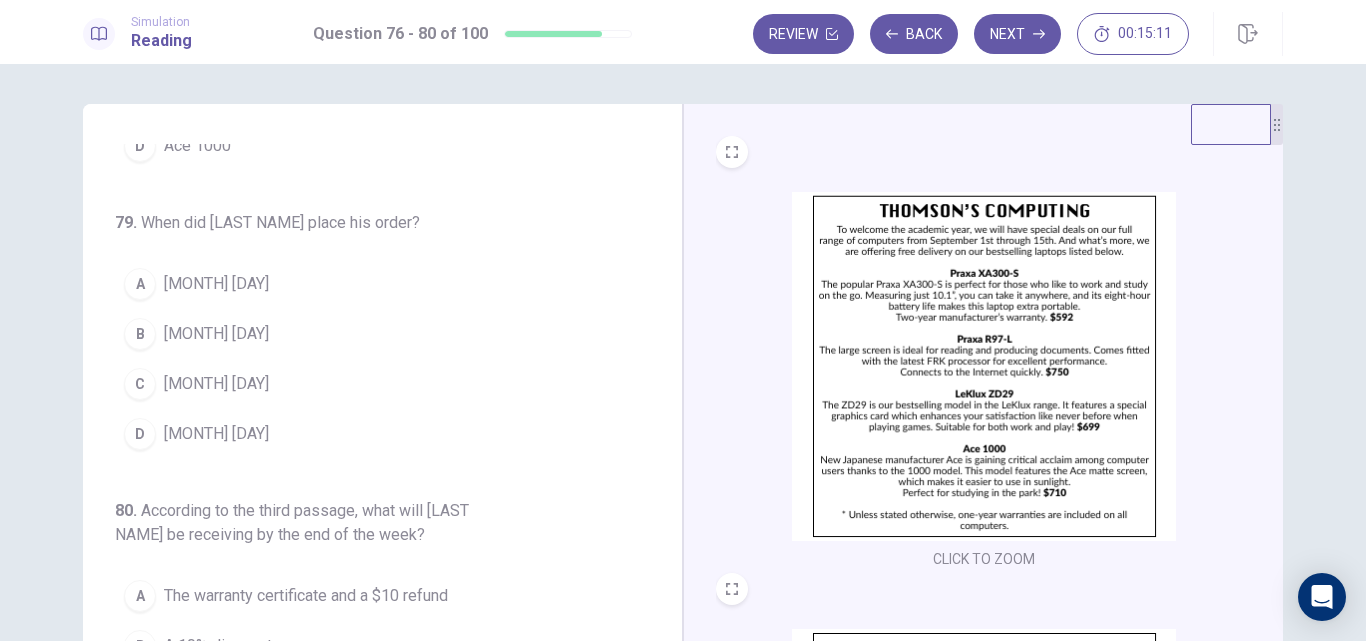 scroll, scrollTop: 798, scrollLeft: 0, axis: vertical 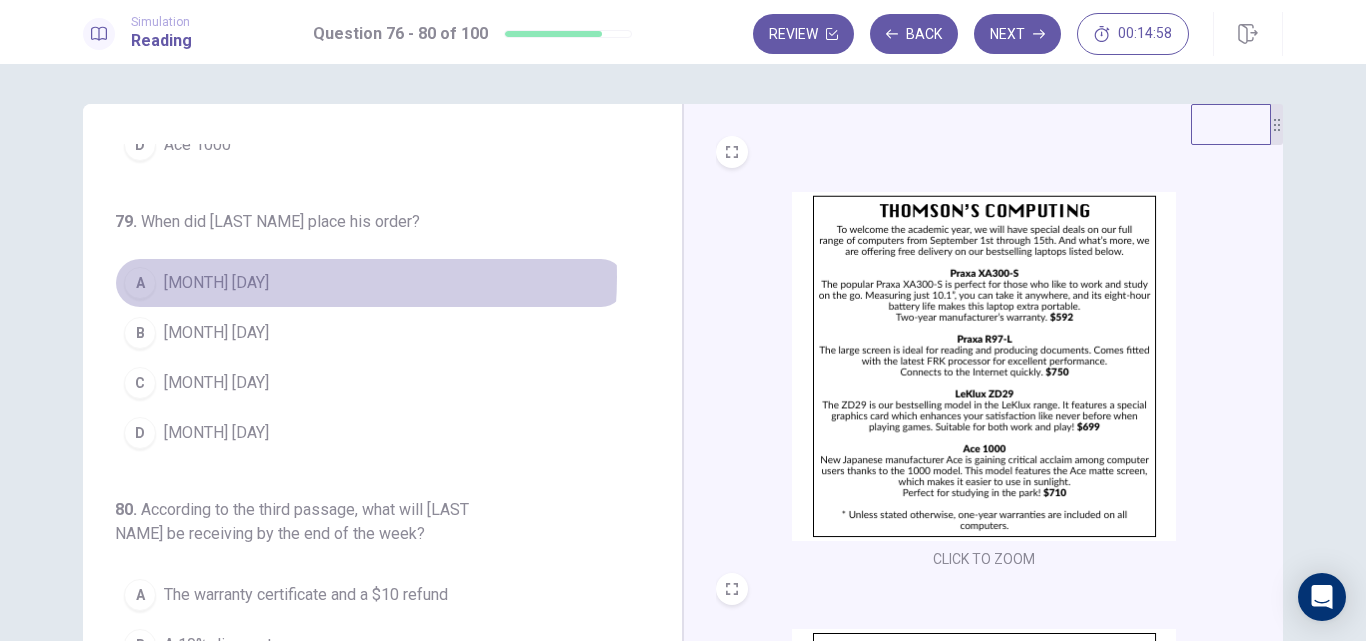 click on "[MONTH] [DAY]" at bounding box center (216, 283) 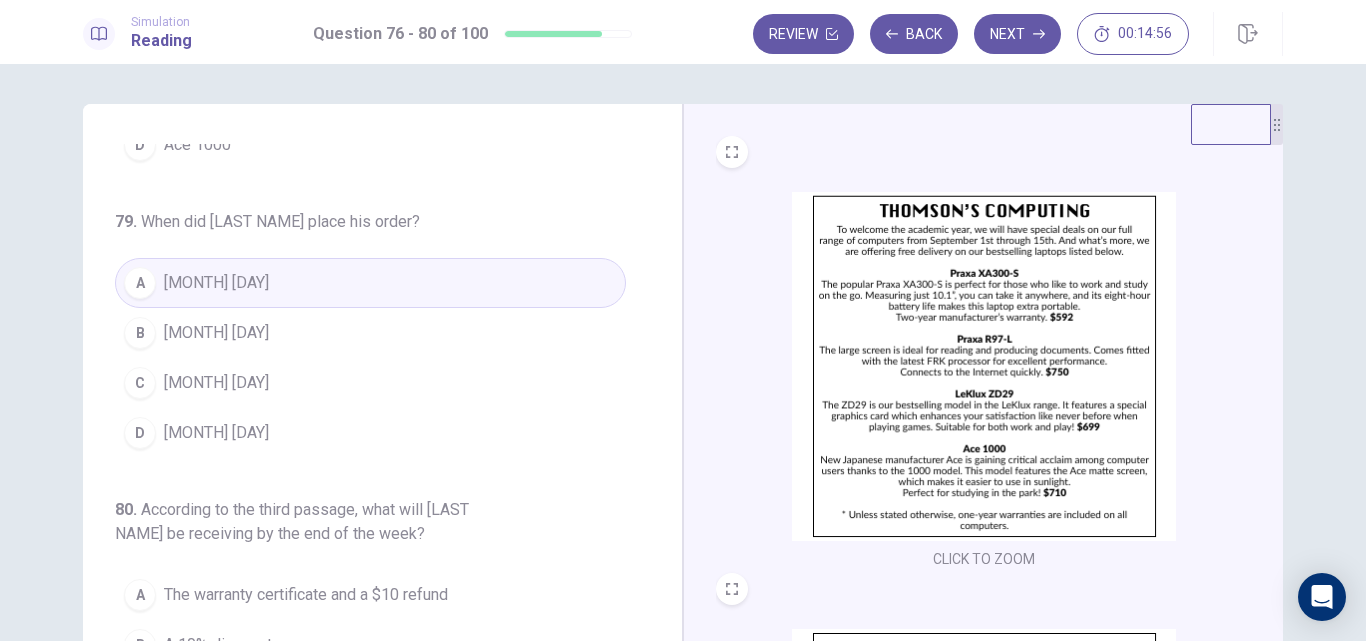 scroll, scrollTop: 809, scrollLeft: 0, axis: vertical 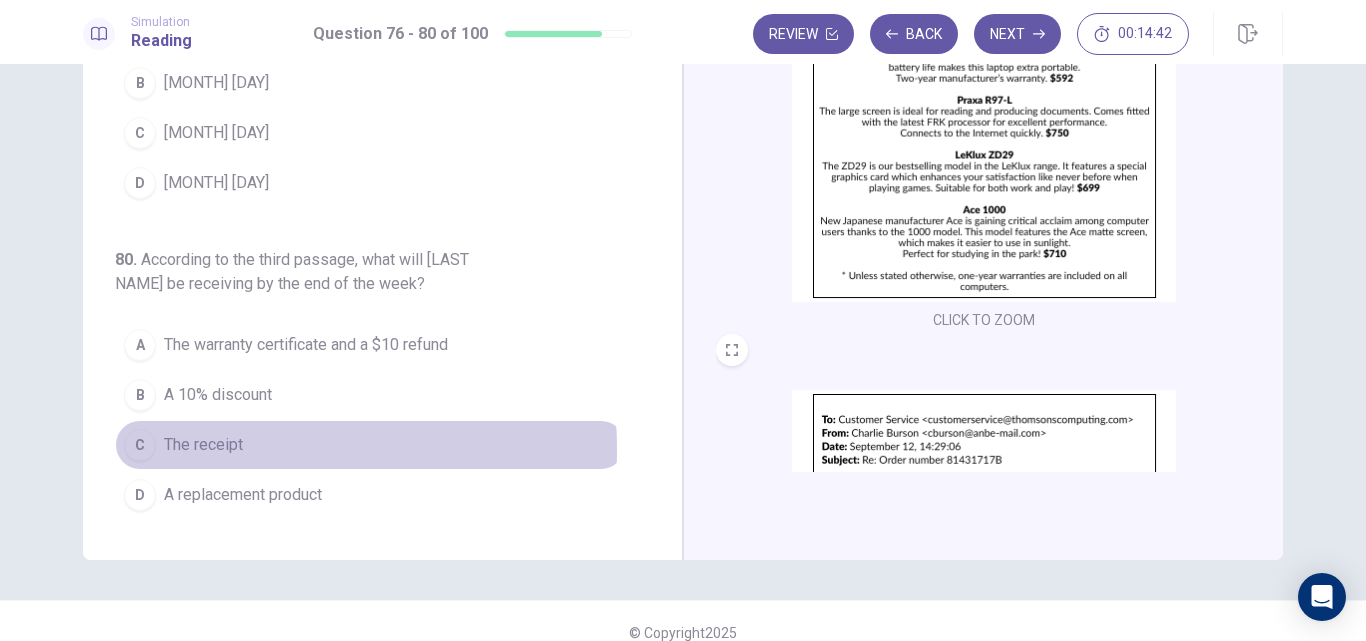 click on "The receipt" at bounding box center [203, 445] 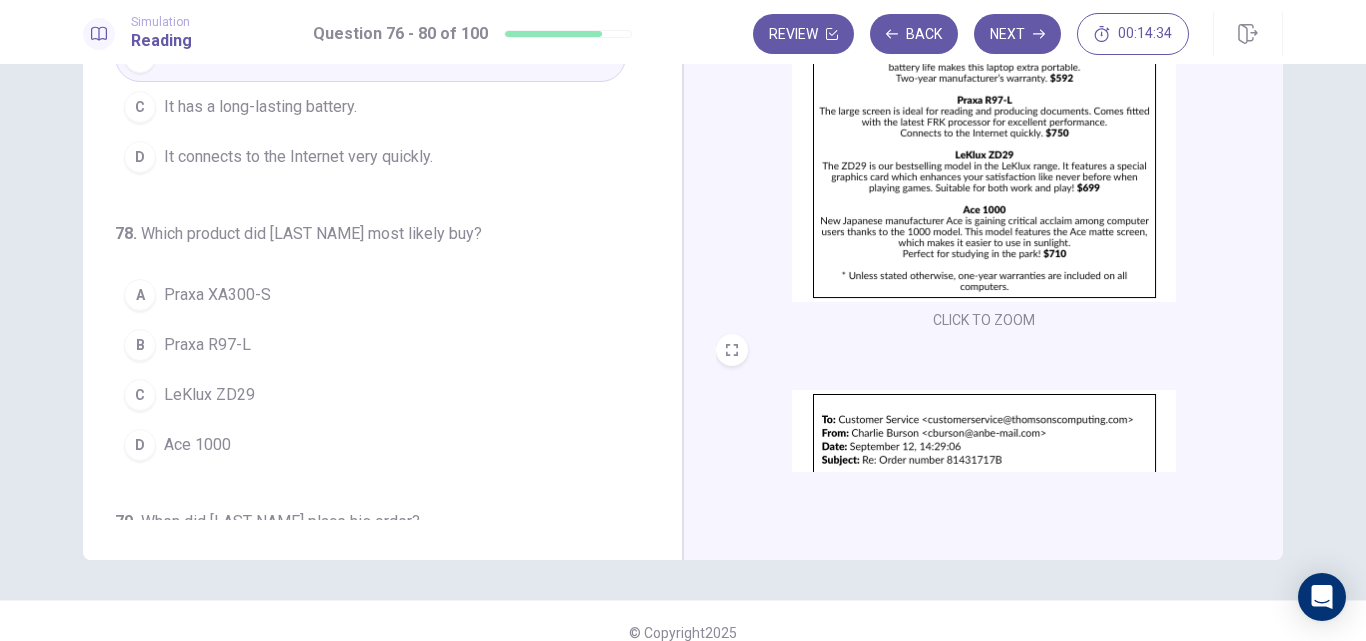 scroll, scrollTop: 258, scrollLeft: 0, axis: vertical 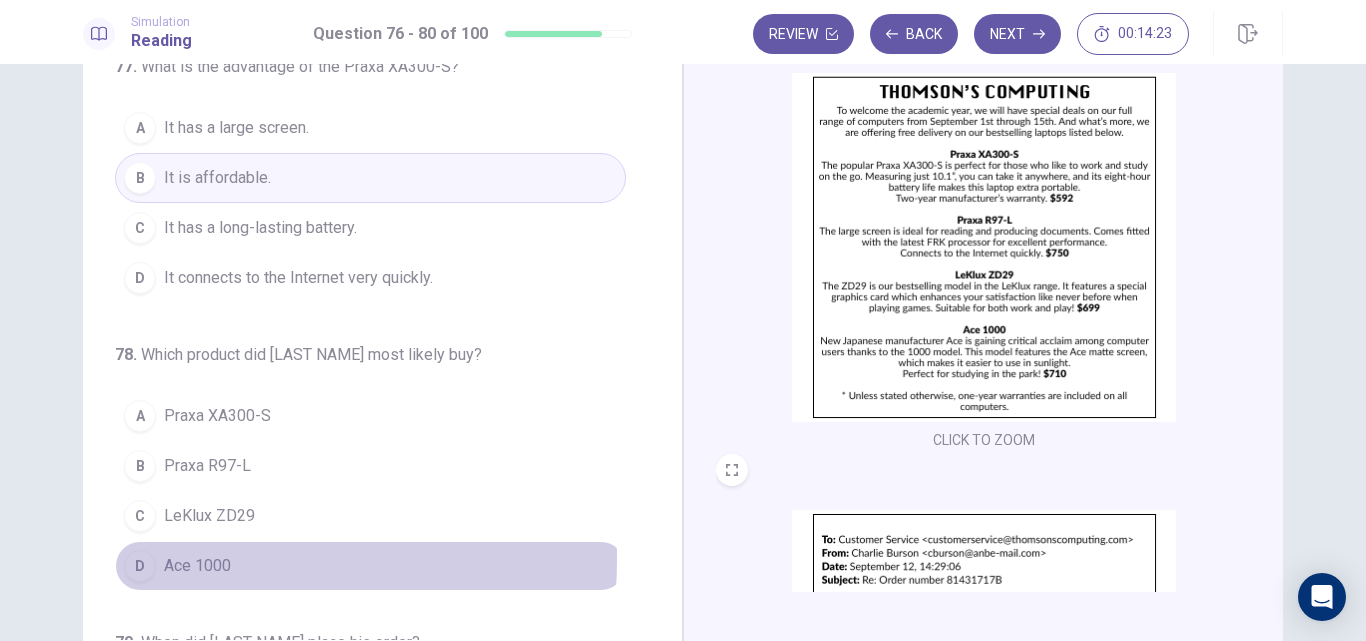 click on "Ace 1000" at bounding box center (197, 566) 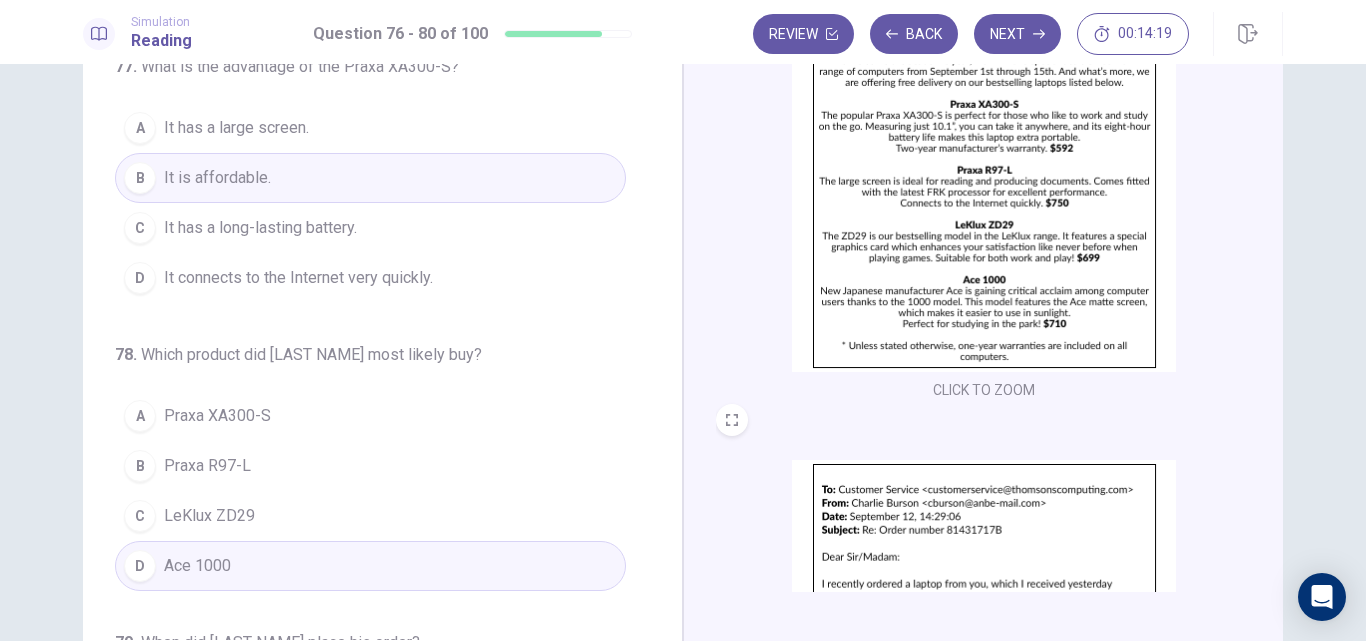 scroll, scrollTop: 63, scrollLeft: 0, axis: vertical 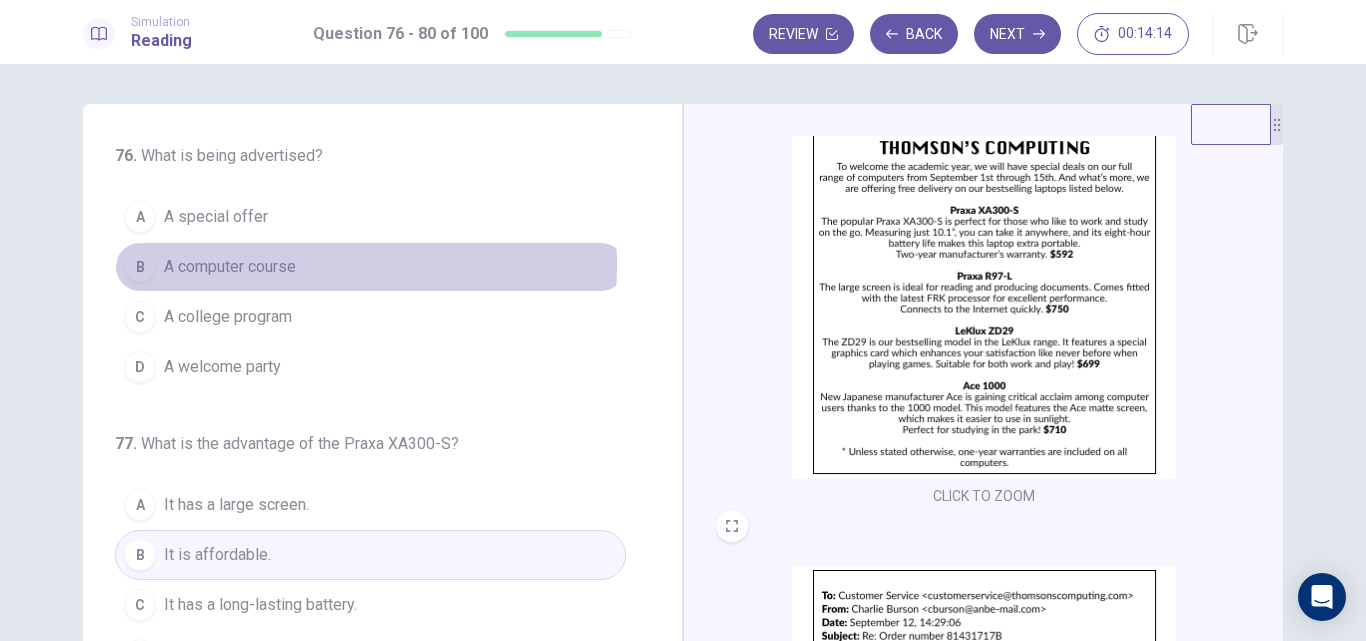 click on "A computer course" at bounding box center [230, 267] 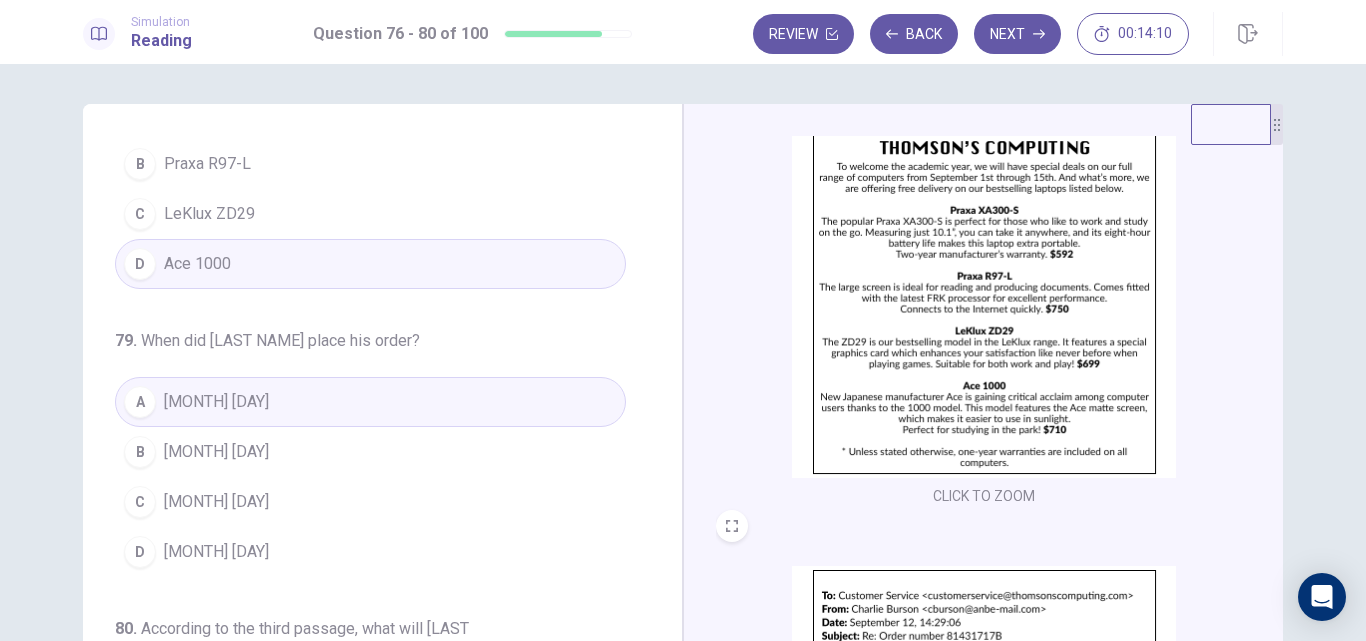 scroll, scrollTop: 0, scrollLeft: 0, axis: both 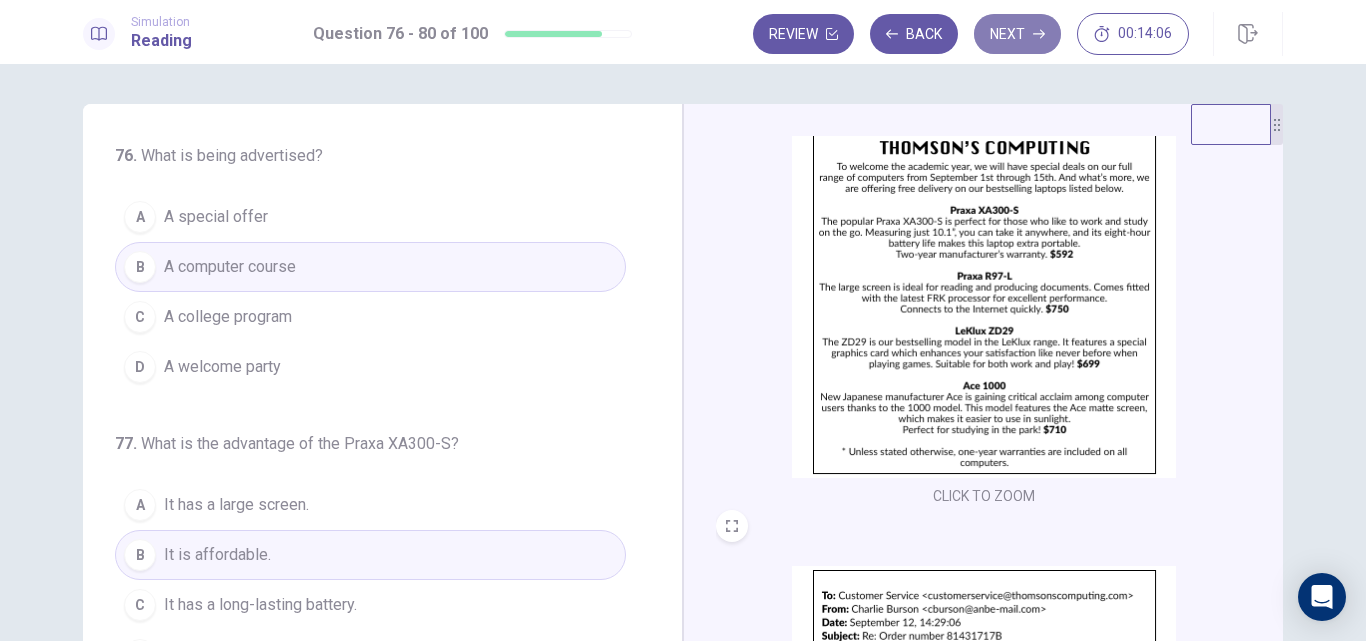 click on "Next" at bounding box center (1017, 34) 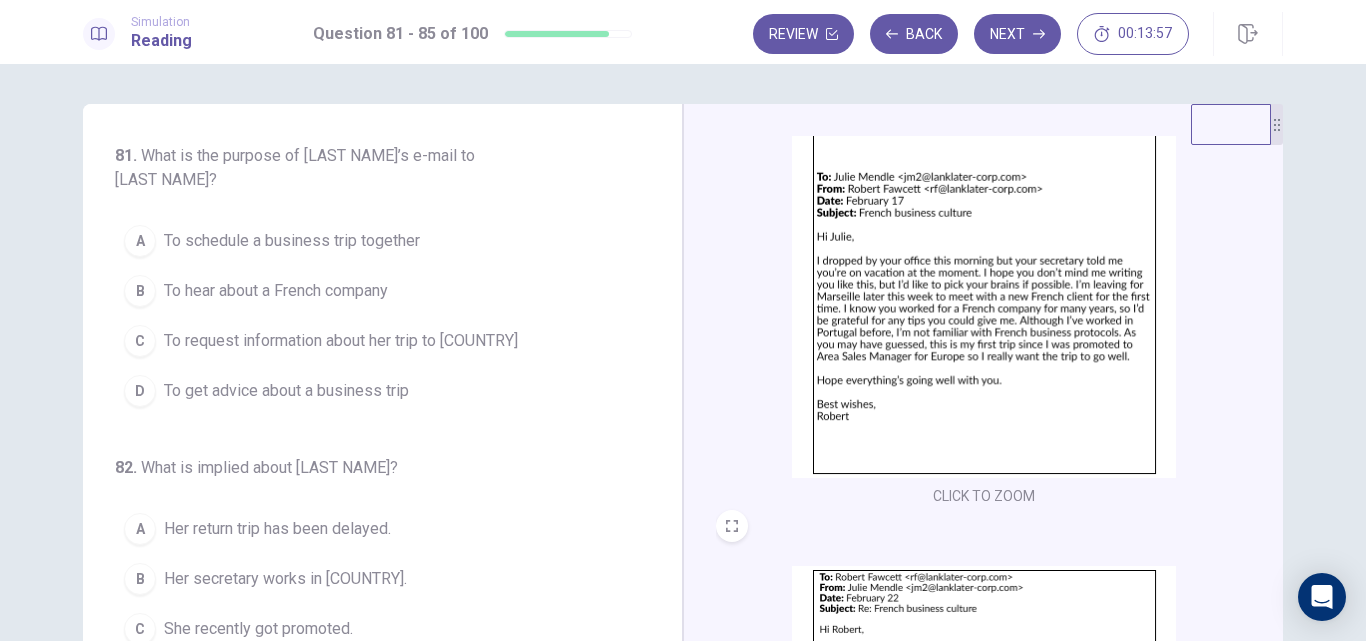 scroll, scrollTop: 0, scrollLeft: 0, axis: both 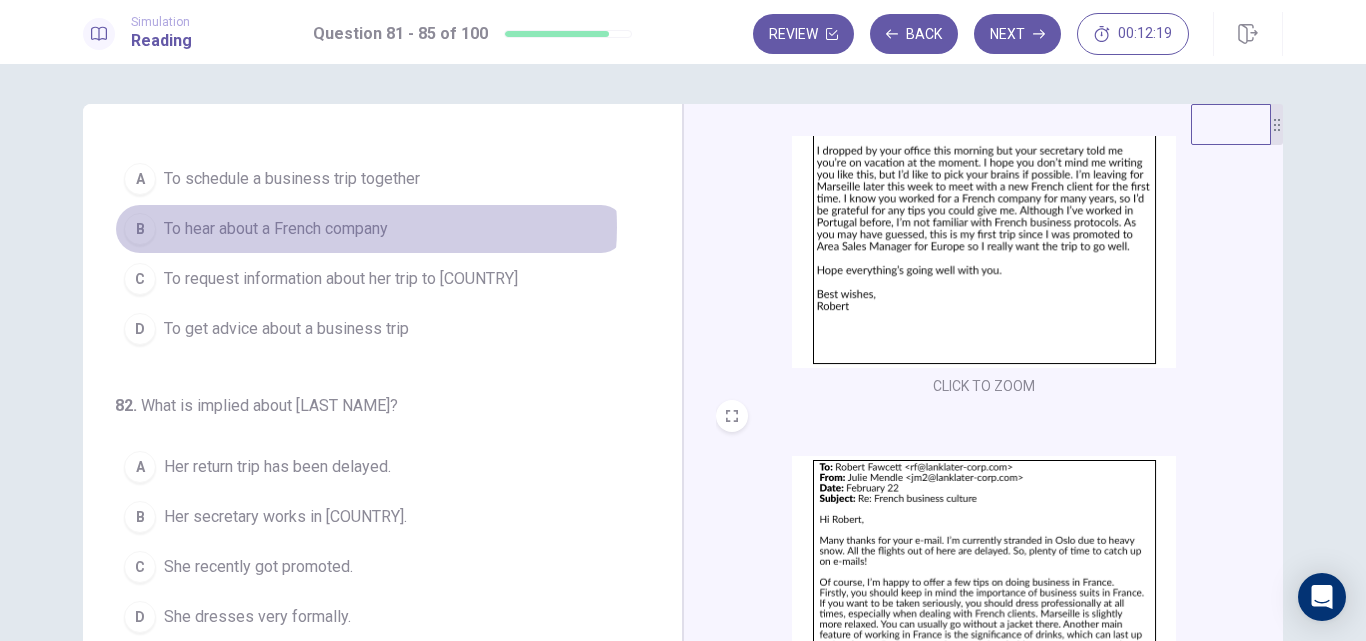 click on "To hear about a French company" at bounding box center [276, 229] 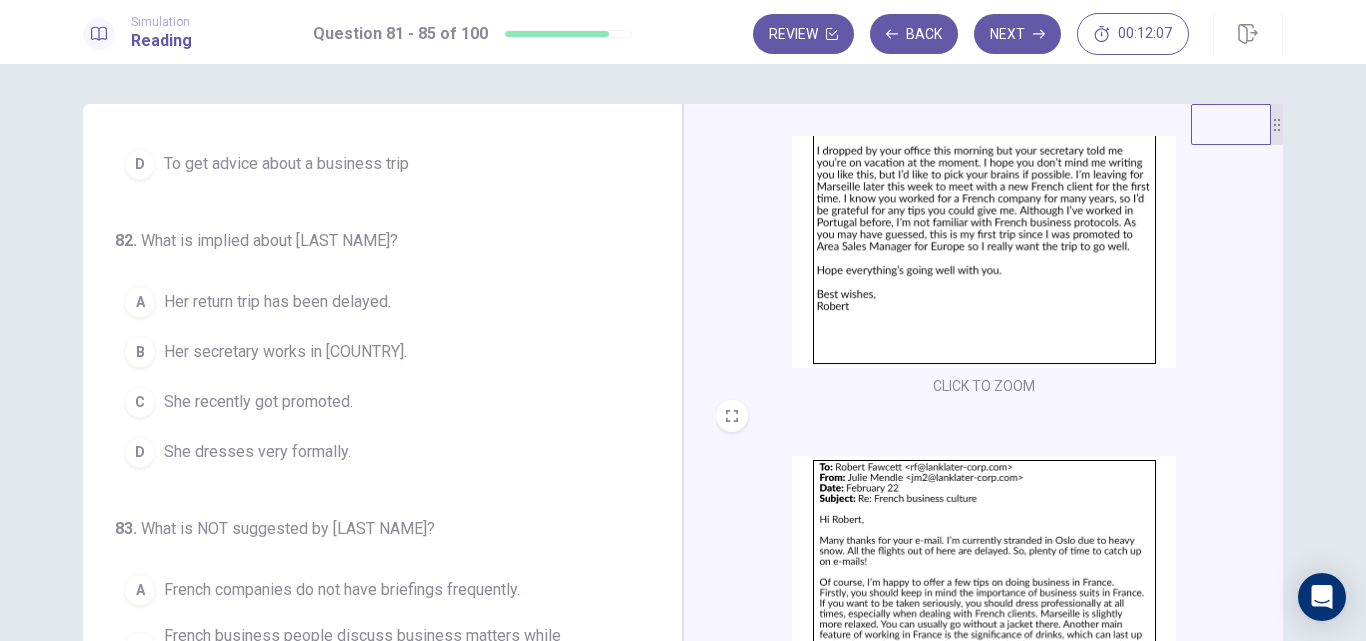 scroll, scrollTop: 226, scrollLeft: 0, axis: vertical 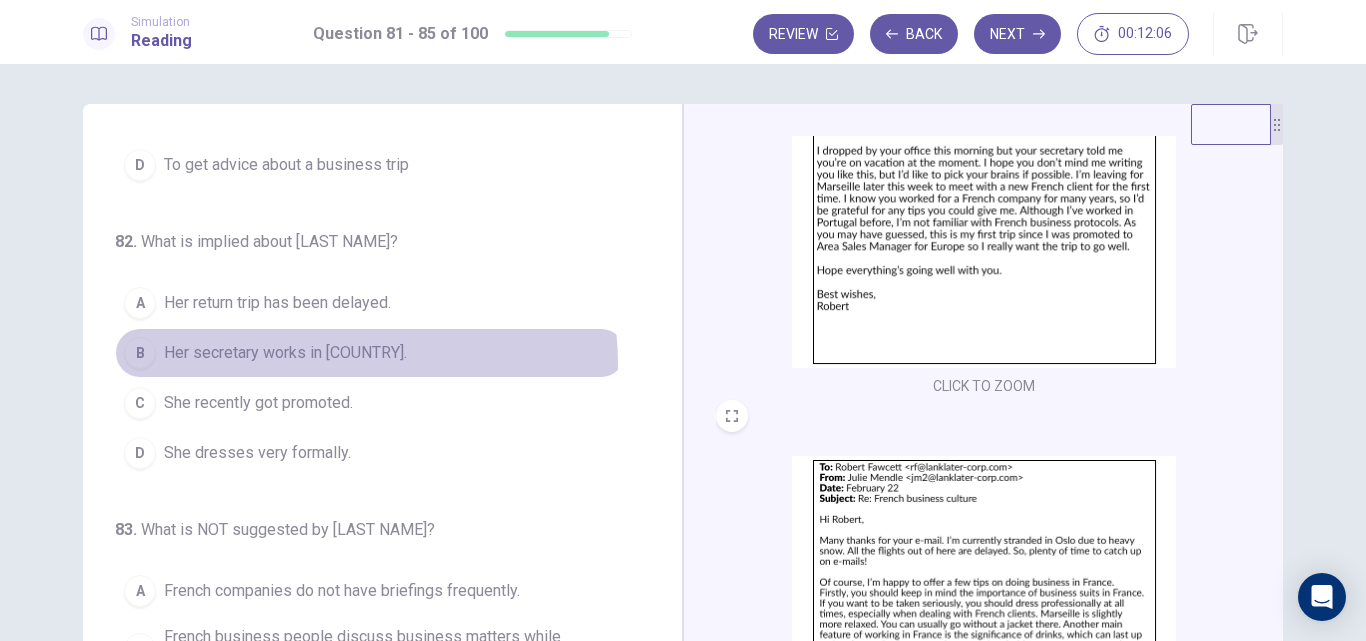 click on "B Her secretary works in [COUNTRY]." at bounding box center [370, 353] 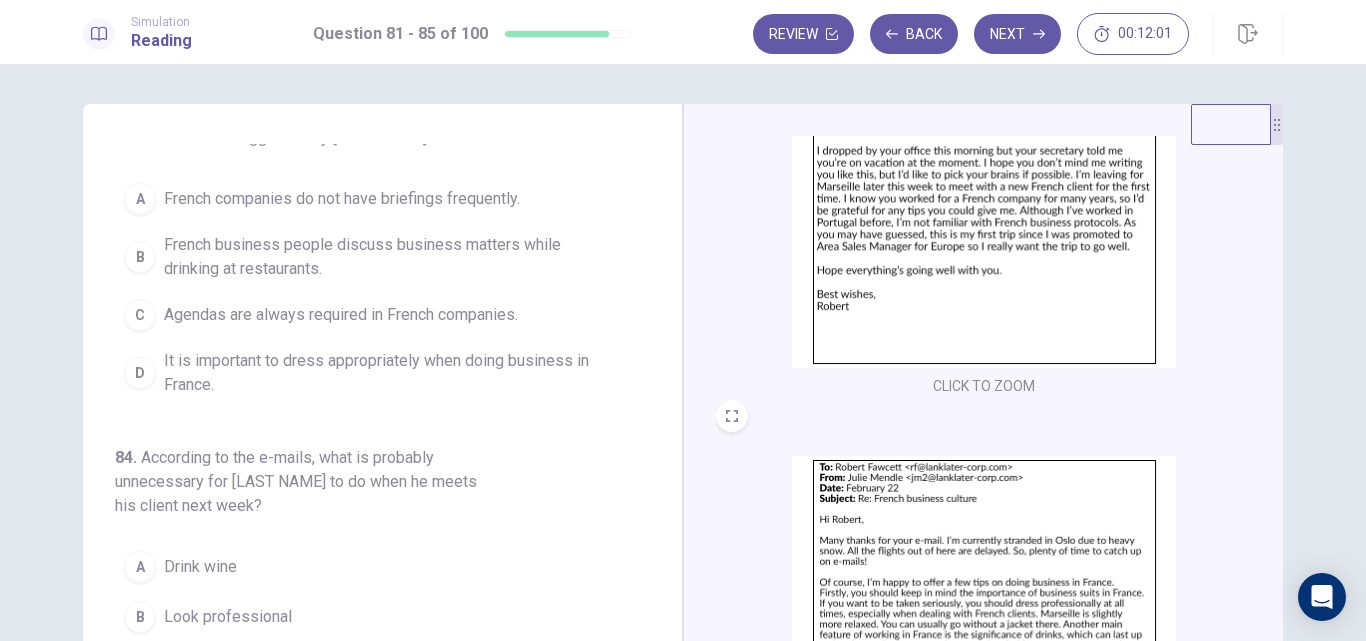 scroll, scrollTop: 619, scrollLeft: 0, axis: vertical 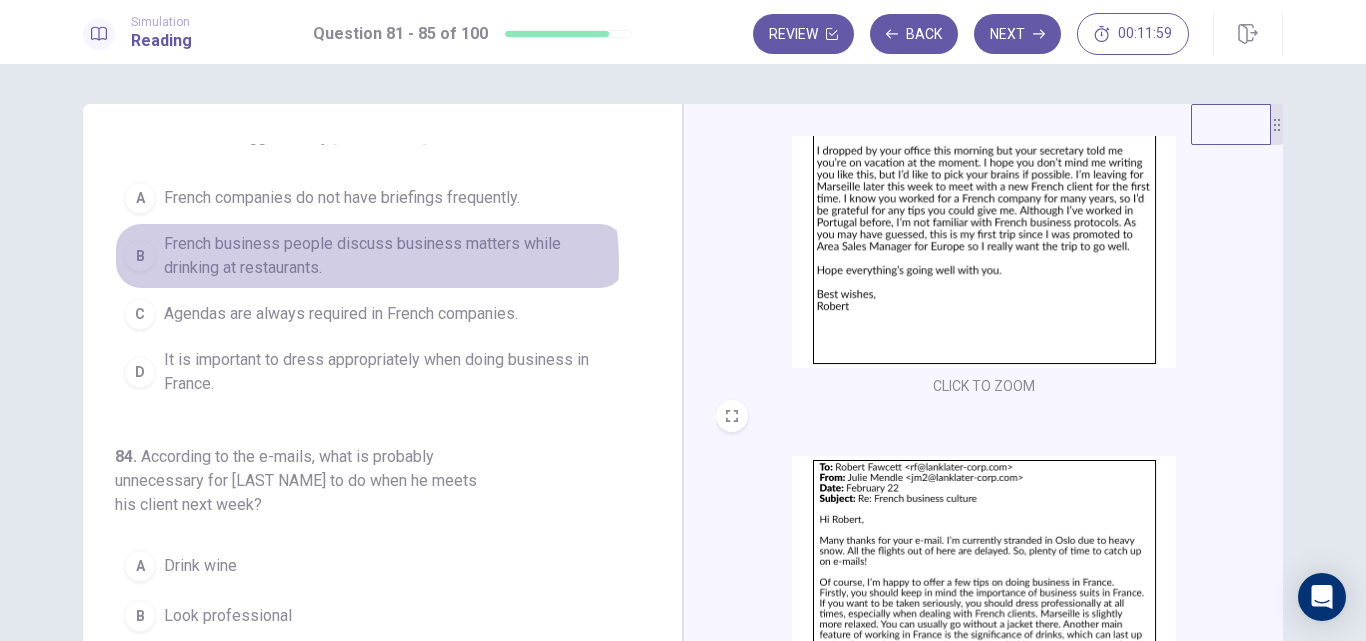 click on "French business people discuss business matters while drinking at restaurants." at bounding box center (390, 256) 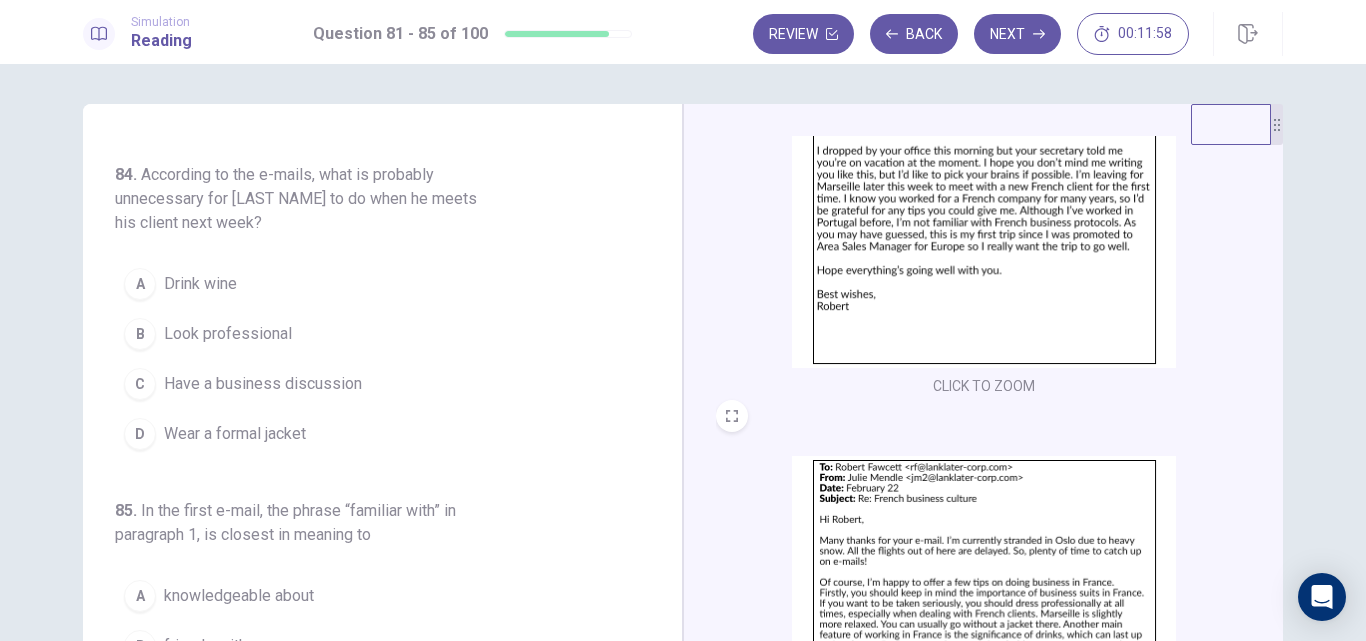scroll, scrollTop: 902, scrollLeft: 0, axis: vertical 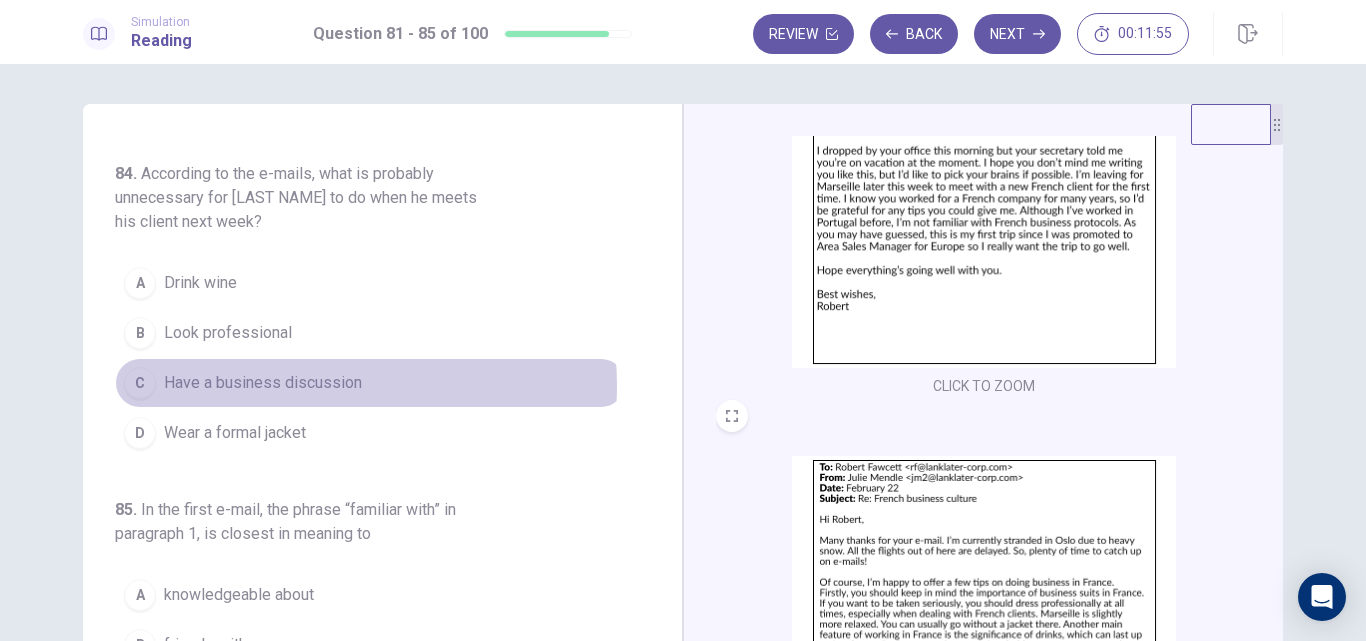 click on "Have a business discussion" at bounding box center [263, 383] 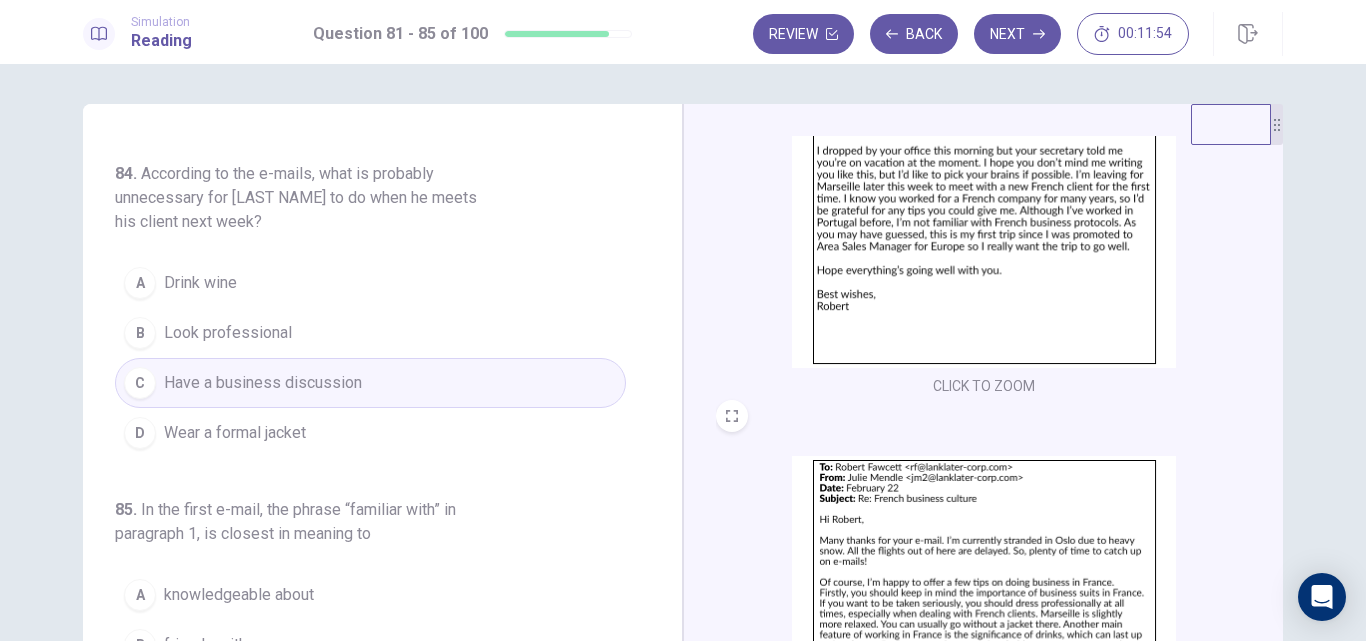 scroll, scrollTop: 913, scrollLeft: 0, axis: vertical 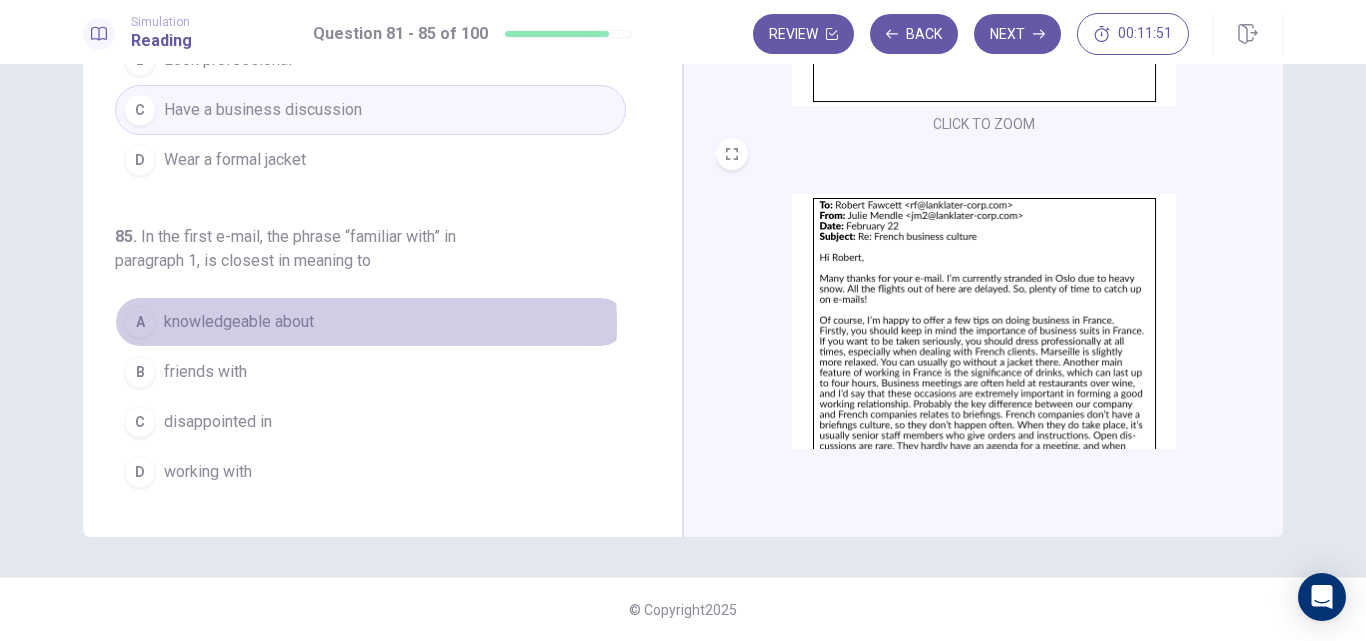 click on "knowledgeable about" at bounding box center (239, 322) 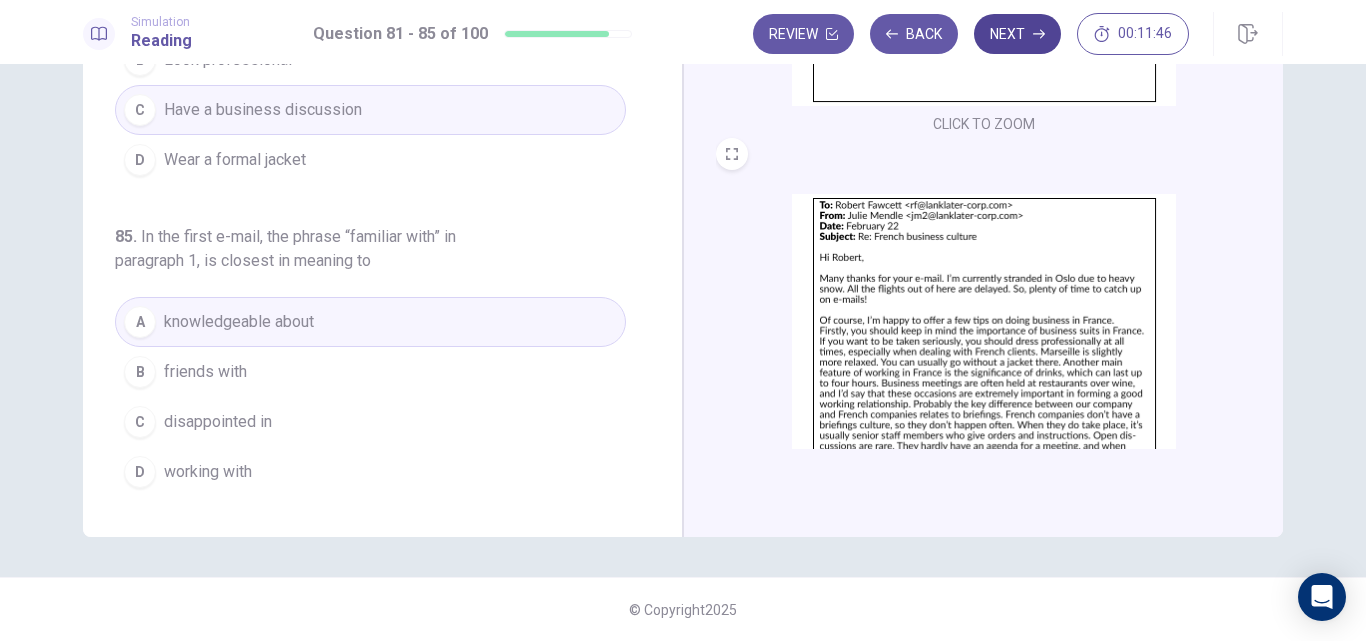 click on "Next" at bounding box center (1017, 34) 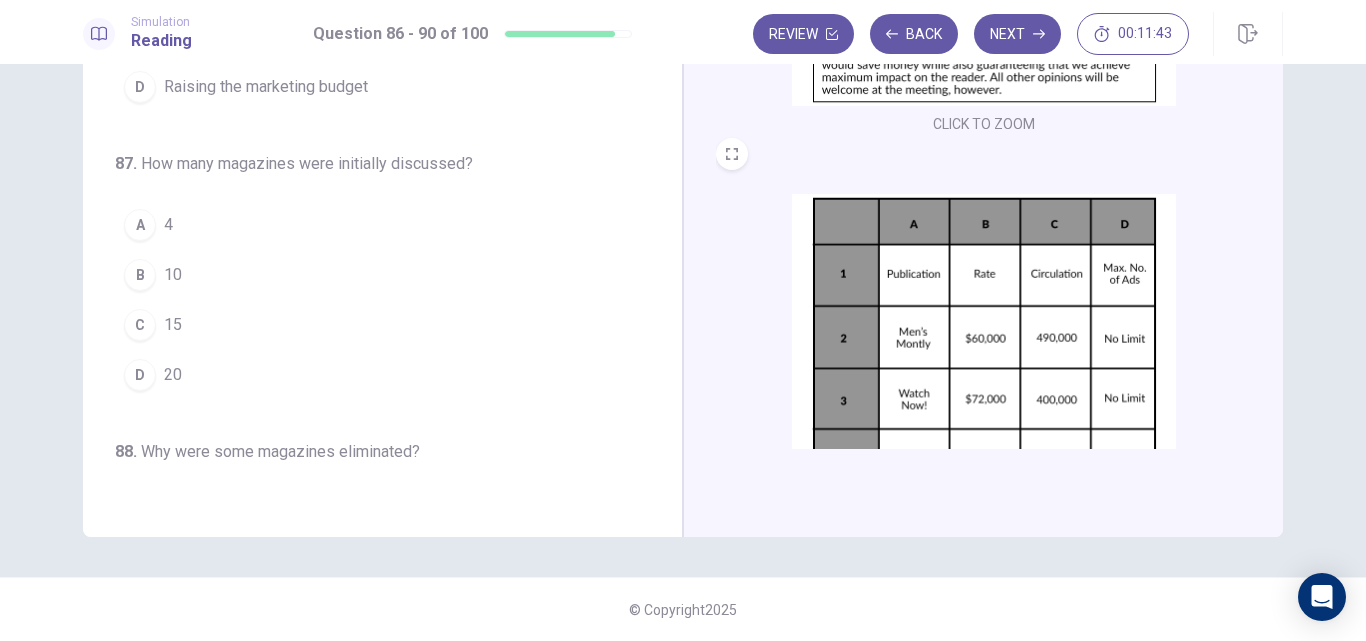 scroll, scrollTop: 0, scrollLeft: 0, axis: both 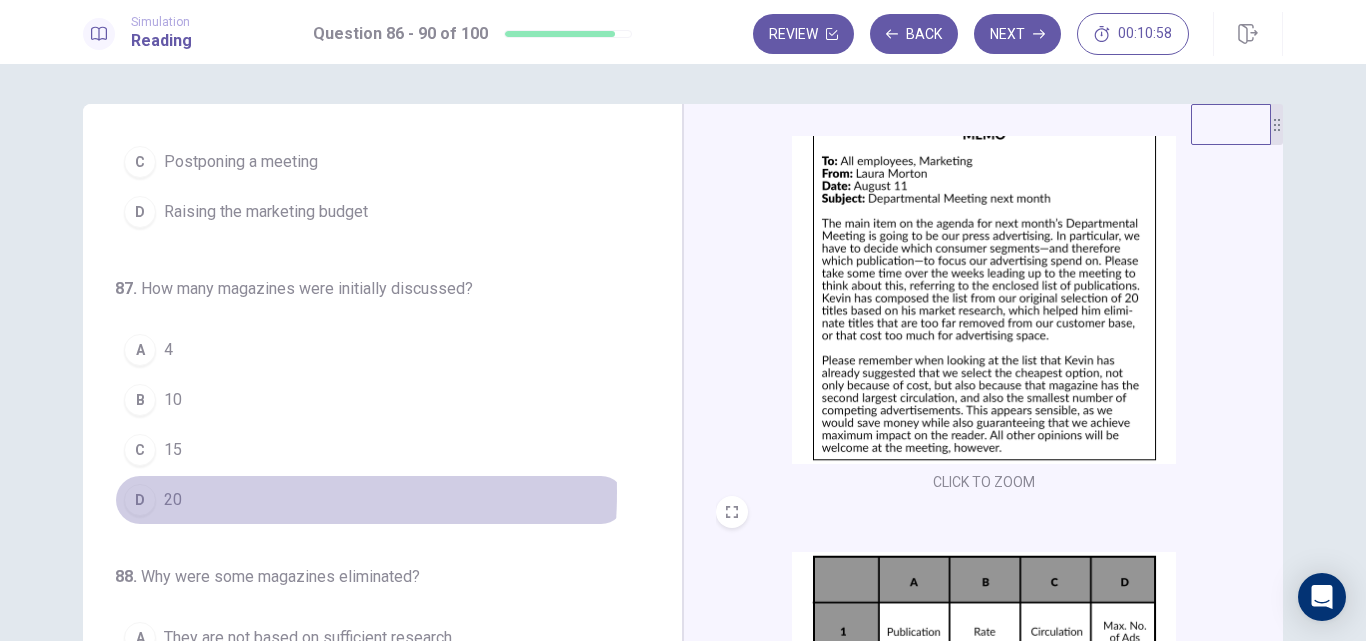 click on "20" at bounding box center [173, 500] 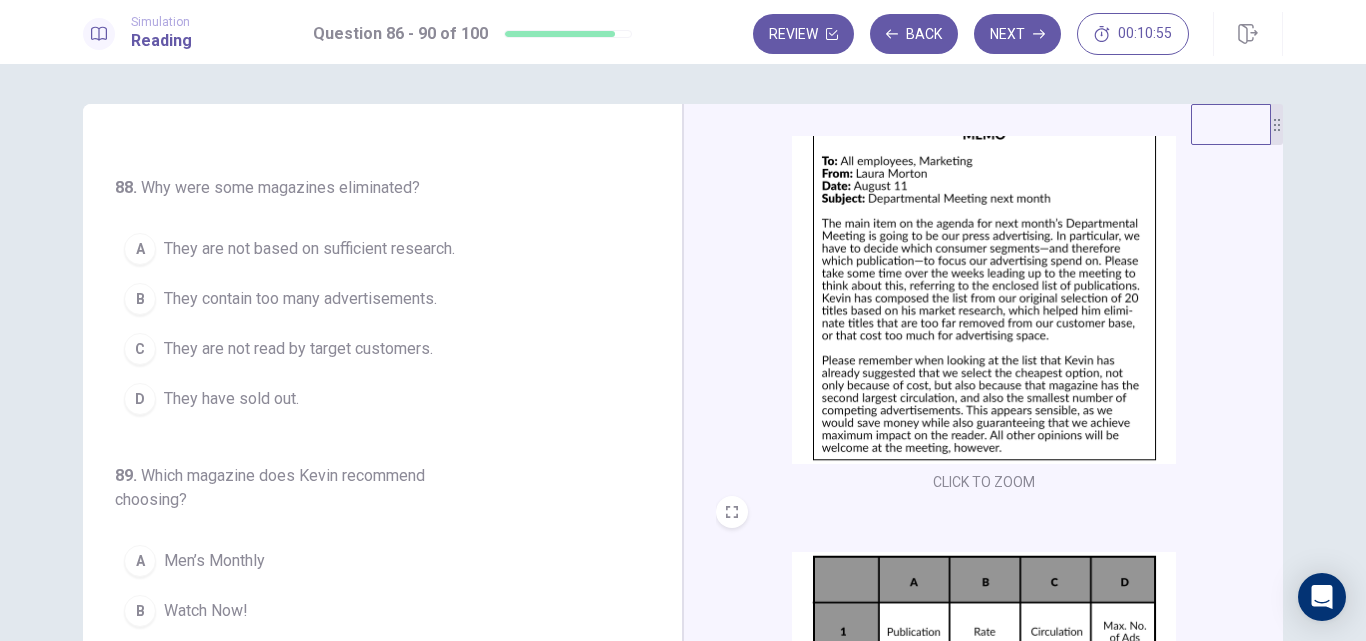 scroll, scrollTop: 546, scrollLeft: 0, axis: vertical 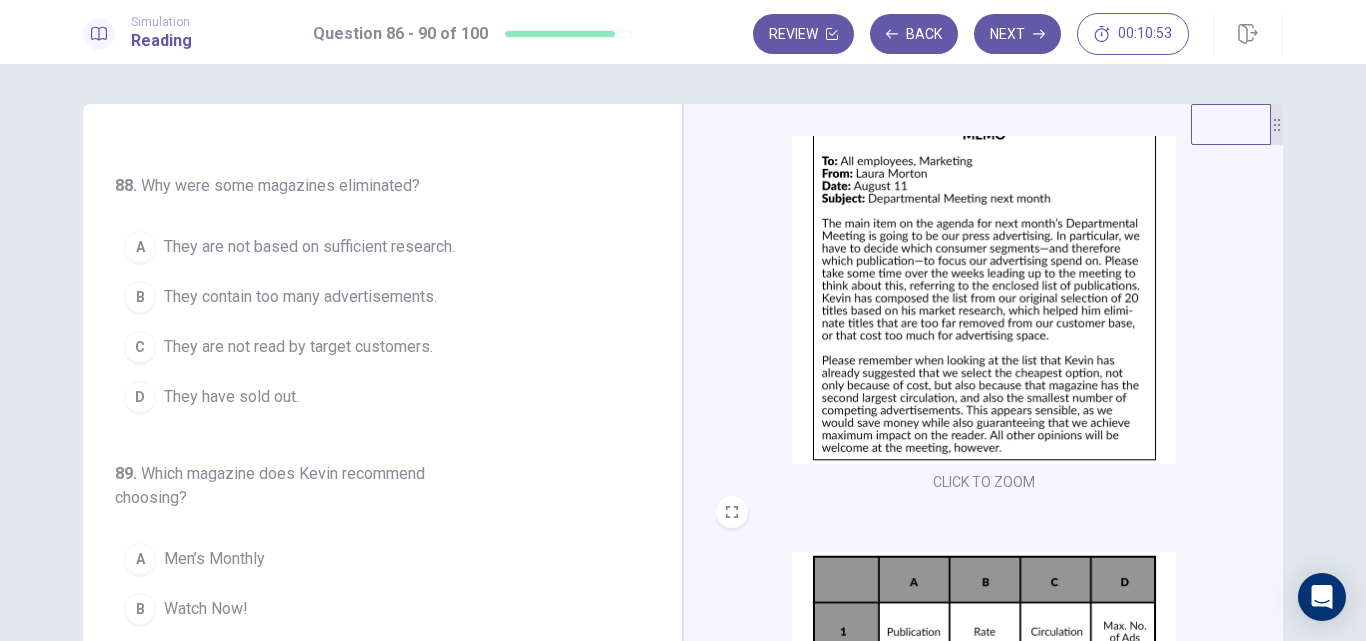 click on "They contain too many advertisements." at bounding box center (300, 297) 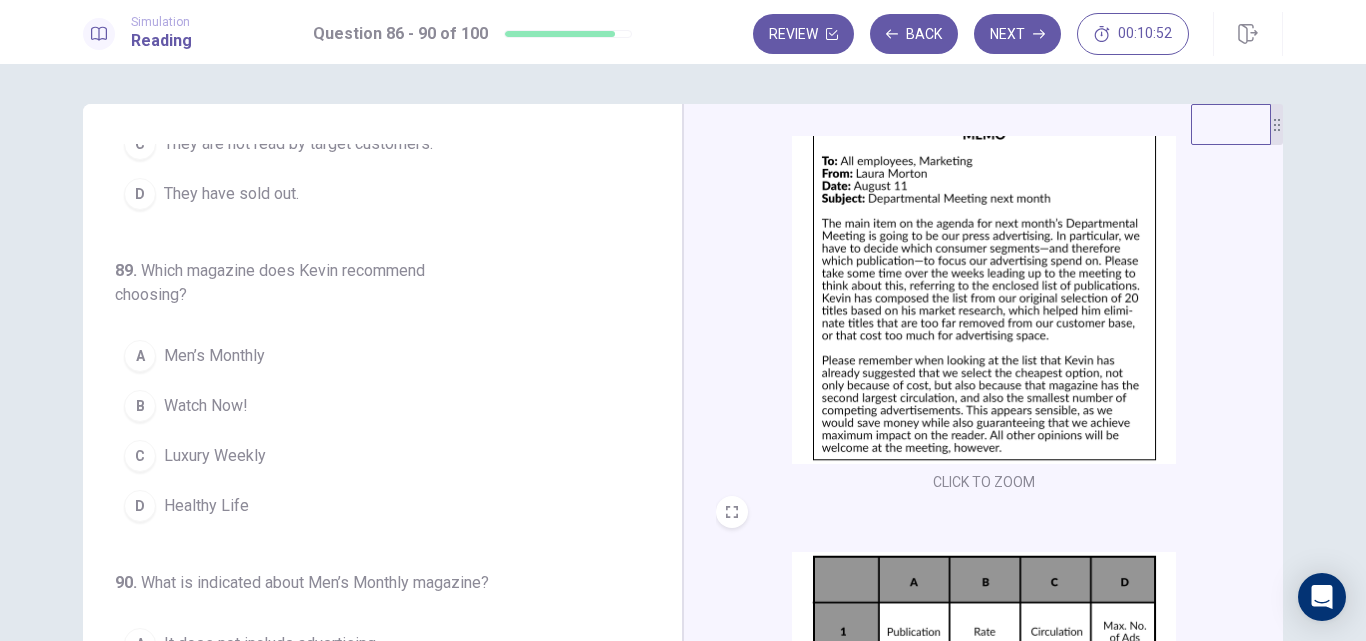 scroll, scrollTop: 750, scrollLeft: 0, axis: vertical 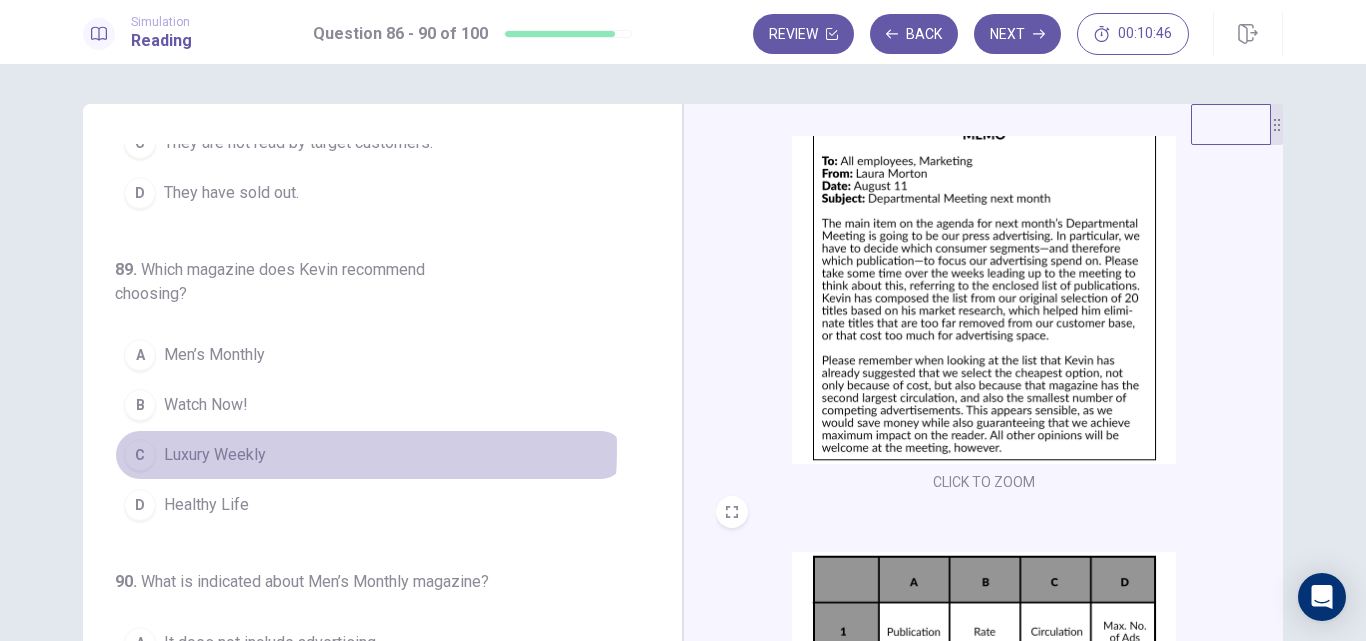 click on "Luxury Weekly" at bounding box center (215, 455) 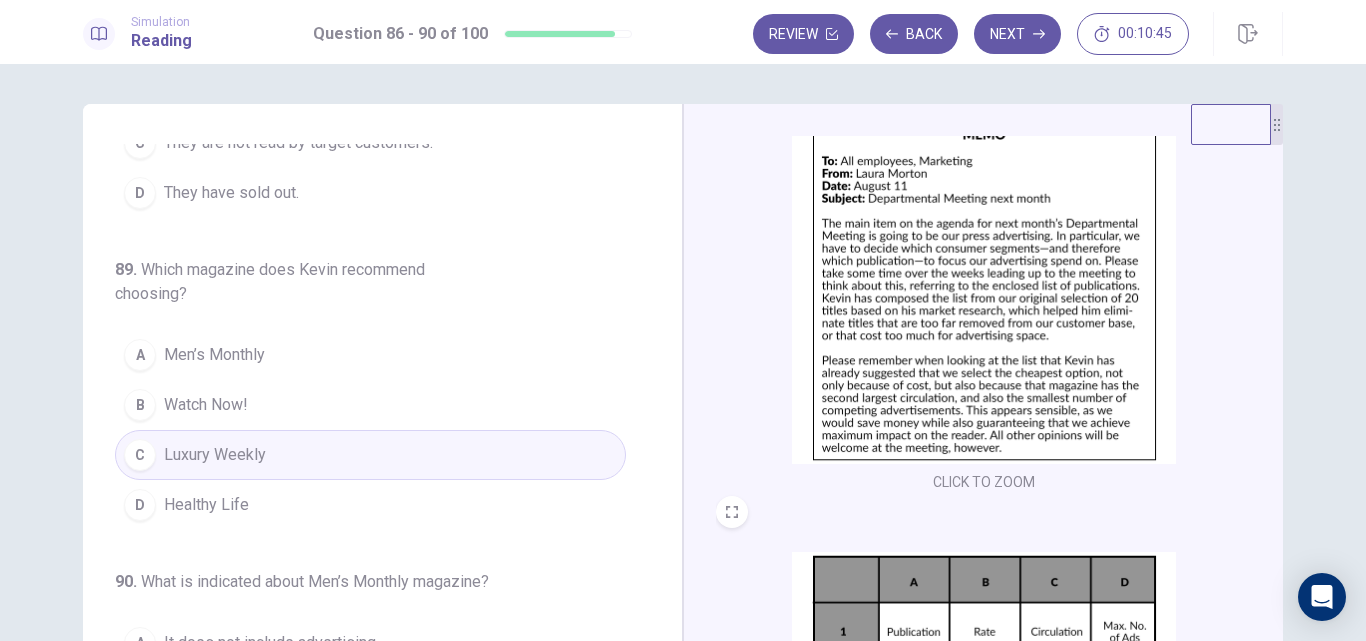 scroll, scrollTop: 809, scrollLeft: 0, axis: vertical 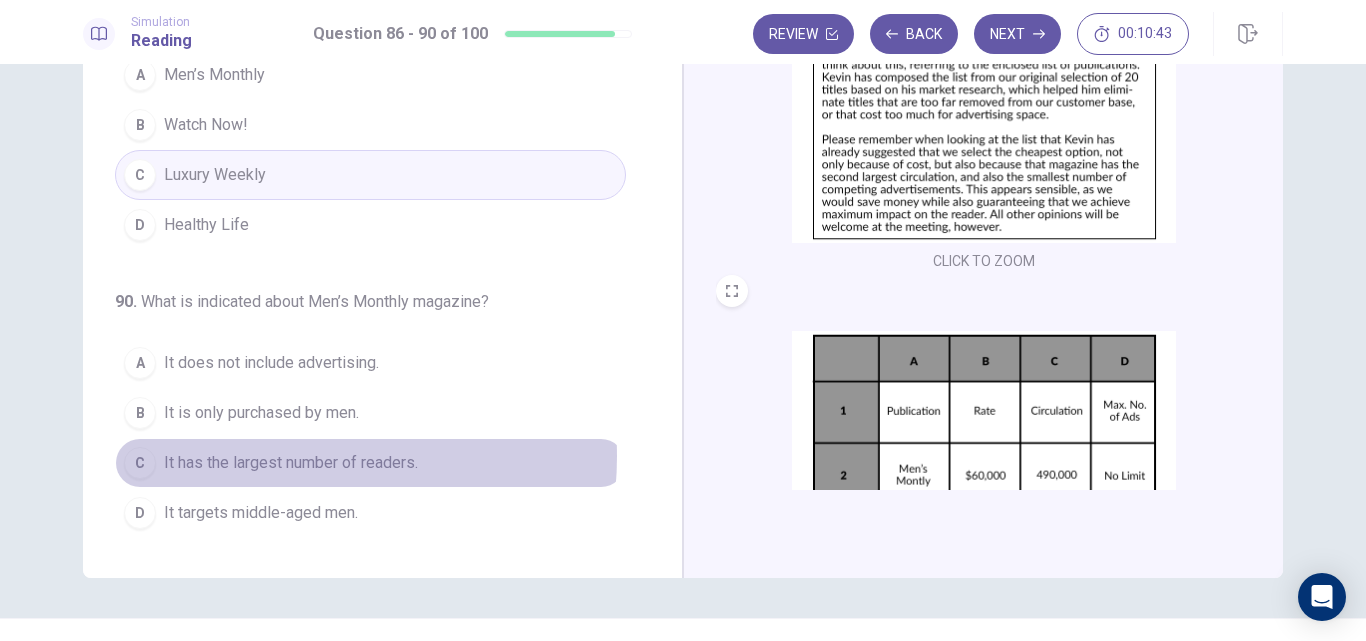 click on "It has the largest number of readers." at bounding box center (291, 463) 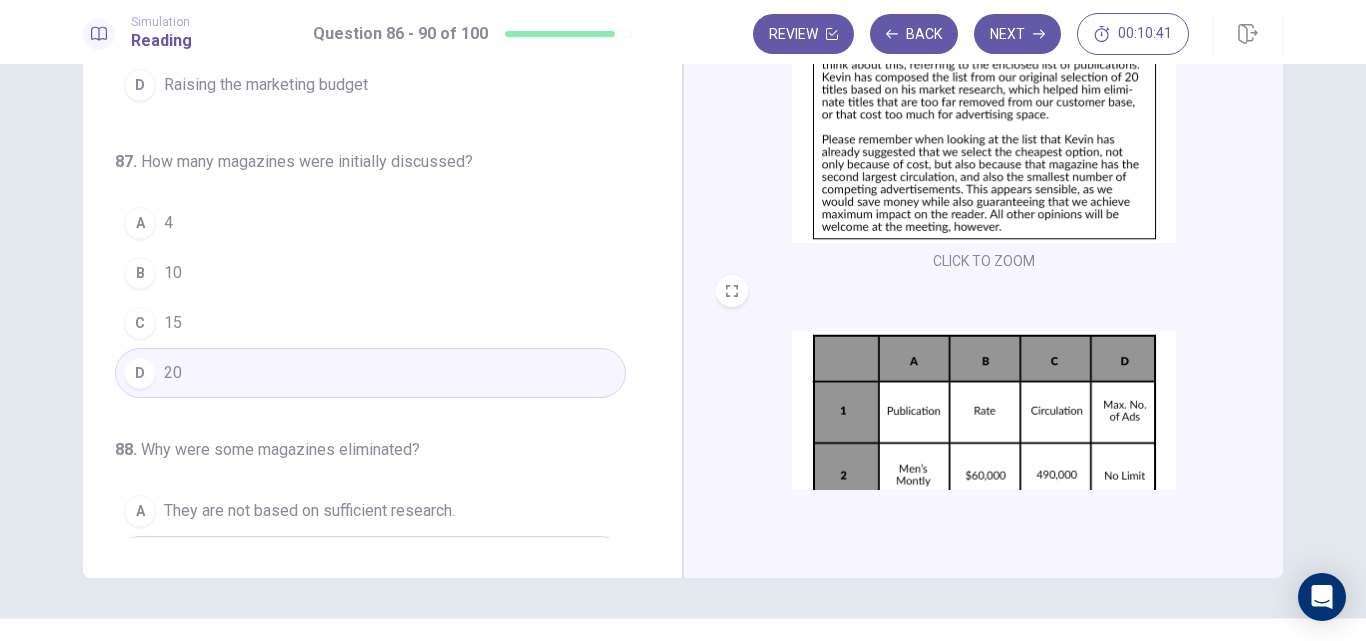 scroll, scrollTop: 0, scrollLeft: 0, axis: both 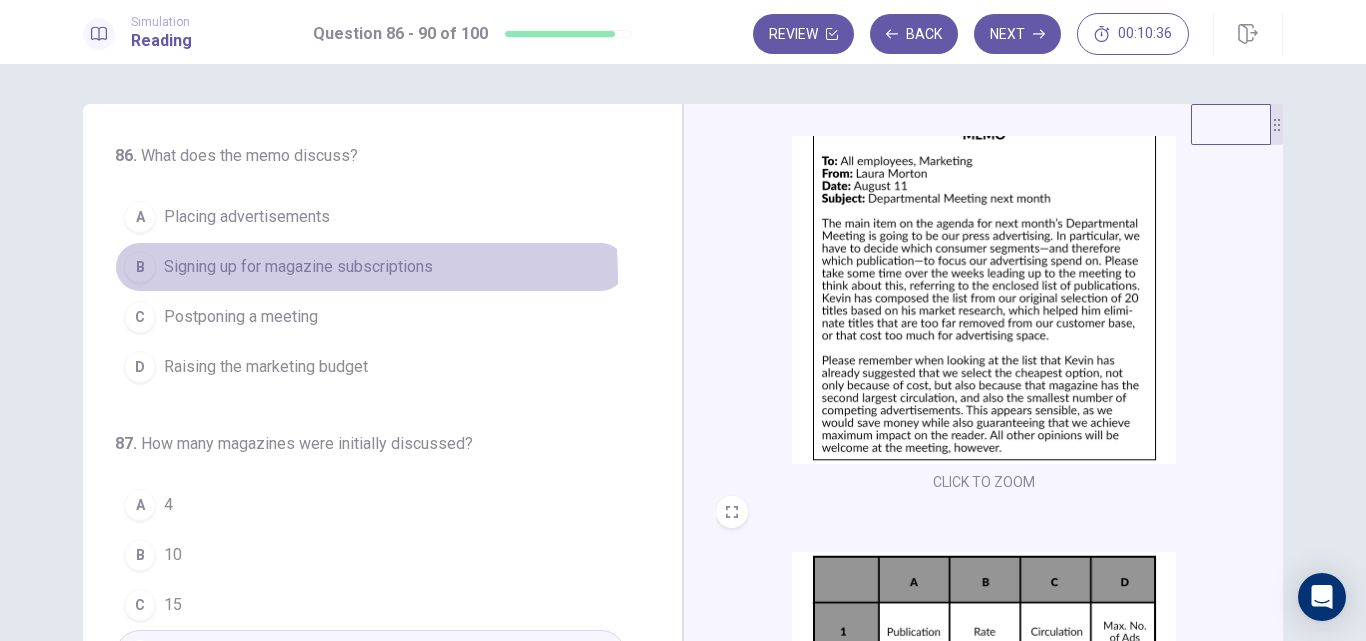 click on "Signing up for magazine subscriptions" at bounding box center [298, 267] 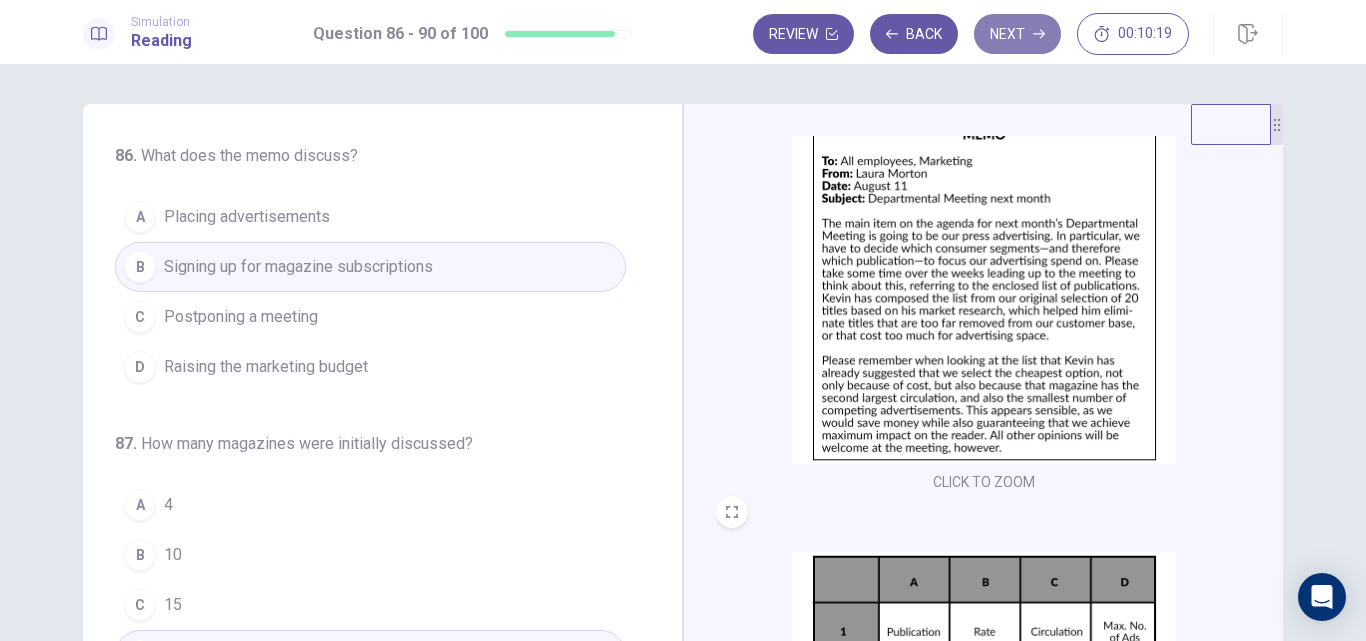 click on "Next" at bounding box center [1017, 34] 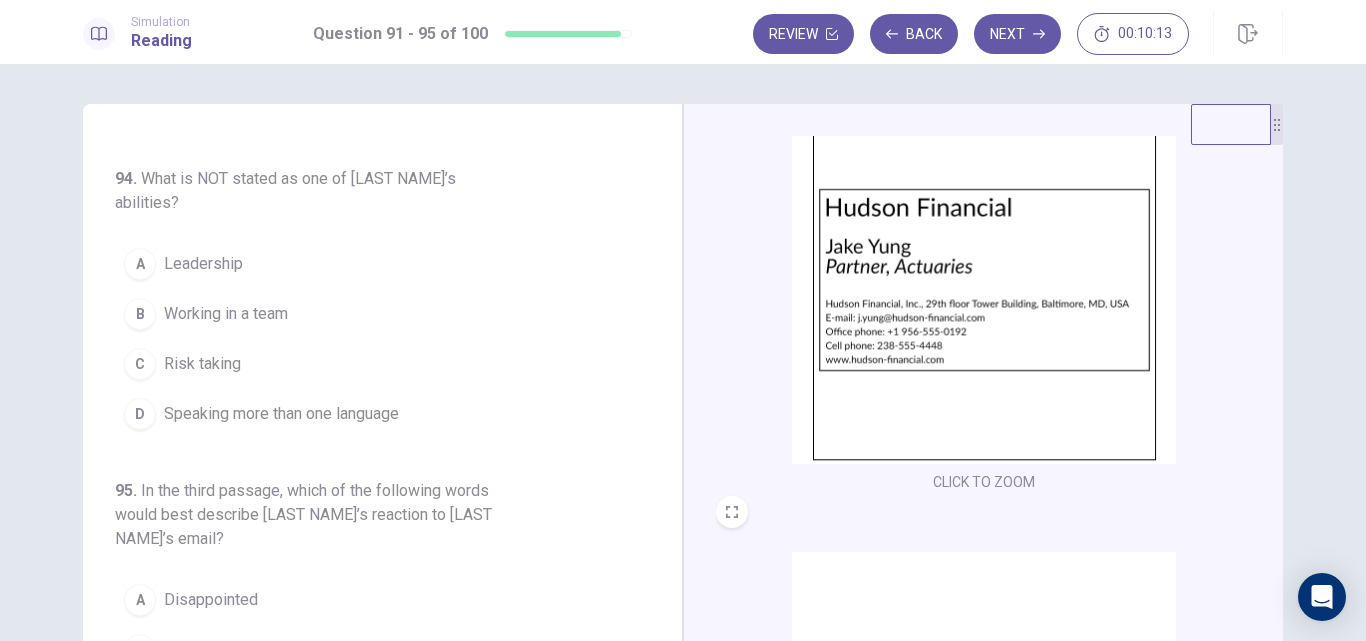 scroll, scrollTop: 857, scrollLeft: 0, axis: vertical 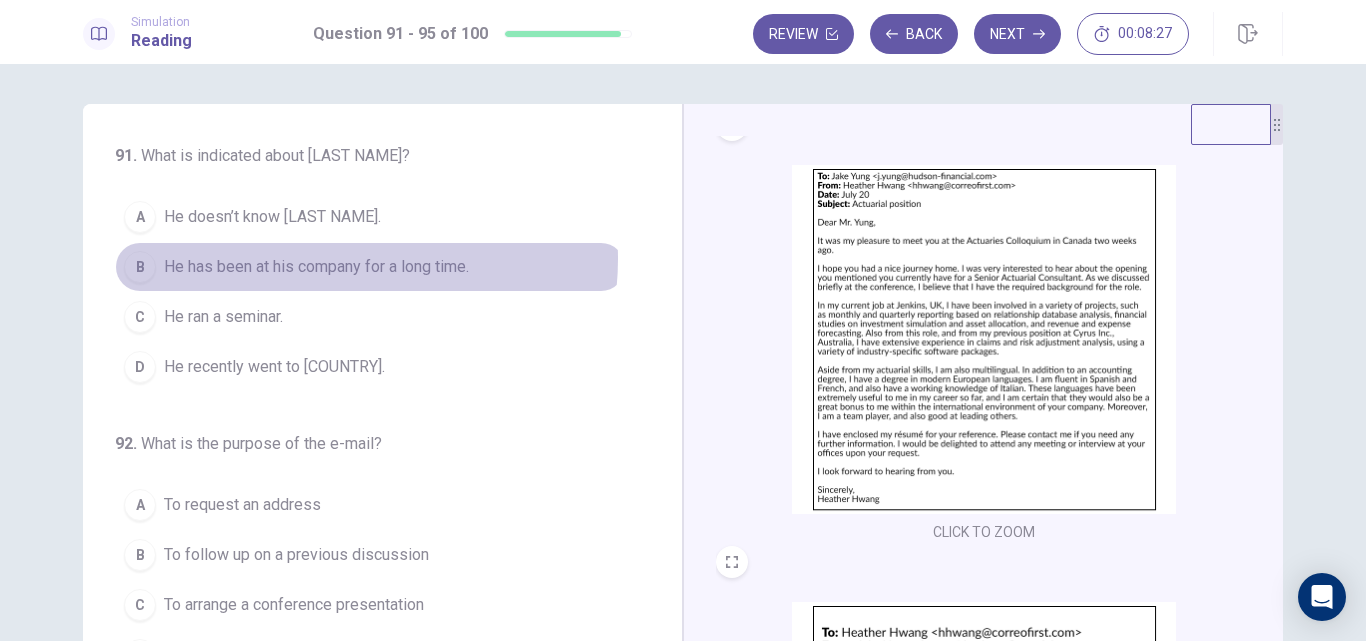 click on "He has been at his company for a long time." at bounding box center [316, 267] 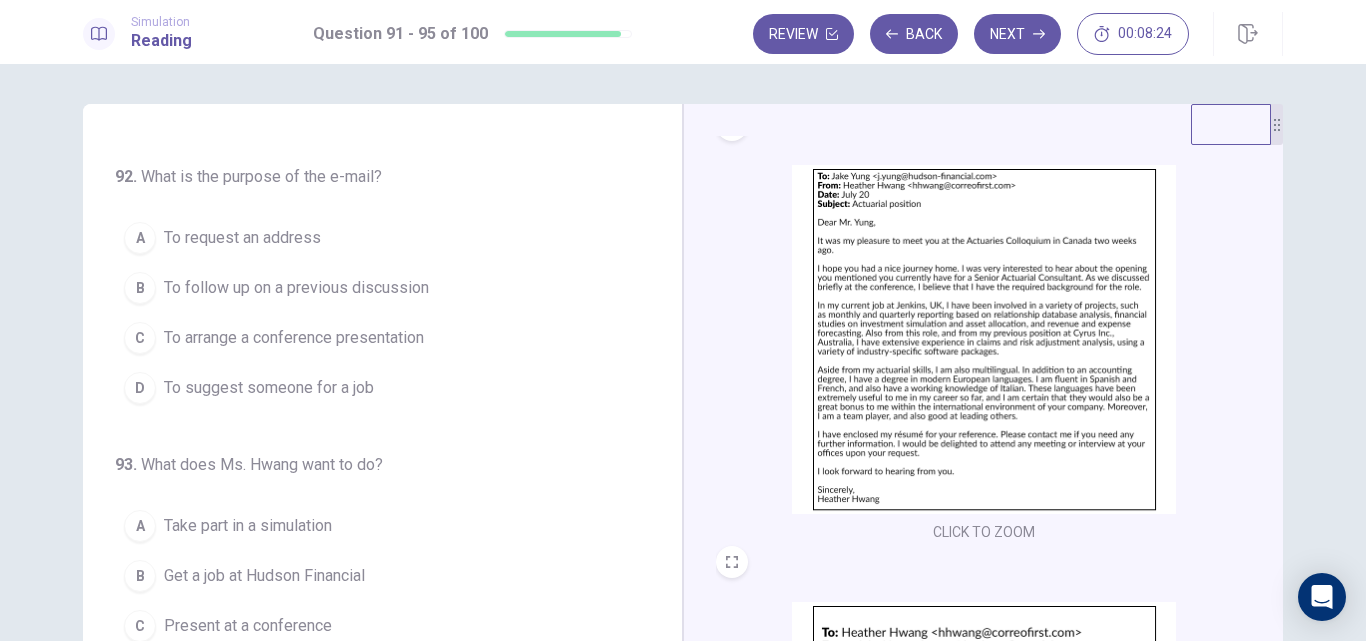 scroll, scrollTop: 268, scrollLeft: 0, axis: vertical 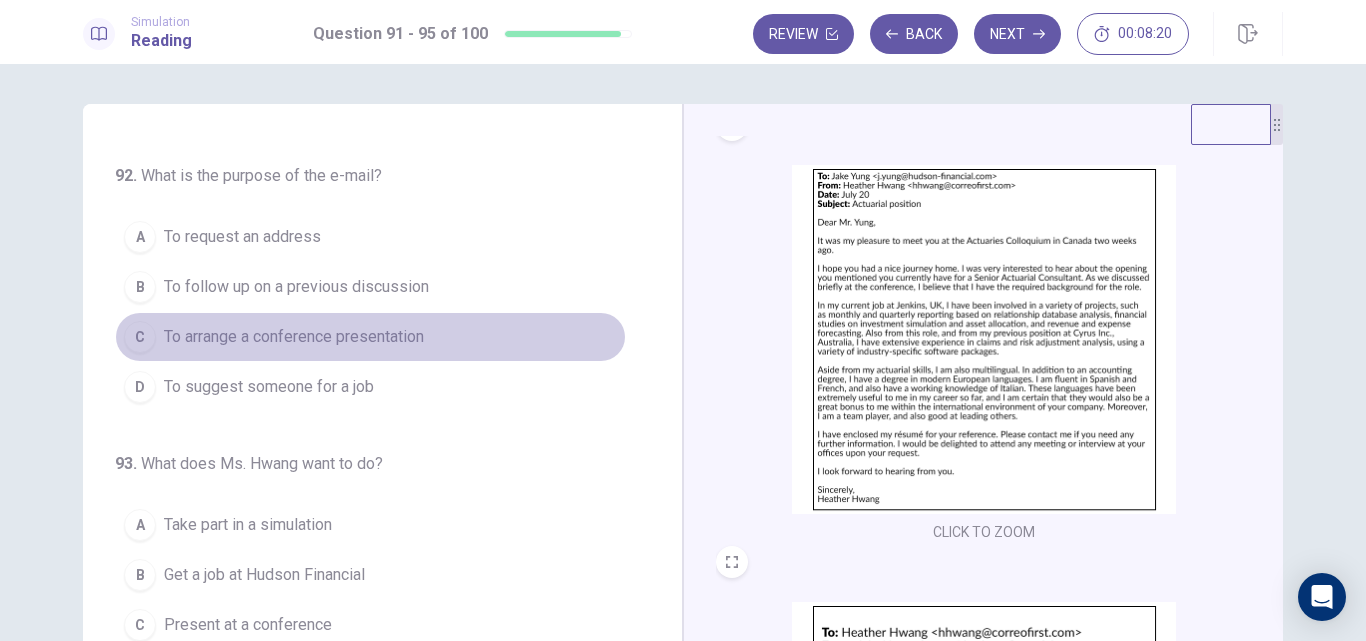 click on "To arrange a conference presentation" at bounding box center [294, 337] 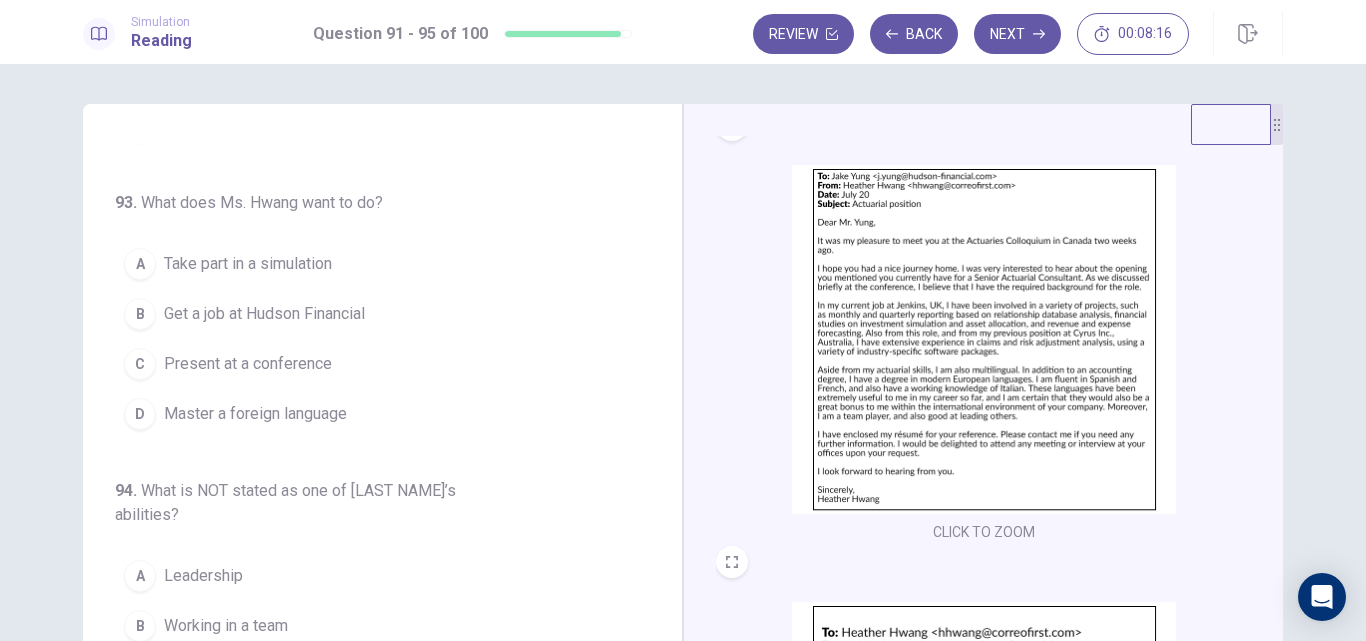 scroll, scrollTop: 530, scrollLeft: 0, axis: vertical 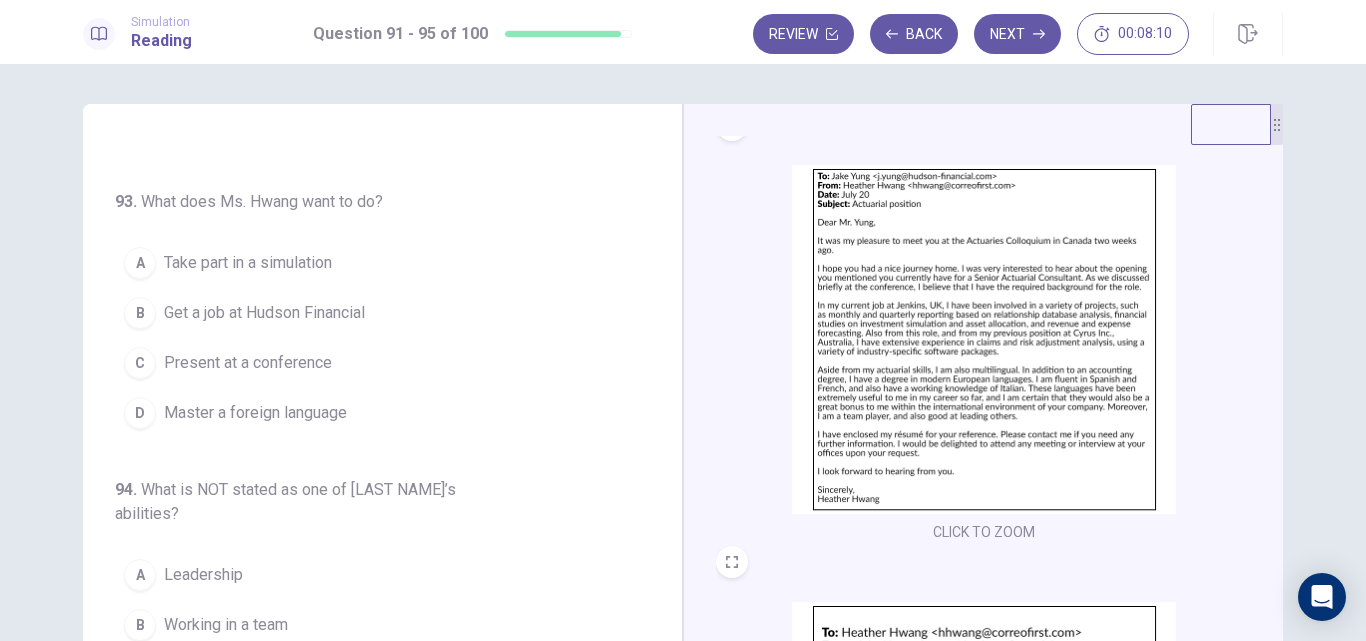 click on "Get a job at Hudson Financial" at bounding box center (264, 313) 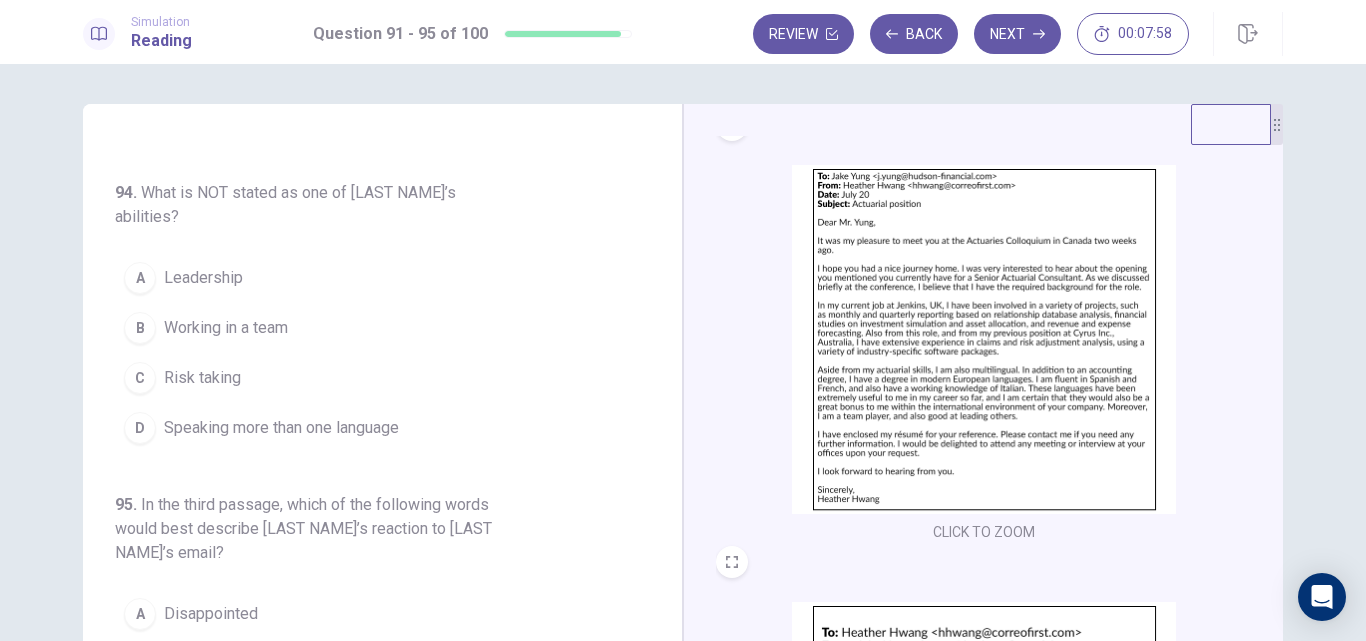scroll, scrollTop: 828, scrollLeft: 0, axis: vertical 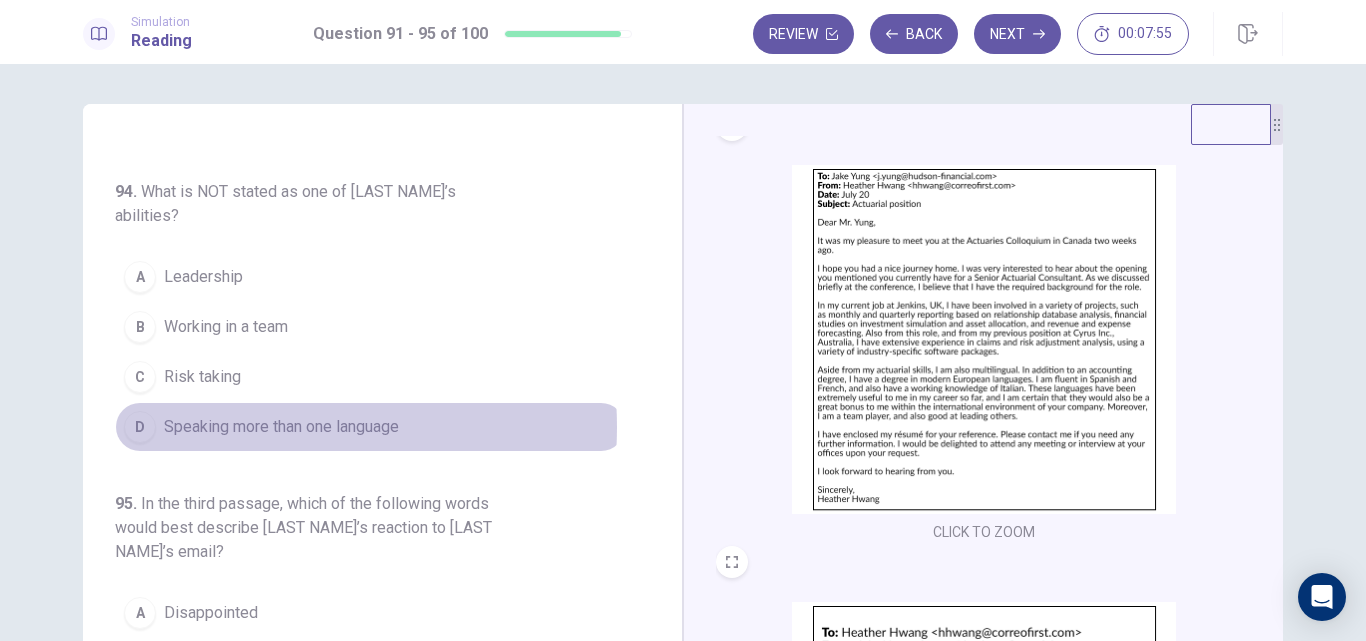 click on "Speaking more than one language" at bounding box center [281, 427] 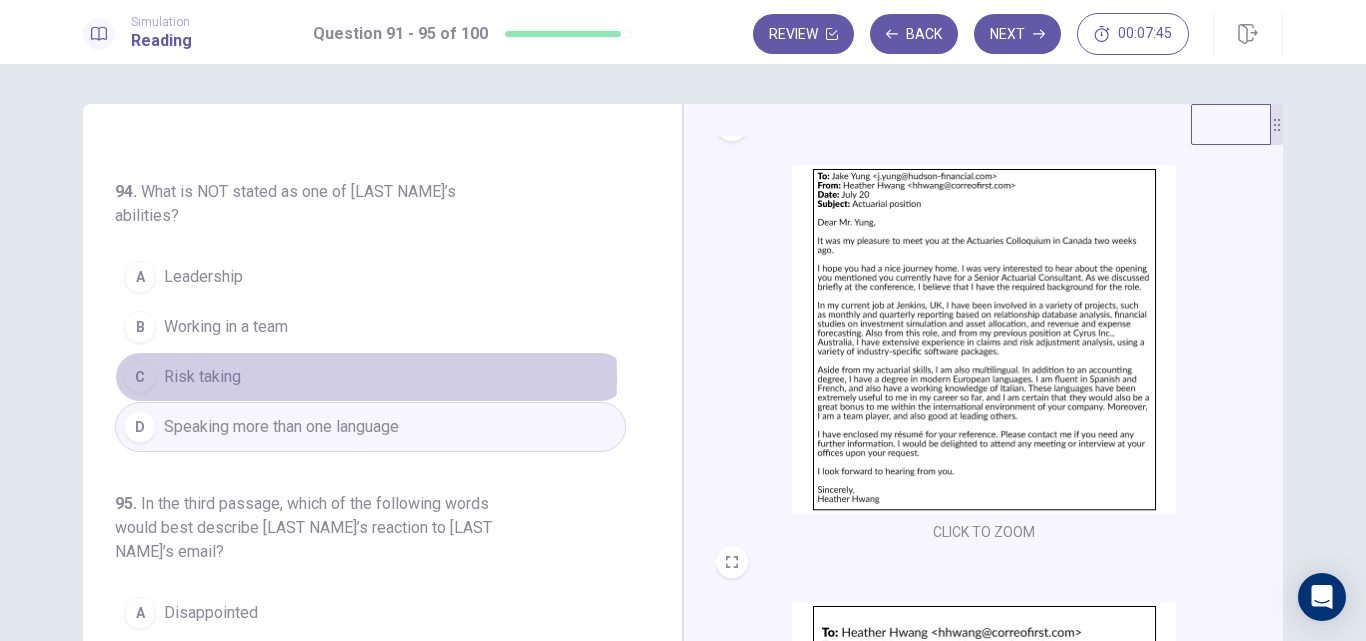 click on "Risk taking" at bounding box center (202, 377) 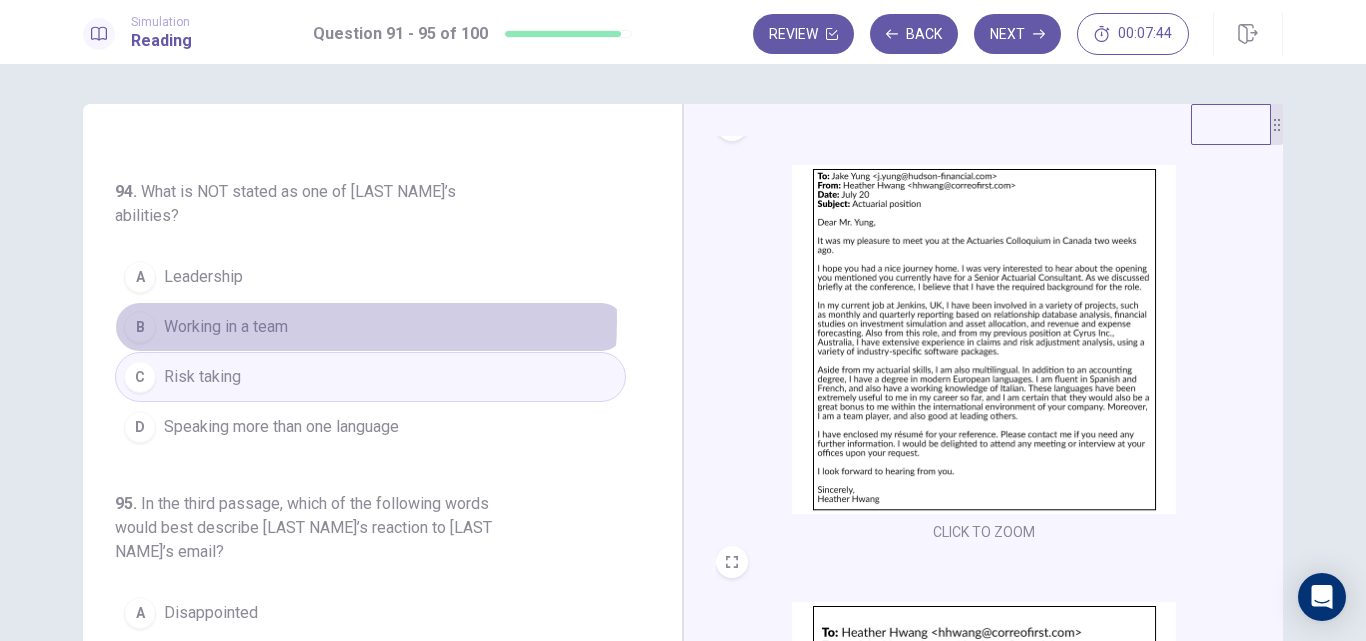 click on "Working in a team" at bounding box center (226, 327) 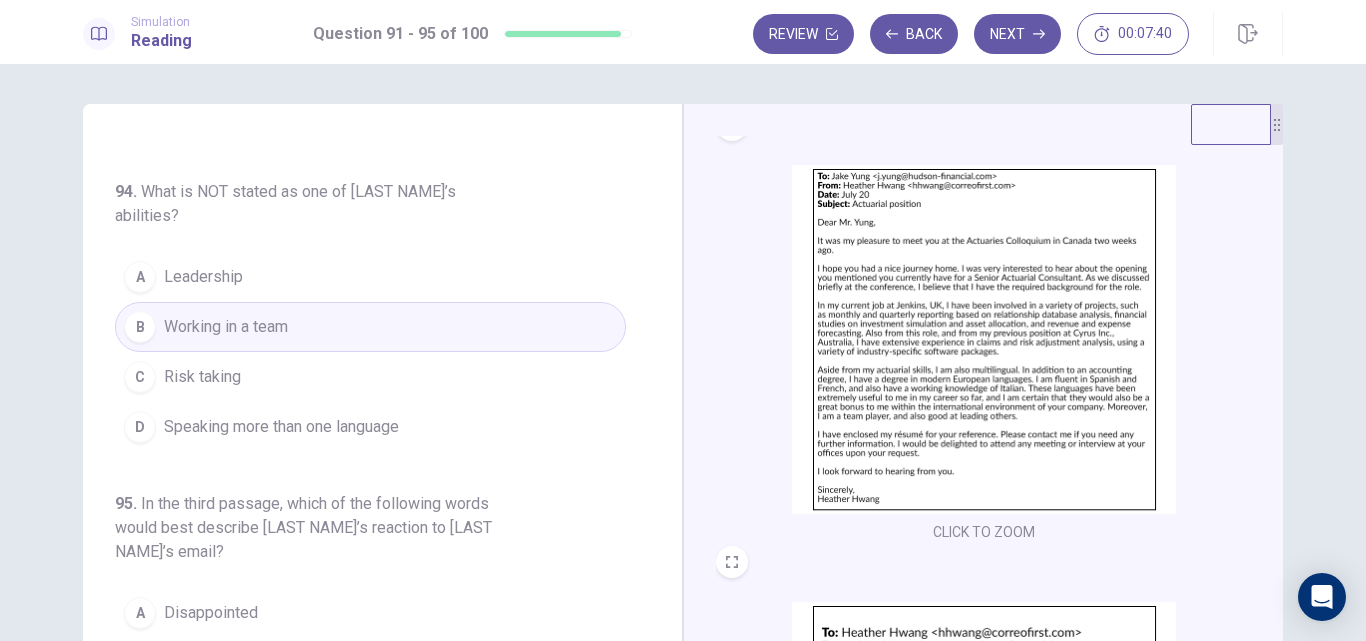 scroll, scrollTop: 857, scrollLeft: 0, axis: vertical 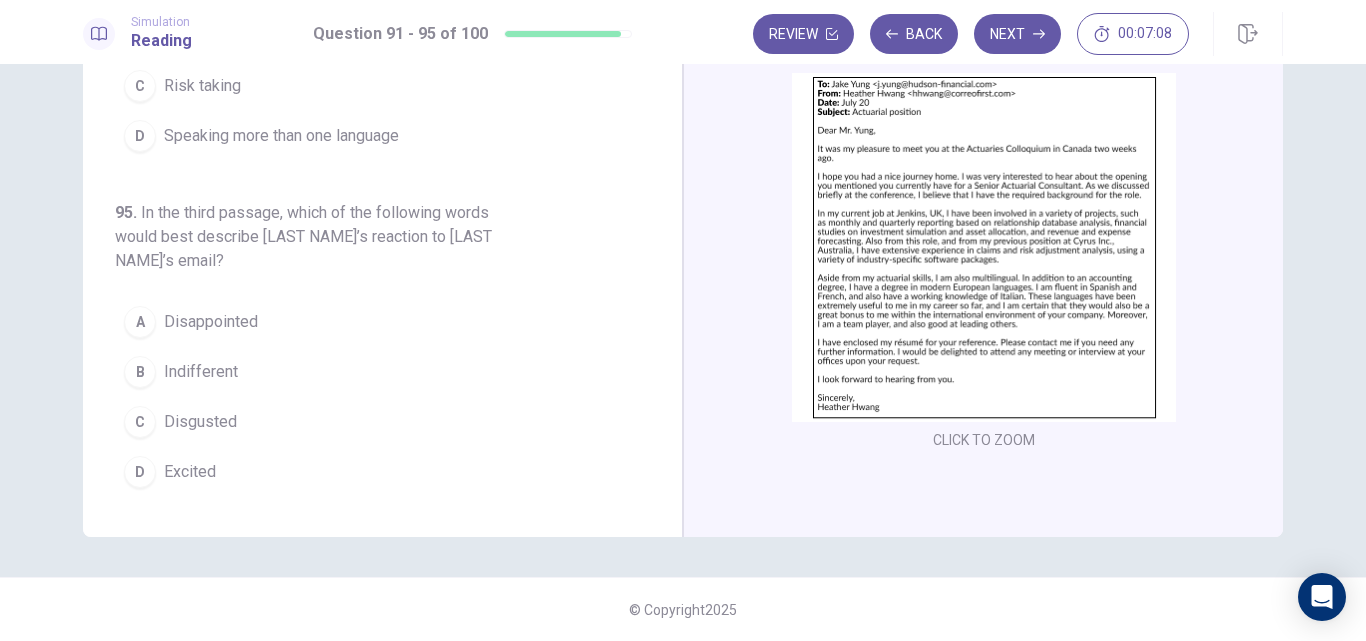 click on "Disappointed" at bounding box center [211, 322] 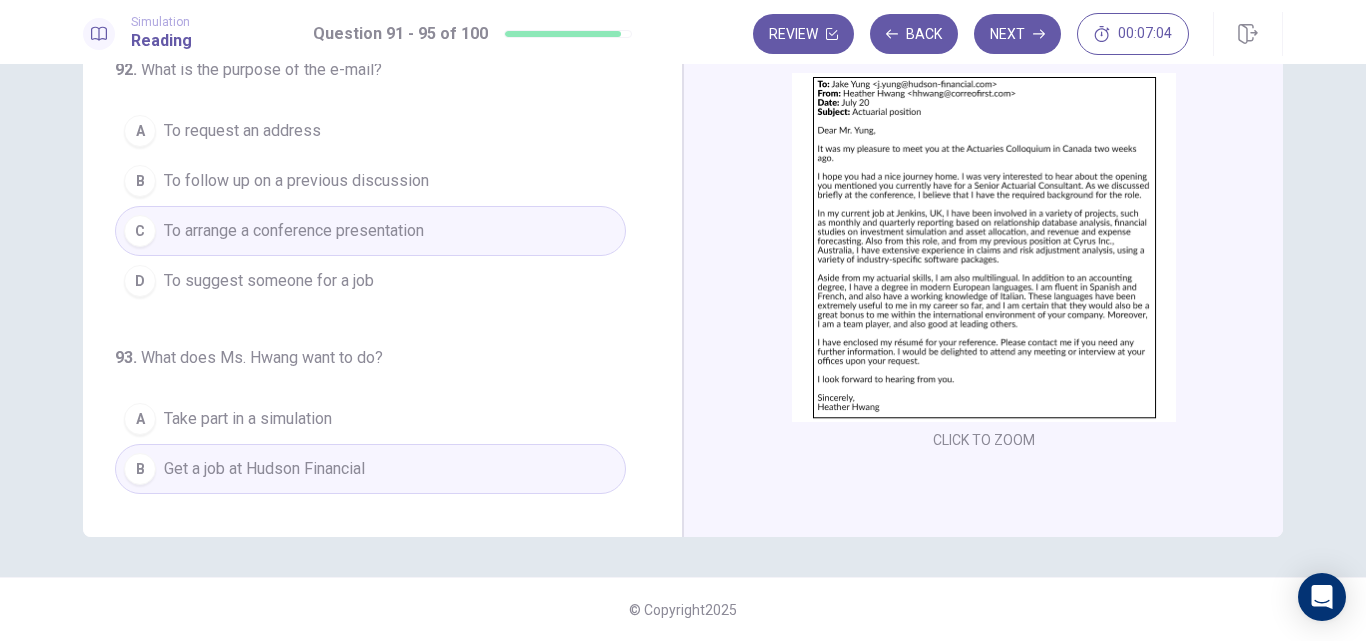 scroll, scrollTop: 0, scrollLeft: 0, axis: both 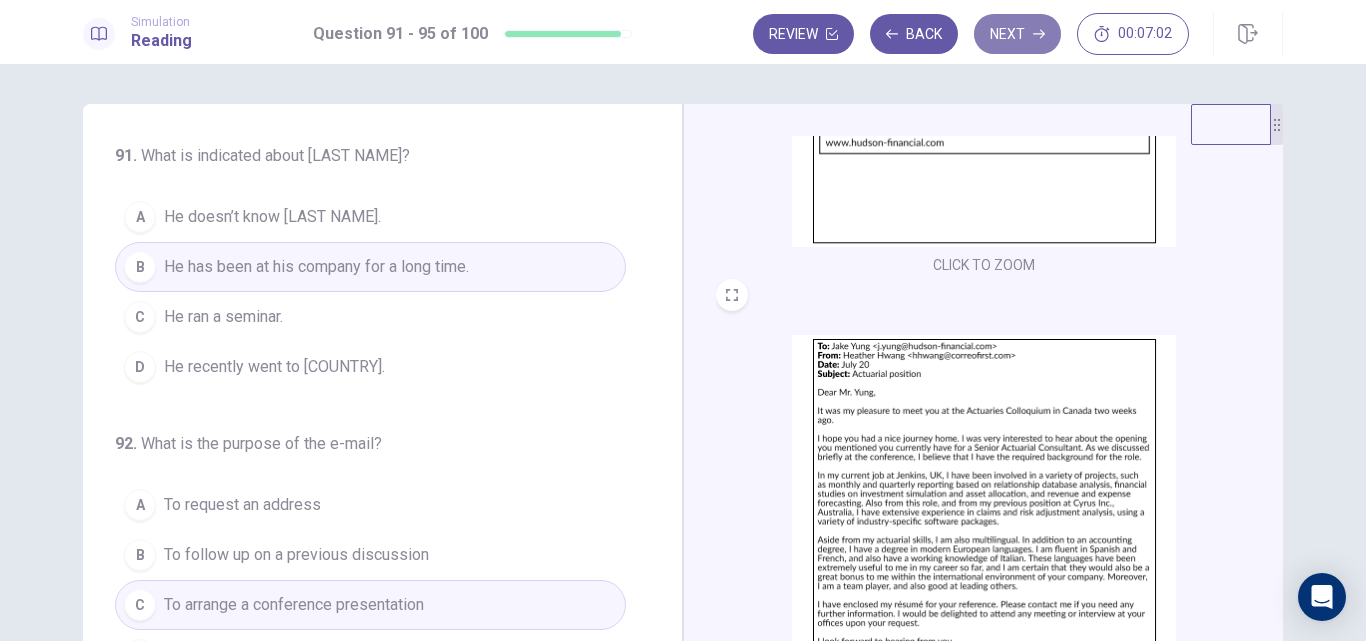 click on "Next" at bounding box center (1017, 34) 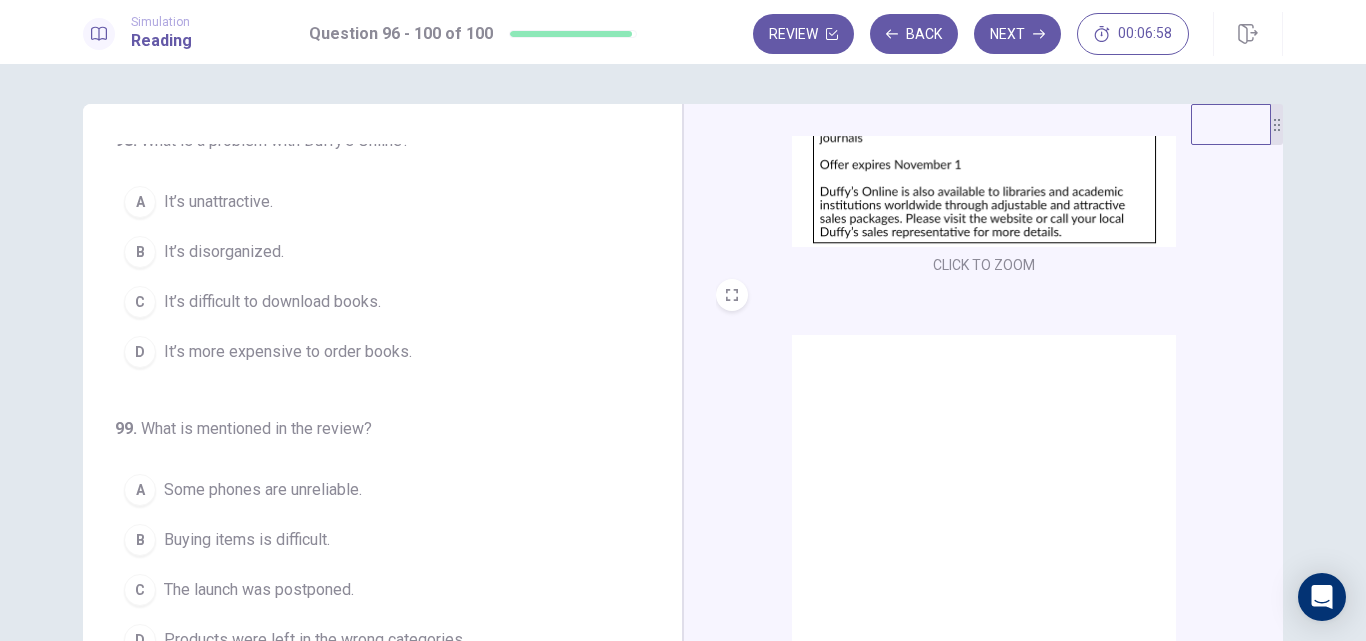 scroll, scrollTop: 833, scrollLeft: 0, axis: vertical 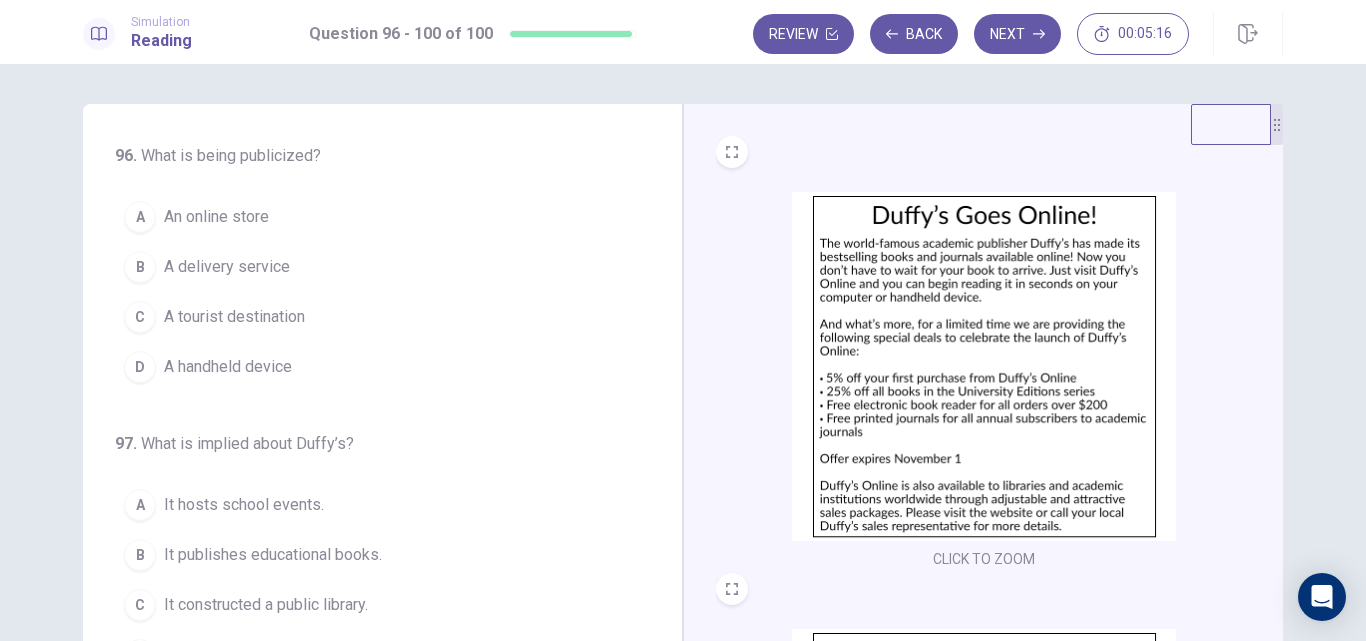 click on "A tourist destination" at bounding box center [234, 317] 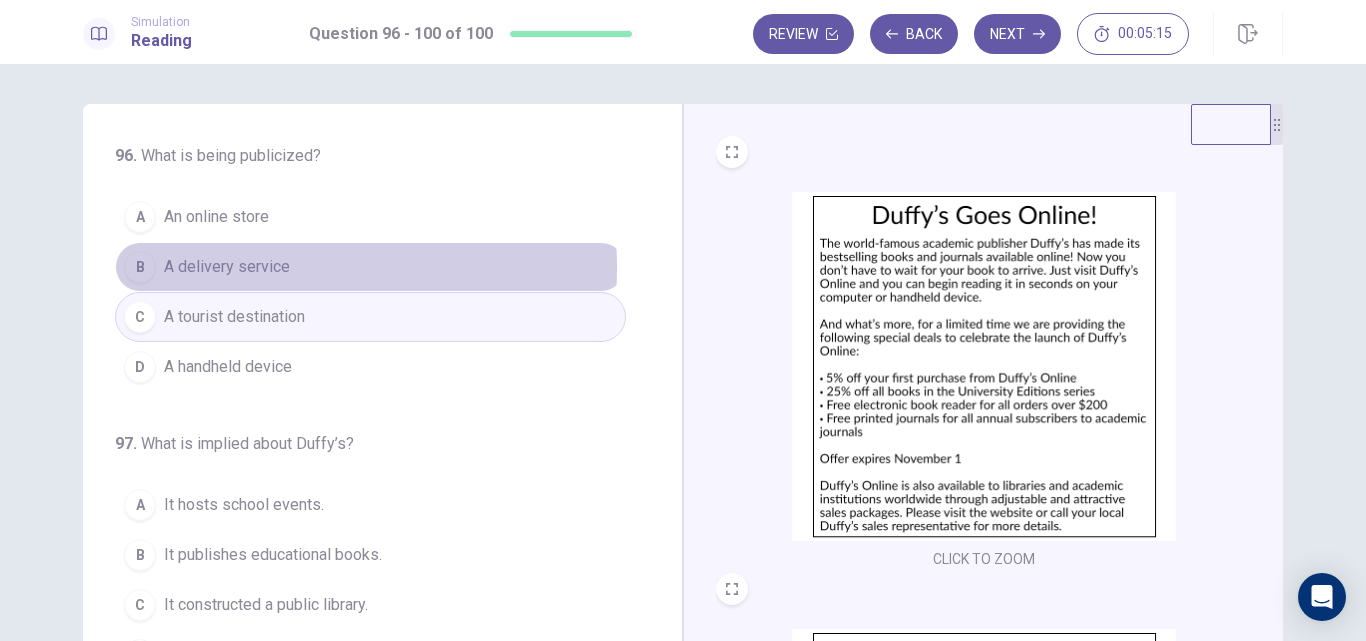 click on "A delivery service" at bounding box center [227, 267] 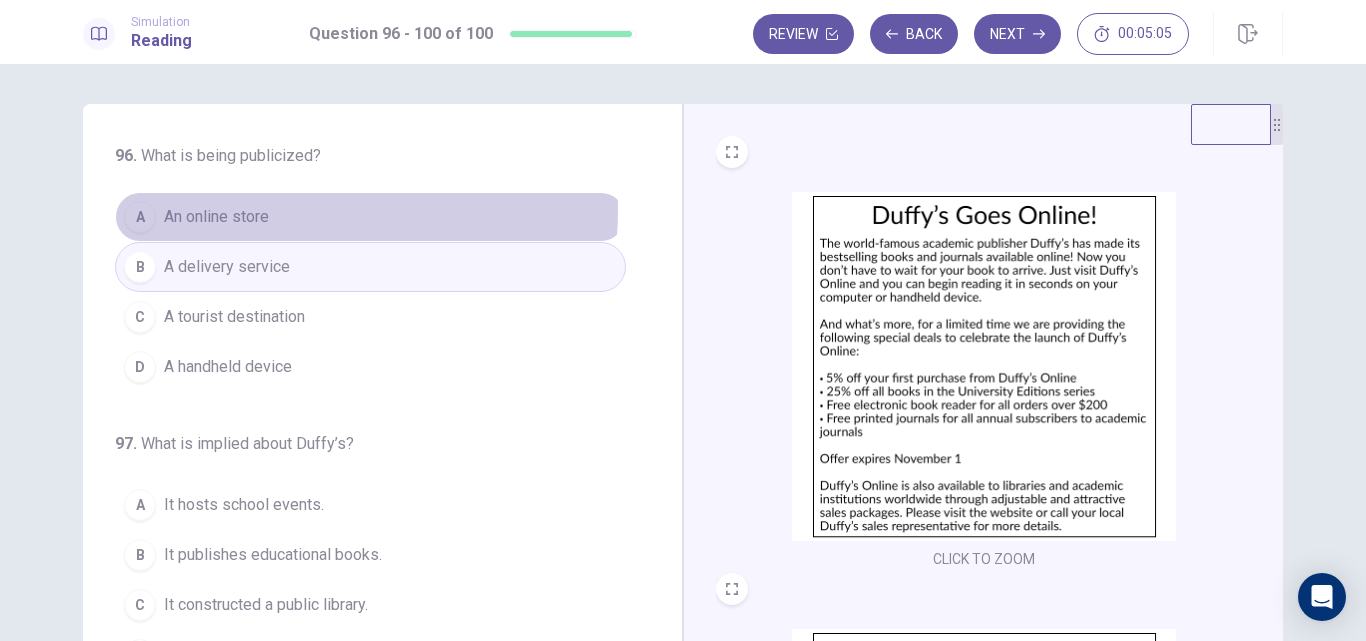click on "A An online store" at bounding box center [370, 217] 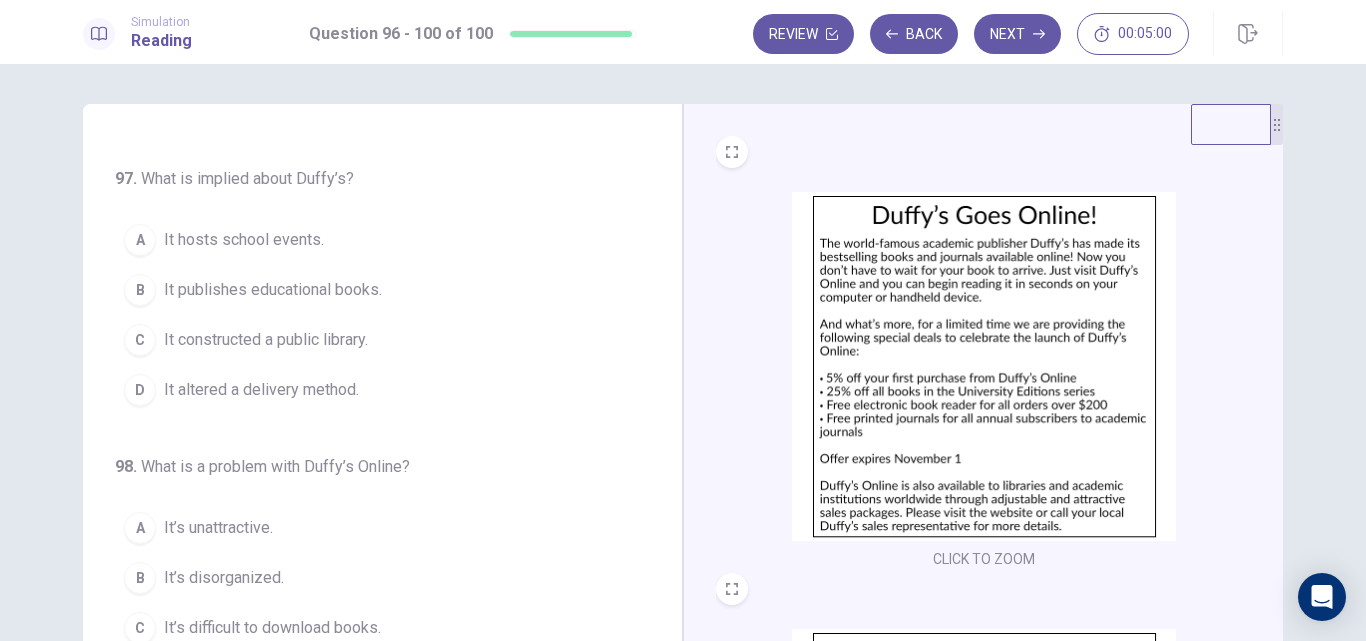 scroll, scrollTop: 266, scrollLeft: 0, axis: vertical 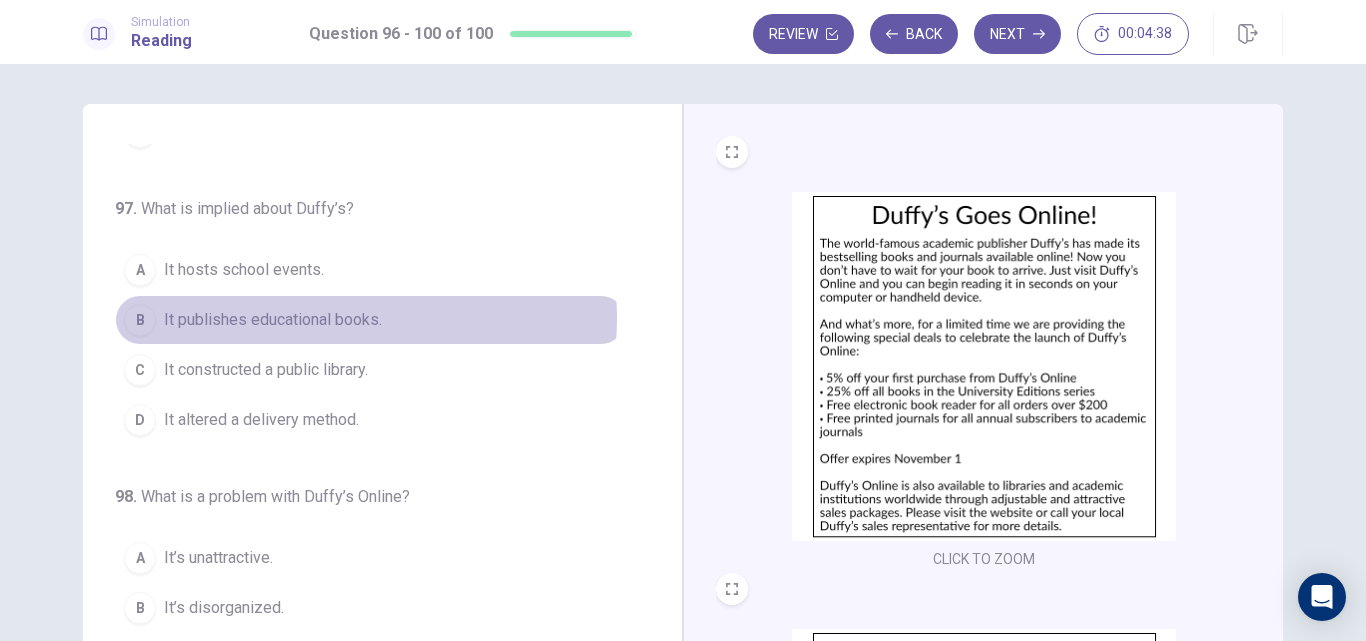 click on "It publishes educational books." at bounding box center [273, 320] 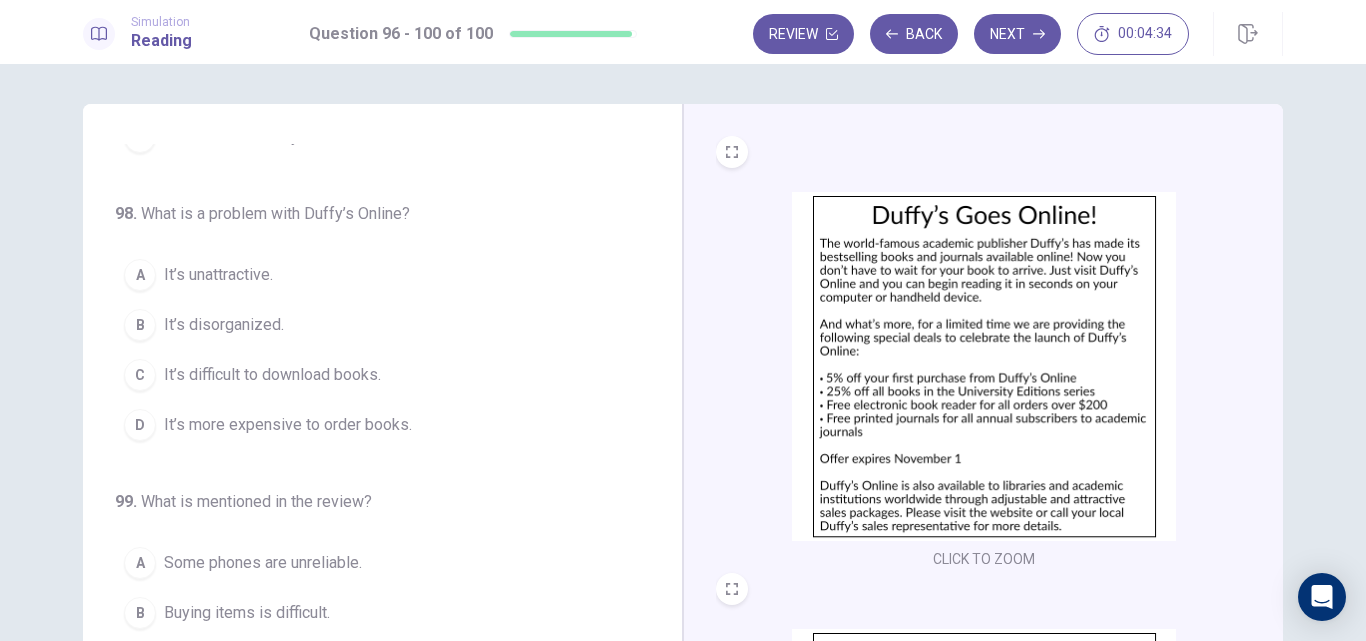 scroll, scrollTop: 519, scrollLeft: 0, axis: vertical 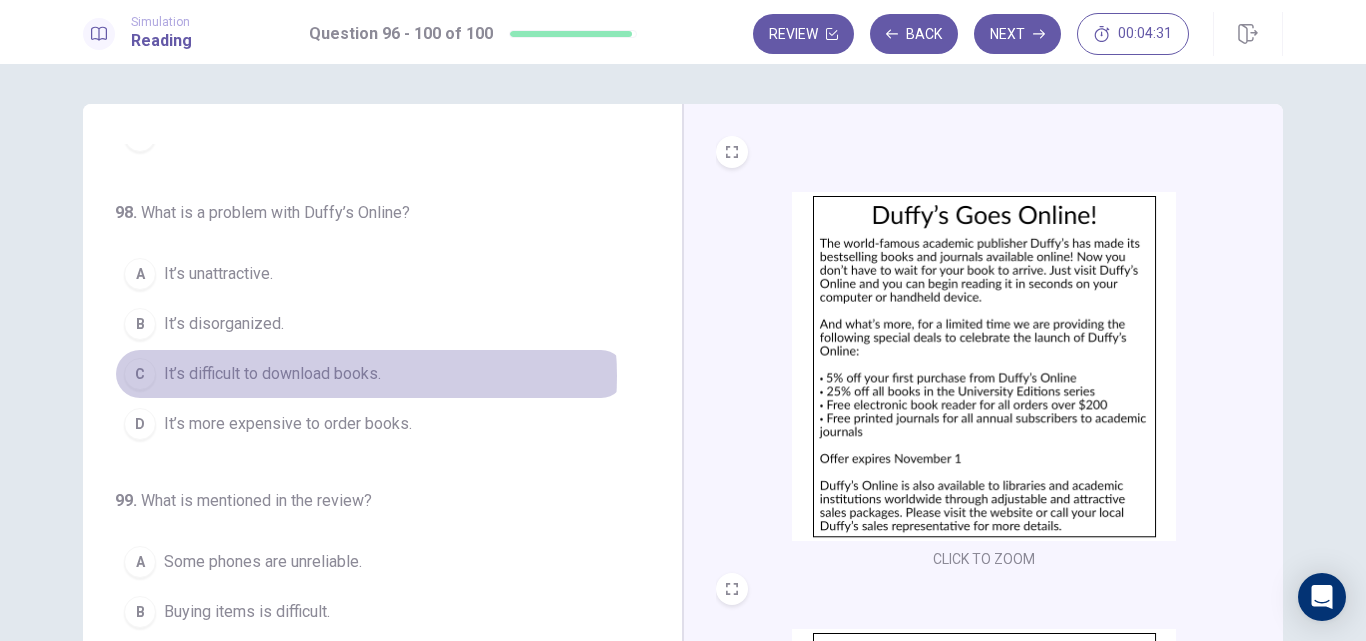 click on "It’s difficult to download books." at bounding box center [272, 374] 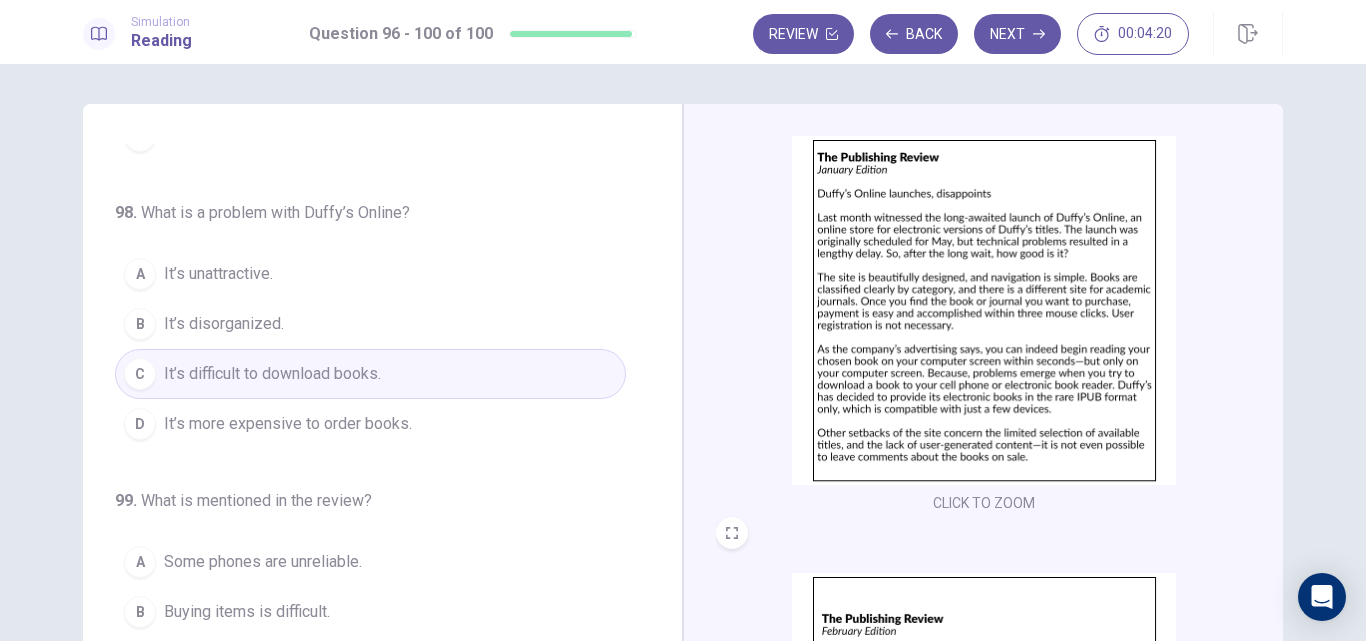 scroll, scrollTop: 499, scrollLeft: 0, axis: vertical 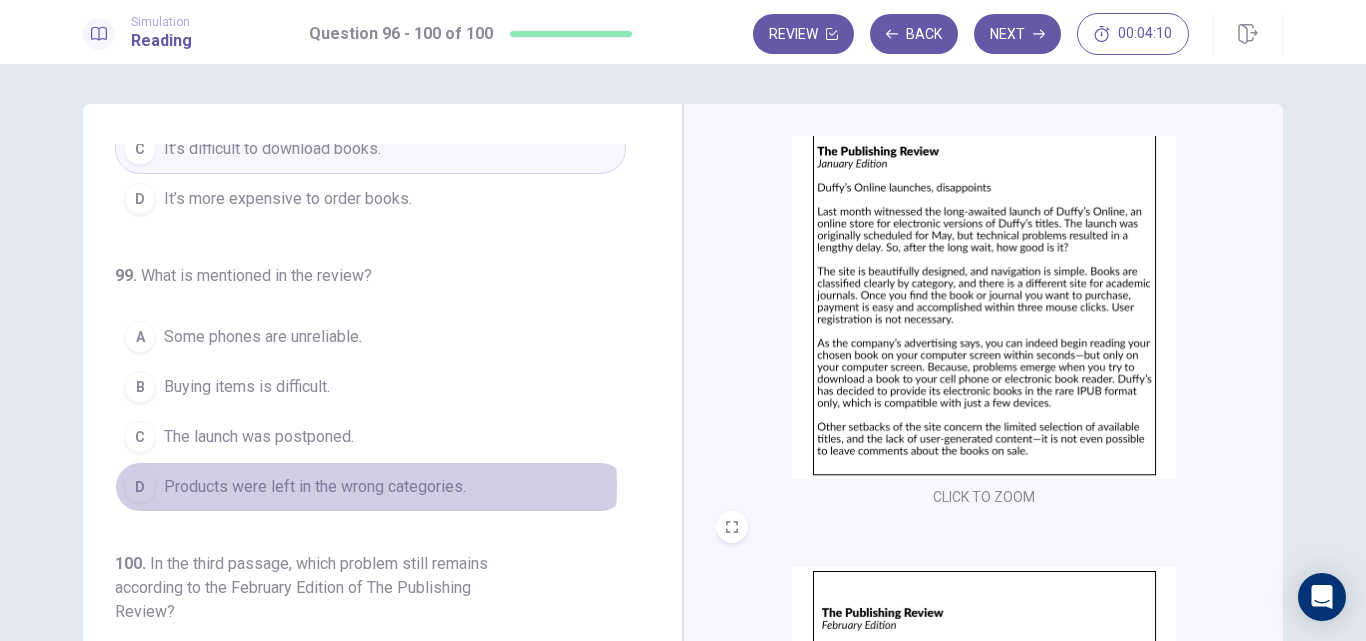 click on "Products were left in the wrong categories." at bounding box center [315, 487] 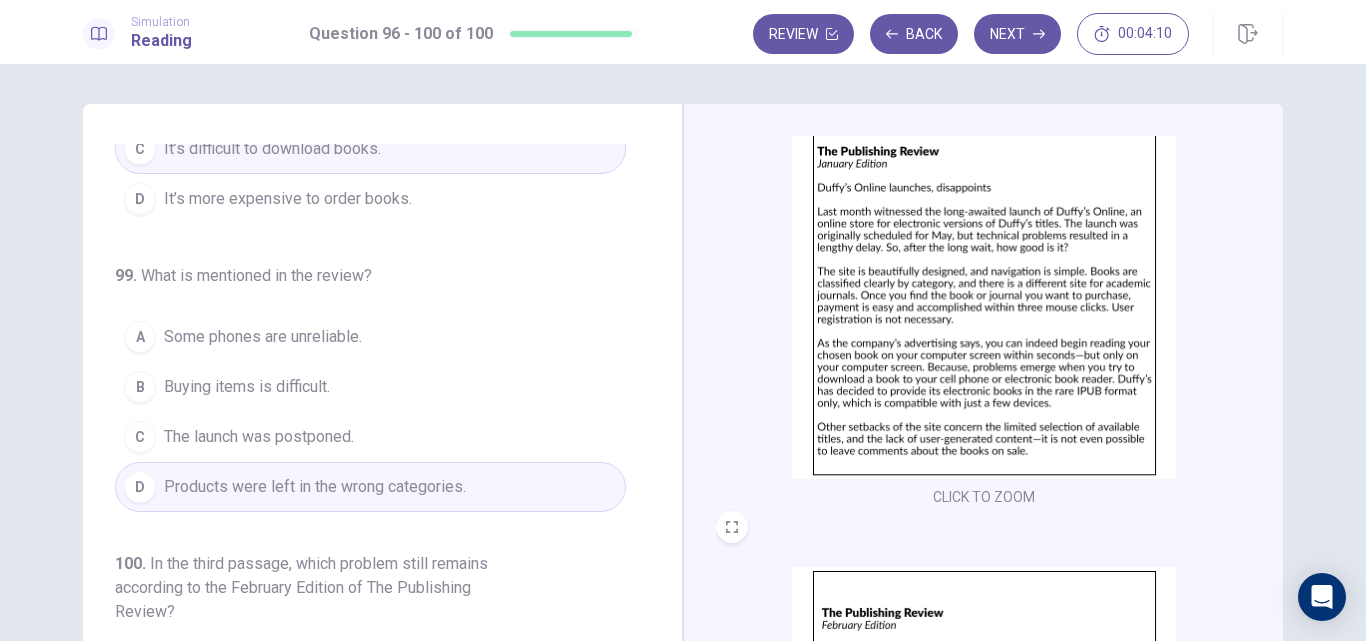 scroll, scrollTop: 833, scrollLeft: 0, axis: vertical 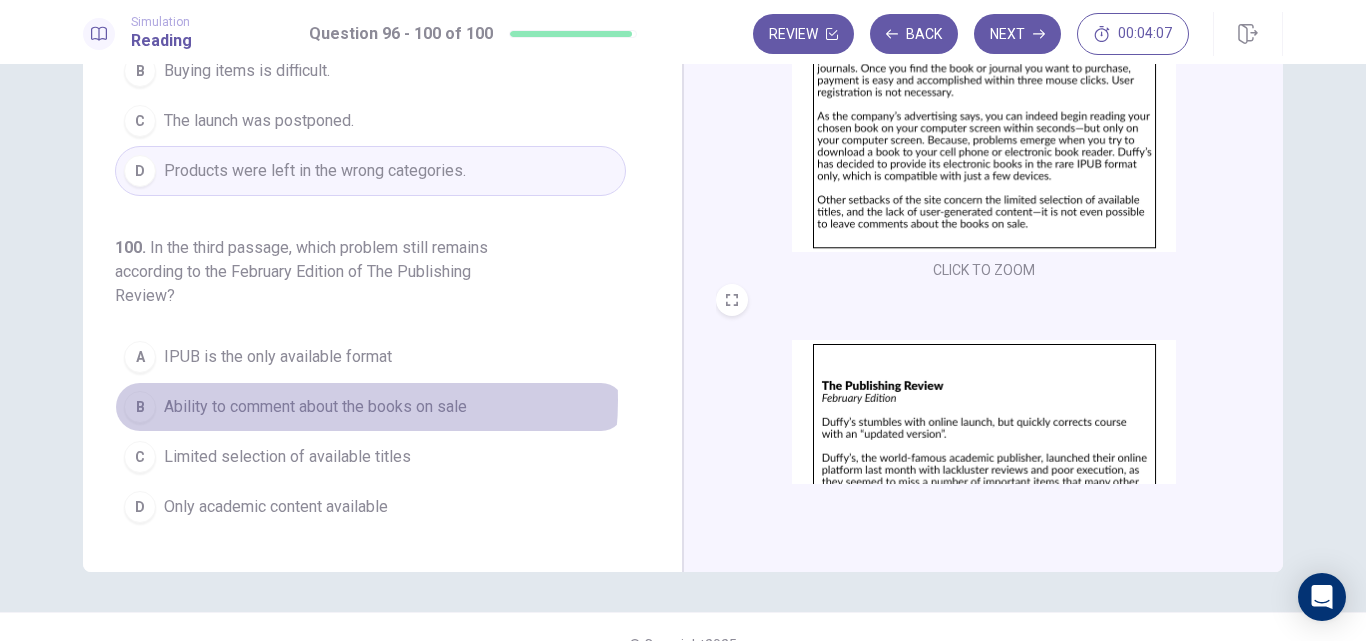 click on "Ability to comment about the books on sale" at bounding box center (315, 407) 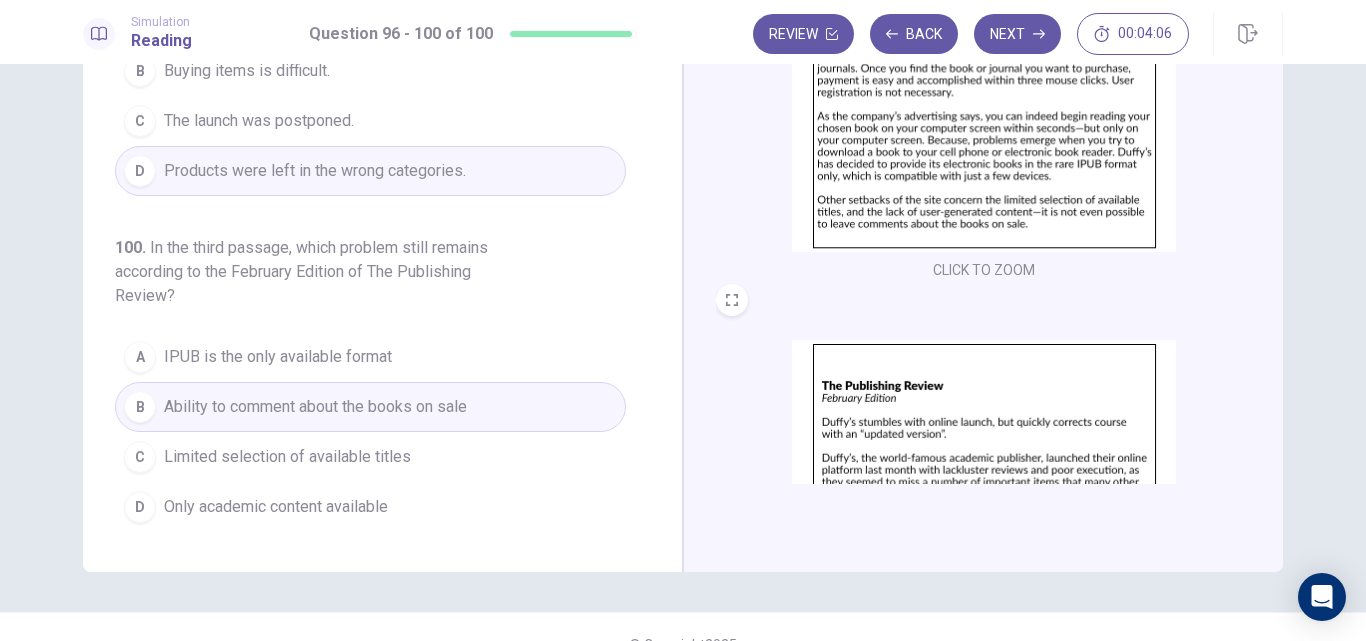scroll, scrollTop: 262, scrollLeft: 0, axis: vertical 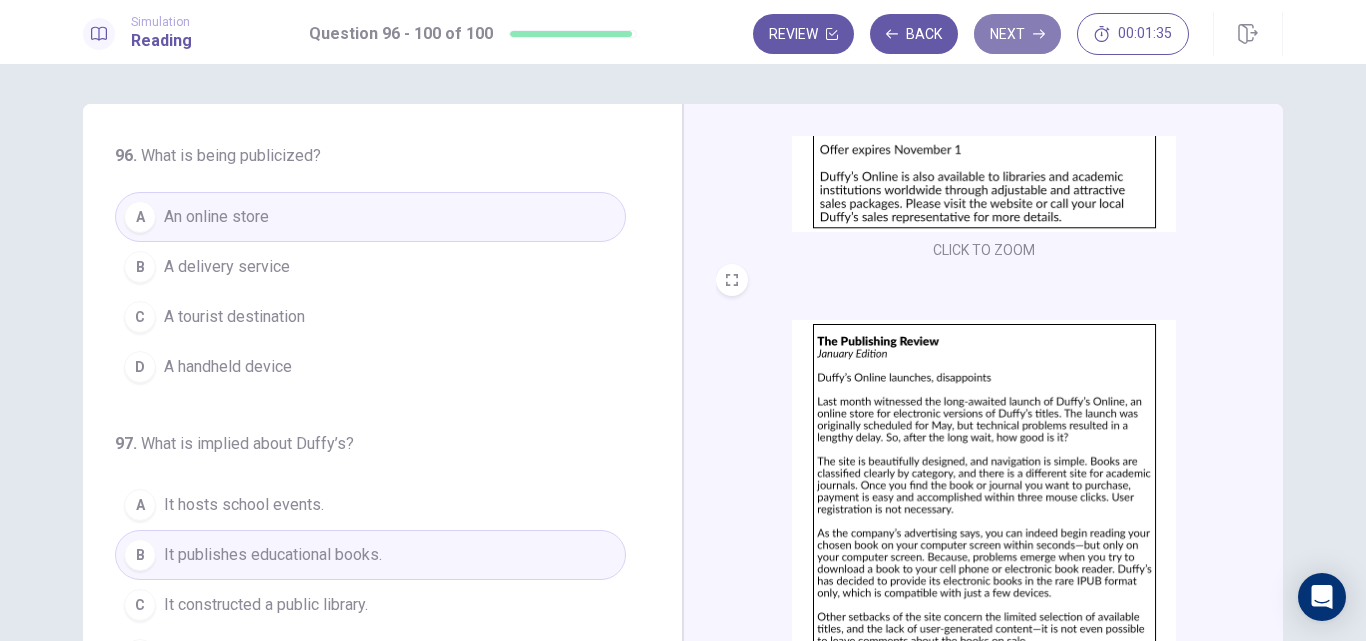 click on "Next" at bounding box center [1017, 34] 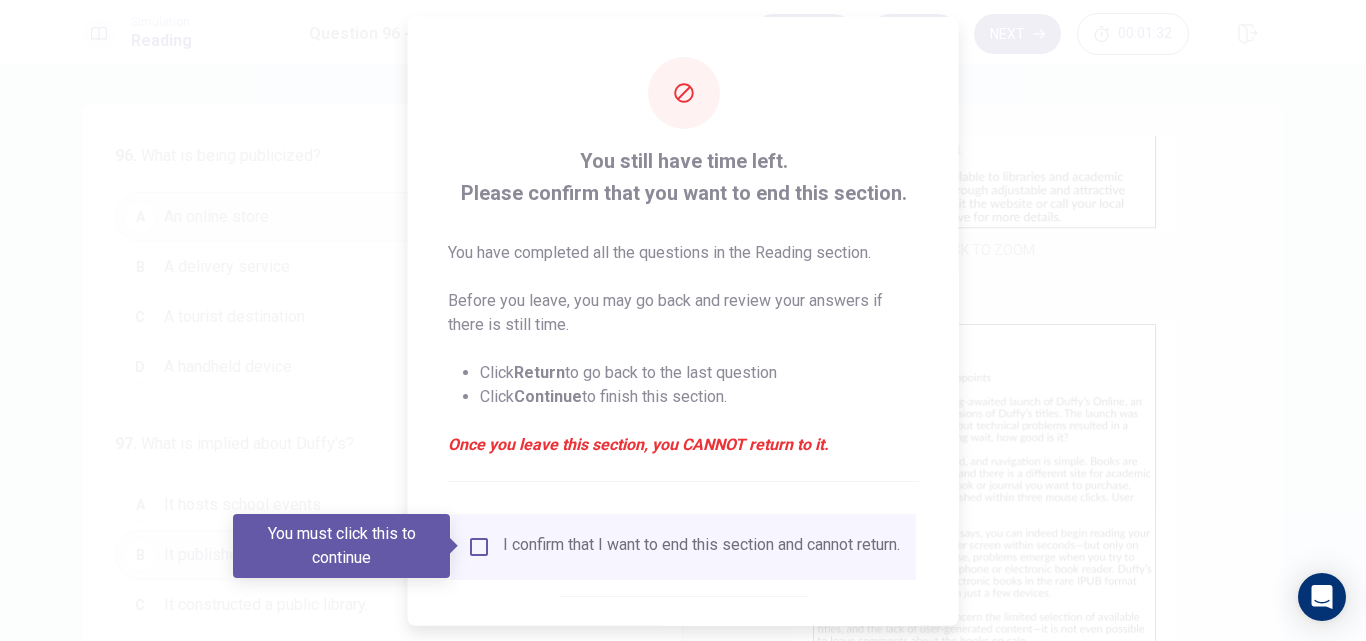 click at bounding box center [683, 320] 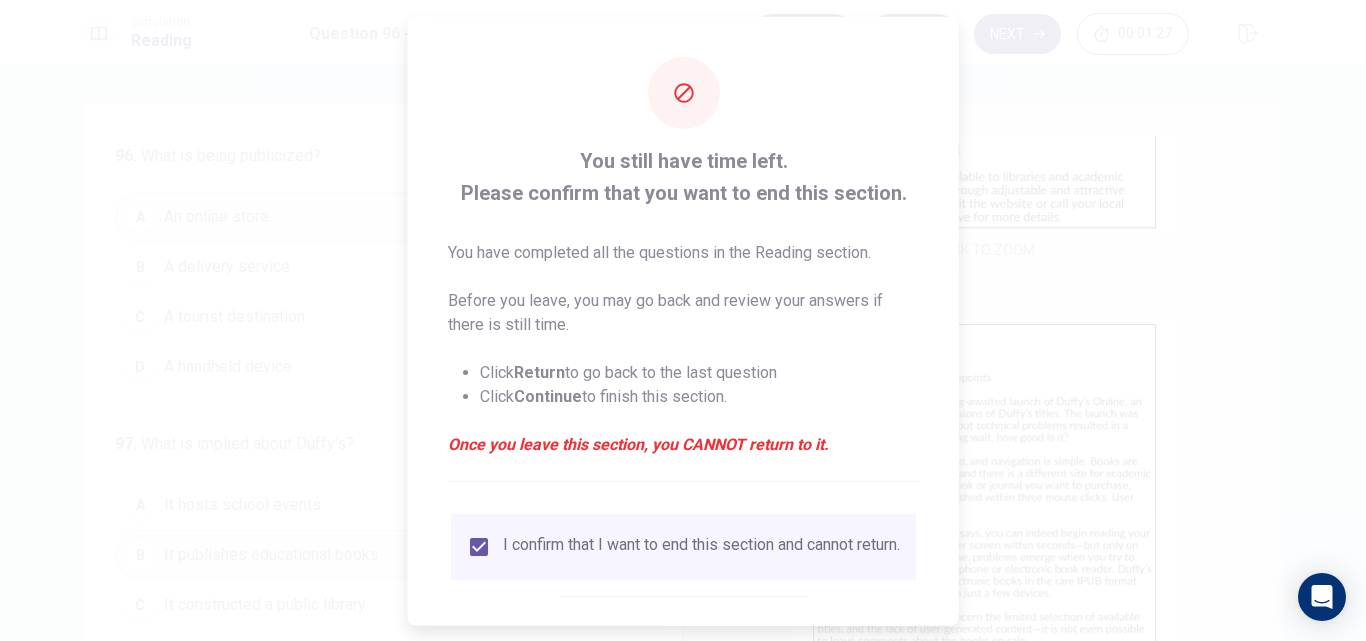 scroll, scrollTop: 105, scrollLeft: 0, axis: vertical 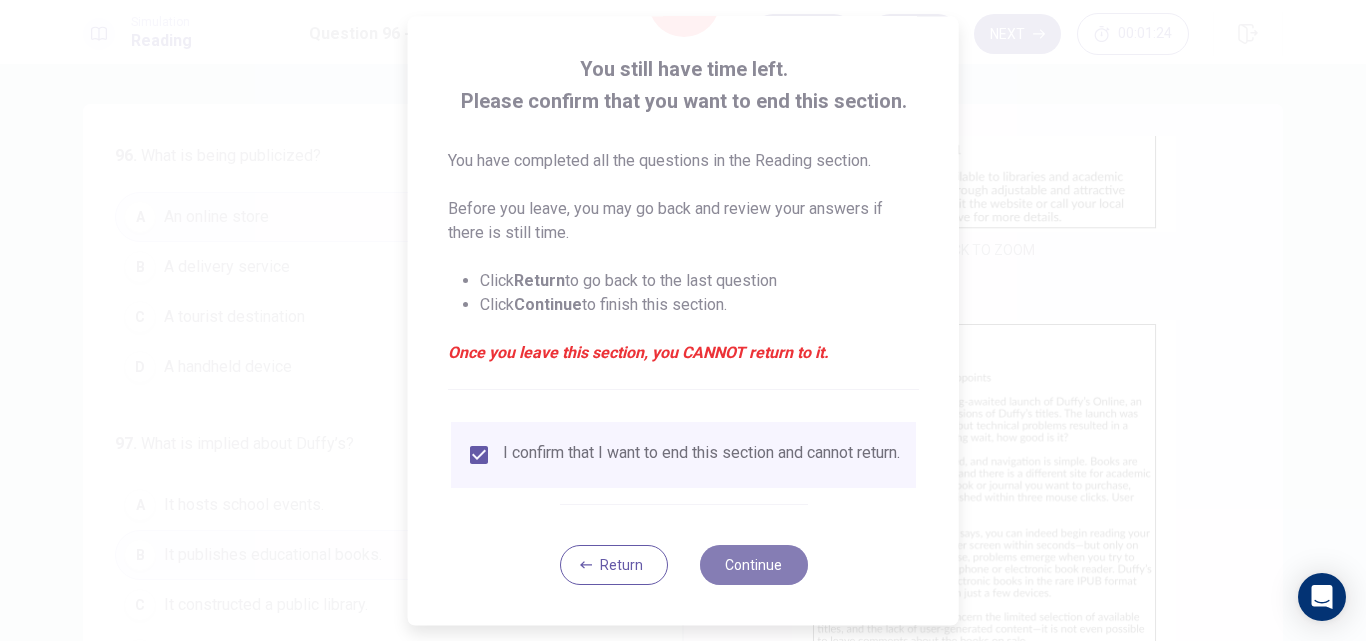 click on "Continue" at bounding box center (753, 565) 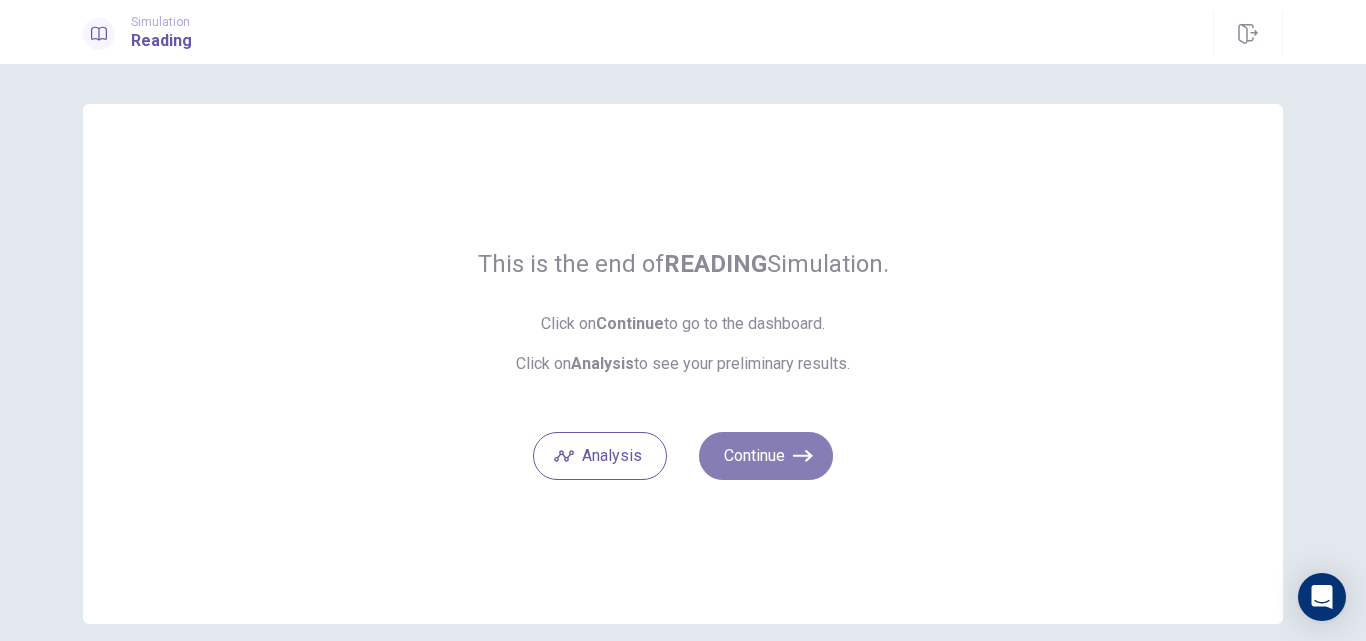 click on "Continue" at bounding box center (766, 456) 